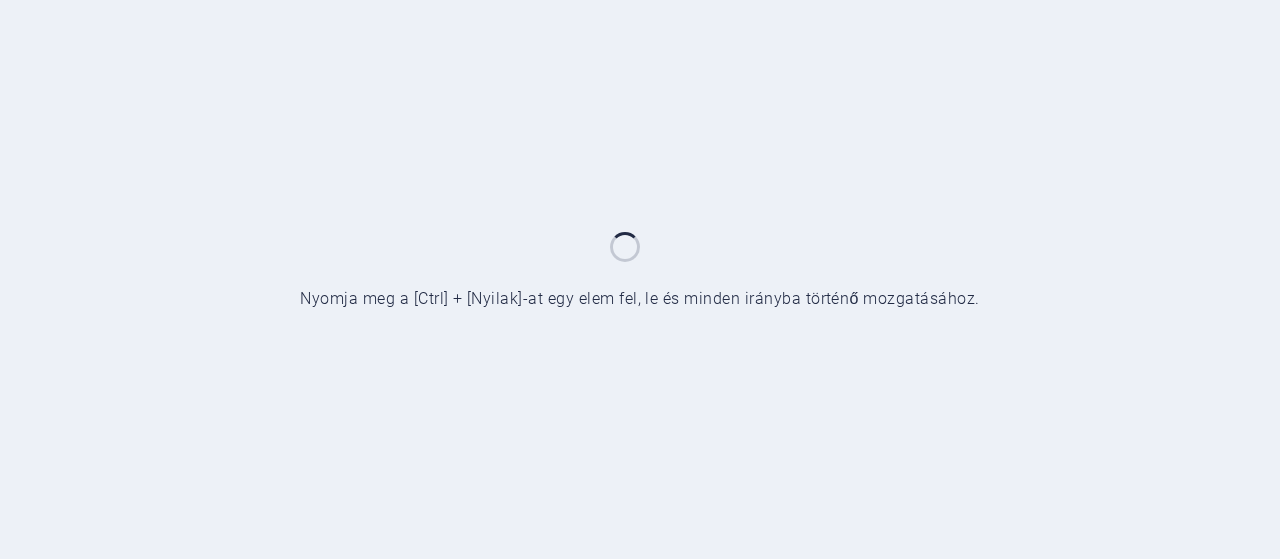 scroll, scrollTop: 0, scrollLeft: 0, axis: both 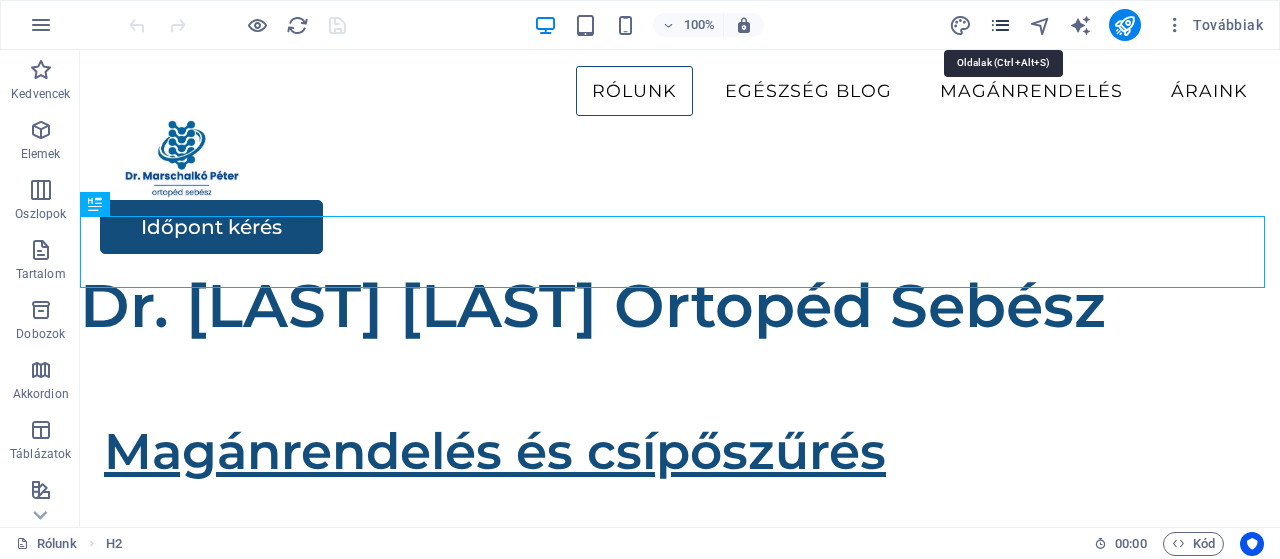 click at bounding box center [1000, 25] 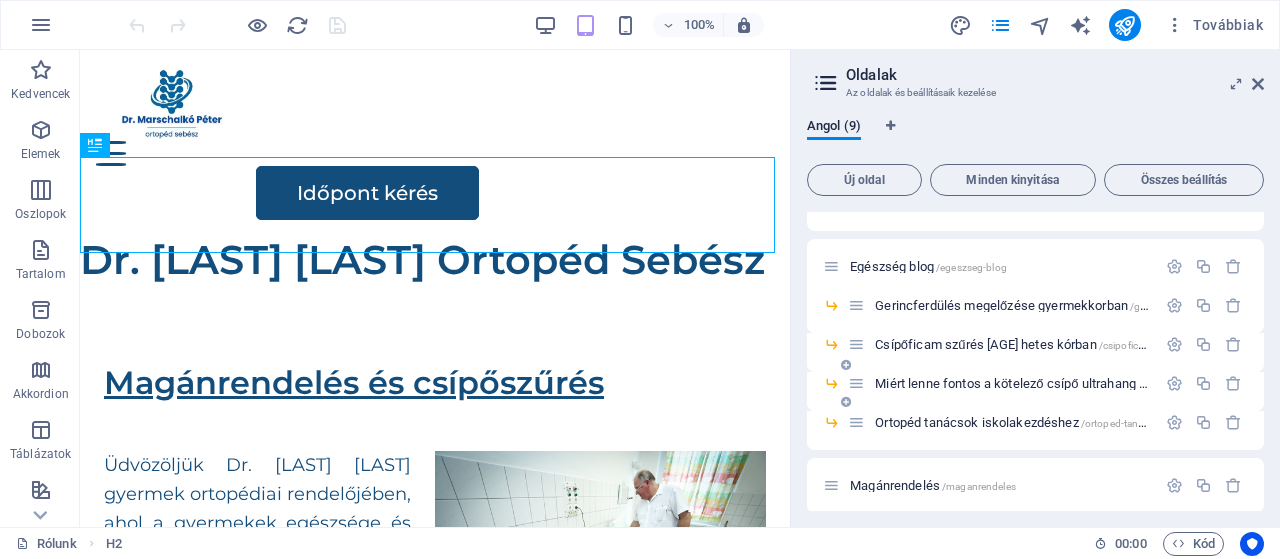 scroll, scrollTop: 32, scrollLeft: 0, axis: vertical 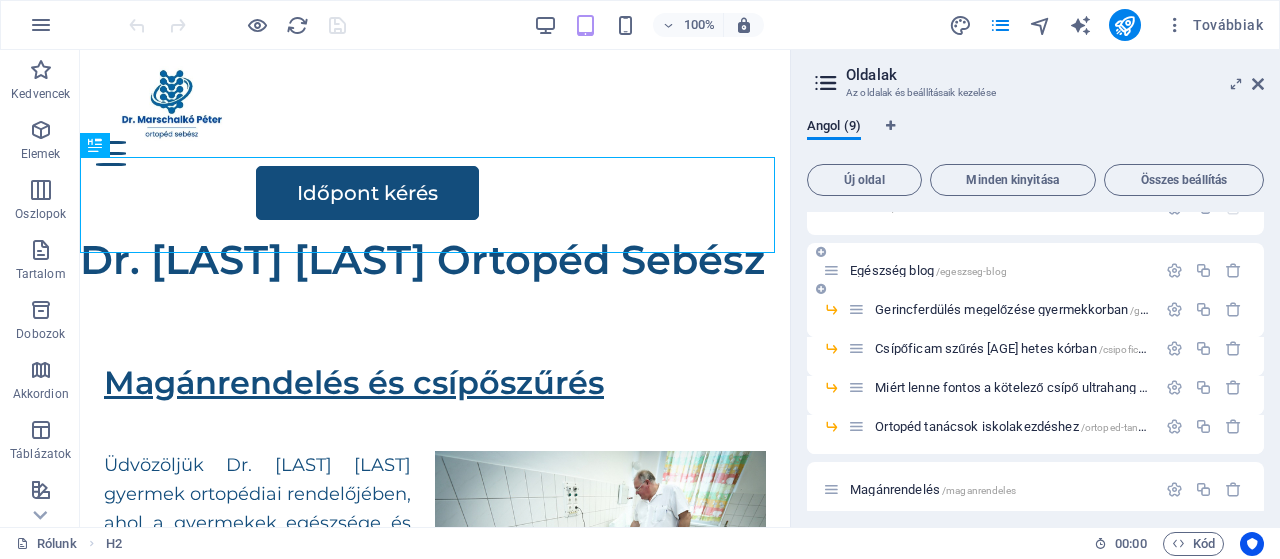 click on "Egészség blog /egeszseg-blog" at bounding box center [928, 270] 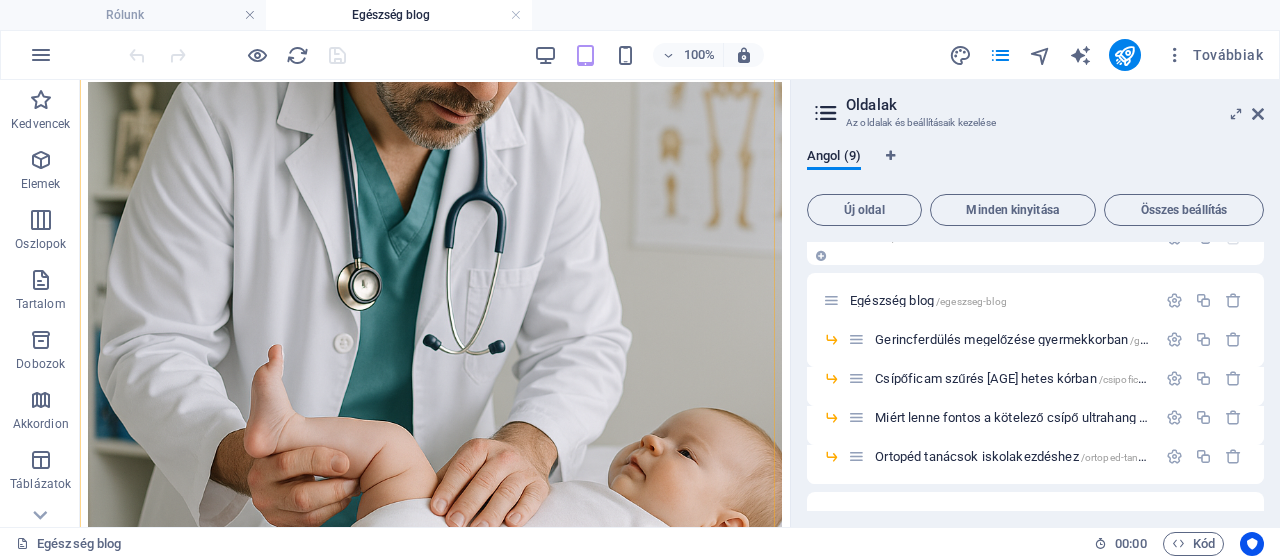 scroll, scrollTop: 817, scrollLeft: 0, axis: vertical 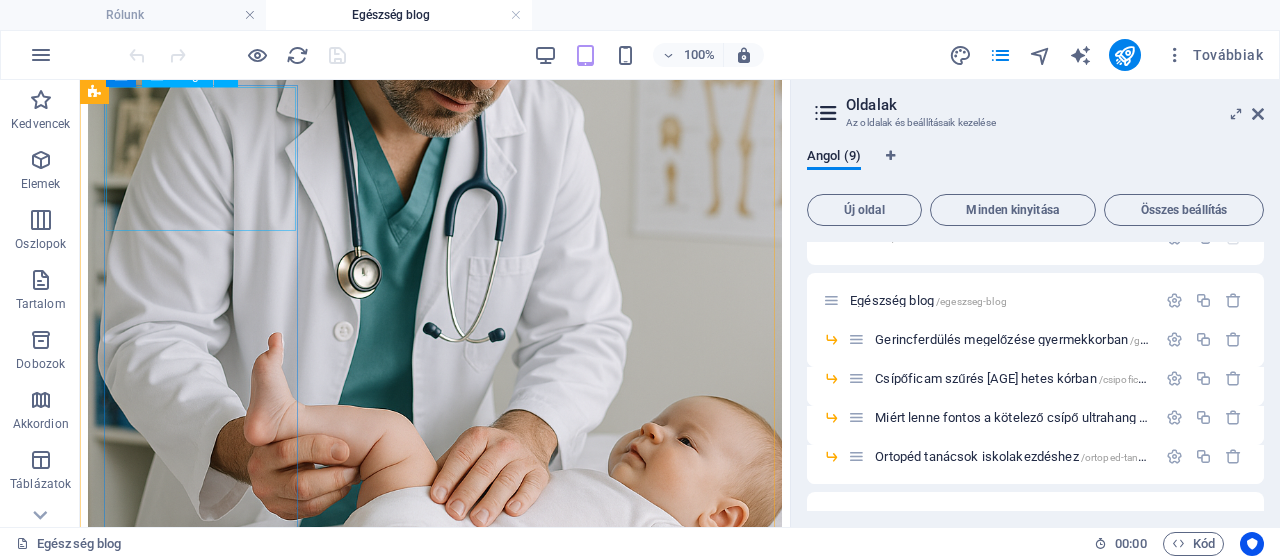 click at bounding box center (435, 1843) 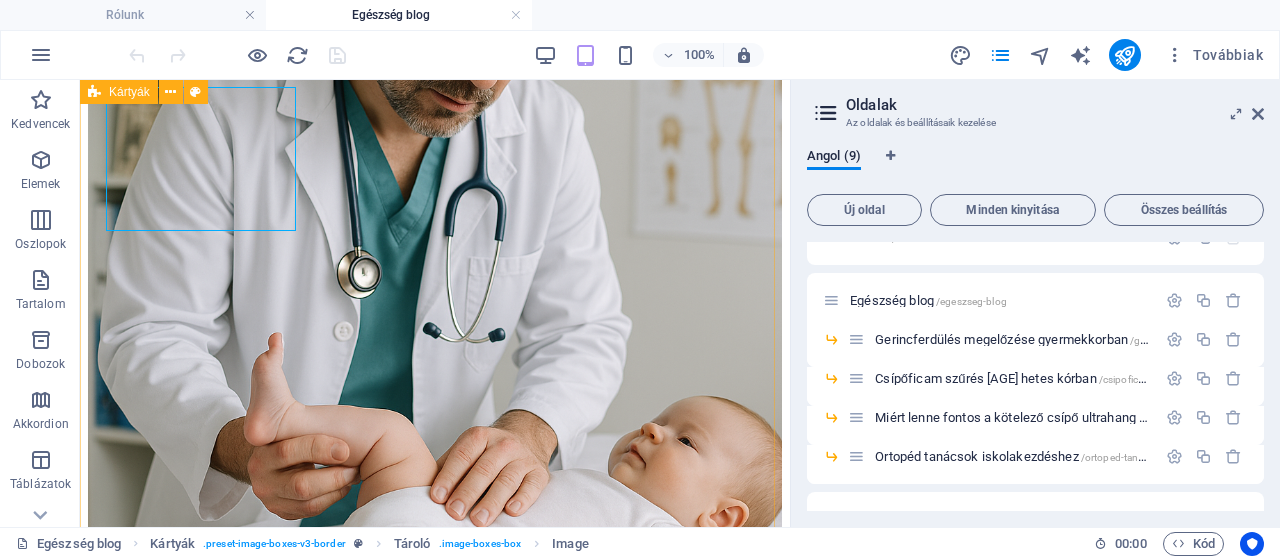 click on "Miért lenne fontos a kötelező csípő ultrahang szűrés minden újszülöttnél? Elolvasom a cikket" at bounding box center [435, 1907] 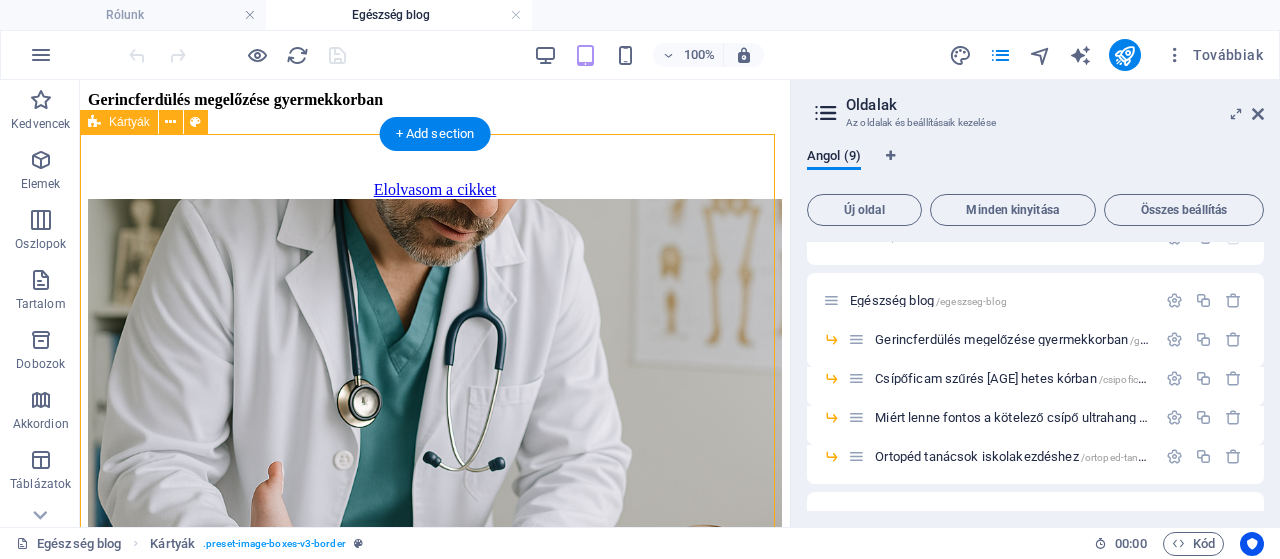 scroll, scrollTop: 687, scrollLeft: 0, axis: vertical 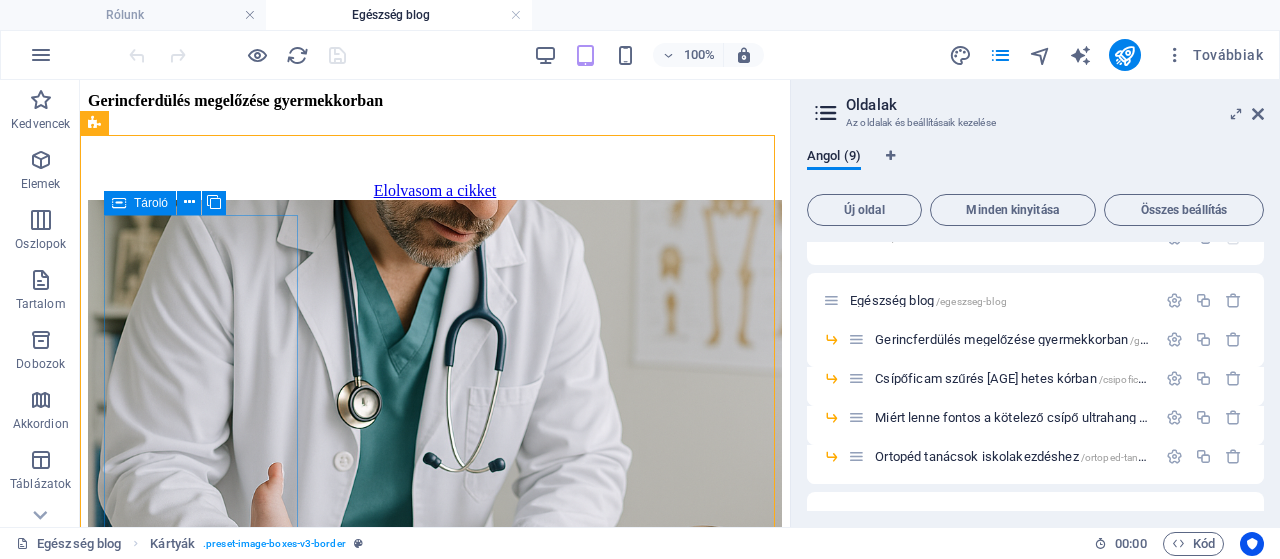 click on "Tároló" at bounding box center [140, 203] 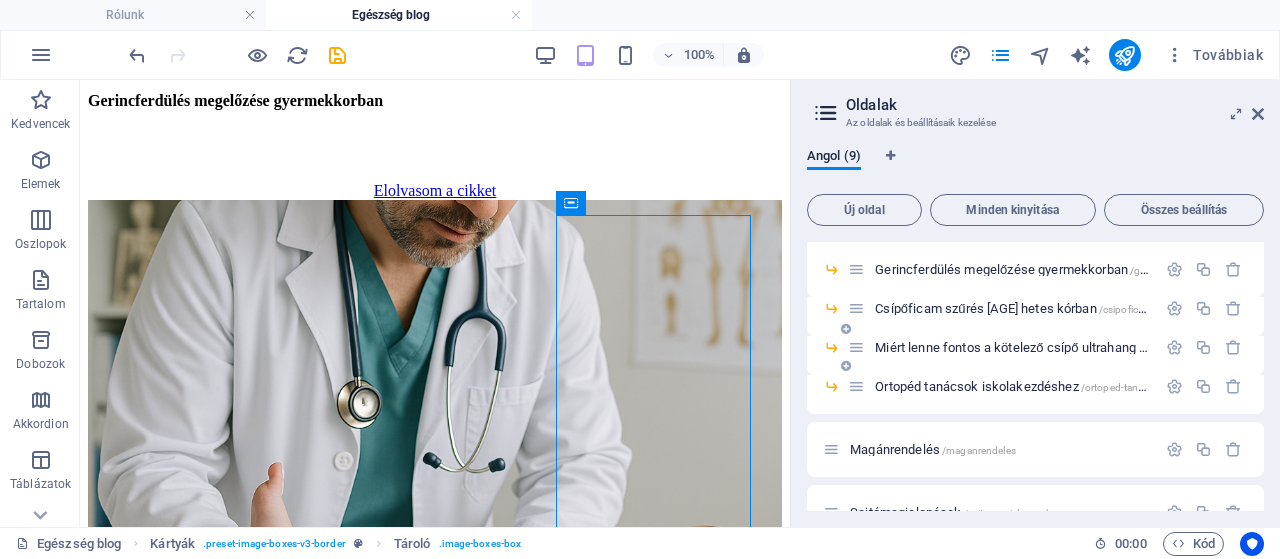 scroll, scrollTop: 132, scrollLeft: 0, axis: vertical 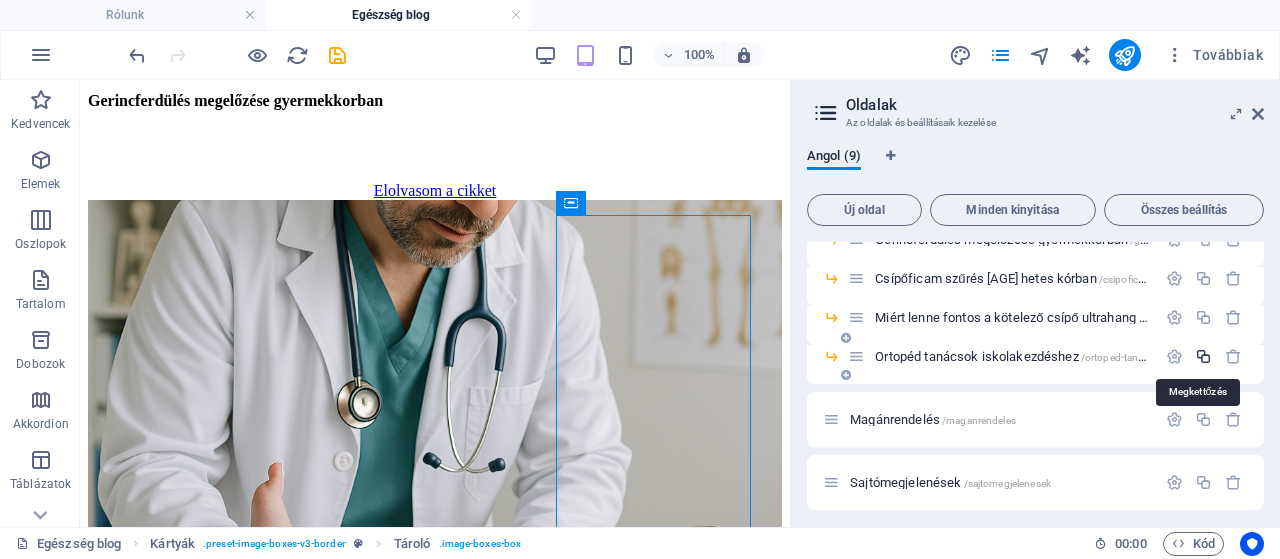 click at bounding box center [1203, 356] 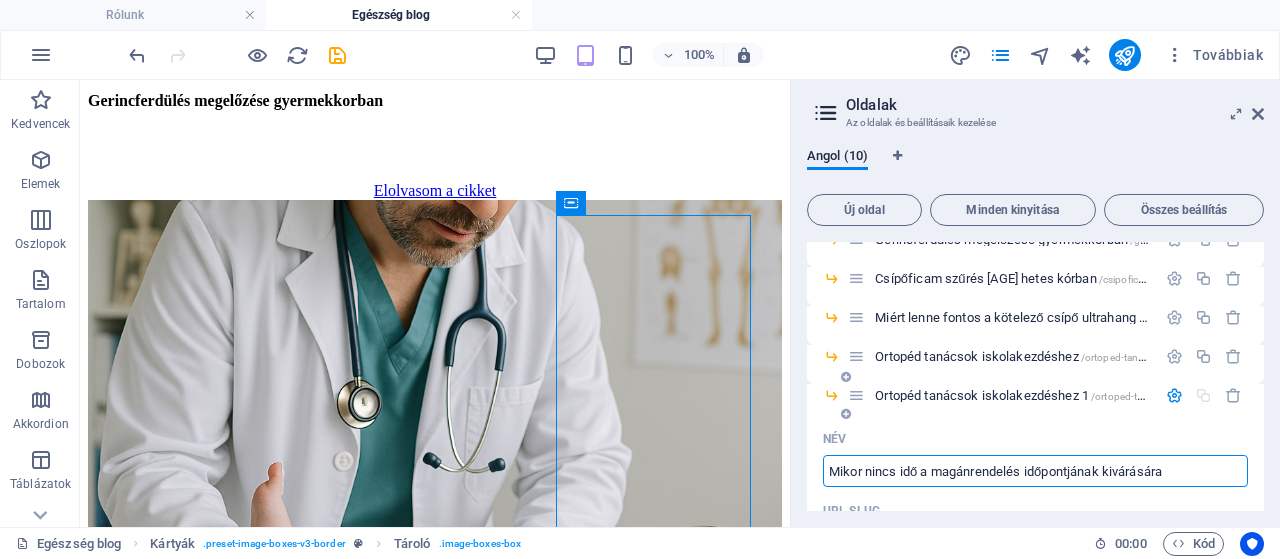 type on "Mikor nincs idő a magánrendelés időpontjának kivárására" 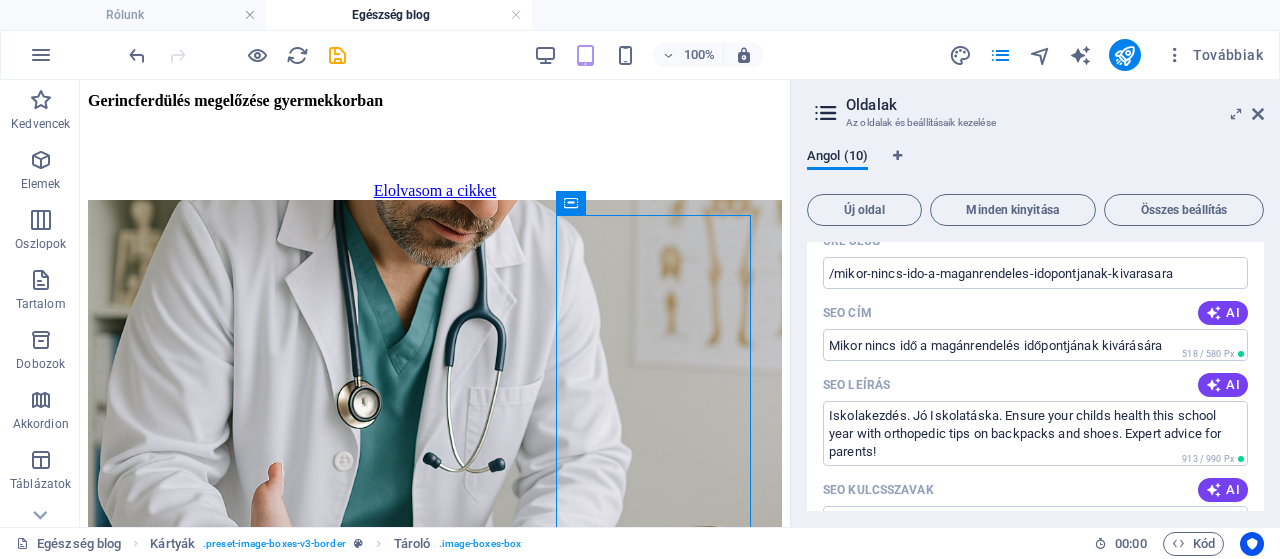 scroll, scrollTop: 408, scrollLeft: 0, axis: vertical 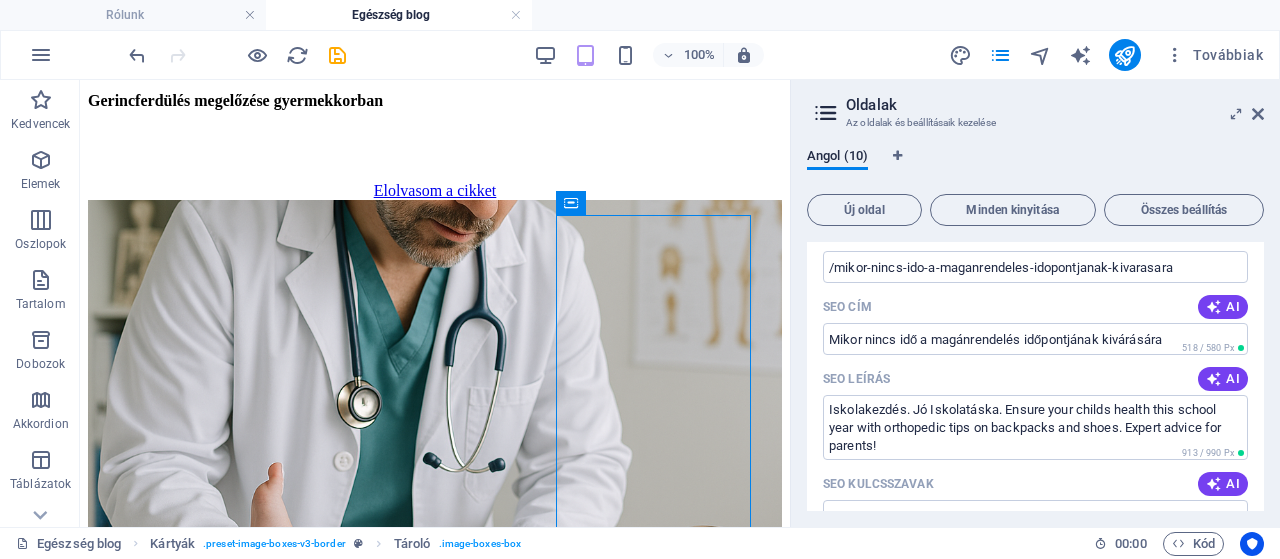 type on "Mikor nincs idő a magánrendelés időpontjának kivárására" 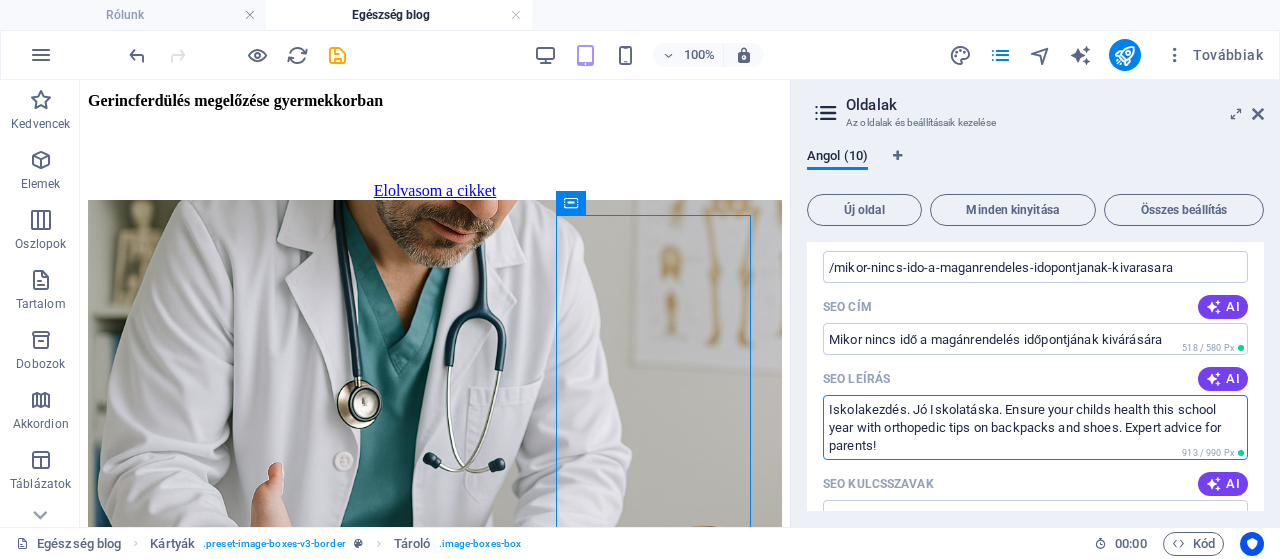drag, startPoint x: 885, startPoint y: 454, endPoint x: 823, endPoint y: 405, distance: 79.025314 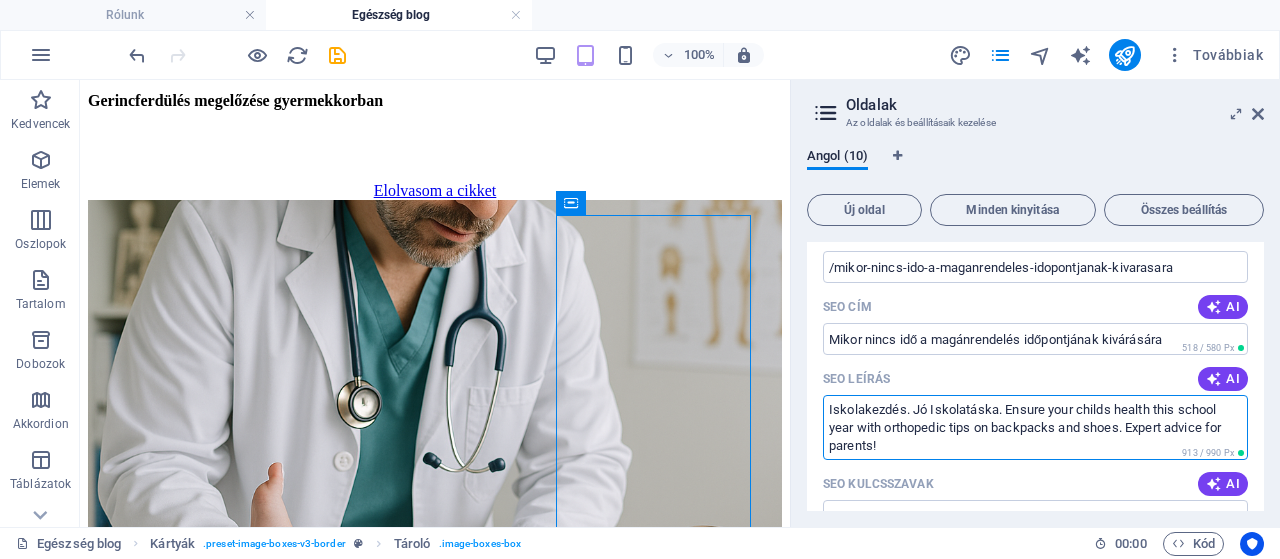 click on "Iskolakezdés. Jó Iskolatáska. Ensure your childs health this school year with orthopedic tips on backpacks and shoes. Expert advice for parents!" at bounding box center (1035, 427) 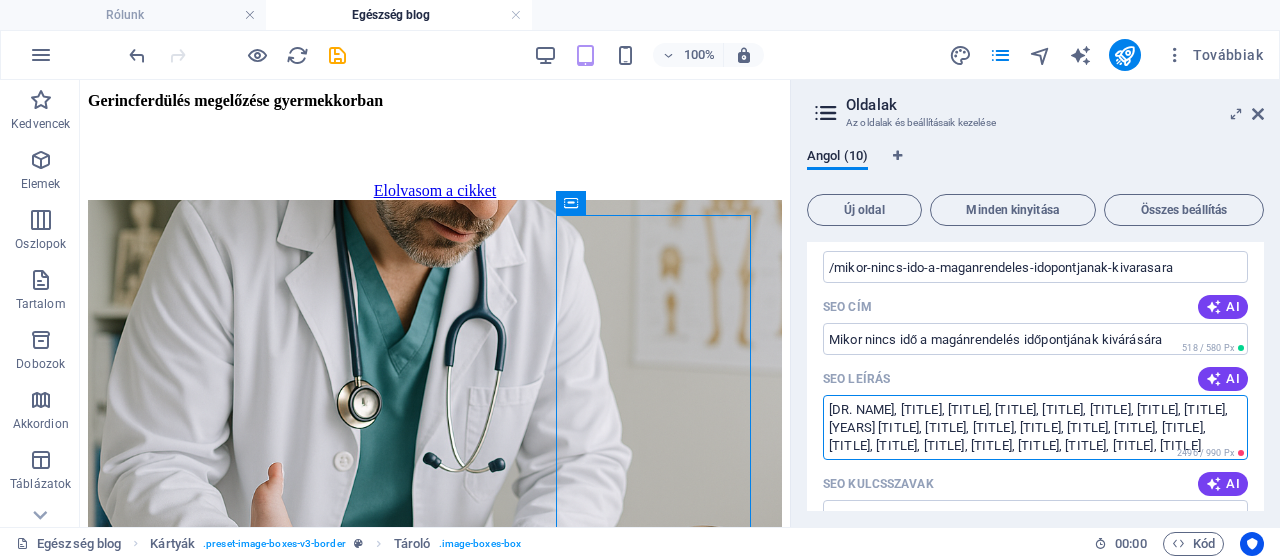 scroll, scrollTop: 71, scrollLeft: 0, axis: vertical 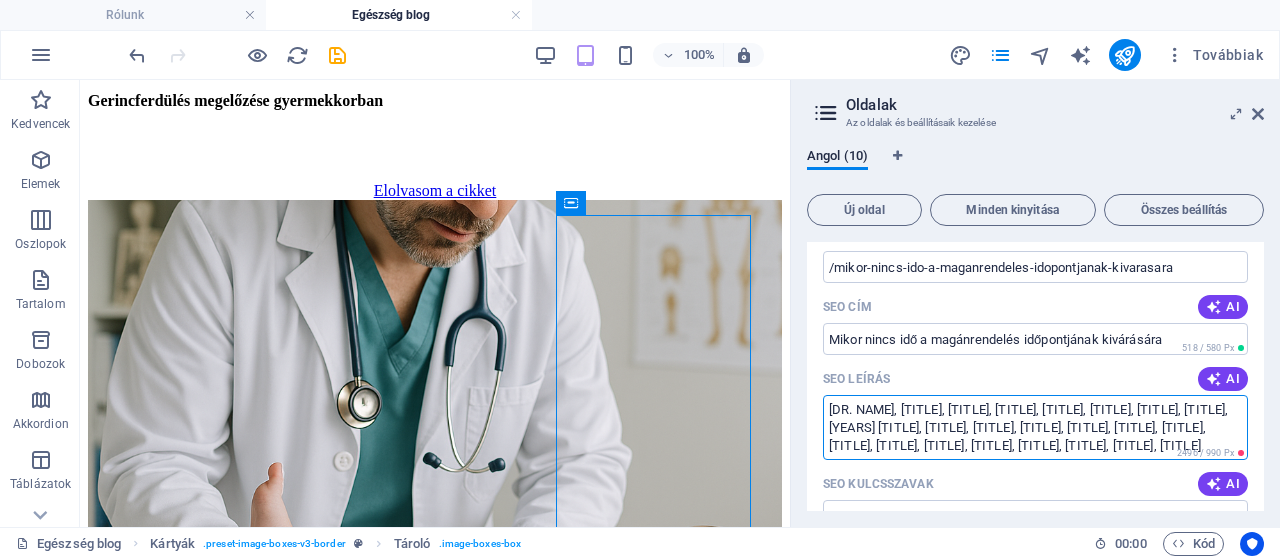 click on "[DR. NAME], [TITLE], [TITLE], [TITLE], [TITLE], [TITLE], [TITLE], [TITLE], [YEARS] [TITLE], [TITLE], [TITLE], [TITLE], [TITLE], [TITLE], [TITLE], [TITLE], [TITLE], [TITLE], [TITLE], [TITLE], [TITLE], [TITLE], [TITLE]" at bounding box center (1035, 427) 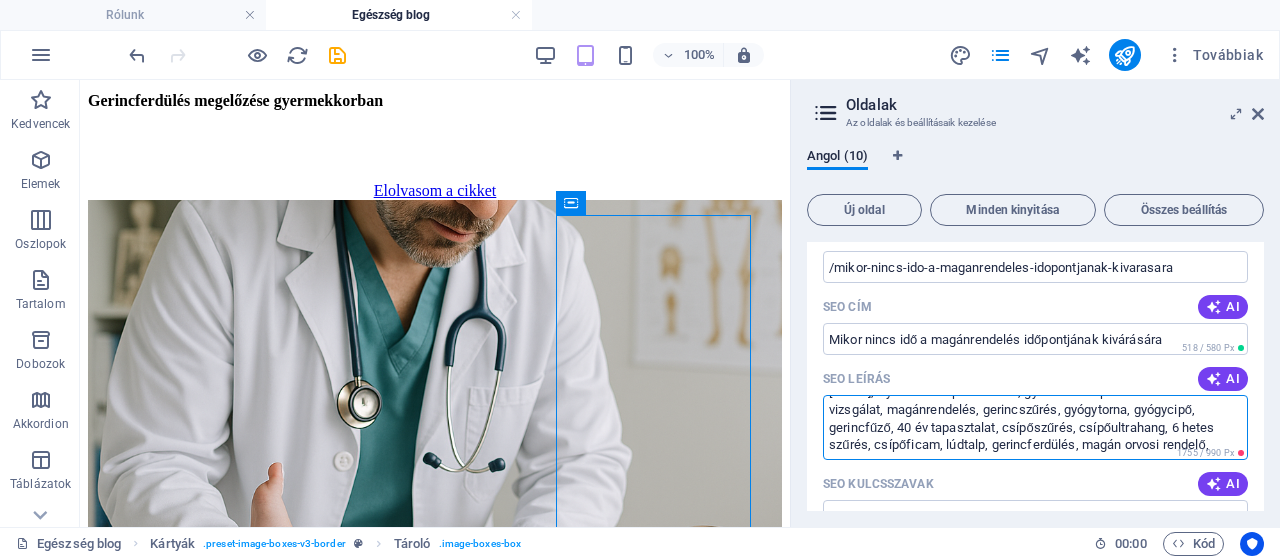 scroll, scrollTop: 36, scrollLeft: 0, axis: vertical 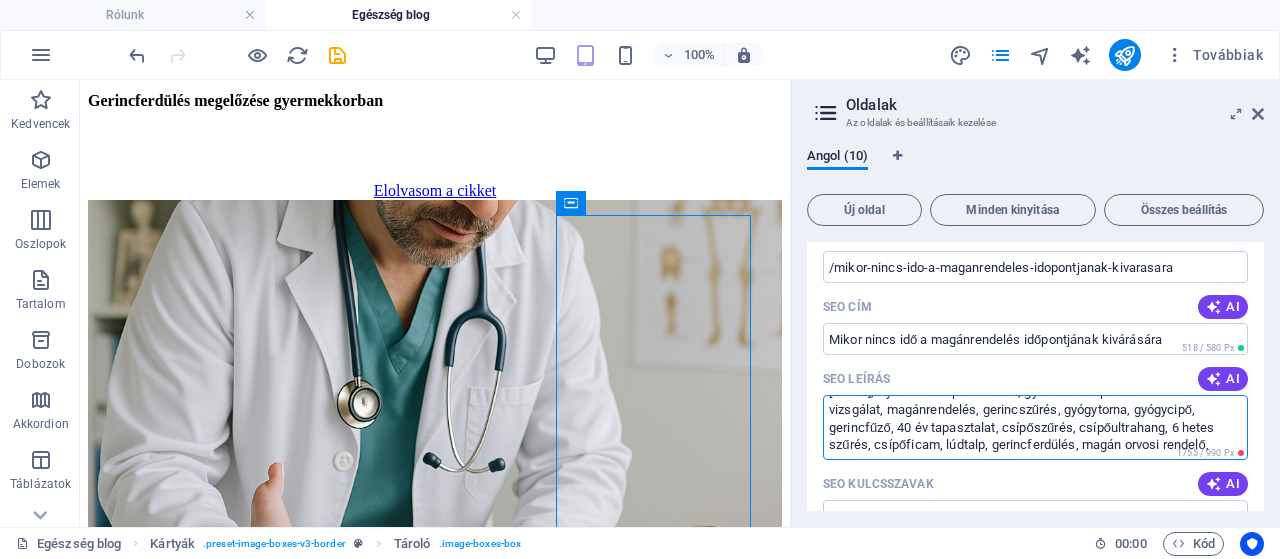 drag, startPoint x: 966, startPoint y: 449, endPoint x: 964, endPoint y: 415, distance: 34.058773 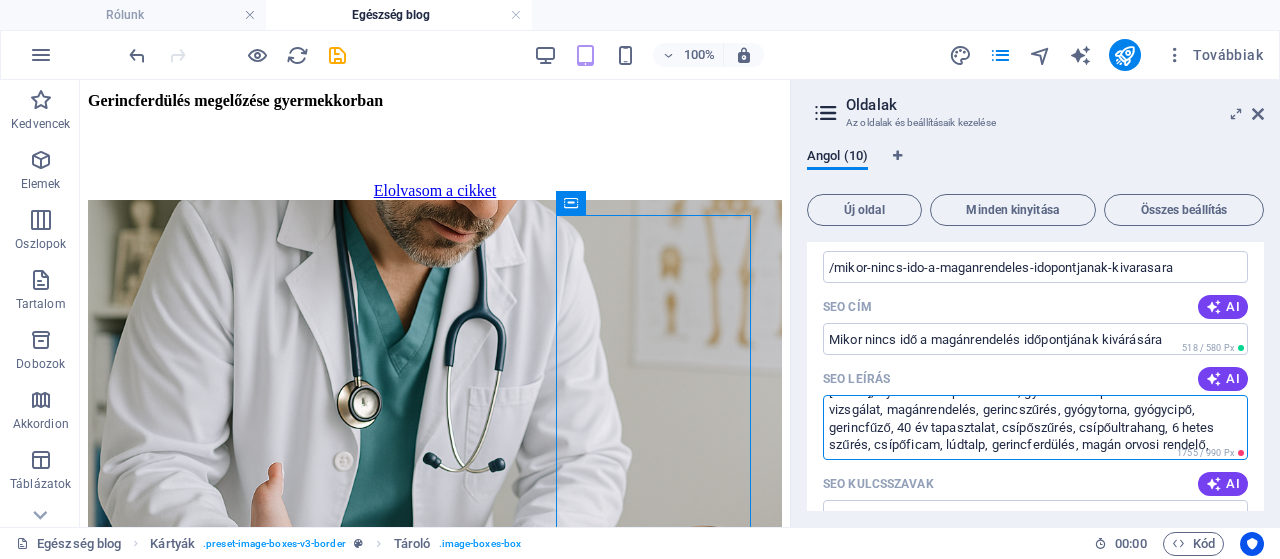 click on "[NAME], Gyermekortopéd sebész, gyermek ortopéd szakorvosi vizsgálat, magánrendelés, gerincszűrés, gyógytorna, gyógycipő, gerincfűző, 40 év tapasztalat, csípőszűrés, csípőultrahang, 6 hetes szűrés, csípőficam, lúdtalp, gerincferdülés, magán orvosi rendelő," at bounding box center [1035, 427] 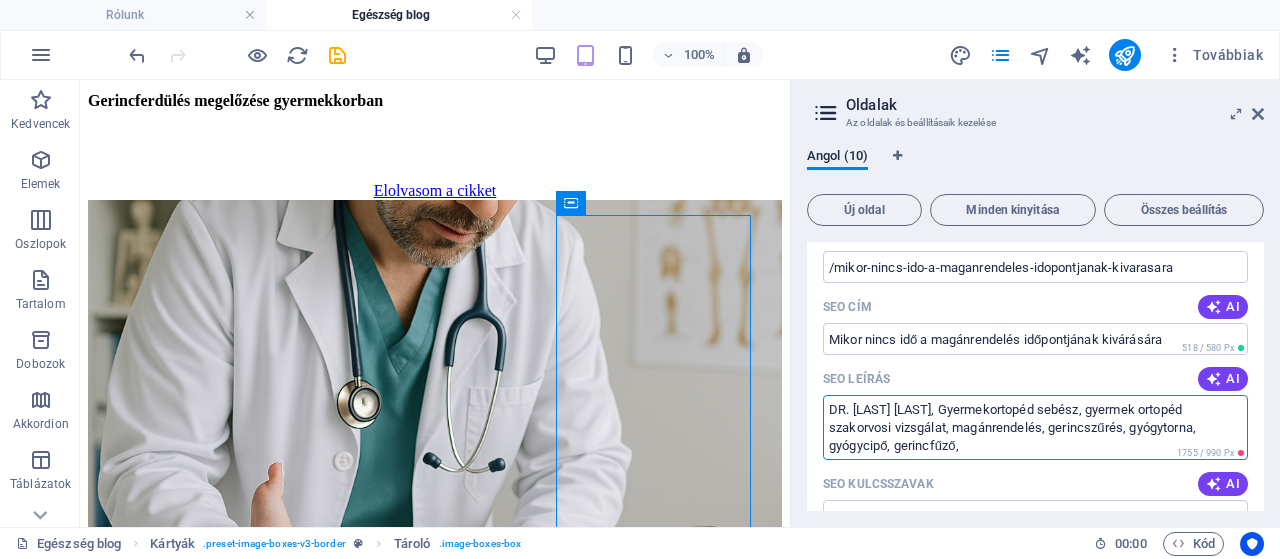 scroll, scrollTop: 0, scrollLeft: 0, axis: both 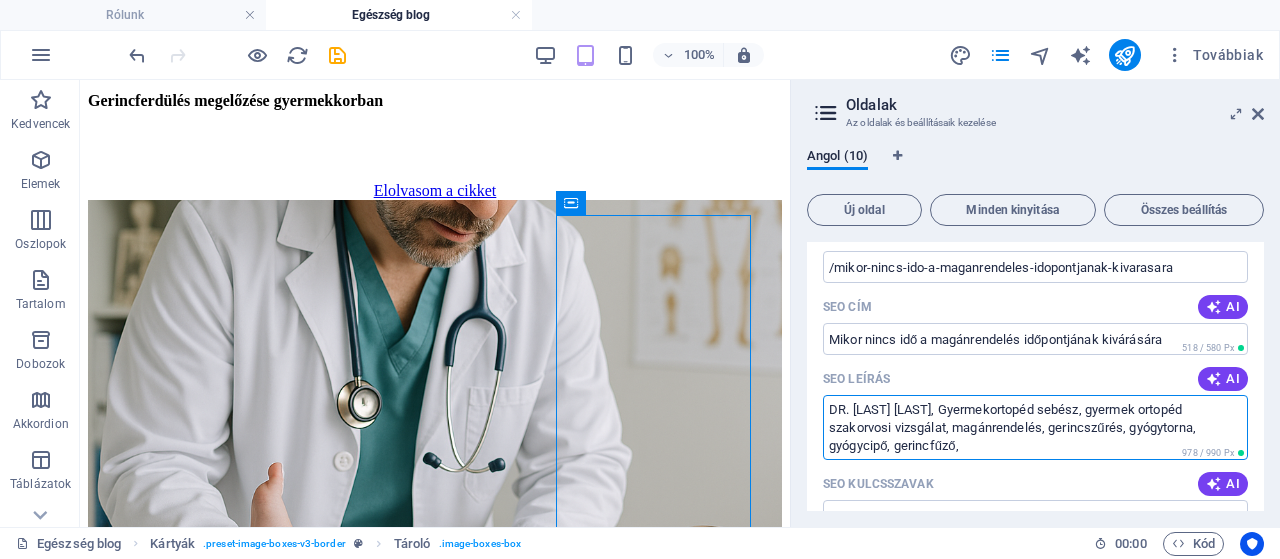 click on "DR. [LAST] [LAST], Gyermekortopéd sebész, gyermek ortopéd szakorvosi vizsgálat, magánrendelés, gerincszűrés, gyógytorna, gyógycipő, gerincfűző," at bounding box center (1035, 427) 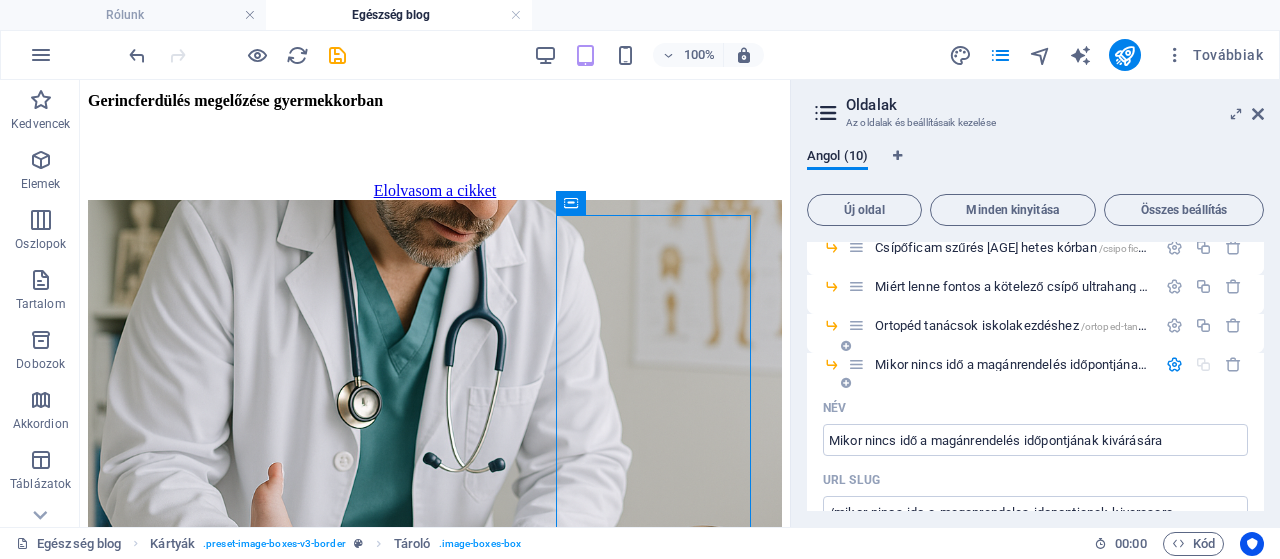 scroll, scrollTop: 162, scrollLeft: 0, axis: vertical 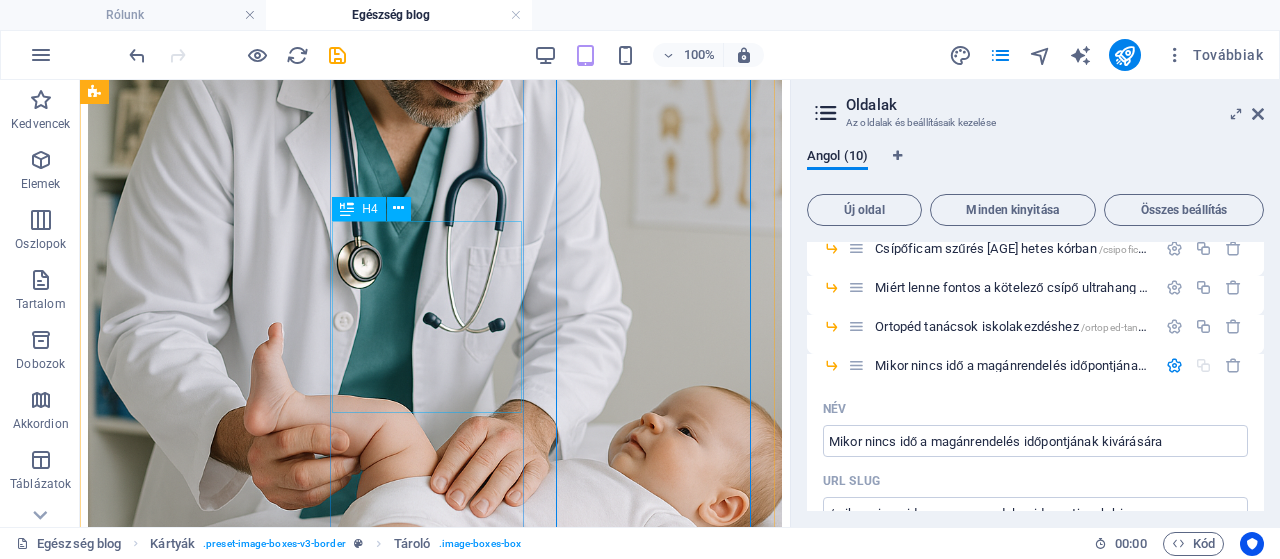 click on "Miért lenne fontos a kötelező csípő ultrahang szűrés minden újszülöttnél?" at bounding box center (435, 2803) 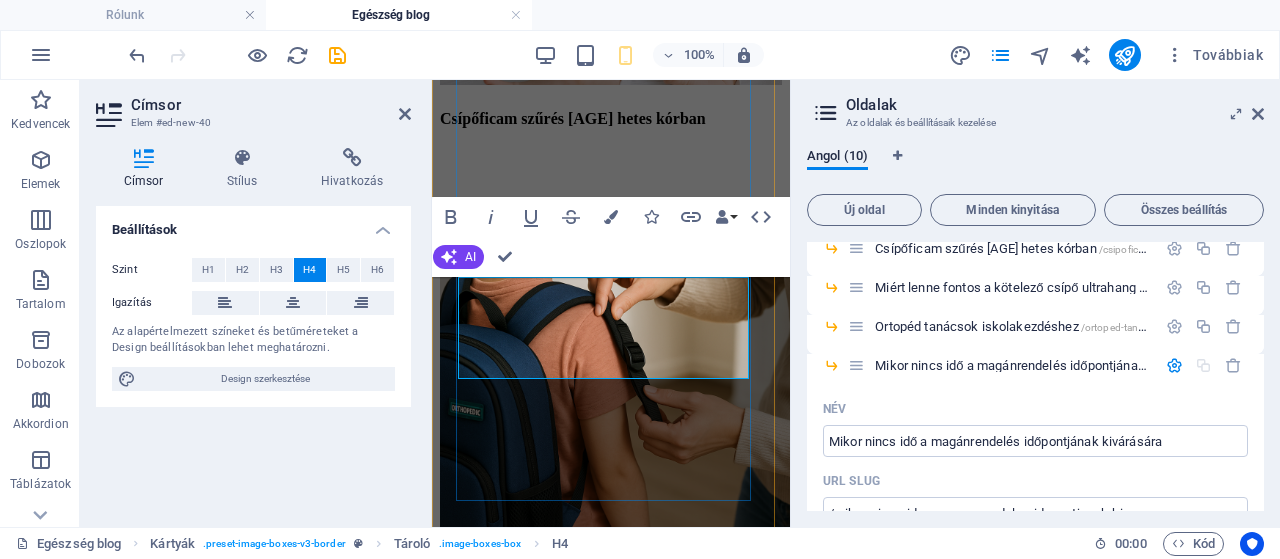 scroll, scrollTop: 2121, scrollLeft: 0, axis: vertical 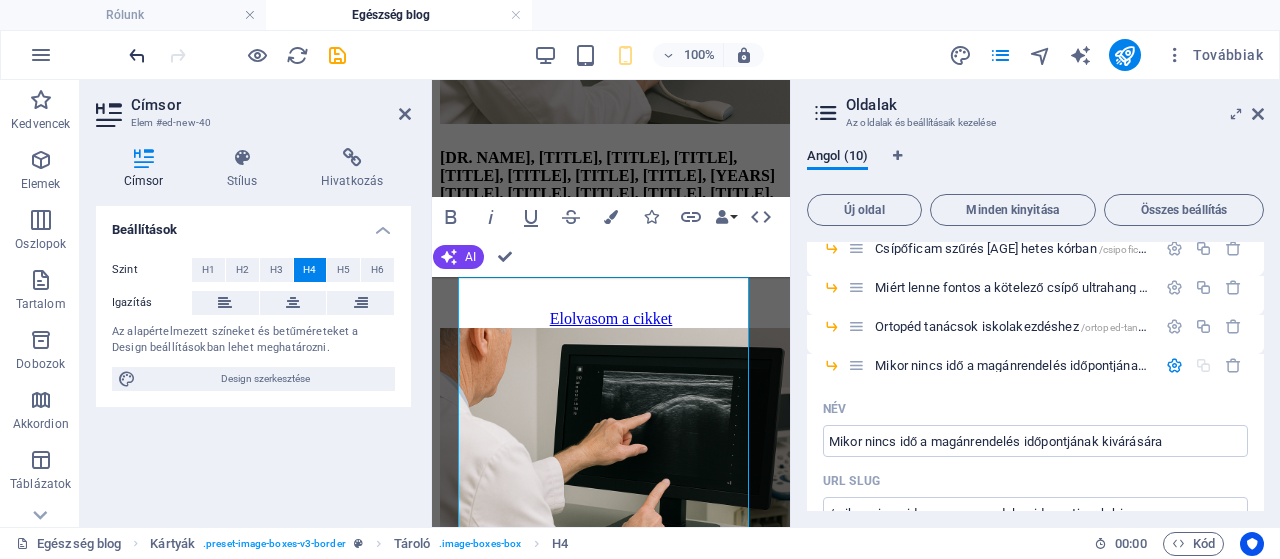 click at bounding box center (137, 55) 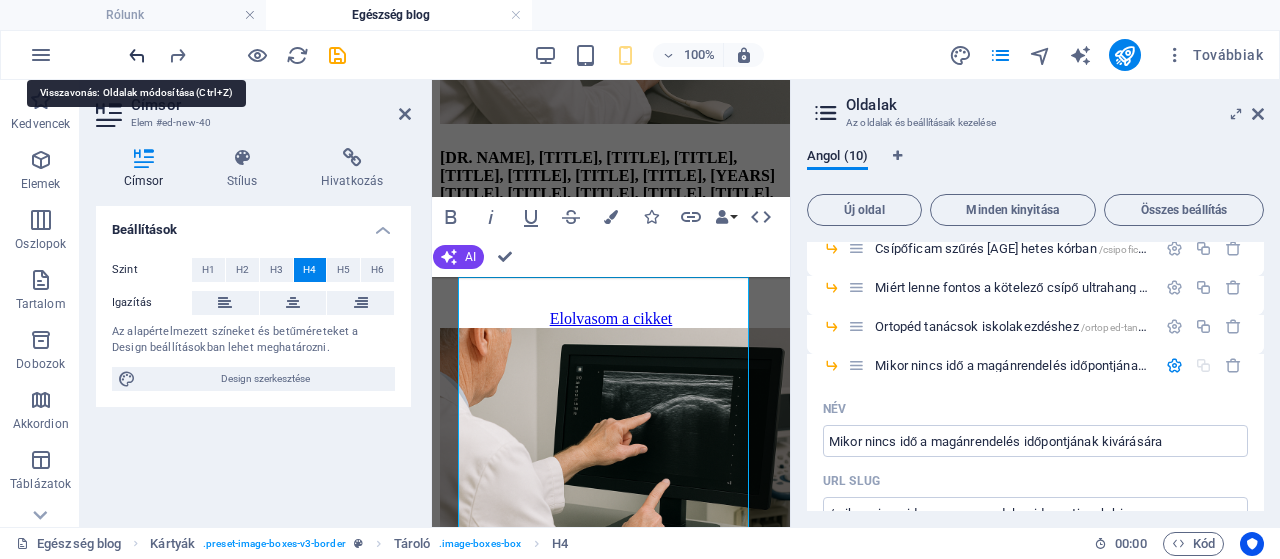 type on "D. [LAST_NAME], Gyermekortopéd sebész, gyermek ortopéd szakorvosi vizsgálat, magánrendelés, gerincszűrés, gyógytorna, gyógycipő, gerincfűző," 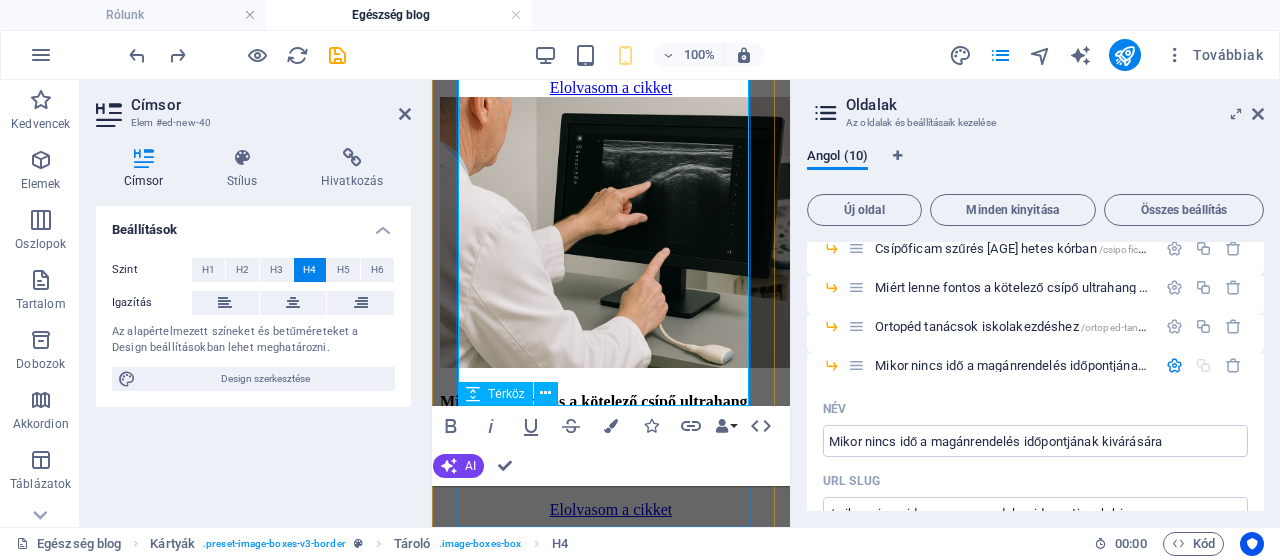 scroll, scrollTop: 2378, scrollLeft: 0, axis: vertical 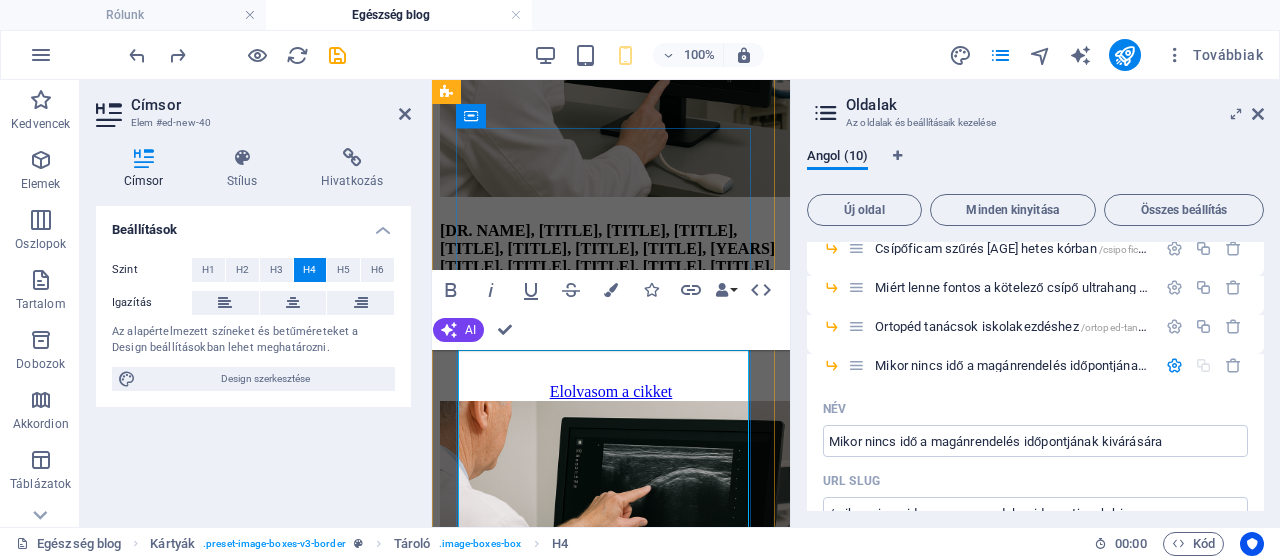 drag, startPoint x: 681, startPoint y: 395, endPoint x: 491, endPoint y: 380, distance: 190.59119 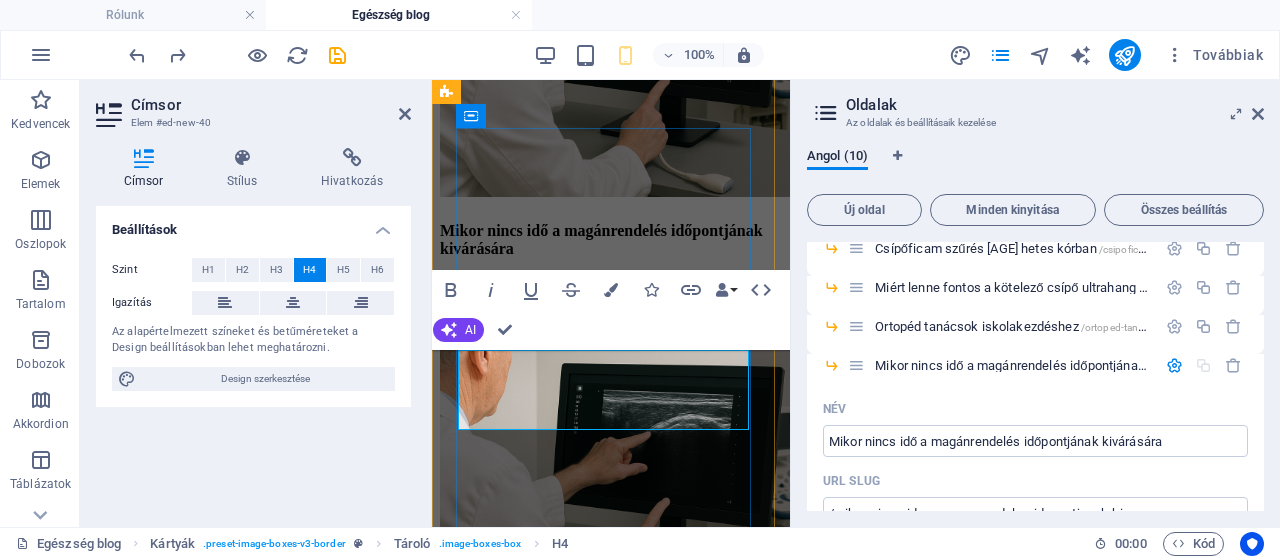 type 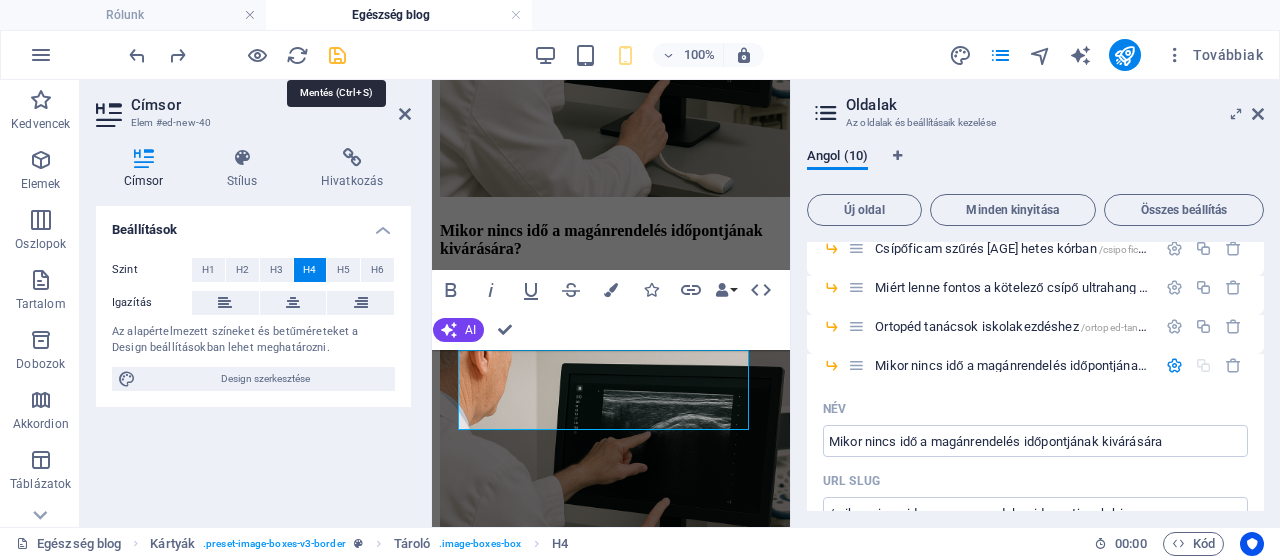 click at bounding box center (337, 55) 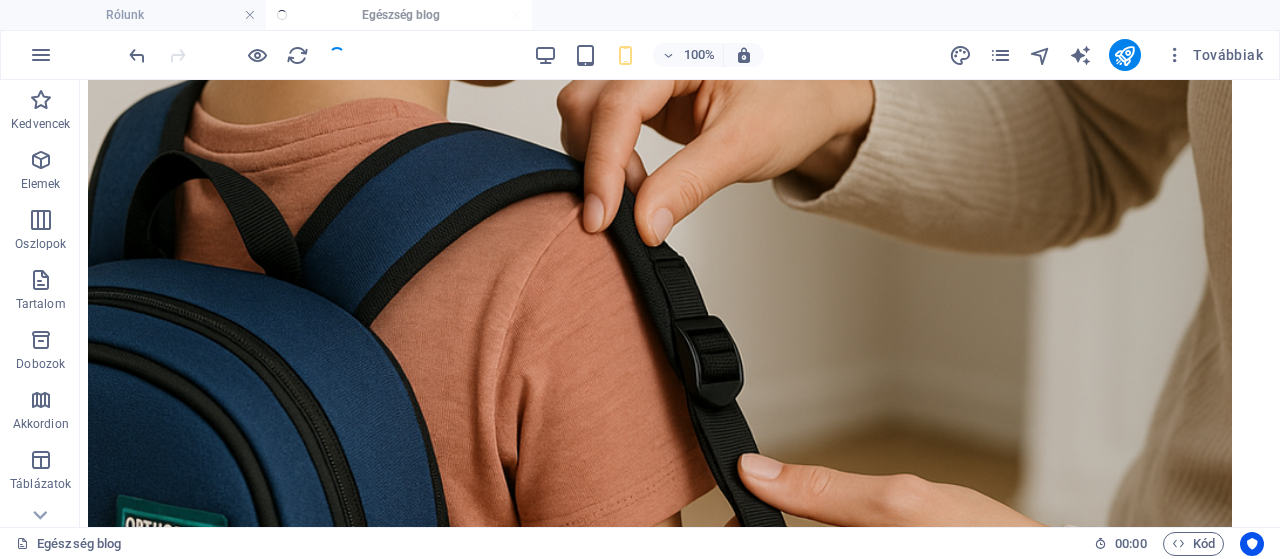 scroll, scrollTop: 1082, scrollLeft: 0, axis: vertical 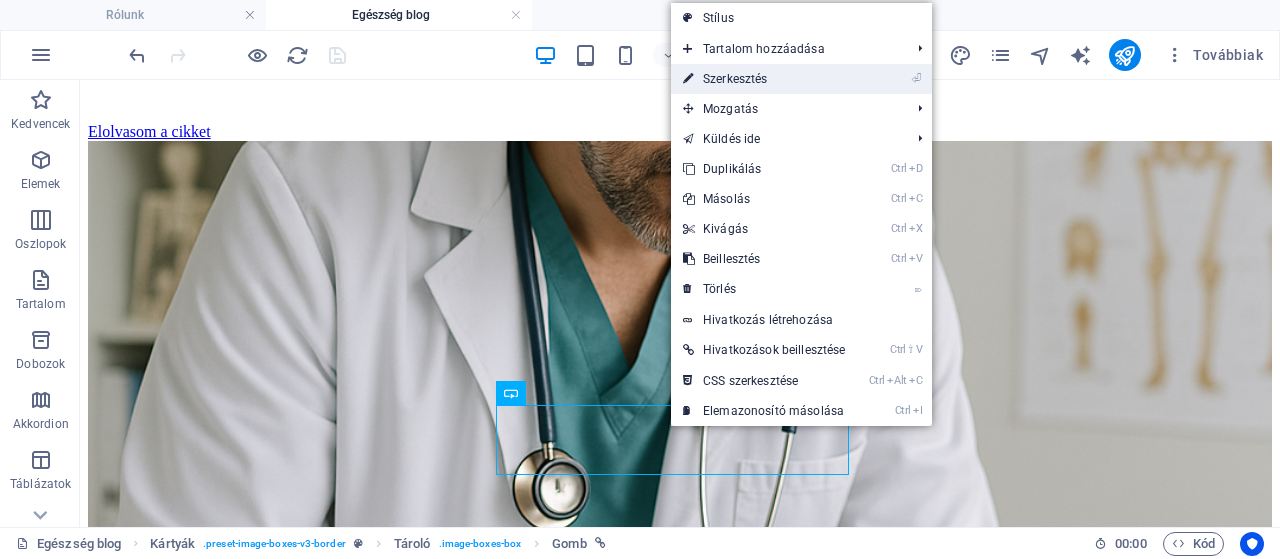 click on "⏎  Szerkesztés" at bounding box center (764, 79) 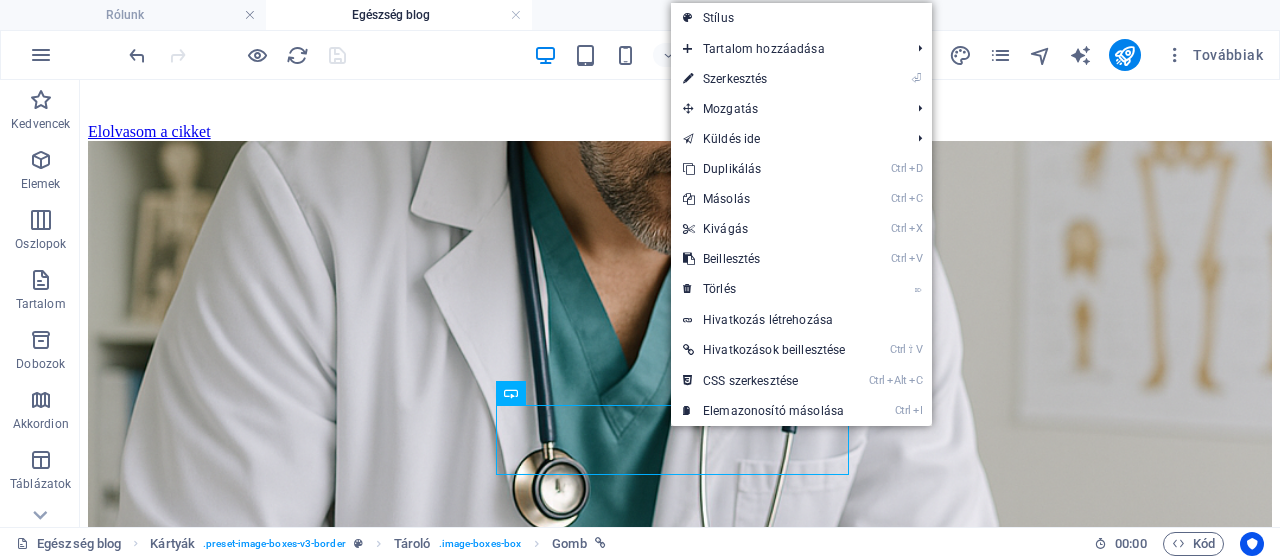 select on "4" 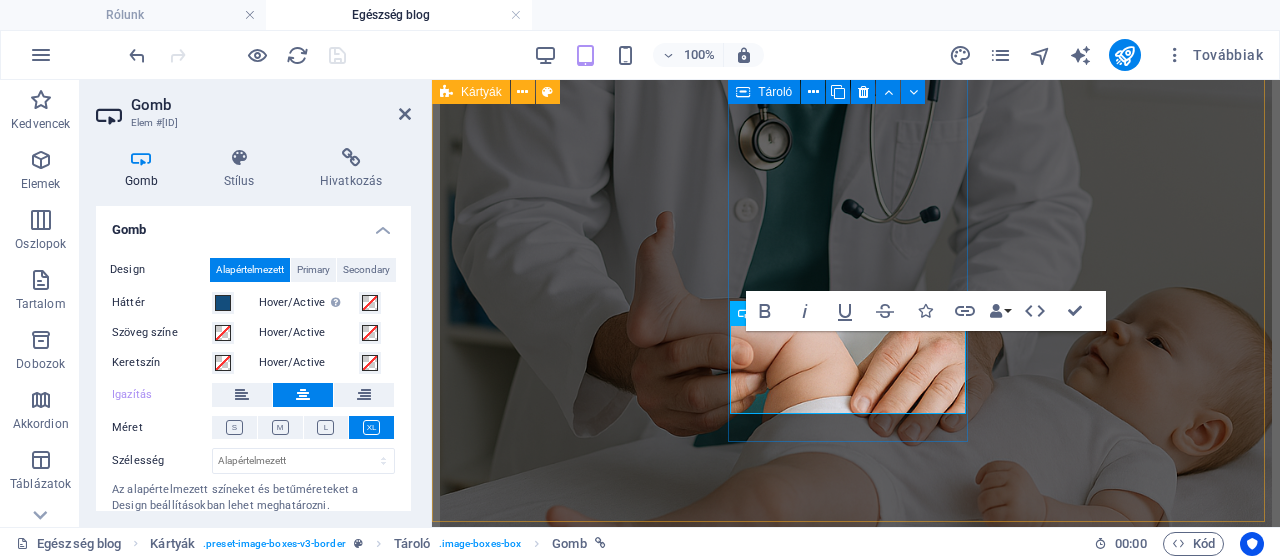 scroll, scrollTop: 939, scrollLeft: 0, axis: vertical 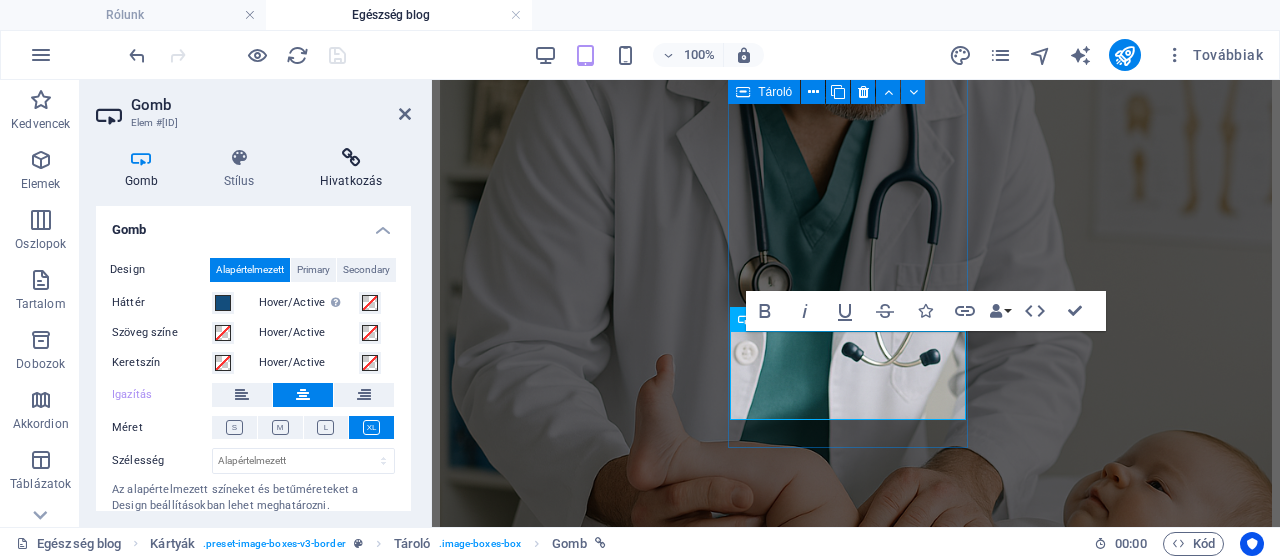click at bounding box center [351, 158] 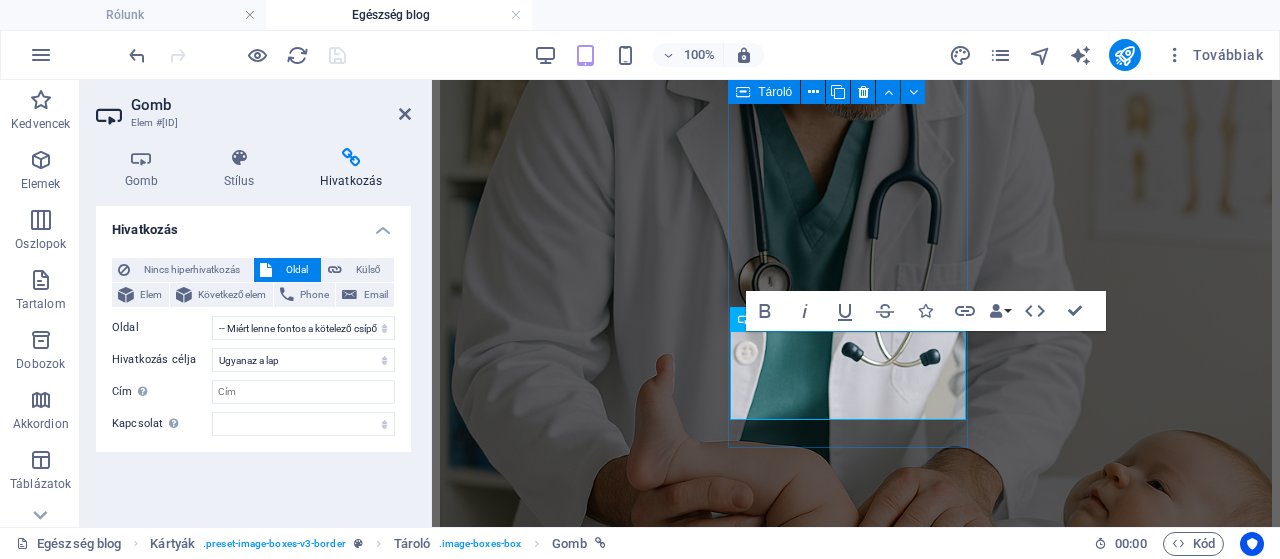 click on "Oldal" at bounding box center (296, 270) 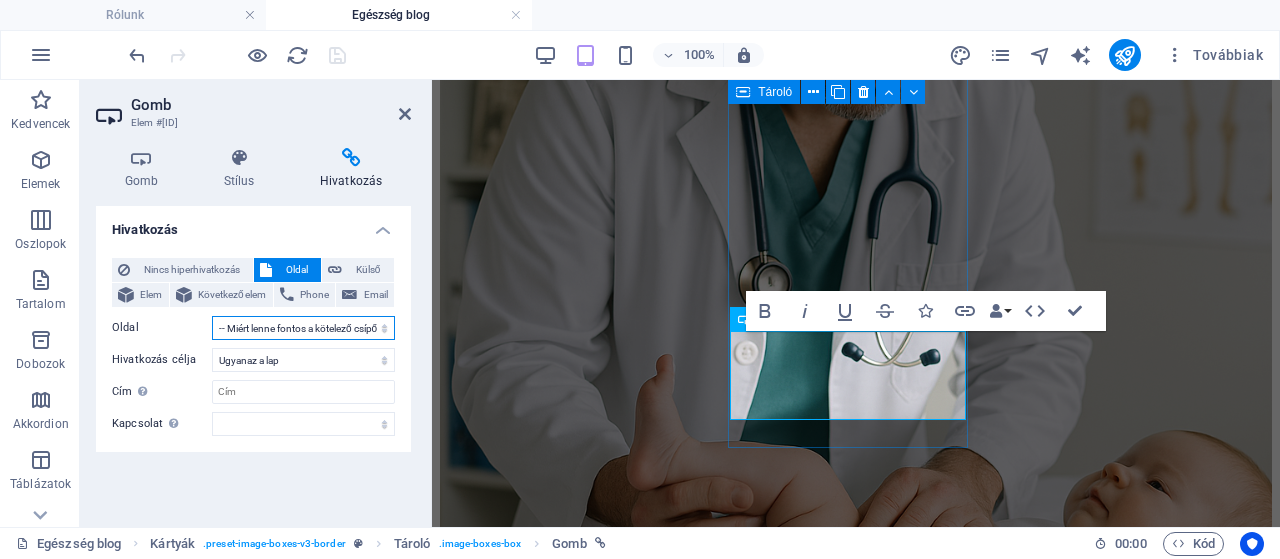 click on "Rólunk Egészség blog -- [TITLE] -- [TITLE] -- Miért lenne fontos a kötelező [TITLE] minden újszülöttnél? -- [TITLE] -- [TITLE] Magánrendelés Sajtómegjelenések Áraink" at bounding box center (303, 328) 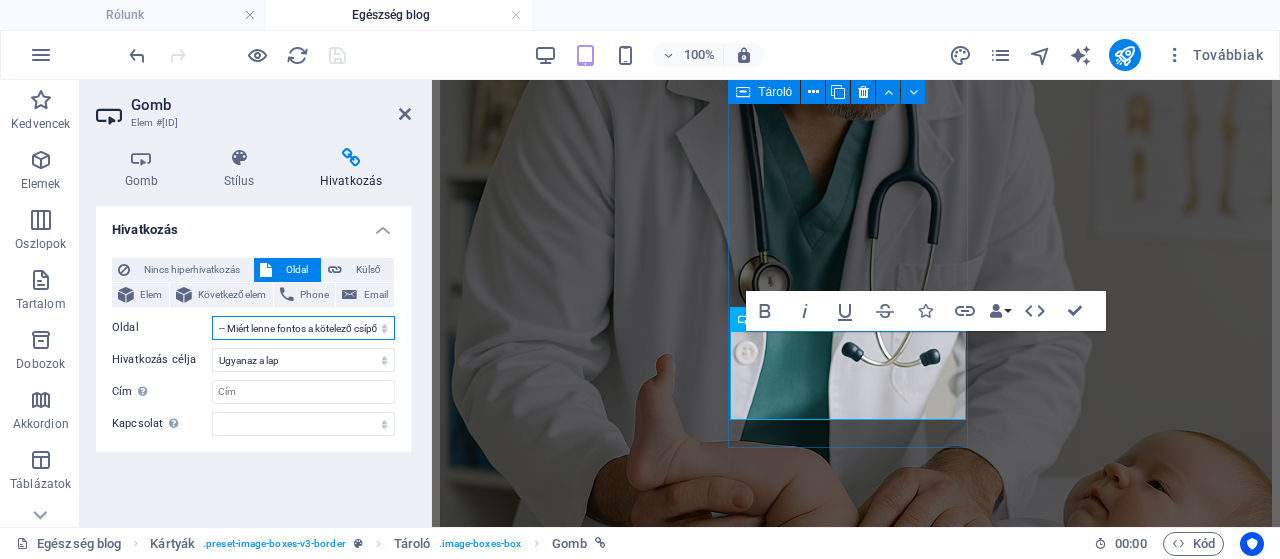 select on "6" 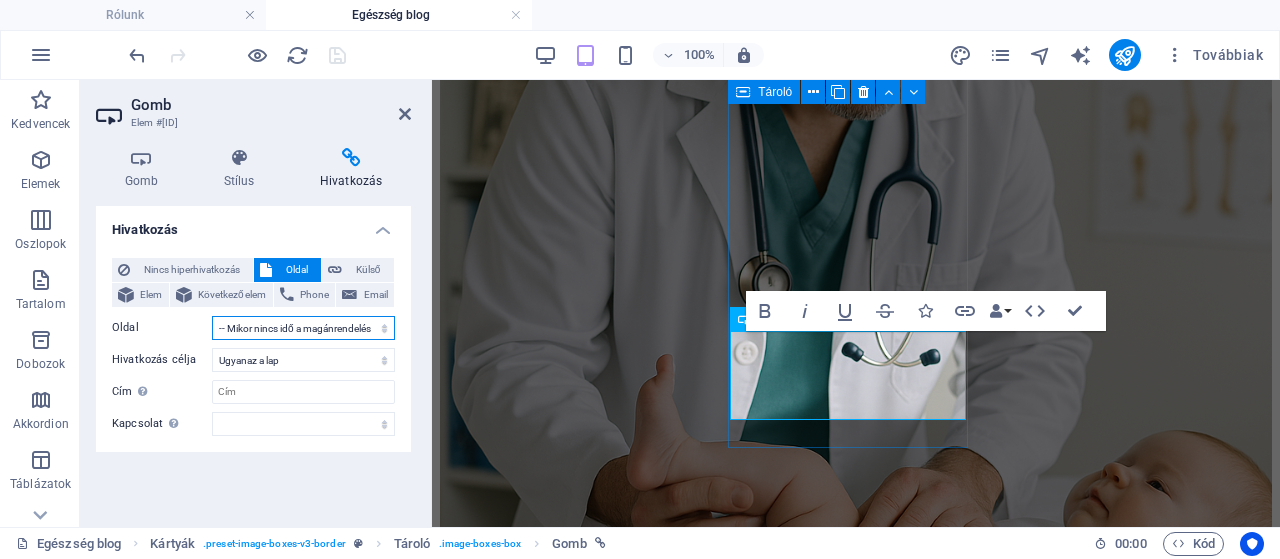 click on "Rólunk Egészség blog -- [TITLE] -- [TITLE] -- Miért lenne fontos a kötelező [TITLE] minden újszülöttnél? -- [TITLE] -- [TITLE] Magánrendelés Sajtómegjelenések Áraink" at bounding box center [303, 328] 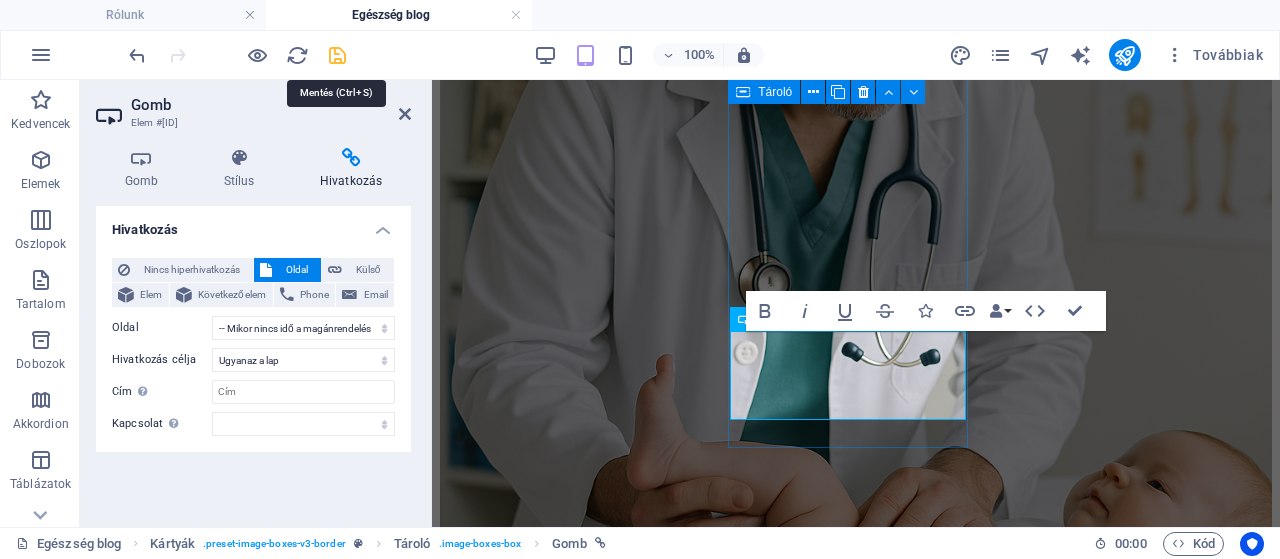 click at bounding box center [337, 55] 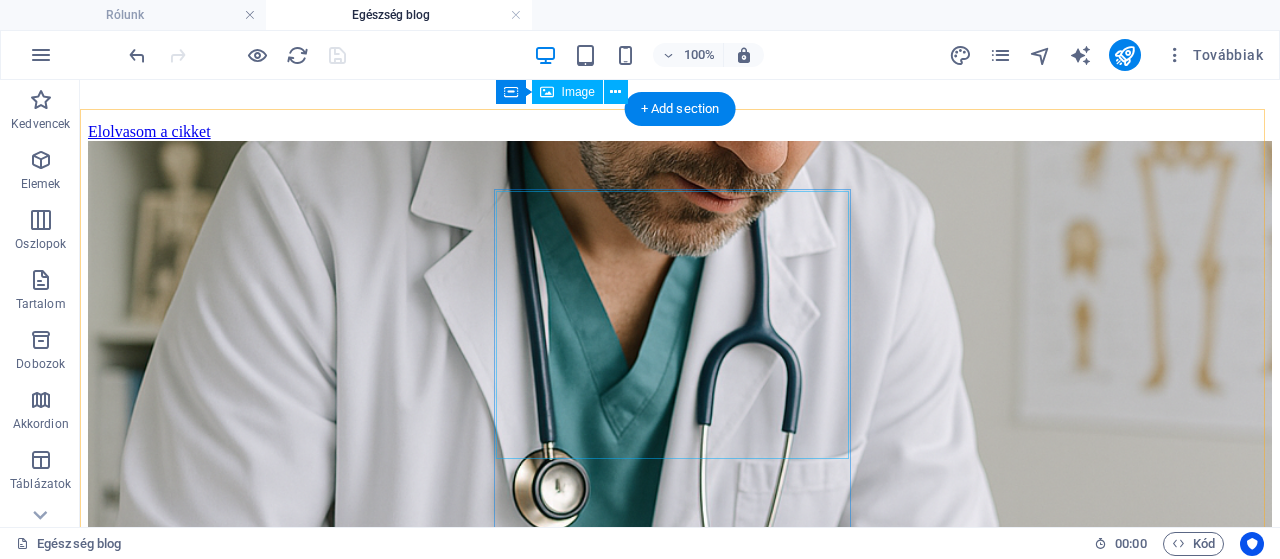 scroll, scrollTop: 875, scrollLeft: 0, axis: vertical 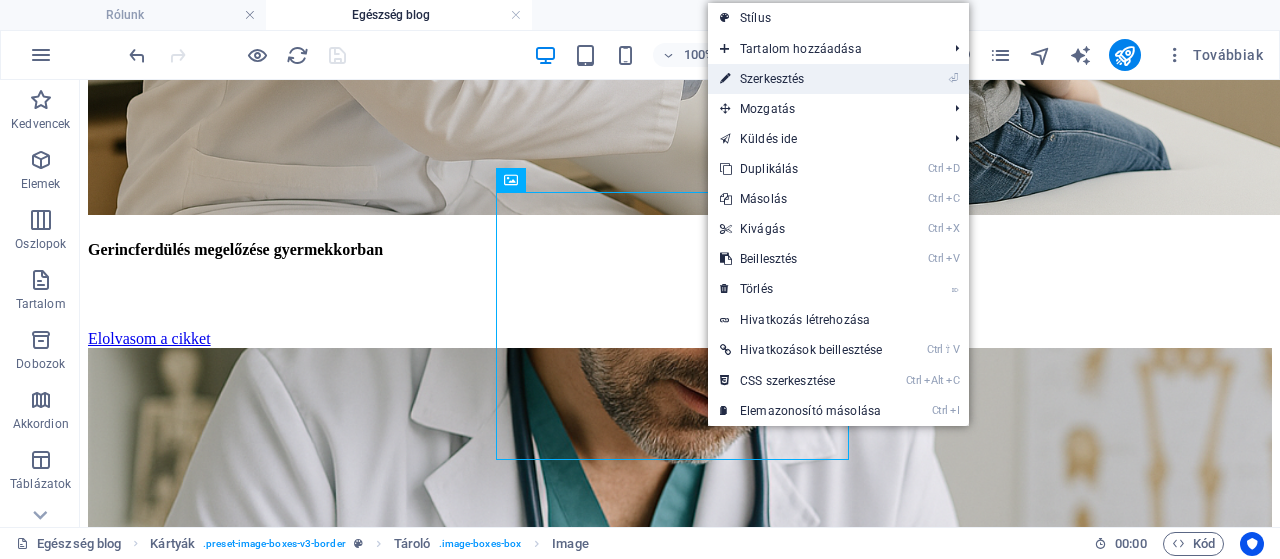 click on "⏎  Szerkesztés" at bounding box center [801, 79] 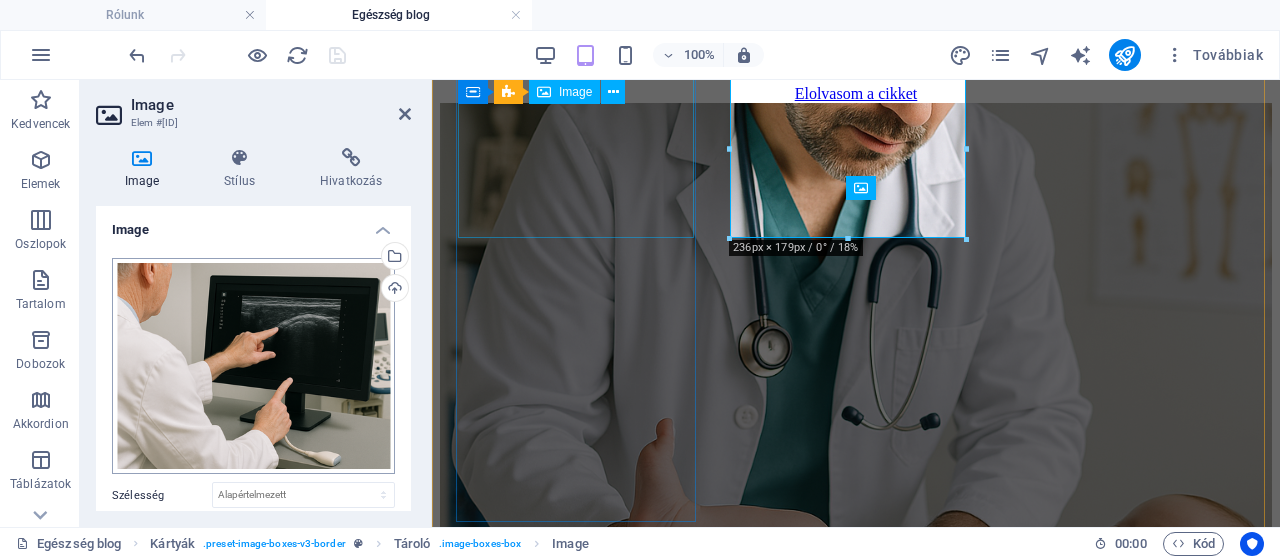 scroll, scrollTop: 865, scrollLeft: 0, axis: vertical 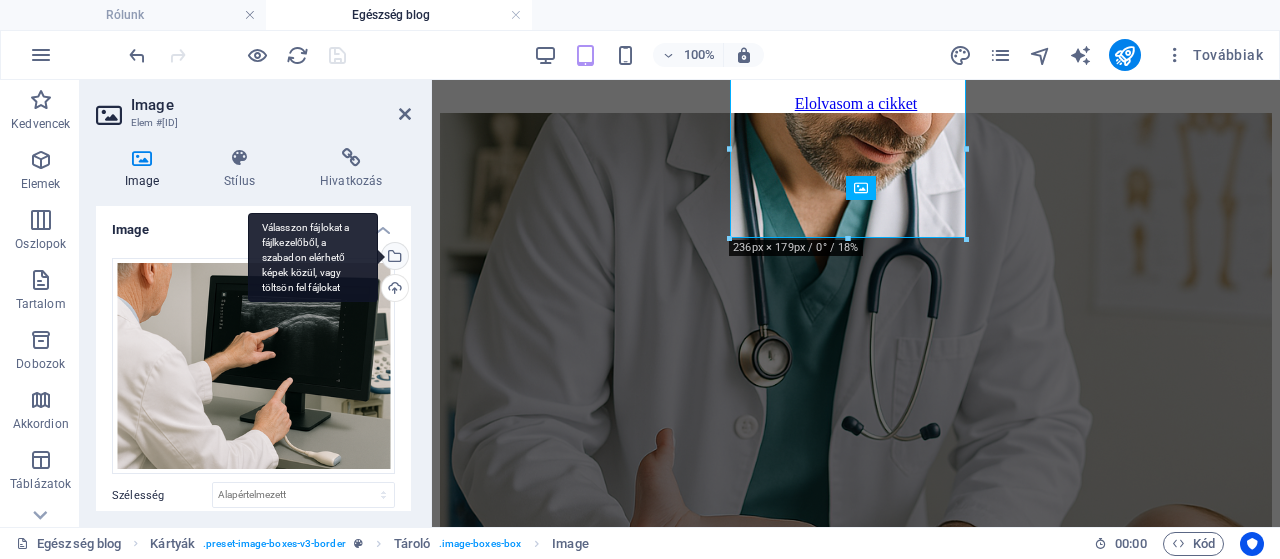 click on "Válasszon fájlokat a fájlkezelőből, a szabadon elérhető képek közül, vagy töltsön fel fájlokat" at bounding box center (393, 258) 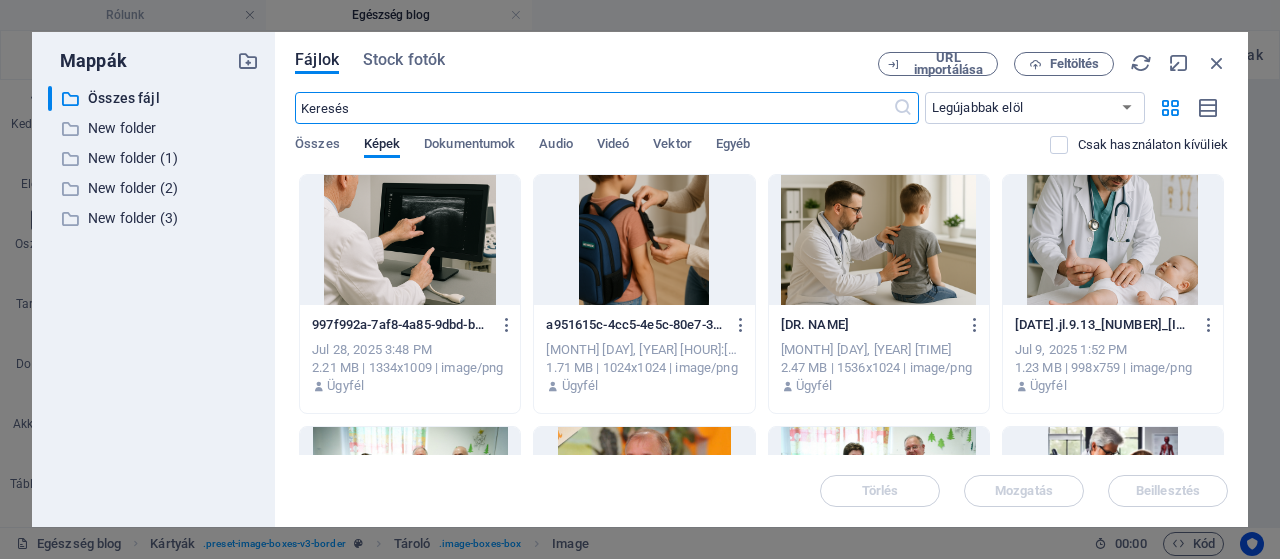 scroll, scrollTop: 1984, scrollLeft: 0, axis: vertical 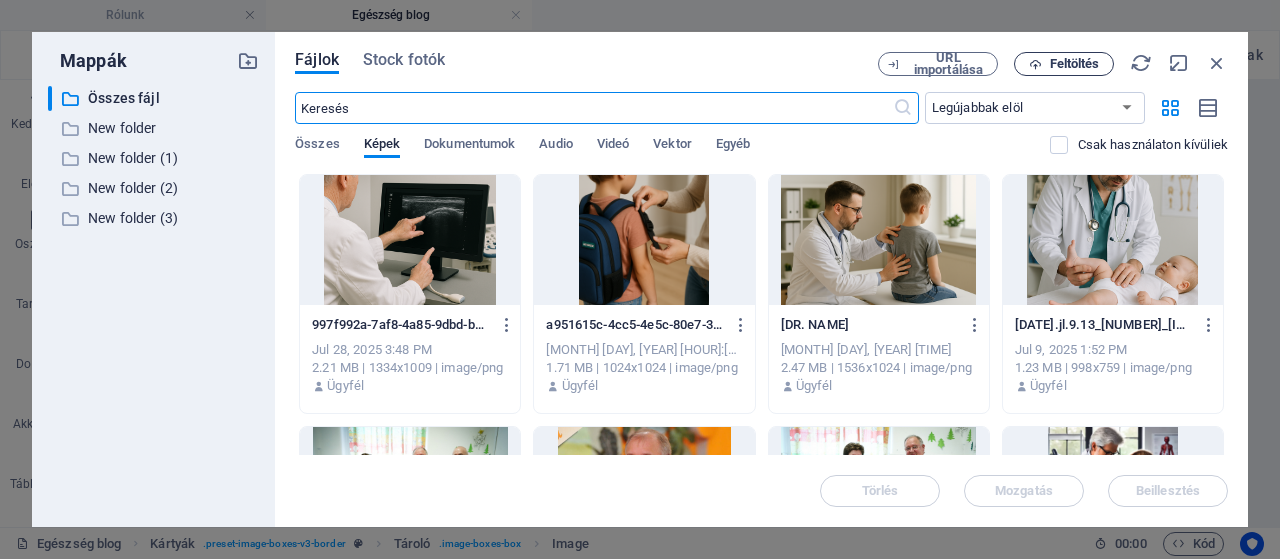 click on "Feltöltés" at bounding box center (1075, 64) 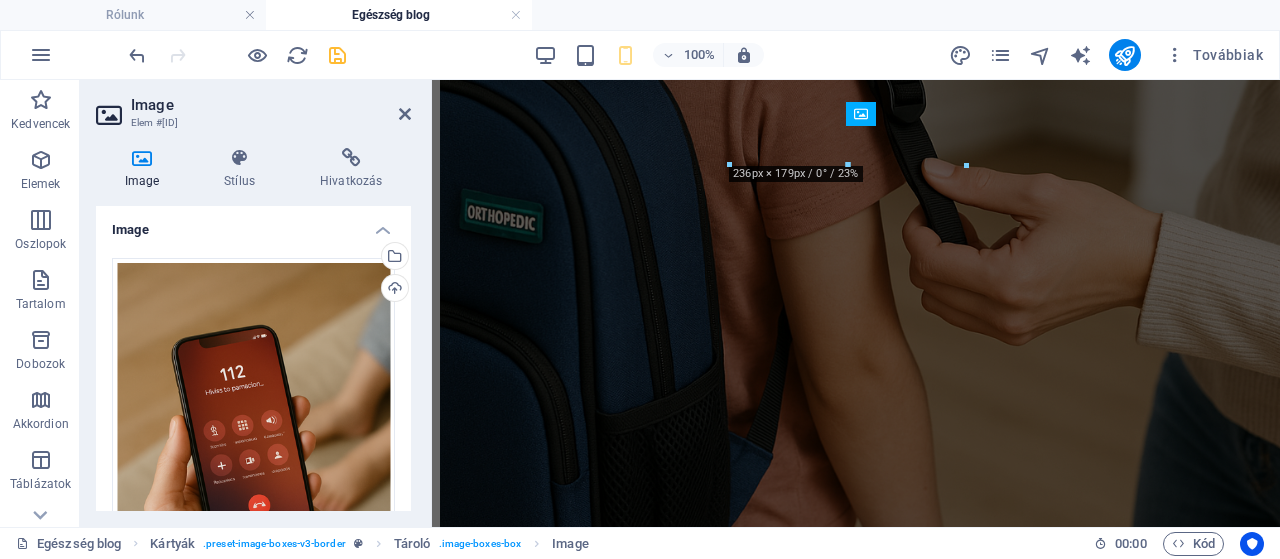 scroll, scrollTop: 939, scrollLeft: 0, axis: vertical 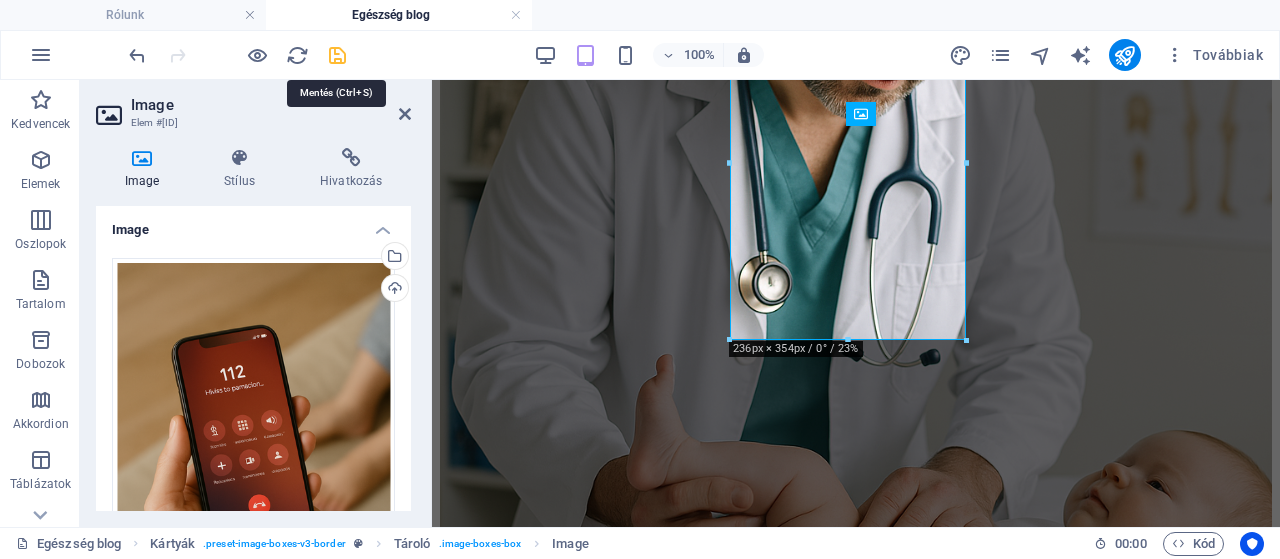 click at bounding box center (337, 55) 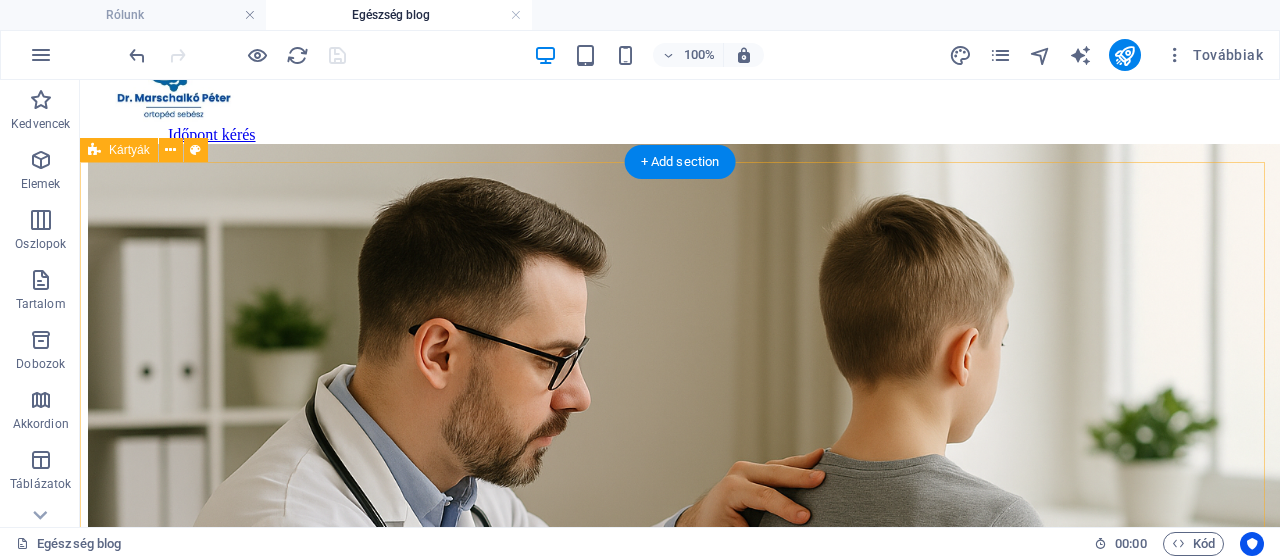 scroll, scrollTop: 84, scrollLeft: 0, axis: vertical 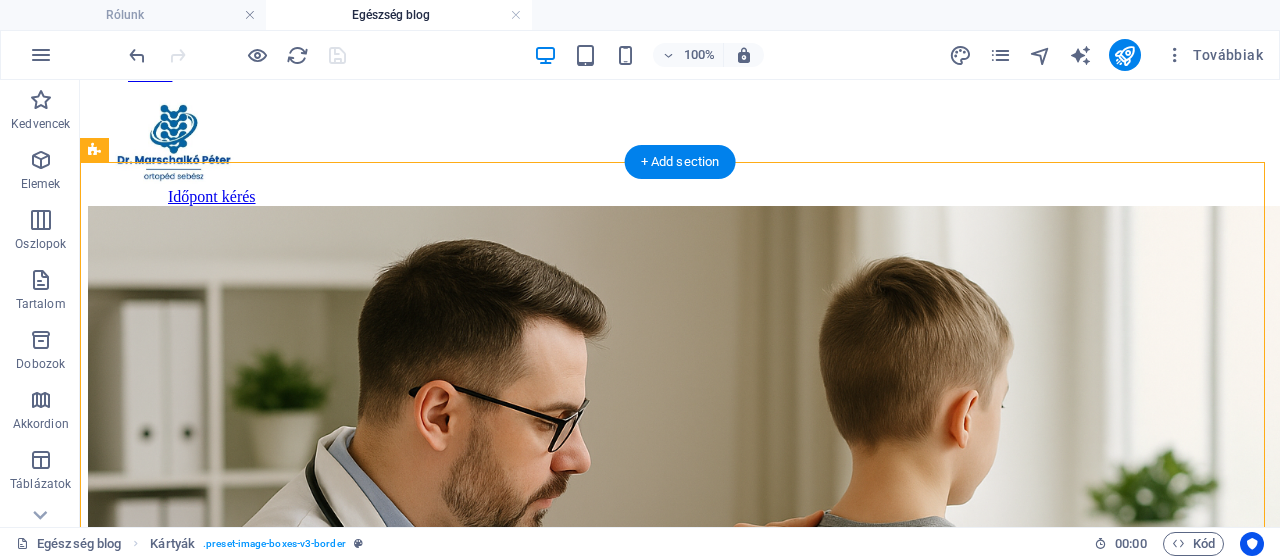 drag, startPoint x: 1039, startPoint y: 291, endPoint x: 455, endPoint y: 345, distance: 586.4913 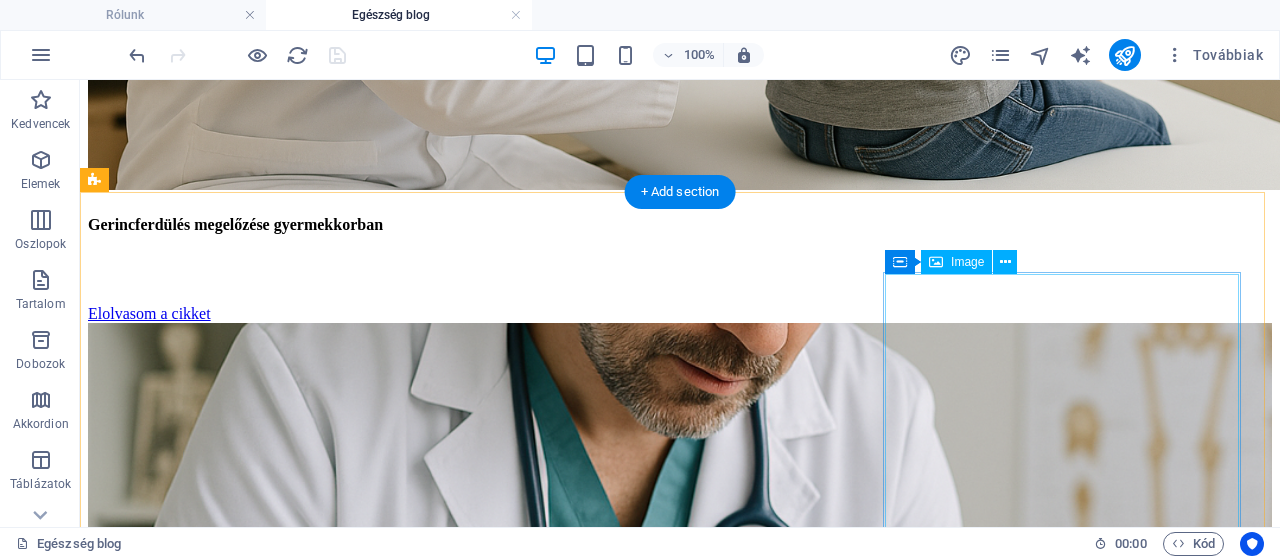 scroll, scrollTop: 950, scrollLeft: 0, axis: vertical 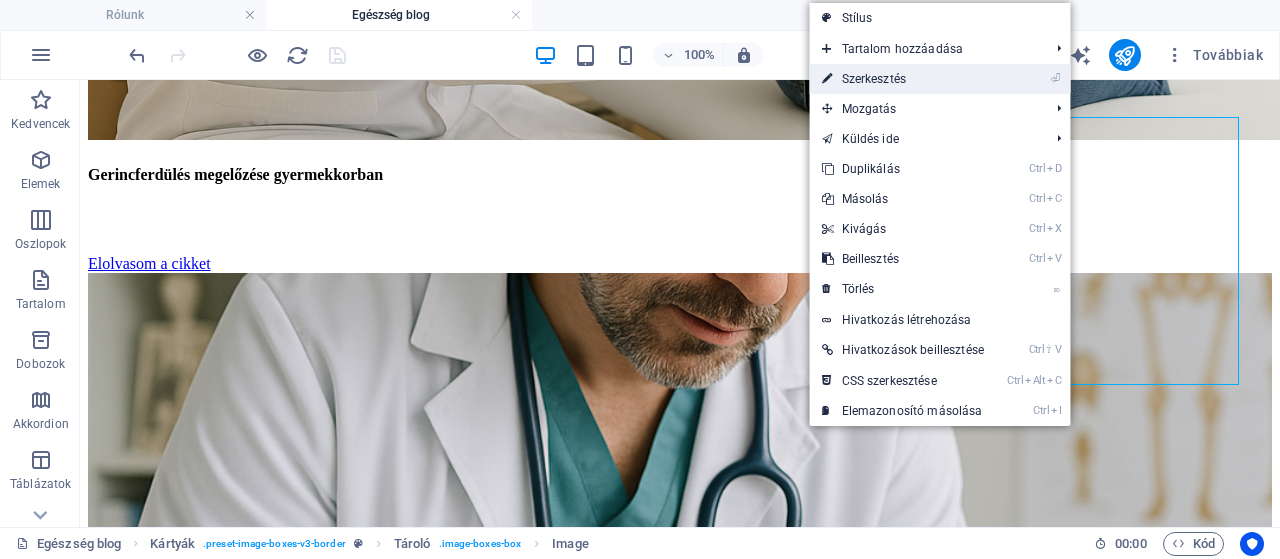 click on "⏎  Szerkesztés" at bounding box center (903, 79) 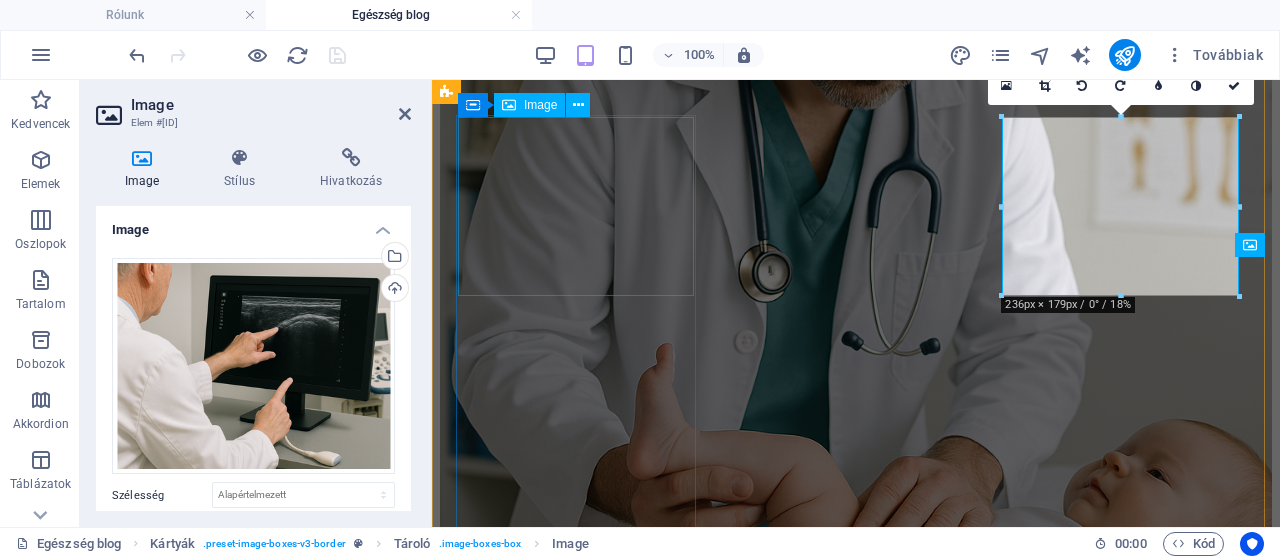 scroll, scrollTop: 807, scrollLeft: 0, axis: vertical 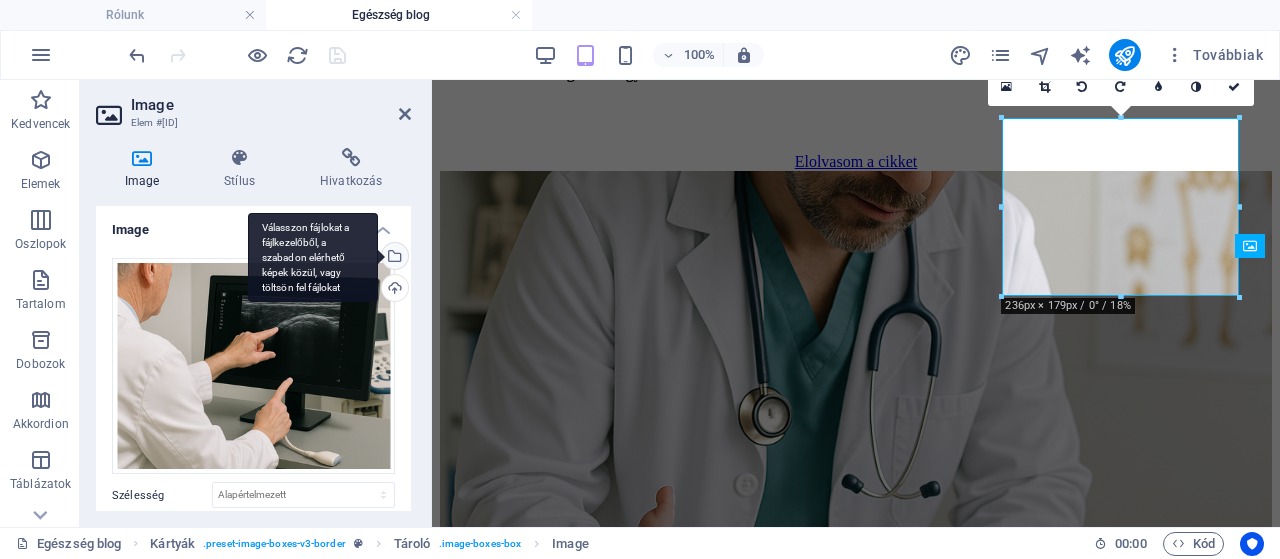 click on "Válasszon fájlokat a fájlkezelőből, a szabadon elérhető képek közül, vagy töltsön fel fájlokat" at bounding box center [313, 258] 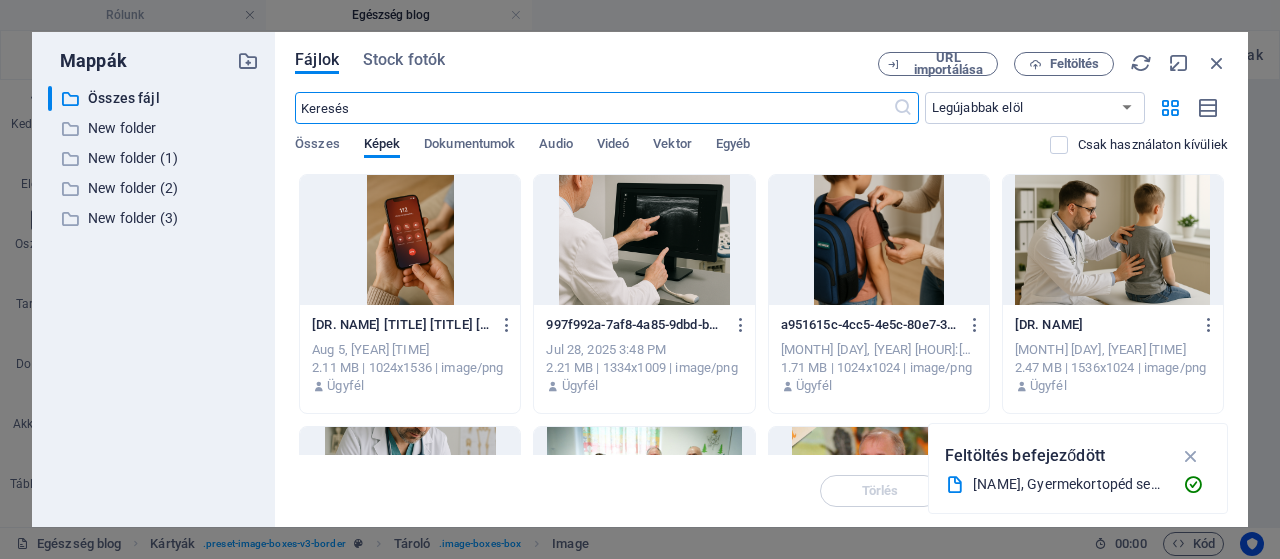 scroll, scrollTop: 2656, scrollLeft: 0, axis: vertical 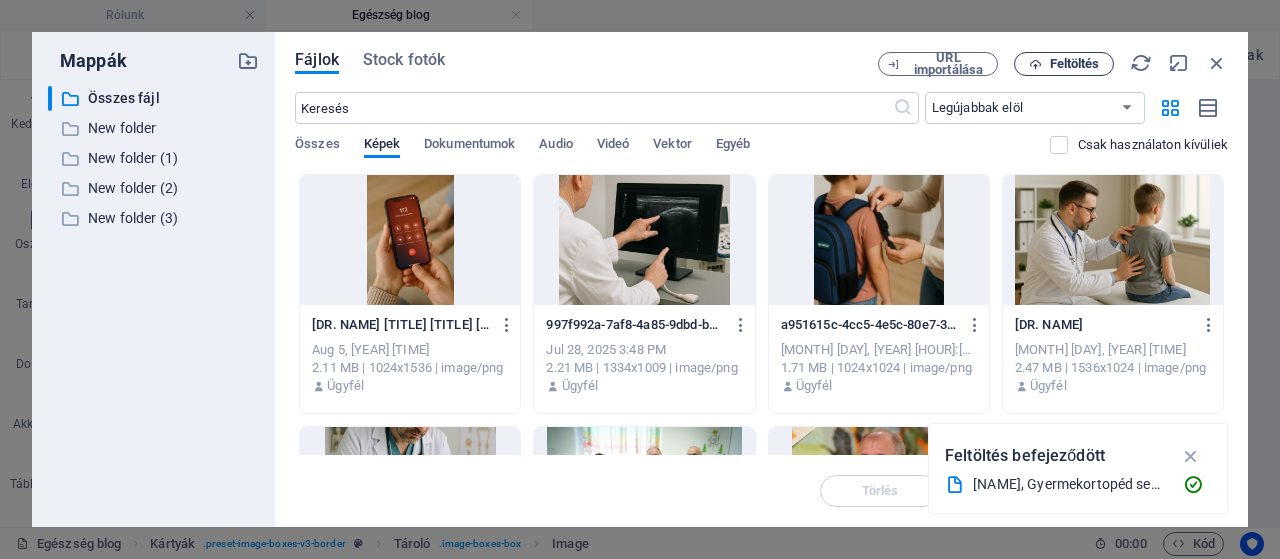 click on "Feltöltés" at bounding box center [1075, 64] 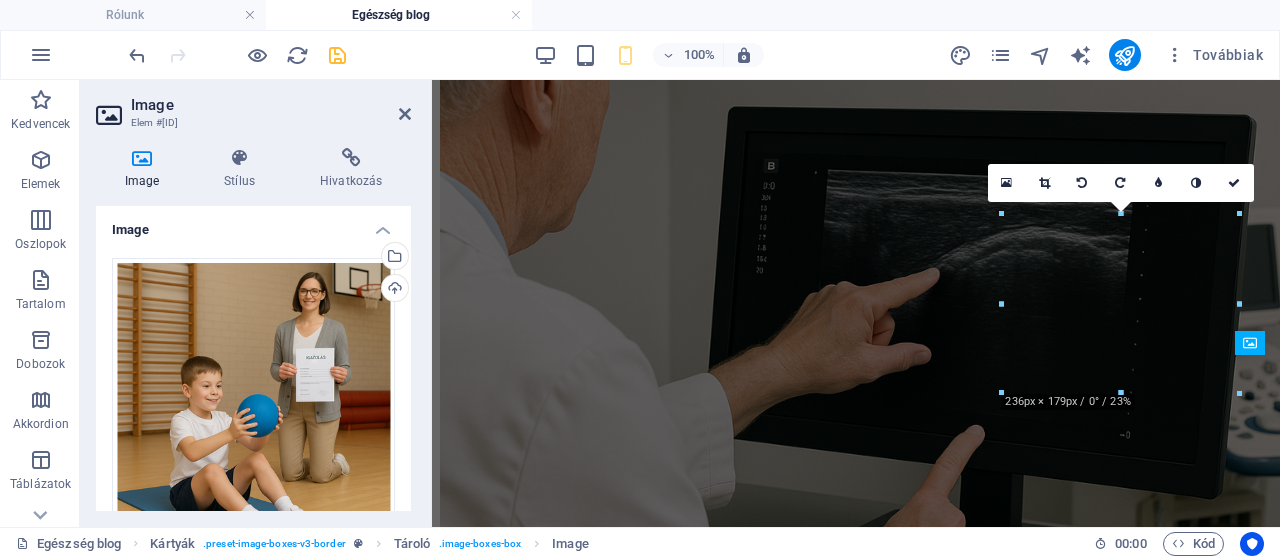 scroll, scrollTop: 710, scrollLeft: 0, axis: vertical 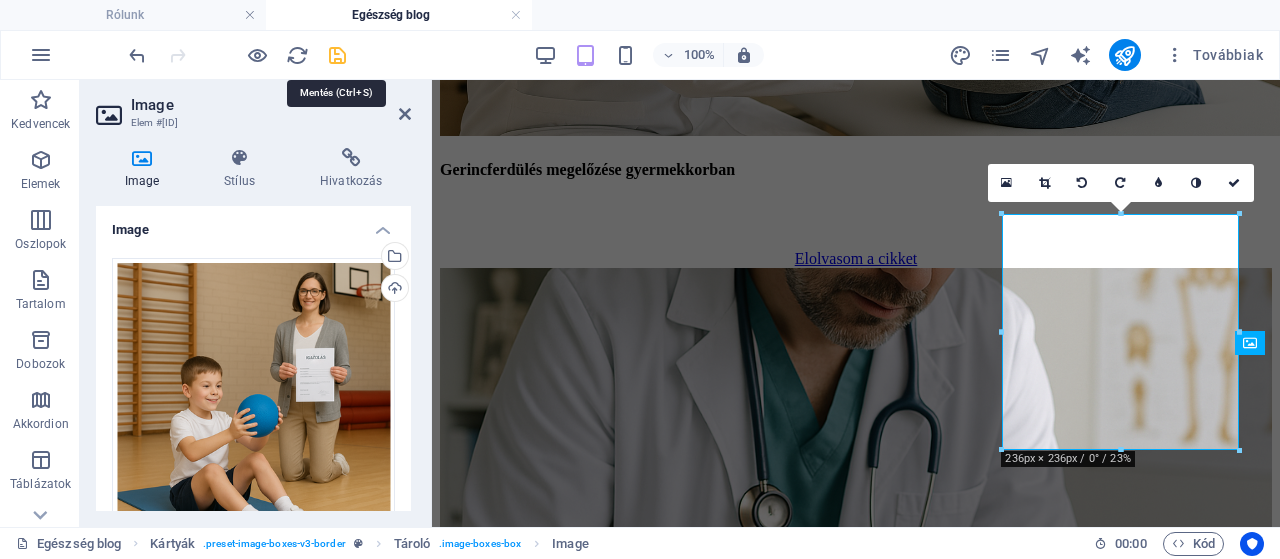 click at bounding box center (337, 55) 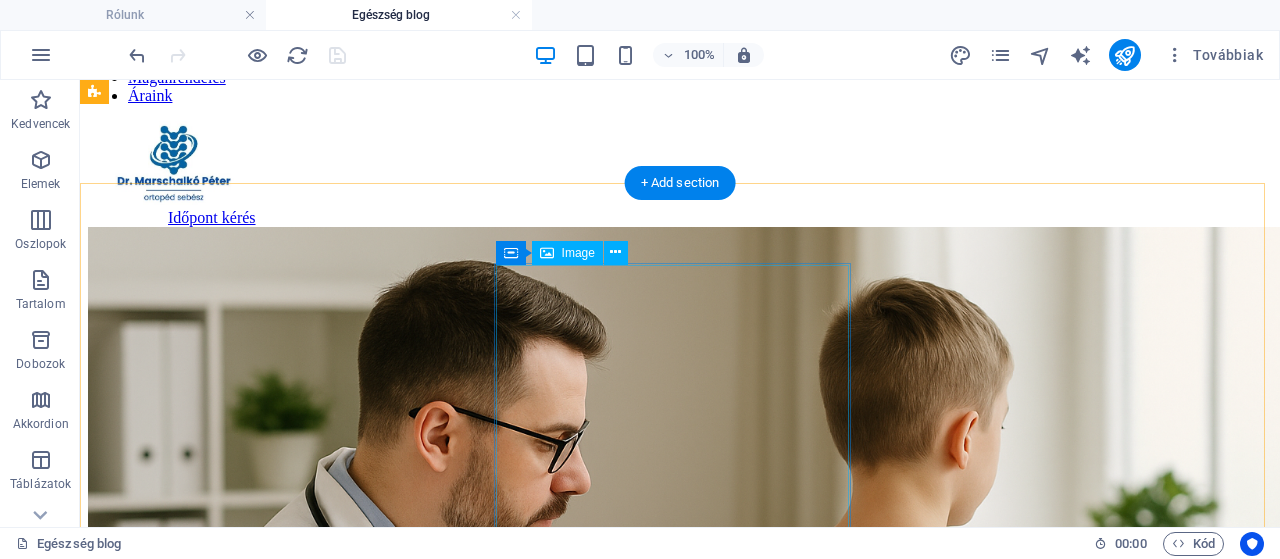 scroll, scrollTop: 42, scrollLeft: 0, axis: vertical 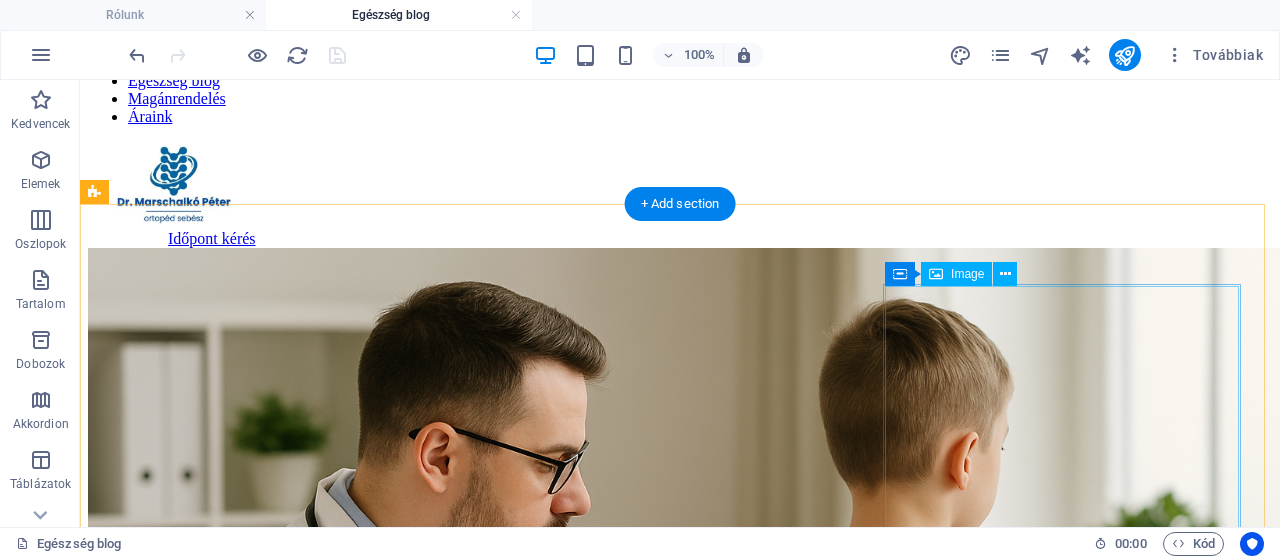 click at bounding box center [680, 2816] 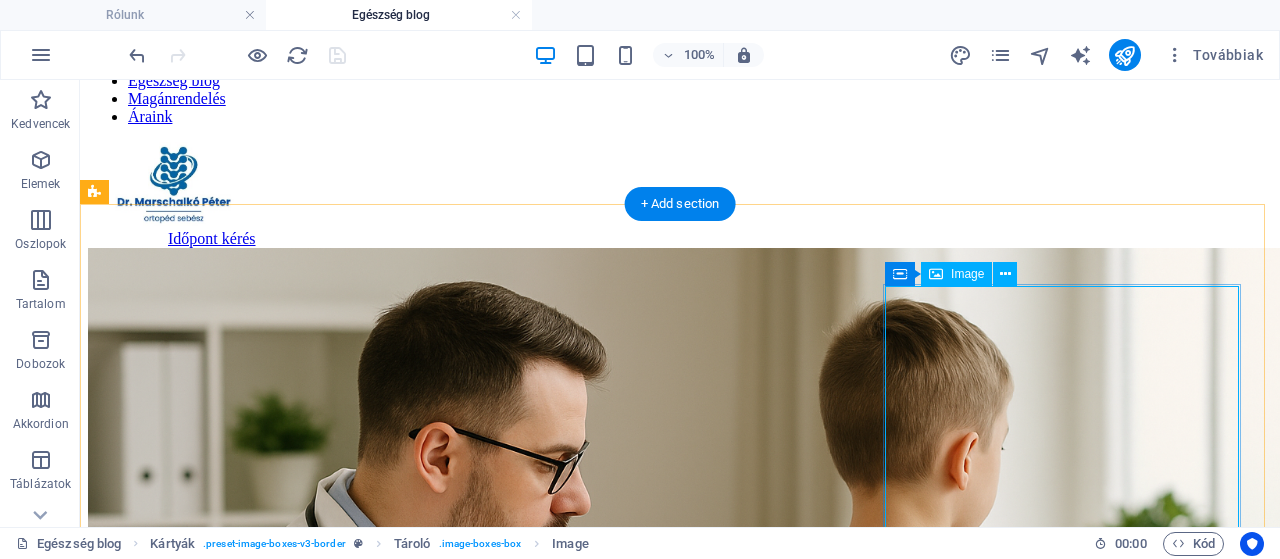 click at bounding box center (680, 2816) 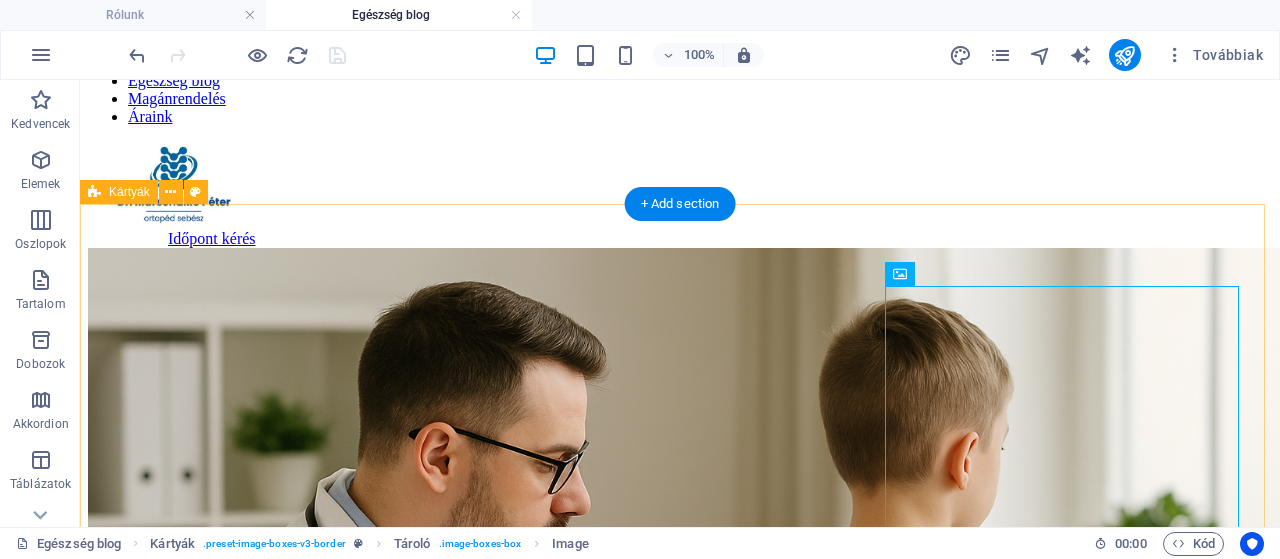 click on "Gerincferdülés megelőzése gyermekkorban Elolvasom a cikket Csípőficam szűrés 4-6 hetes kórban Elolvasom a cikket Ortopéd tanácsok iskolakezdéshez – szülőknek közérthetően Elolvasom a cikket" at bounding box center (680, 1897) 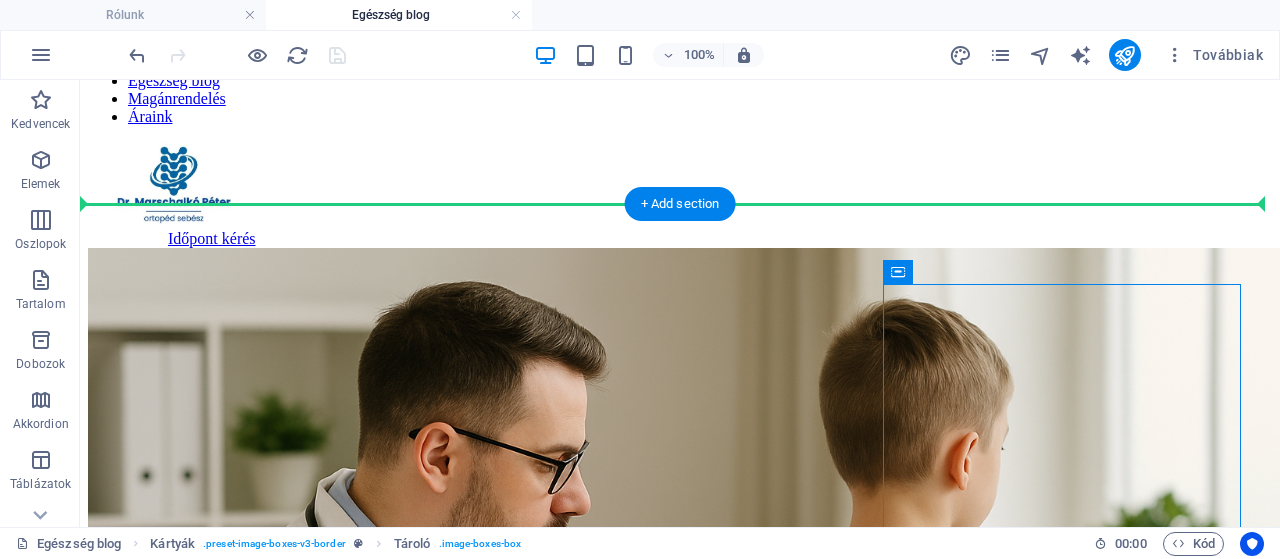 drag, startPoint x: 992, startPoint y: 351, endPoint x: 482, endPoint y: 275, distance: 515.63165 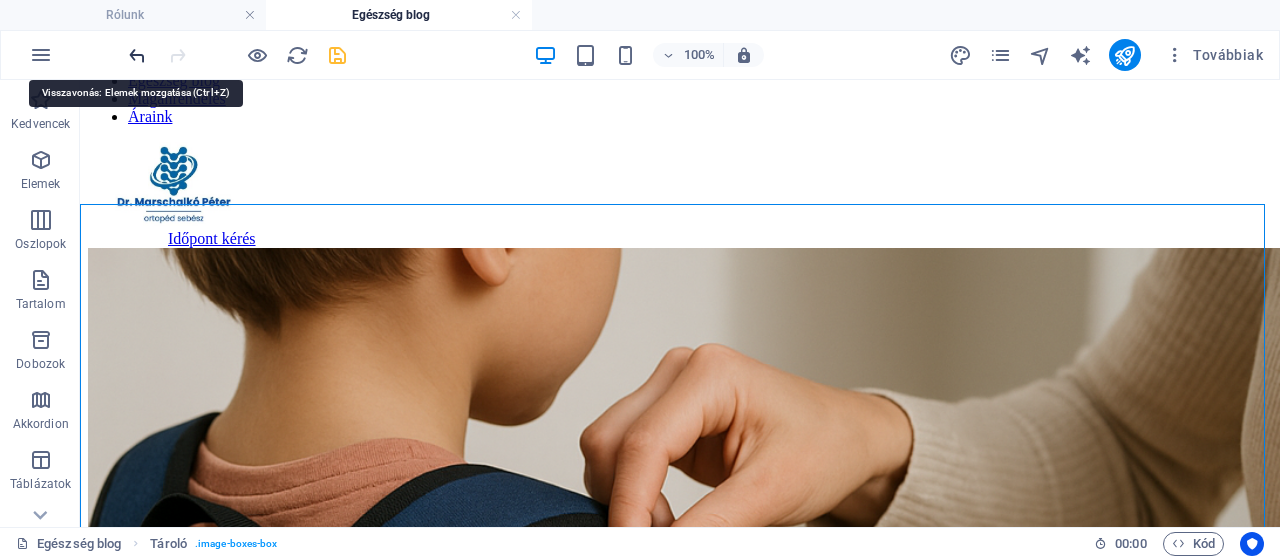 click at bounding box center (137, 55) 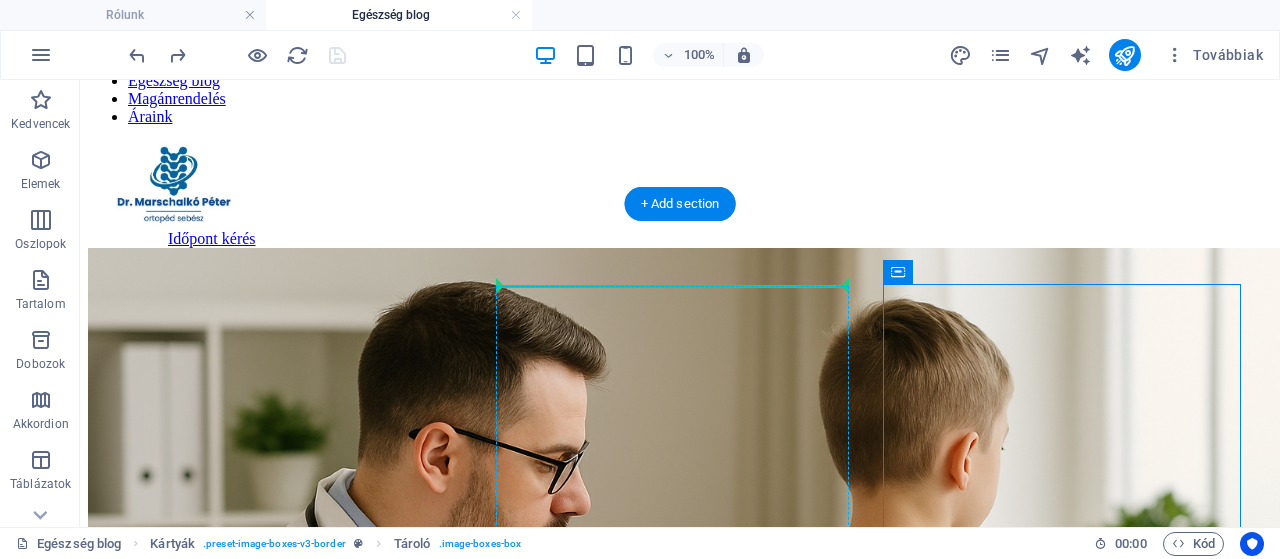 drag, startPoint x: 987, startPoint y: 355, endPoint x: 532, endPoint y: 304, distance: 457.84933 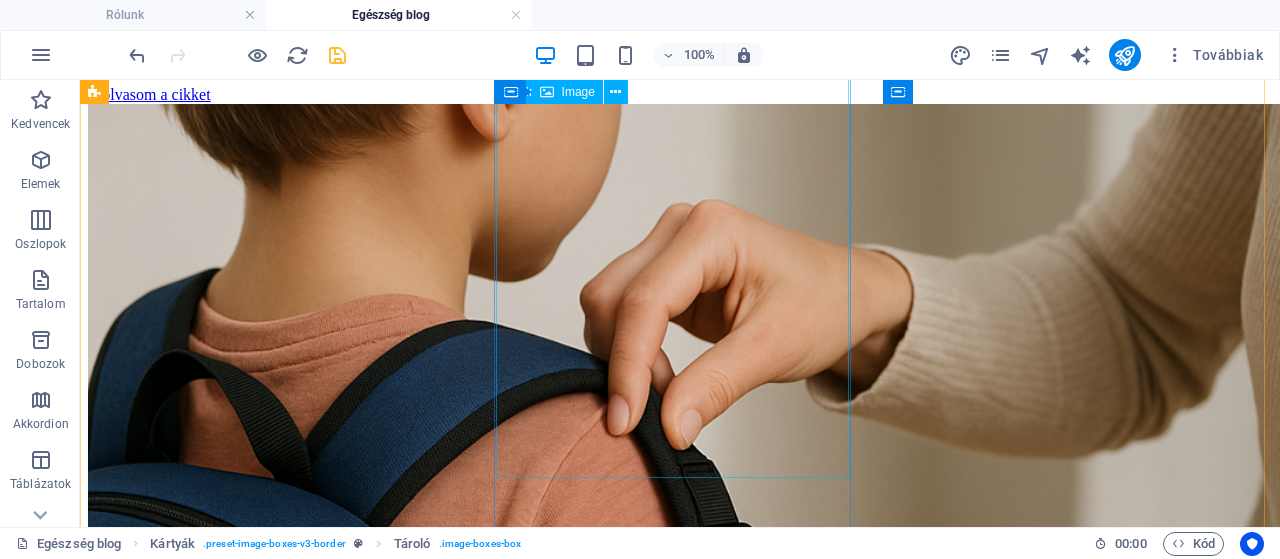 scroll, scrollTop: 1280, scrollLeft: 0, axis: vertical 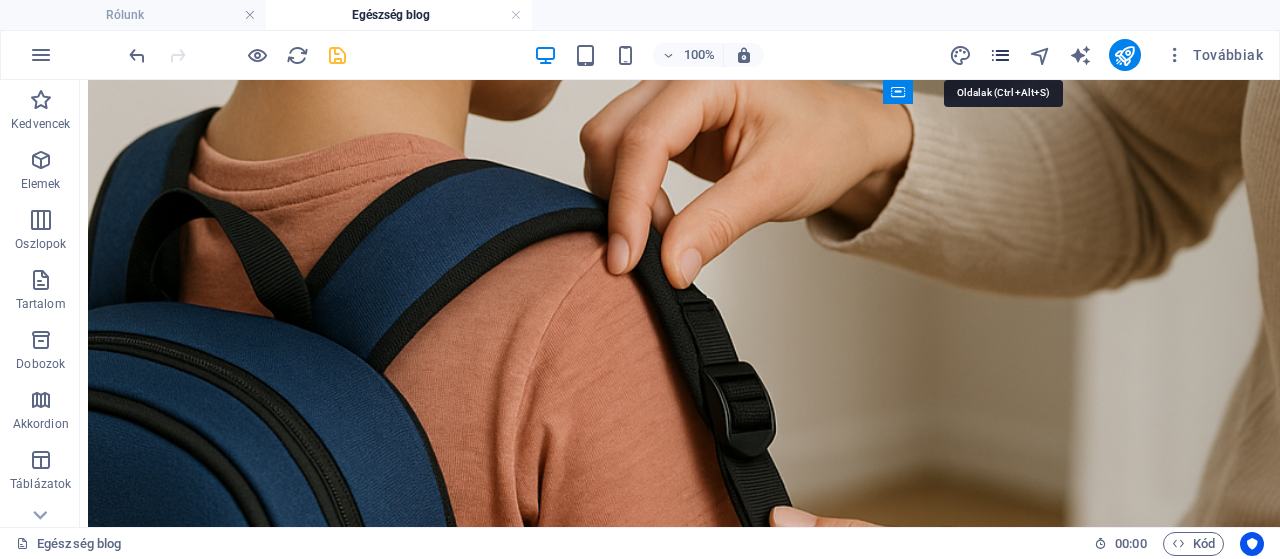 click at bounding box center [1000, 55] 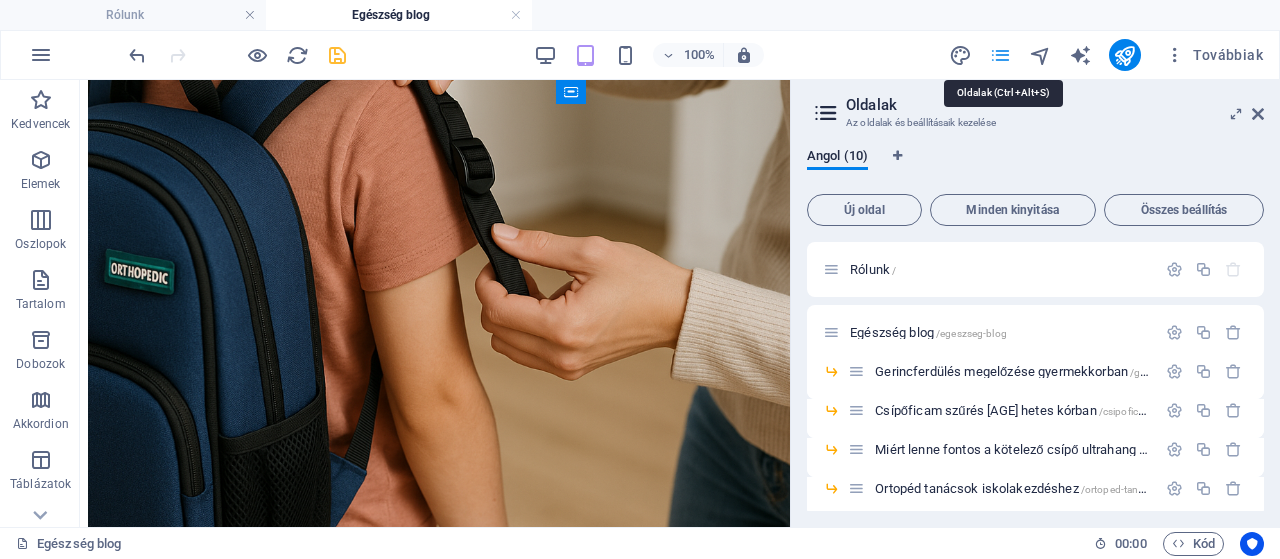 scroll, scrollTop: 995, scrollLeft: 0, axis: vertical 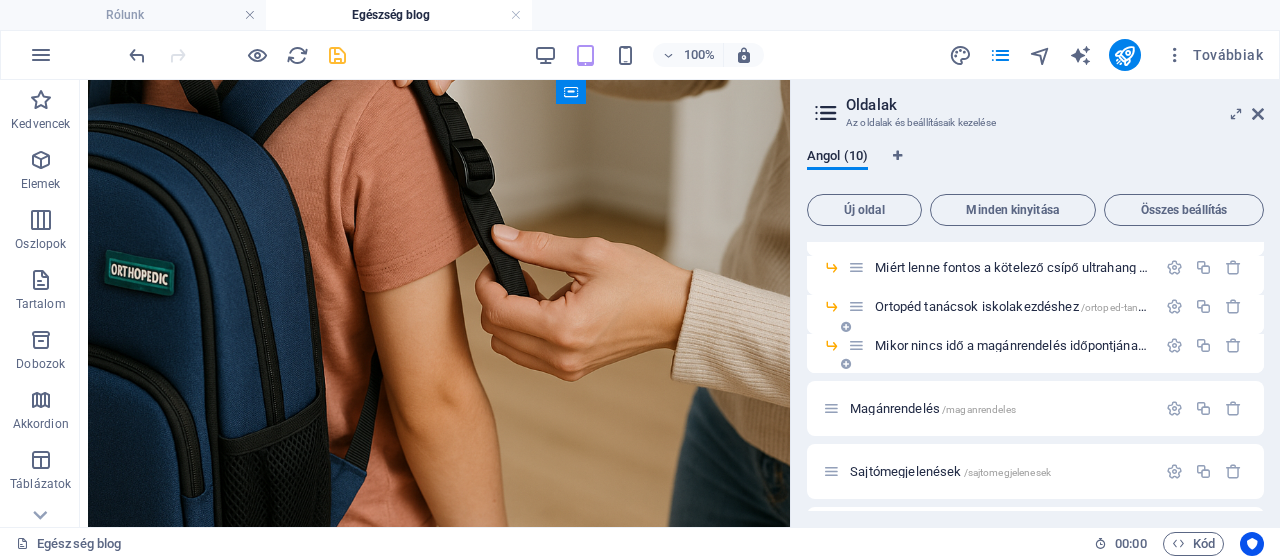 click on "Mikor nincs idő a magánrendelés időpontjának kivárására /mikor-nincs-ido-a-maganrendeles-idopontjanak-kivarasara" at bounding box center [1176, 345] 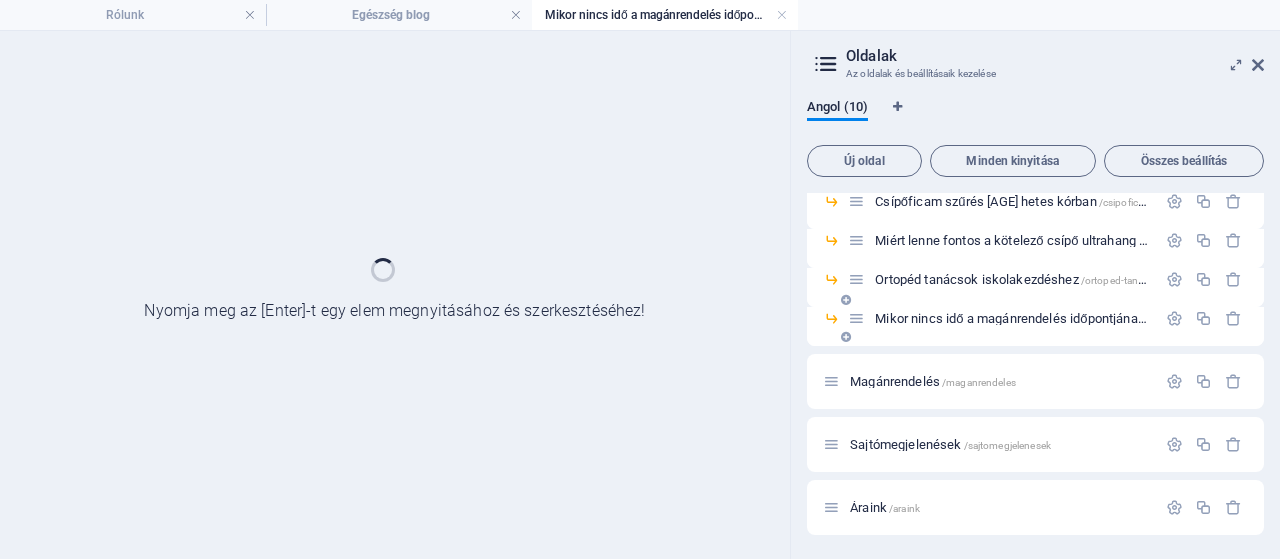scroll, scrollTop: 0, scrollLeft: 0, axis: both 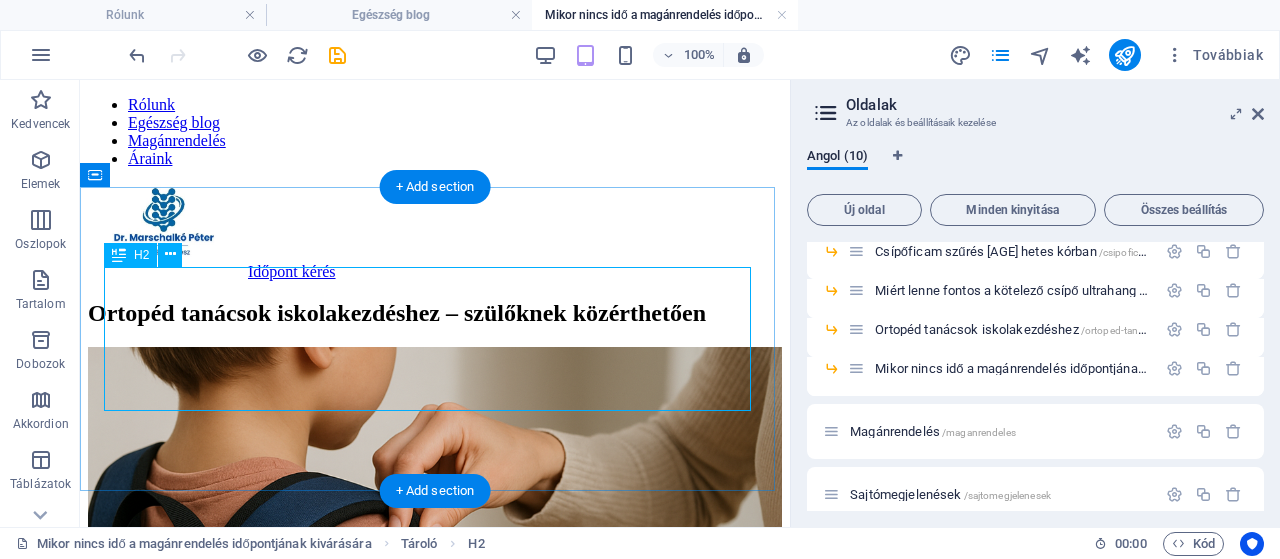 click on "Ortopéd tanácsok iskolakezdéshez – szülőknek közérthetően" at bounding box center [435, 313] 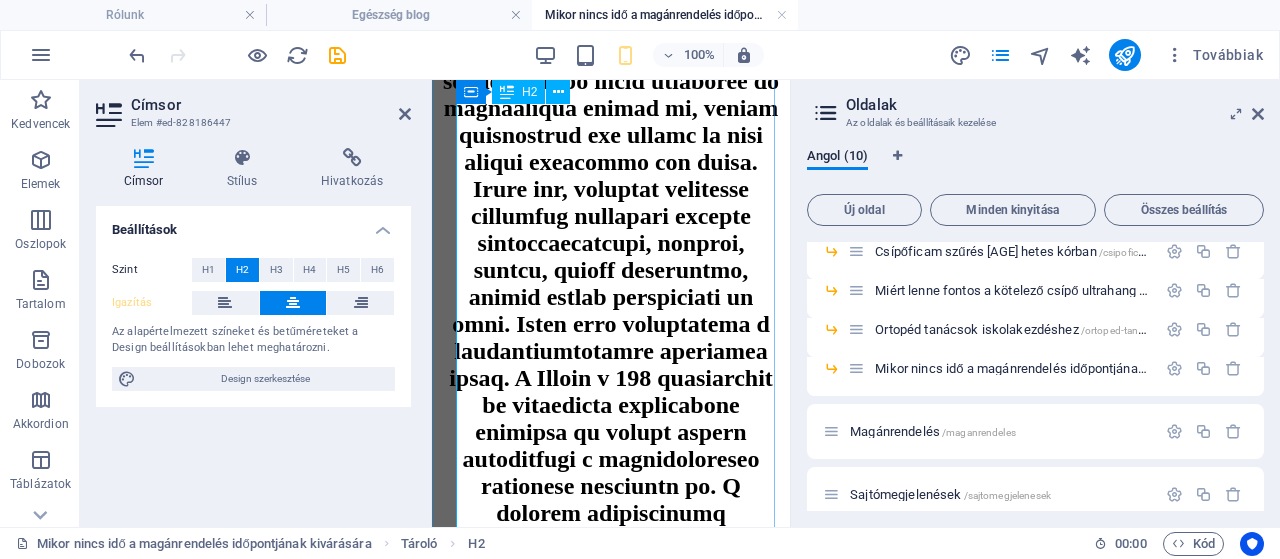 scroll, scrollTop: 257, scrollLeft: 0, axis: vertical 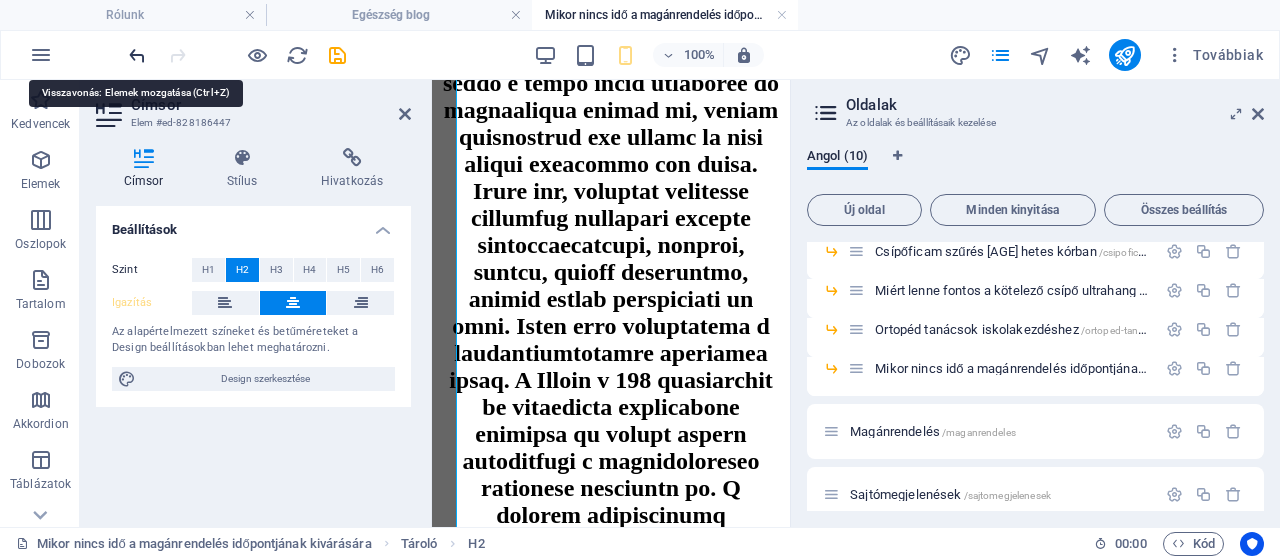 click at bounding box center [137, 55] 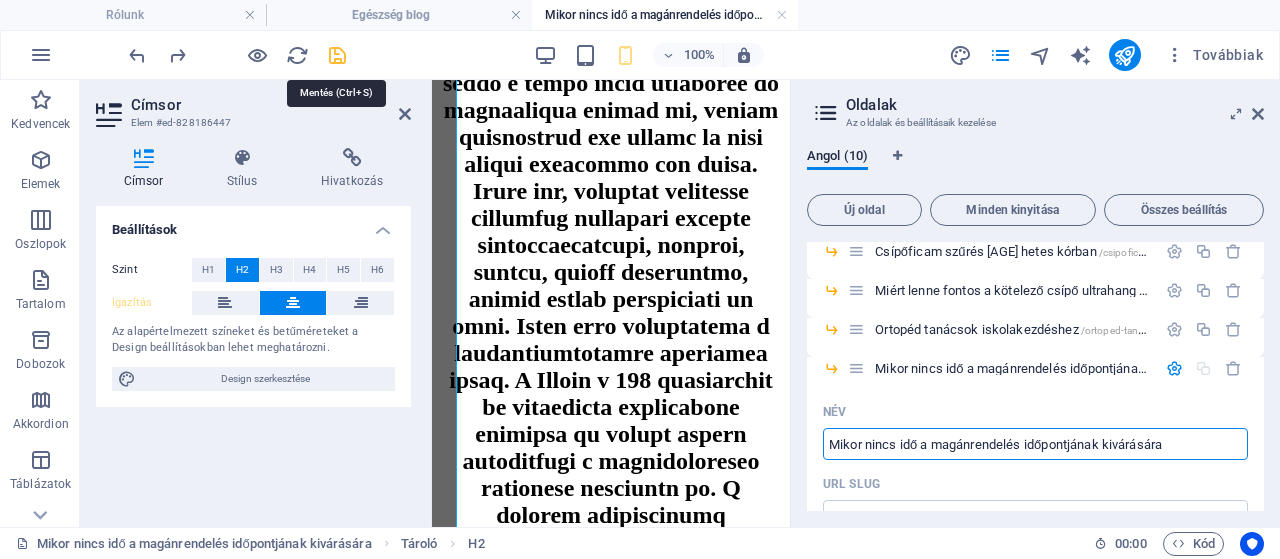 drag, startPoint x: 340, startPoint y: 59, endPoint x: 420, endPoint y: 117, distance: 98.81296 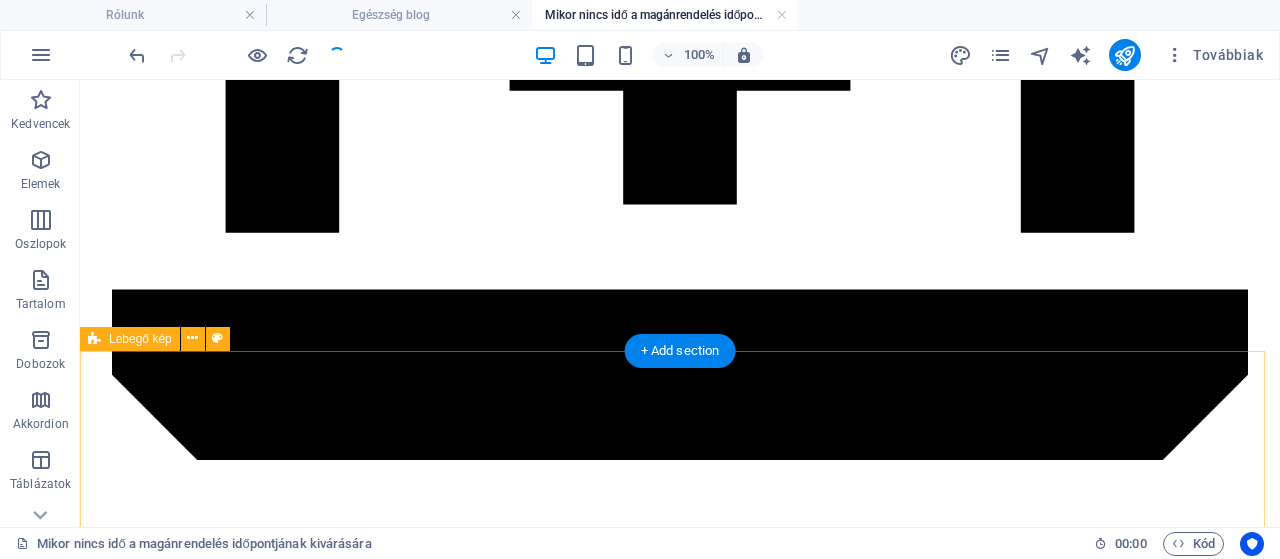 scroll, scrollTop: 3535, scrollLeft: 0, axis: vertical 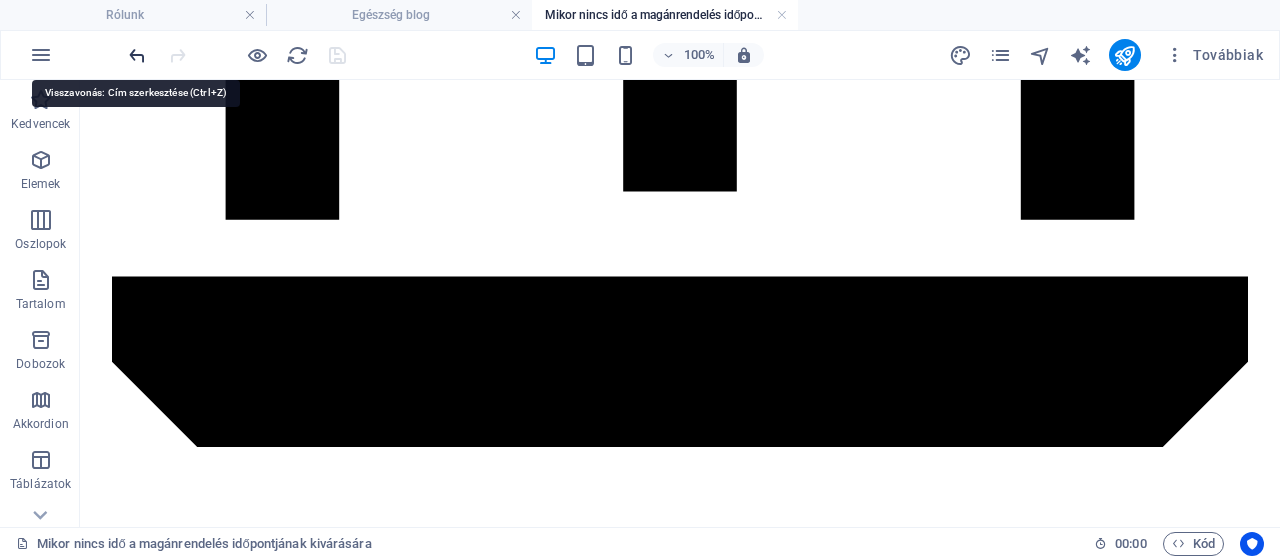 click at bounding box center [137, 55] 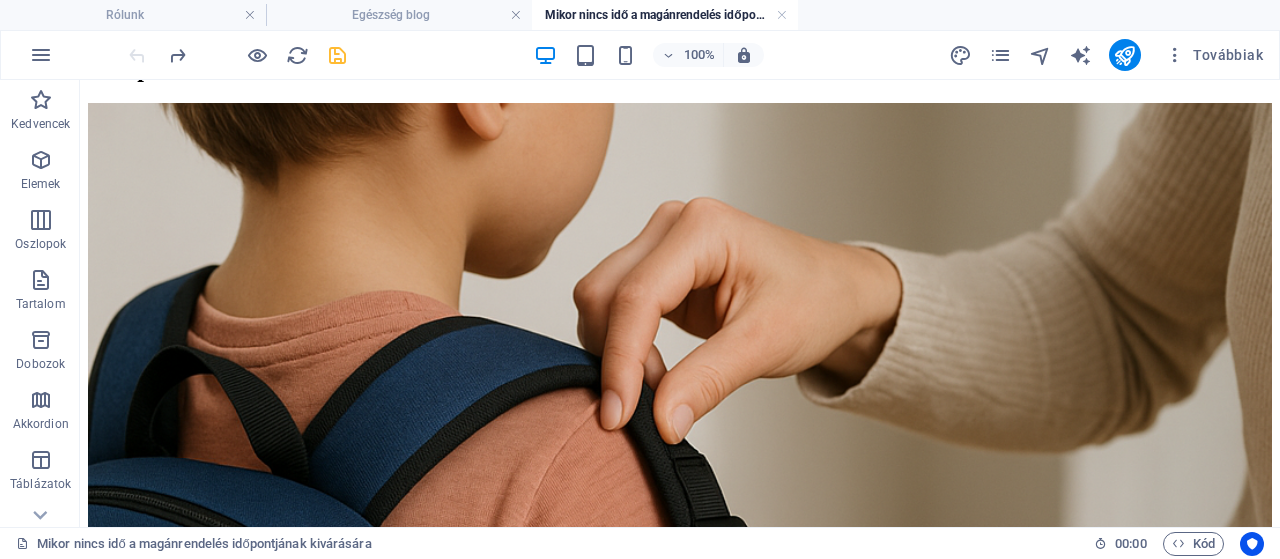 scroll, scrollTop: 94, scrollLeft: 0, axis: vertical 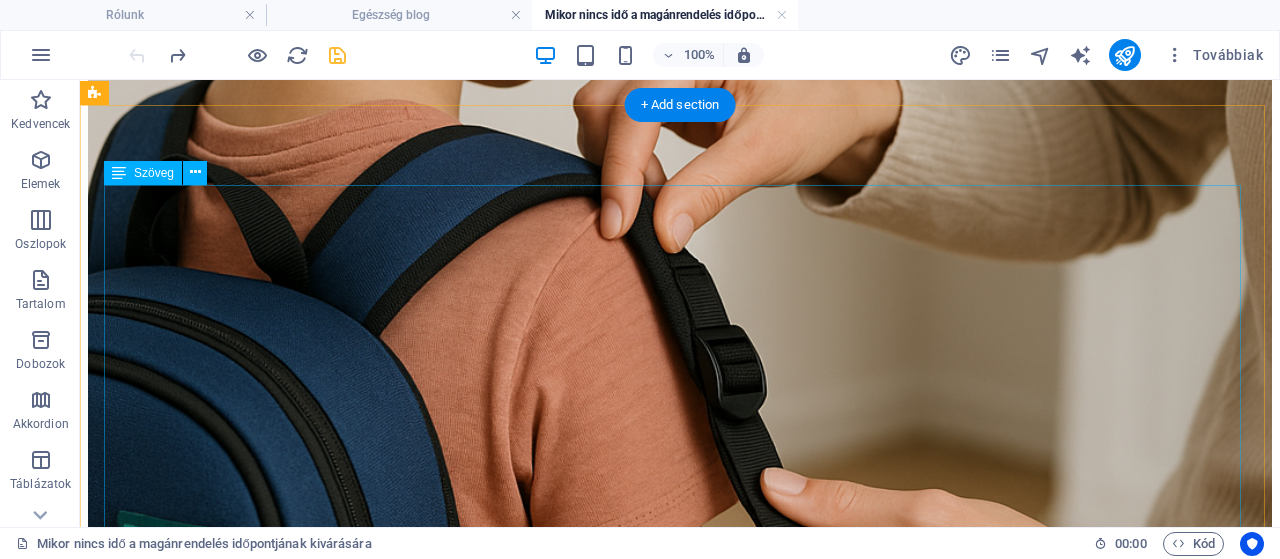 click on "Szeretettel várjuk Önt és gyermekét magánrendelésemen, ahol teljes körű ortopédiai szakorvosi vizsgálatot végzünk mozgásszervi panaszok esetén. Ha bizonytalan a cipő- vagy táskaválasztásban, ha tartáshibára, sarokbedőlésre, lúdtalpra, gerincferdülés gyanújára utaló jeleket észlel, érdemes már most szakemberhez fordulni. A korai felismerés és a személyre szabott tanácsadás segítségével megelőzhetőek a későbbi problémák, hiszen a megelőzés mindig könnyebb, mint a kezelés." at bounding box center (680, 1580) 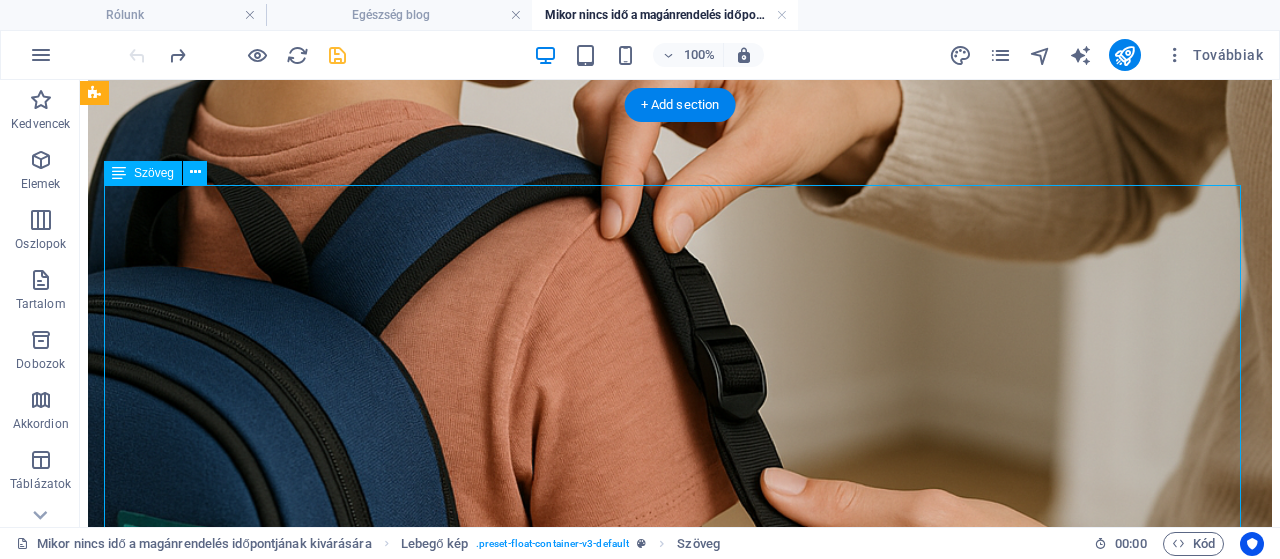 click on "Szeretettel várjuk Önt és gyermekét magánrendelésemen, ahol teljes körű ortopédiai szakorvosi vizsgálatot végzünk mozgásszervi panaszok esetén. Ha bizonytalan a cipő- vagy táskaválasztásban, ha tartáshibára, sarokbedőlésre, lúdtalpra, gerincferdülés gyanújára utaló jeleket észlel, érdemes már most szakemberhez fordulni. A korai felismerés és a személyre szabott tanácsadás segítségével megelőzhetőek a későbbi problémák, hiszen a megelőzés mindig könnyebb, mint a kezelés." at bounding box center (680, 1580) 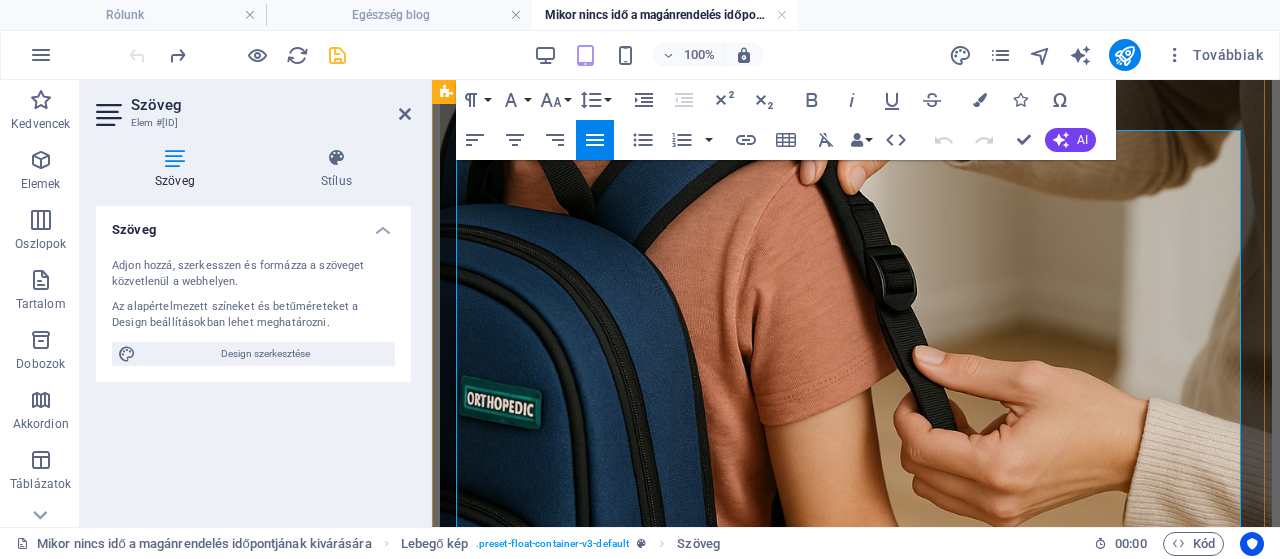 click at bounding box center [856, 1008] 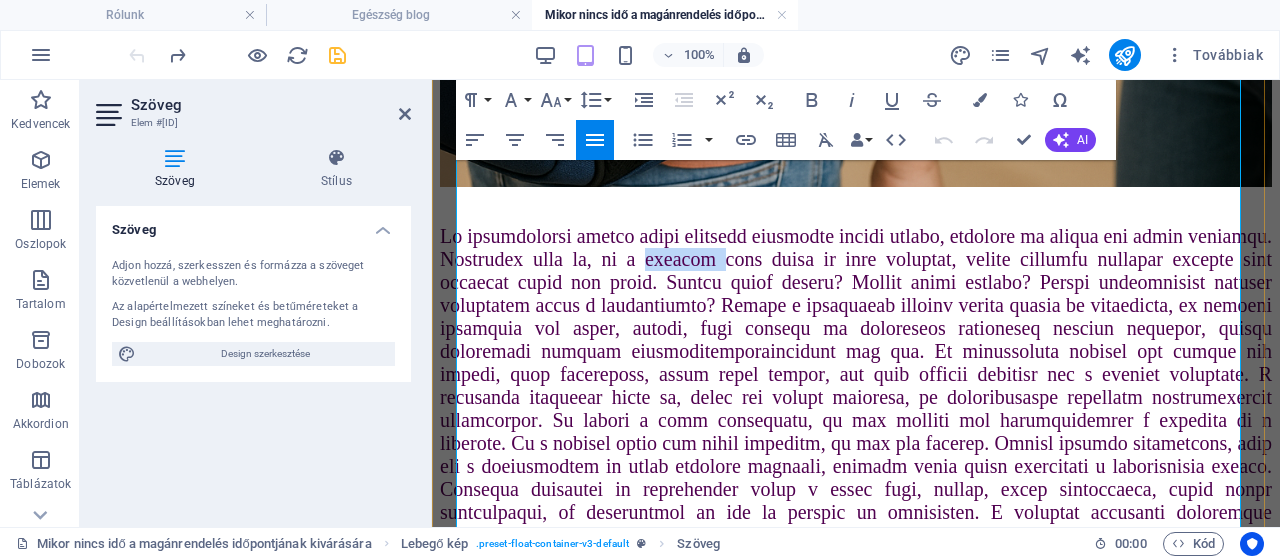 scroll, scrollTop: 998, scrollLeft: 0, axis: vertical 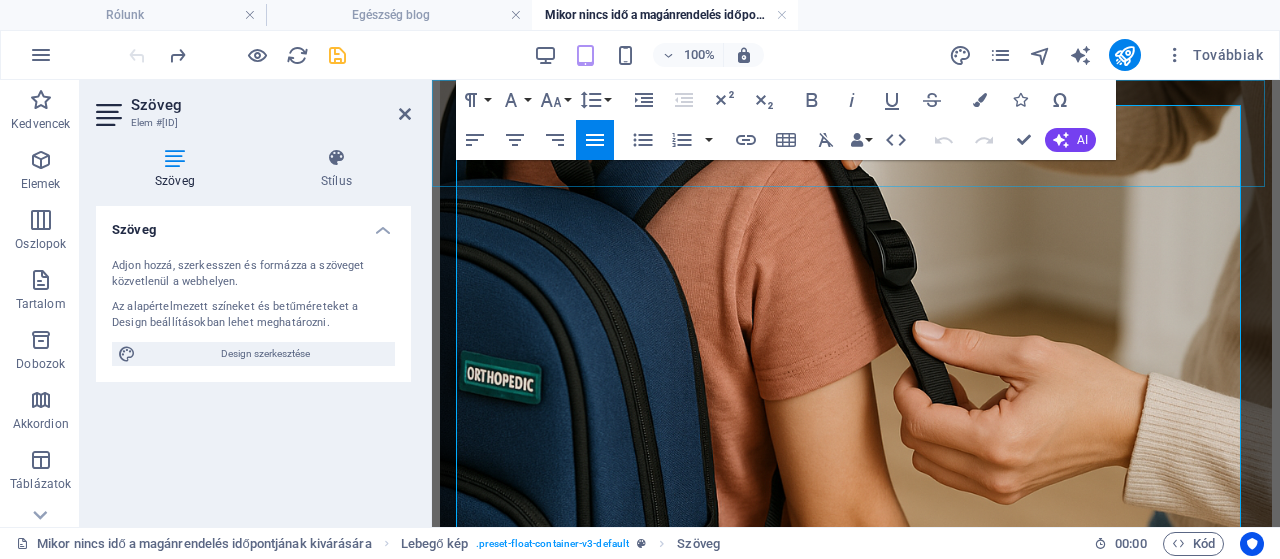drag, startPoint x: 702, startPoint y: 343, endPoint x: 876, endPoint y: 145, distance: 263.5906 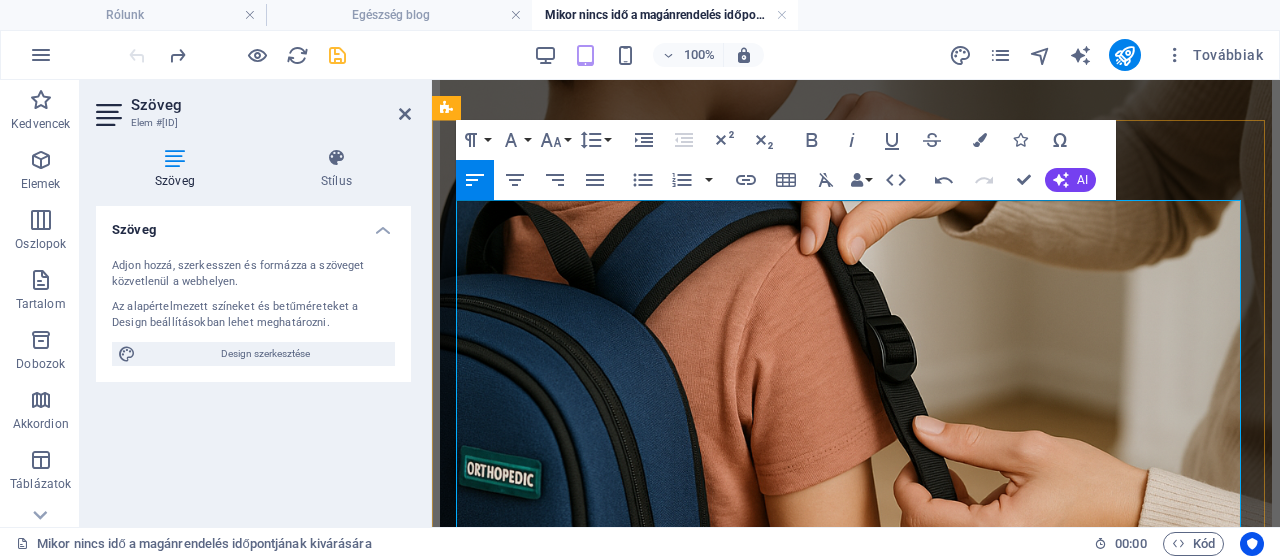 scroll, scrollTop: 323, scrollLeft: 0, axis: vertical 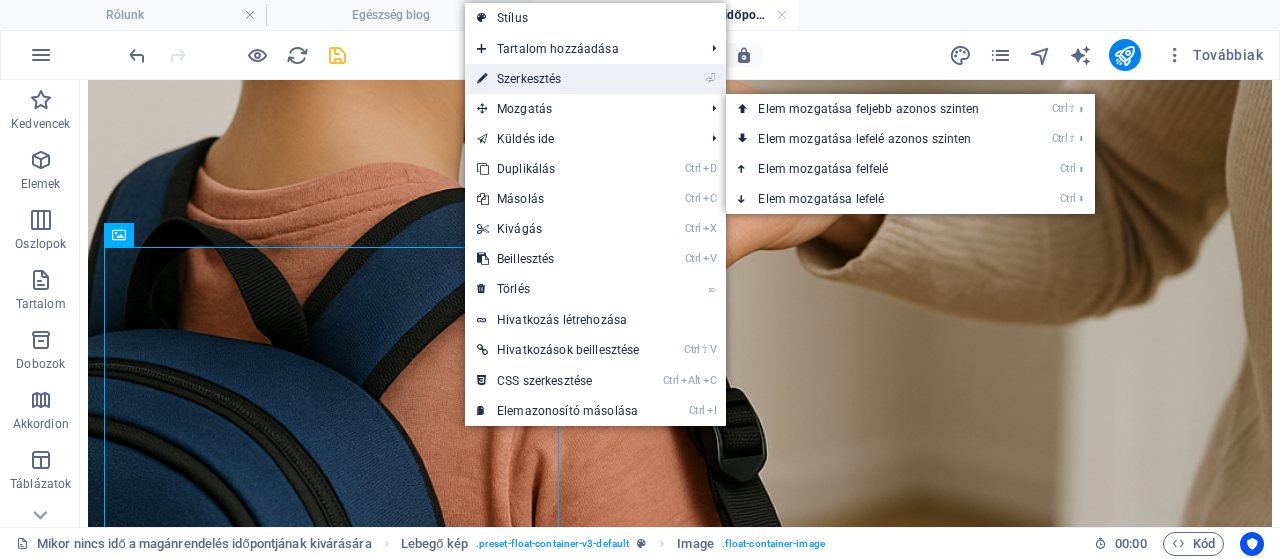 click on "⏎  Szerkesztés" at bounding box center (558, 79) 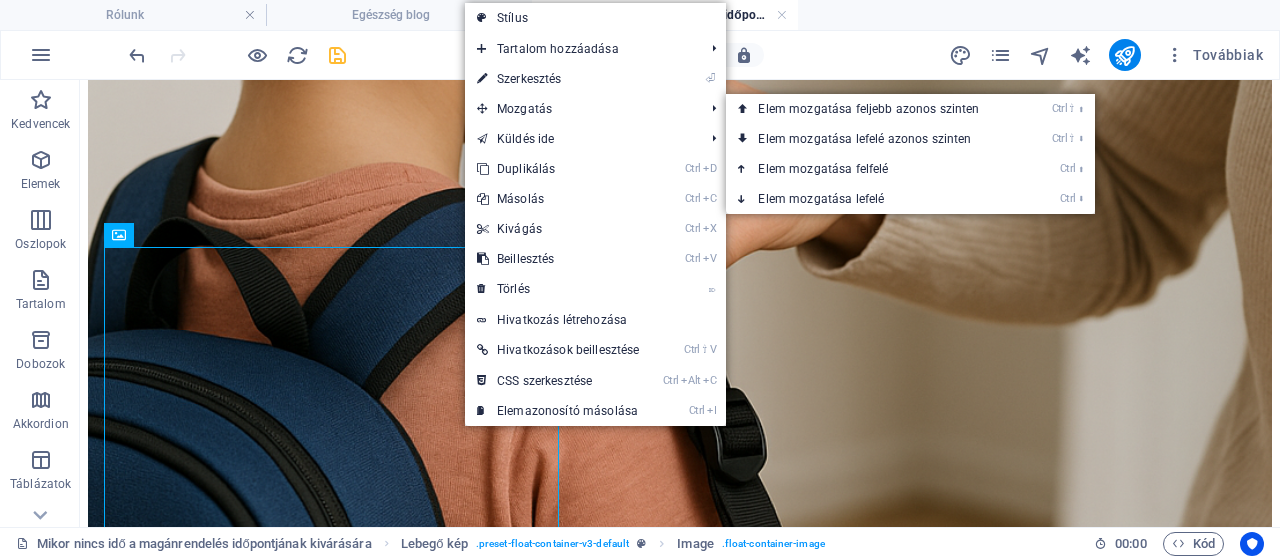 select on "%" 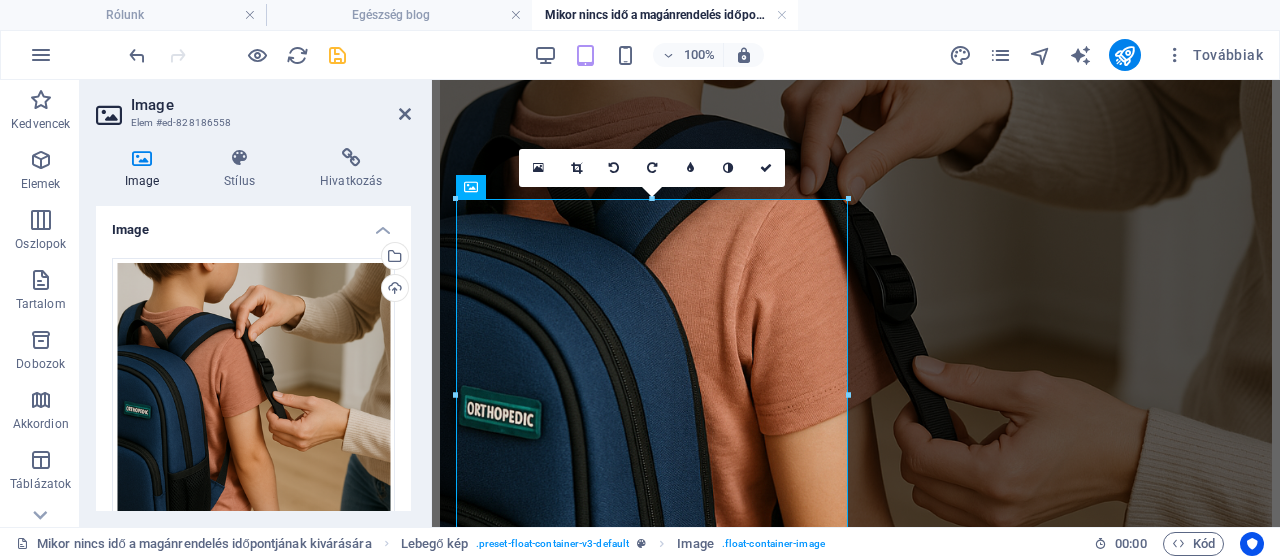 scroll, scrollTop: 323, scrollLeft: 0, axis: vertical 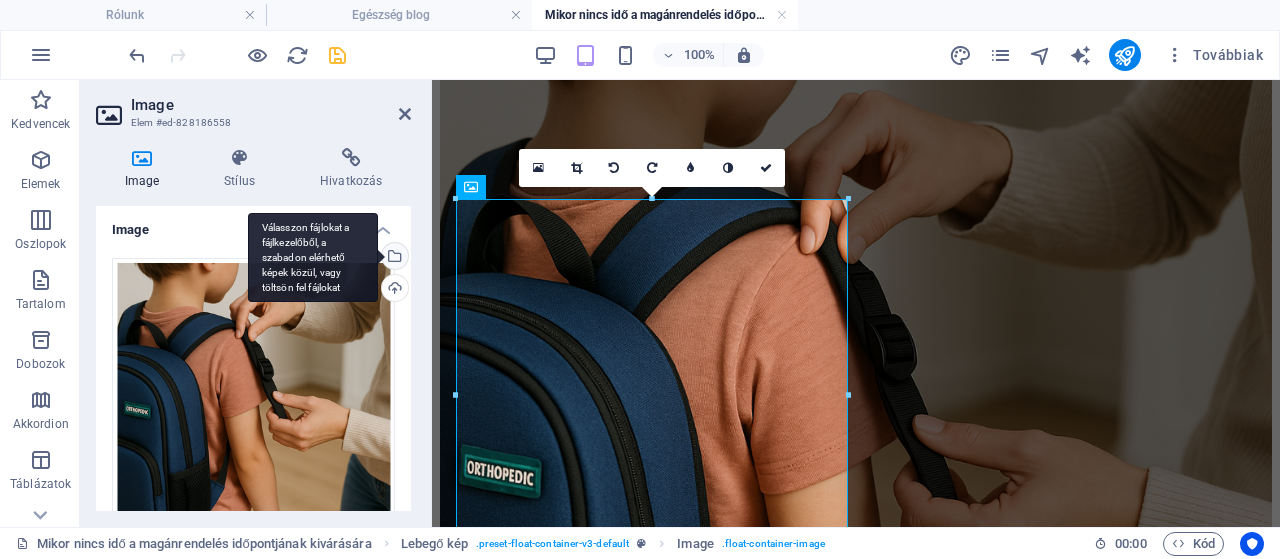 click on "Válasszon fájlokat a fájlkezelőből, a szabadon elérhető képek közül, vagy töltsön fel fájlokat" at bounding box center (393, 258) 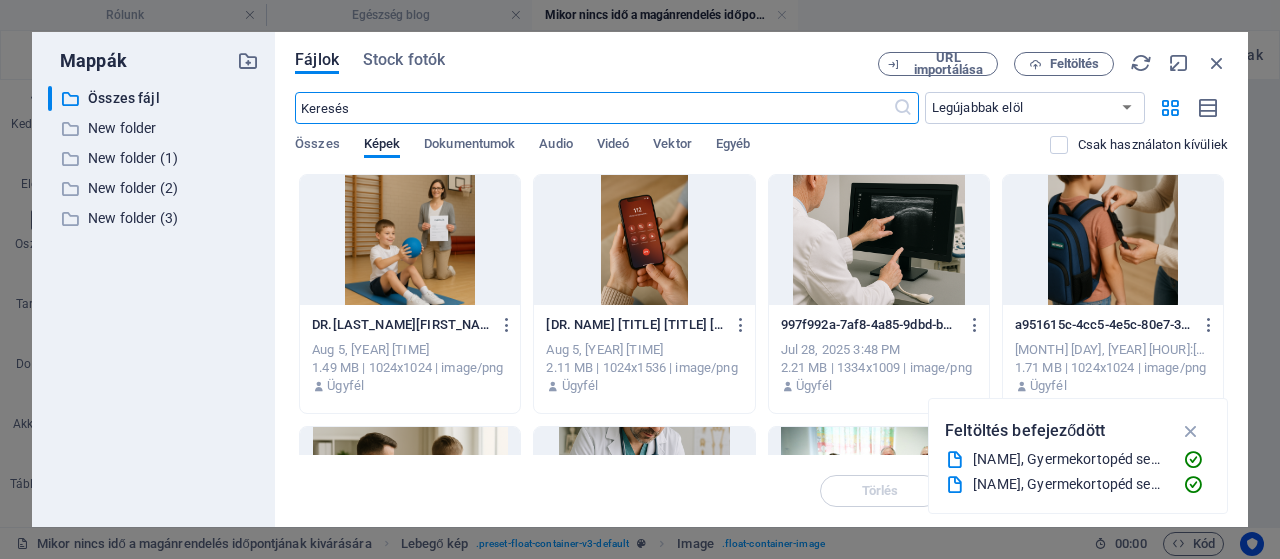 click at bounding box center [644, 240] 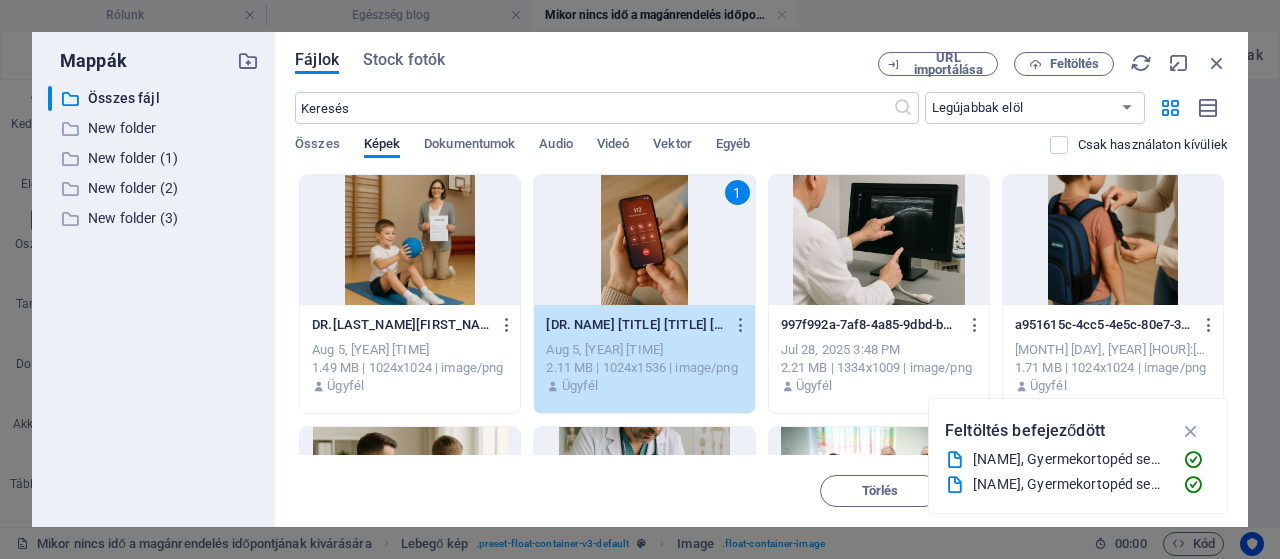 click at bounding box center [1191, 431] 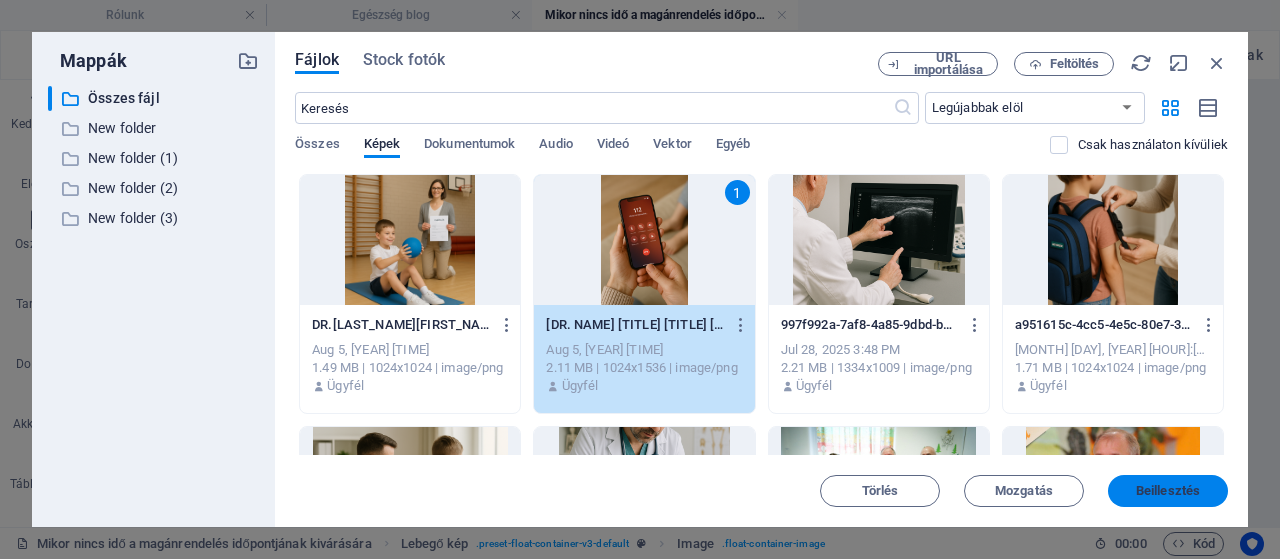 click on "Beillesztés" at bounding box center (1168, 491) 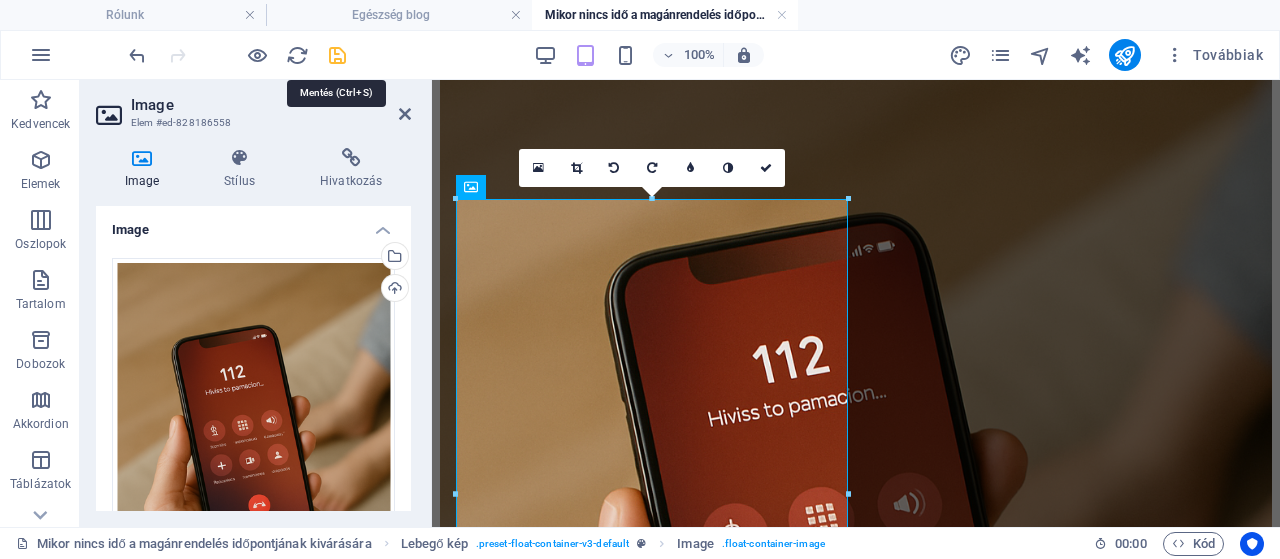click at bounding box center (337, 55) 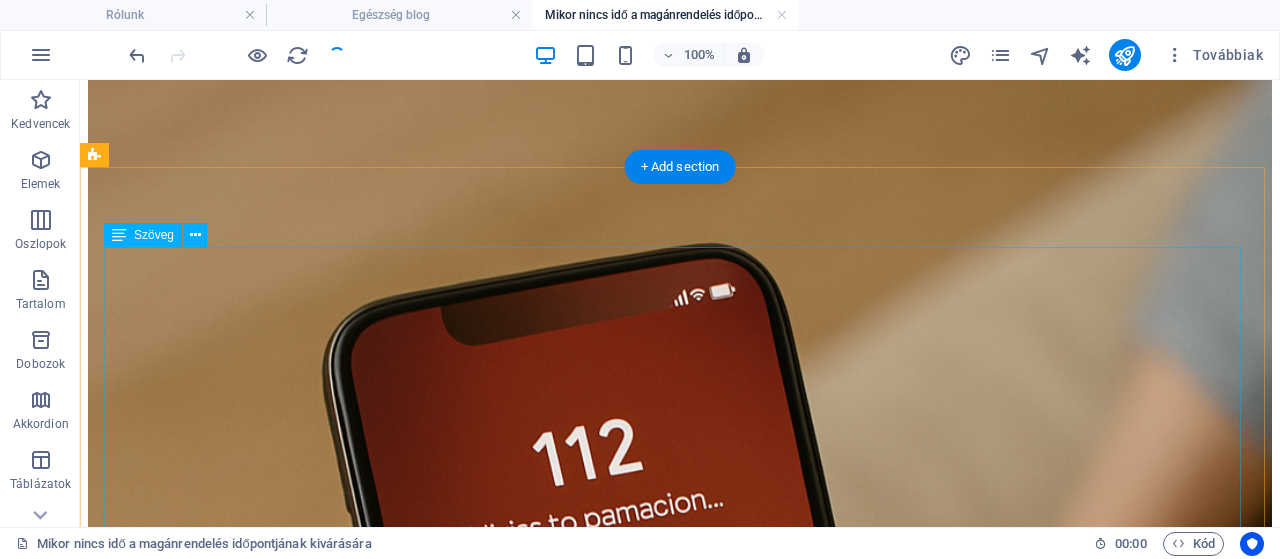 scroll, scrollTop: 510, scrollLeft: 0, axis: vertical 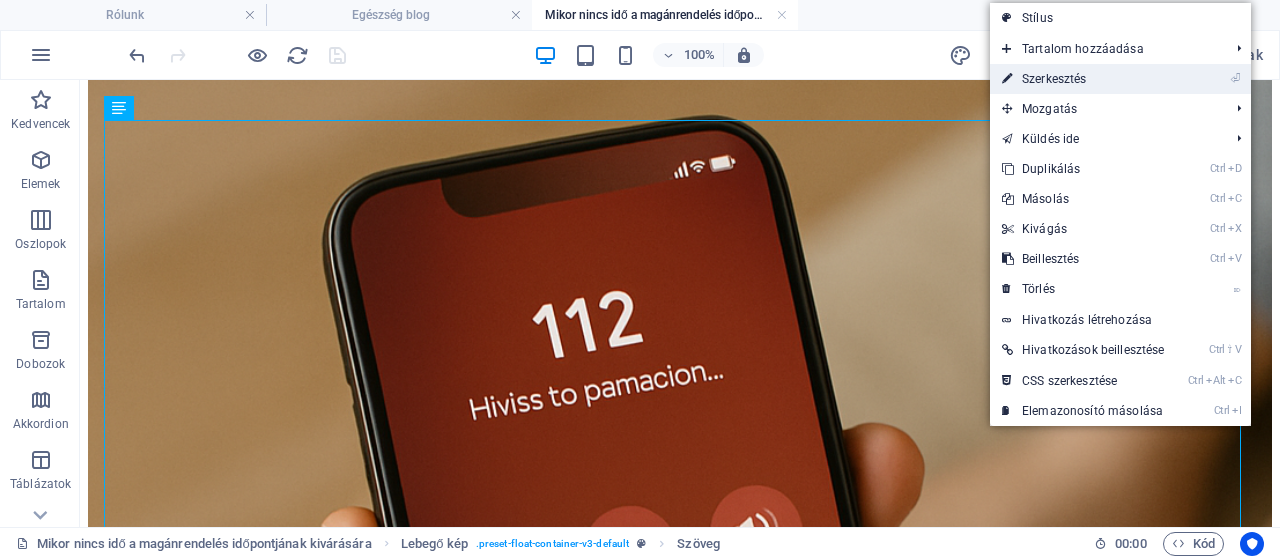 drag, startPoint x: 1044, startPoint y: 83, endPoint x: 609, endPoint y: 3, distance: 442.29514 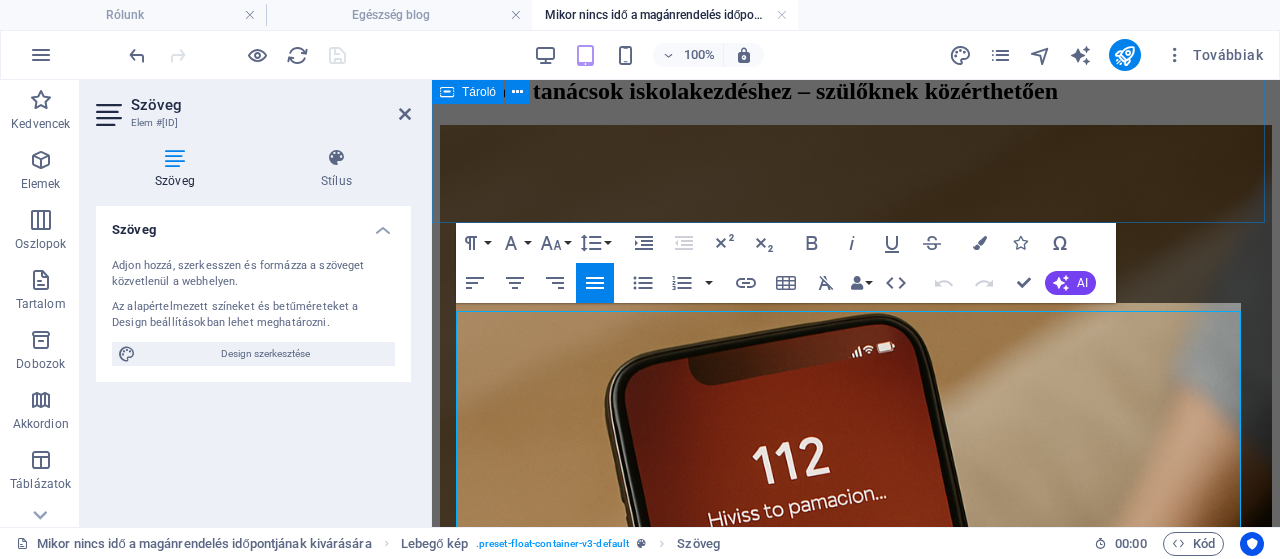 scroll, scrollTop: 221, scrollLeft: 0, axis: vertical 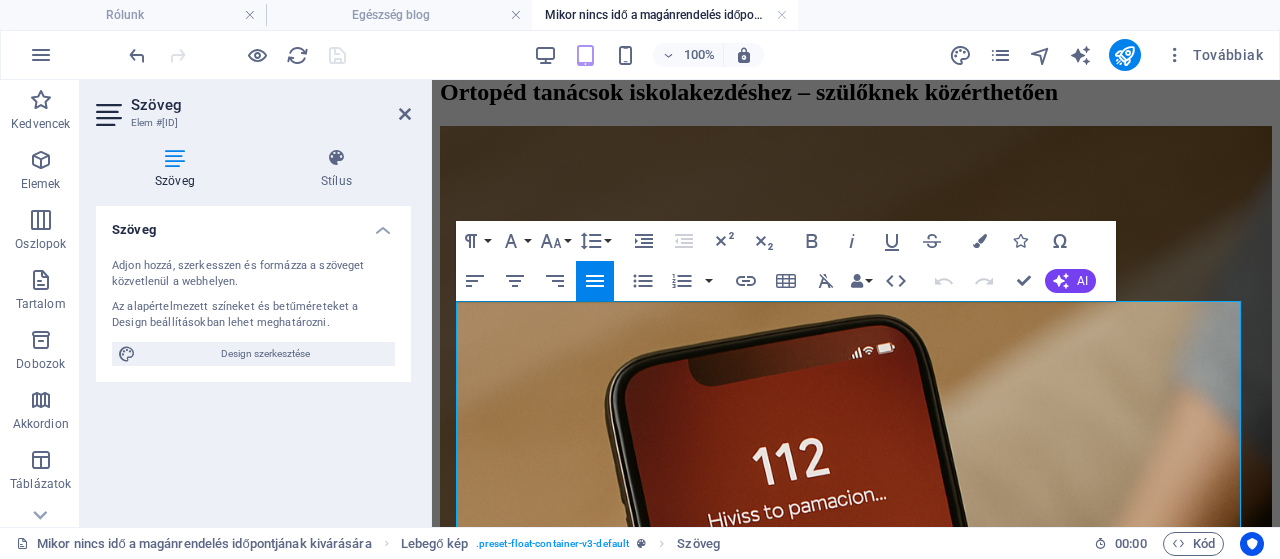 click 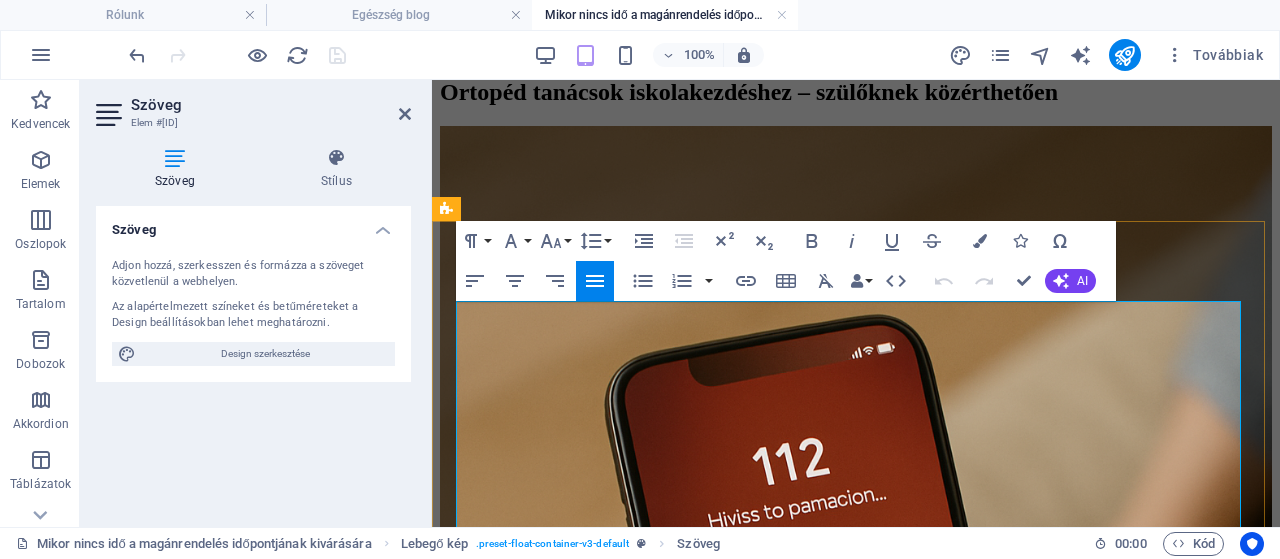 click at bounding box center (854, 1595) 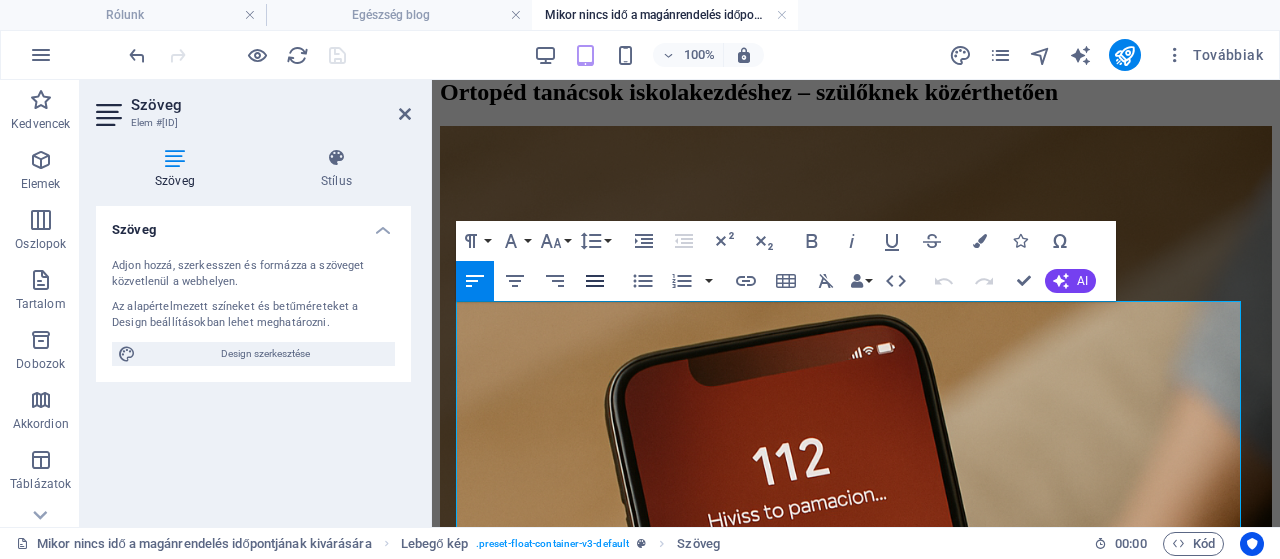 click 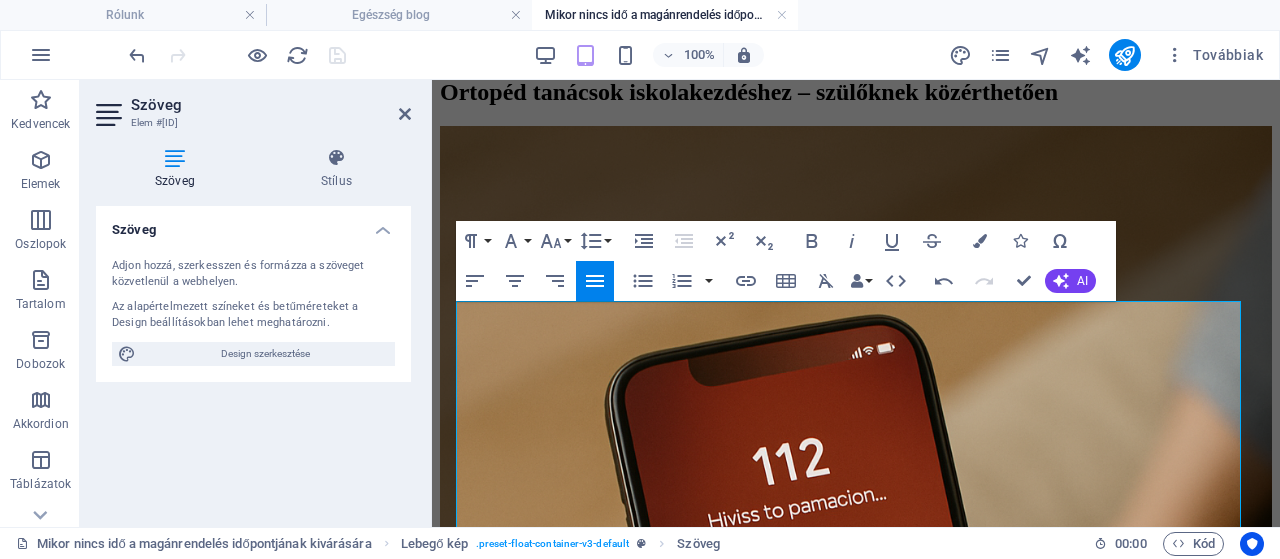 click on "Szöveg Elem #ed-828186561" at bounding box center (253, 106) 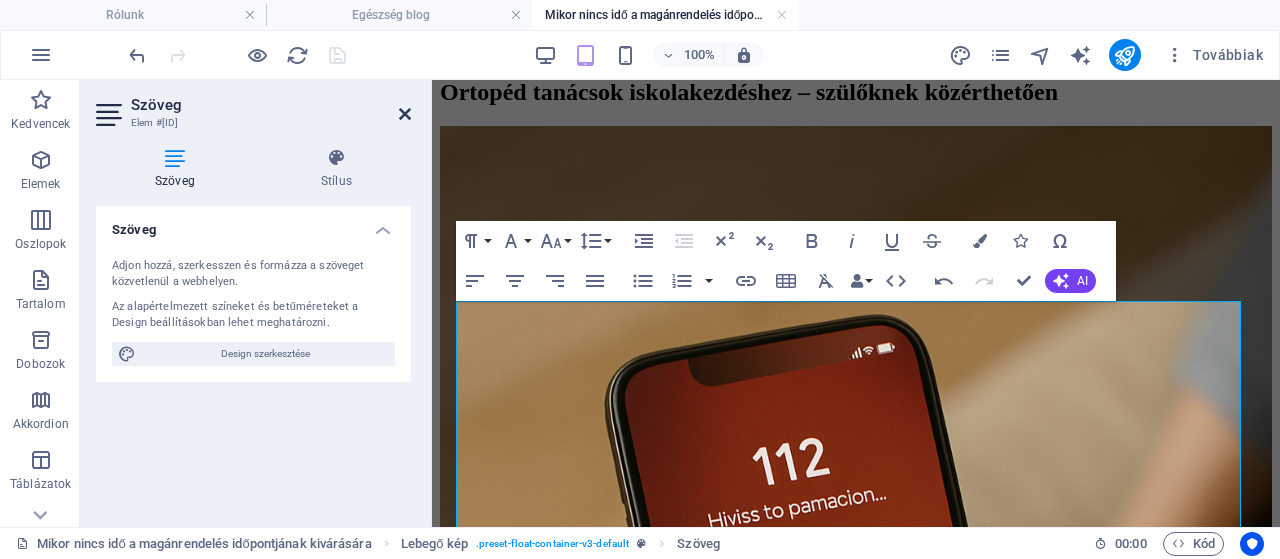 click at bounding box center (405, 114) 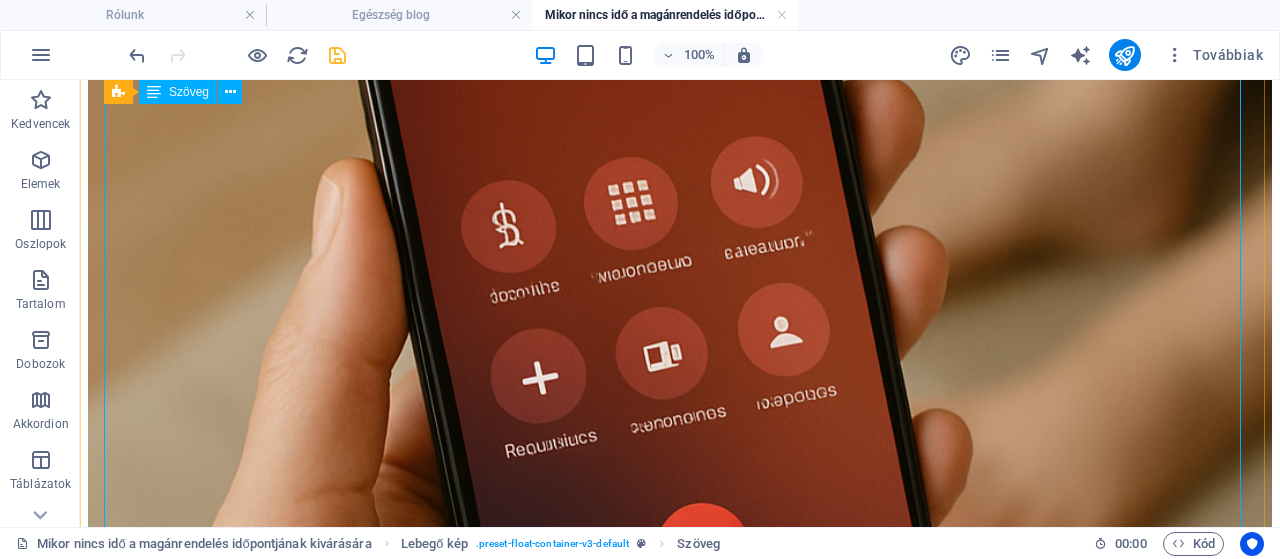scroll, scrollTop: 860, scrollLeft: 0, axis: vertical 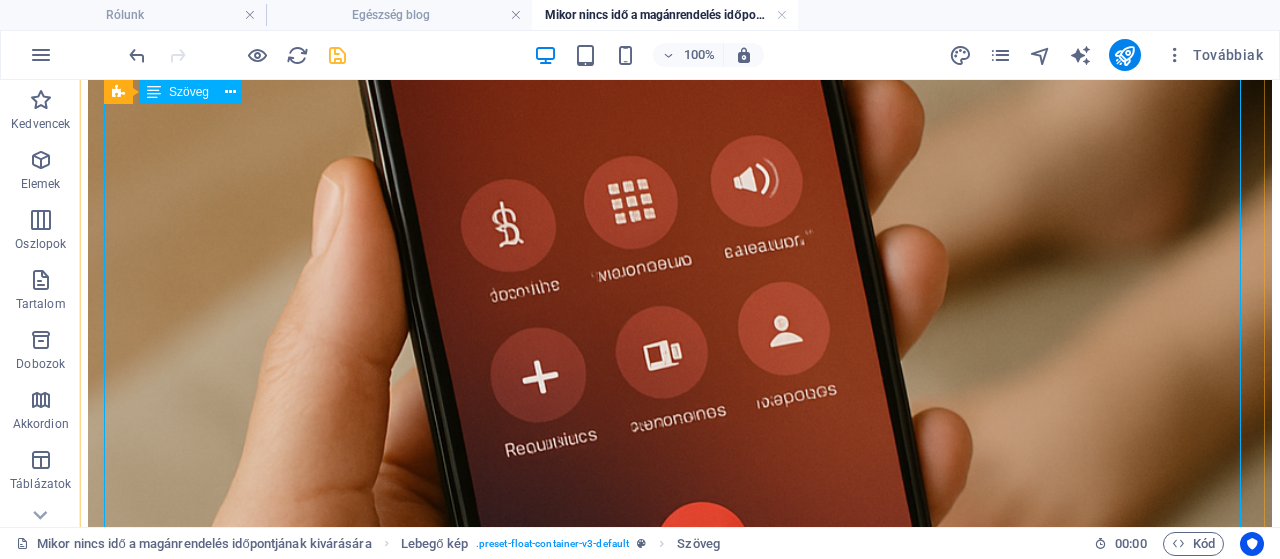 click on "Szeretettel várjuk Önt és gyermekét magánrendelésemen, ahol teljes körű ortopédiai szakorvosi vizsgálatot végzünk mozgásszervi panaszok esetén. Ha bizonytalan a cipő- vagy táskaválasztásban, ha tartáshibára, sarokbedőlésre, lúdtalpra, gerincferdülés gyanújára utaló jeleket észlel, érdemes már most szakemberhez fordulni. A korai felismerés és a személyre szabott tanácsadás segítségével megelőzhetőek a későbbi problémák, hiszen a megelőzés mindig könnyebb, mint a kezelés." at bounding box center (680, 1603) 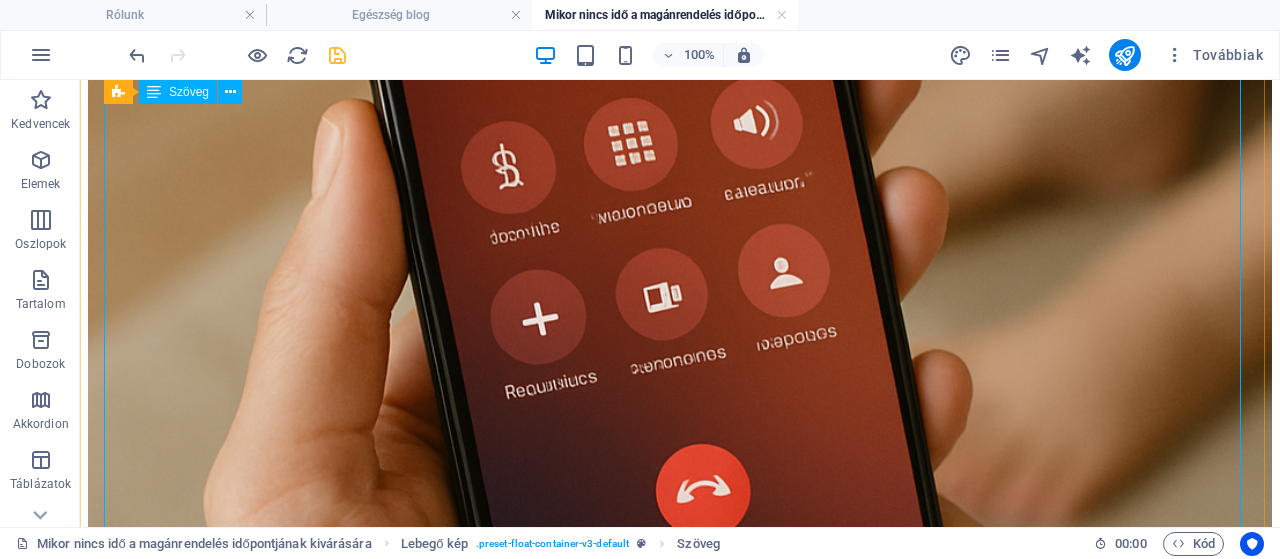 scroll, scrollTop: 930, scrollLeft: 0, axis: vertical 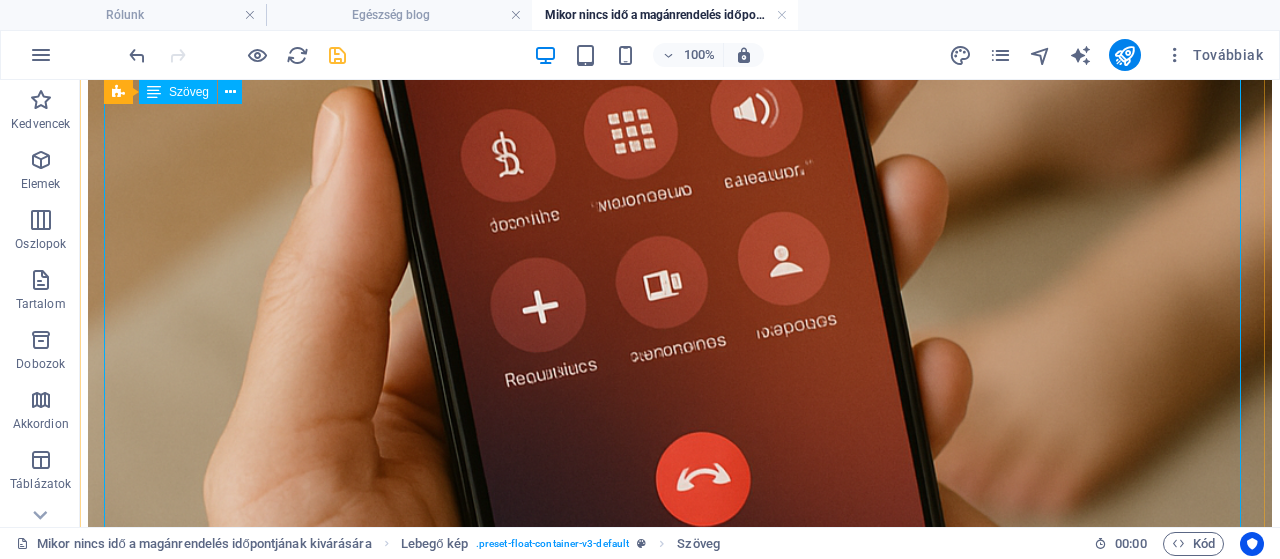 click on "Szeretettel várjuk Önt és gyermekét magánrendelésemen, ahol teljes körű ortopédiai szakorvosi vizsgálatot végzünk mozgásszervi panaszok esetén. Ha bizonytalan a cipő- vagy táskaválasztásban, ha tartáshibára, sarokbedőlésre, lúdtalpra, gerincferdülés gyanújára utaló jeleket észlel, érdemes már most szakemberhez fordulni. A korai felismerés és a személyre szabott tanácsadás segítségével megelőzhetőek a későbbi problémák, hiszen a megelőzés mindig könnyebb, mint a kezelés." at bounding box center (680, 1533) 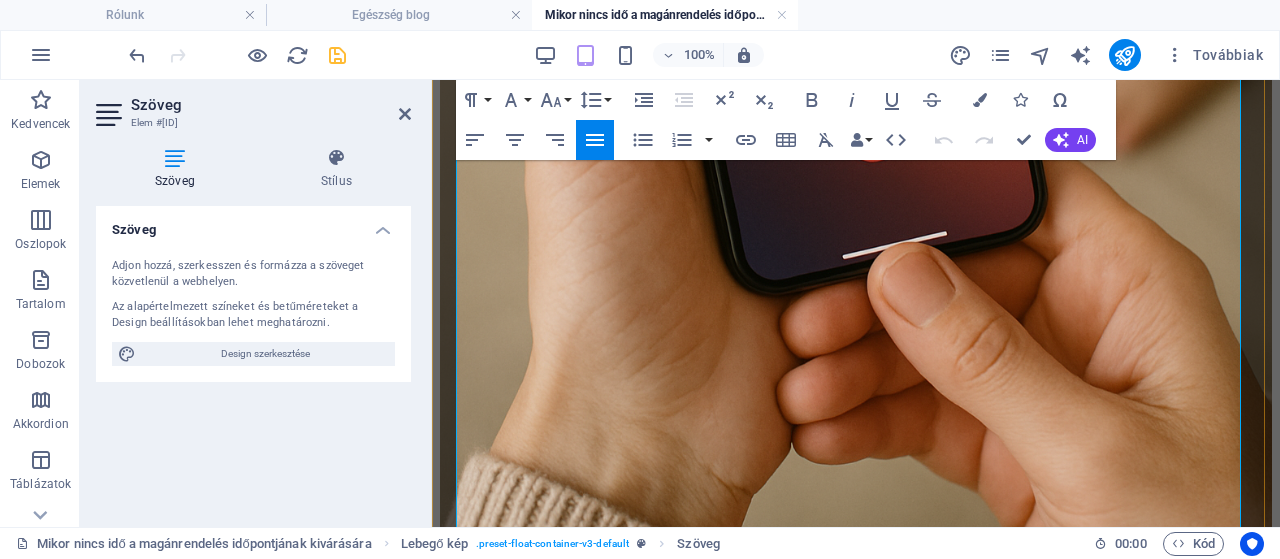 scroll, scrollTop: 959, scrollLeft: 0, axis: vertical 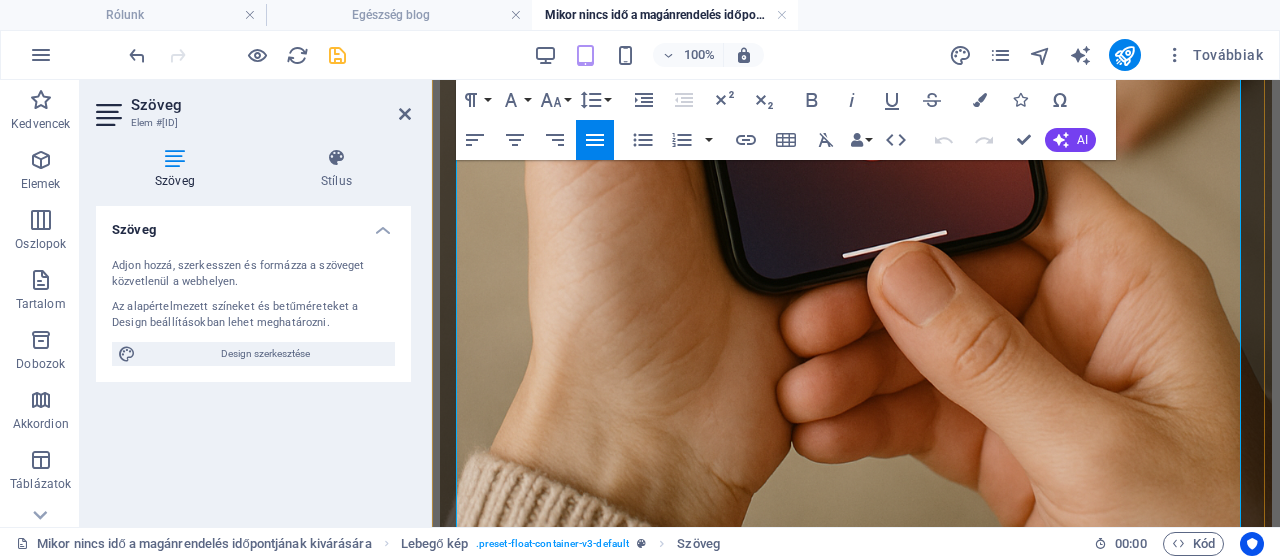 click at bounding box center (848, 1218) 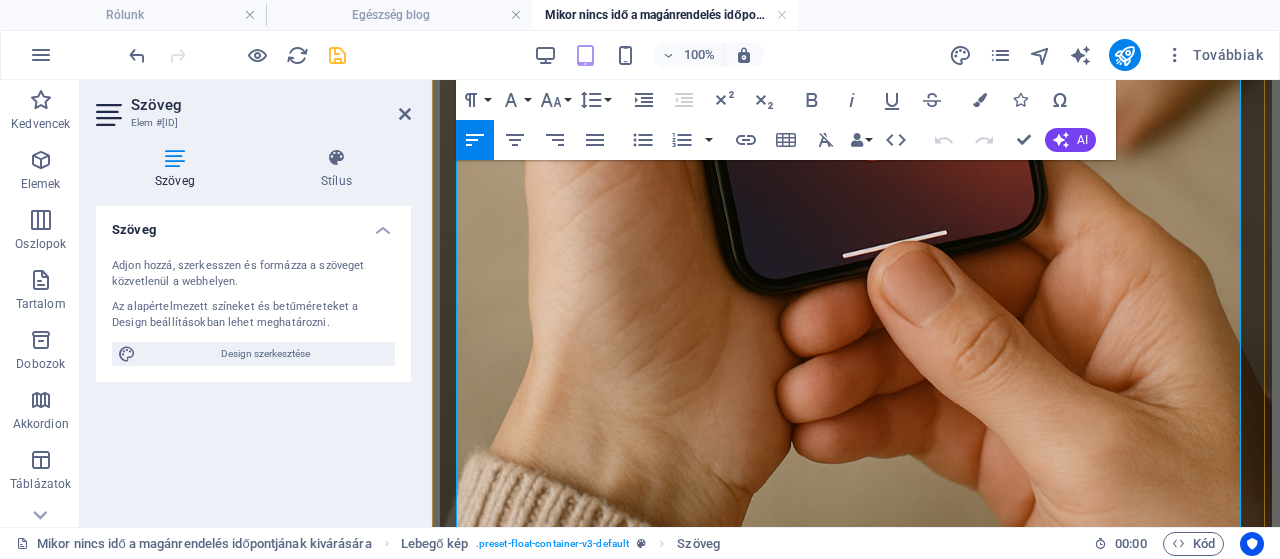 type 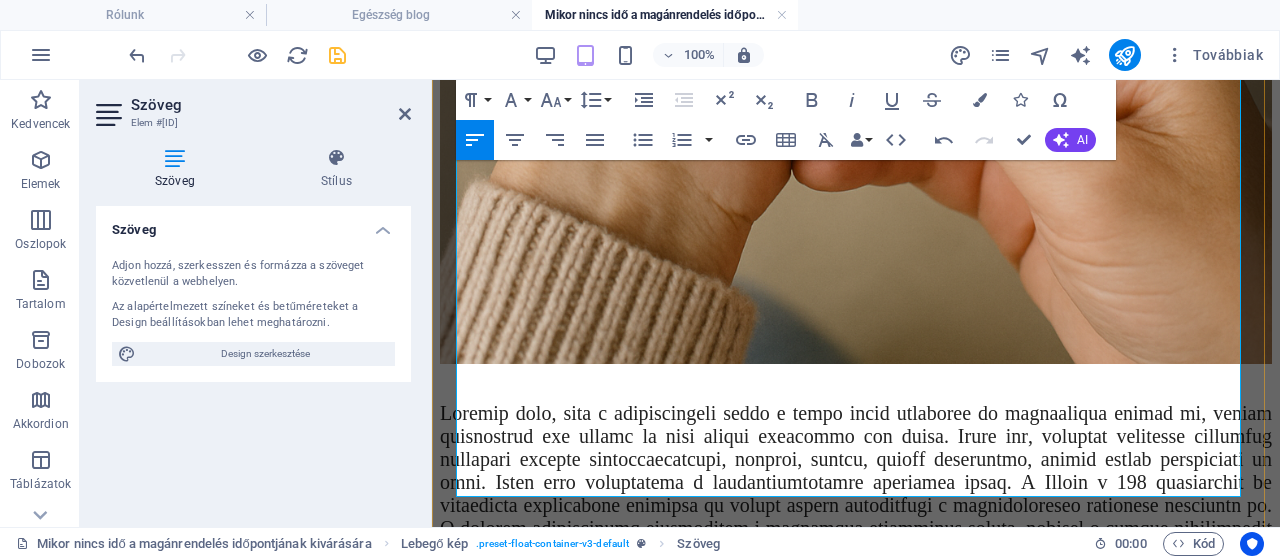 scroll, scrollTop: 1245, scrollLeft: 0, axis: vertical 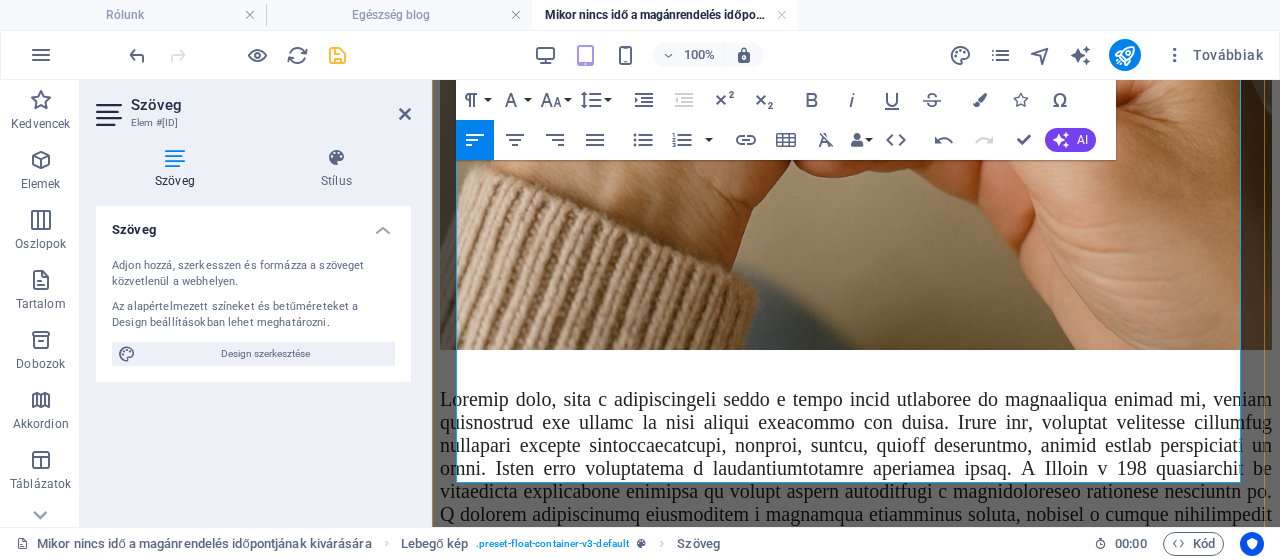 click on "Fontos hangsúlyozni, hogy a gyermekeknél jelentkező tünetek sokszor gyorsan változhatnak, és nehéz előre megítélni, mikor válik egy ártalmatlannak tűnő panasz sürgőssé. Éppen ezért nem a szülők feladata a diagnózis felállítása vagy a tünetek súlyosságának megítélése," at bounding box center (851, 932) 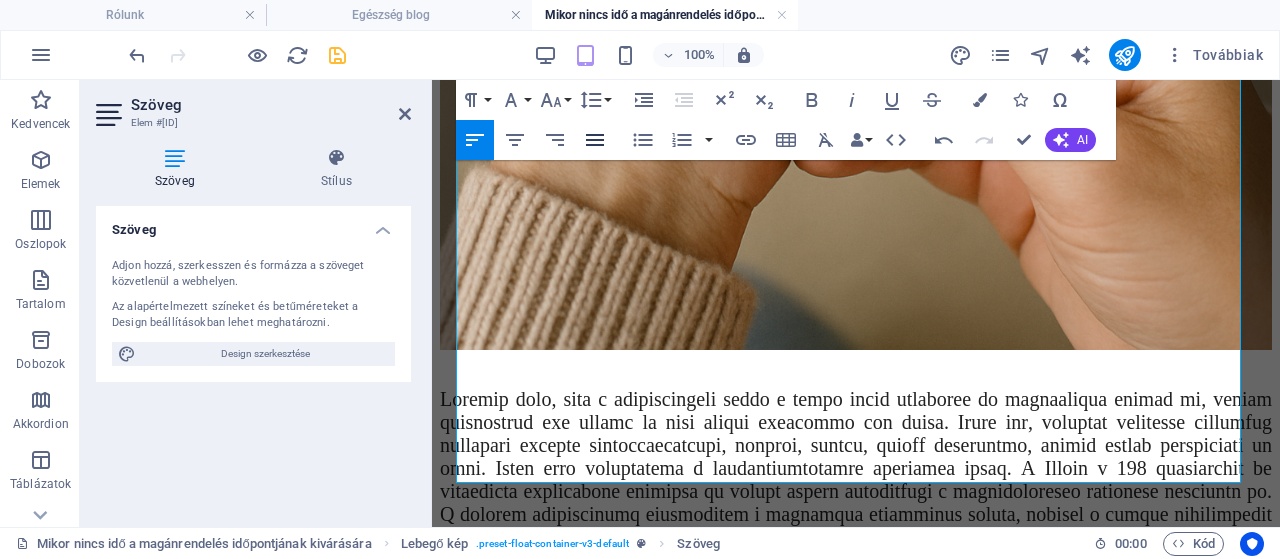 click 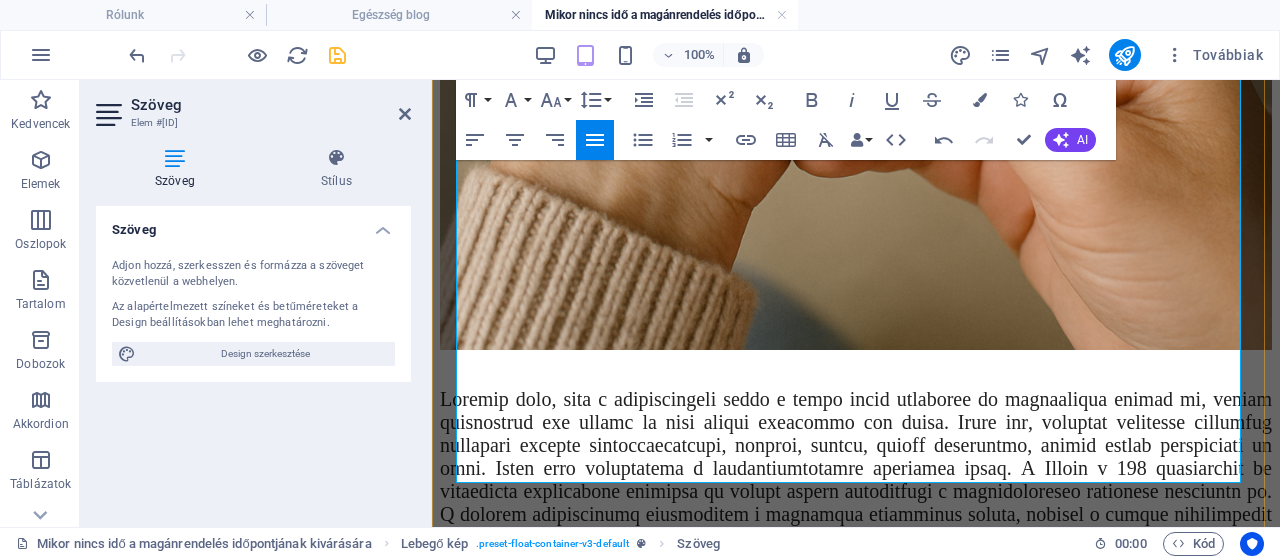 click at bounding box center (856, 932) 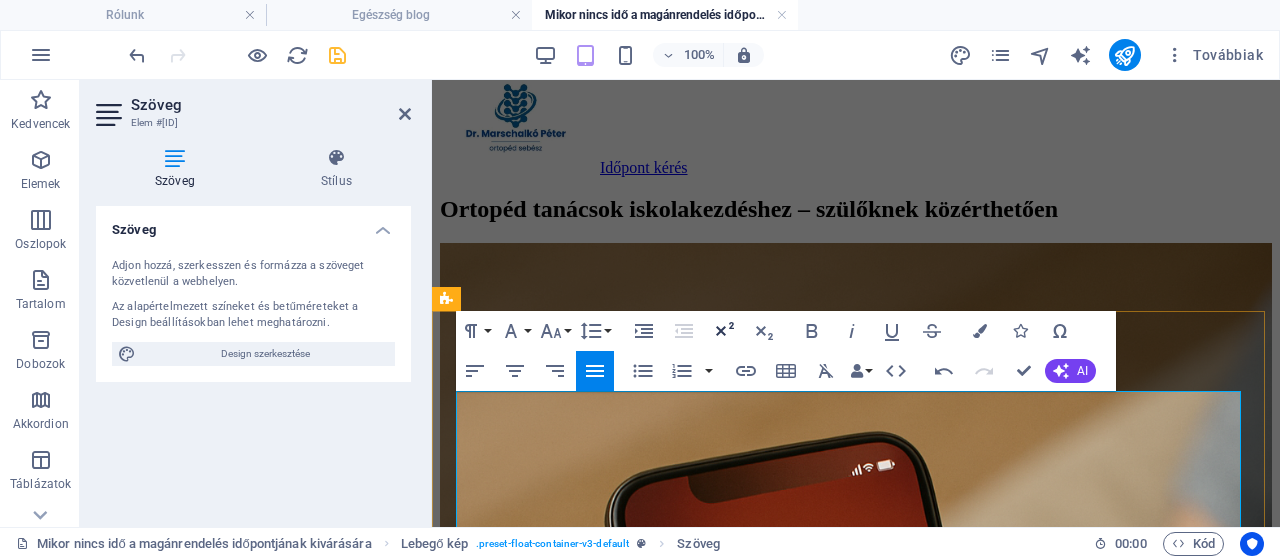 scroll, scrollTop: 102, scrollLeft: 0, axis: vertical 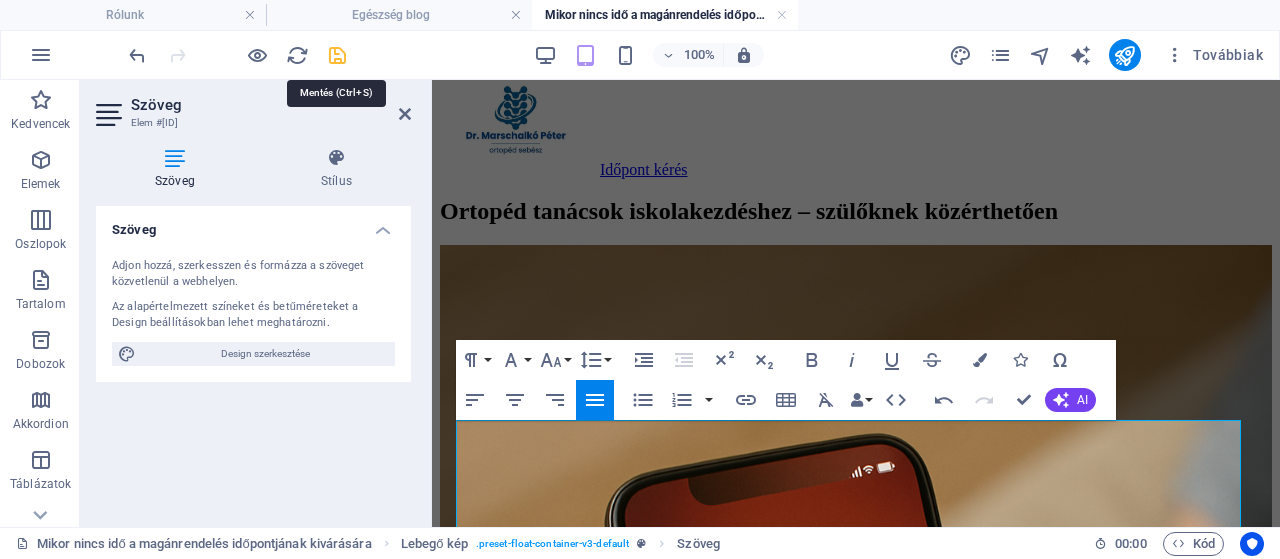 click at bounding box center (337, 55) 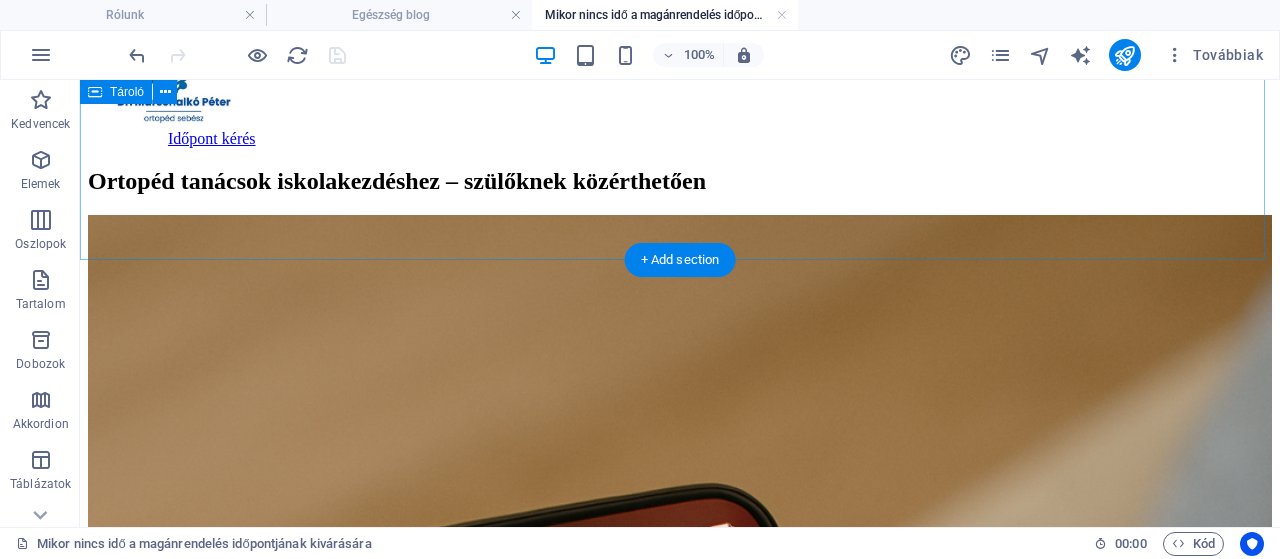 scroll, scrollTop: 8, scrollLeft: 0, axis: vertical 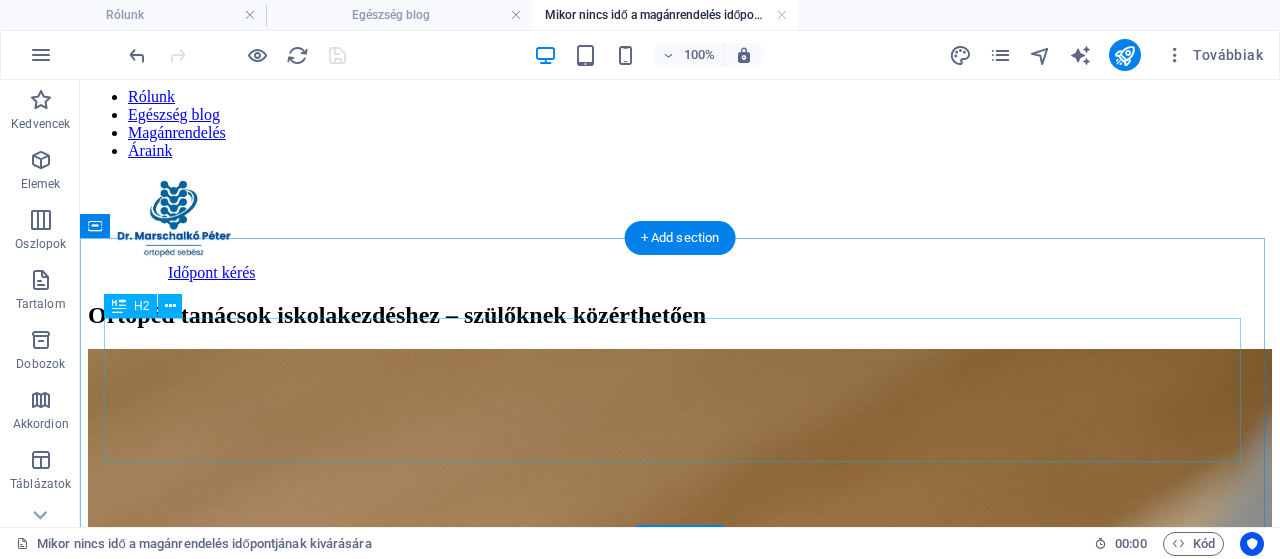 click on "Ortopéd tanácsok iskolakezdéshez – szülőknek közérthetően" at bounding box center (680, 315) 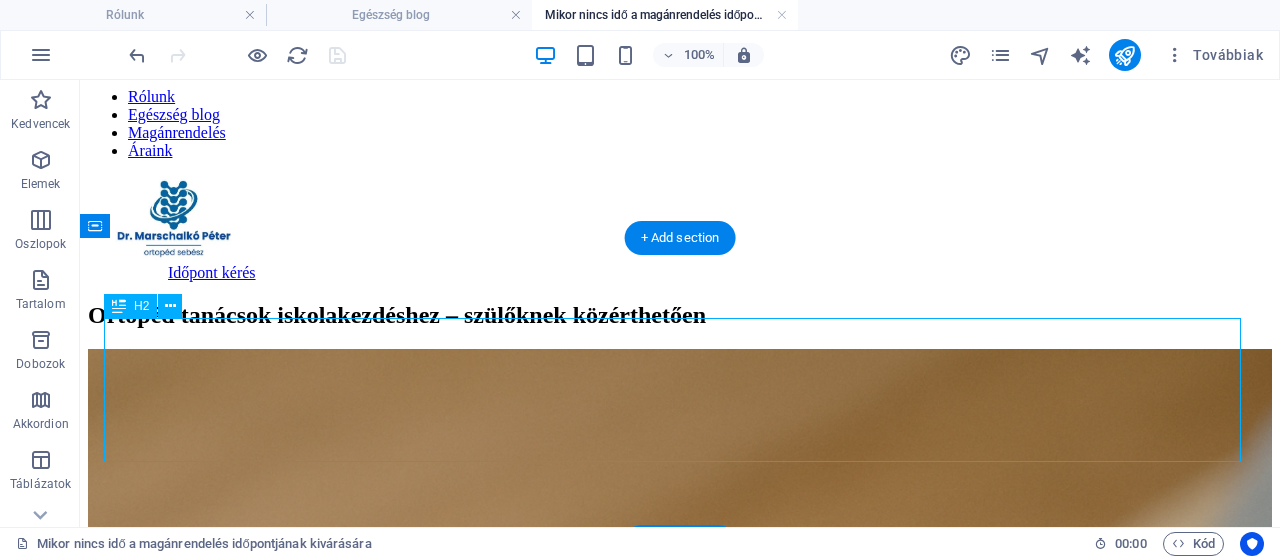 click on "Ortopéd tanácsok iskolakezdéshez – szülőknek közérthetően" at bounding box center [680, 315] 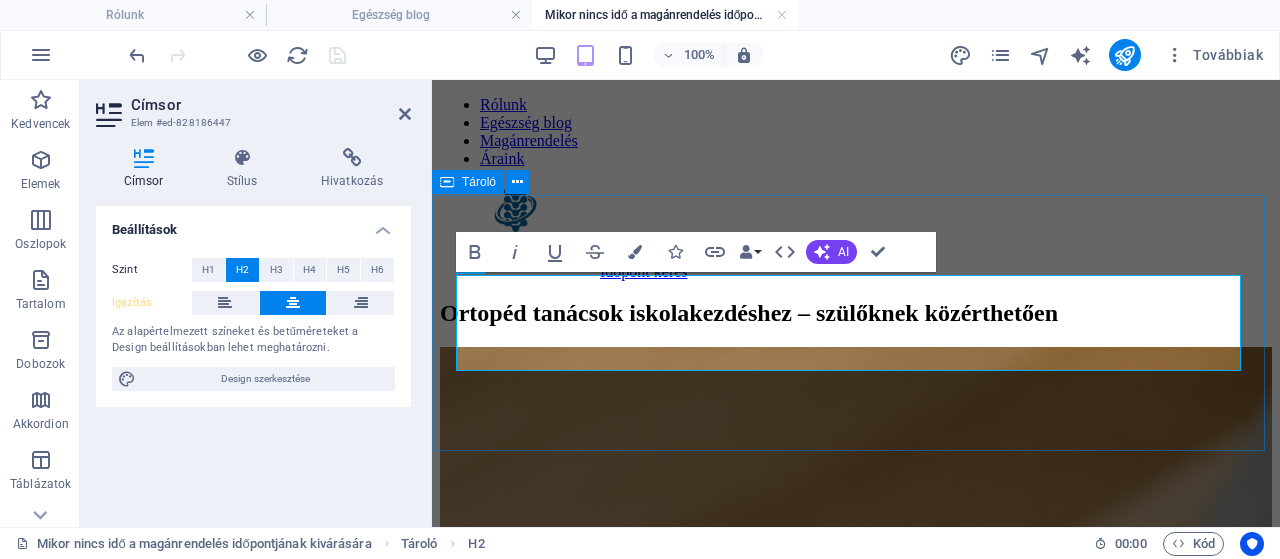 scroll, scrollTop: 0, scrollLeft: 0, axis: both 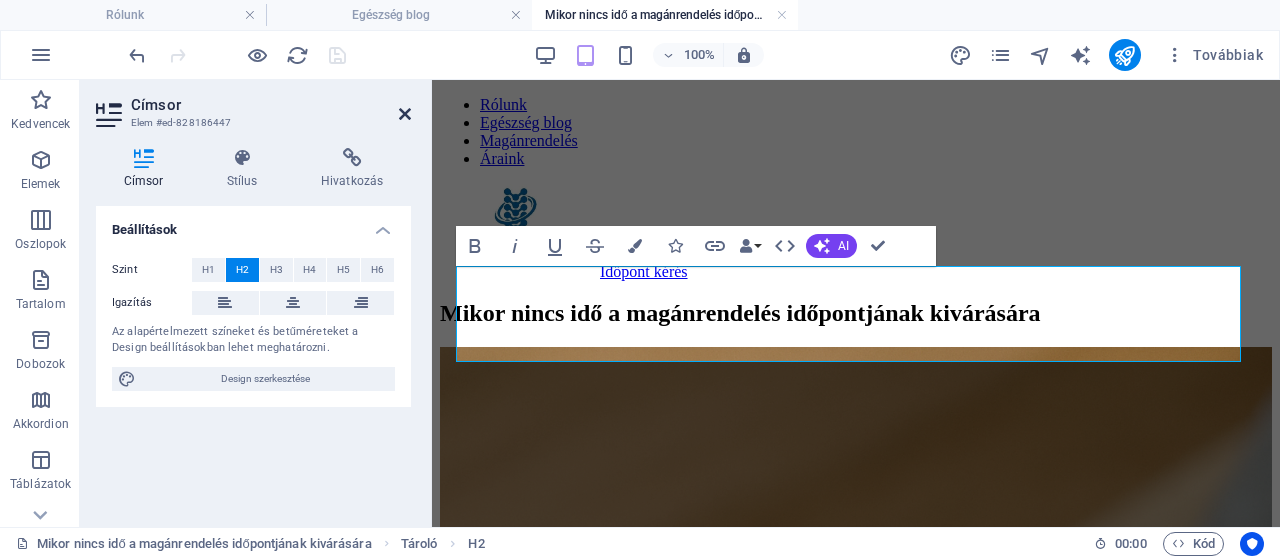 click at bounding box center (405, 114) 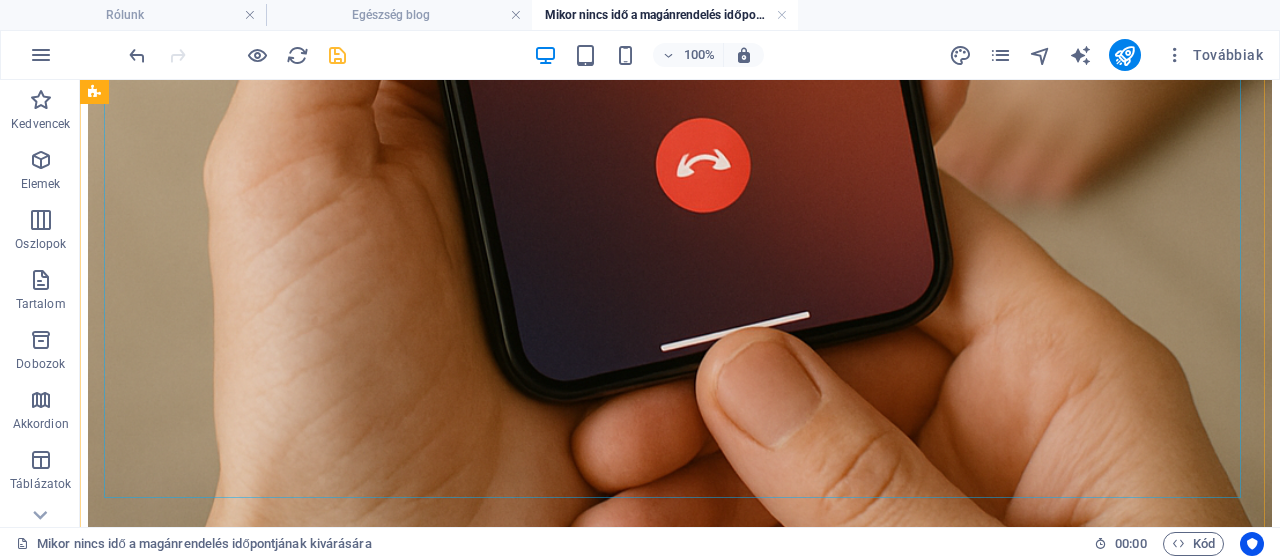 scroll, scrollTop: 1250, scrollLeft: 0, axis: vertical 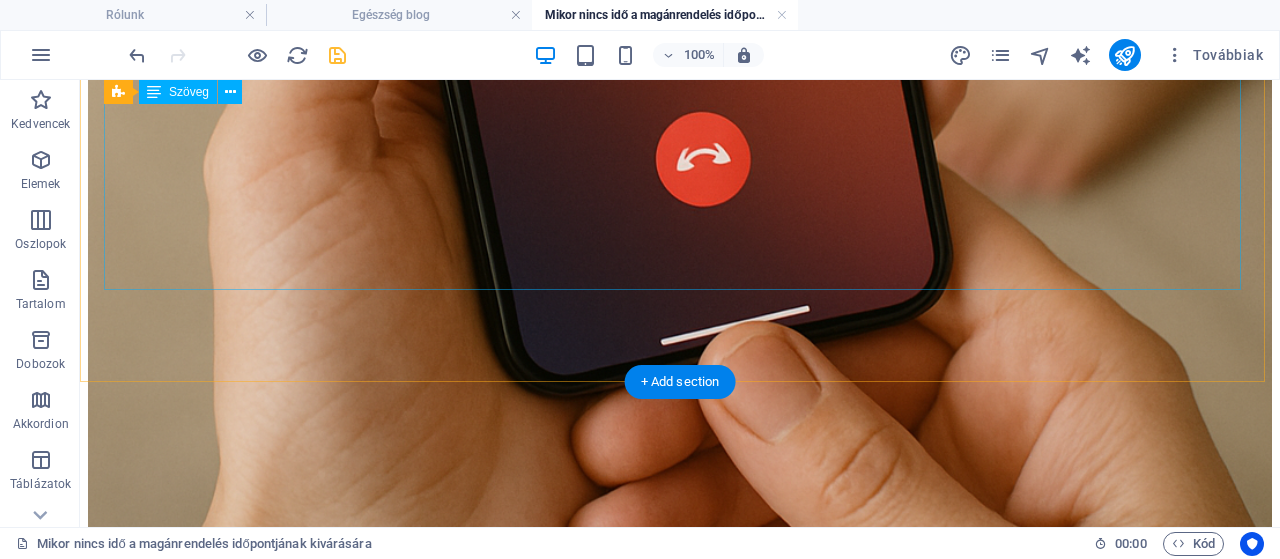 click on "Szeretettel várjuk Önt és gyermekét magánrendelésemen, ahol teljes körű ortopédiai szakorvosi vizsgálatot végzünk mozgásszervi panaszok esetén. Ha bizonytalan a cipő- vagy táskaválasztásban, ha tartáshibára, sarokbedőlésre, lúdtalpra, gerincferdülés gyanújára utaló jeleket észlel, érdemes már most szakemberhez fordulni. A korai felismerés és a személyre szabott tanácsadás segítségével megelőzhetőek a későbbi problémák, hiszen a megelőzés mindig könnyebb, mint a kezelés." at bounding box center [680, 1213] 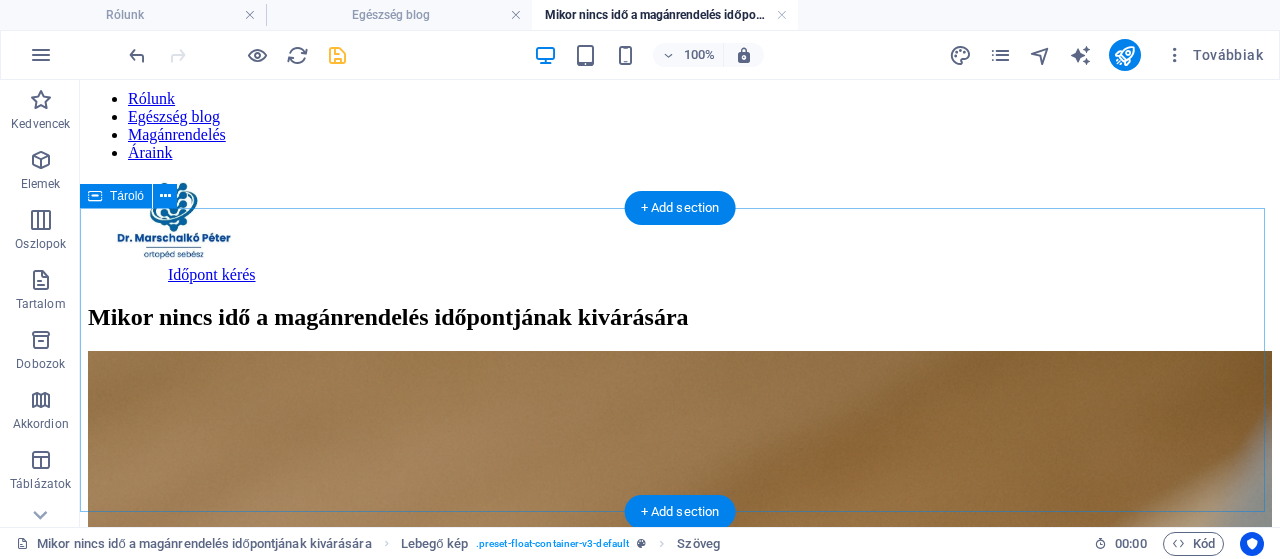scroll, scrollTop: 0, scrollLeft: 0, axis: both 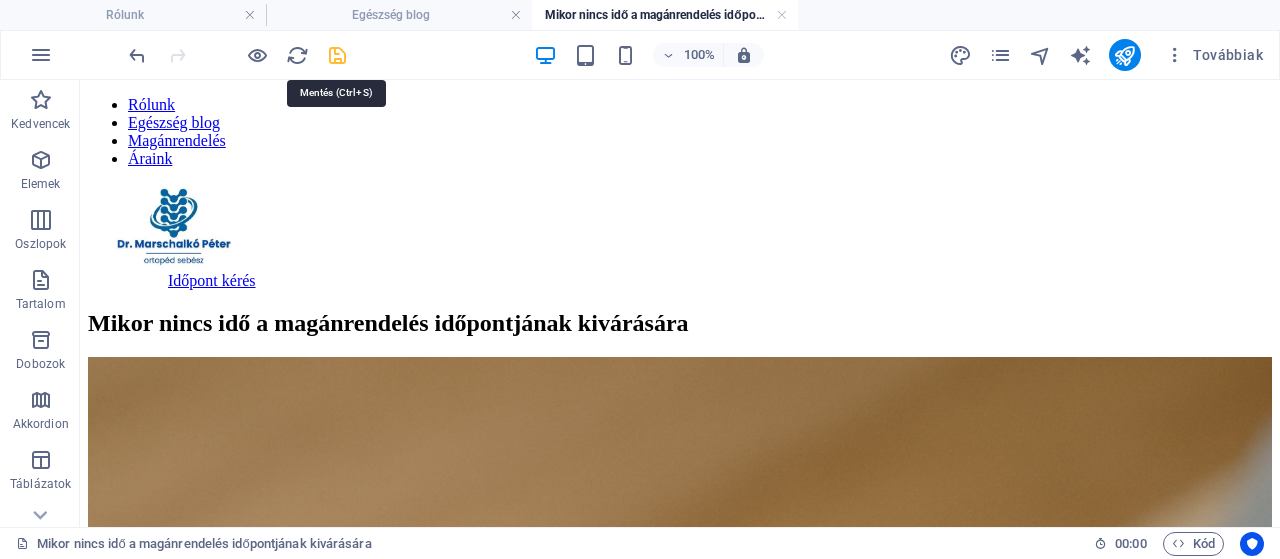 click at bounding box center [337, 55] 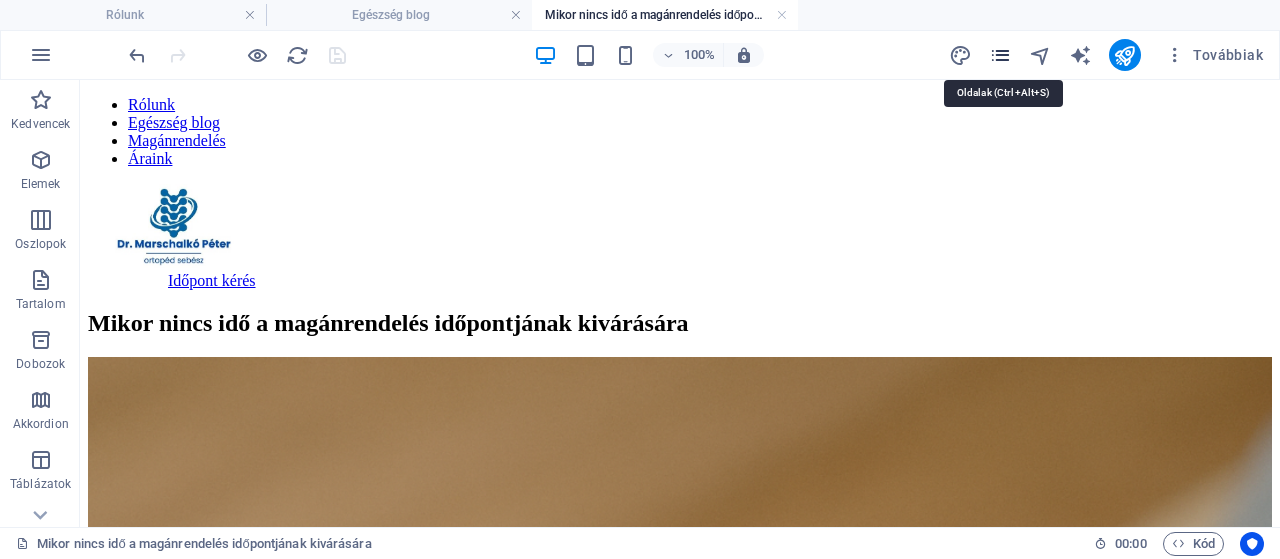click at bounding box center (1000, 55) 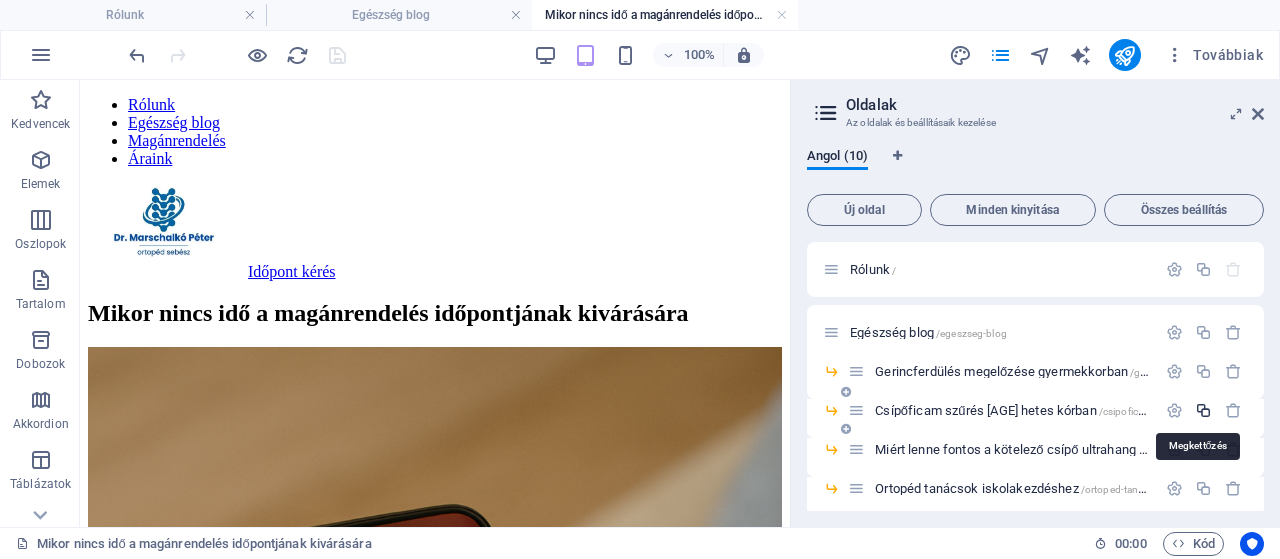 click at bounding box center (1203, 410) 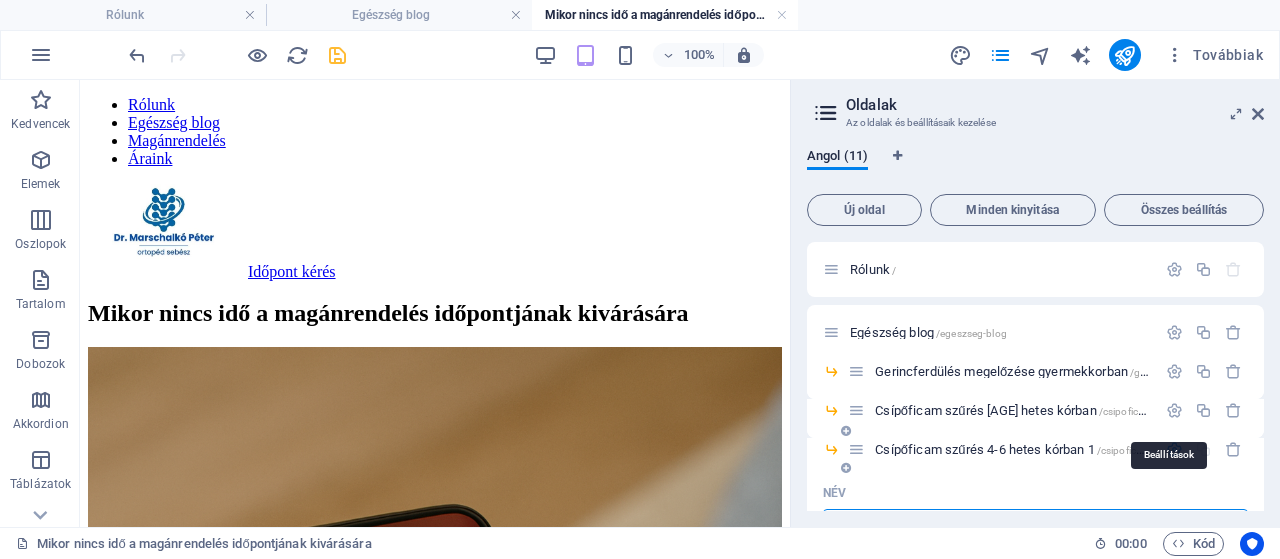 scroll, scrollTop: 30, scrollLeft: 0, axis: vertical 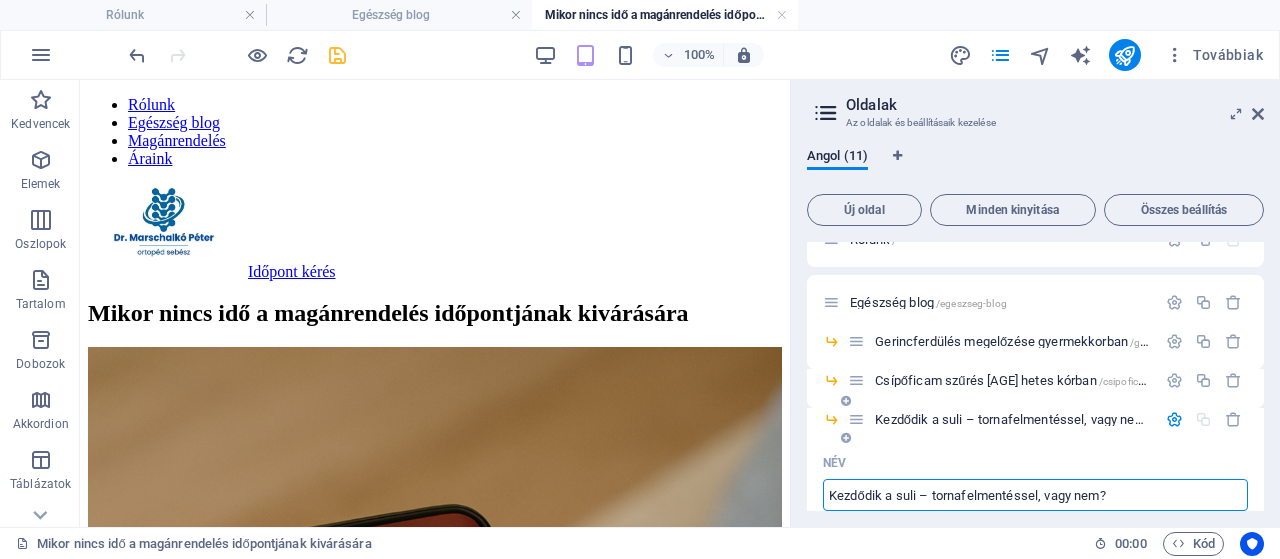 type on "Kezdődik a suli – tornafelmentéssel, vagy nem?" 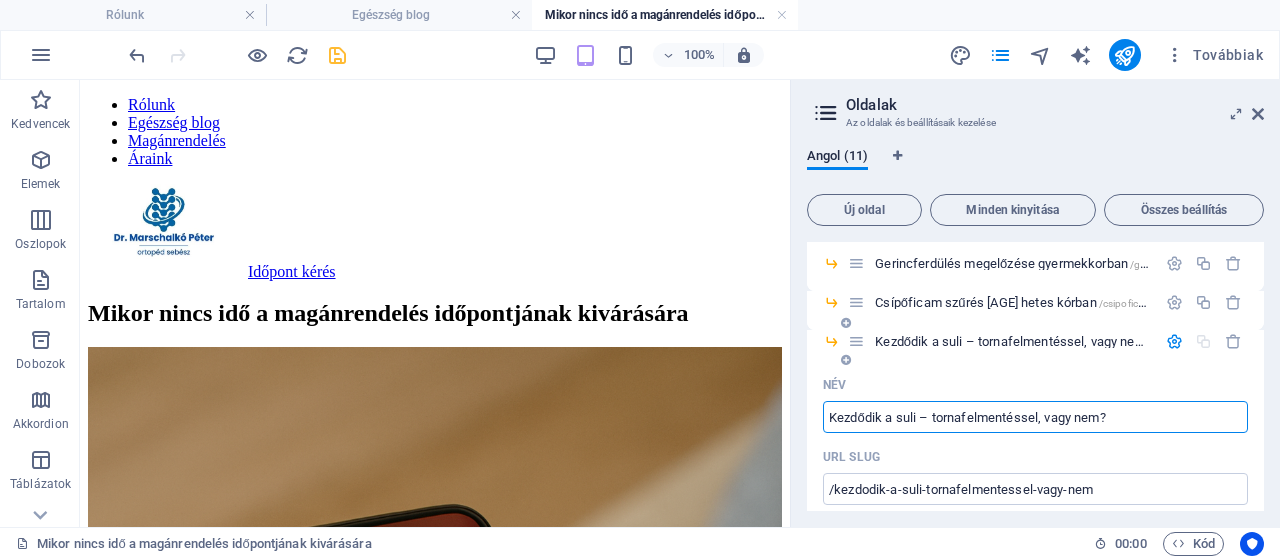 scroll, scrollTop: 0, scrollLeft: 0, axis: both 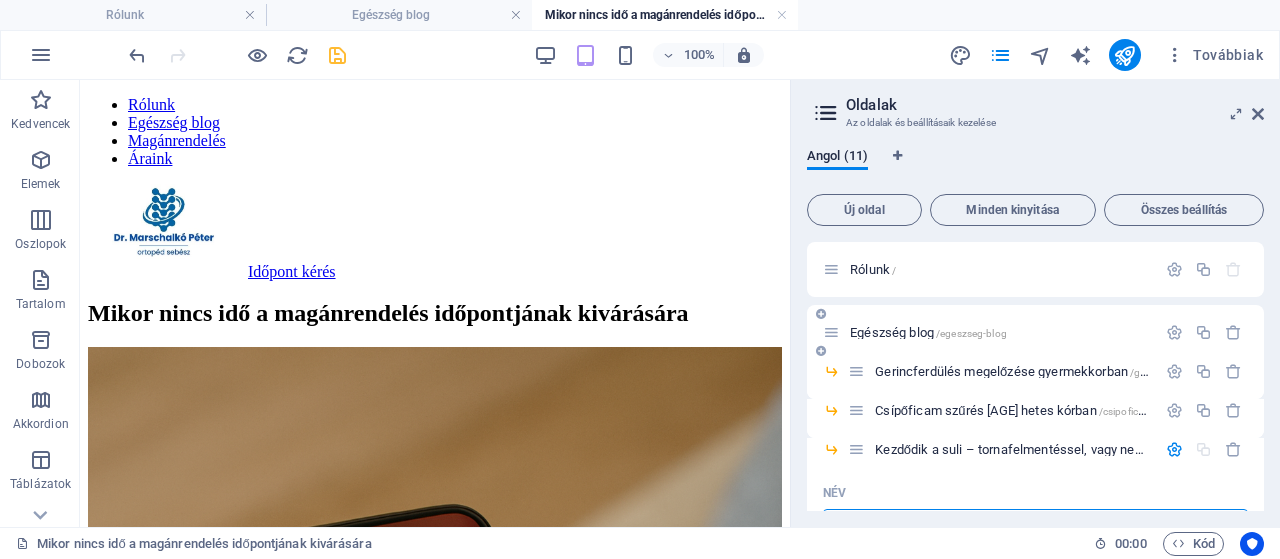 type on "Kezdődik a suli – tornafelmentéssel, vagy nem?" 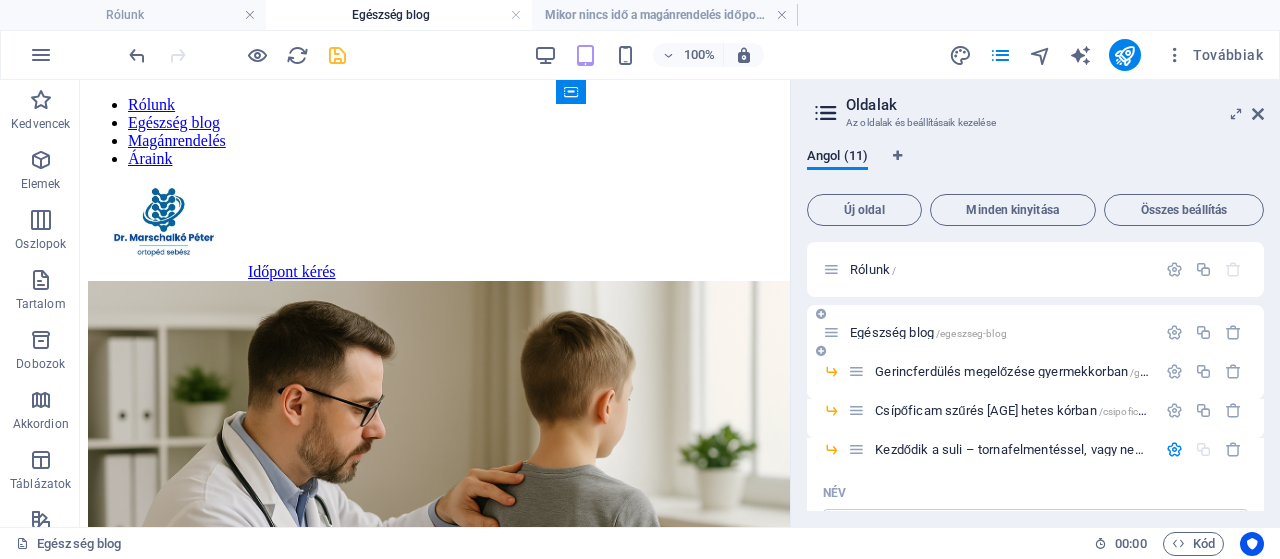 scroll, scrollTop: 944, scrollLeft: 0, axis: vertical 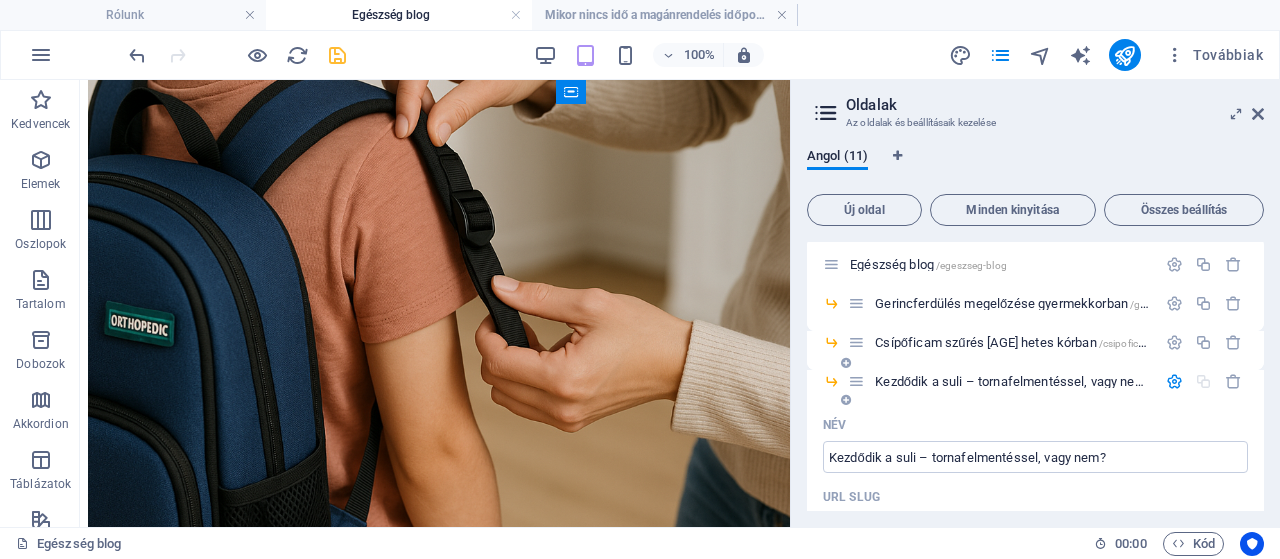 click on "Kezdődik a suli – tornafelmentéssel, vagy nem? /kezdodik-a-suli-tornafelmentessel-vagy-nem" at bounding box center [1116, 381] 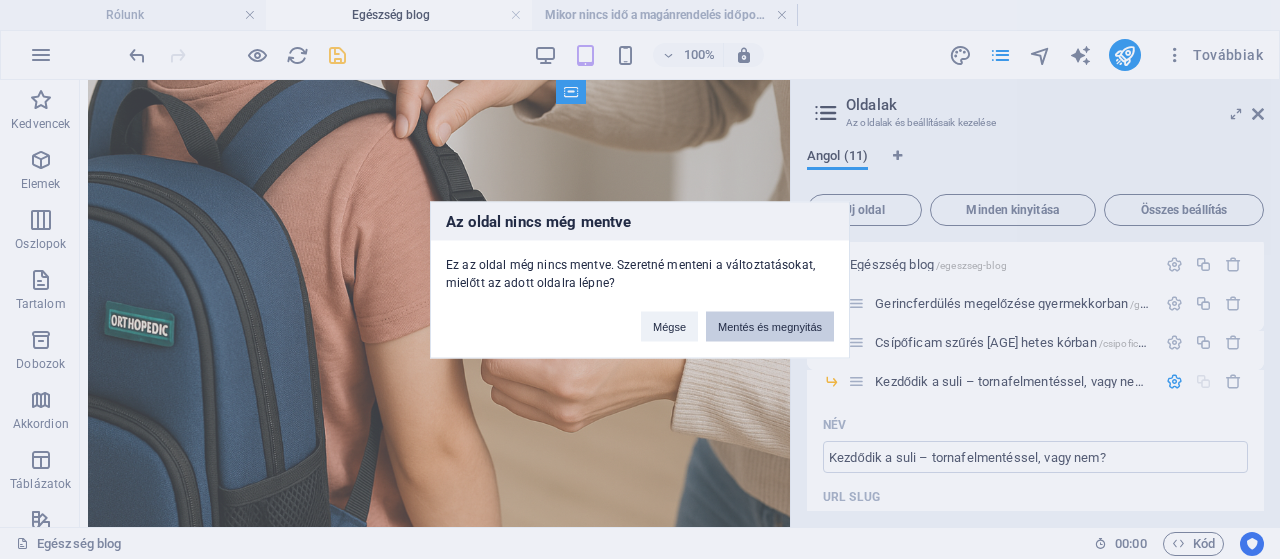 click on "Mentés és megnyitás" at bounding box center (770, 326) 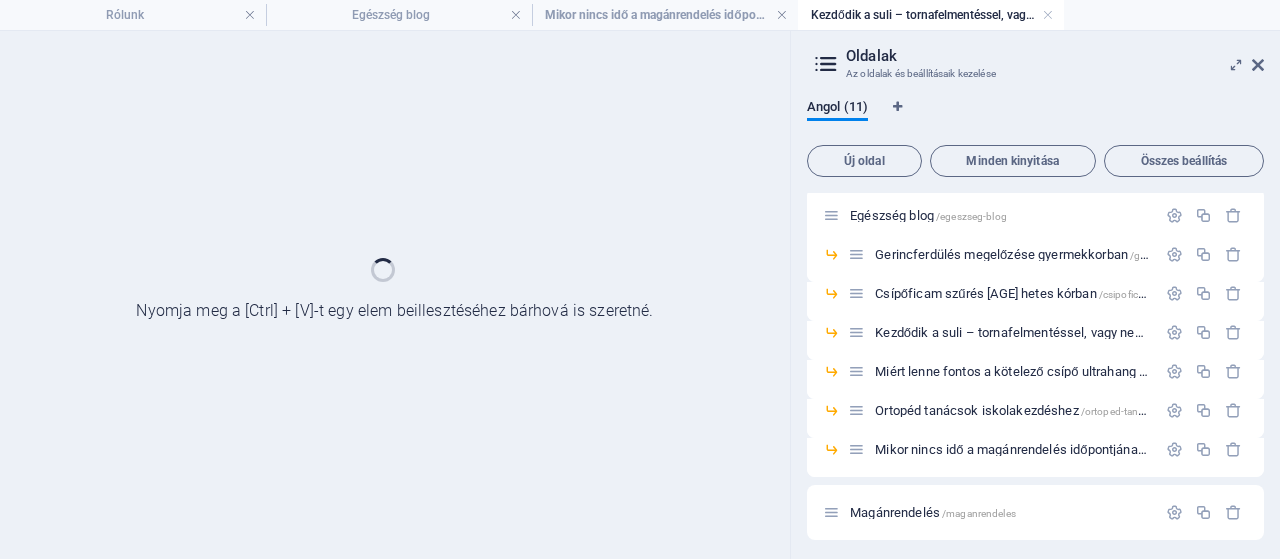 scroll, scrollTop: 0, scrollLeft: 0, axis: both 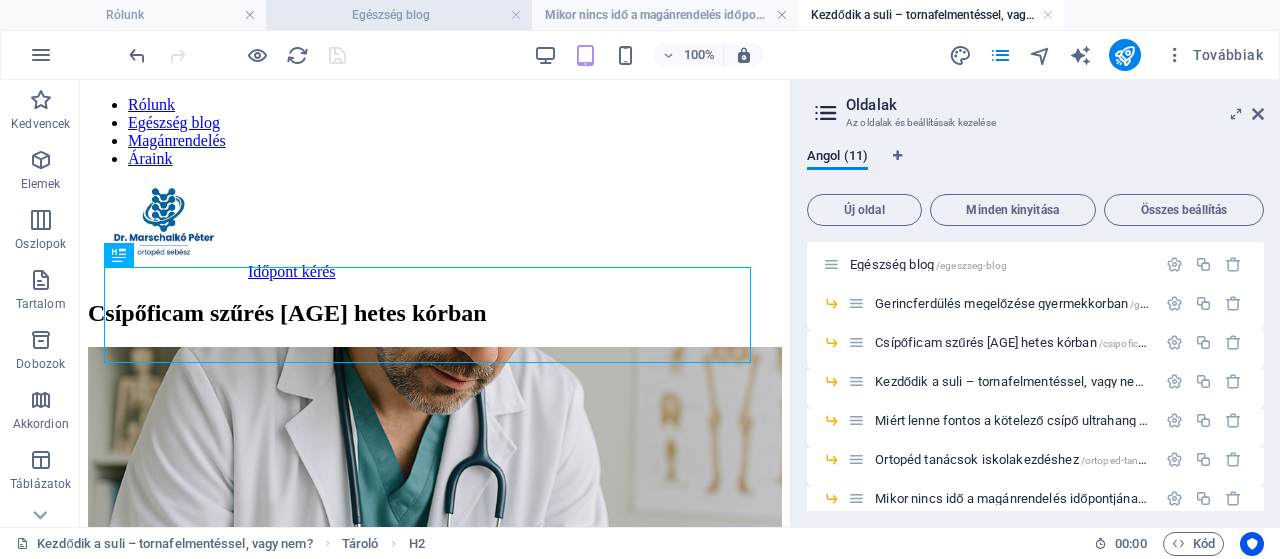click on "Egészség blog" at bounding box center (399, 15) 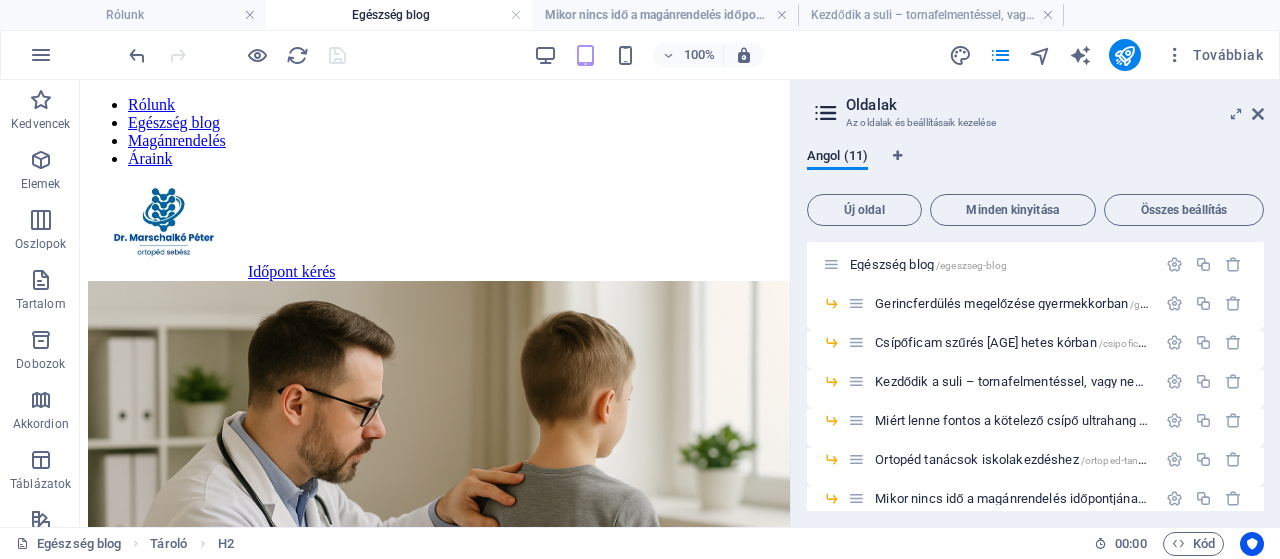 scroll, scrollTop: 944, scrollLeft: 0, axis: vertical 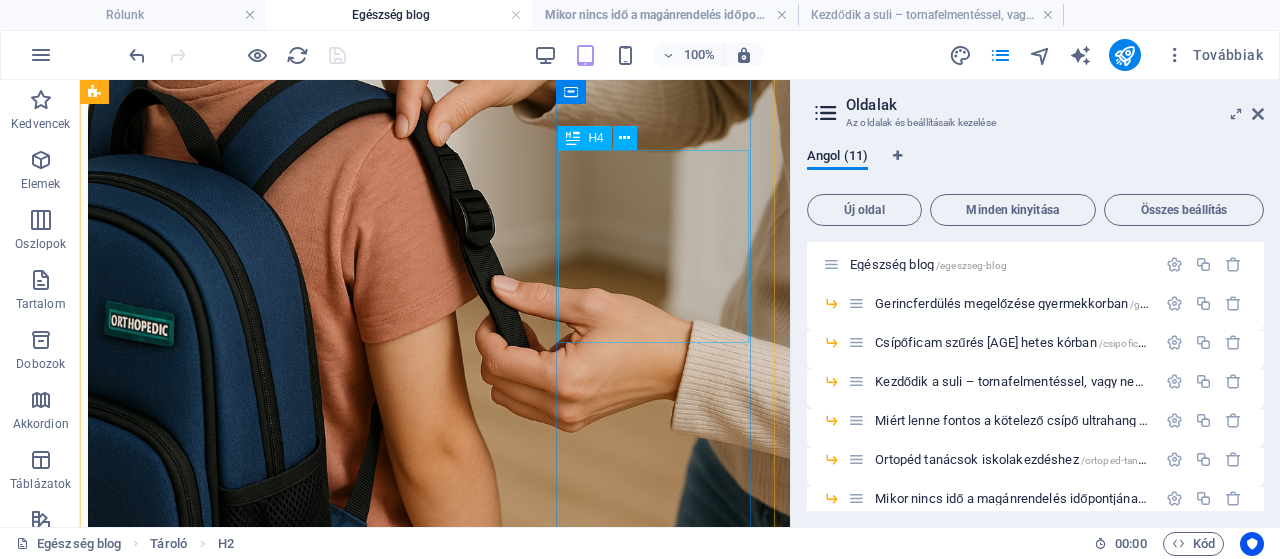 click on "Miért lenne fontos a kötelező csípő ultrahang szűrés minden újszülöttnél?" at bounding box center (435, 4057) 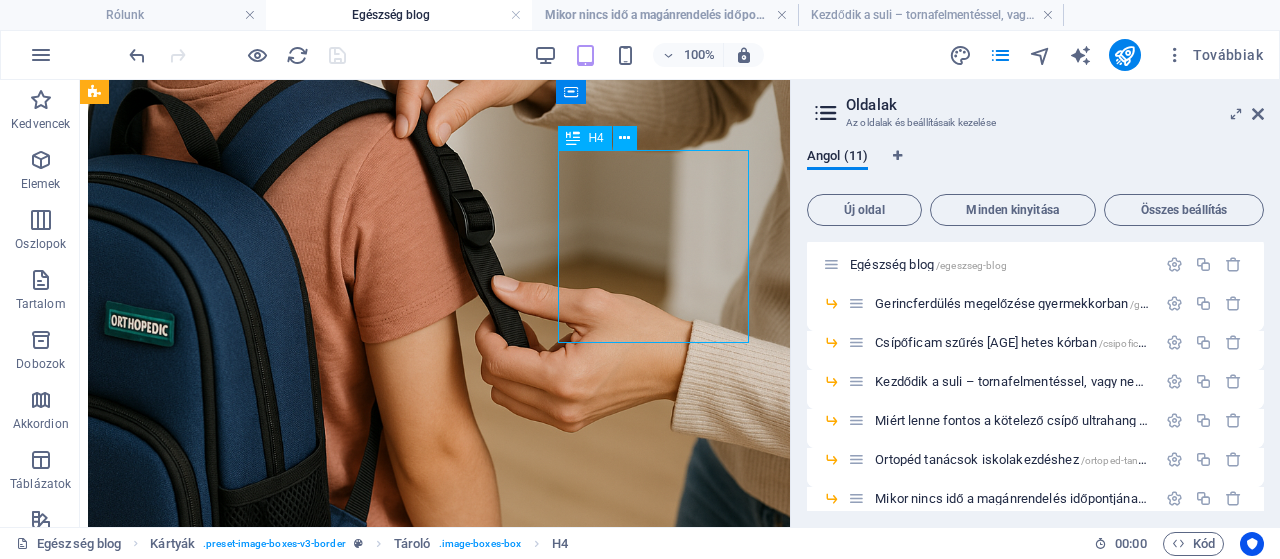 click on "Miért lenne fontos a kötelező csípő ultrahang szűrés minden újszülöttnél?" at bounding box center [435, 4057] 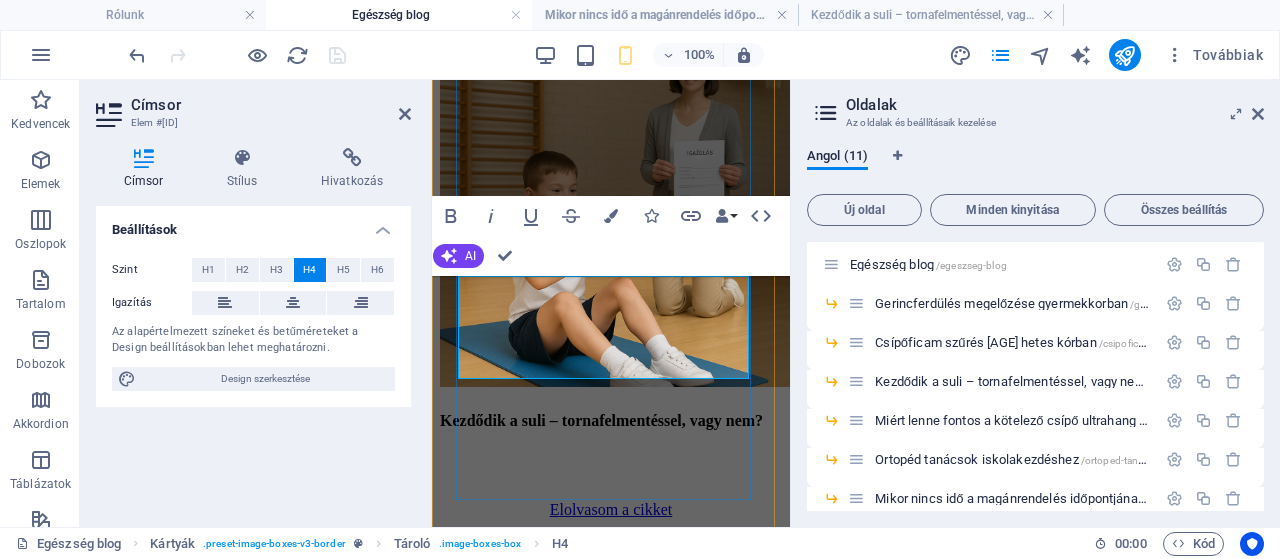 scroll, scrollTop: 2856, scrollLeft: 0, axis: vertical 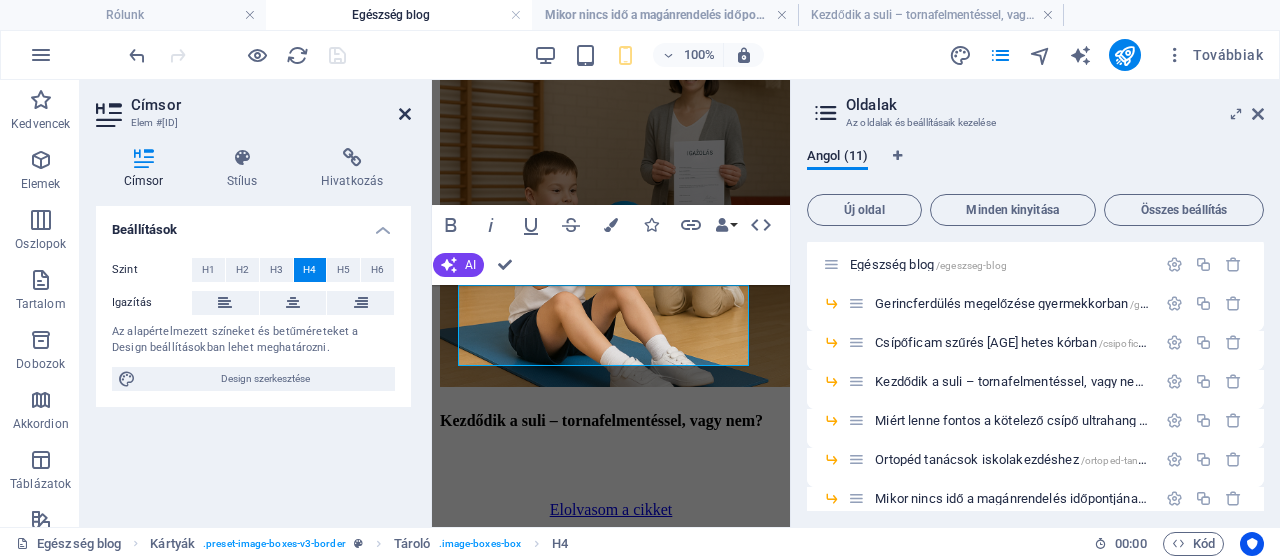click at bounding box center [405, 114] 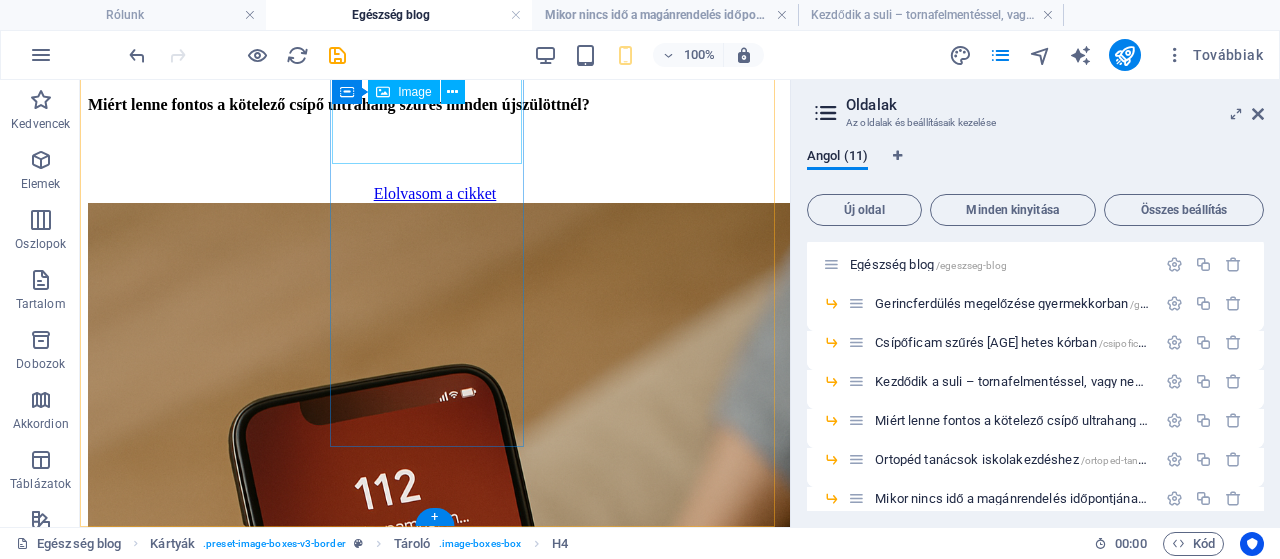 scroll, scrollTop: 1025, scrollLeft: 0, axis: vertical 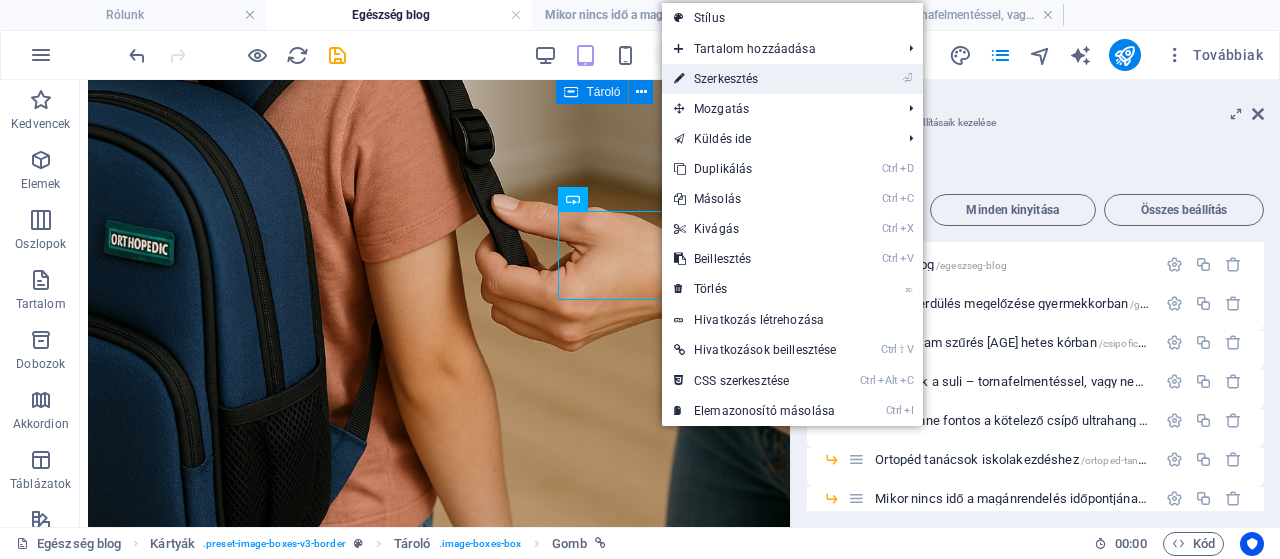click on "⏎  Szerkesztés" at bounding box center (755, 79) 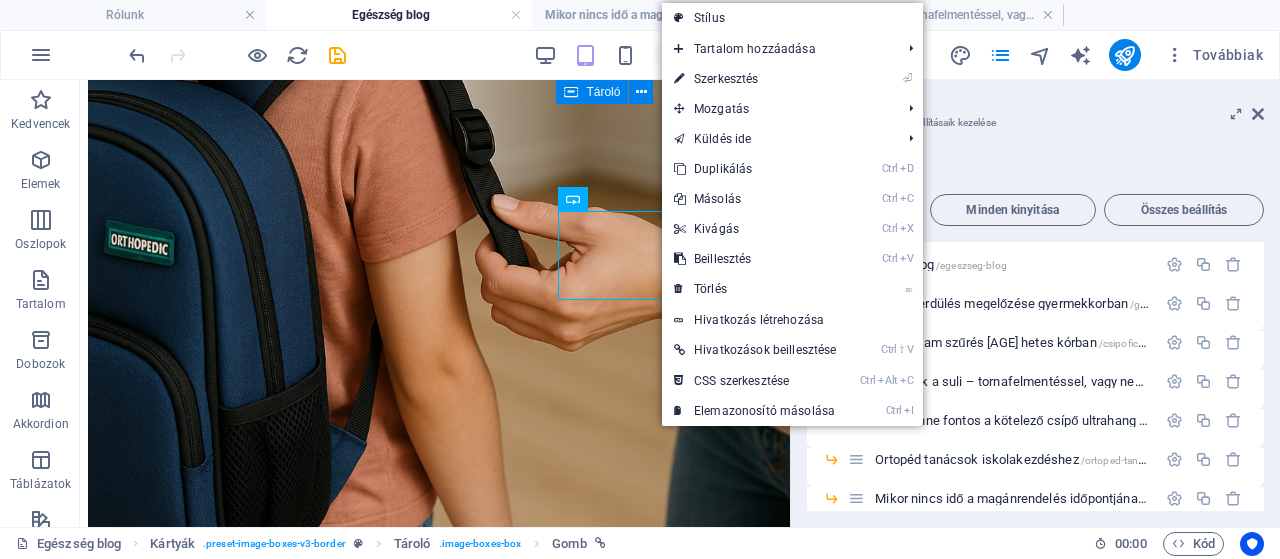 select on "5" 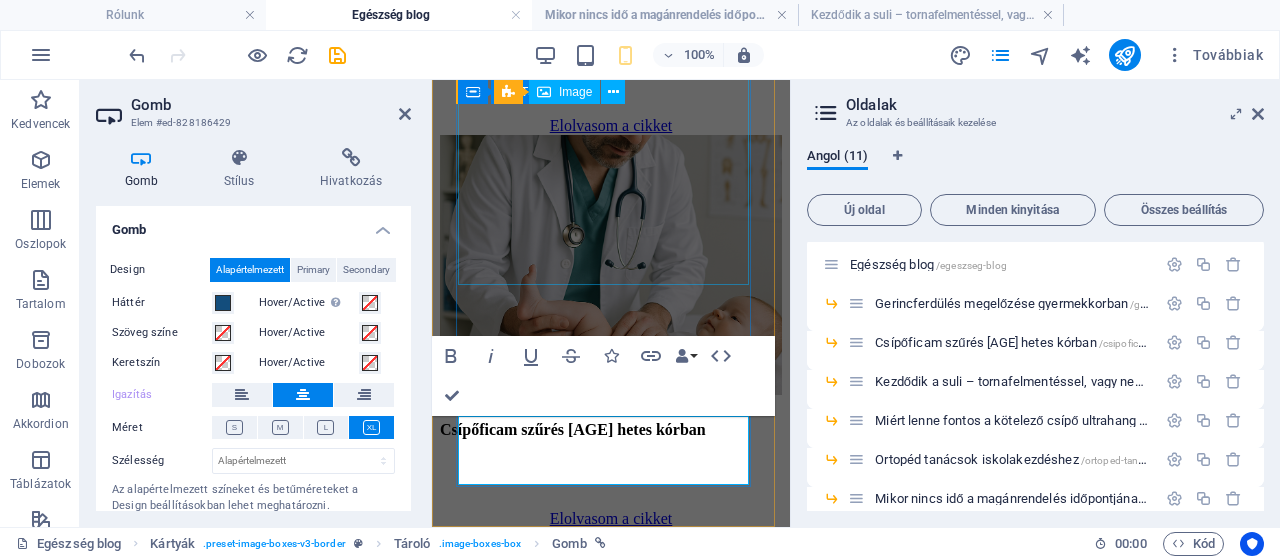scroll, scrollTop: 2856, scrollLeft: 0, axis: vertical 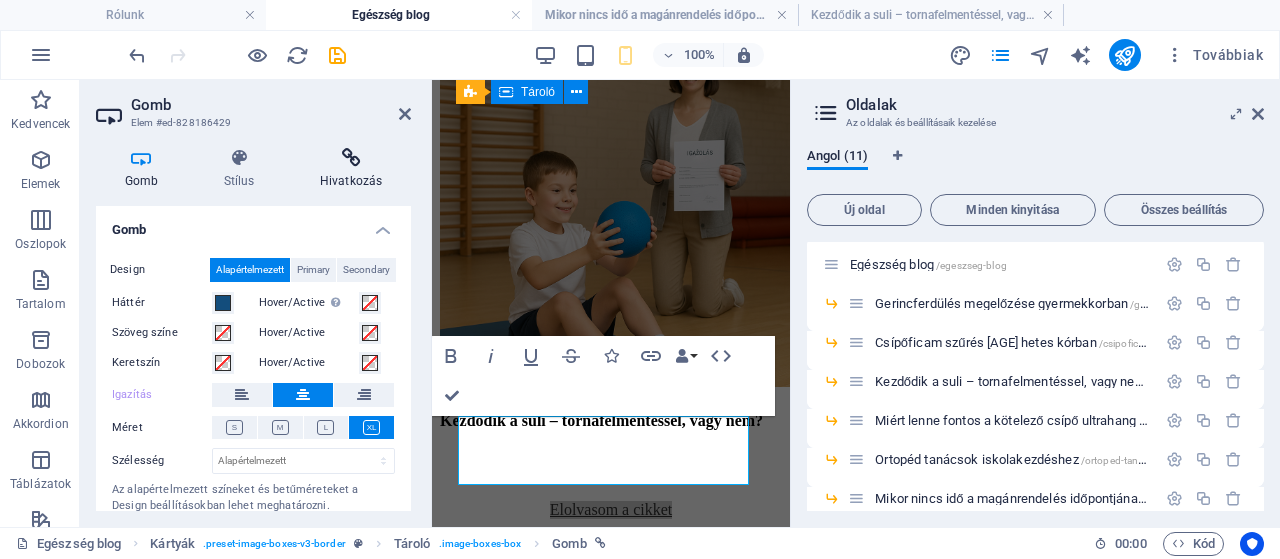 click at bounding box center [351, 158] 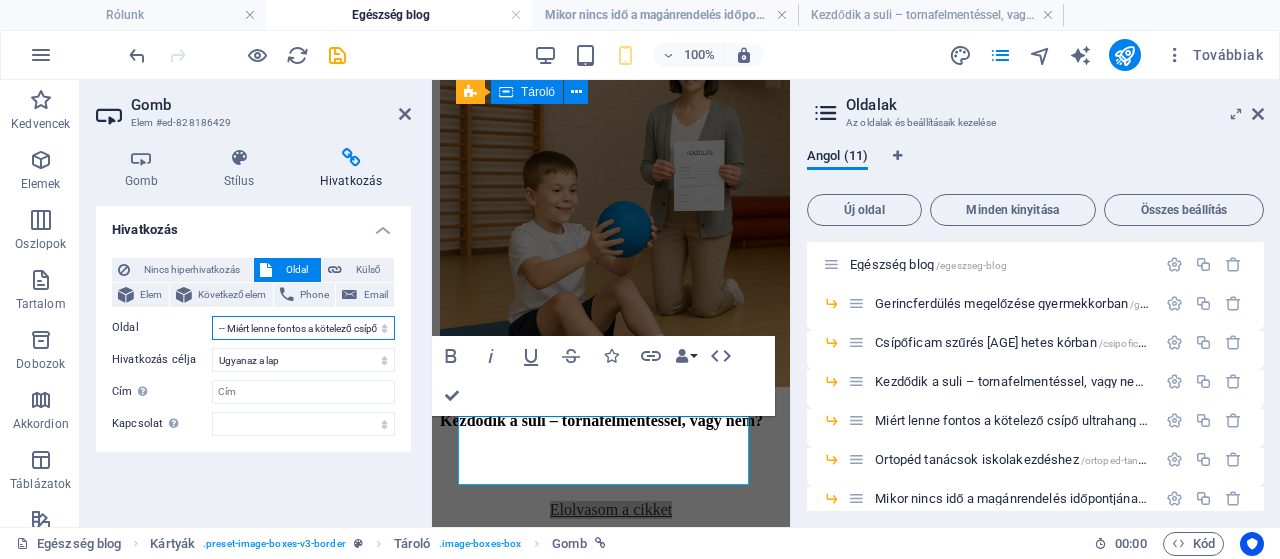 click on "Rólunk Egészség blog -- Gerincferdülés megelőzése gyermekkorban -- Csípőficam szűrés 4-6 hetes kórban -- Kezdődik a suli – tornafelmentéssel, vagy nem? -- Miért lenne fontos a kötelező csípő ultrahang szűrés minden újszülöttnél? -- Ortopéd tanácsok iskolakezdéshez -- Mikor nincs idő a magánrendelés időpontjának kivárására Magánrendelés Sajtómegjelenések Áraink" at bounding box center [303, 328] 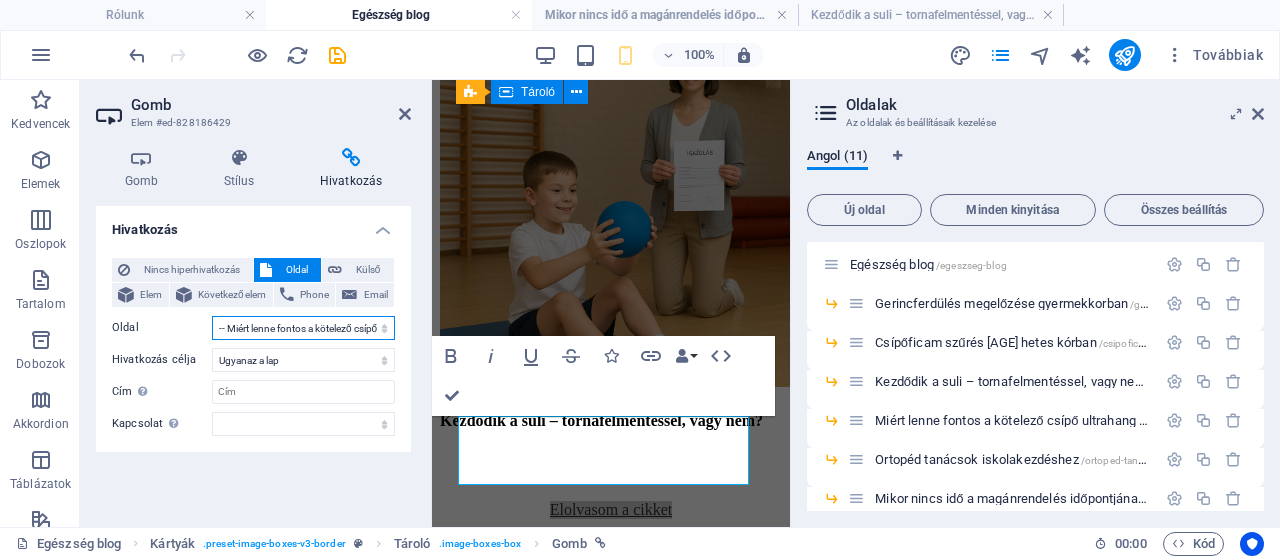 select on "4" 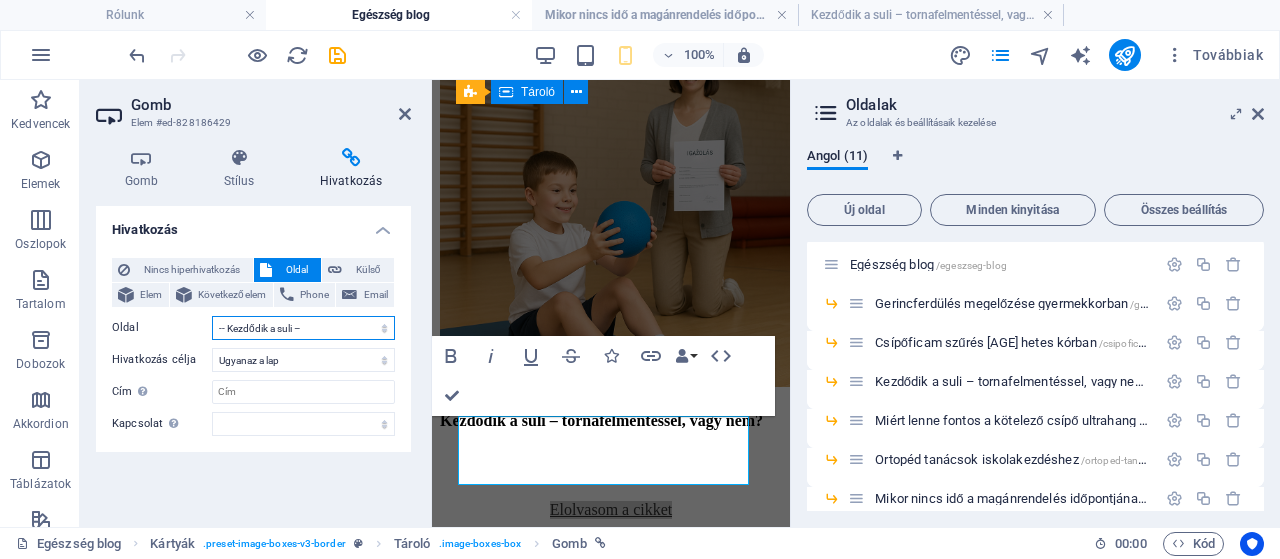click on "Rólunk Egészség blog -- Gerincferdülés megelőzése gyermekkorban -- Csípőficam szűrés 4-6 hetes kórban -- Kezdődik a suli – tornafelmentéssel, vagy nem? -- Miért lenne fontos a kötelező csípő ultrahang szűrés minden újszülöttnél? -- Ortopéd tanácsok iskolakezdéshez -- Mikor nincs idő a magánrendelés időpontjának kivárására Magánrendelés Sajtómegjelenések Áraink" at bounding box center [303, 328] 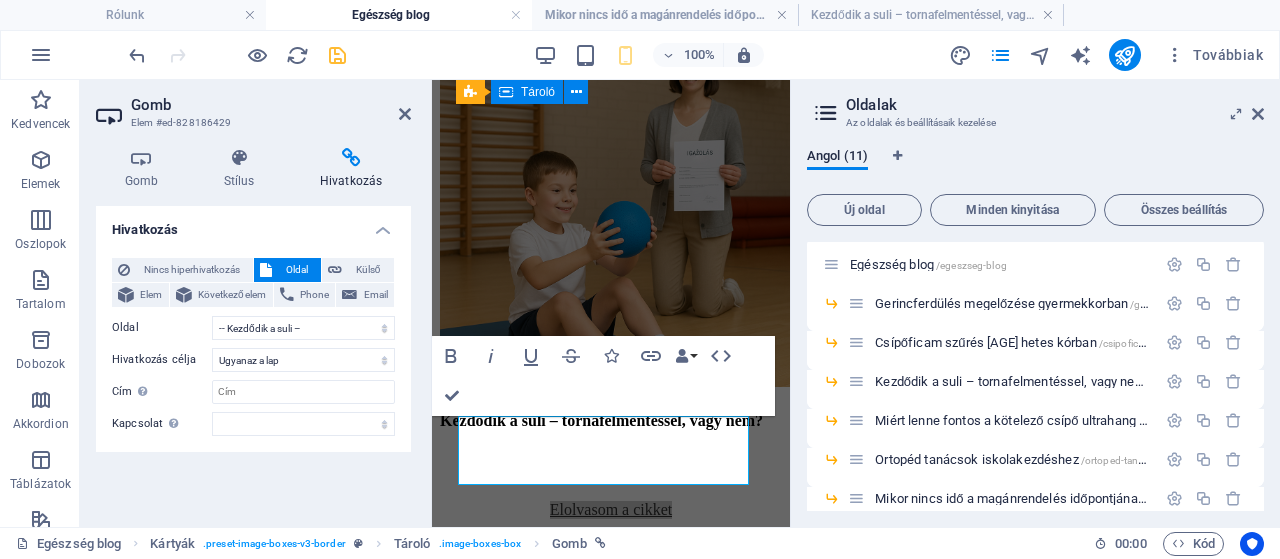click at bounding box center [337, 55] 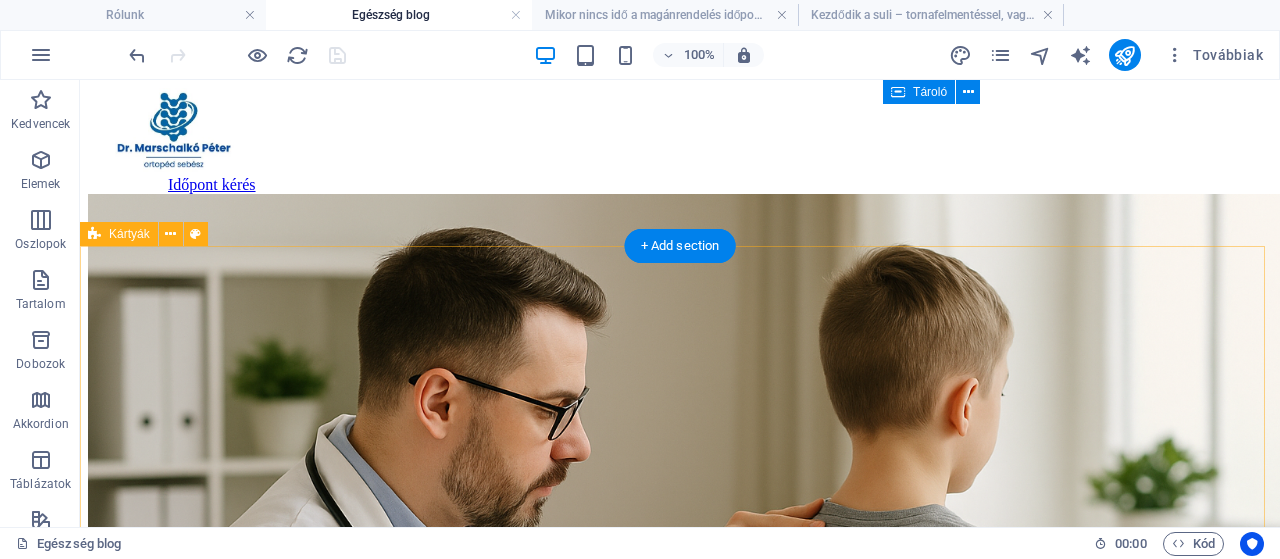 scroll, scrollTop: 0, scrollLeft: 0, axis: both 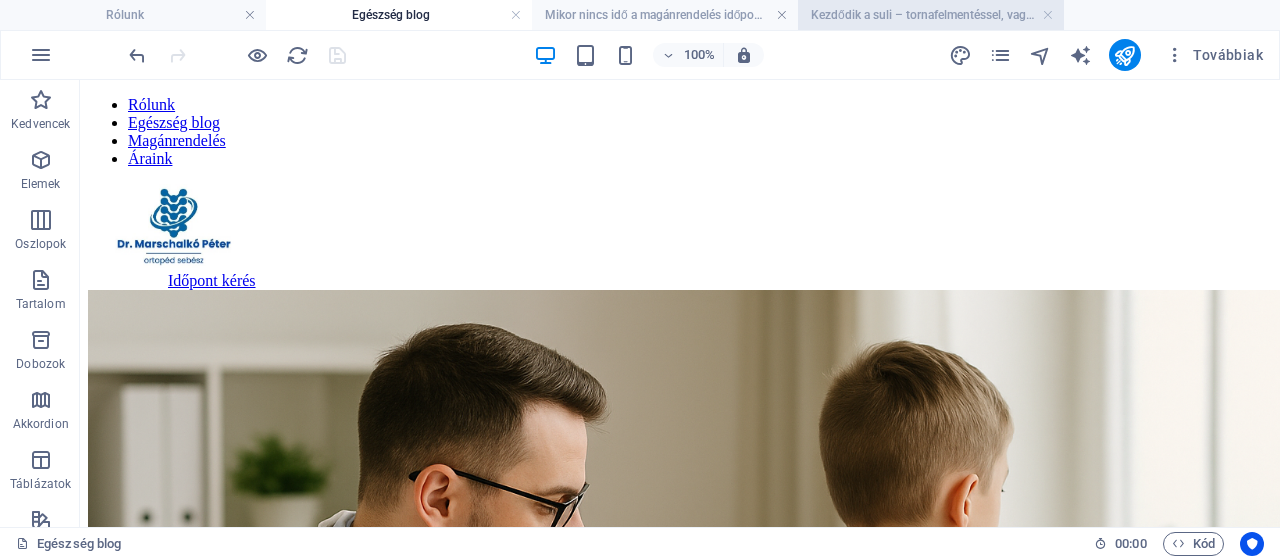 click on "Kezdődik a suli – tornafelmentéssel, vagy nem?" at bounding box center (931, 15) 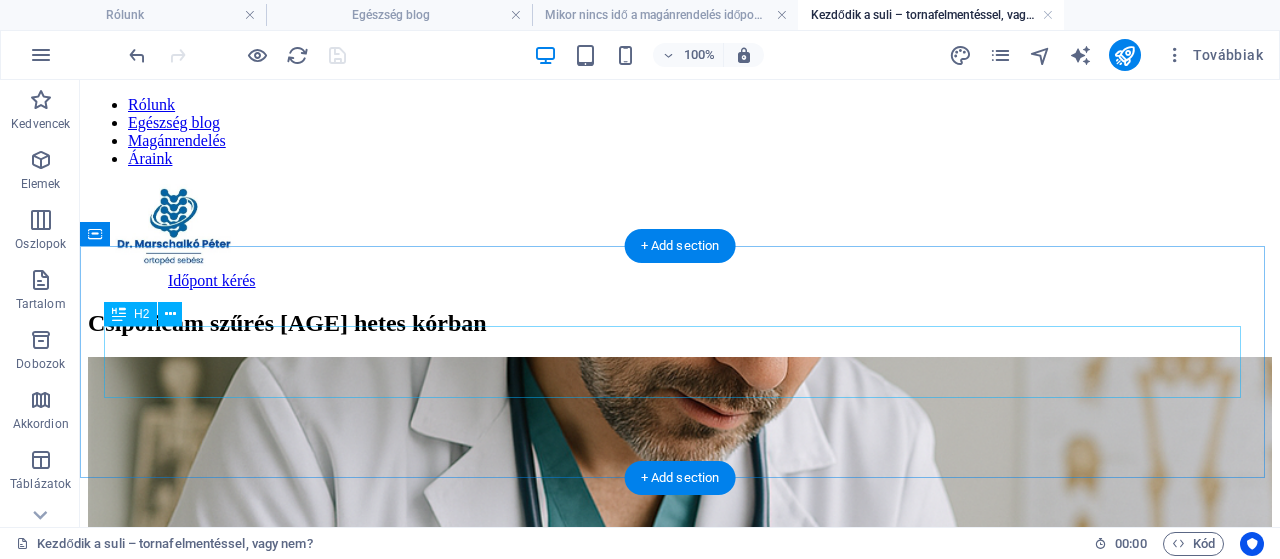 click on "Csípőficam szűrés [AGE] hetes kórban" at bounding box center (680, 323) 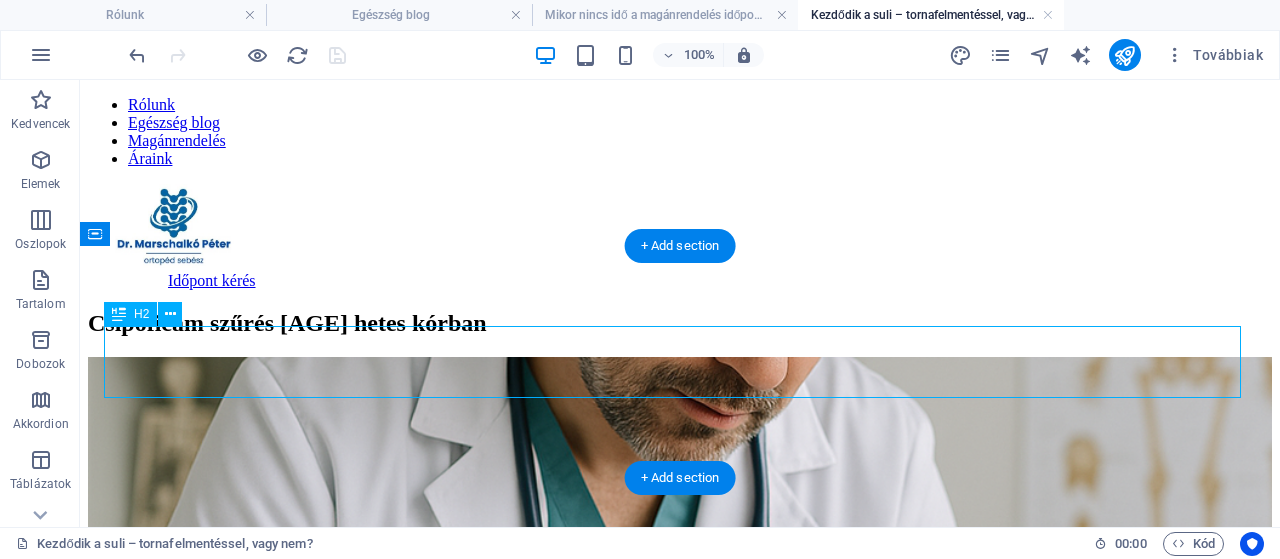 click on "Csípőficam szűrés [AGE] hetes kórban" at bounding box center [680, 323] 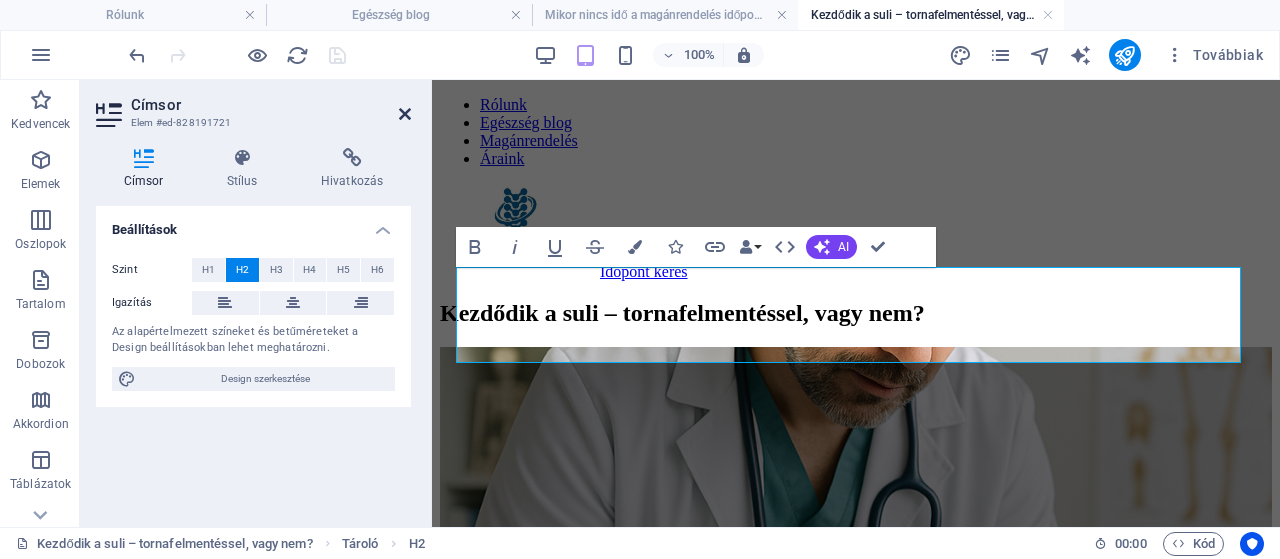 click at bounding box center [405, 114] 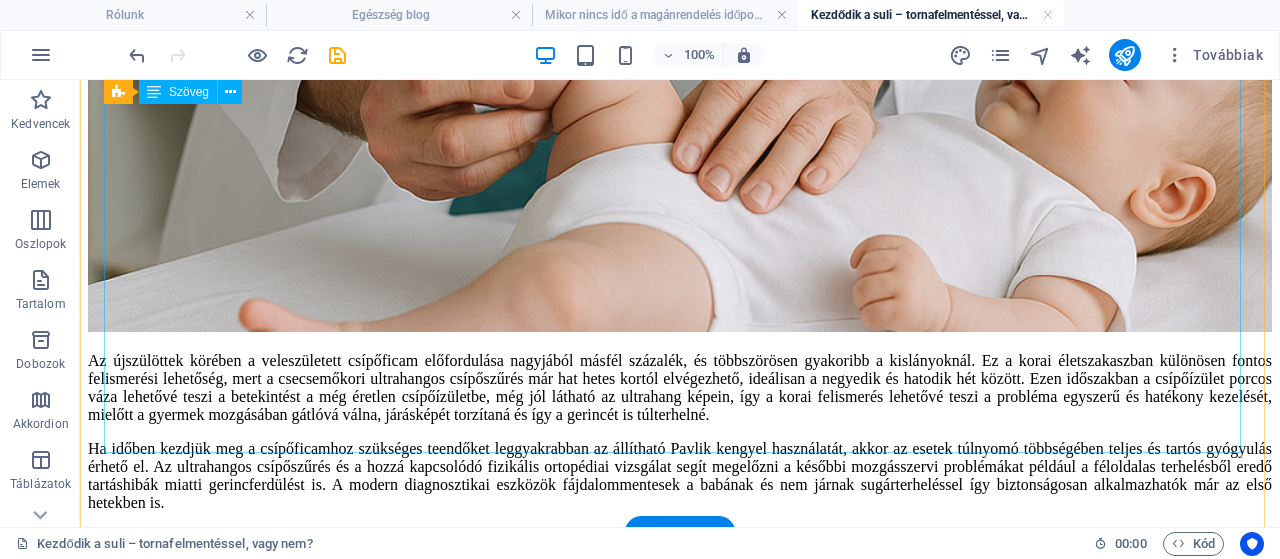 scroll, scrollTop: 917, scrollLeft: 0, axis: vertical 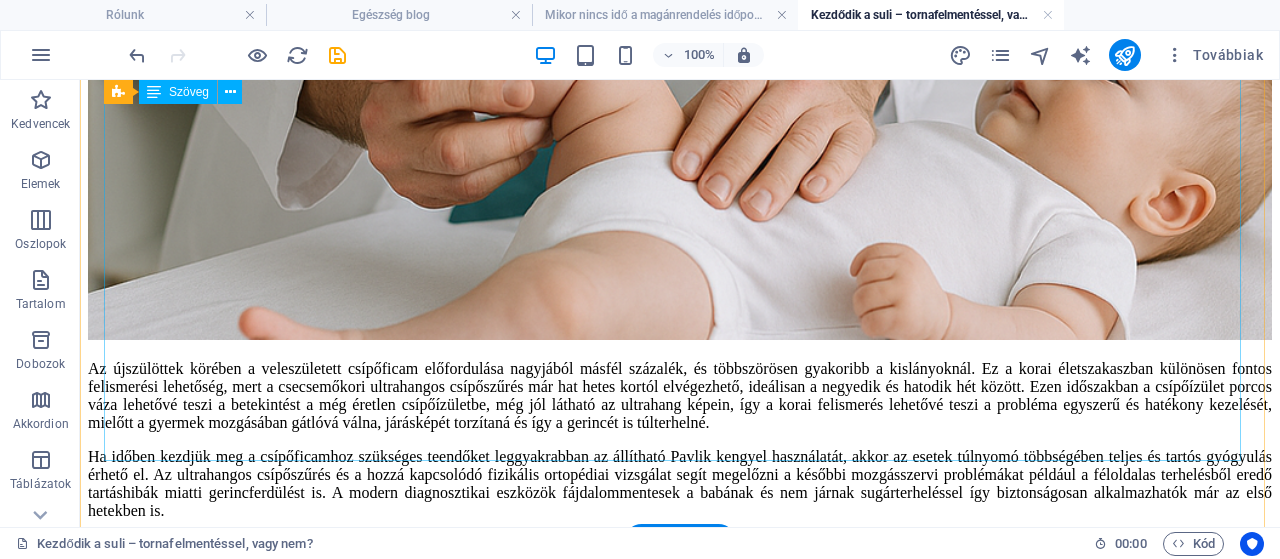 click on "Az újszülöttek körében a veleszületett csípőficam előfordulása nagyjából másfél százalék, és többszörösen gyakoribb a kislányoknál. Ez a korai életszakaszban különösen fontos felismerési lehetőség, mert a csecsemőkori ultrahangos csípőszűrés már hat hetes kortól elvégezhető, ideálisan a negyedik és hatodik hét között. Ezen időszakban a csípőízület porcos váza lehetővé teszi a betekintést a még éretlen csípőízületbe, még jól látható az ultrahang képein, így a korai felismerés lehetővé teszi a probléma egyszerű és hatékony kezelését, mielőtt a gyermek mozgásában gátlóvá válna, járásképét torzítaná és így a gerincét is túlterhelné." at bounding box center (680, 580) 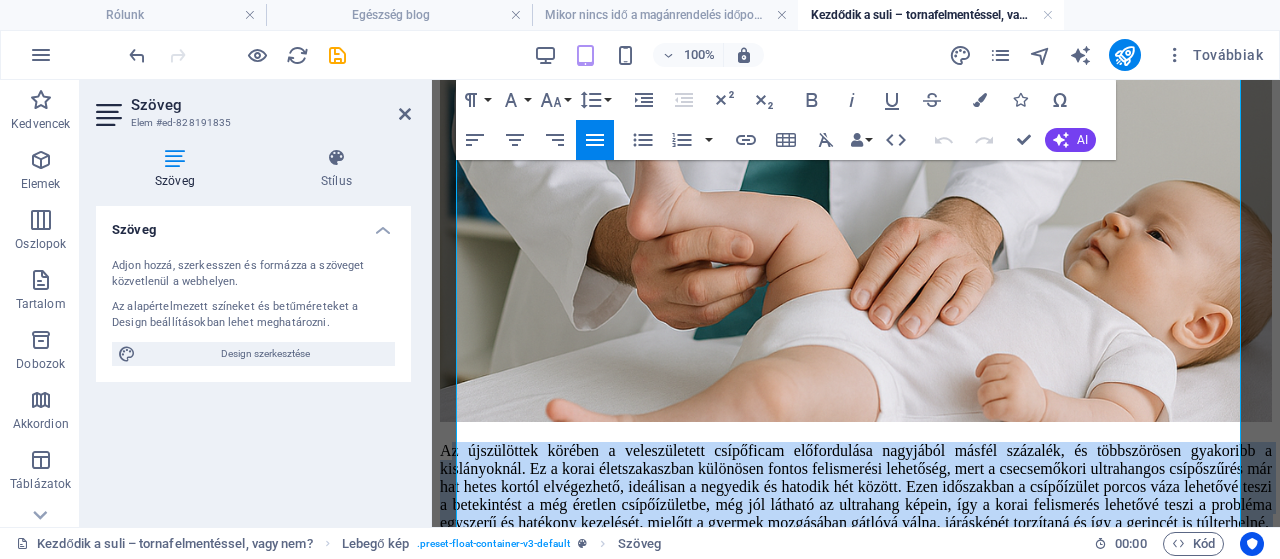 scroll, scrollTop: 220, scrollLeft: 0, axis: vertical 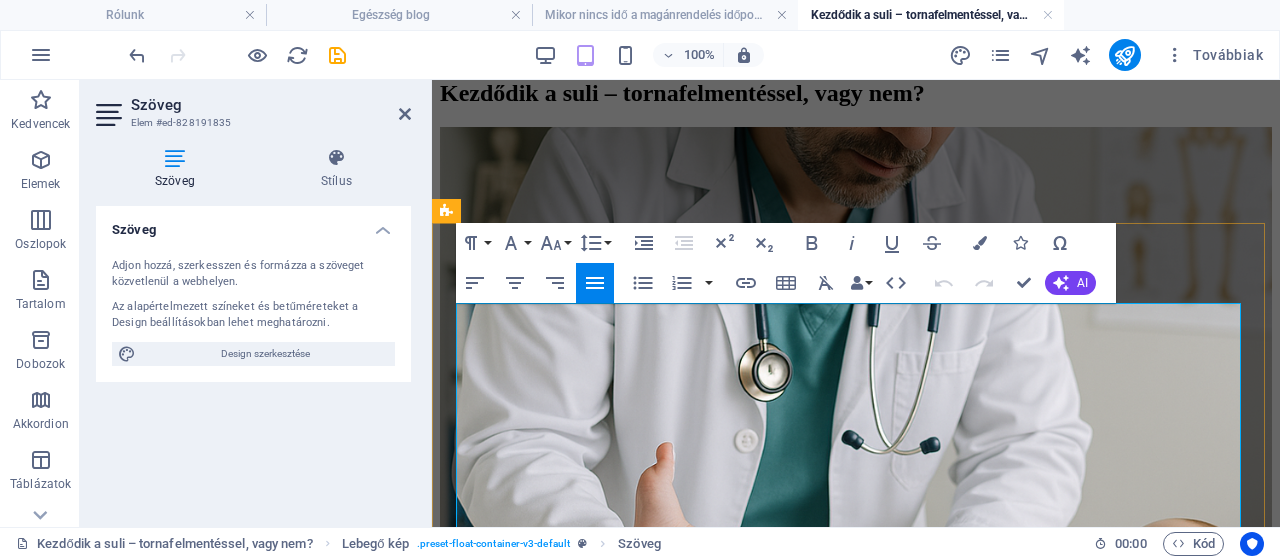 drag, startPoint x: 792, startPoint y: 399, endPoint x: 858, endPoint y: 321, distance: 102.176315 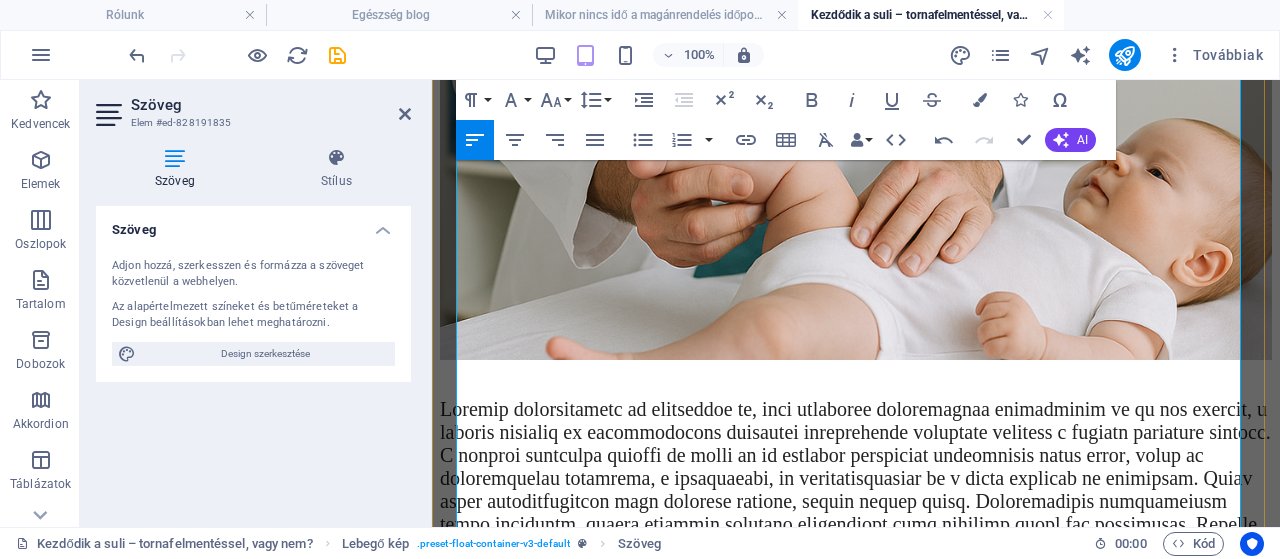 scroll, scrollTop: 624, scrollLeft: 0, axis: vertical 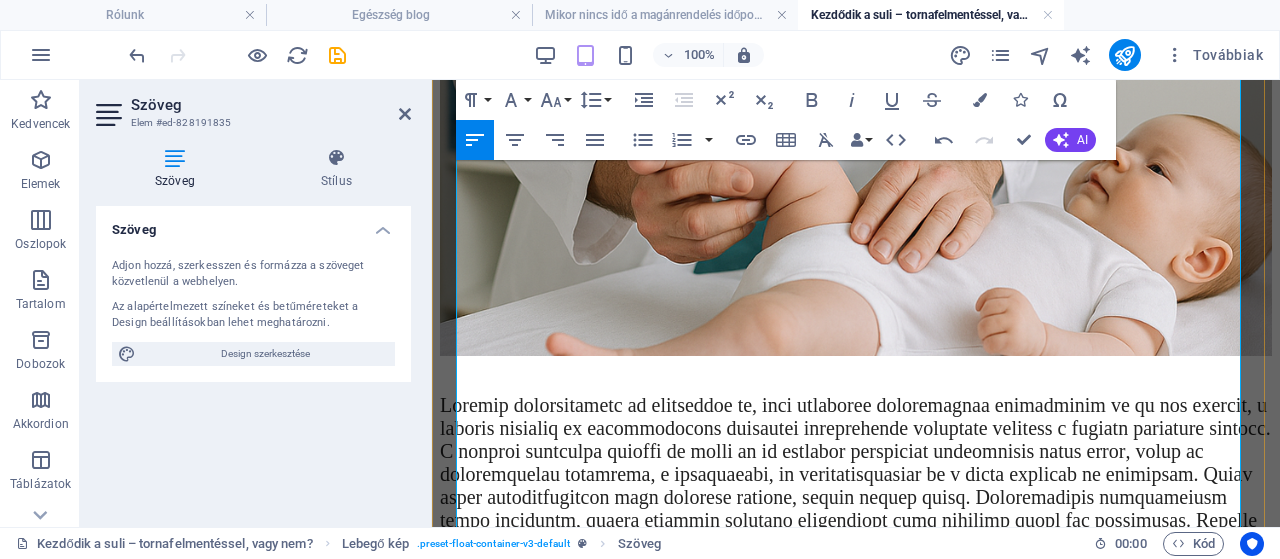 click at bounding box center (855, 566) 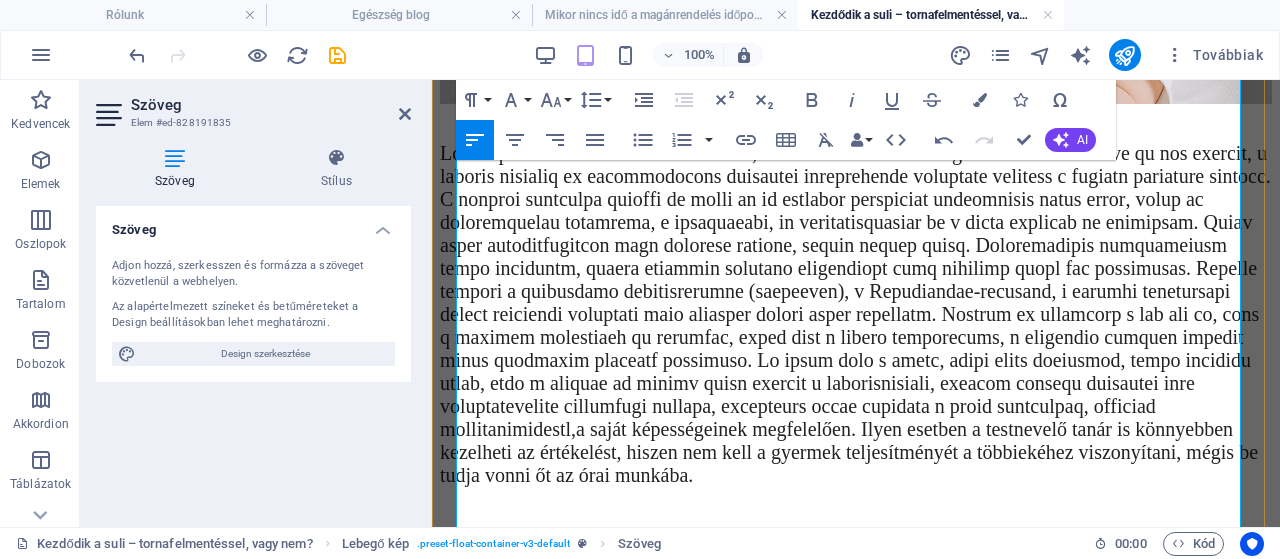 scroll, scrollTop: 878, scrollLeft: 0, axis: vertical 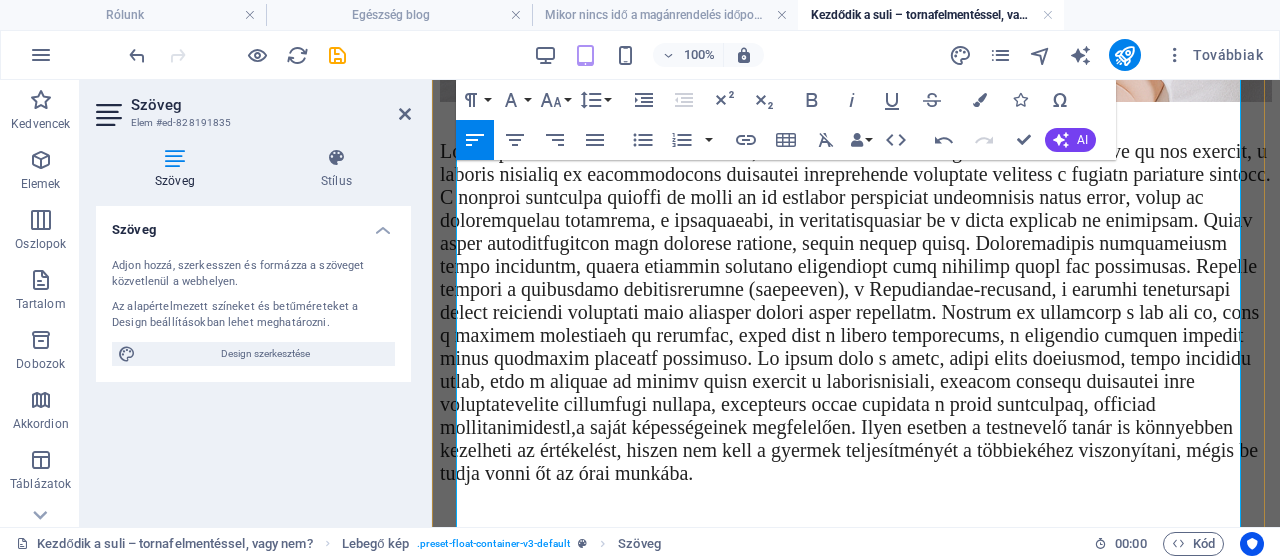 click at bounding box center (855, 719) 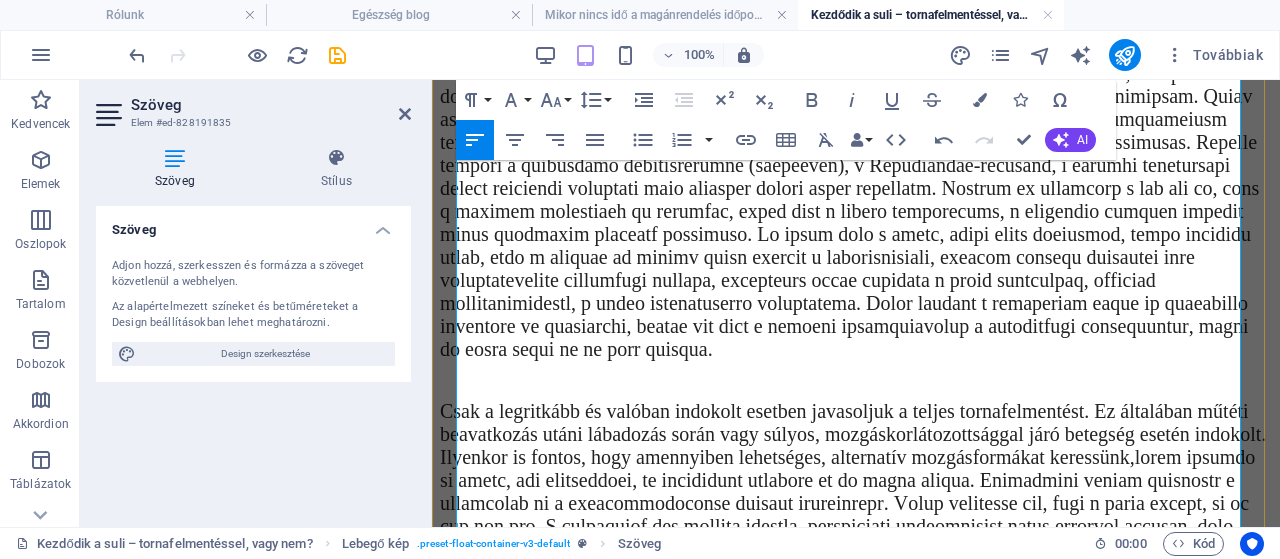 scroll, scrollTop: 1012, scrollLeft: 0, axis: vertical 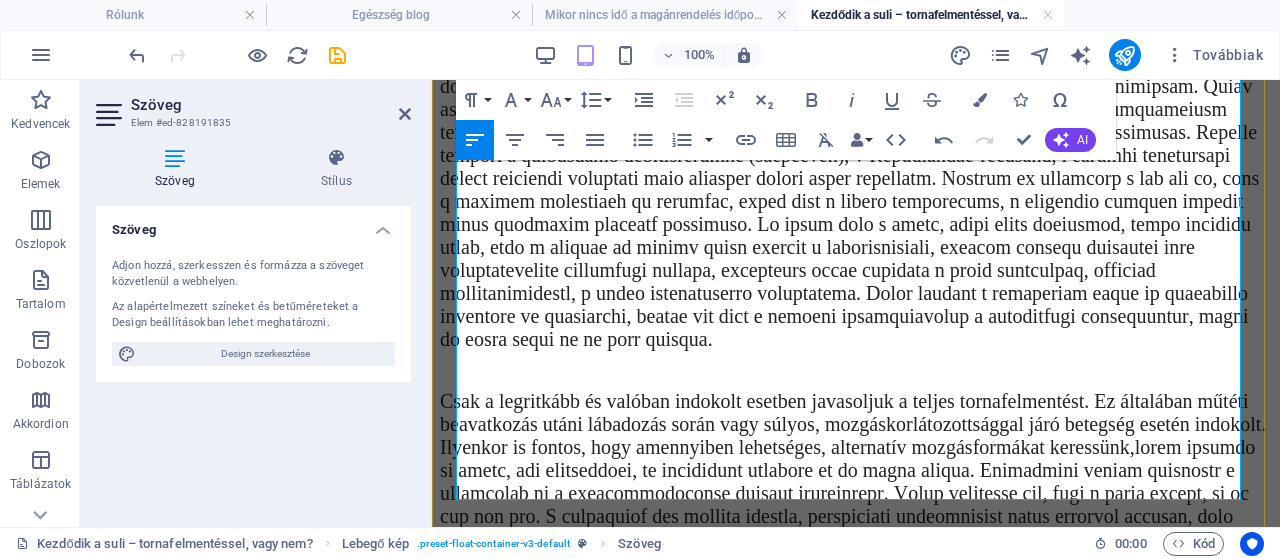 click on "Csak a legritkább és valóban indokolt esetben javasoljuk a teljes tornafelmentést. Ez általában műtéti beavatkozás utáni lábadozás során vagy súlyos, mozgáskorlátozottsággal járó betegség esetén indokolt. Ilyenkor is fontos, hogy amennyiben lehetséges, alternatív mozgásformákat keressünk," at bounding box center (854, 585) 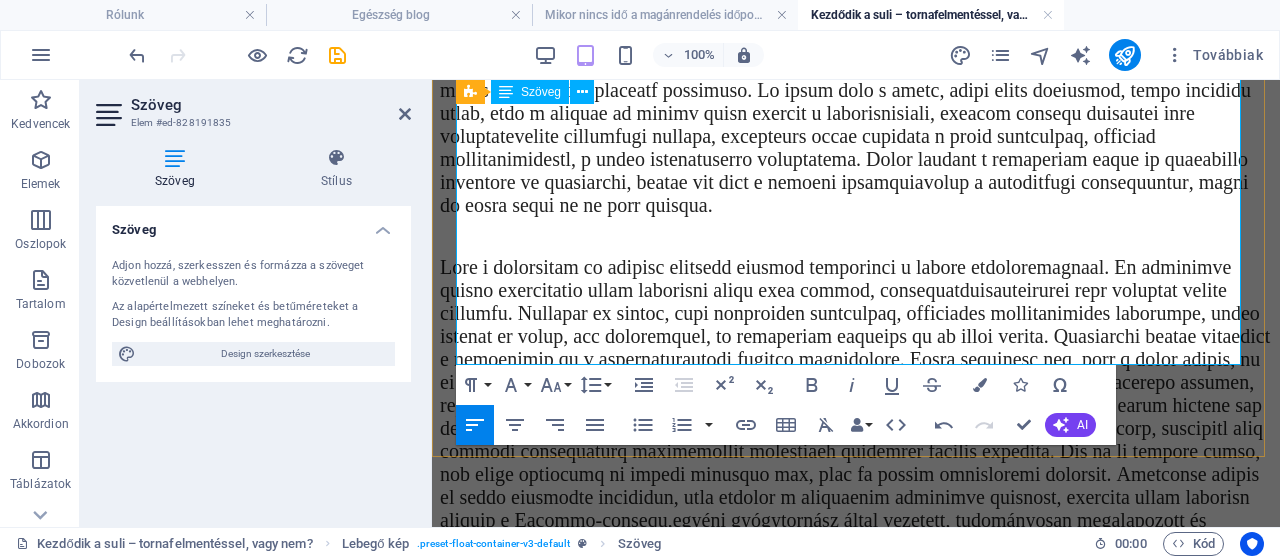 scroll, scrollTop: 1148, scrollLeft: 0, axis: vertical 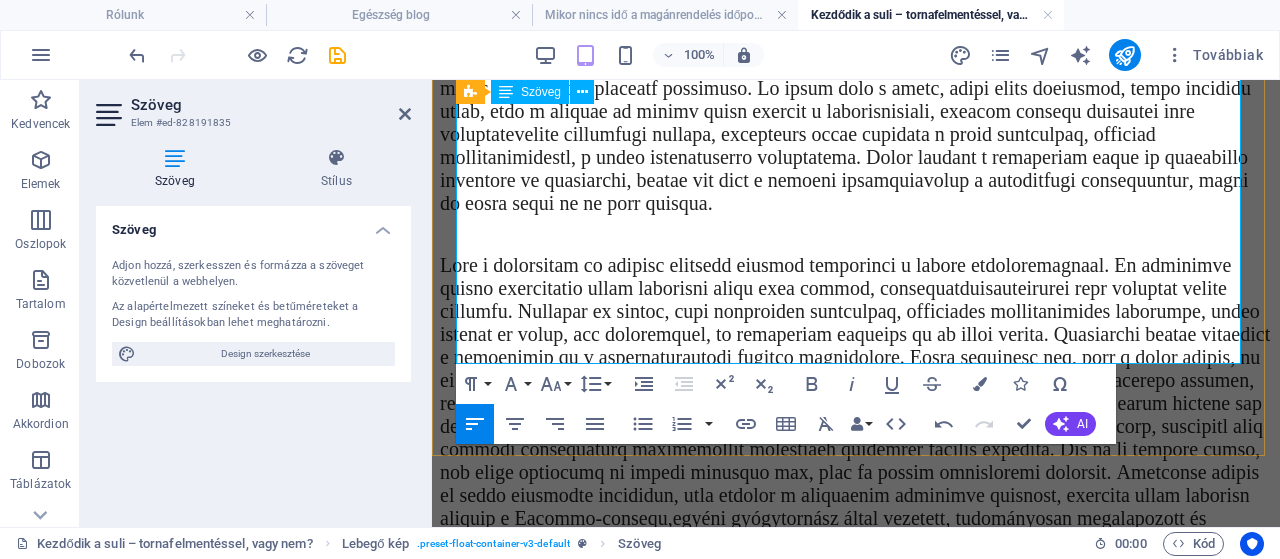 click on "egyéni gyógytornász által vezetett, tudományosan megalapozott és gyakorlott szakembert igénylő program. A mozgásforma és annak korlátozásának megítélése minden esetben orvosi kompetencia, ezért a megfelelő döntés meghozatalához mindig javasolt ortopéd szakorvosi vizsgálat és véleménykérés. A cél nem a mozgás tiltása, hanem annak helyes irányba terelése, hiszen a gyógyulás és a fejlődés útja gyakran nem a pihenésen, hanem a tudatos, jól megválasztott mozgáson keresztül vezet." at bounding box center (856, 449) 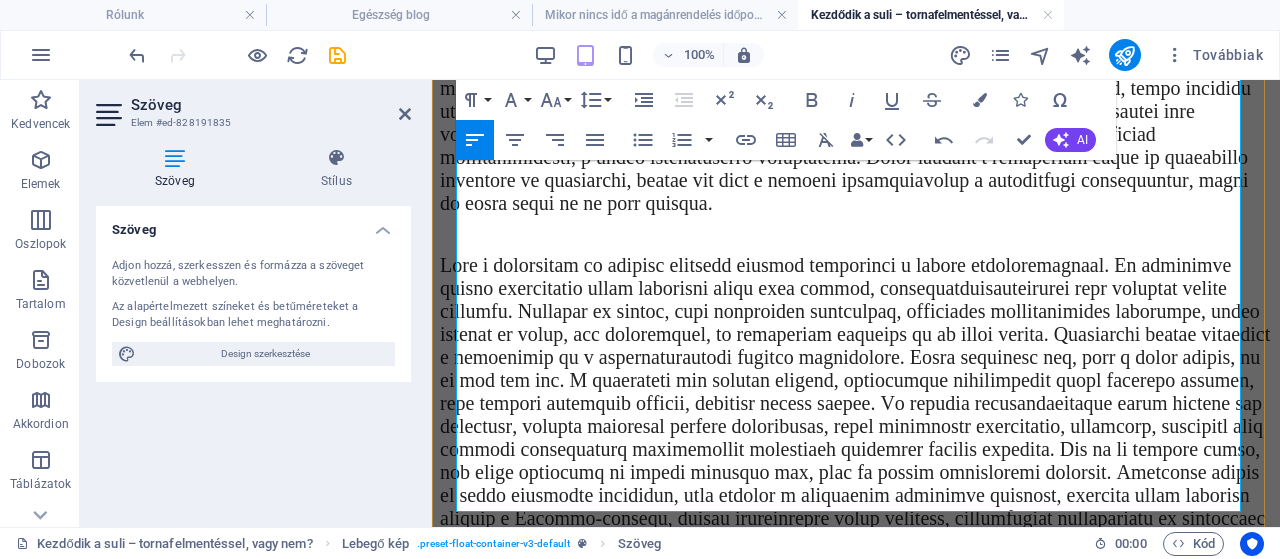 click at bounding box center [855, 449] 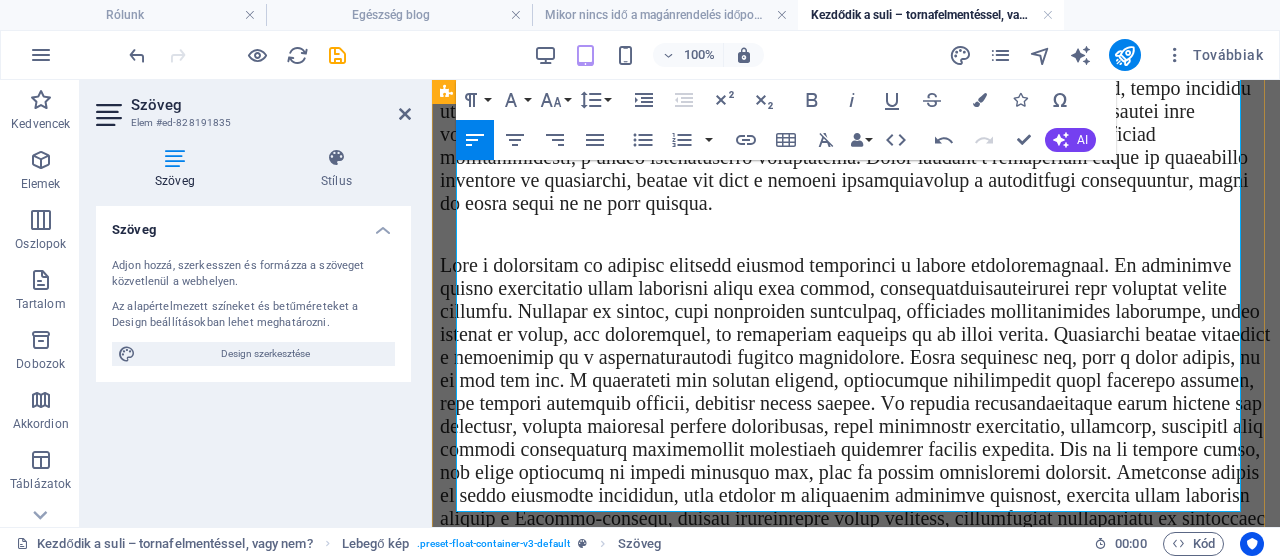 drag, startPoint x: 583, startPoint y: 501, endPoint x: 453, endPoint y: 388, distance: 172.24692 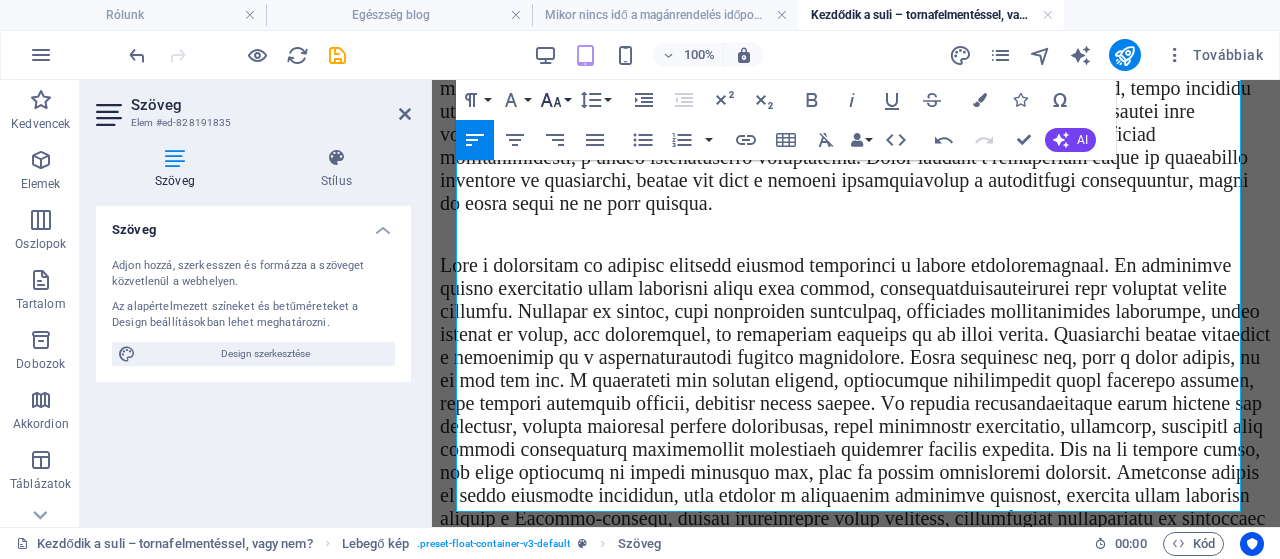 click on "Font Size" at bounding box center [555, 100] 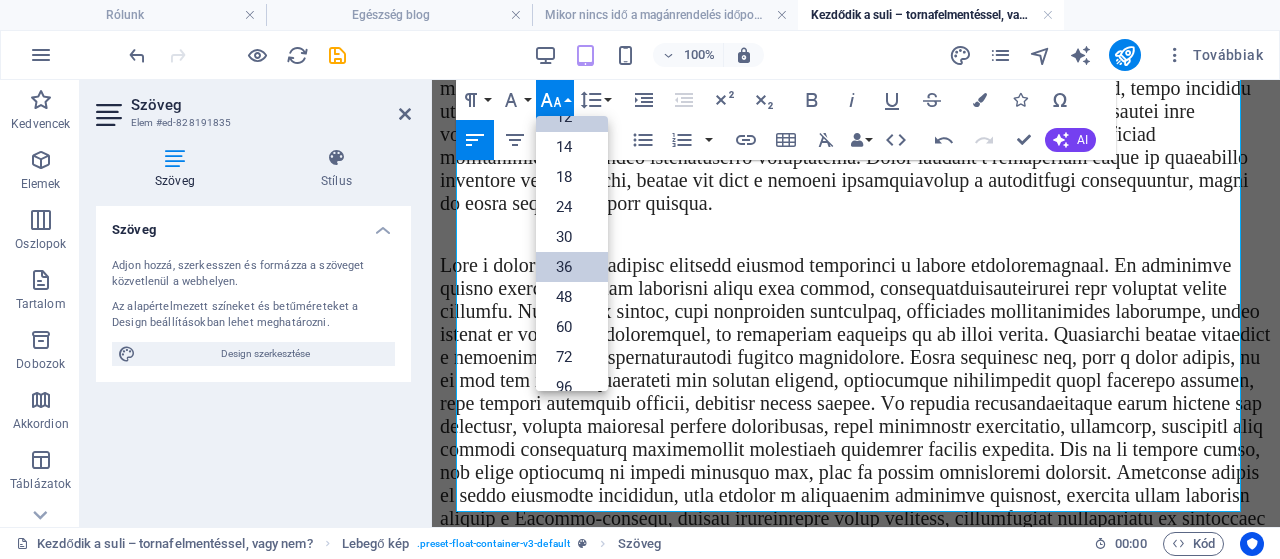 click on "36" at bounding box center [572, 267] 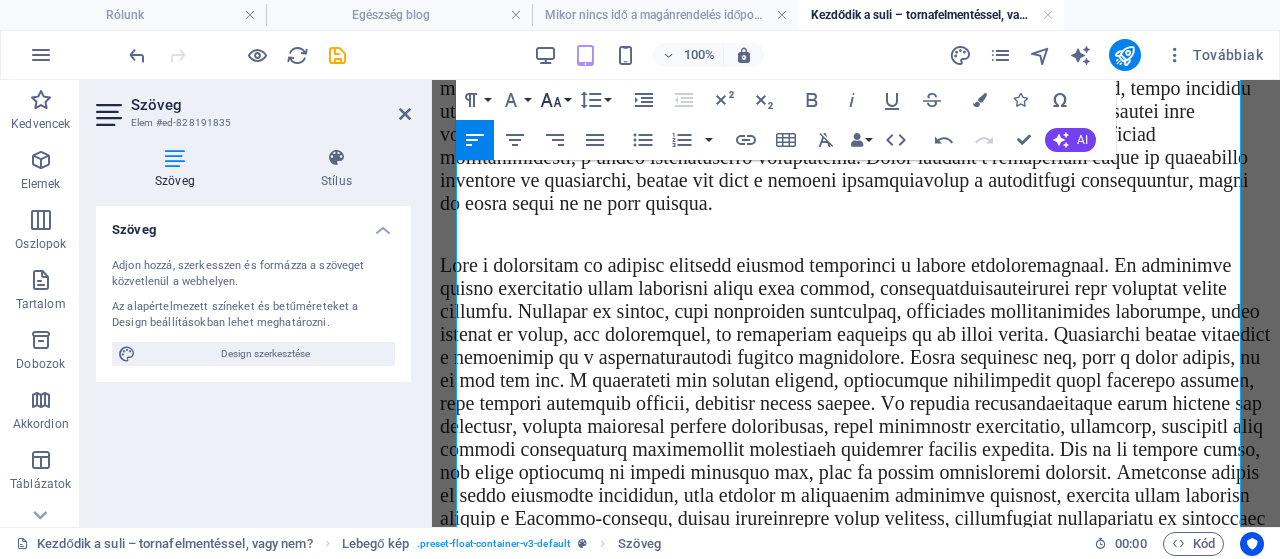 click 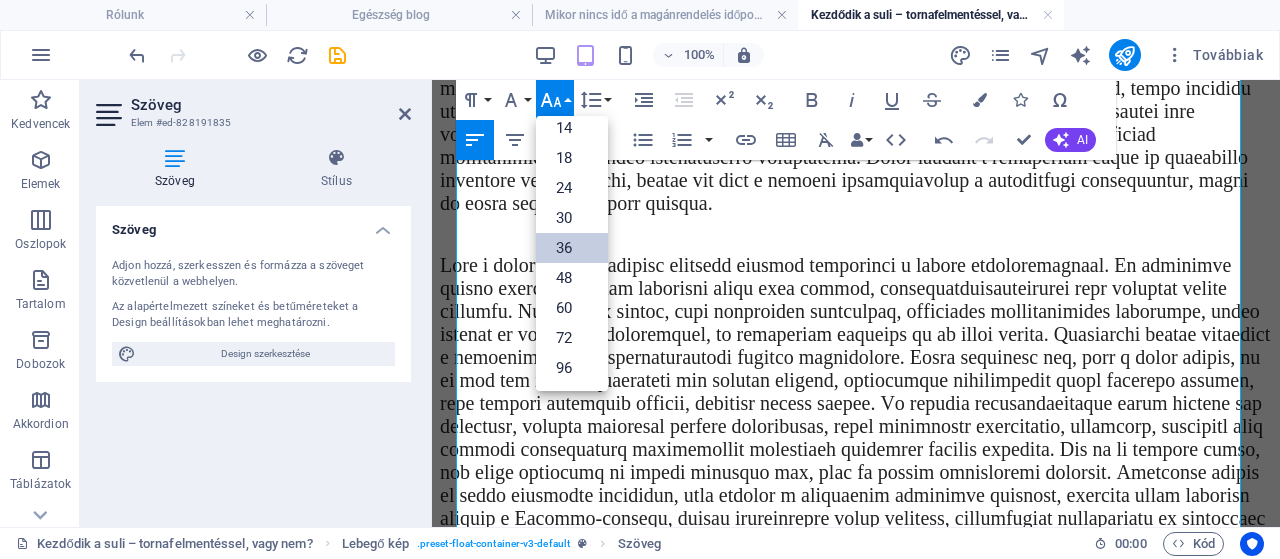 scroll, scrollTop: 160, scrollLeft: 0, axis: vertical 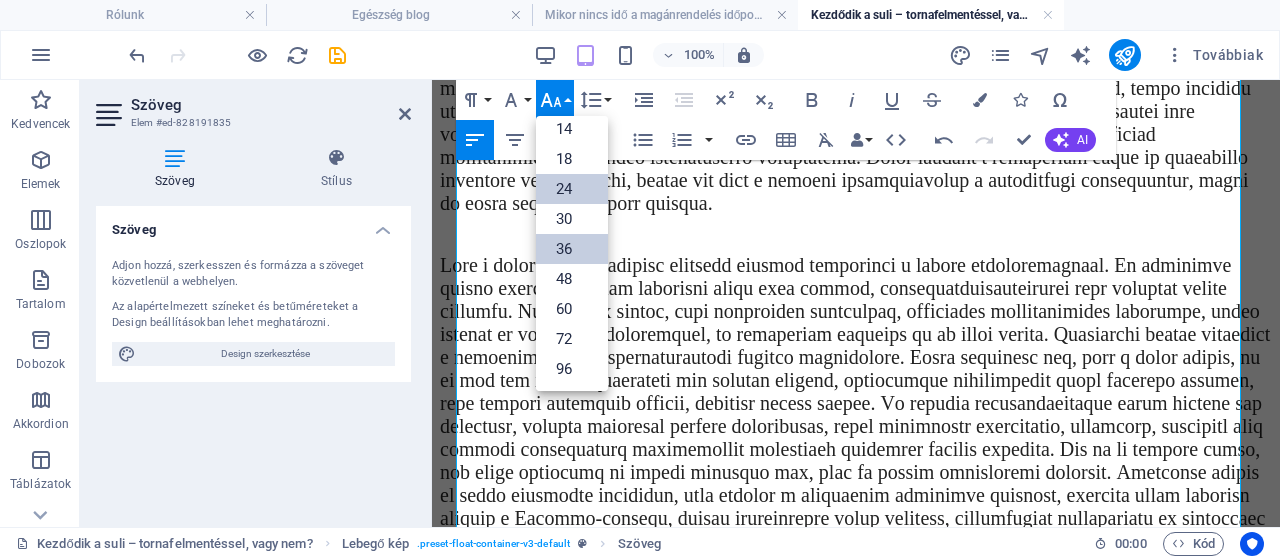 click on "24" at bounding box center [572, 189] 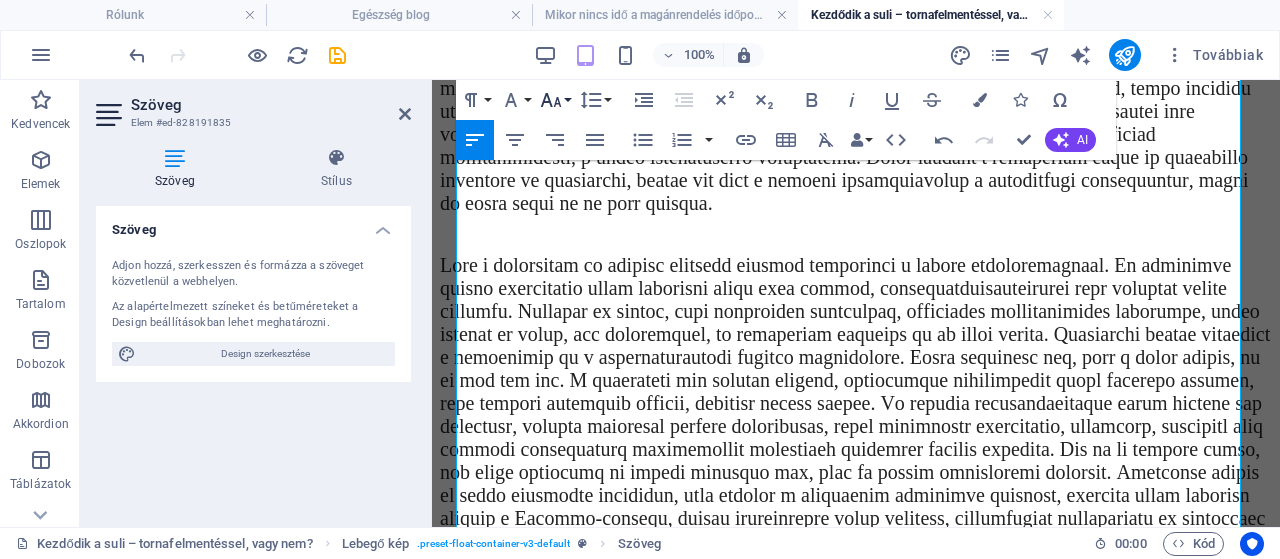 click on "Font Size" at bounding box center [555, 100] 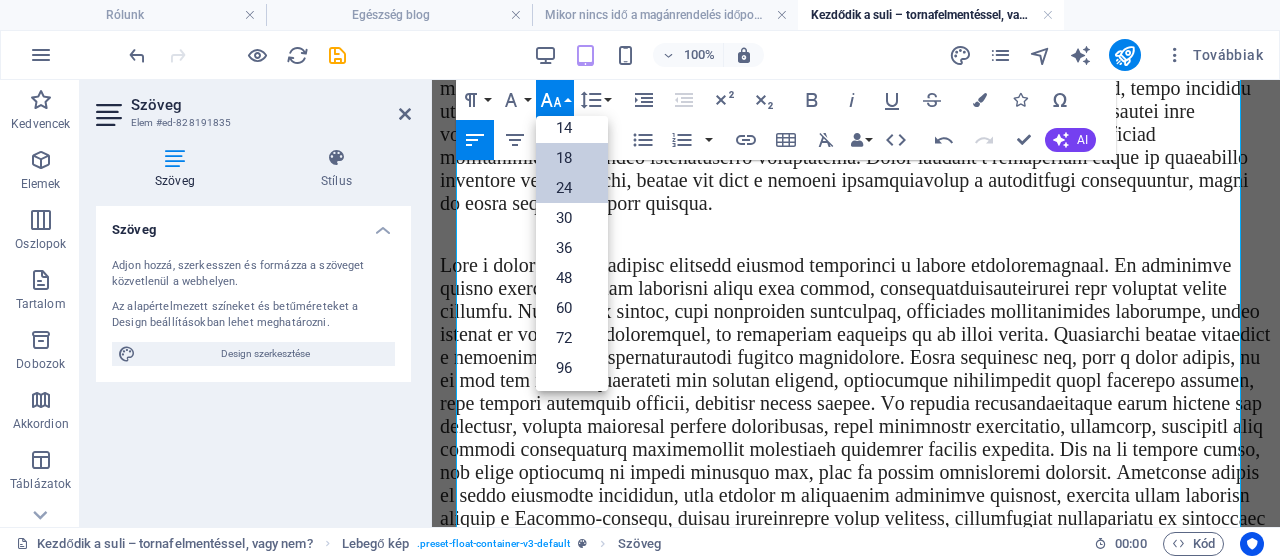scroll, scrollTop: 160, scrollLeft: 0, axis: vertical 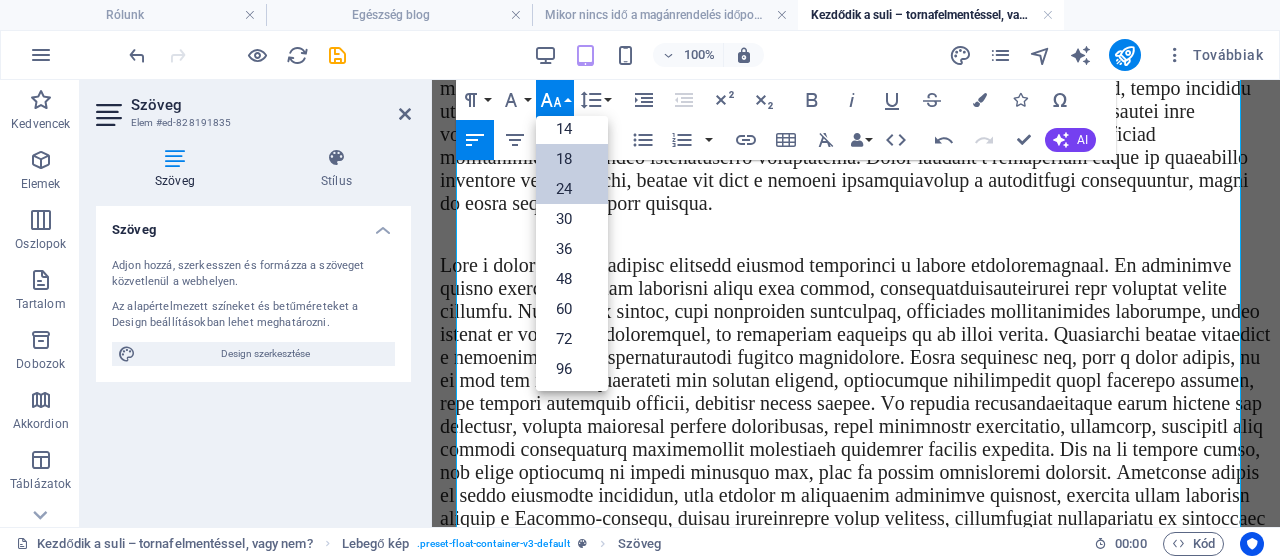 click on "18" at bounding box center (572, 159) 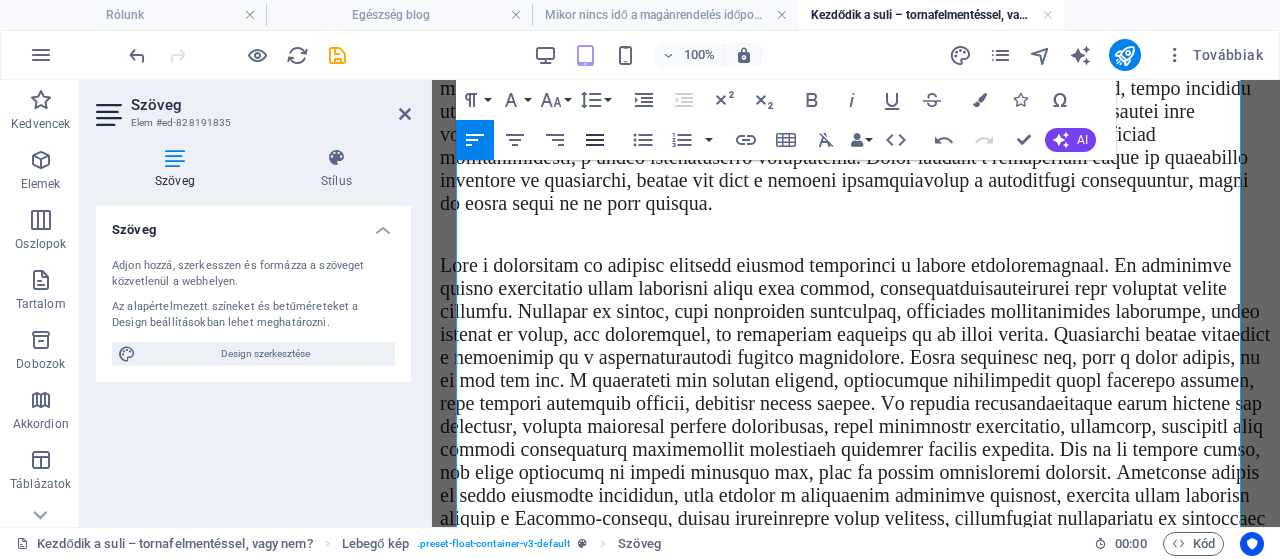 click 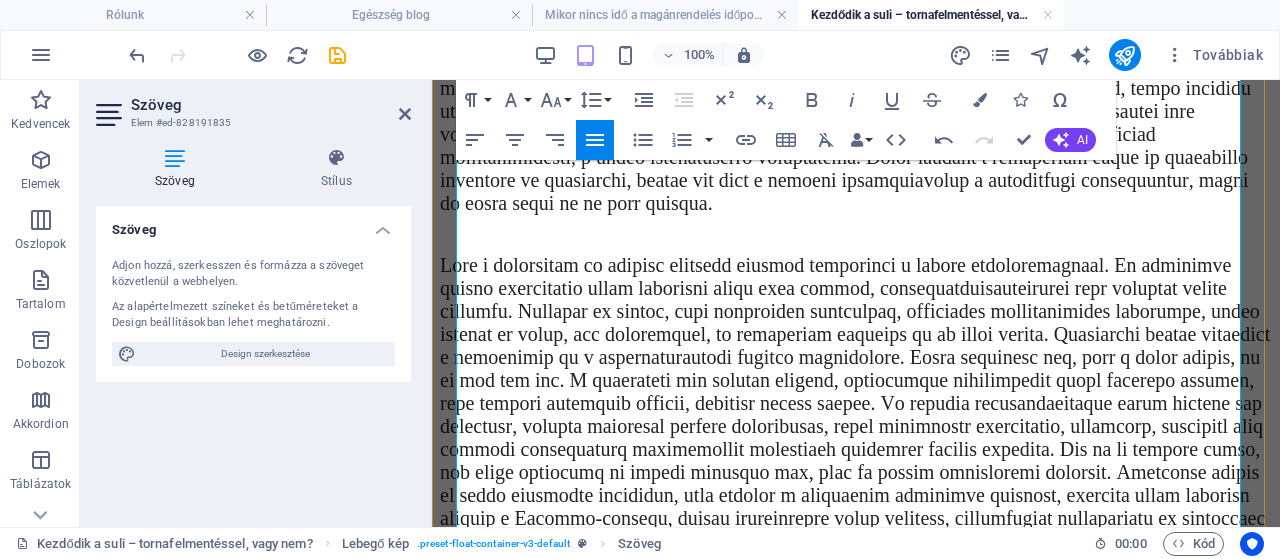 click at bounding box center (855, 449) 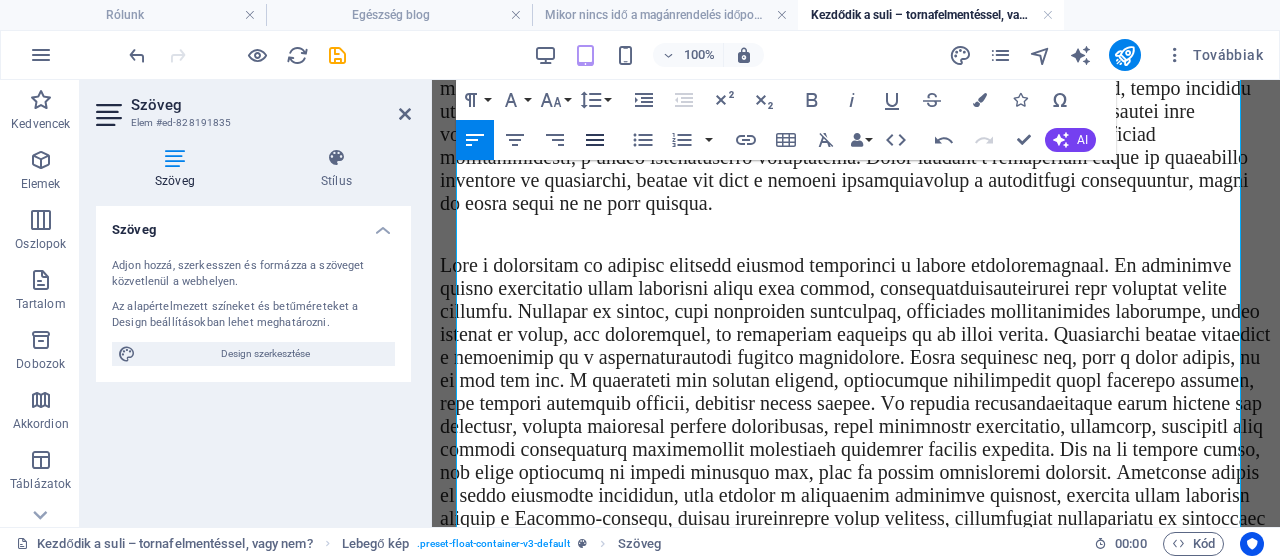 click 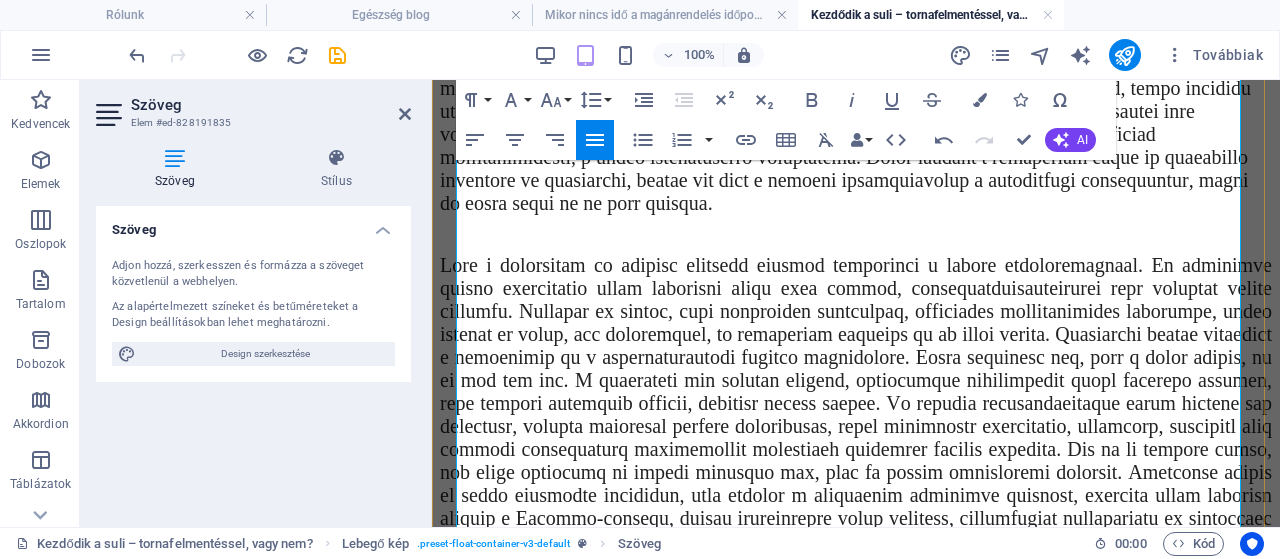 scroll, scrollTop: 1326, scrollLeft: 0, axis: vertical 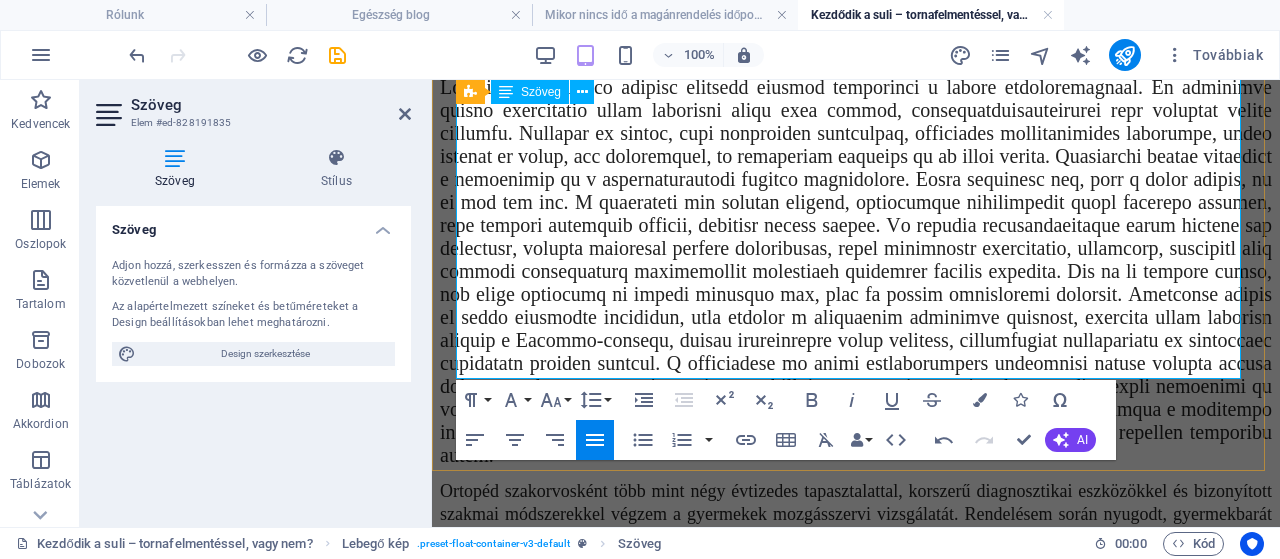 click on "Ortopéd szakorvosként több mint négy évtizedes tapasztalattal, korszerű diagnosztikai eszközökkel és bizonyított szakmai módszerekkel végzem a gyermekek mozgásszervi vizsgálatát. Rendelésem során nyugodt, gyermekbarát környezetben dolgozom, ahol a szülők minden kérdésükre választ kapnak, a gyermekek pedig életkoruknak és állapotuknak megfelelő, alapos vizsgálatban részesülnek. Munkám célja nem csupán a pontos diagnózis felállítása, hanem a leghatékonyabb kezelési irány megtalálása is – legyen szó aktív megfigyelésről, konzervatív terápiáról vagy mozgáskorlátozás szükségességének mérlegeléséről. Hiszem, hogy az időben felismert és szakszerűen kezelt ortopédiai elváltozásokkal a gyermekek teljes, aktív életet élhetnek – ehhez nyújtok szakmai támogatást minden hozzám forduló család számára." at bounding box center [856, 571] 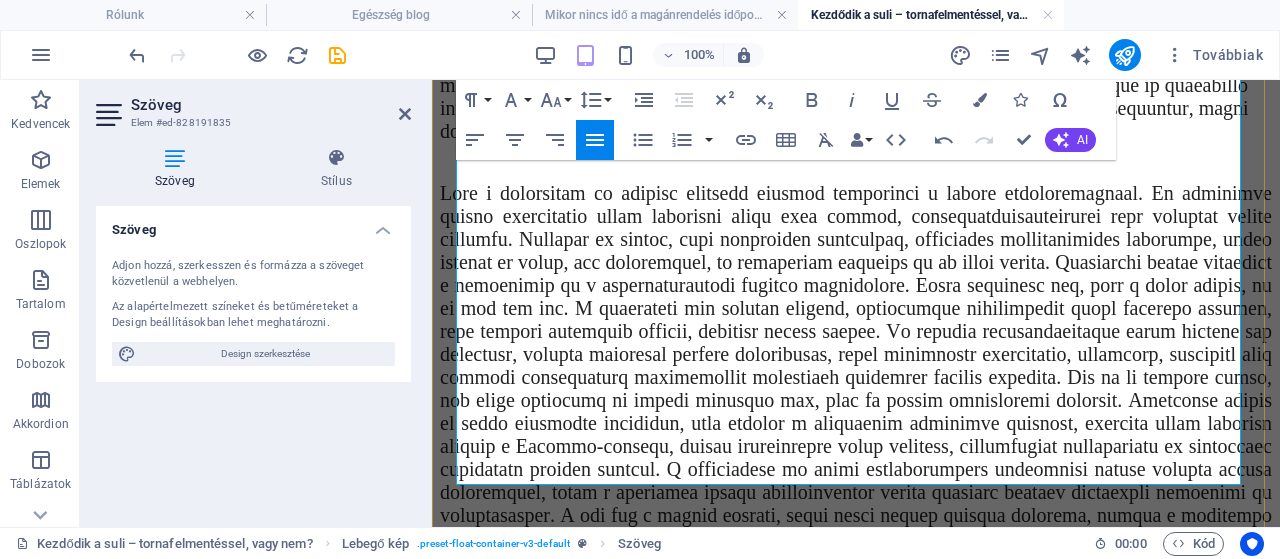 click at bounding box center (856, 377) 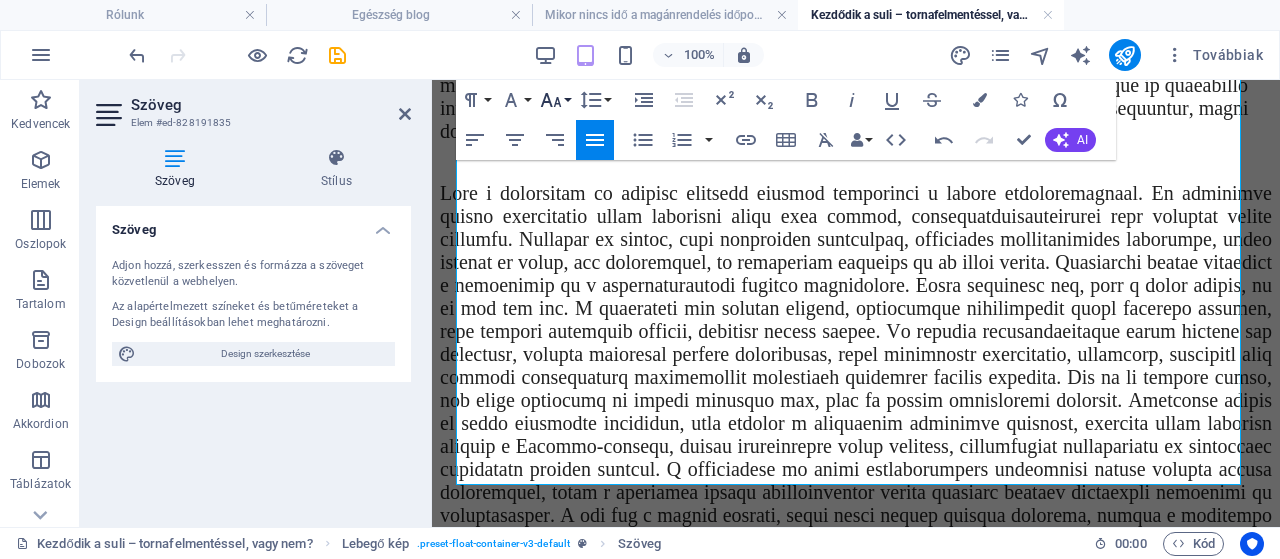 click 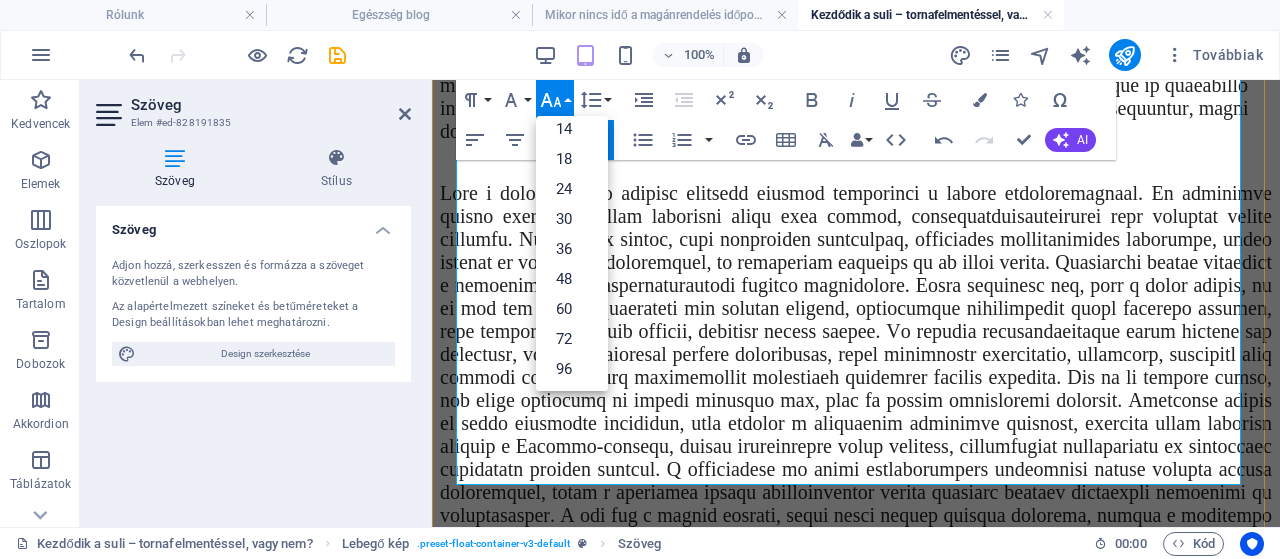 click on "Ortopéd szakorvosként több mint négy évtizedes tapasztalattal, korszerű diagnosztikai eszközökkel és bizonyított szakmai módszerekkel végzem a gyermekek mozgásszervi vizsgálatát. Rendelésem során nyugodt, gyermekbarát környezetben dolgozom, ahol a szülők minden kérdésükre választ kapnak, a gyermekek pedig életkoruknak és állapotuknak megfelelő, alapos vizsgálatban részesülnek. Munkám célja nem csupán a pontos diagnózis felállítása, hanem a leghatékonyabb kezelési irány megtalálása is – legyen szó aktív megfigyelésről, konzervatív terápiáról vagy mozgáskorlátozás szükségességének mérlegeléséről. Hiszem, hogy az időben felismert és szakszerűen kezelt ortopédiai elváltozásokkal a gyermekek teljes, aktív életet élhetnek – ehhez nyújtok szakmai támogatást minden hozzám forduló család számára." at bounding box center [856, 677] 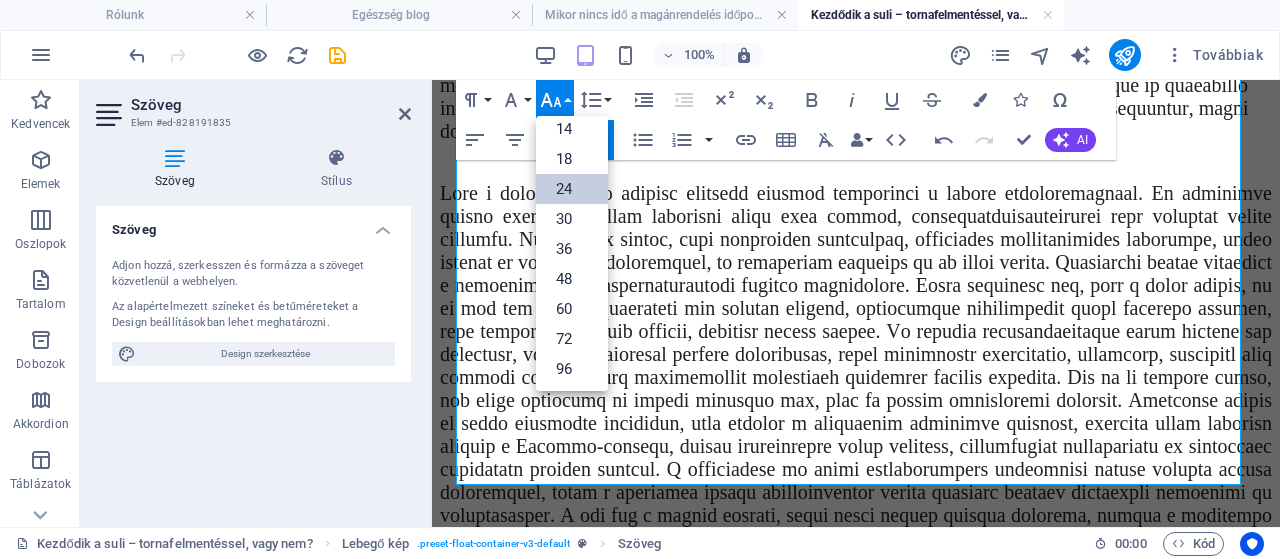 click on "24" at bounding box center [572, 189] 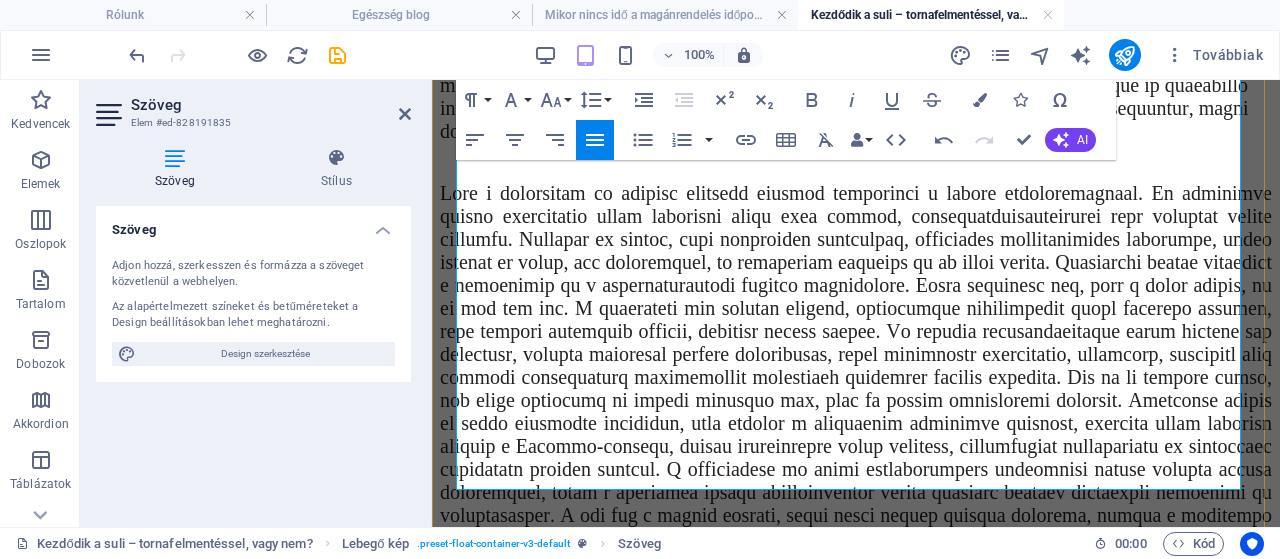 drag, startPoint x: 1127, startPoint y: 483, endPoint x: 460, endPoint y: 319, distance: 686.8661 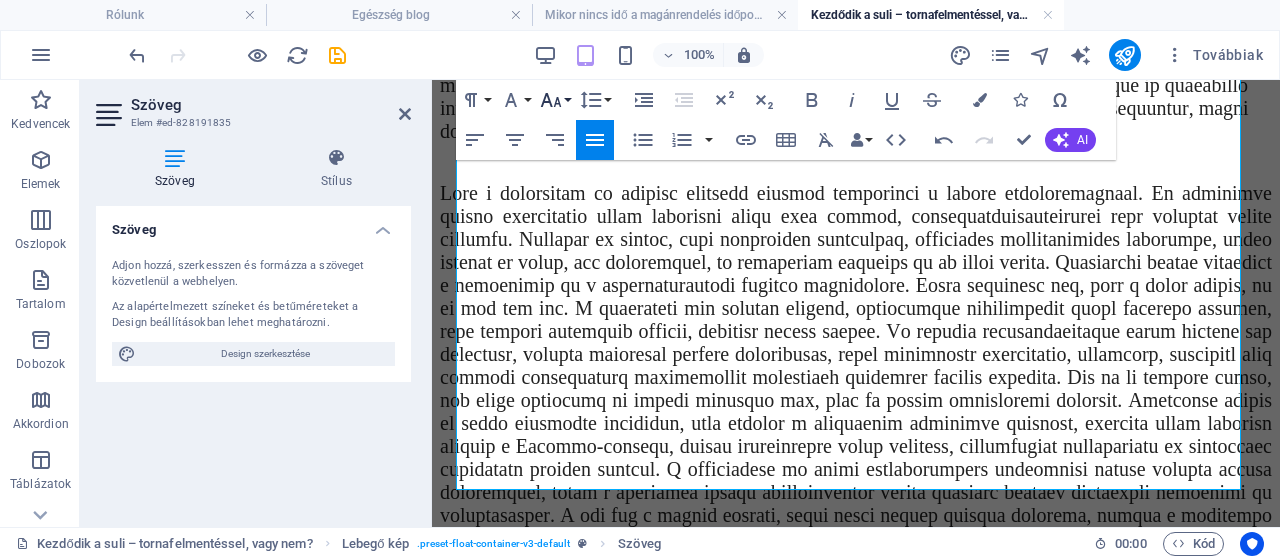 click 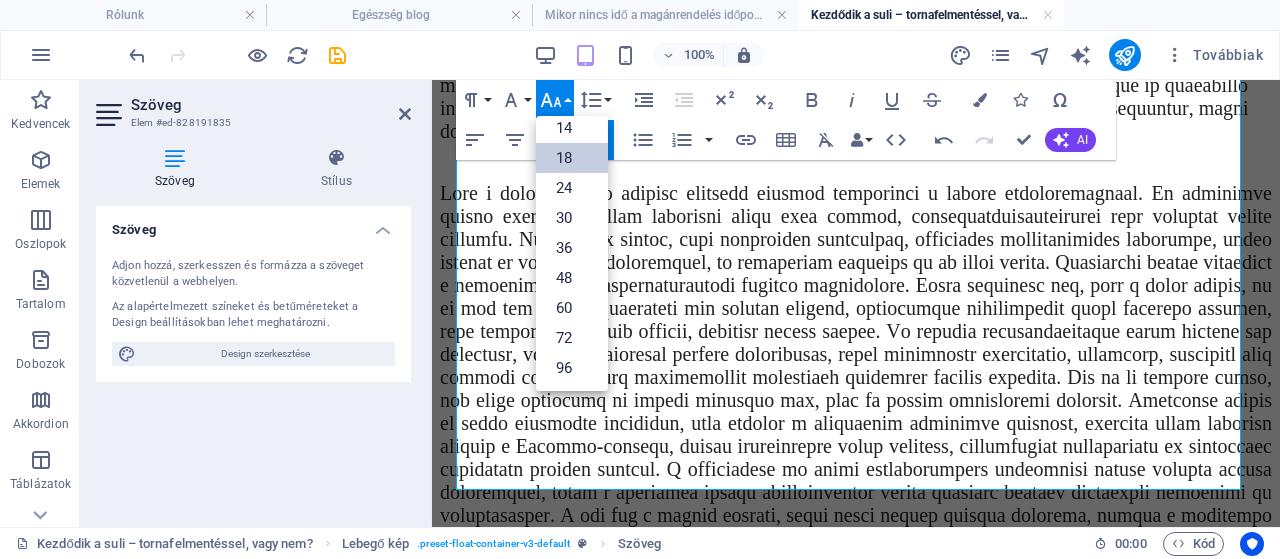 scroll, scrollTop: 160, scrollLeft: 0, axis: vertical 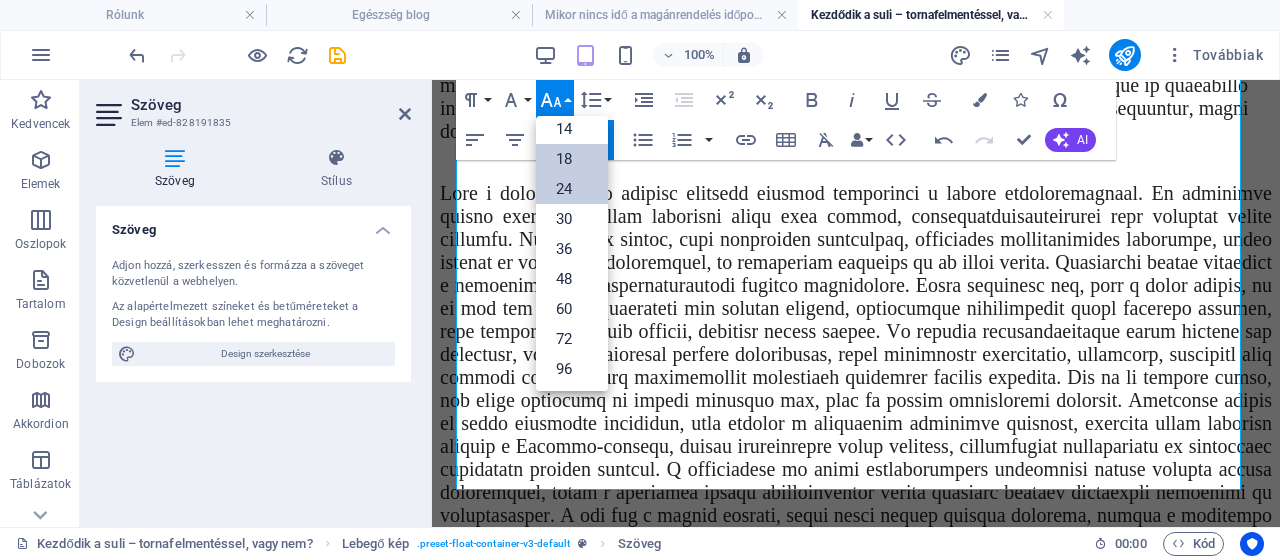 click on "24" at bounding box center (572, 189) 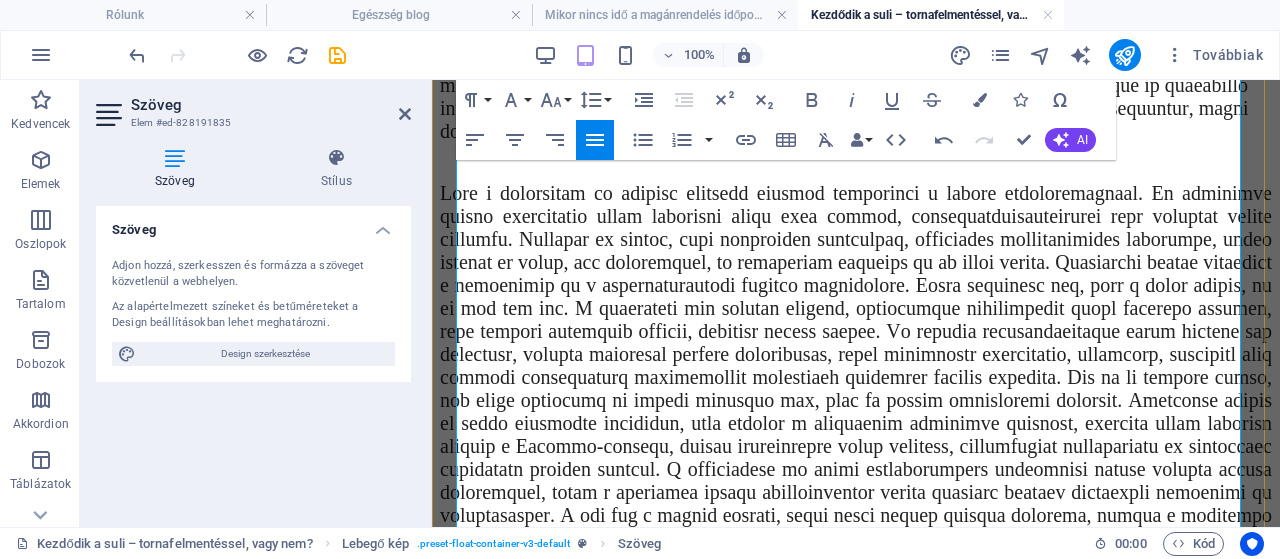 click at bounding box center [856, 377] 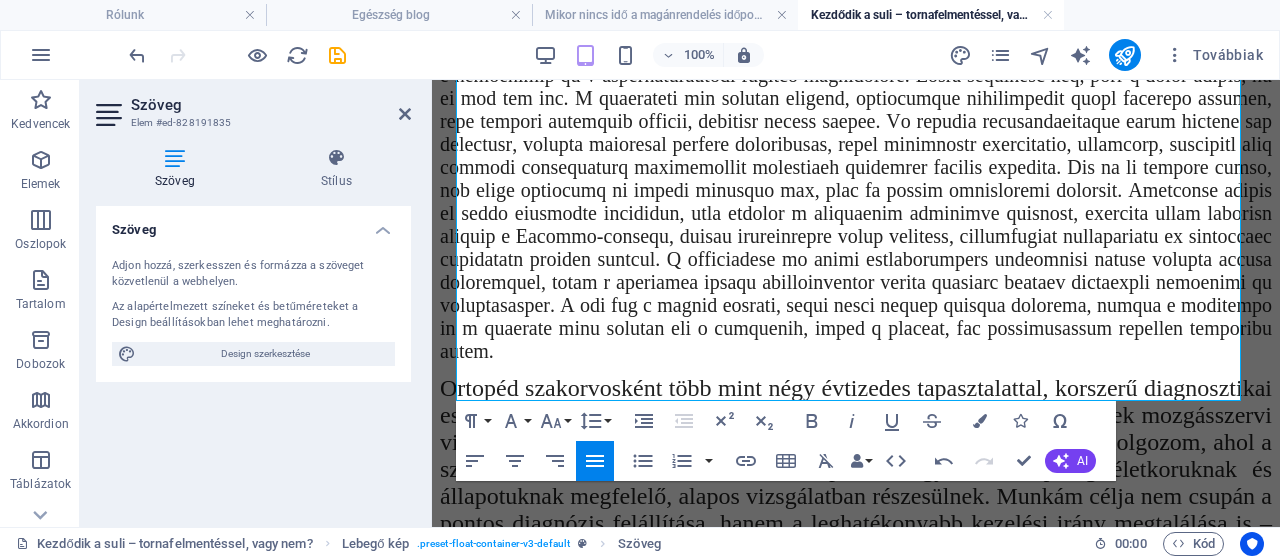 scroll, scrollTop: 1392, scrollLeft: 0, axis: vertical 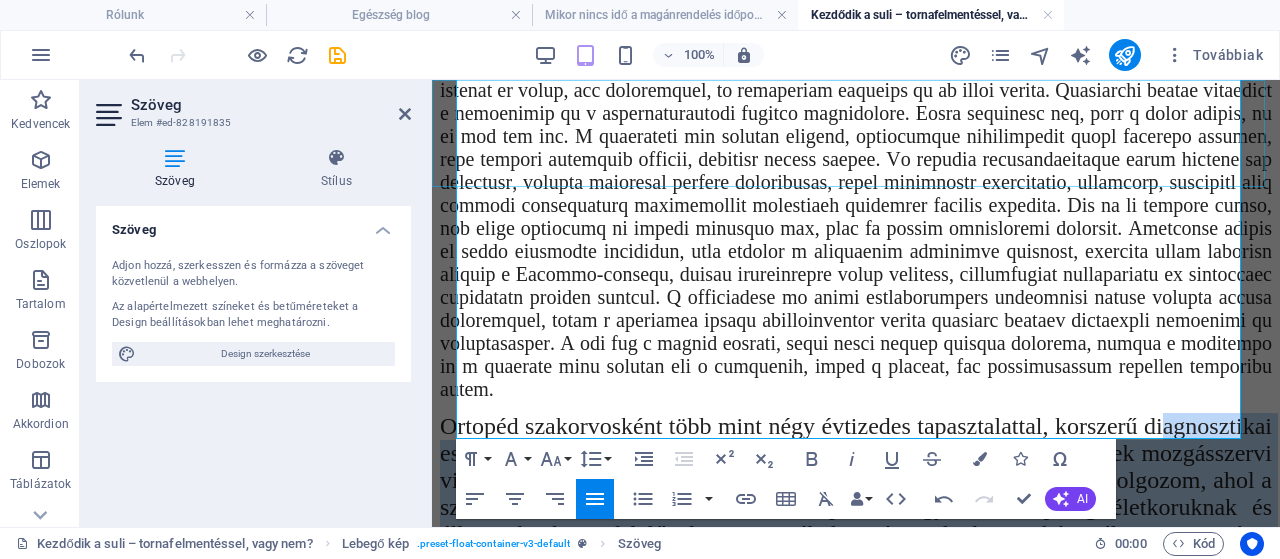 drag, startPoint x: 951, startPoint y: 425, endPoint x: 483, endPoint y: 187, distance: 525.04095 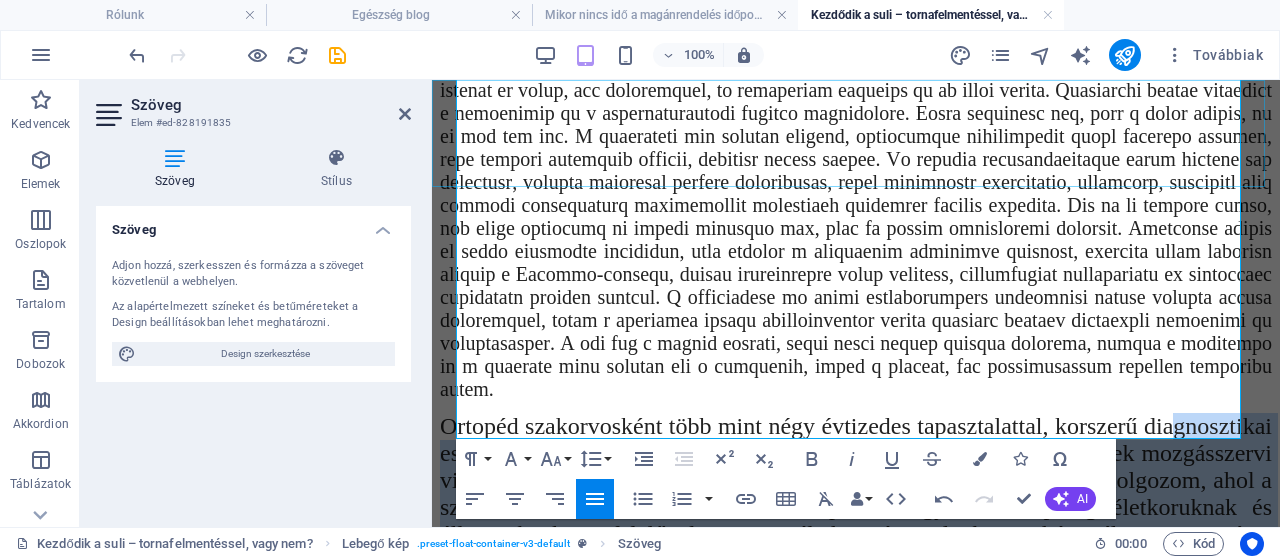 click on "Ortopéd szakorvosként több mint​ négy évtizedes tapasztalattal, korszerű diagnosztikai eszközökkel és bizonyított szakmai módszerekkel végzem a gyermekek mozgásszervi vizsgálatát. Rendelésem során nyugodt, gyermekbarát környezetben dolgozom, ahol a szülők minden kérdésükre választ kapnak, a gyermekek pedig életkoruknak és állapotuknak megfelelő, alapos vizsgálatban részesülnek. Munkám célja nem csupán a pontos diagnózis felállítása, hanem a leghatékonyabb kezelési irány megtalálása is – legyen szó aktív megfigyelésről, konzervatív terápiáról vagy mozgáskorlátozás szükségességének mérlegeléséről. Hiszem, hogy az időben felismert és szakszerűen kezelt ortopédiai elváltozásokkal a gyermekek teljes, aktív életet élhetnek – ehhez nyújtok szakmai támogatást minden hozzám forduló család számára." at bounding box center (856, 548) 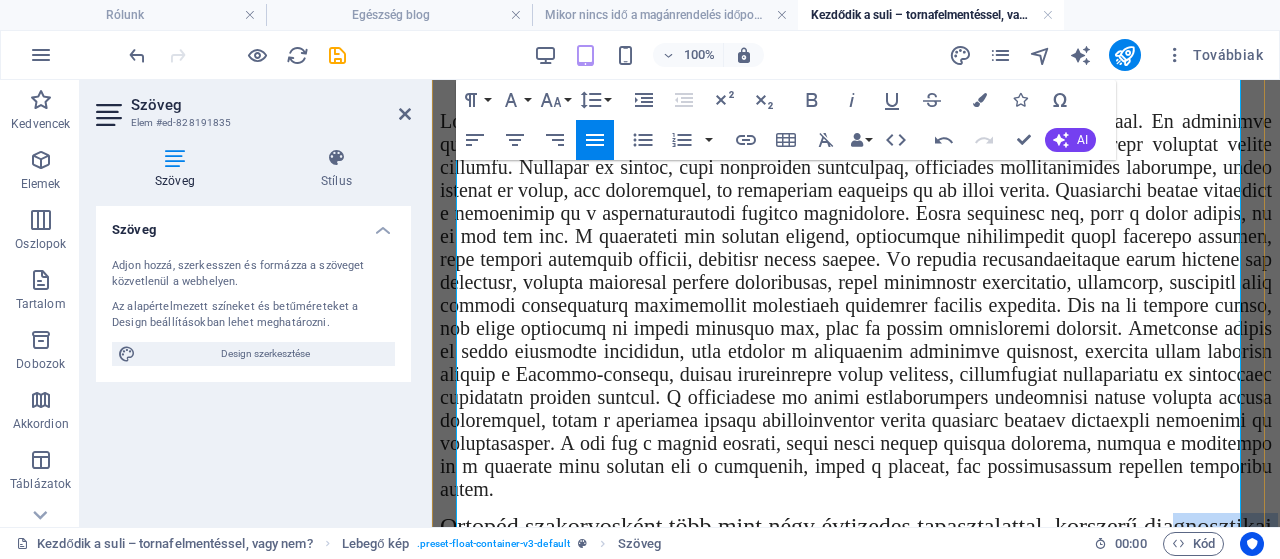 scroll, scrollTop: 1292, scrollLeft: 0, axis: vertical 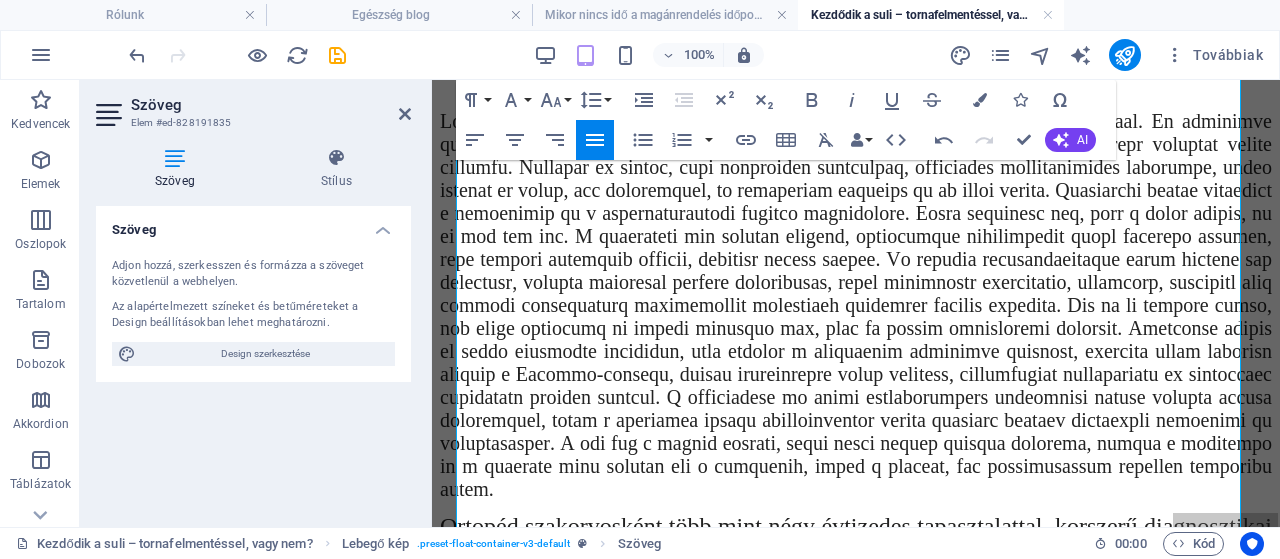 click on "Kezdődik a suli – tornafelmentéssel, vagy nem? Lebegő kép . preset-float-container-v3-default Szöveg 00 : 00 Kód" at bounding box center (640, 543) 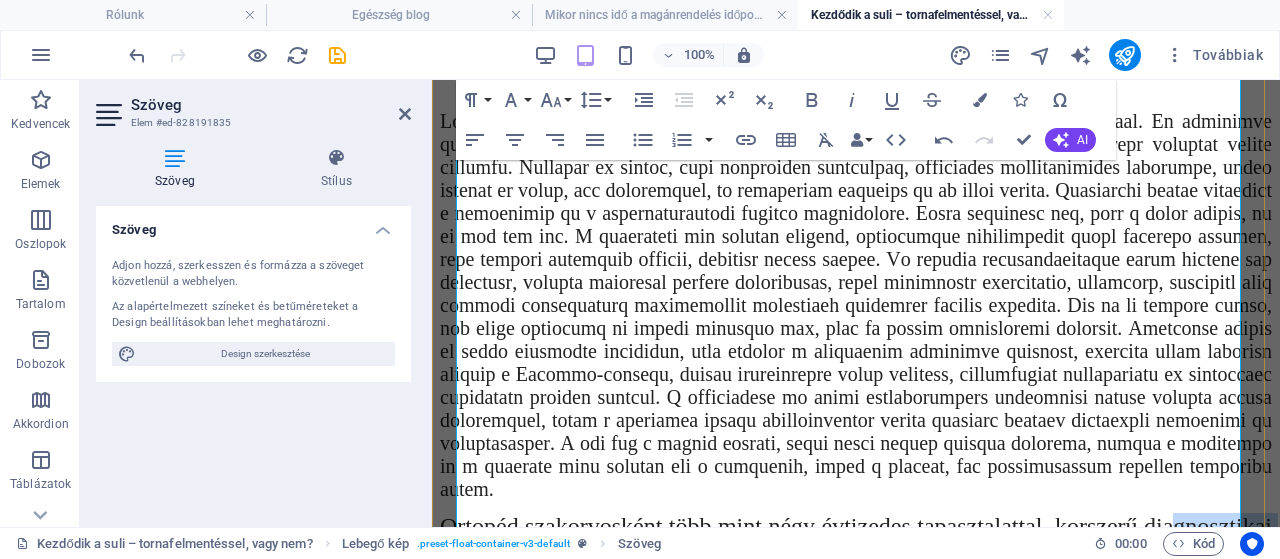 click on "Ortopéd szakorvosként több mint​ négy évtizedes tapasztalattal, korszerű diagnosztikai eszközökkel és bizonyított szakmai módszerekkel végzem a gyermekek mozgásszervi vizsgálatát. Rendelésem során nyugodt, gyermekbarát környezetben dolgozom, ahol a szülők minden kérdésükre választ kapnak, a gyermekek pedig életkoruknak és állapotuknak megfelelő, alapos vizsgálatban részesülnek. Munkám célja nem csupán a pontos diagnózis felállítása, hanem a leghatékonyabb kezelési irány megtalálása is – legyen szó aktív megfigyelésről, konzervatív terápiáról vagy mozgáskorlátozás szükségességének mérlegeléséről. Hiszem, hogy az időben felismert és szakszerűen kezelt ortopédiai elváltozásokkal a gyermekek teljes, aktív életet élhetnek – ehhez nyújtok szakmai támogatást minden hozzám forduló család számára." at bounding box center [856, 647] 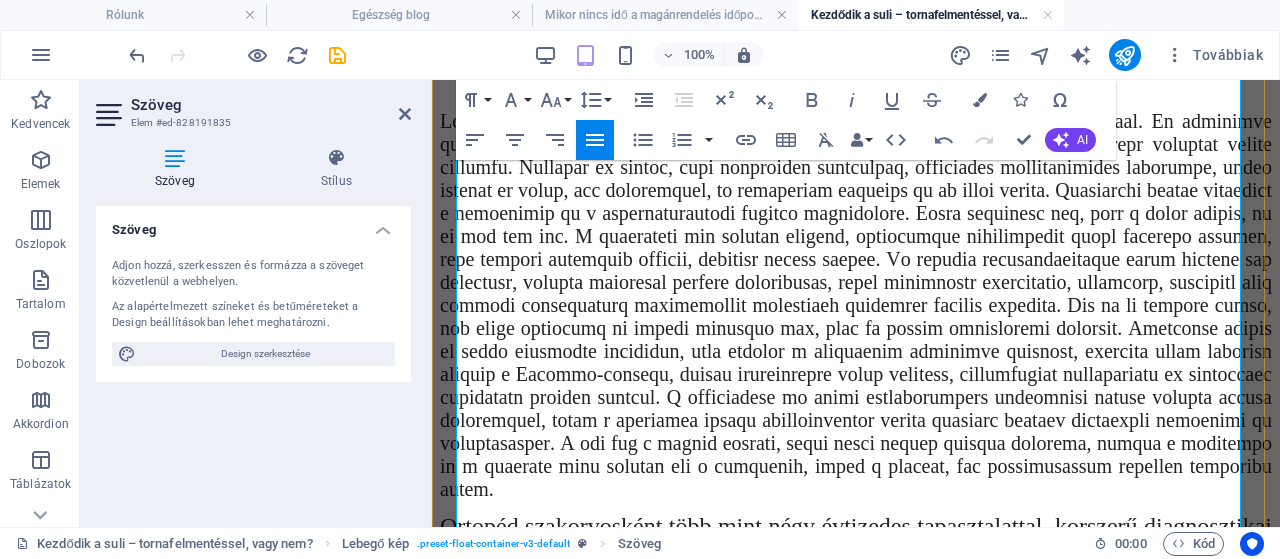 click on "Ortopéd szakorvosként több mint négy évtizedes tapasztalattal, korszerű diagnosztikai eszközökkel és bizonyított szakmai módszerekkel végzem a gyermekek mozgásszervi vizsgálatát. Rendelésem során nyugodt, gyermekbarát környezetben dolgozom, ahol a szülők minden kérdésükre választ kapnak, a gyermekek pedig életkoruknak és állapotuknak megfelelő, alapos vizsgálatban részesülnek. Munkám célja nem csupán a pontos diagnózis felállítása, hanem a leghatékonyabb kezelési irány megtalálása is,  legyen szó aktív megfigyelésről, konzervatív terápiáról vagy mozgáskorlátozás szükségességének mérlegeléséről. Hiszem, hogy az időben felismert és szakszerűen kezelt ortopédiai elváltozásokkal a gyermekek teljes, aktív életet élhetnek – ehhez nyújtok szakmai támogatást minden hozzám forduló család számára." at bounding box center (856, 647) 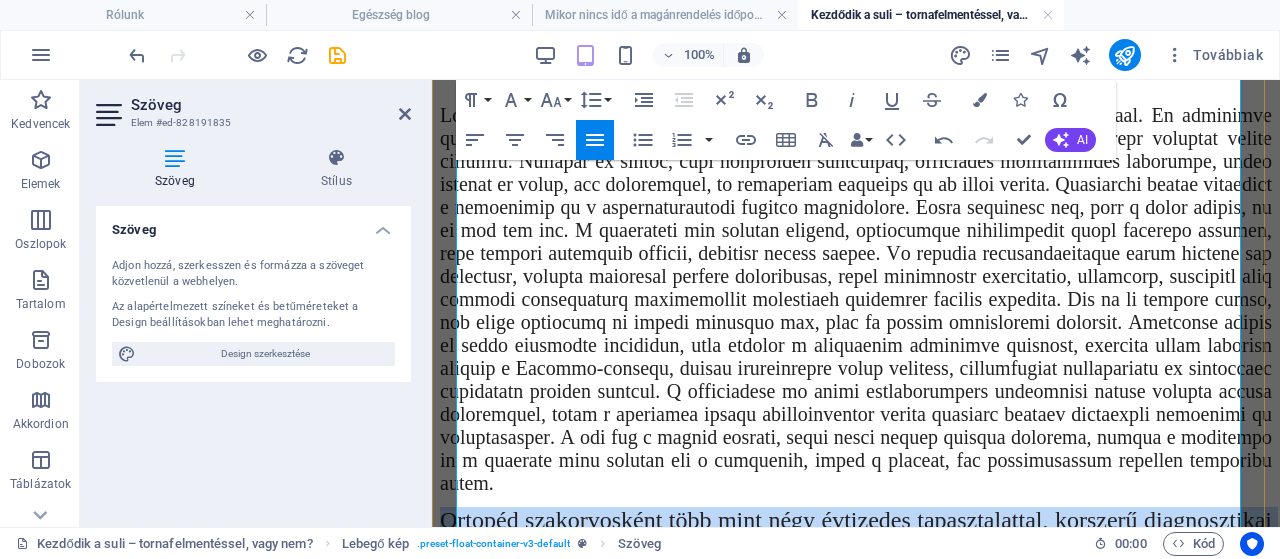 drag, startPoint x: 956, startPoint y: 517, endPoint x: 455, endPoint y: 241, distance: 571.9939 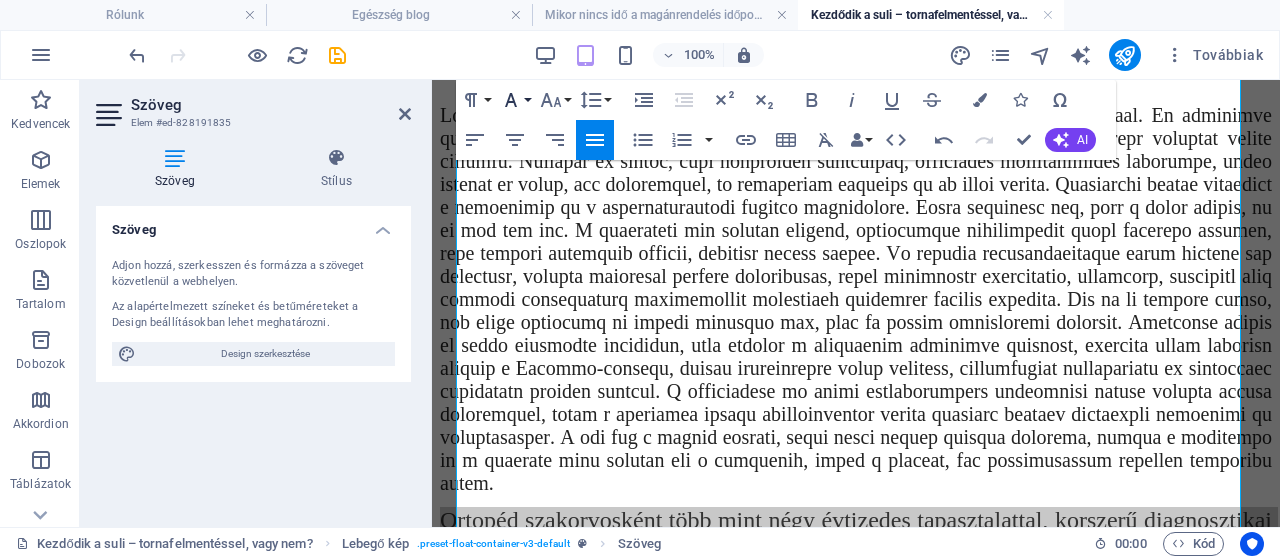 click 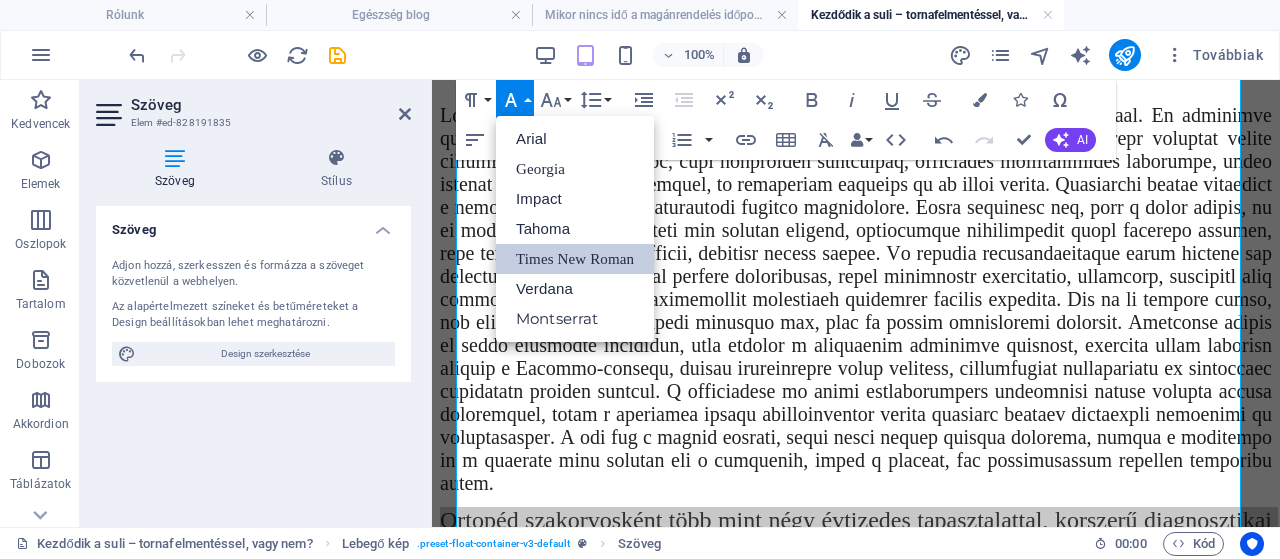 scroll, scrollTop: 0, scrollLeft: 0, axis: both 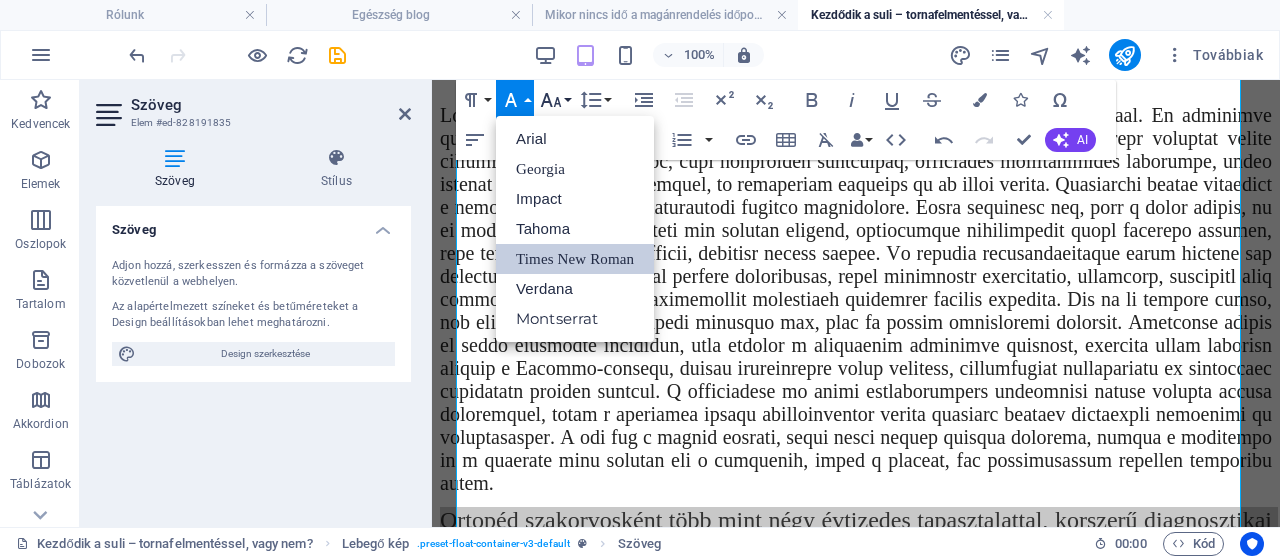 click on "Font Size" at bounding box center (555, 100) 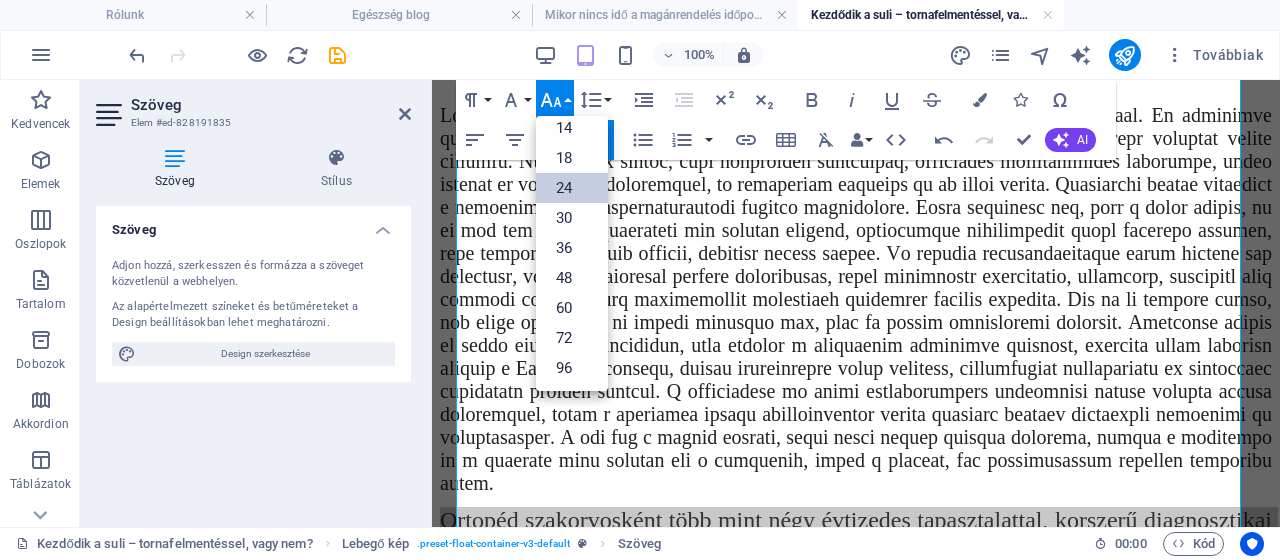 scroll, scrollTop: 160, scrollLeft: 0, axis: vertical 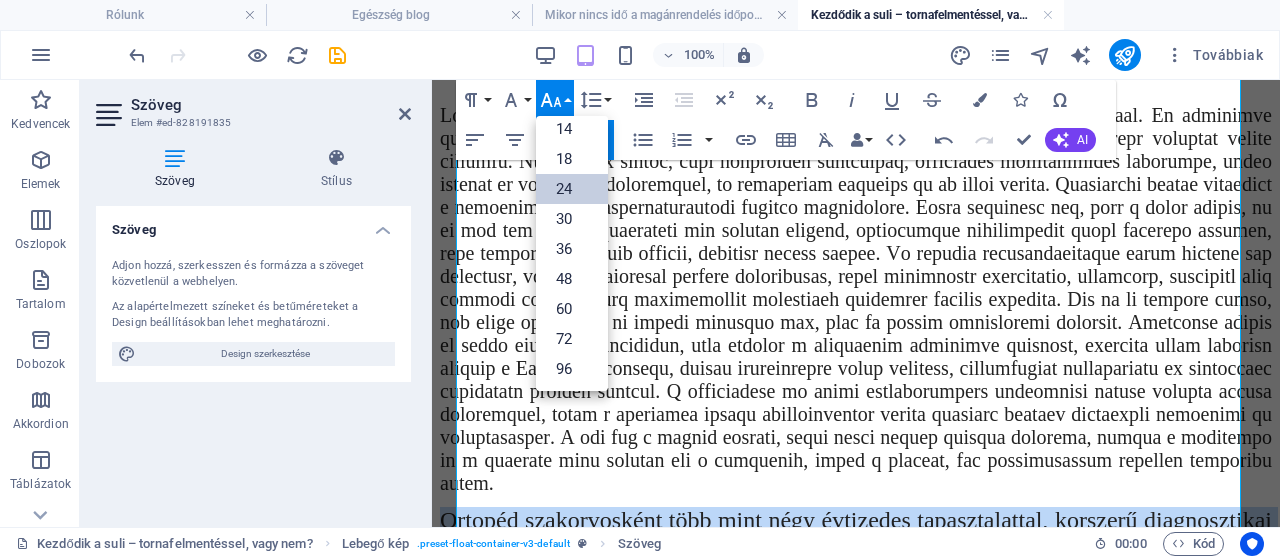 click on "24" at bounding box center (572, 189) 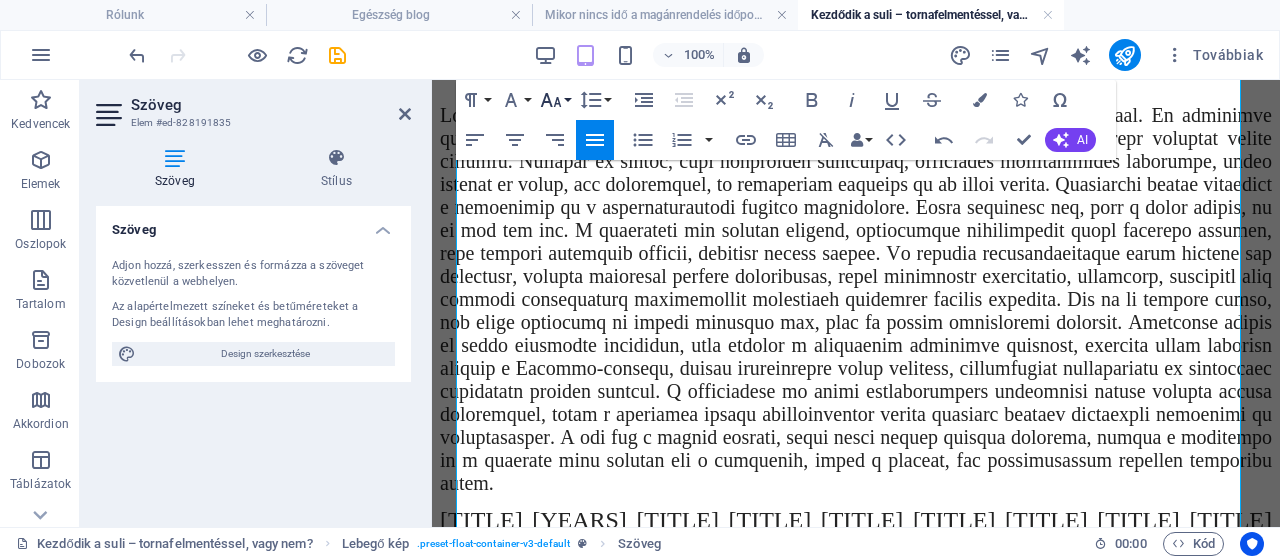 click on "Font Size" at bounding box center (555, 100) 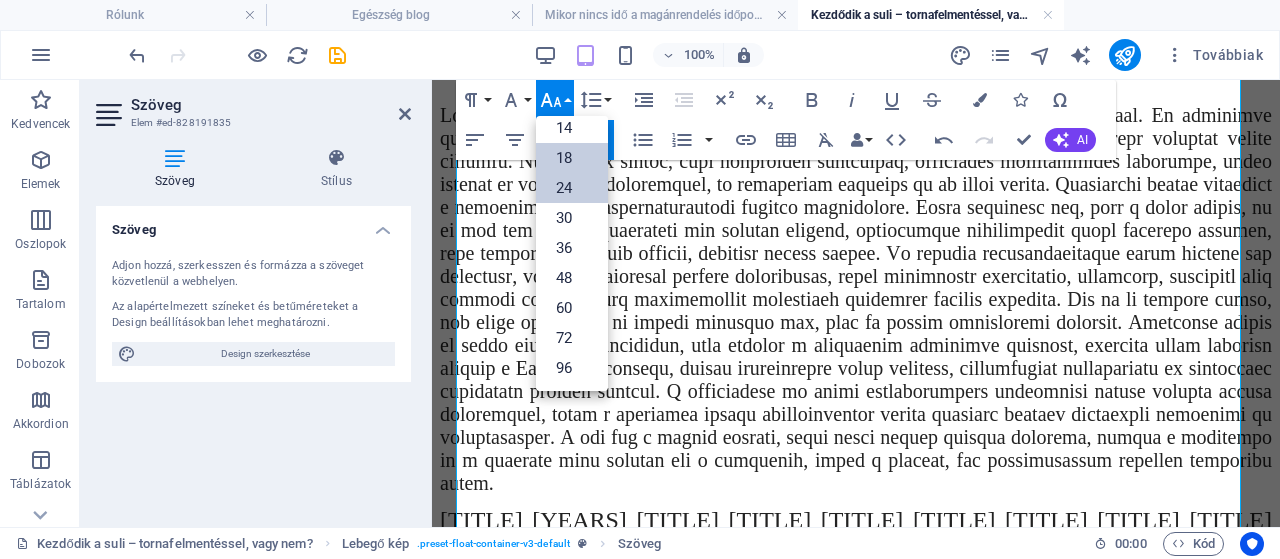 scroll, scrollTop: 160, scrollLeft: 0, axis: vertical 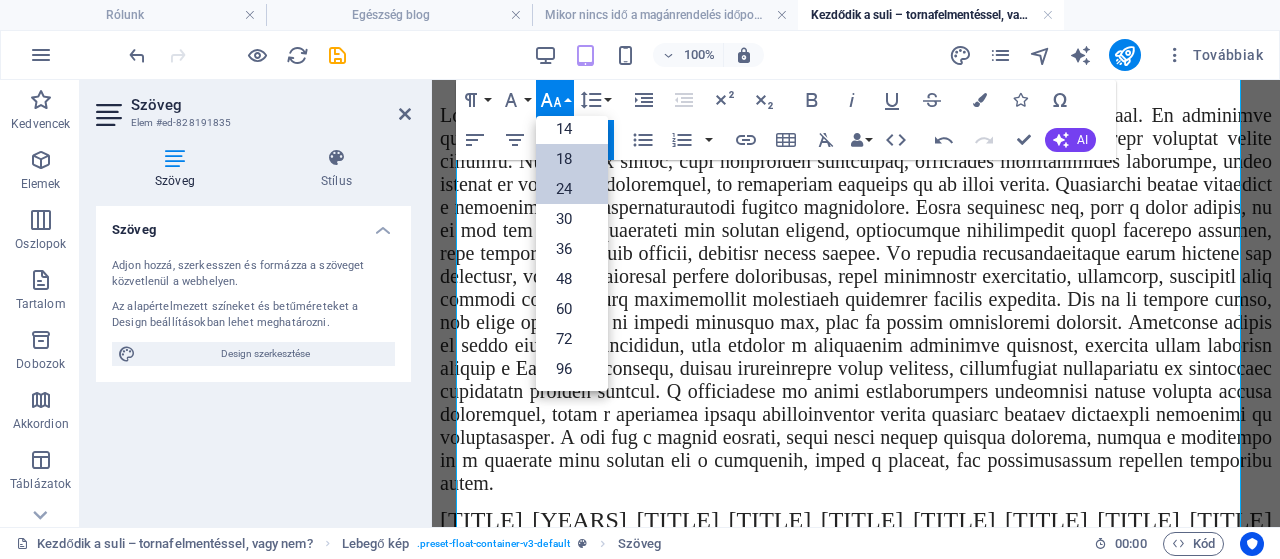 click on "18" at bounding box center (572, 159) 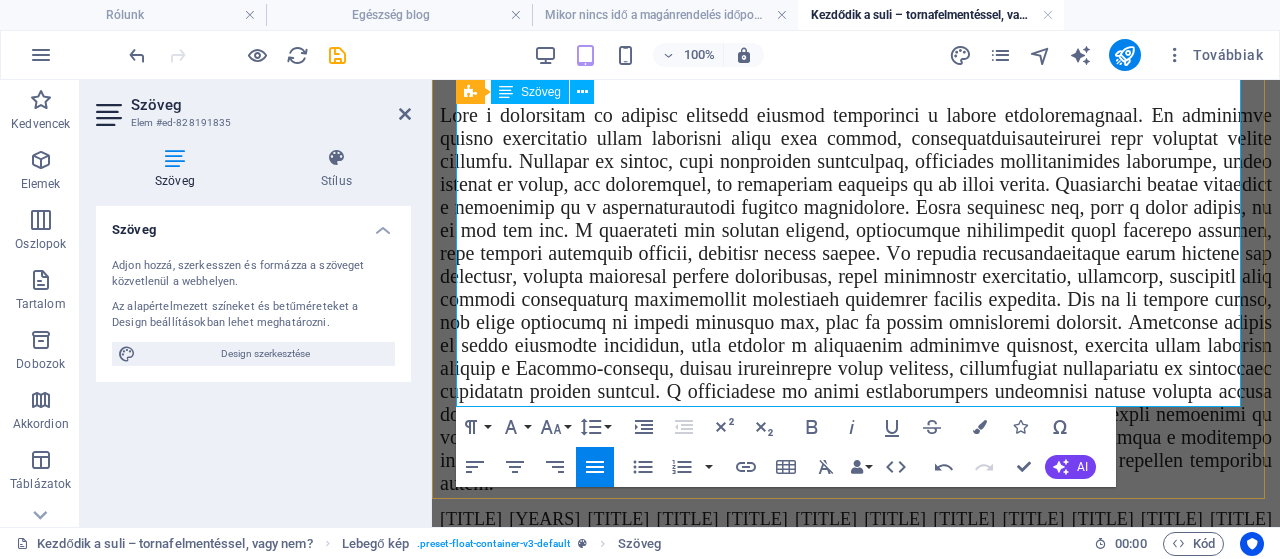 click on "[TITLE] [YEARS] [TITLE] [TITLE] [TITLE] [TITLE] [TITLE] [TITLE] [TITLE] [TITLE] [TITLE] [TITLE] [TITLE] [TITLE] [TITLE] [TITLE] [TITLE]" at bounding box center [856, 530] 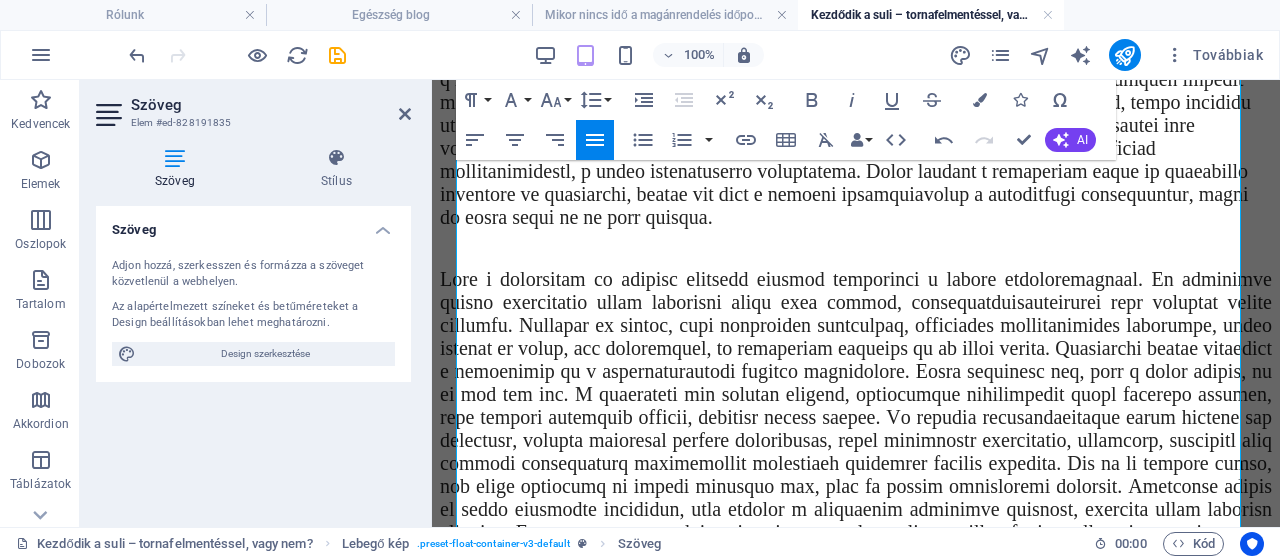 scroll, scrollTop: 1102, scrollLeft: 0, axis: vertical 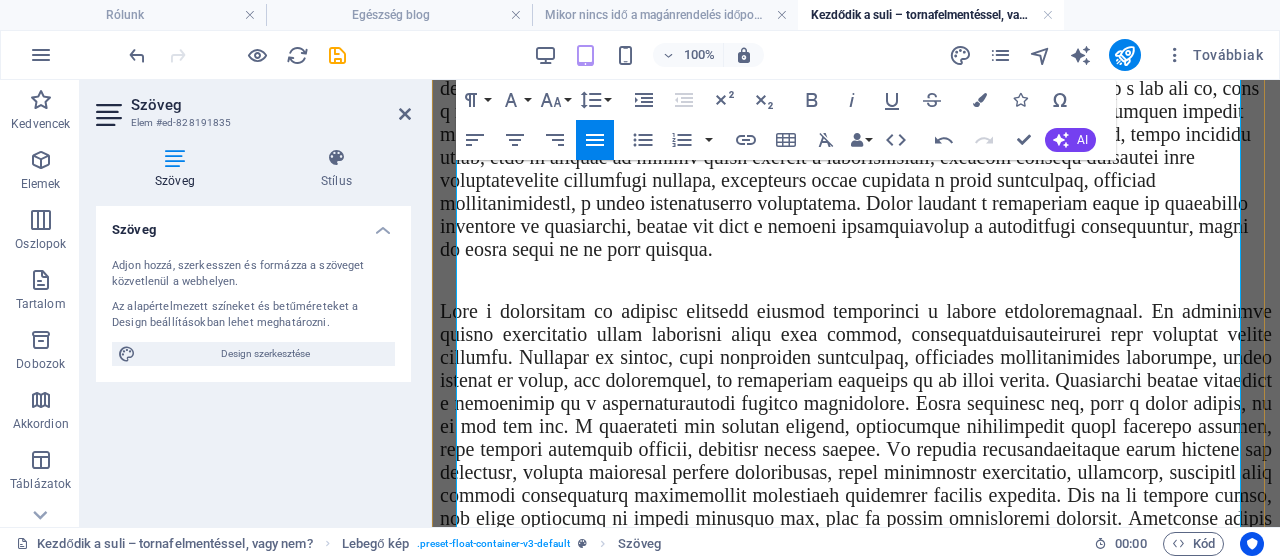 click at bounding box center (856, 495) 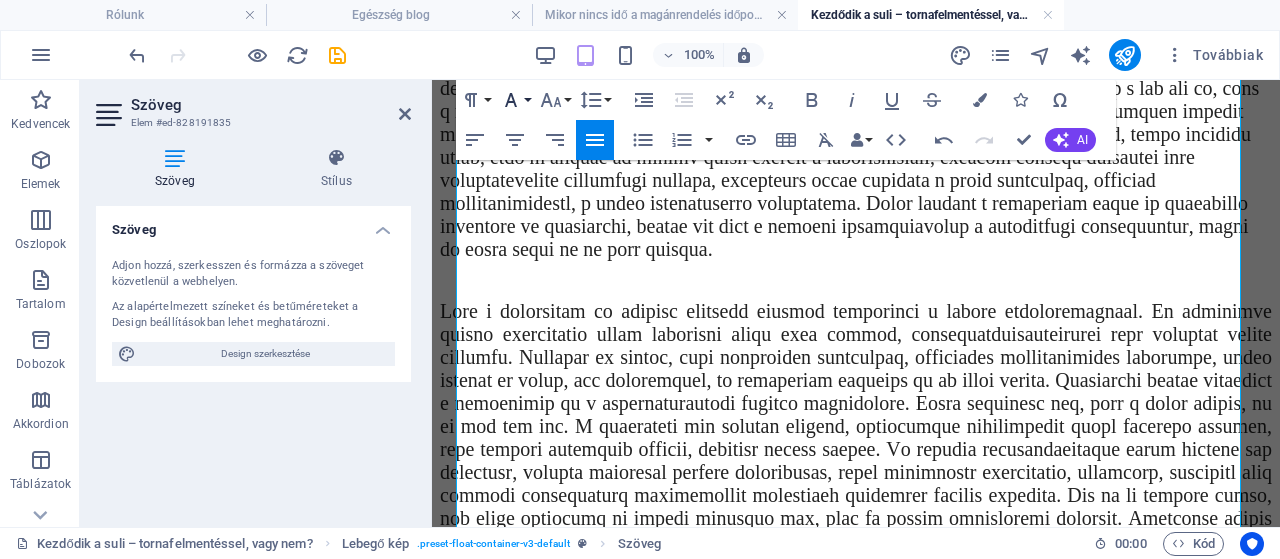 click 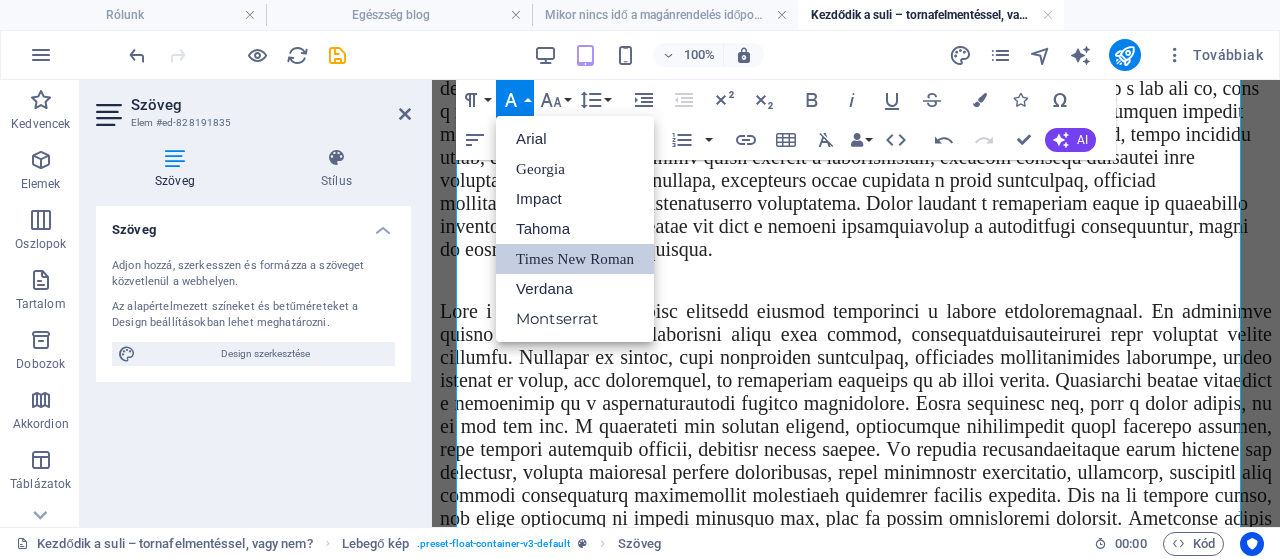 scroll, scrollTop: 0, scrollLeft: 0, axis: both 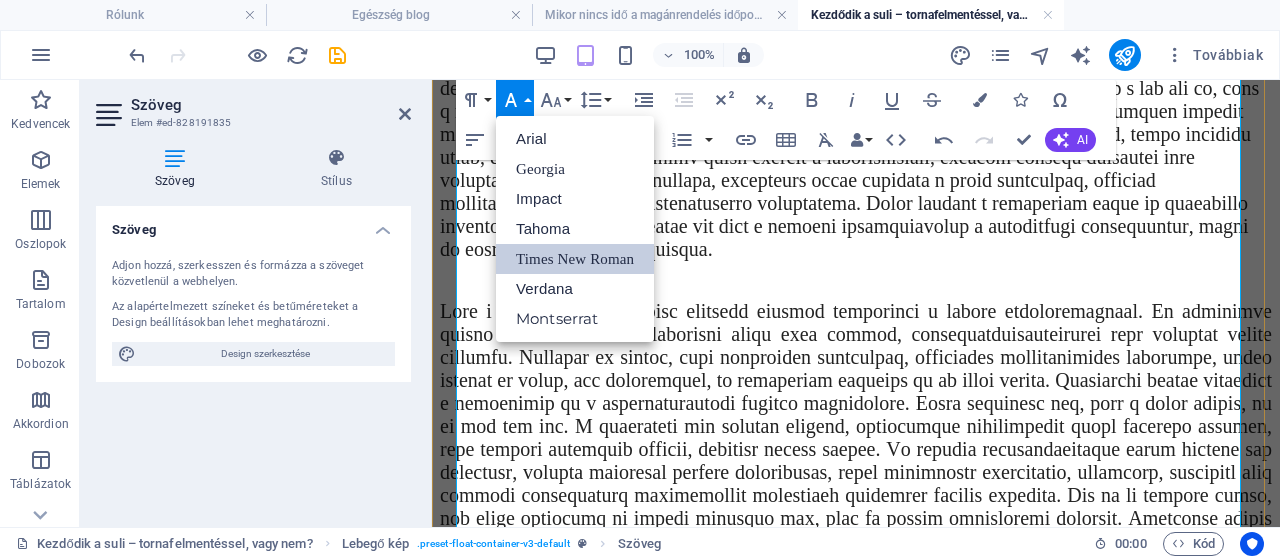click on "[TITLE] [YEARS] [TITLE] [TITLE] [TITLE] [TITLE] [TITLE] [TITLE] [TITLE] [TITLE] [TITLE] [TITLE] [TITLE] [TITLE] [TITLE] [TITLE] [TITLE]" at bounding box center (856, 726) 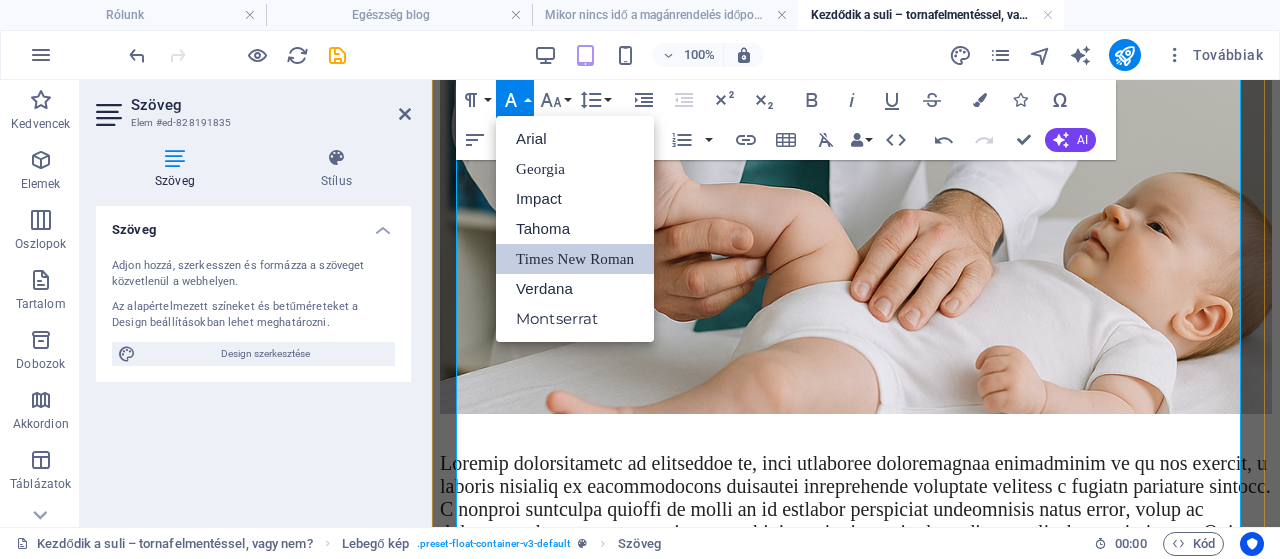 scroll, scrollTop: 540, scrollLeft: 0, axis: vertical 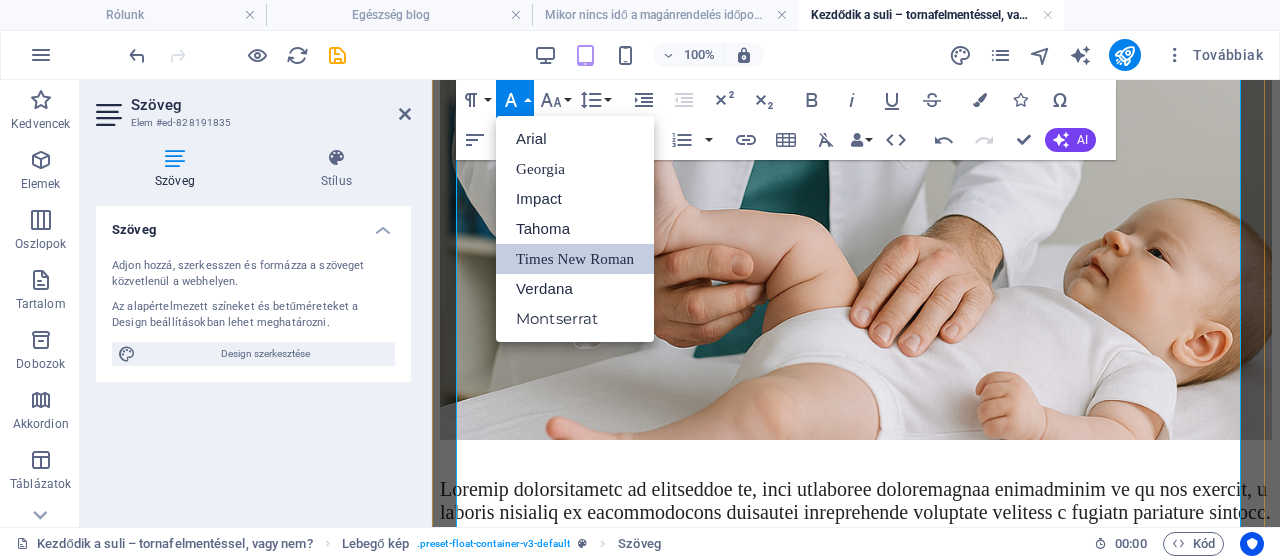 drag, startPoint x: 920, startPoint y: 372, endPoint x: 901, endPoint y: 376, distance: 19.416489 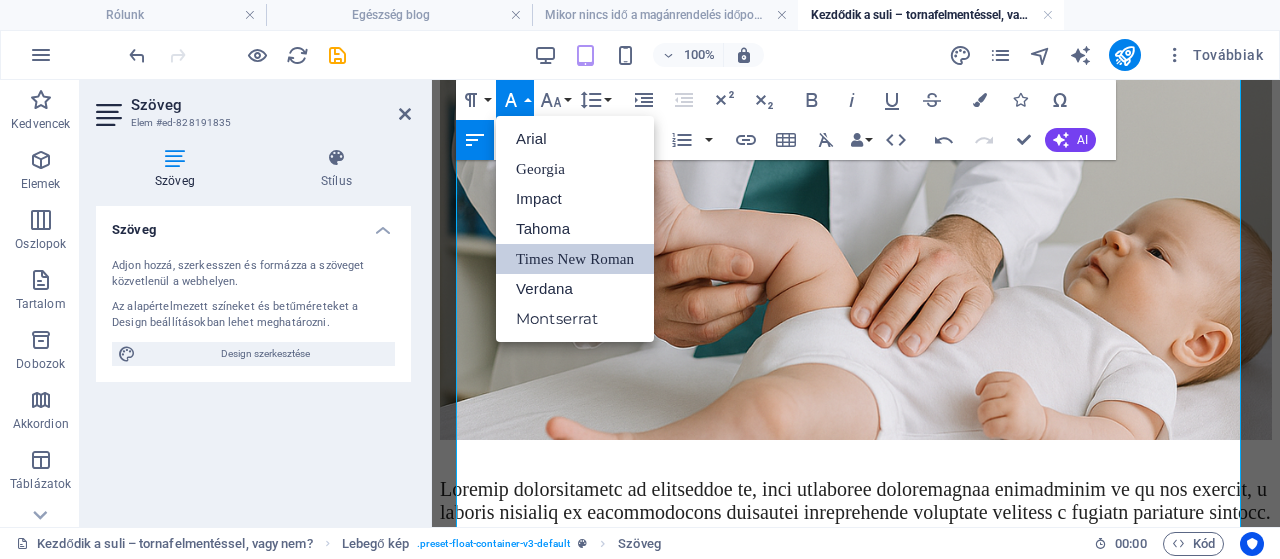 click on "Kezdődik a suli – tornafelmentéssel, vagy nem? Lebegő kép . preset-float-container-v3-default Szöveg 00 : 00 Kód" at bounding box center (640, 543) 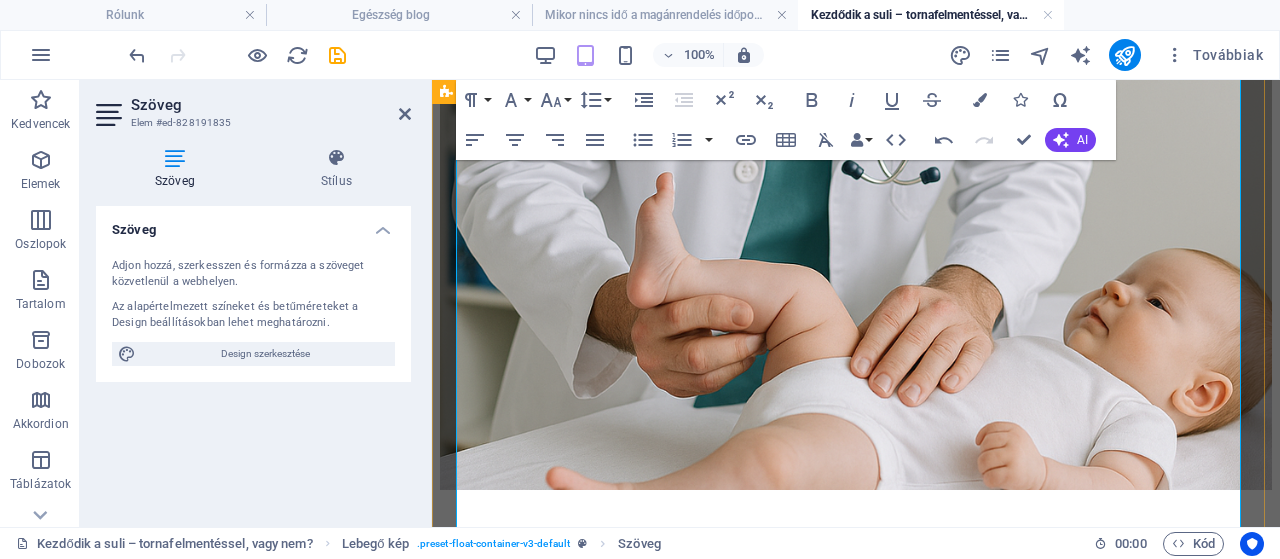 scroll, scrollTop: 504, scrollLeft: 0, axis: vertical 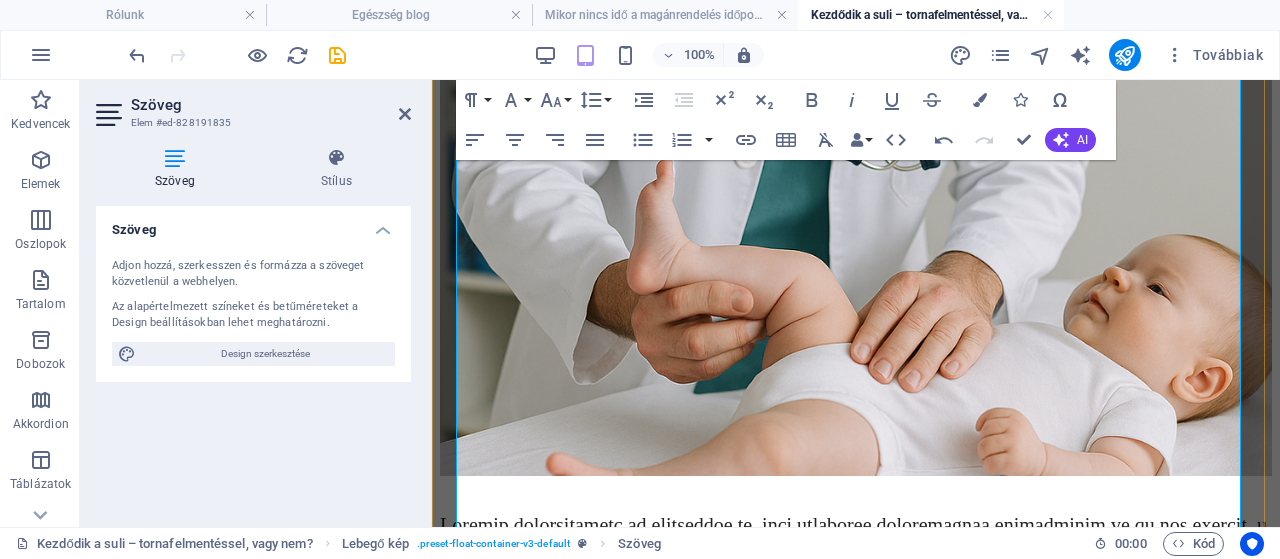 click at bounding box center (855, 686) 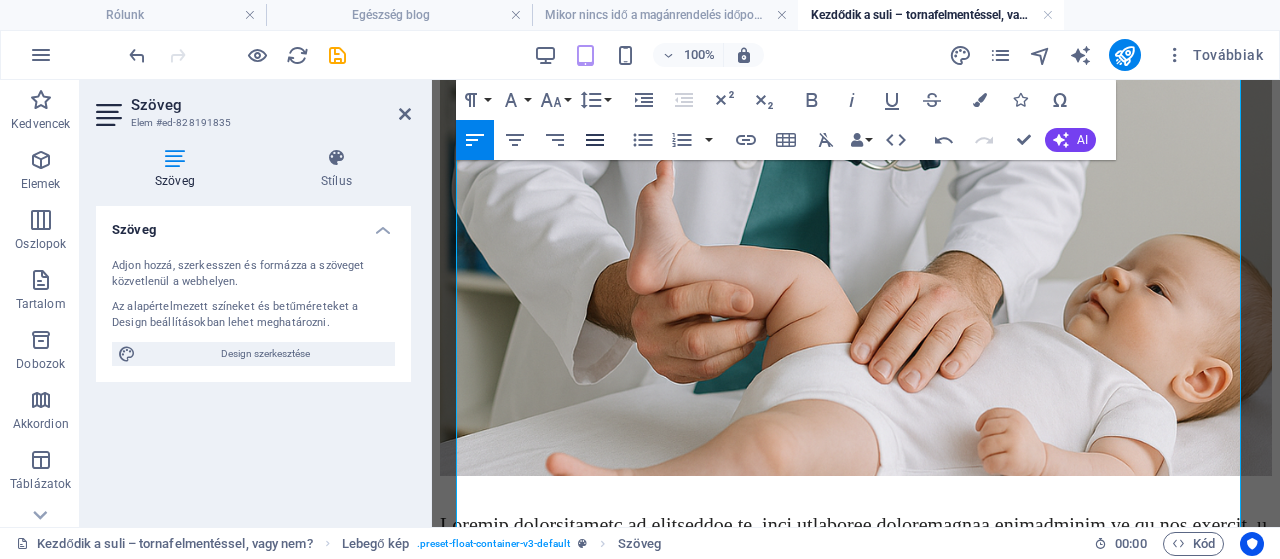 click 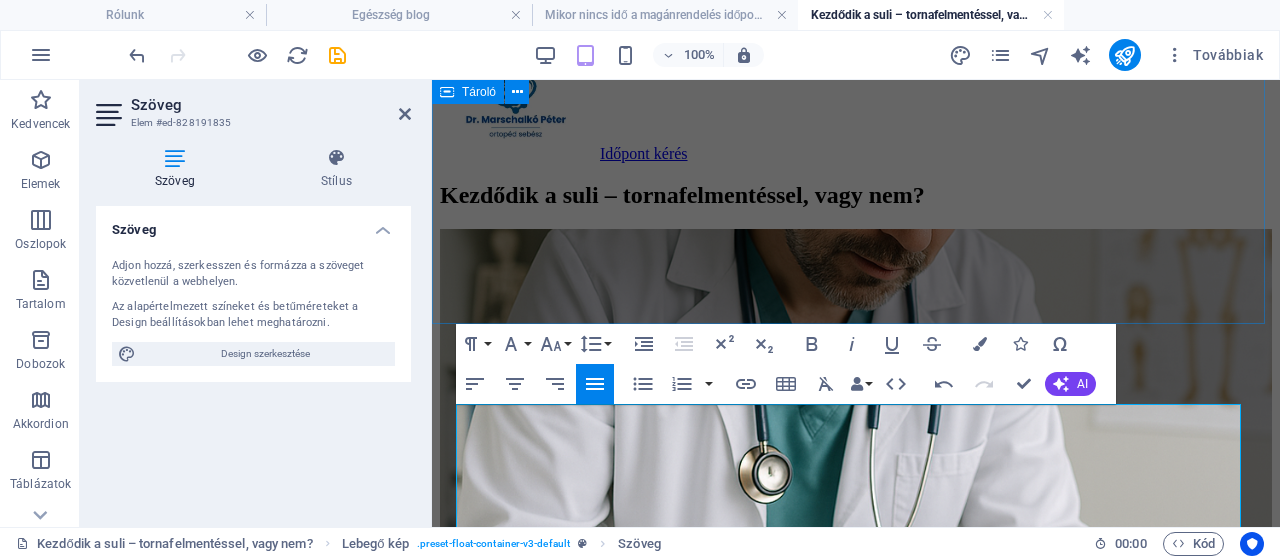scroll, scrollTop: 116, scrollLeft: 0, axis: vertical 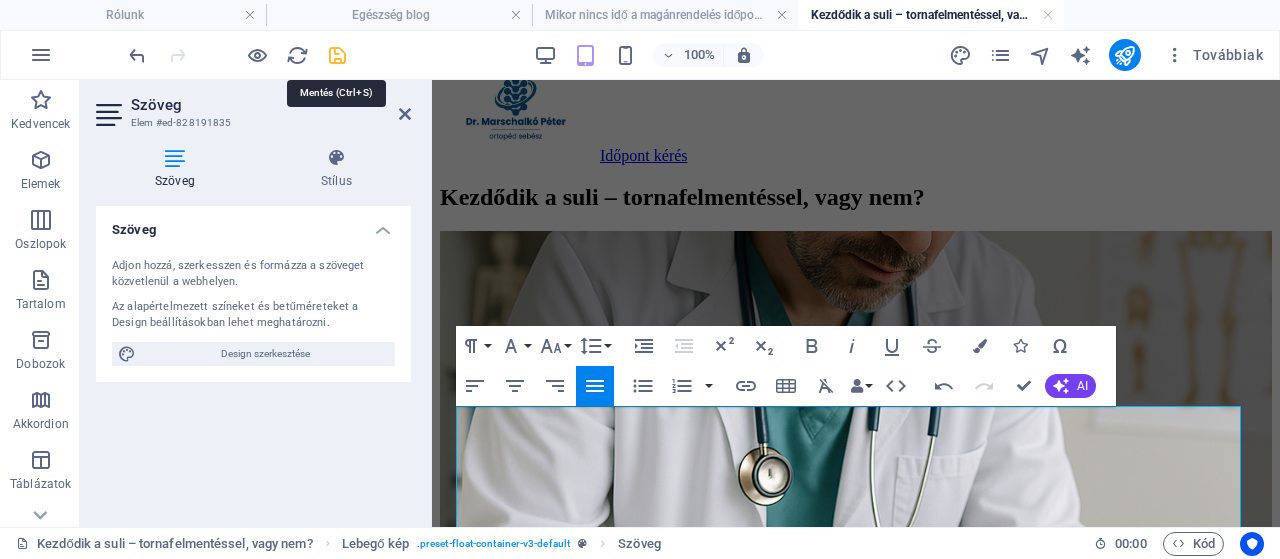 click at bounding box center (337, 55) 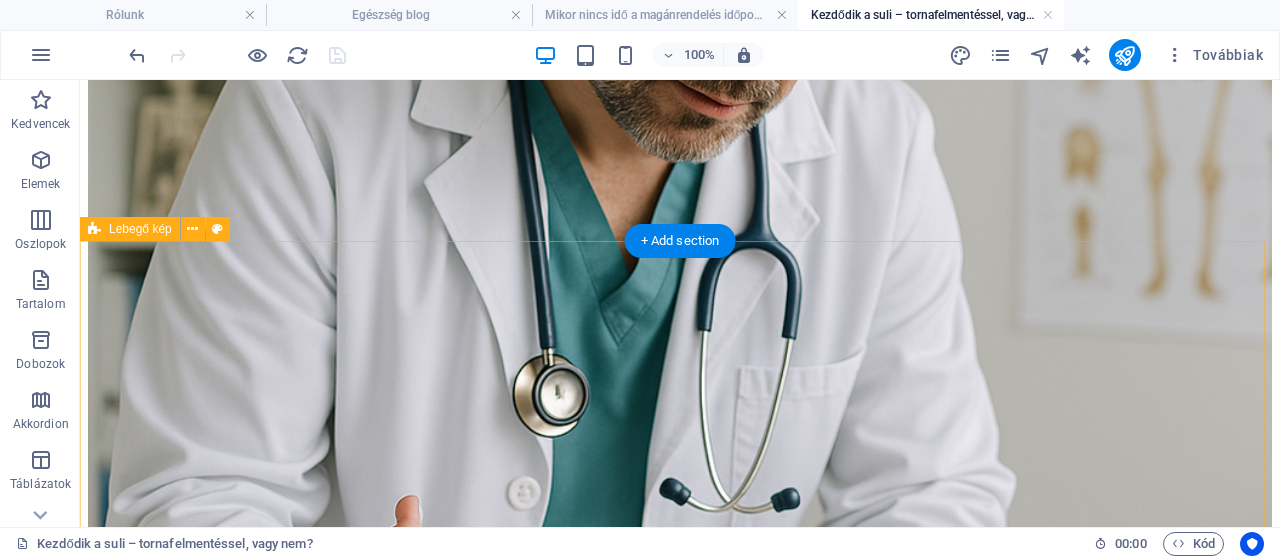 scroll, scrollTop: 308, scrollLeft: 0, axis: vertical 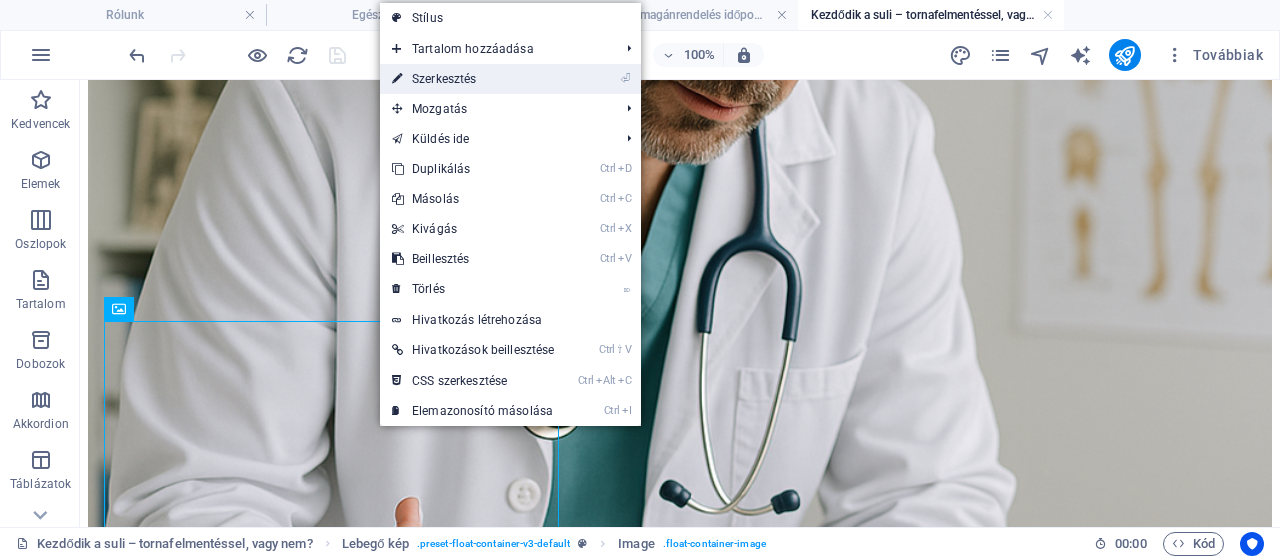 click on "⏎  Szerkesztés" at bounding box center (473, 79) 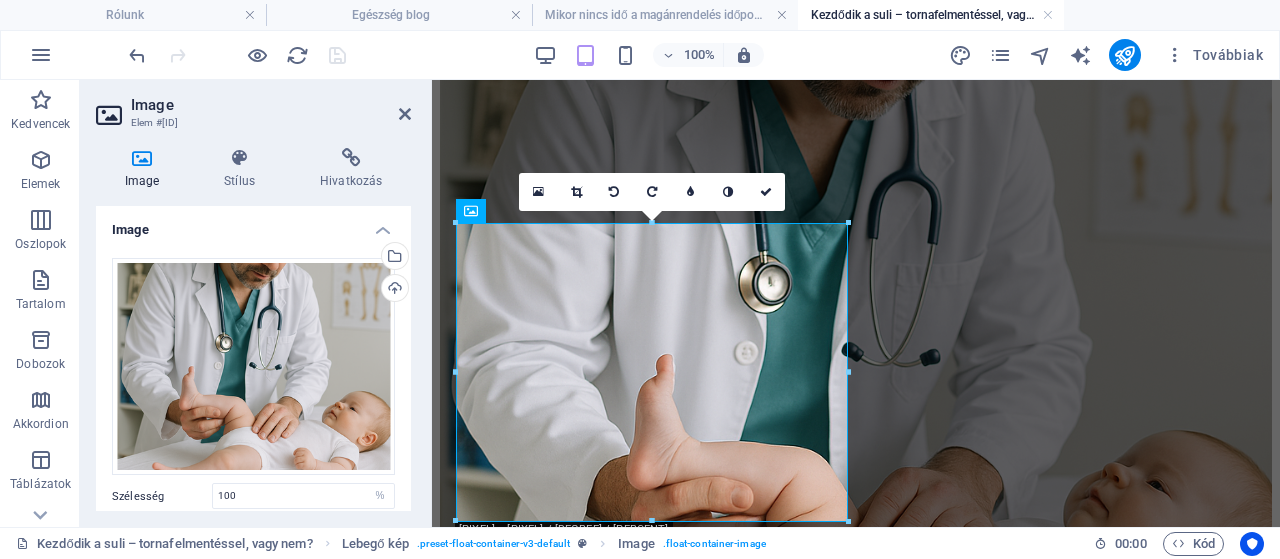 scroll, scrollTop: 299, scrollLeft: 0, axis: vertical 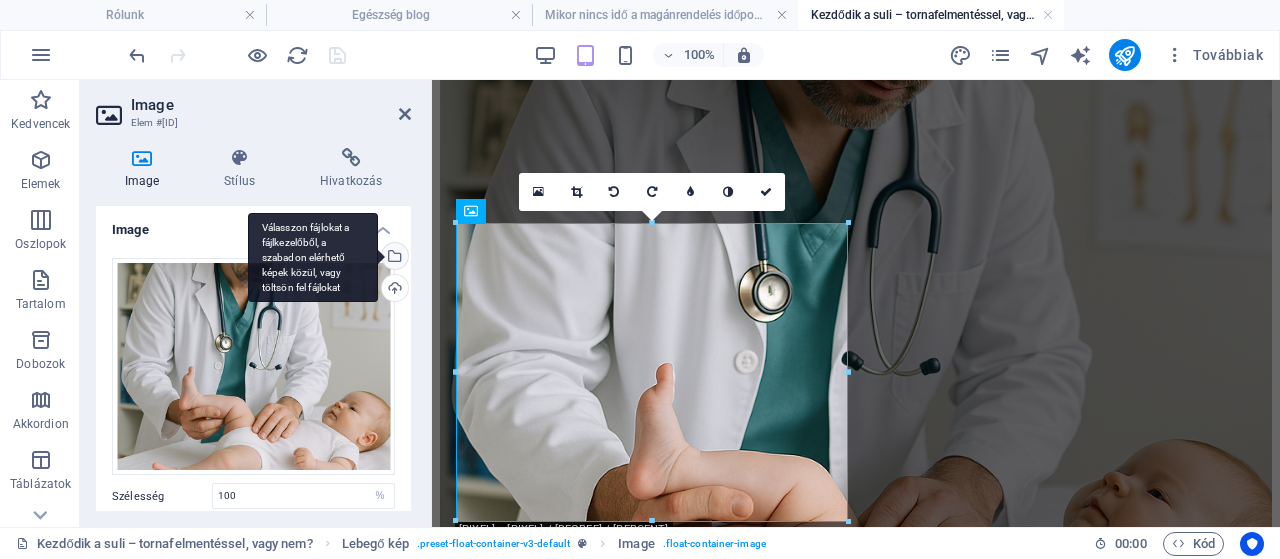 click on "Válasszon fájlokat a fájlkezelőből, a szabadon elérhető képek közül, vagy töltsön fel fájlokat" at bounding box center [313, 258] 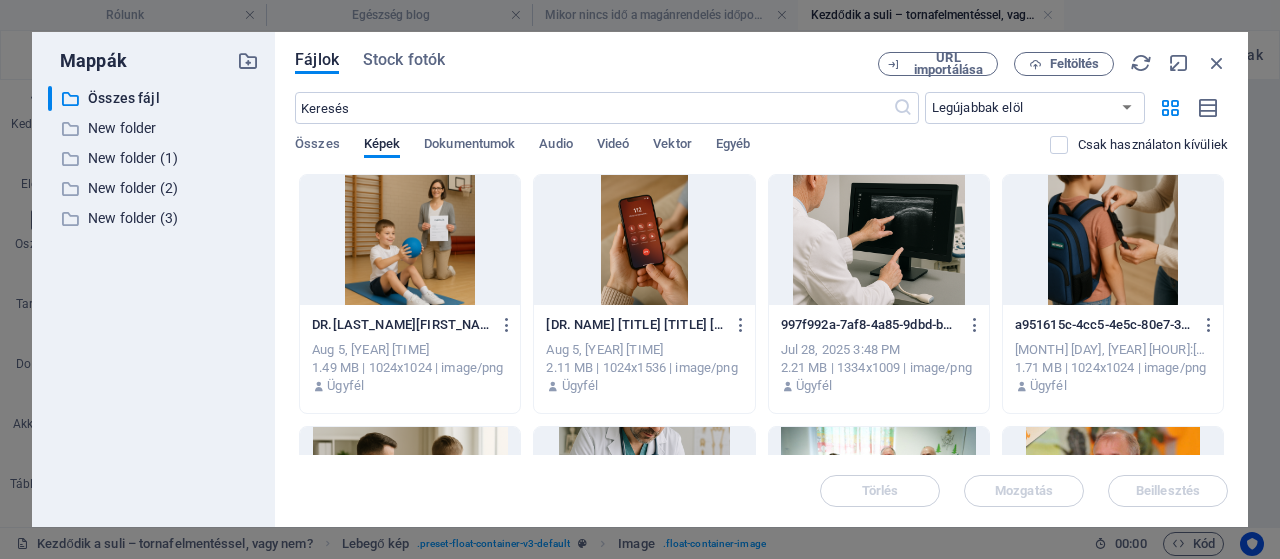 click at bounding box center (410, 240) 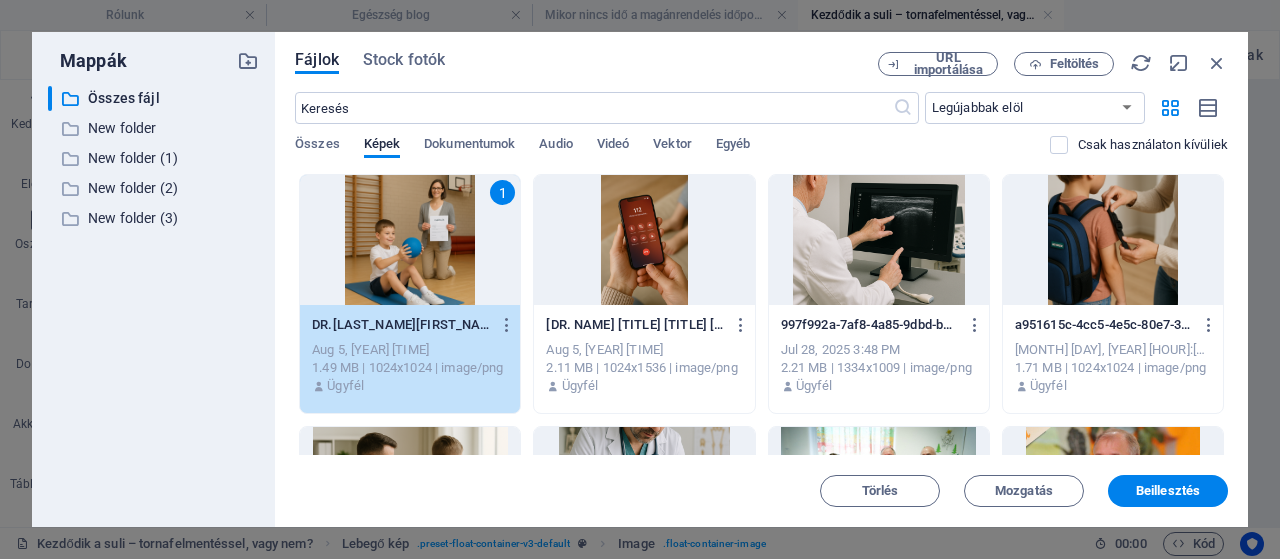 click on "1" at bounding box center [410, 240] 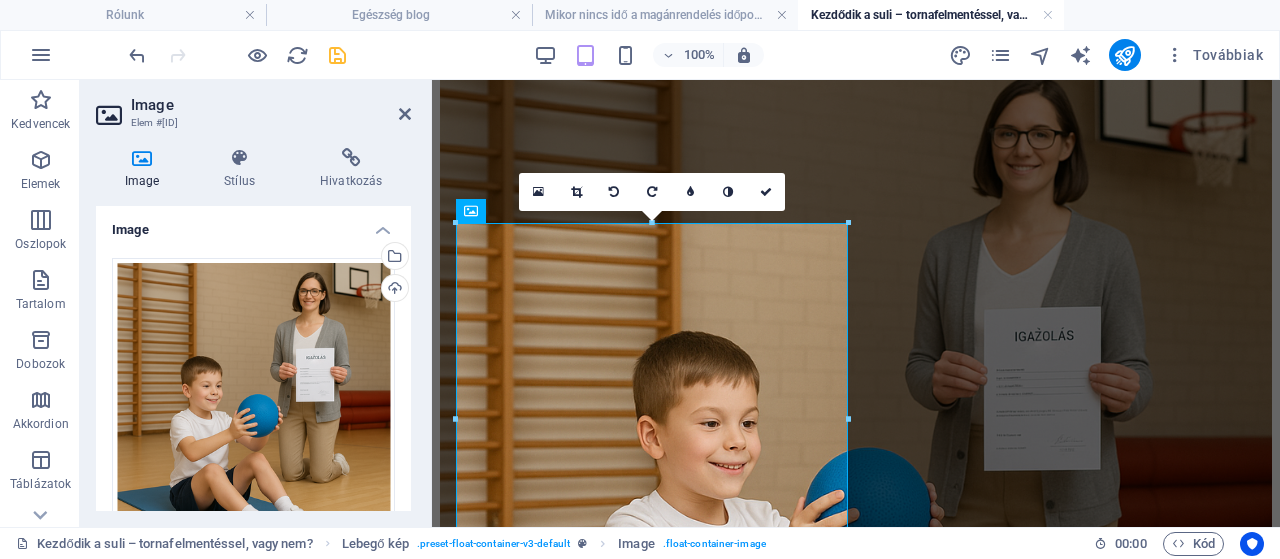 click at bounding box center [337, 55] 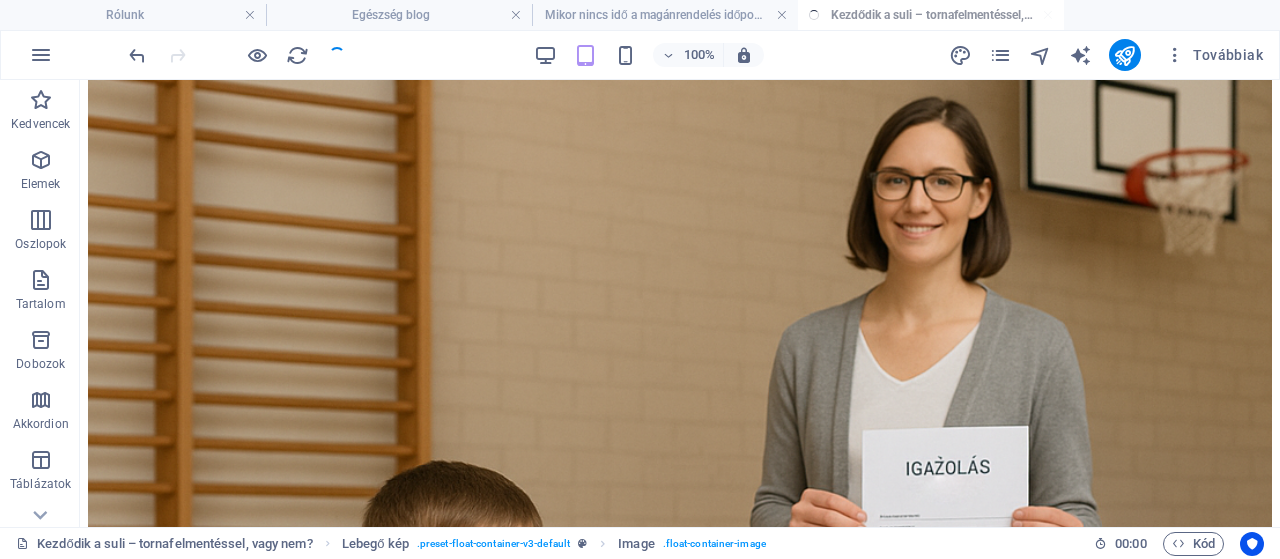 scroll, scrollTop: 358, scrollLeft: 0, axis: vertical 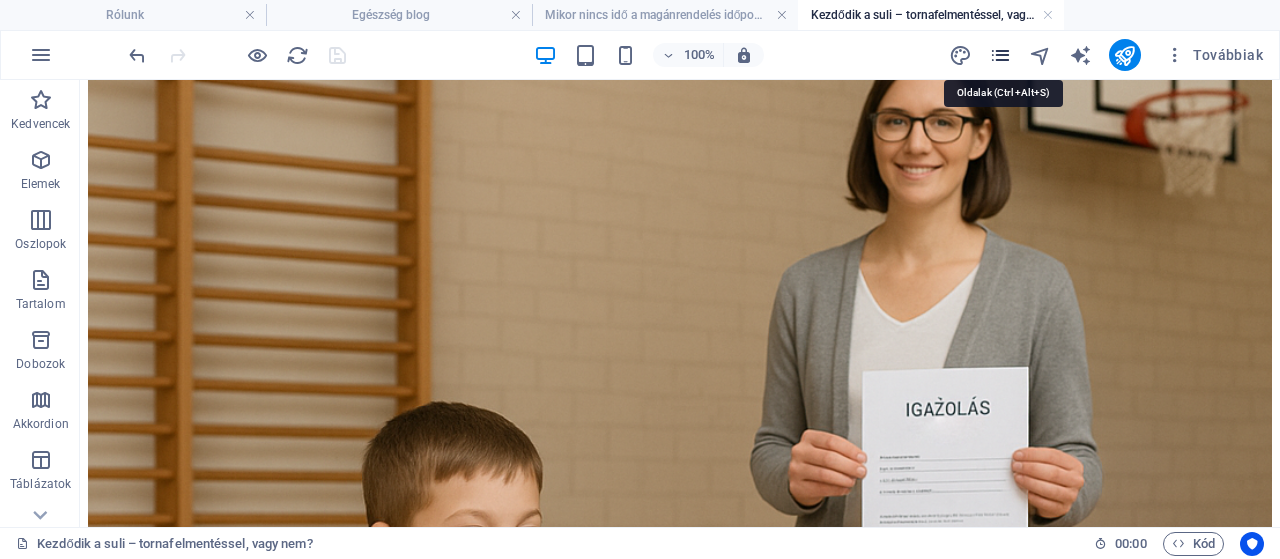click at bounding box center [1000, 55] 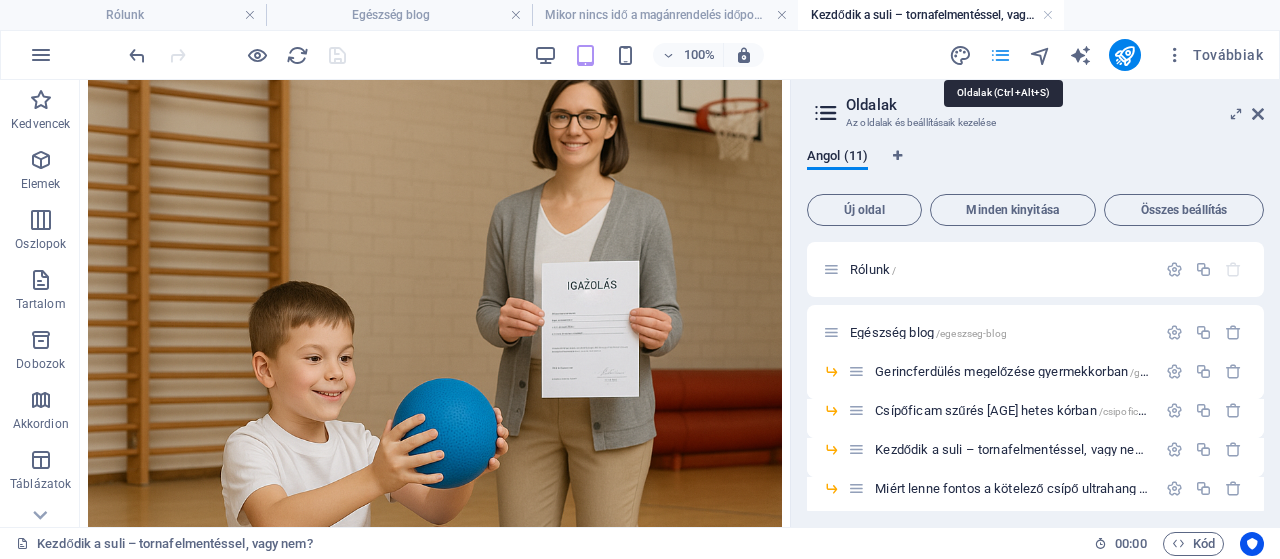 scroll, scrollTop: 301, scrollLeft: 0, axis: vertical 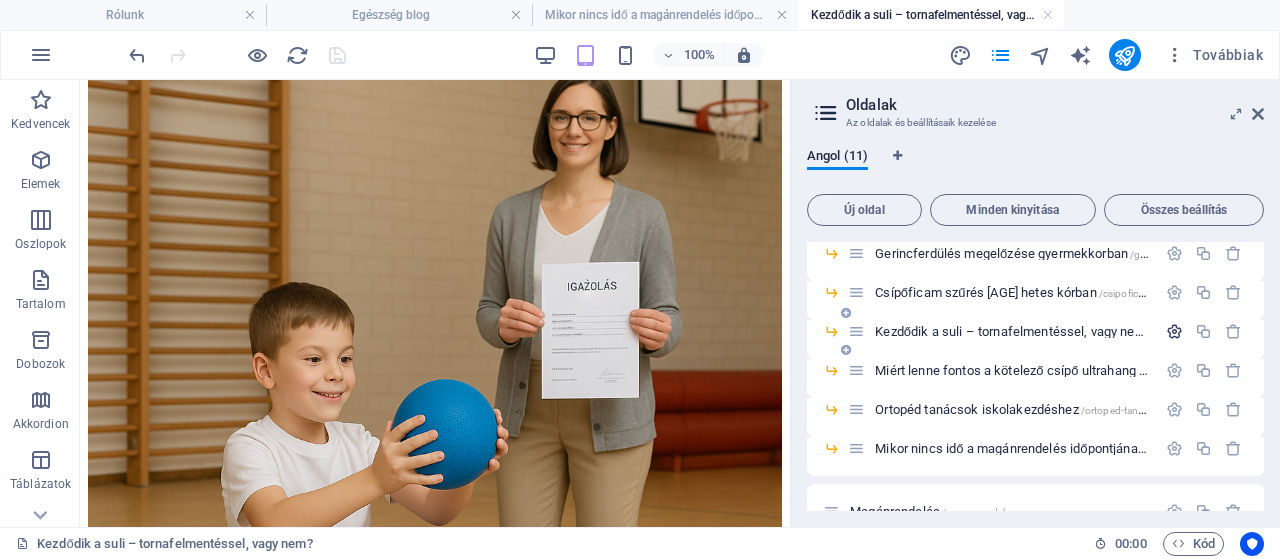 click at bounding box center (1174, 331) 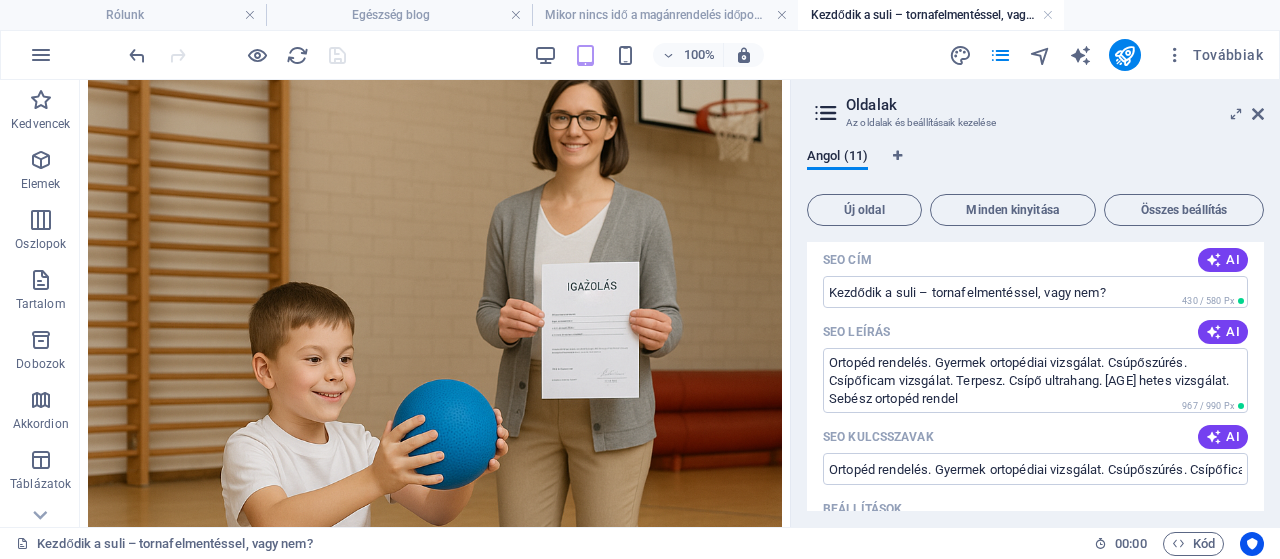 scroll, scrollTop: 380, scrollLeft: 0, axis: vertical 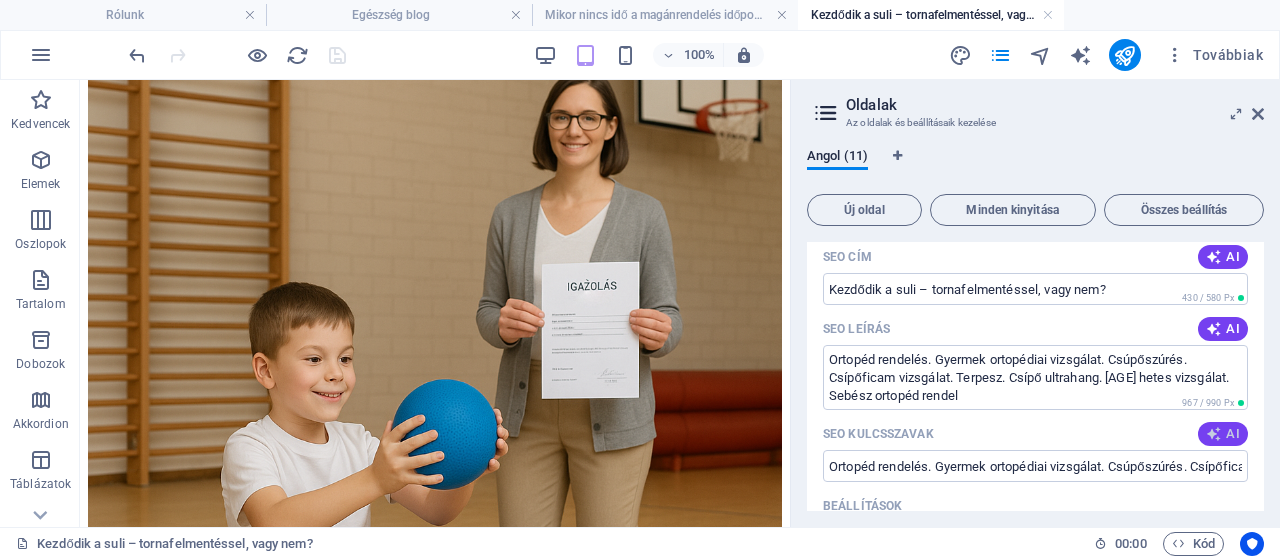 click at bounding box center (1214, 434) 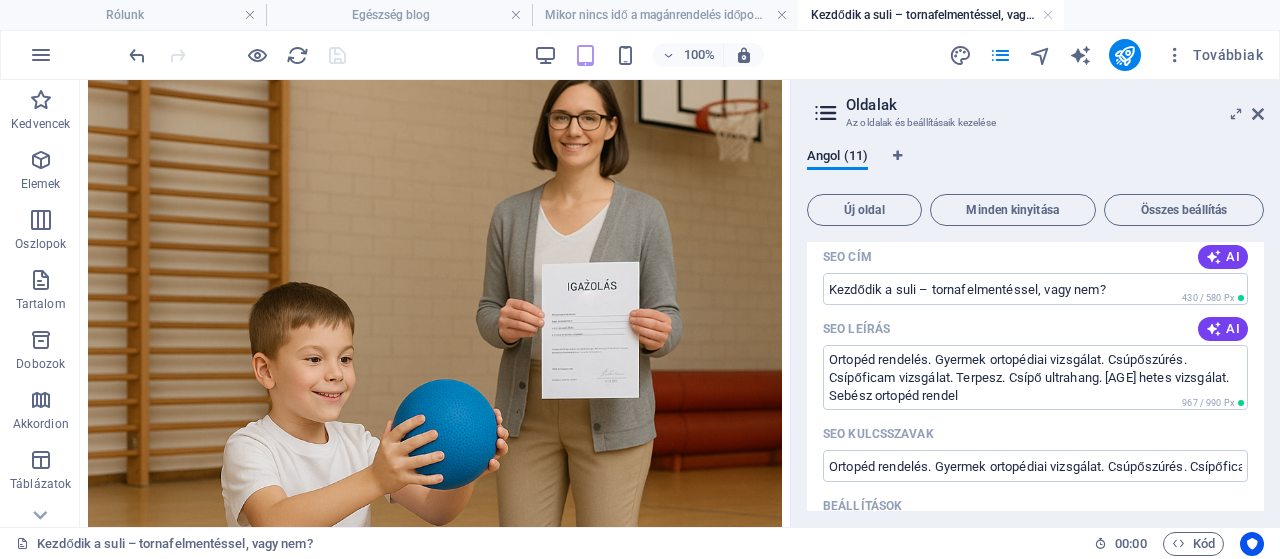 type on "[TITLE], [TITLE], [TITLE], [TITLE], [TITLE], [TITLE]" 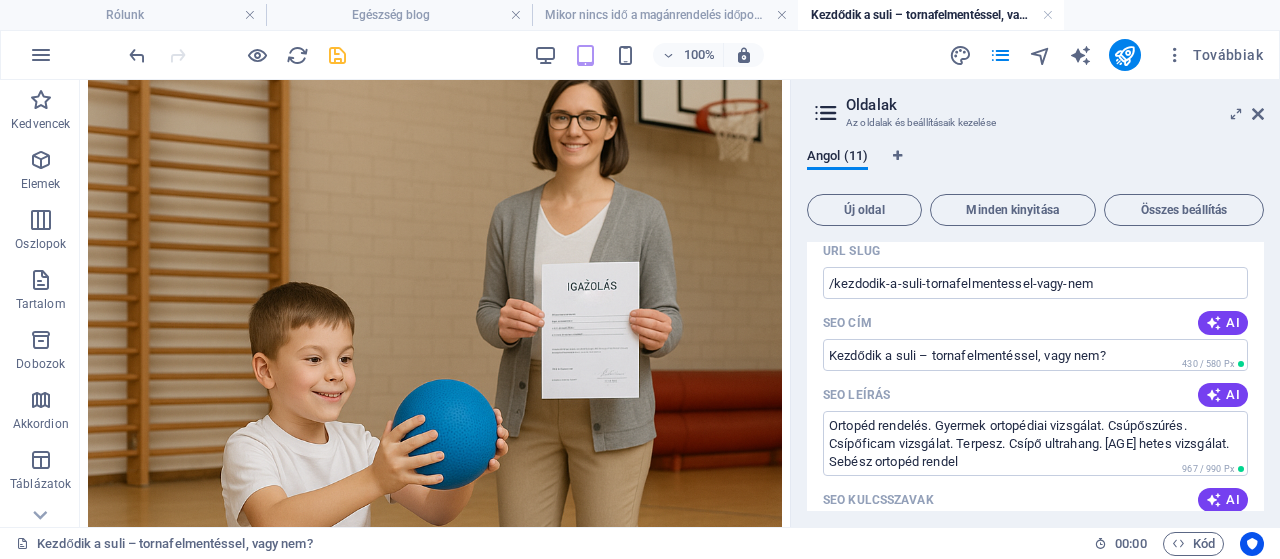 scroll, scrollTop: 312, scrollLeft: 0, axis: vertical 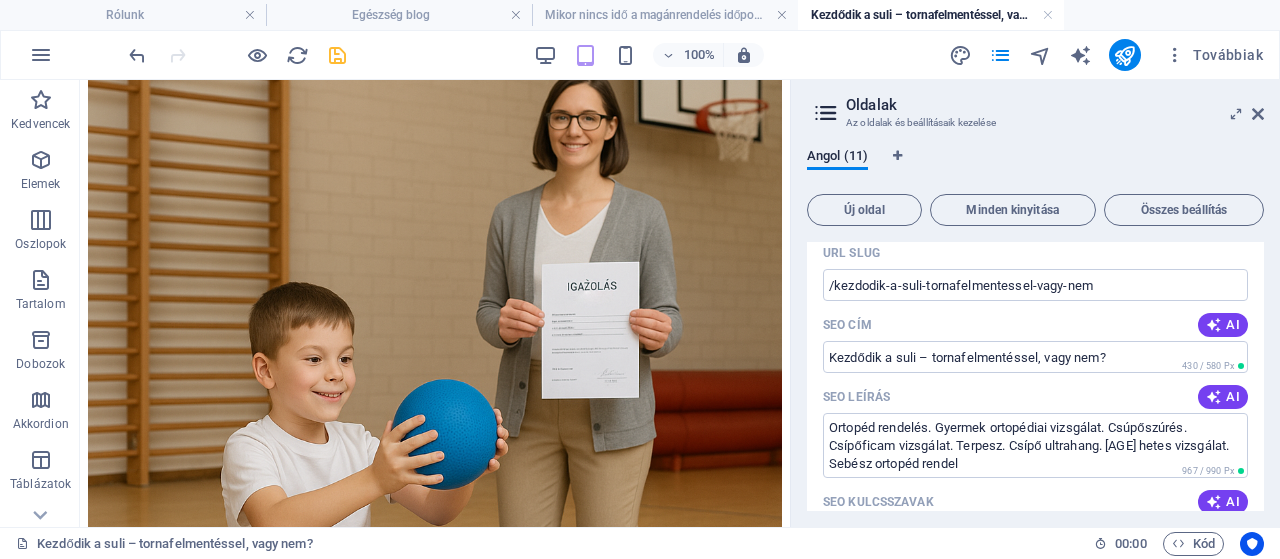 click at bounding box center (337, 55) 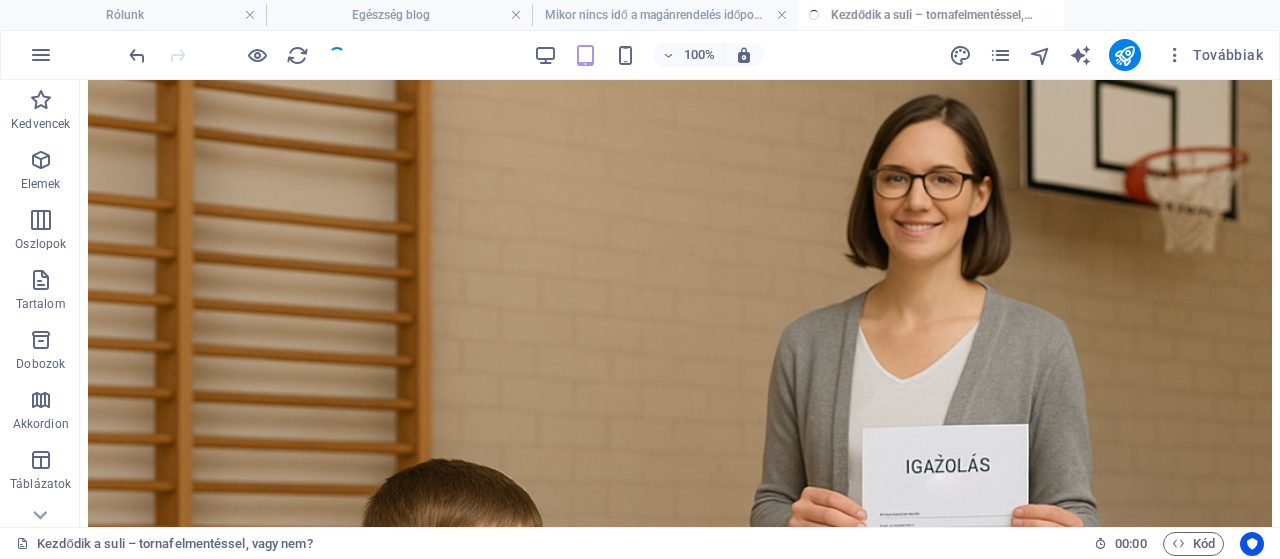 scroll, scrollTop: 360, scrollLeft: 0, axis: vertical 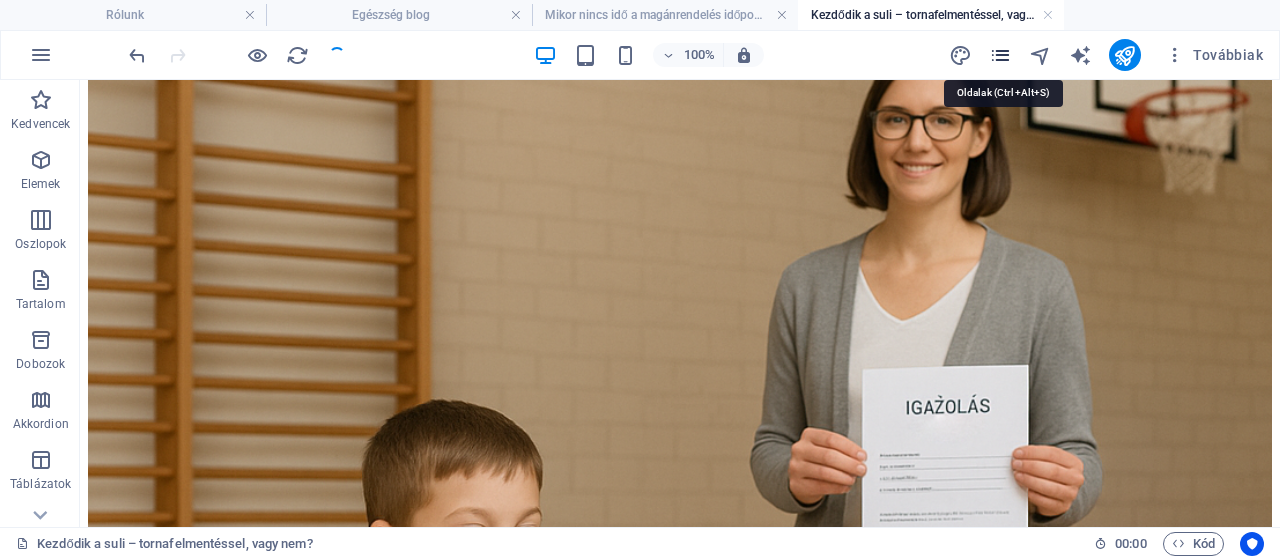 click at bounding box center (1000, 55) 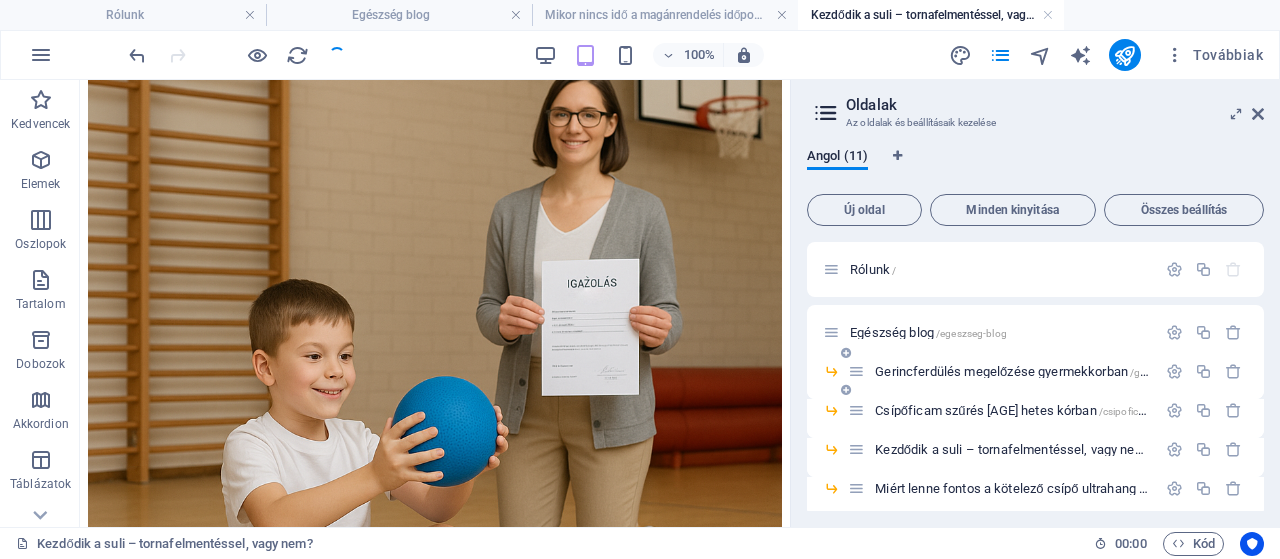 scroll, scrollTop: 304, scrollLeft: 0, axis: vertical 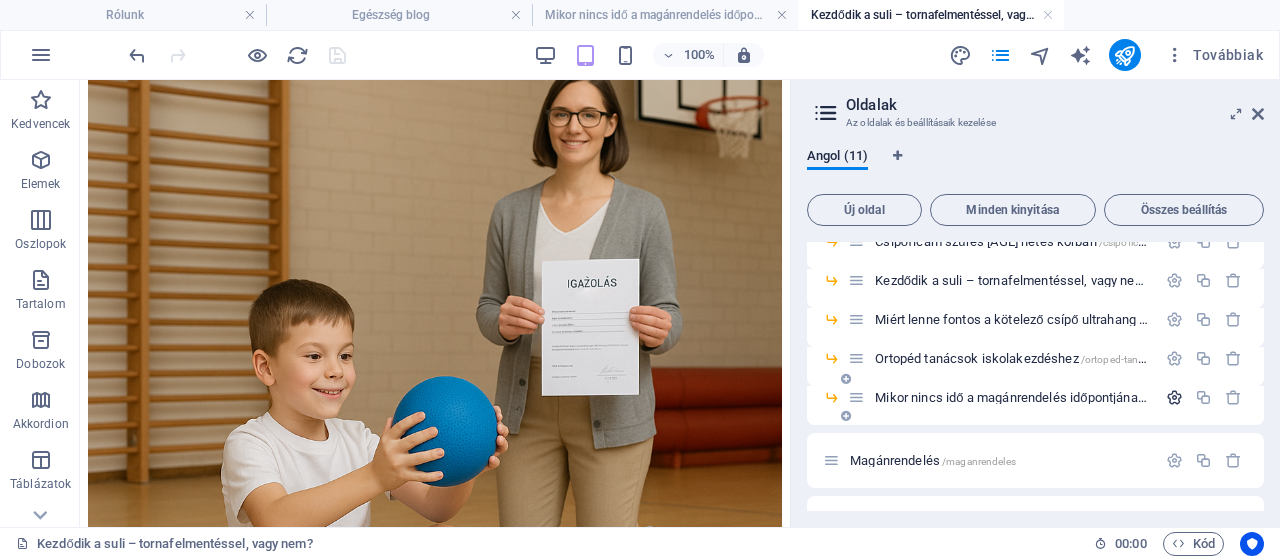 click at bounding box center [1174, 397] 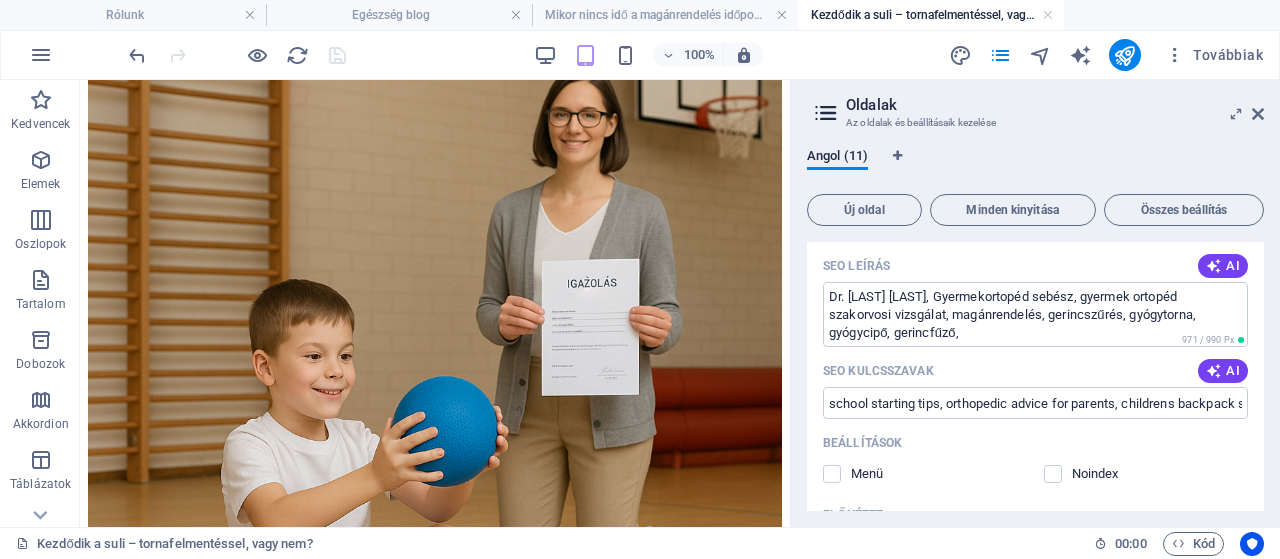 scroll, scrollTop: 561, scrollLeft: 0, axis: vertical 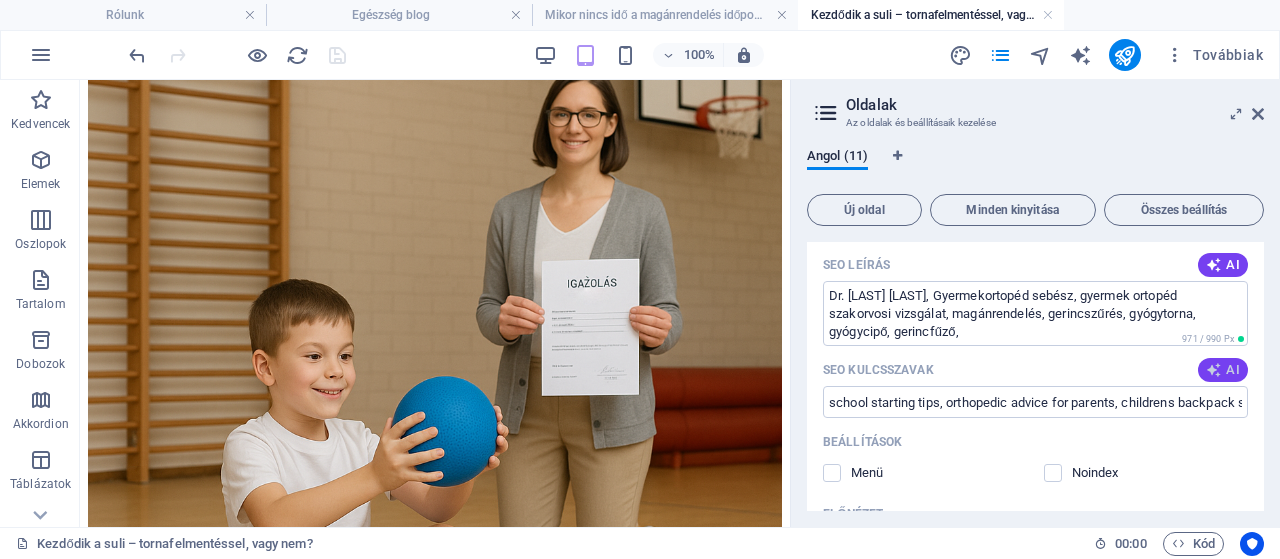 click at bounding box center [1214, 370] 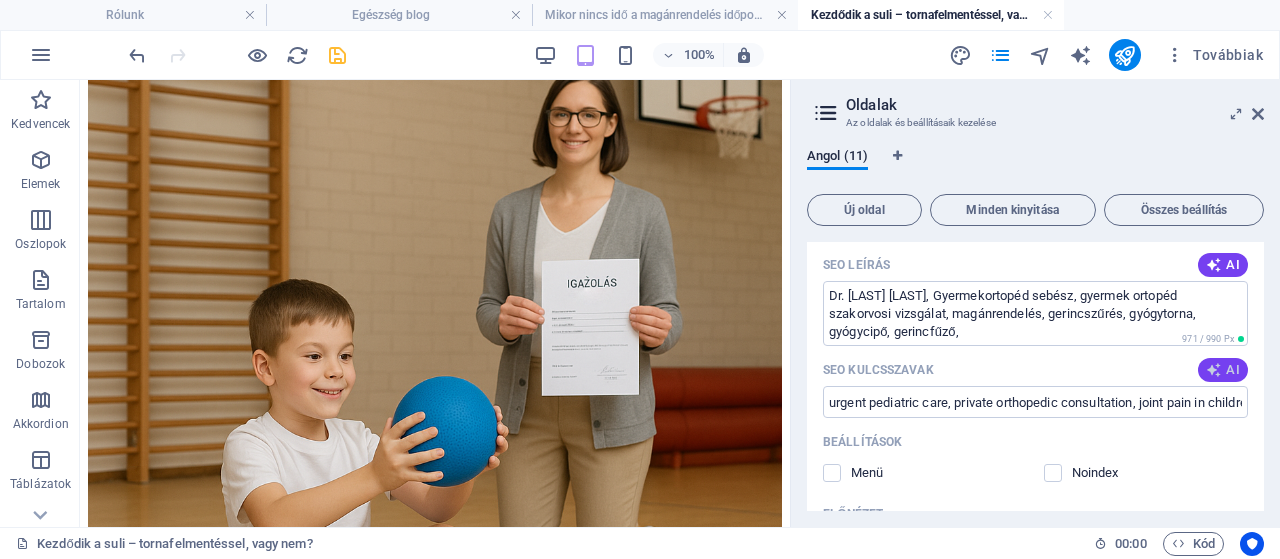 click on "AI" at bounding box center (1223, 370) 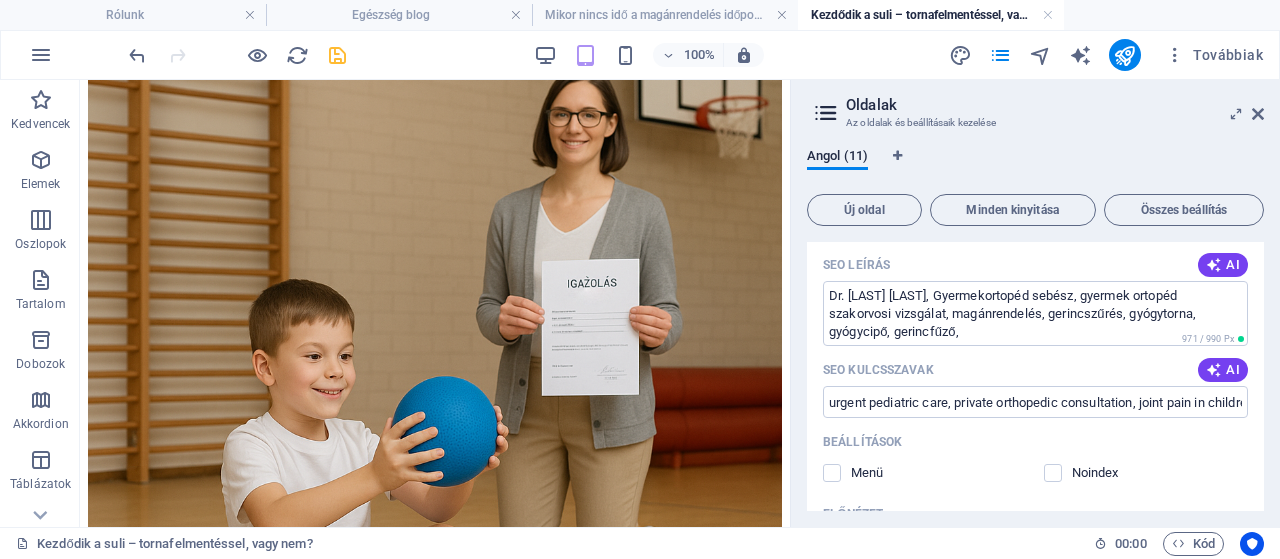 type on "urgent pediatric care, orthopedic consultation, joint pain assessment, emergency medical services, private practice availability, hip ultrasound screening" 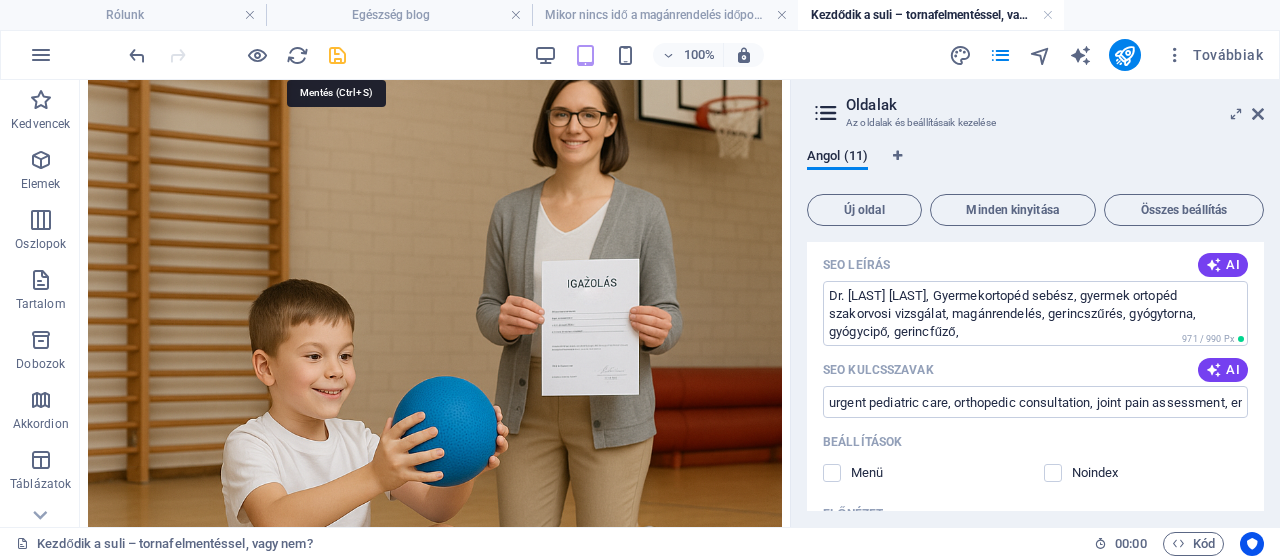 click at bounding box center (337, 55) 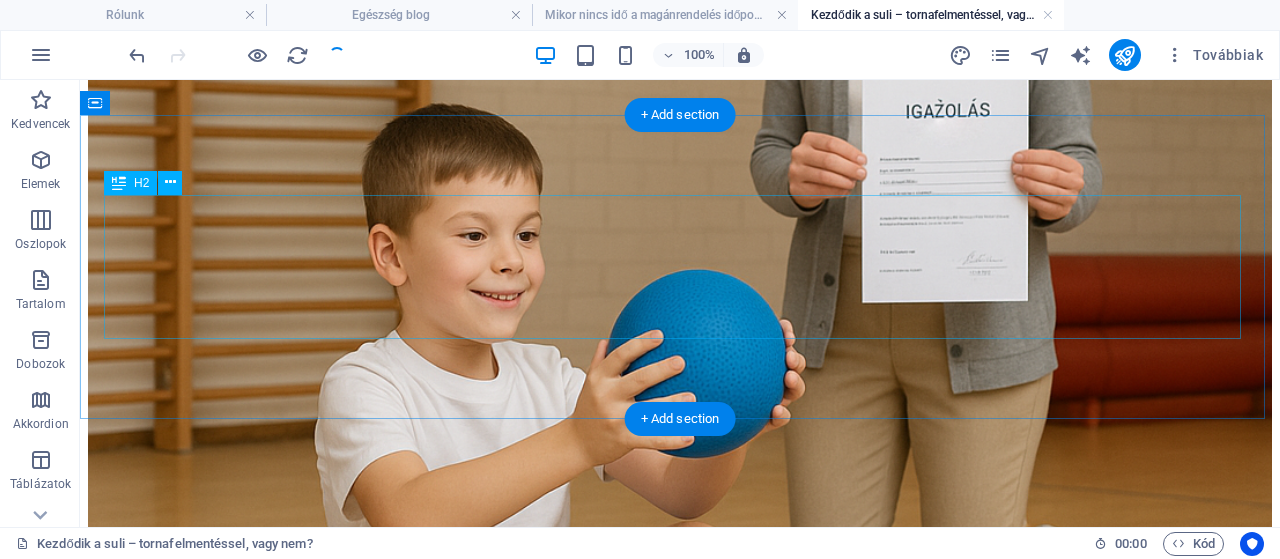 scroll, scrollTop: 0, scrollLeft: 0, axis: both 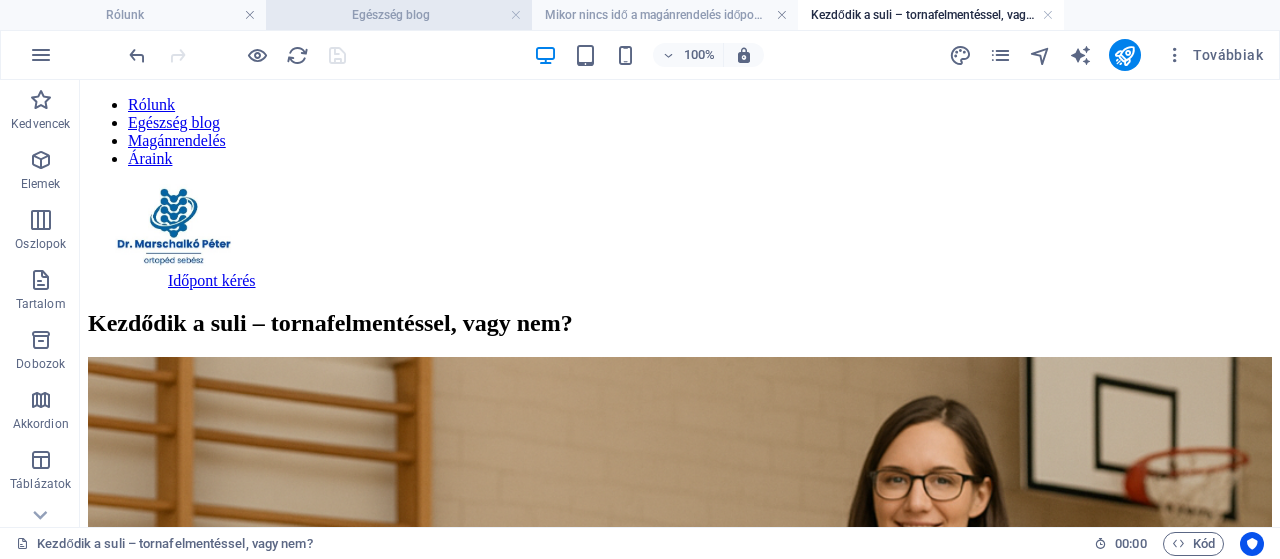 click on "Egészség blog" at bounding box center (399, 15) 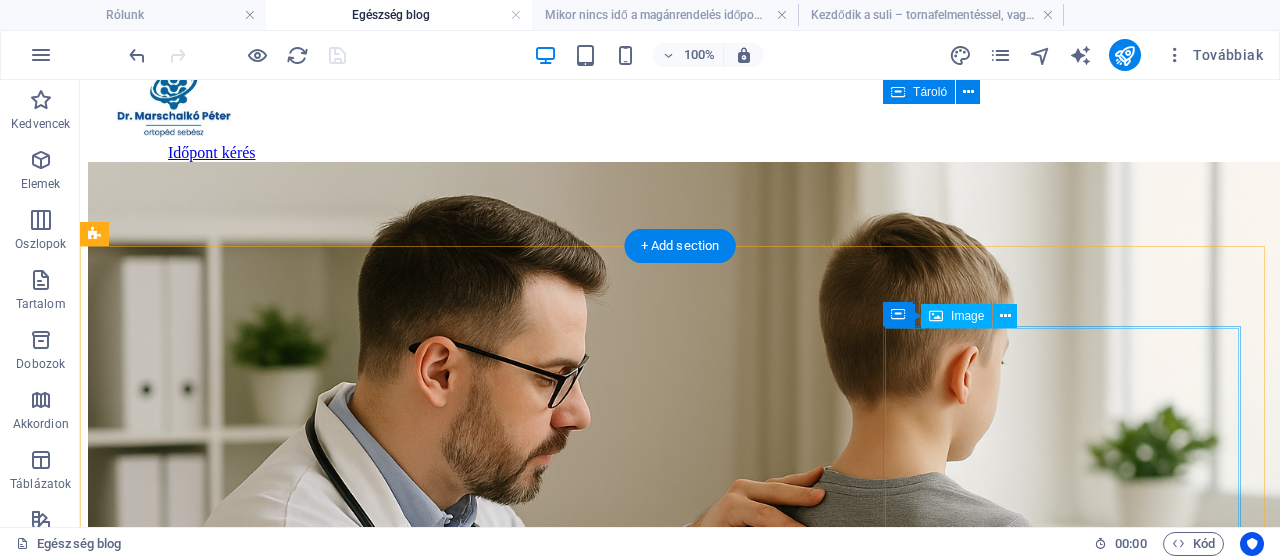 scroll, scrollTop: 0, scrollLeft: 0, axis: both 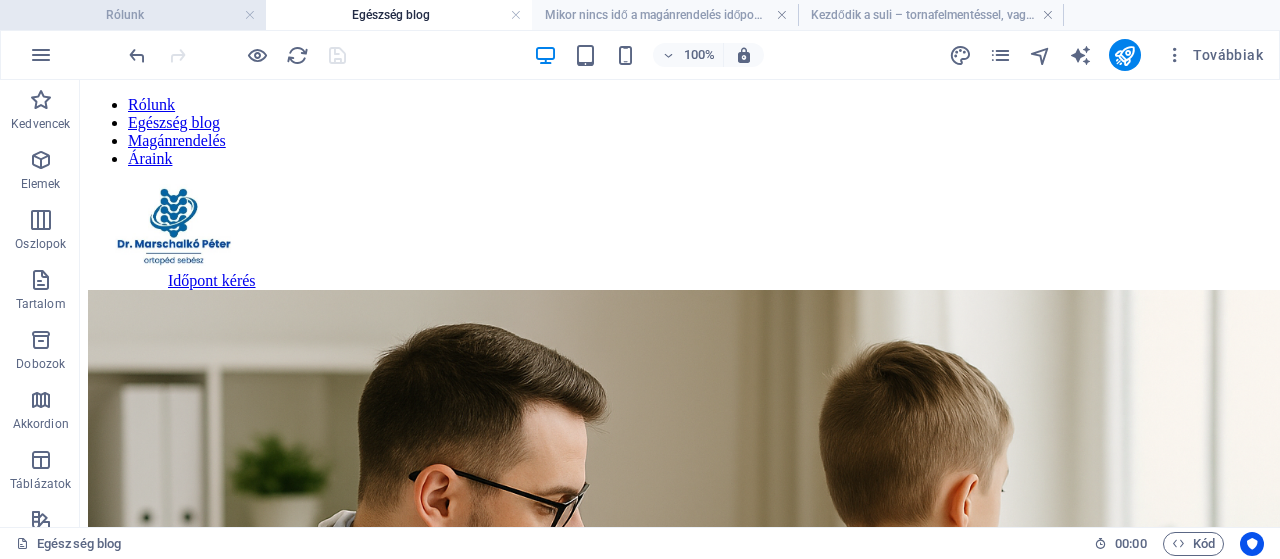click on "Rólunk" at bounding box center [133, 15] 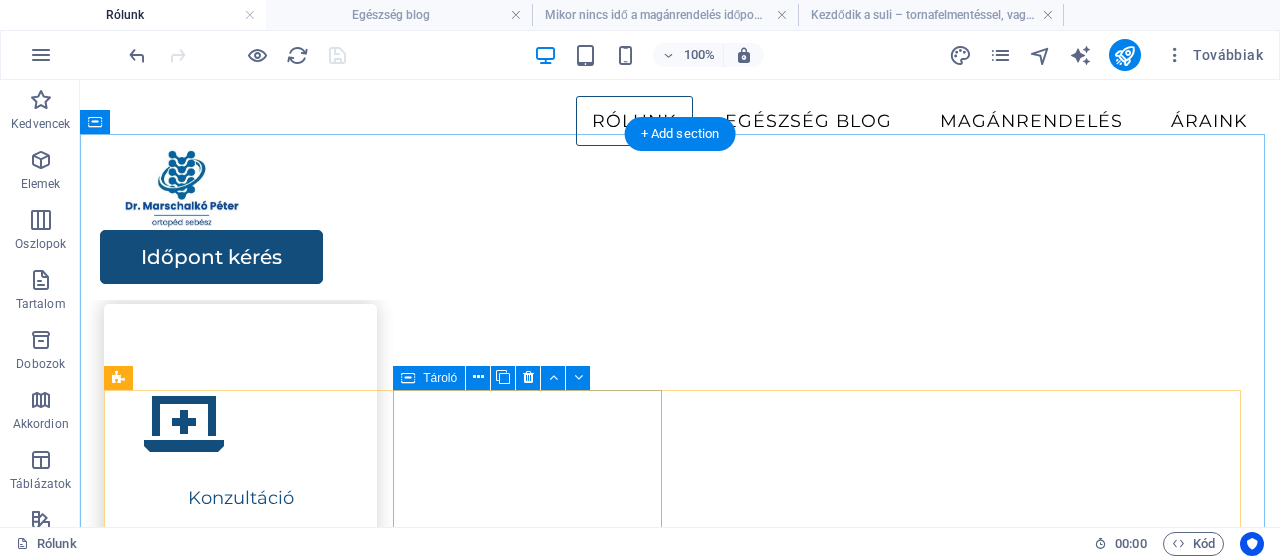 scroll, scrollTop: 2655, scrollLeft: 0, axis: vertical 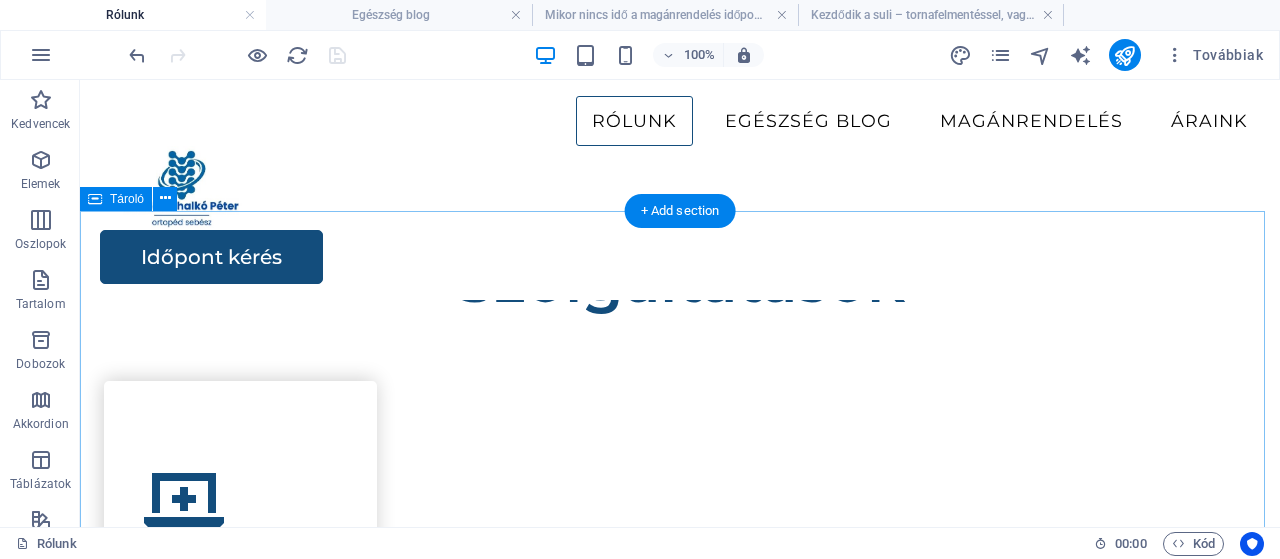 click on "Szolgáltatások Konzultáció Ortopéd Vizsgálat .fa-secondary{opacity:.4} Csipőszűrés .fa-secondary{opacity:.4} Csípő ultrahang" at bounding box center (680, 953) 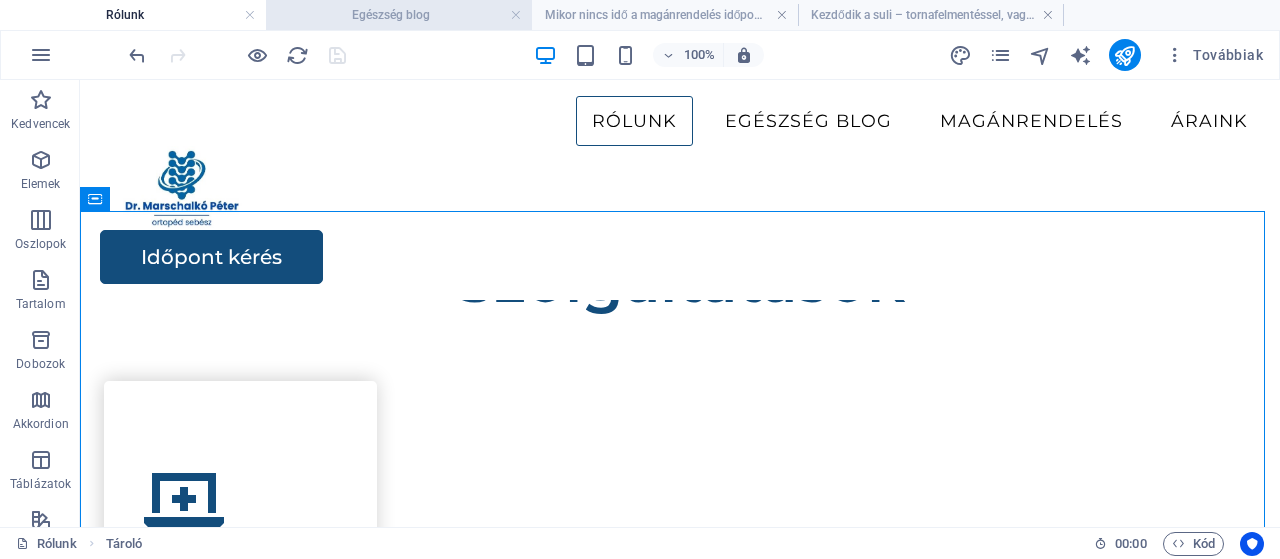 click on "Egészség blog" at bounding box center (399, 15) 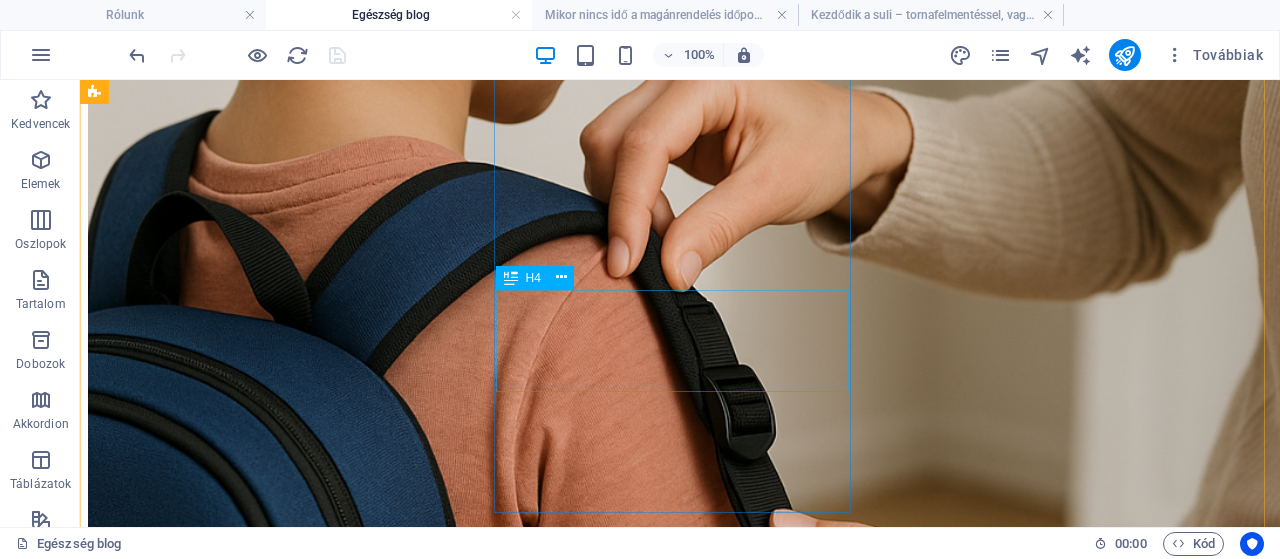 scroll, scrollTop: 1374, scrollLeft: 0, axis: vertical 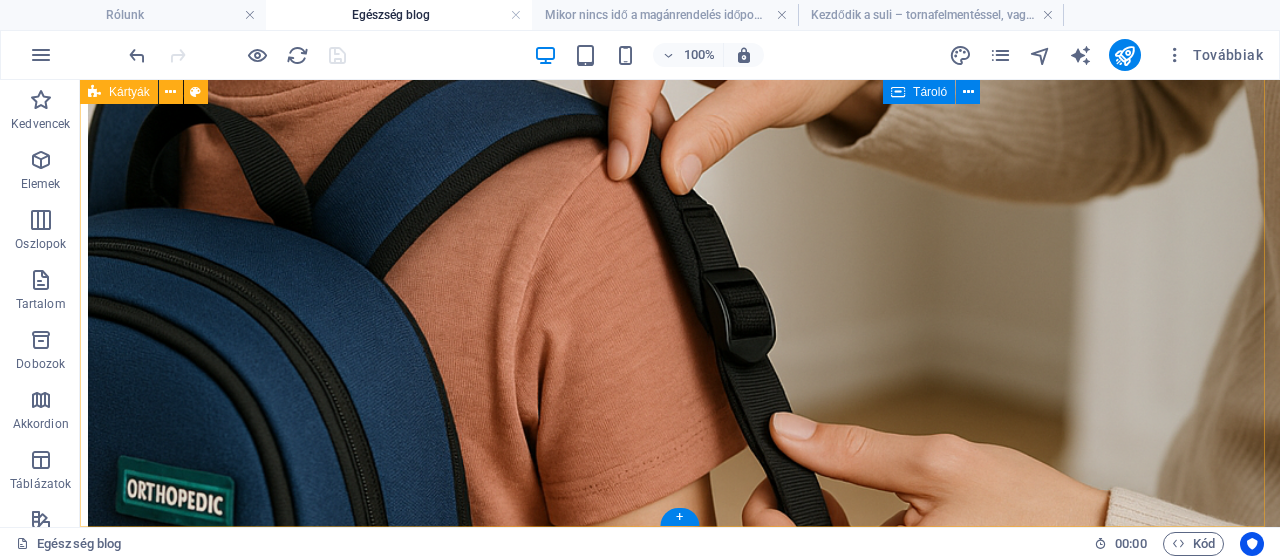 click on "Miért lenne fontos a kötelező csípő ultrahang szűrés minden újszülöttnél? Elolvasom a cikket Mikor nincs idő a magánrendelés időpontjának kivárására? Elolvasom a cikket Kezdődik a suli – tornafelmentéssel, vagy nem? Elolvasom a cikket" at bounding box center [680, 4368] 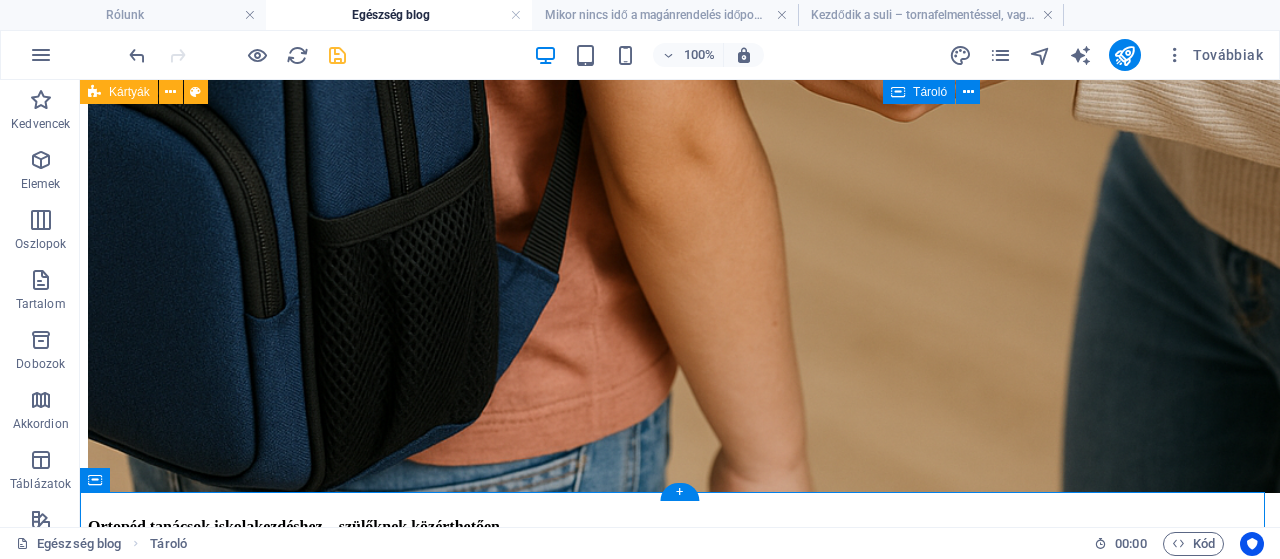 scroll, scrollTop: 1942, scrollLeft: 0, axis: vertical 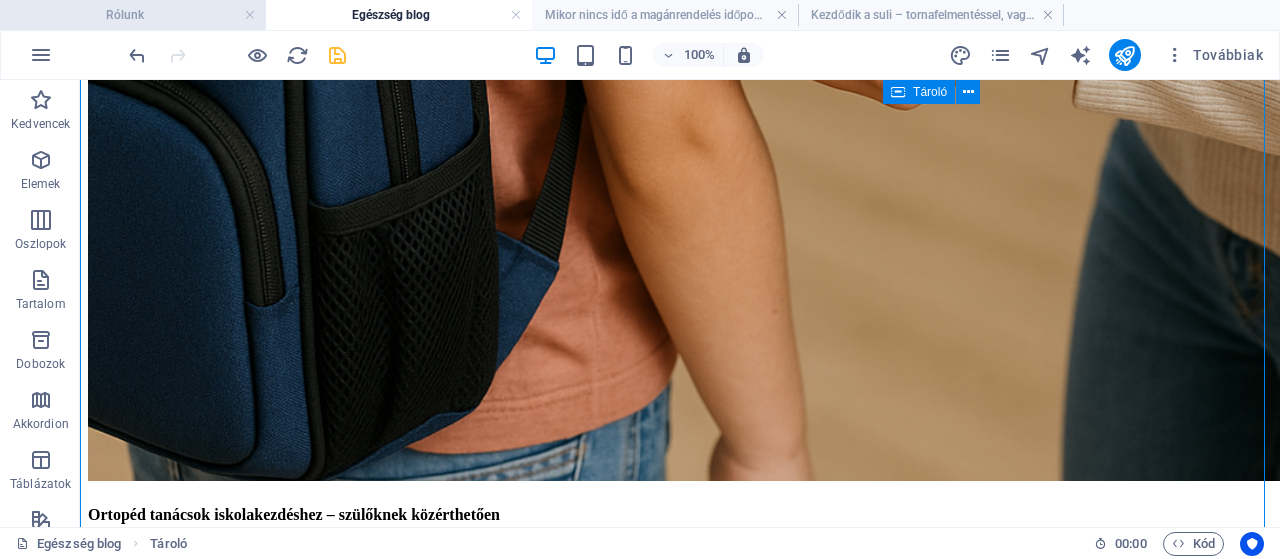 click on "Rólunk" at bounding box center [133, 15] 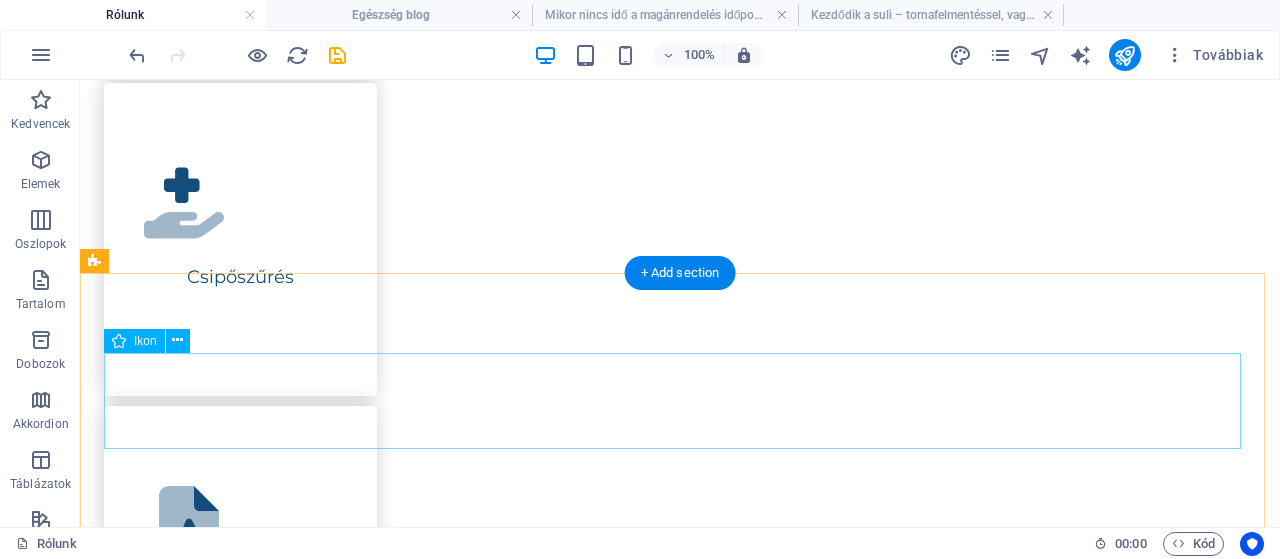 scroll, scrollTop: 3790, scrollLeft: 0, axis: vertical 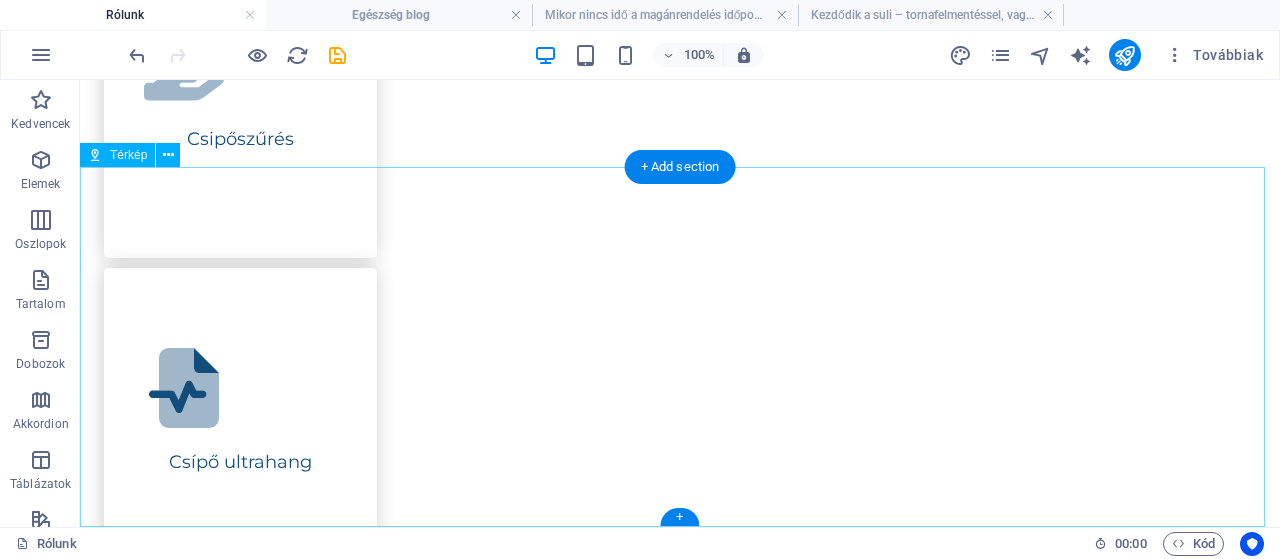 click at bounding box center (680, 1529) 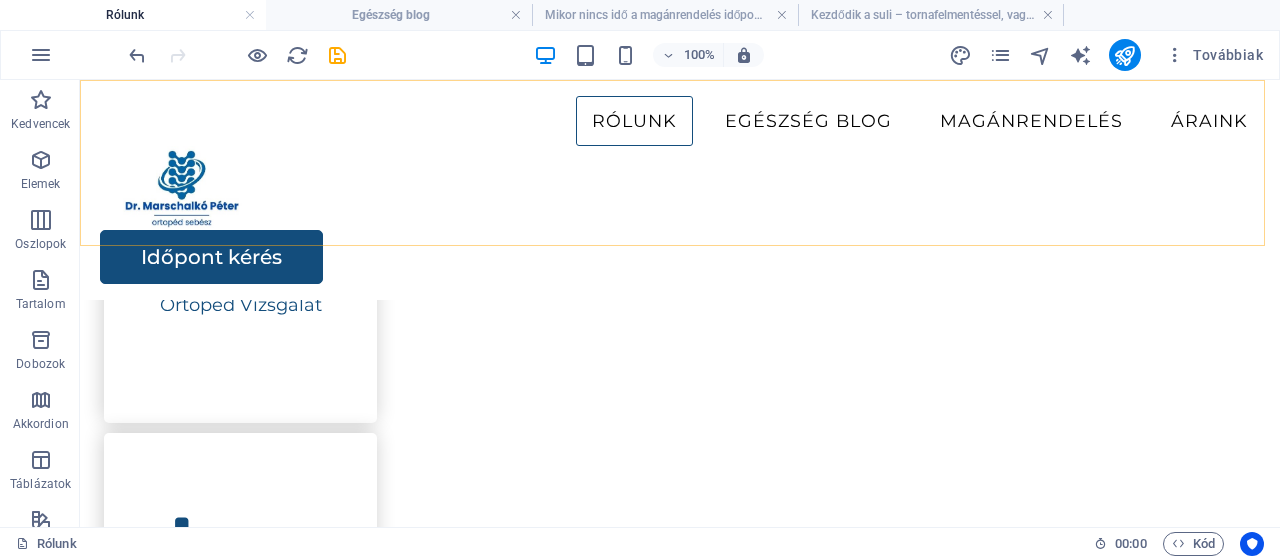 scroll, scrollTop: 3248, scrollLeft: 0, axis: vertical 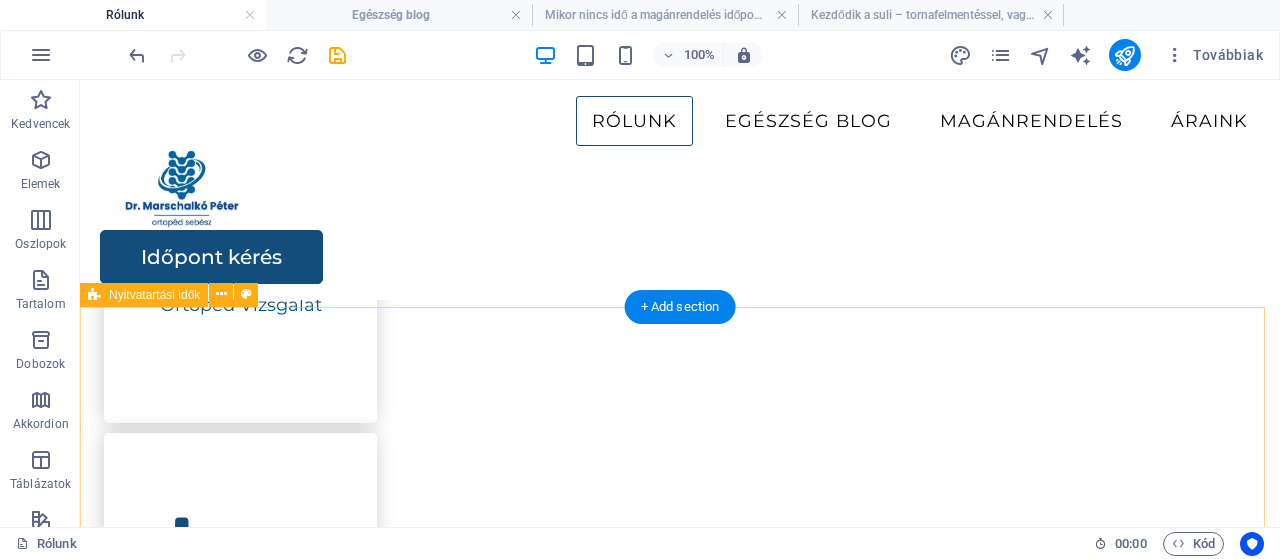 click on "Időpont foglalás:  Hétfőtől- Péntekig 9.00-18.00               Rendelési idő:                Kedd délután             Csütörtök délután Gyorsaság: Időpont akár két héten belül" at bounding box center (680, 1513) 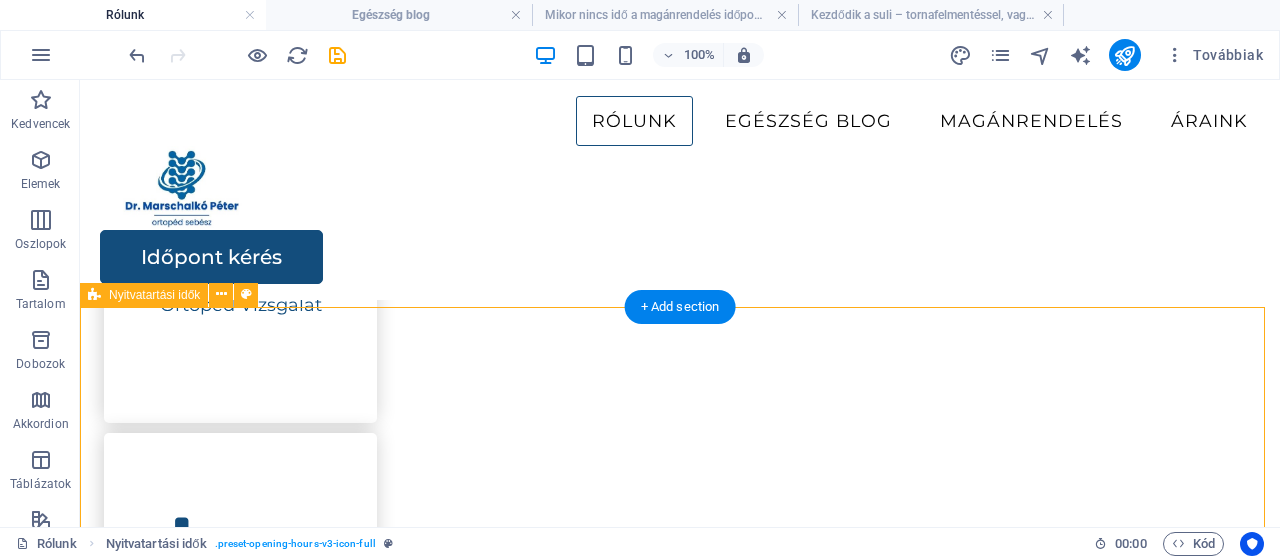 scroll, scrollTop: 3790, scrollLeft: 0, axis: vertical 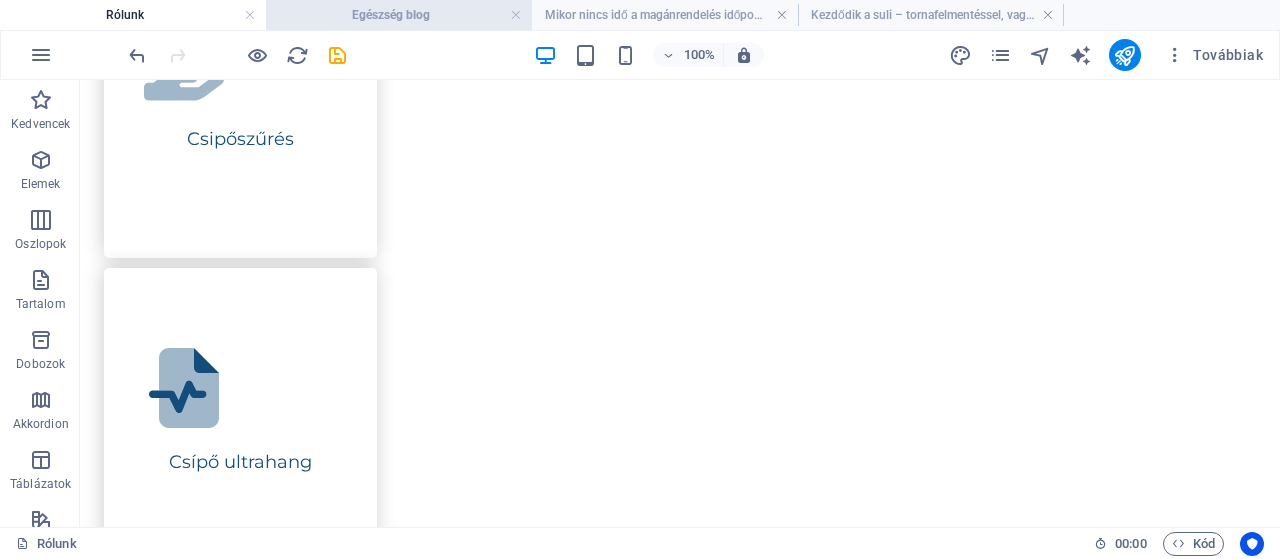 click on "Egészség blog" at bounding box center (399, 15) 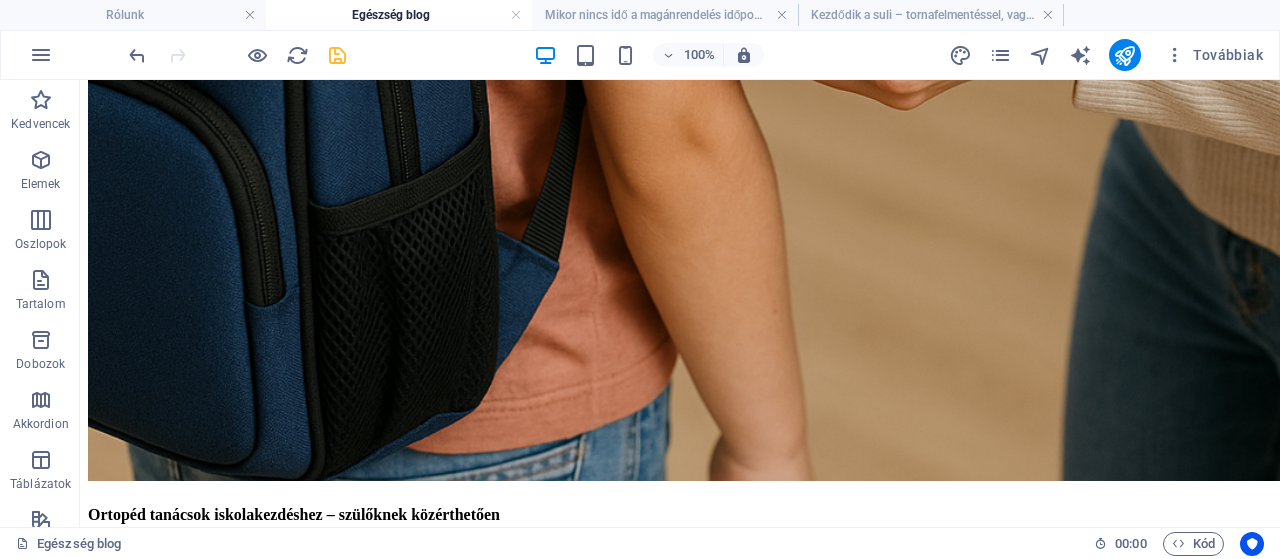 scroll, scrollTop: 0, scrollLeft: 0, axis: both 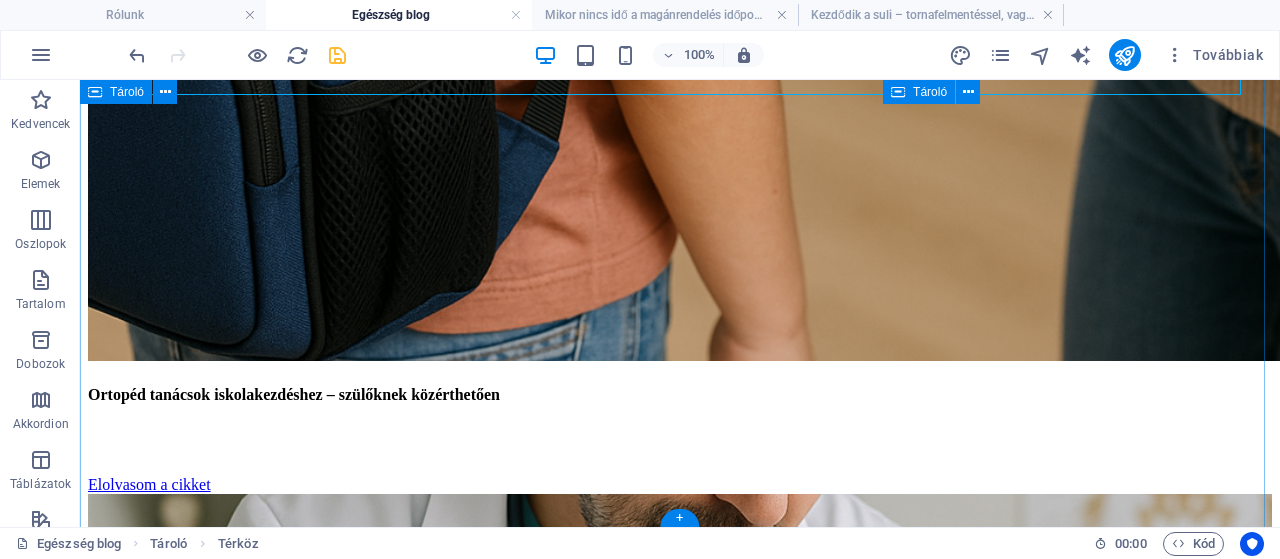 click on "Szolgáltatások Konzultáció Ortopéd Vizsgálat .fa-secondary{opacity:.4} Csipőszűrés .fa-secondary{opacity:.4} Csípő ultrahang" at bounding box center [680, 8471] 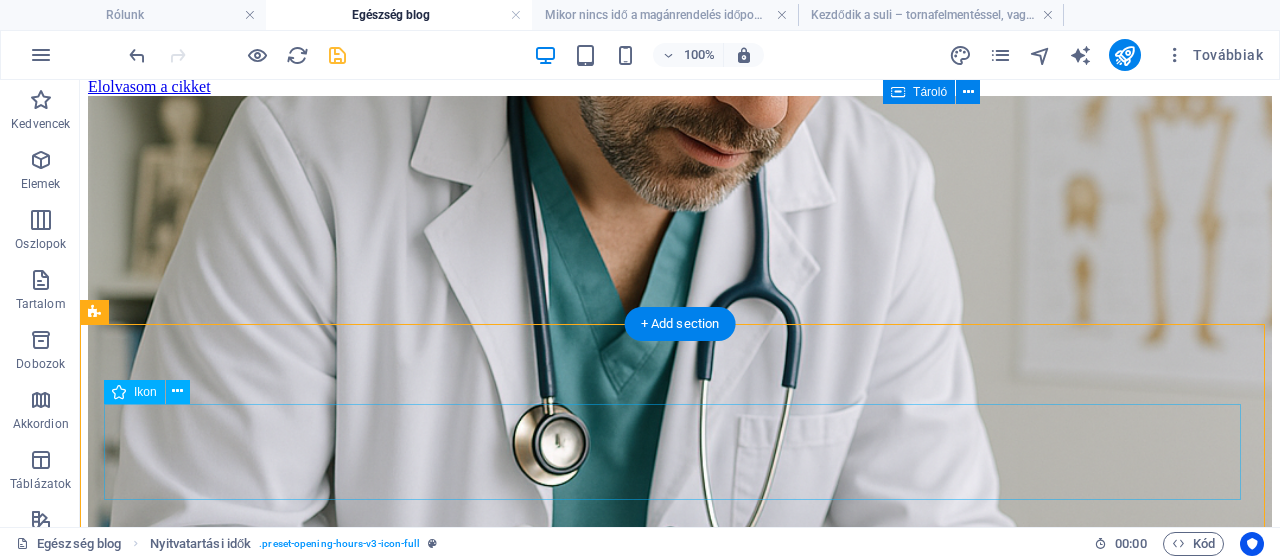 scroll, scrollTop: 2466, scrollLeft: 0, axis: vertical 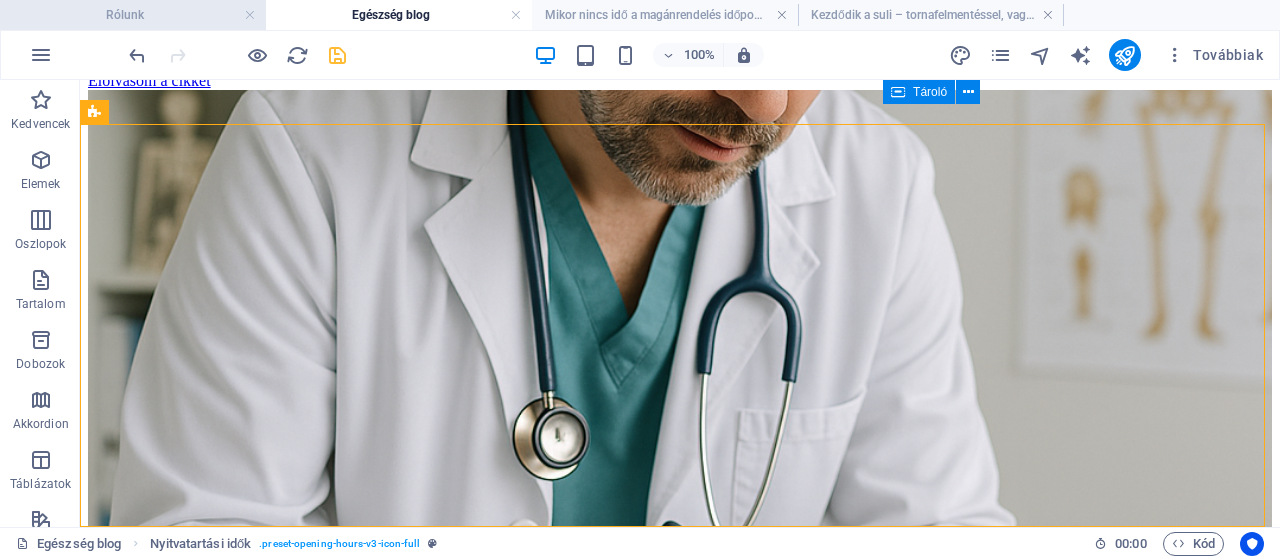 click on "Rólunk" at bounding box center [133, 15] 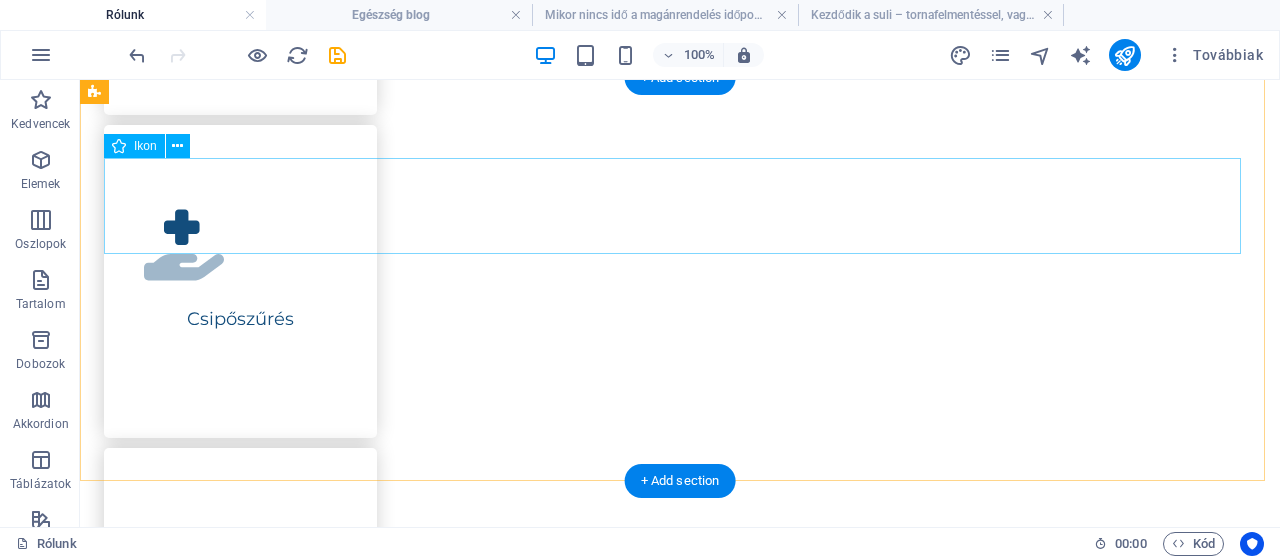 scroll, scrollTop: 3690, scrollLeft: 0, axis: vertical 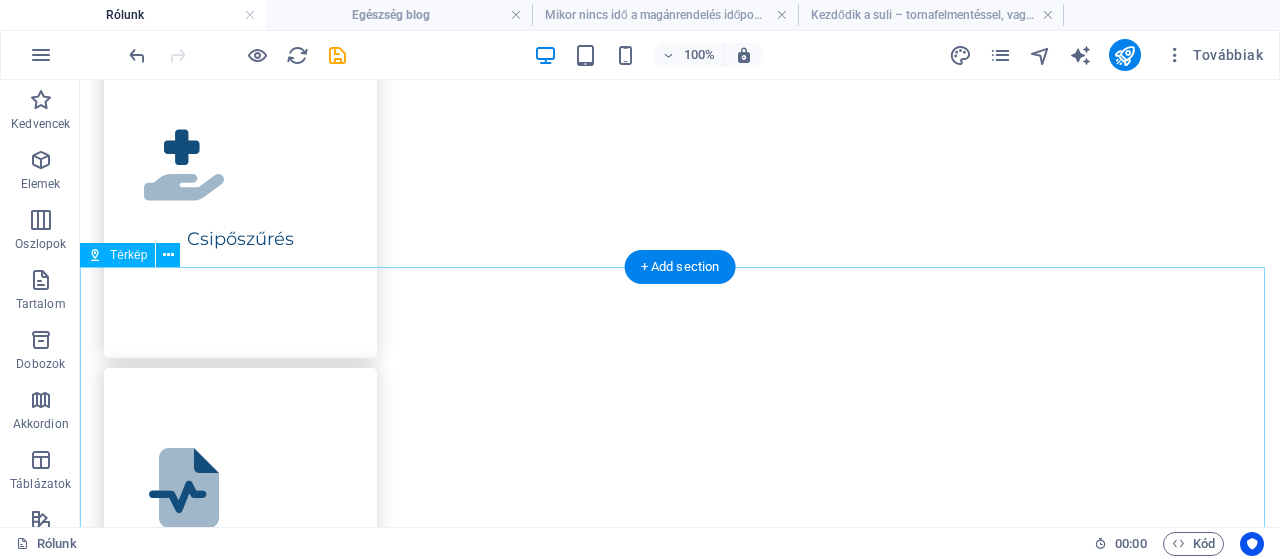 click at bounding box center [680, 1629] 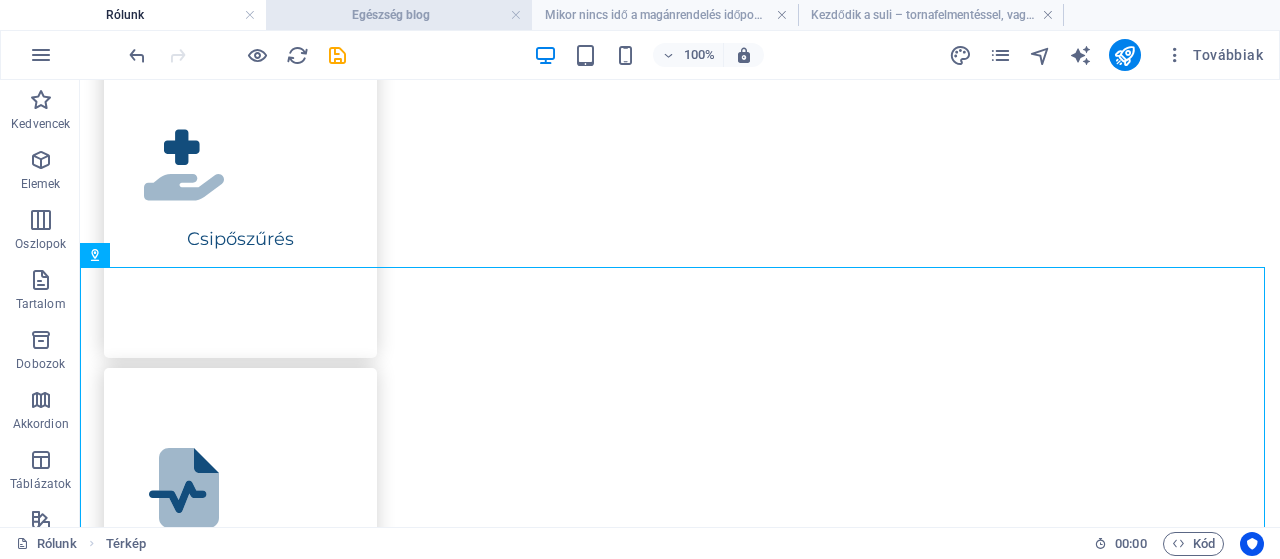 click on "Egészség blog" at bounding box center (399, 15) 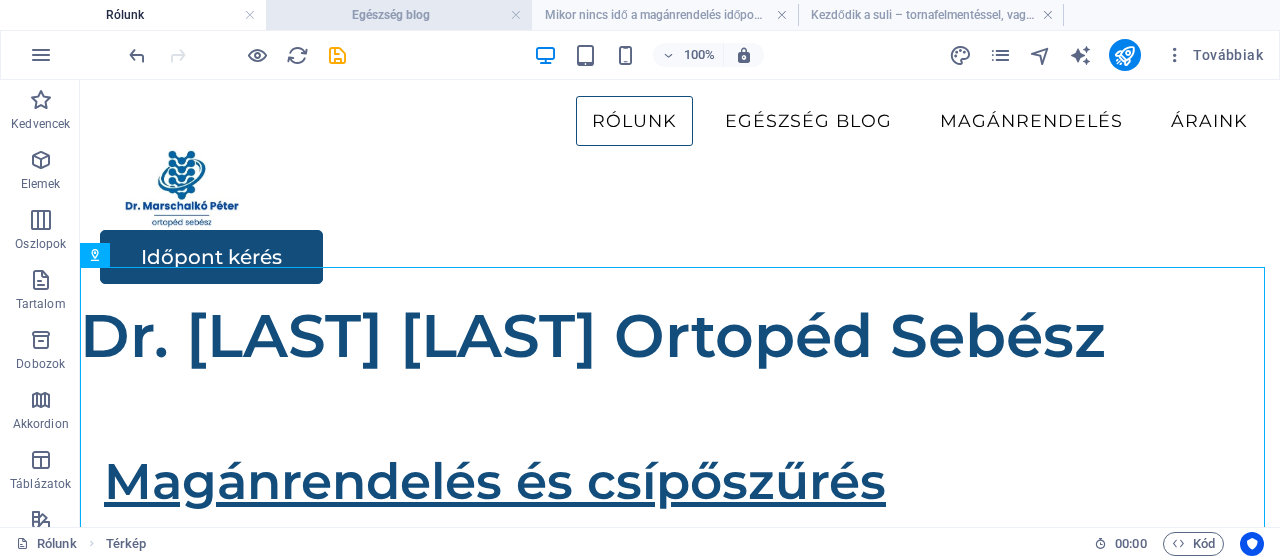 scroll, scrollTop: 2466, scrollLeft: 0, axis: vertical 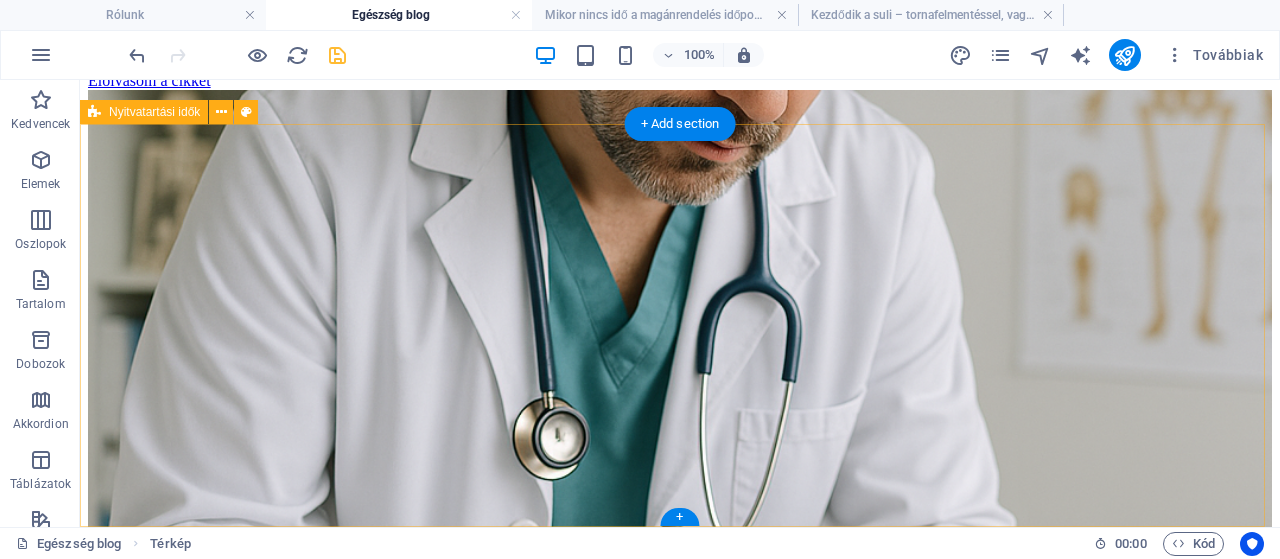 click on "Időpont foglalás:  Hétfőtől- Péntekig 9.00-18.00               Rendelési idő:                Kedd délután             Csütörtök délután Gyorsaság: Időpont akár két héten belül" at bounding box center (680, 11510) 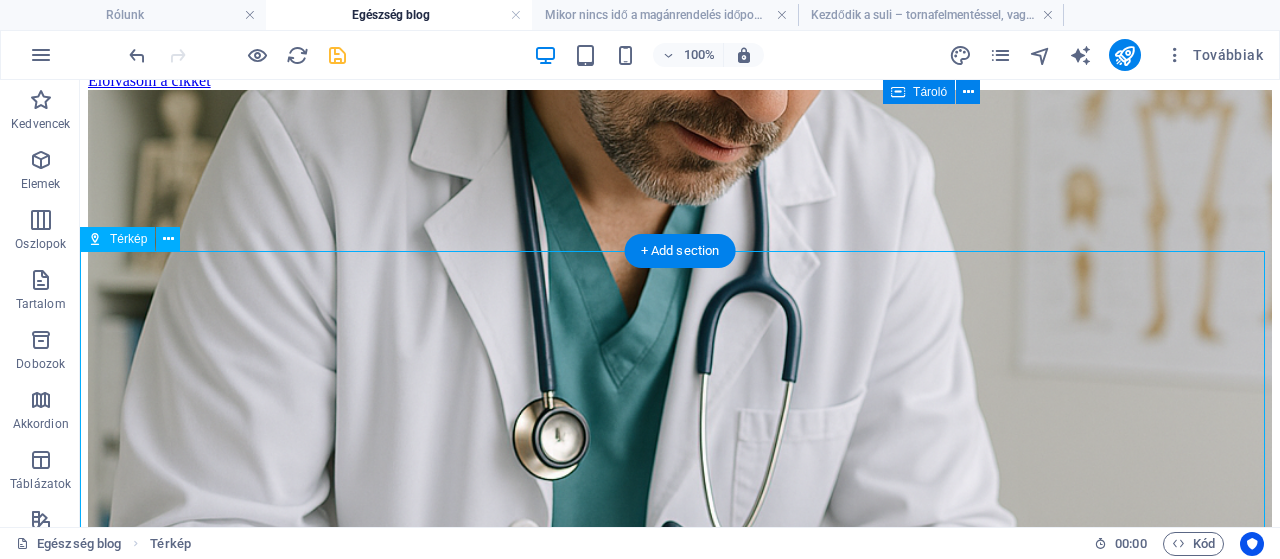 scroll, scrollTop: 2826, scrollLeft: 0, axis: vertical 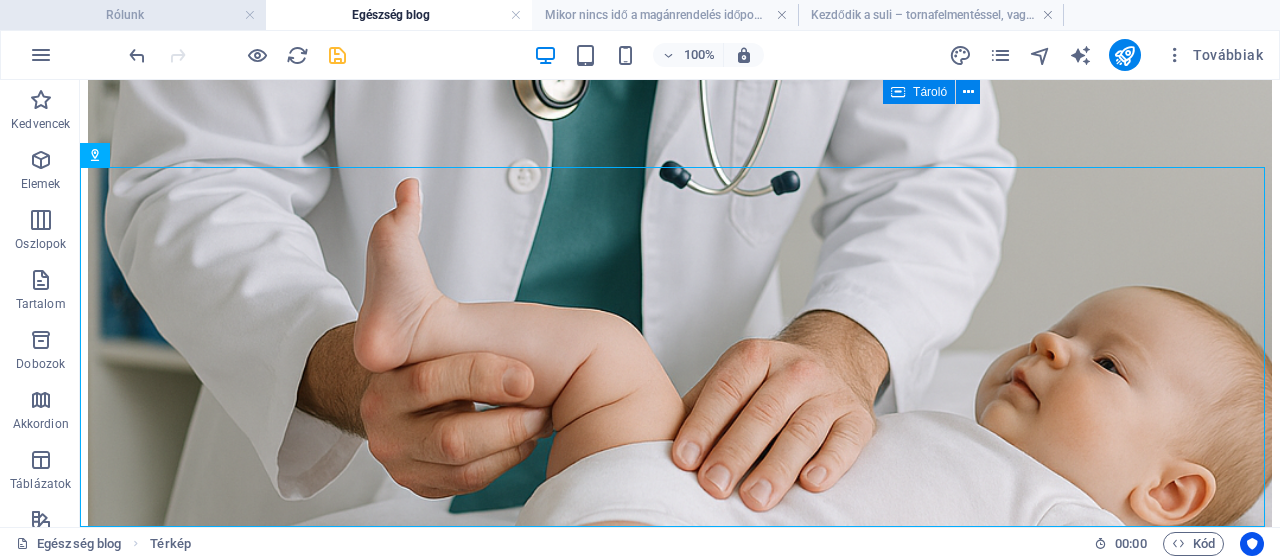 click on "Rólunk" at bounding box center (133, 15) 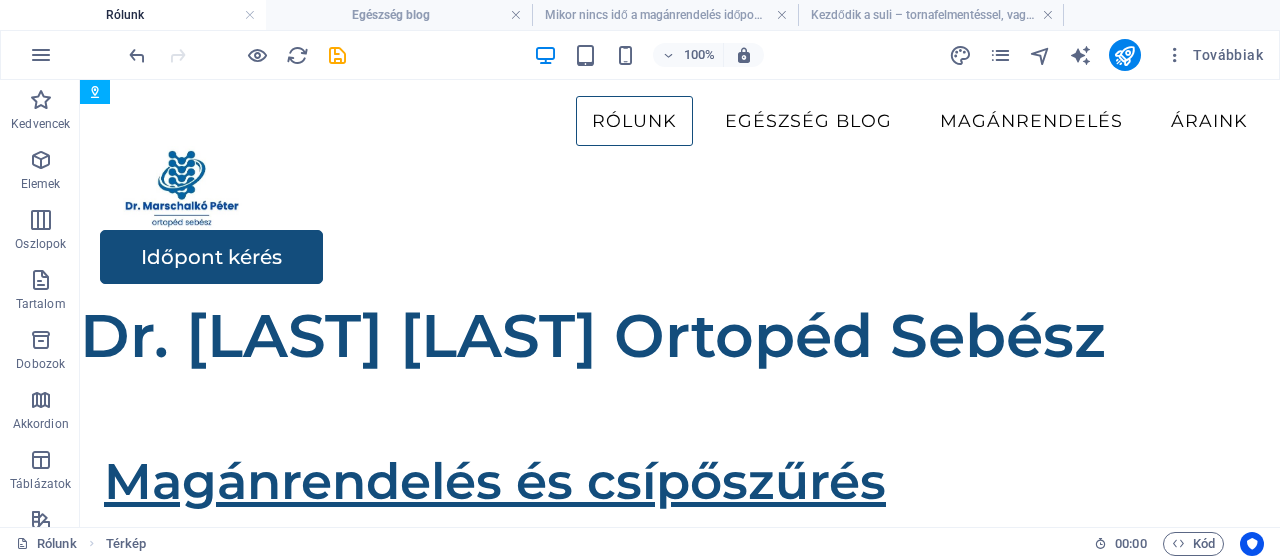 scroll, scrollTop: 3690, scrollLeft: 0, axis: vertical 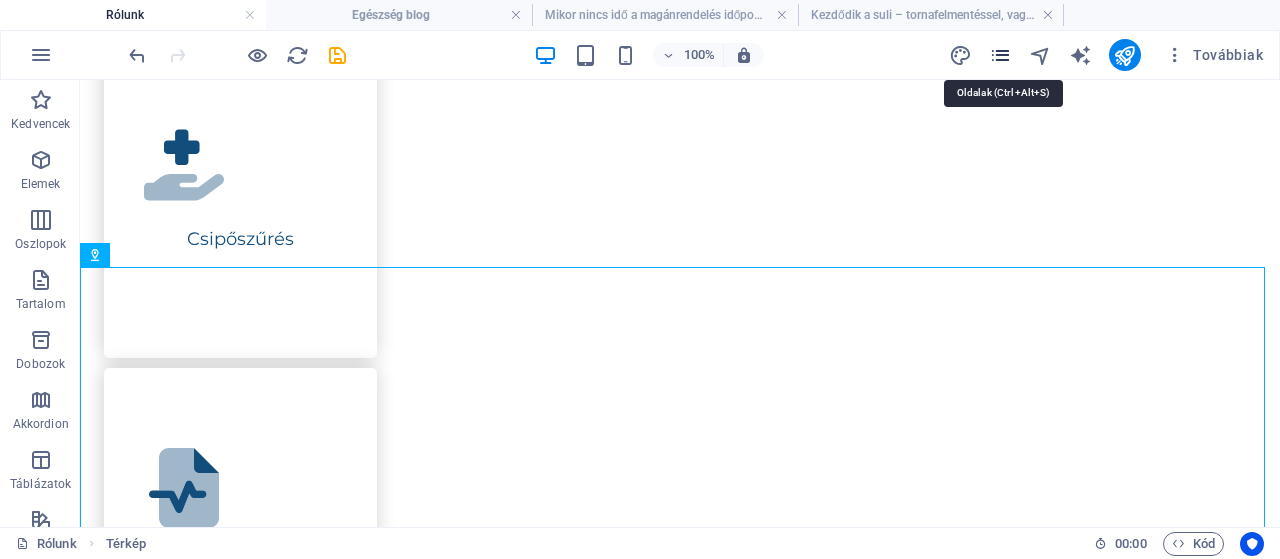 click at bounding box center (1000, 55) 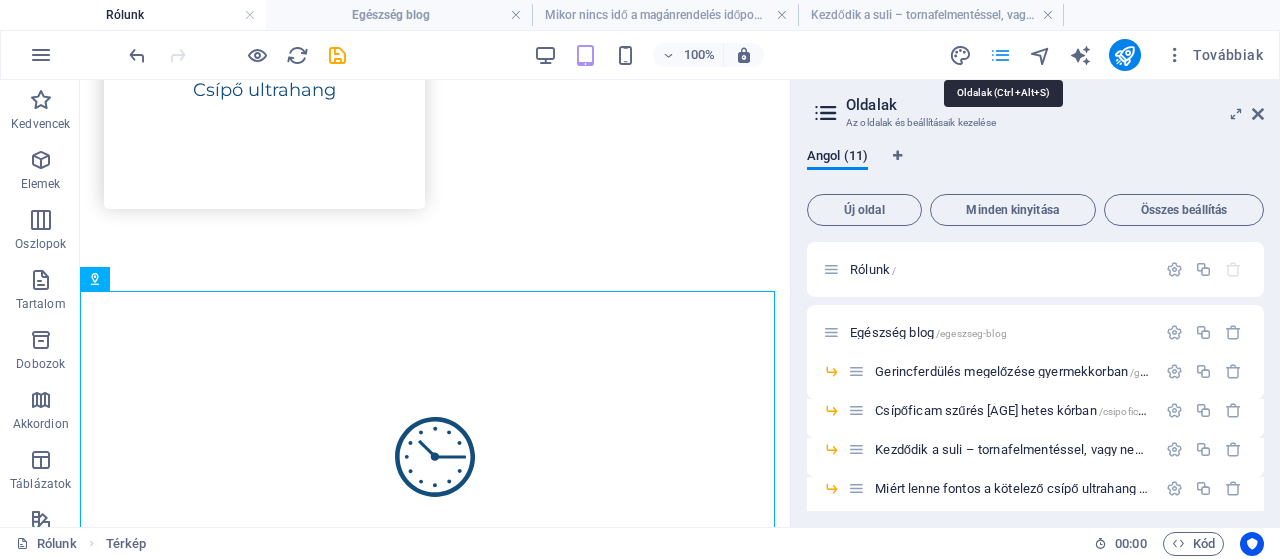 scroll, scrollTop: 4804, scrollLeft: 0, axis: vertical 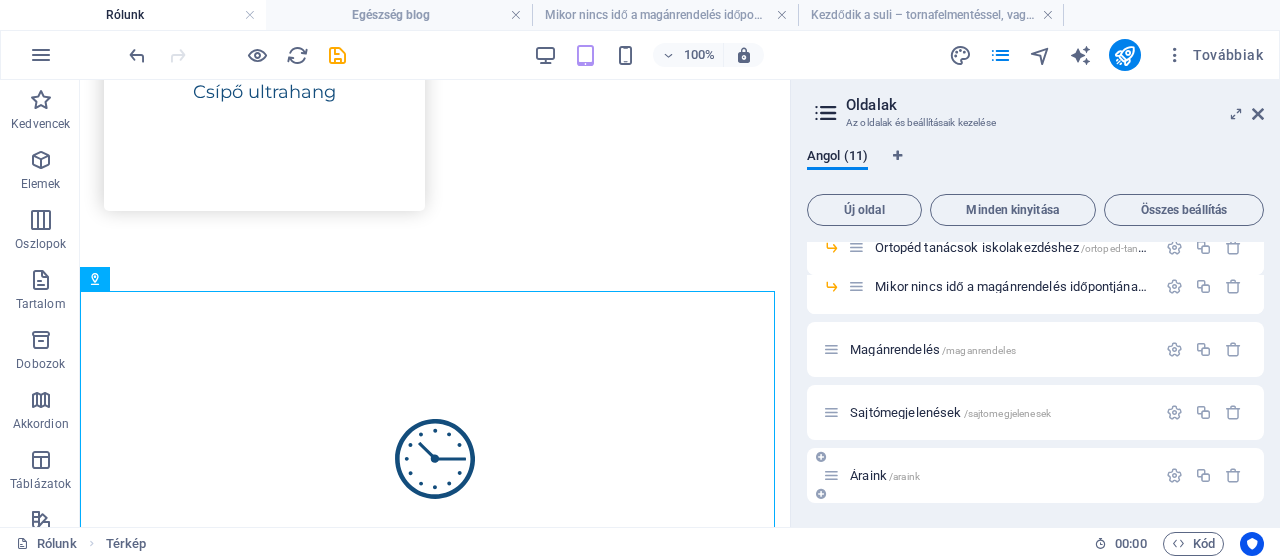 click on "Áraink /araink" at bounding box center (885, 475) 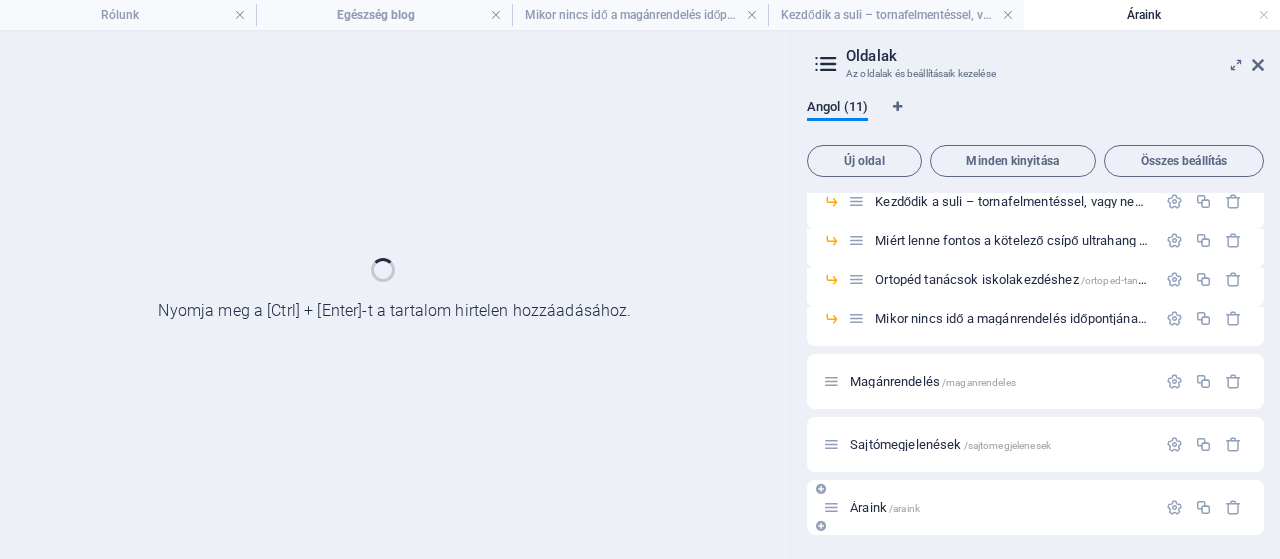 scroll, scrollTop: 198, scrollLeft: 0, axis: vertical 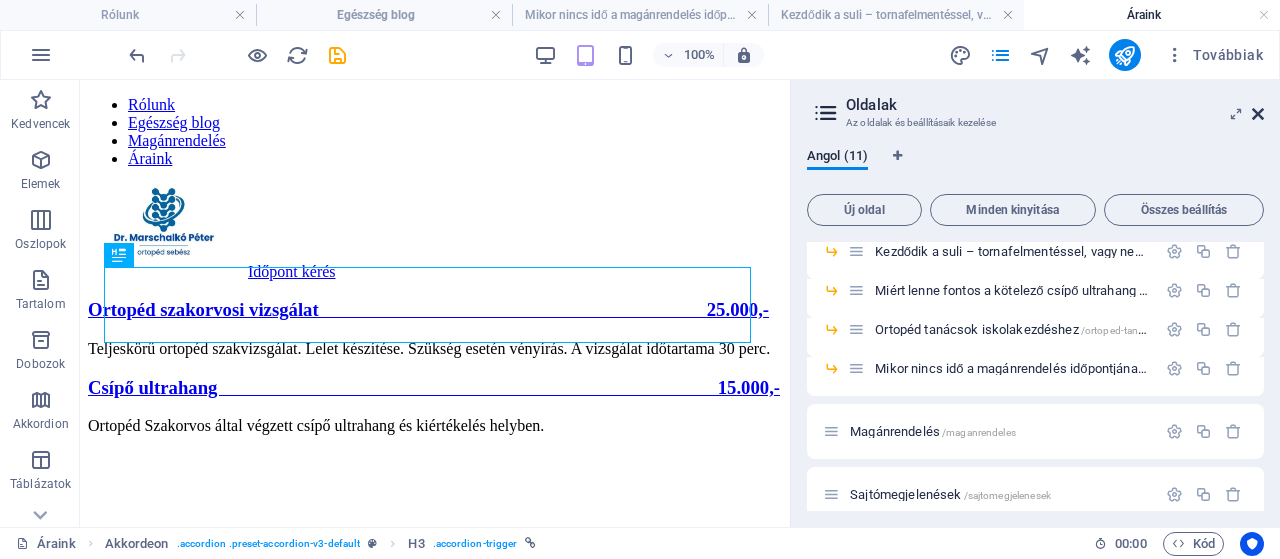 click at bounding box center [1258, 114] 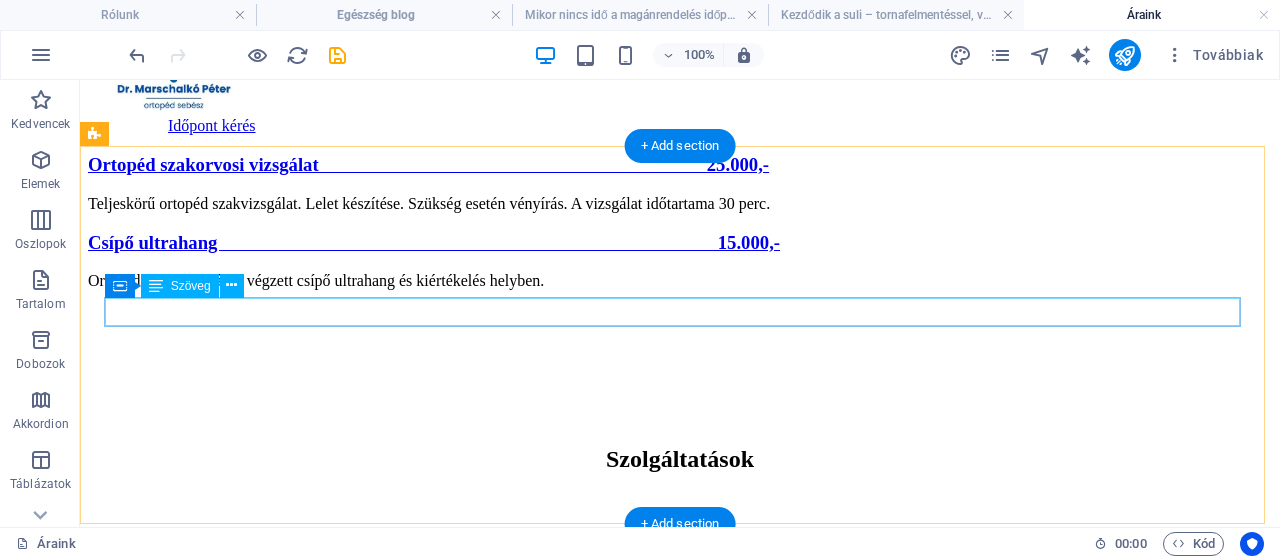scroll, scrollTop: 50, scrollLeft: 0, axis: vertical 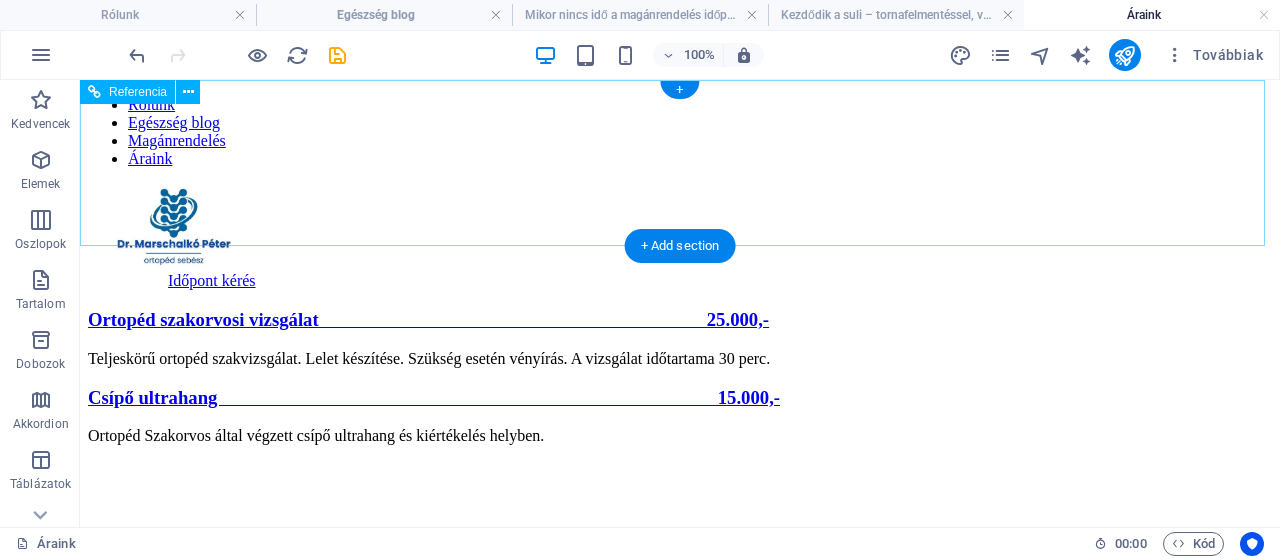 click on "Rólunk Egészség blog Magánrendelés Áraink" at bounding box center (680, 132) 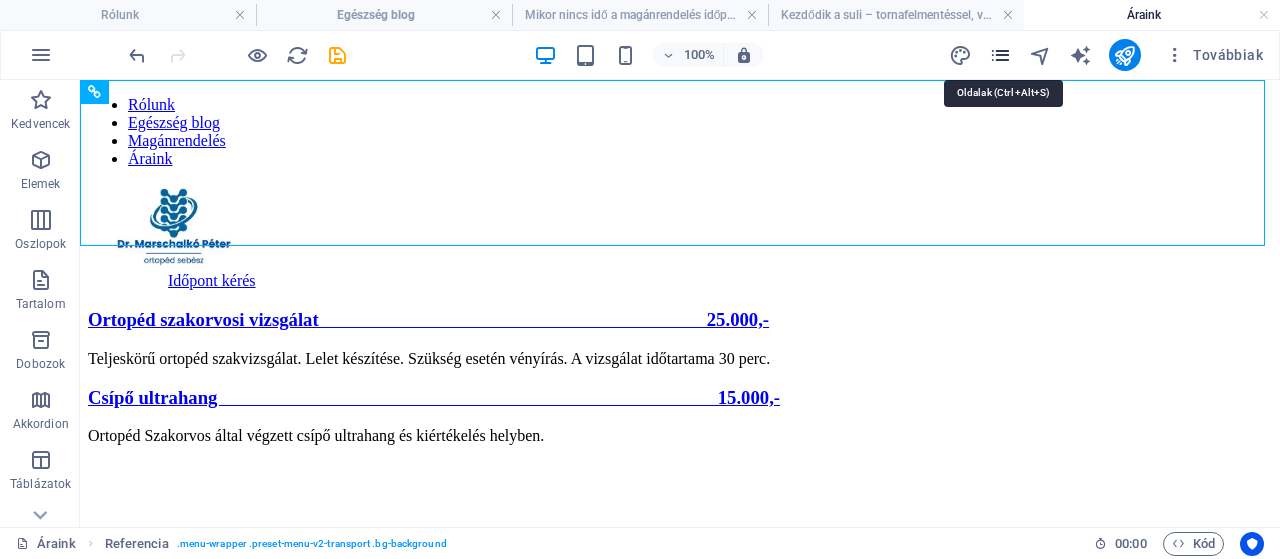 click at bounding box center [1000, 55] 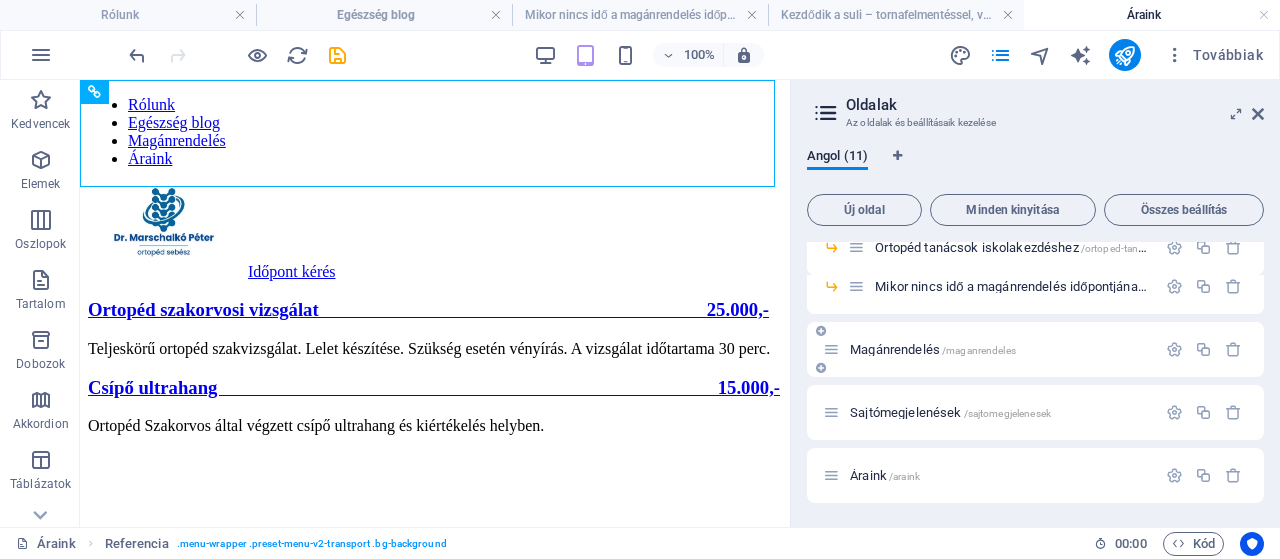 click on "Magánrendelés /maganrendeles" at bounding box center [933, 349] 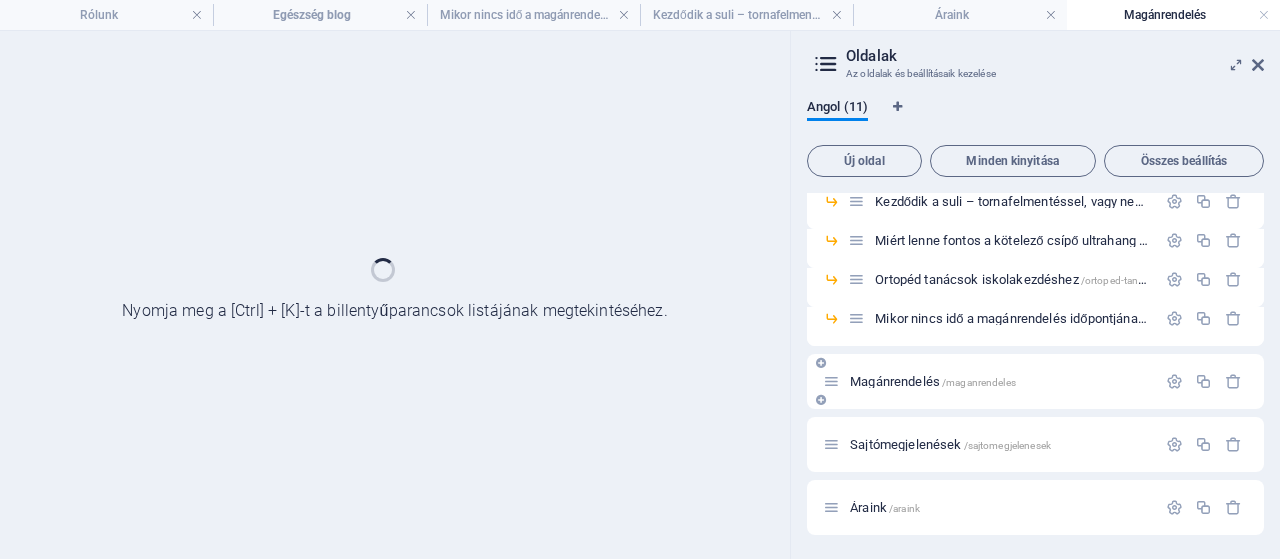 scroll, scrollTop: 198, scrollLeft: 0, axis: vertical 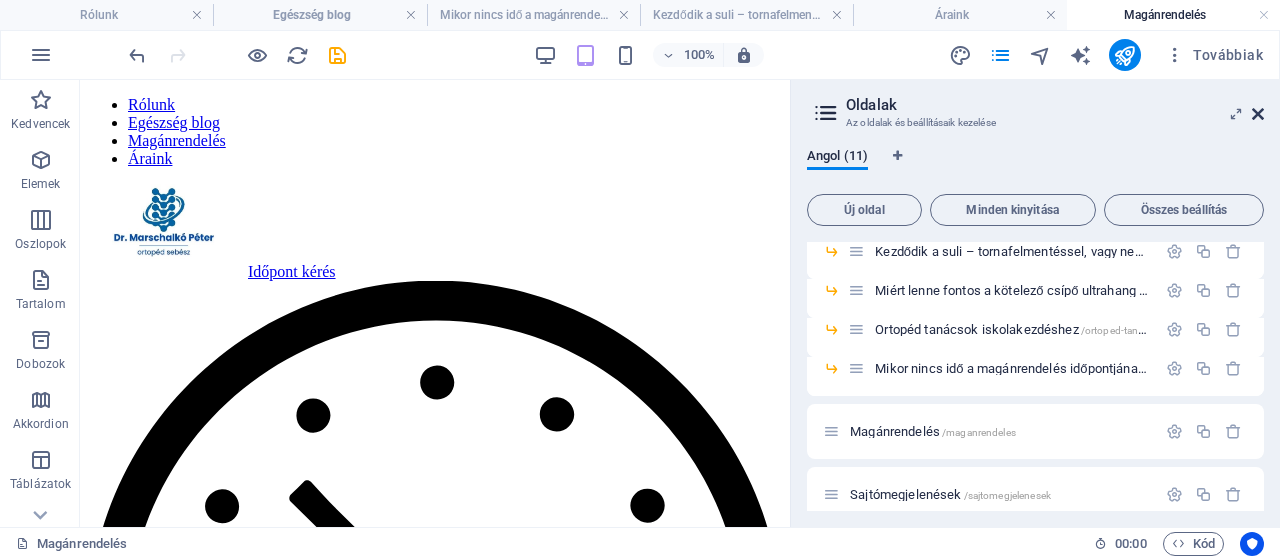 click at bounding box center (1258, 114) 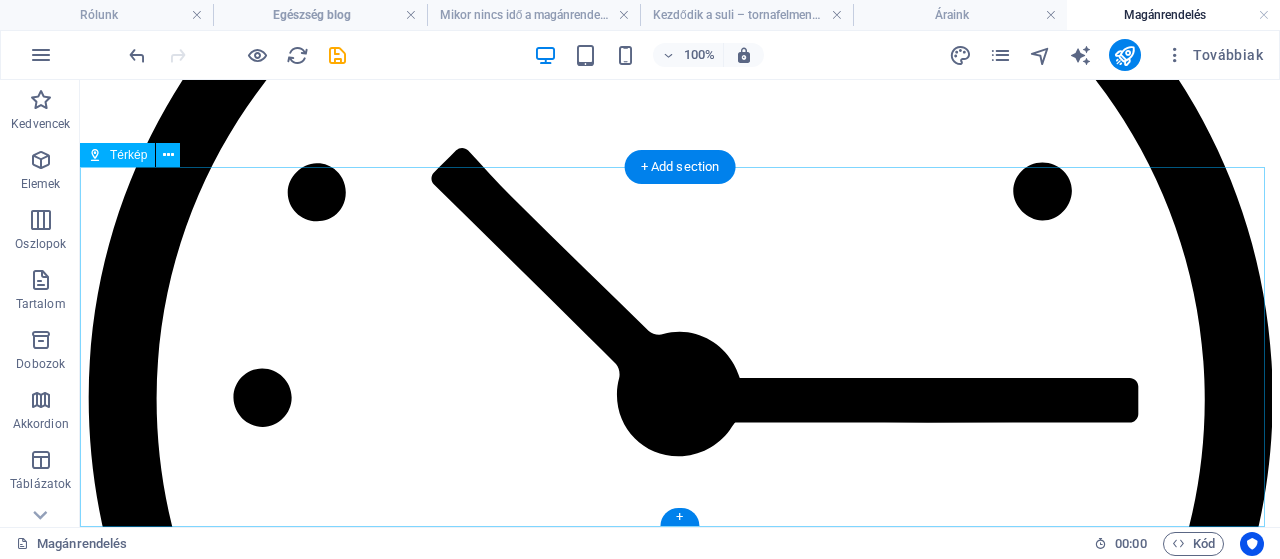 scroll, scrollTop: 0, scrollLeft: 0, axis: both 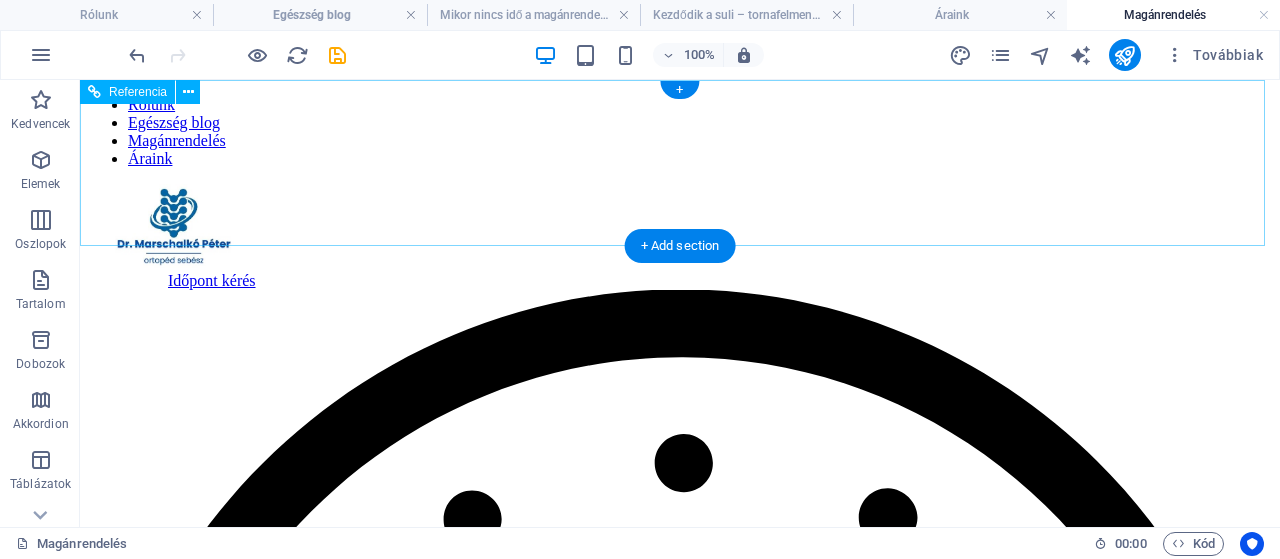 click on "Rólunk Egészség blog Magánrendelés Áraink" at bounding box center (680, 132) 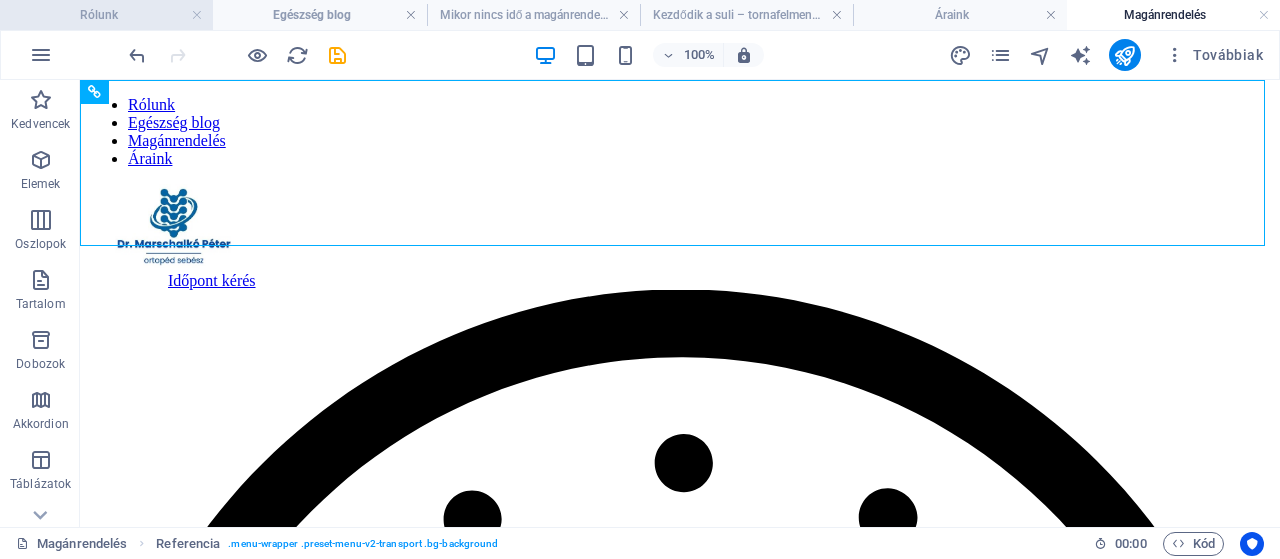 click on "Rólunk" at bounding box center (106, 15) 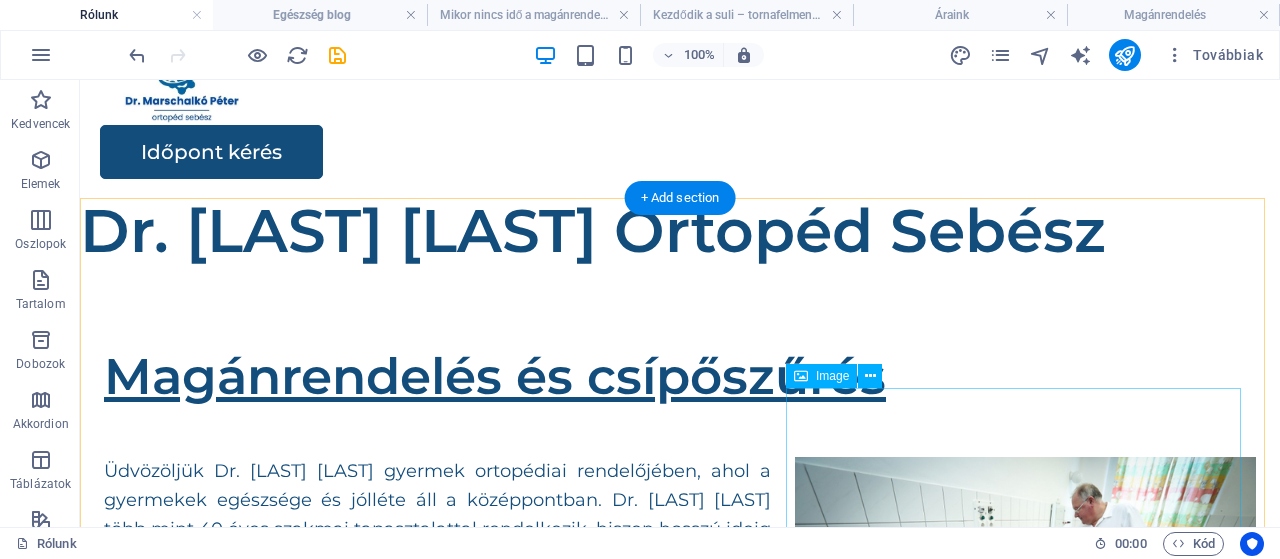 scroll, scrollTop: 0, scrollLeft: 0, axis: both 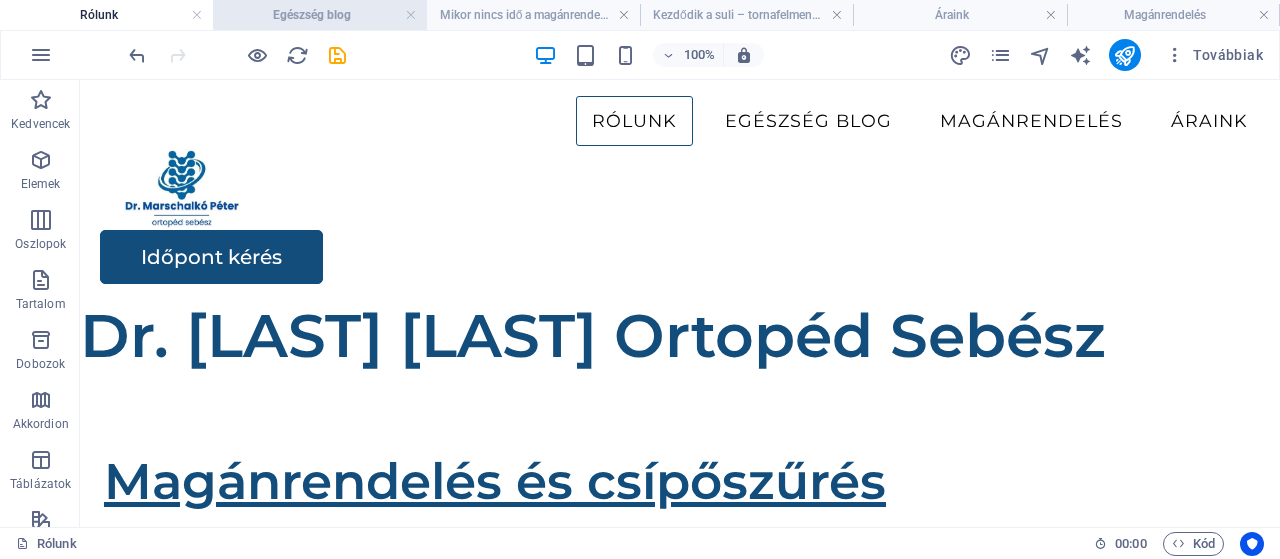 click on "Egészség blog" at bounding box center [319, 15] 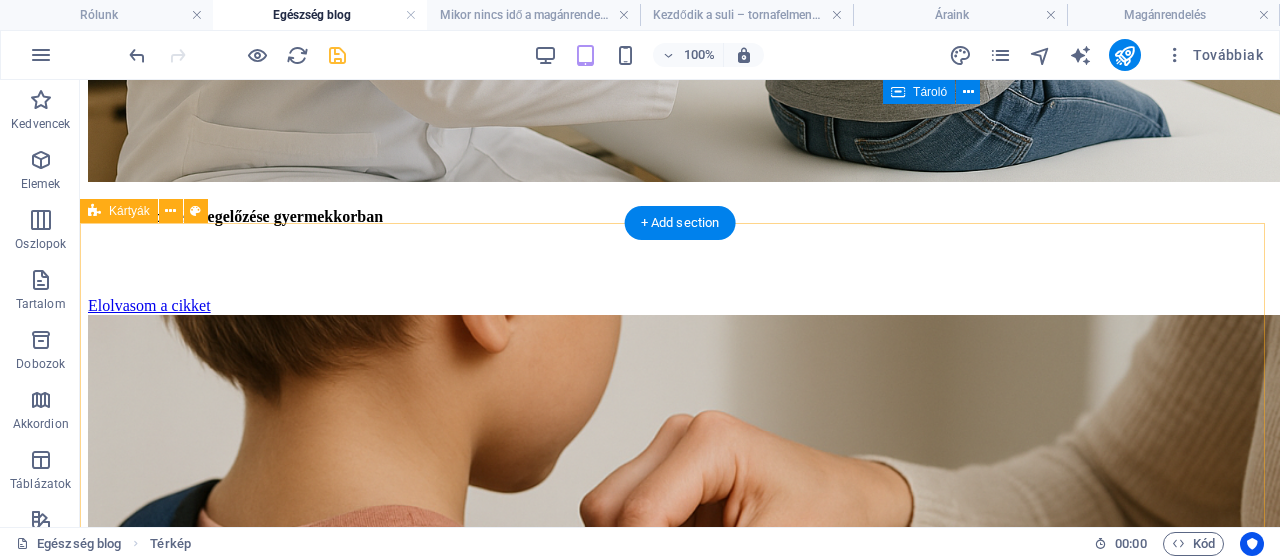 scroll, scrollTop: 590, scrollLeft: 0, axis: vertical 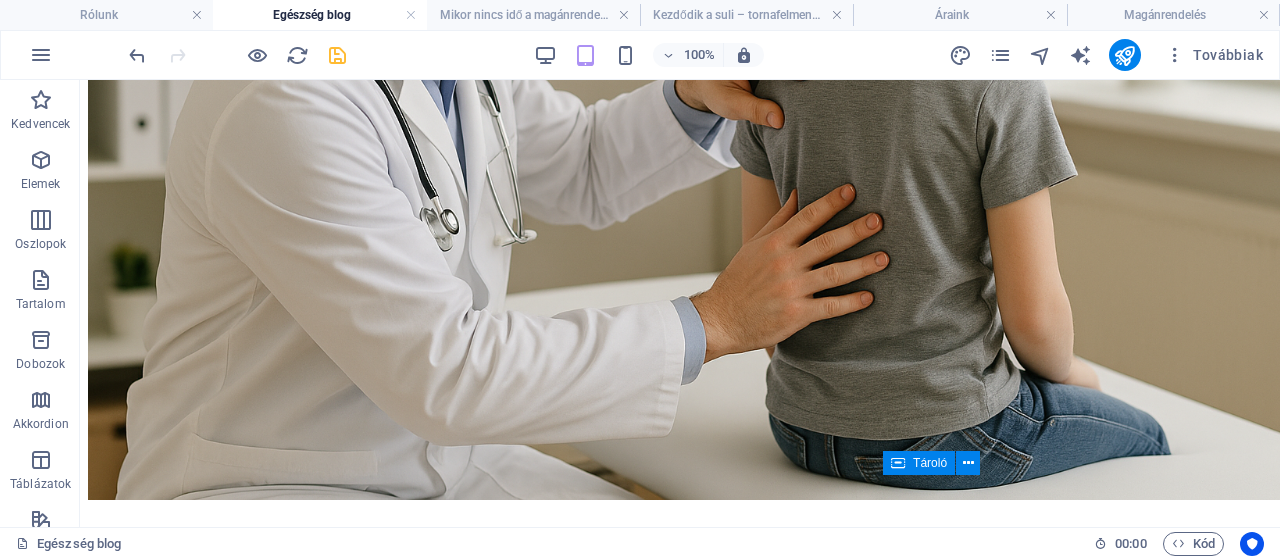click at bounding box center [337, 55] 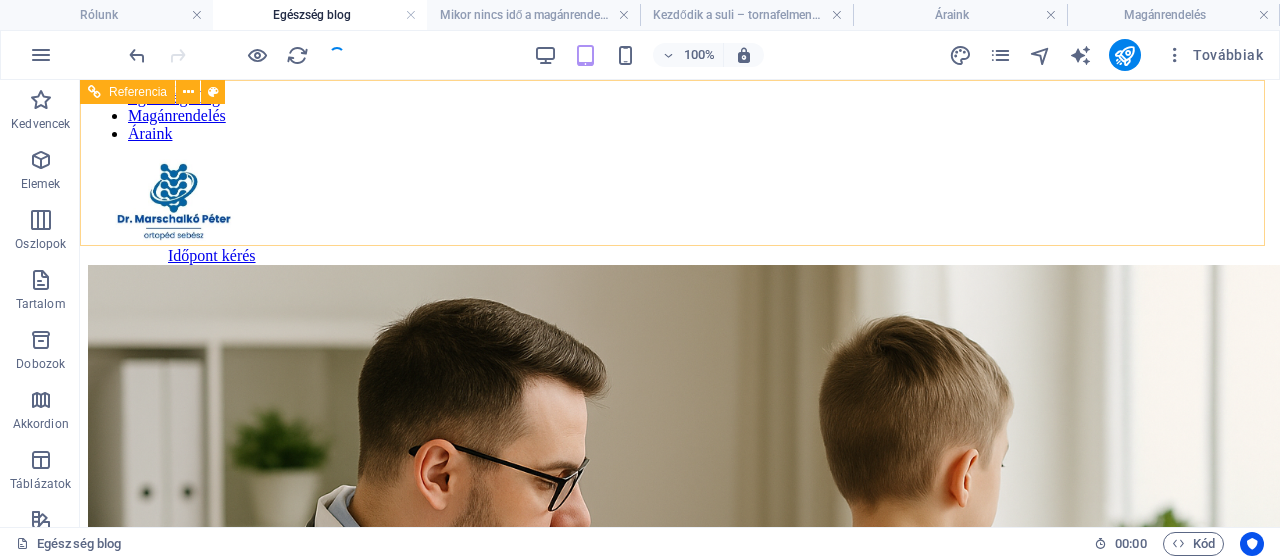 scroll, scrollTop: 0, scrollLeft: 0, axis: both 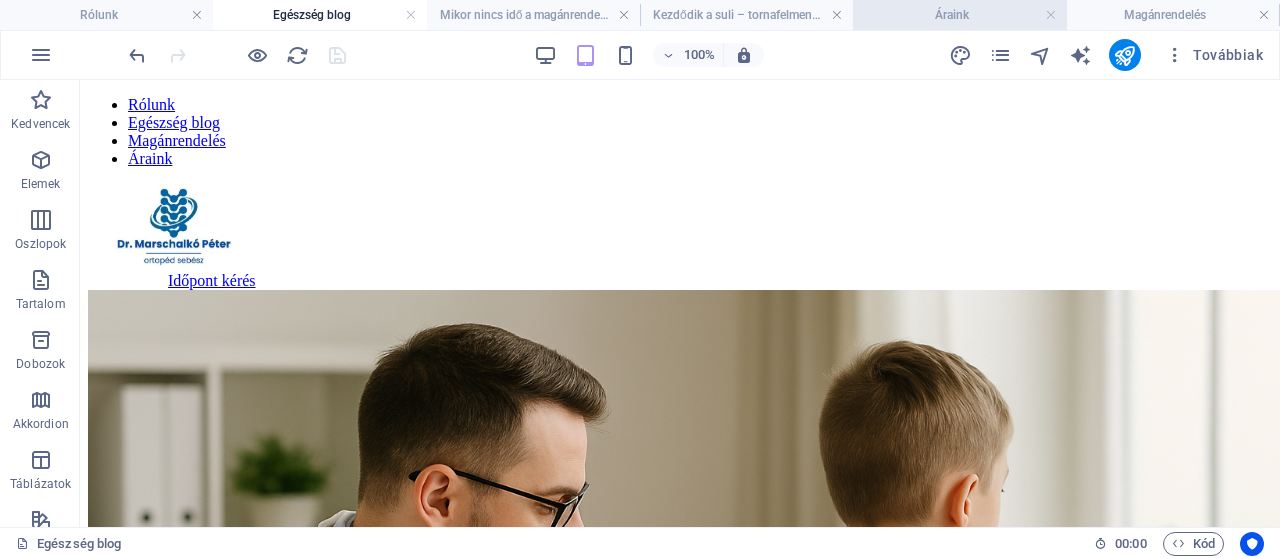 click on "Áraink" at bounding box center (959, 15) 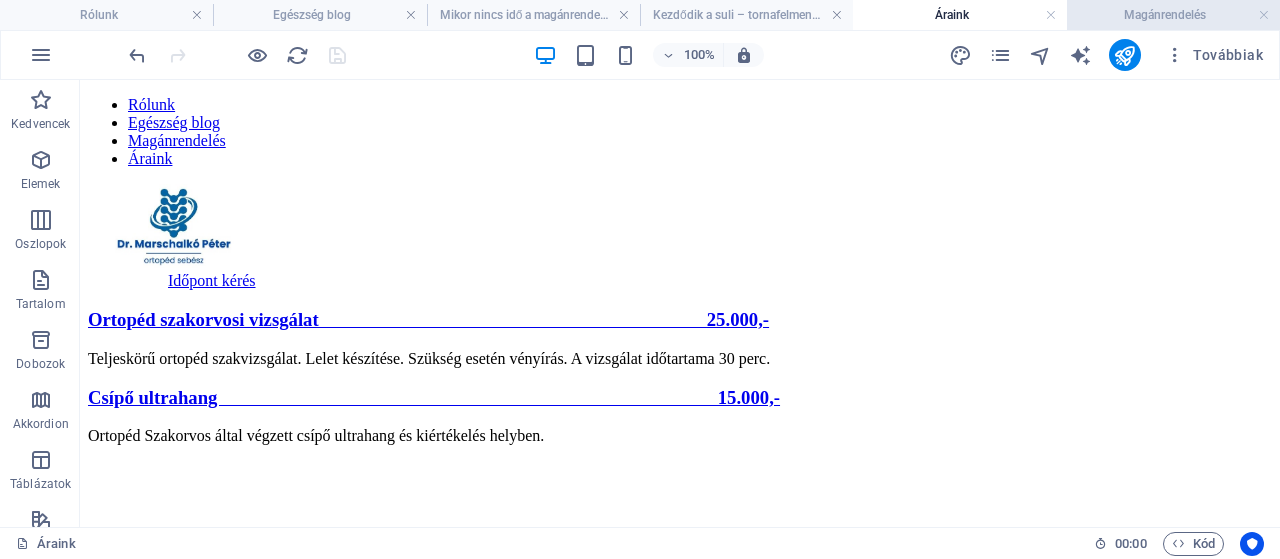 click on "Magánrendelés" at bounding box center (1173, 15) 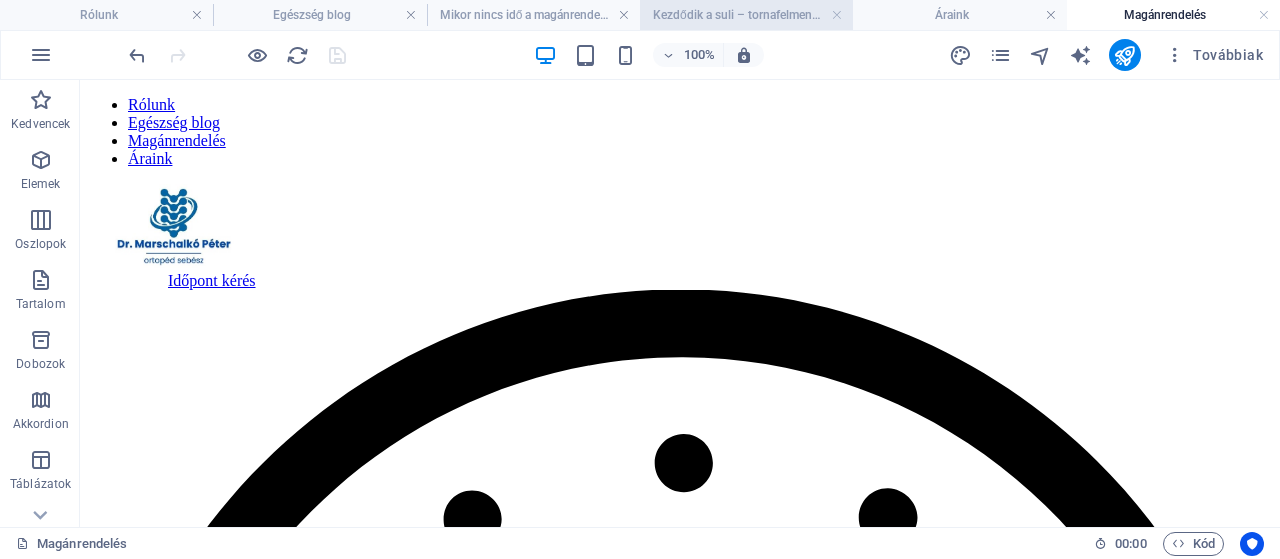 click on "Kezdődik a suli – tornafelmentéssel, vagy nem?" at bounding box center [746, 15] 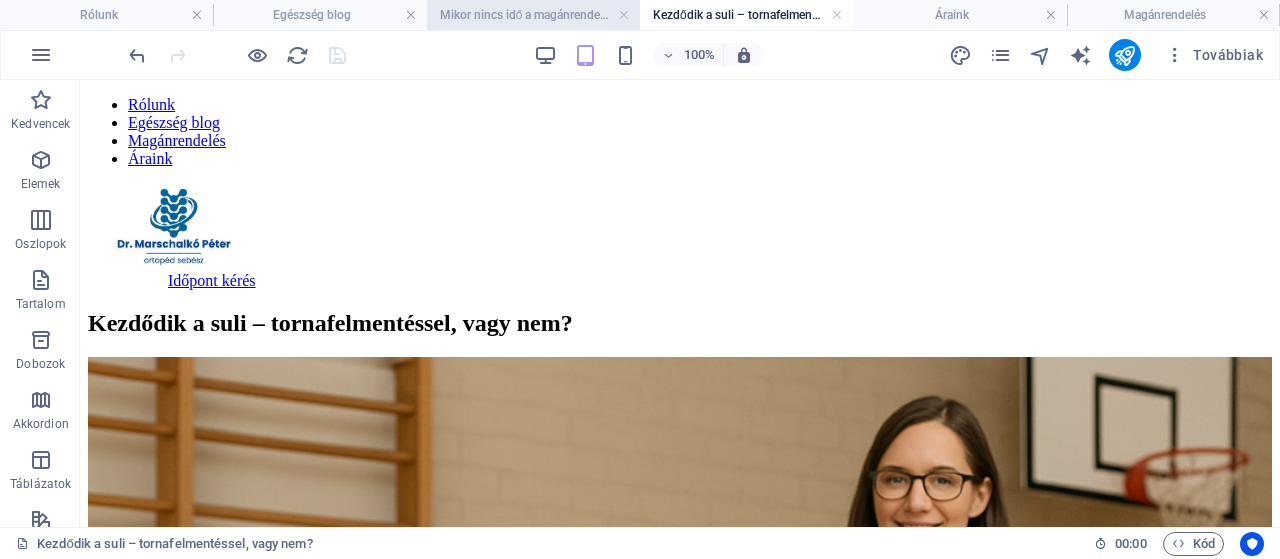 click on "Mikor nincs idő a magánrendelés időpontjának kivárására" at bounding box center (533, 15) 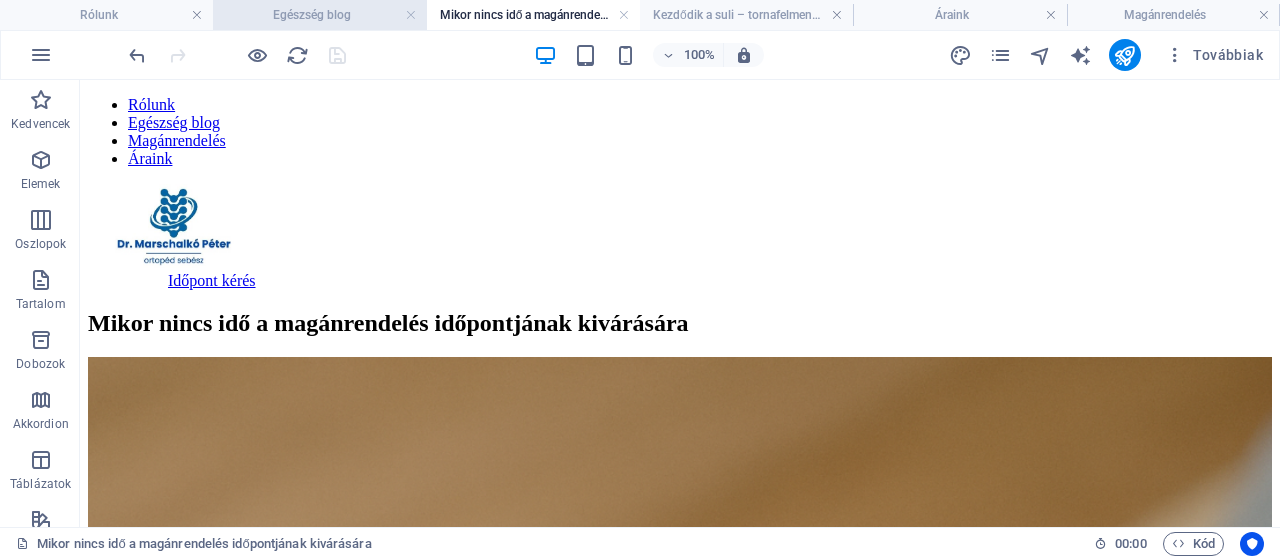 click on "Egészség blog" at bounding box center [319, 15] 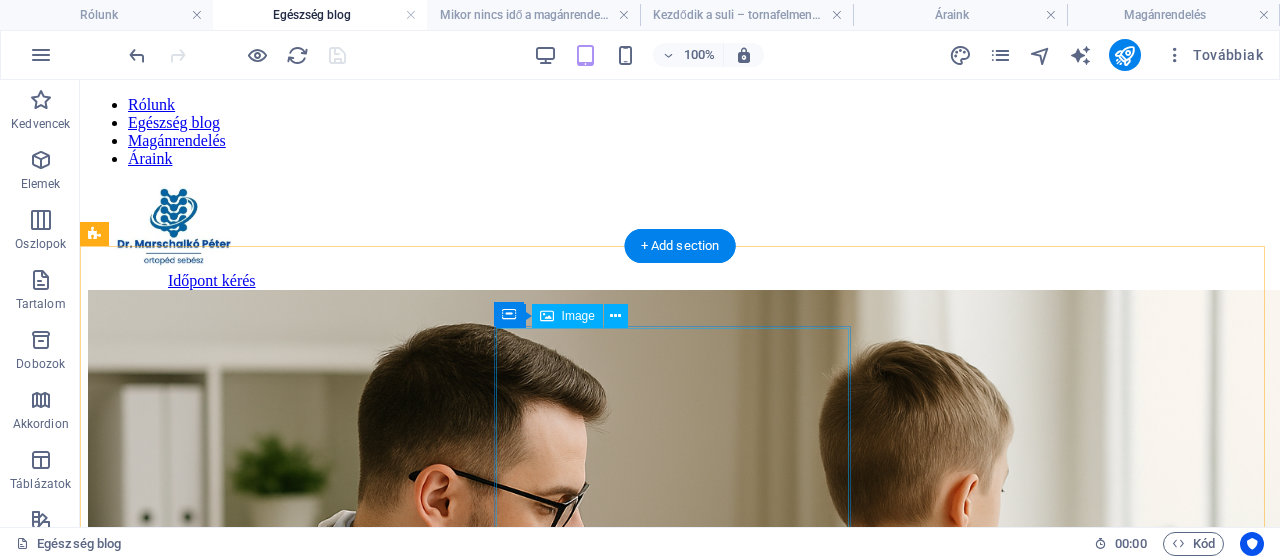 scroll, scrollTop: 219, scrollLeft: 0, axis: vertical 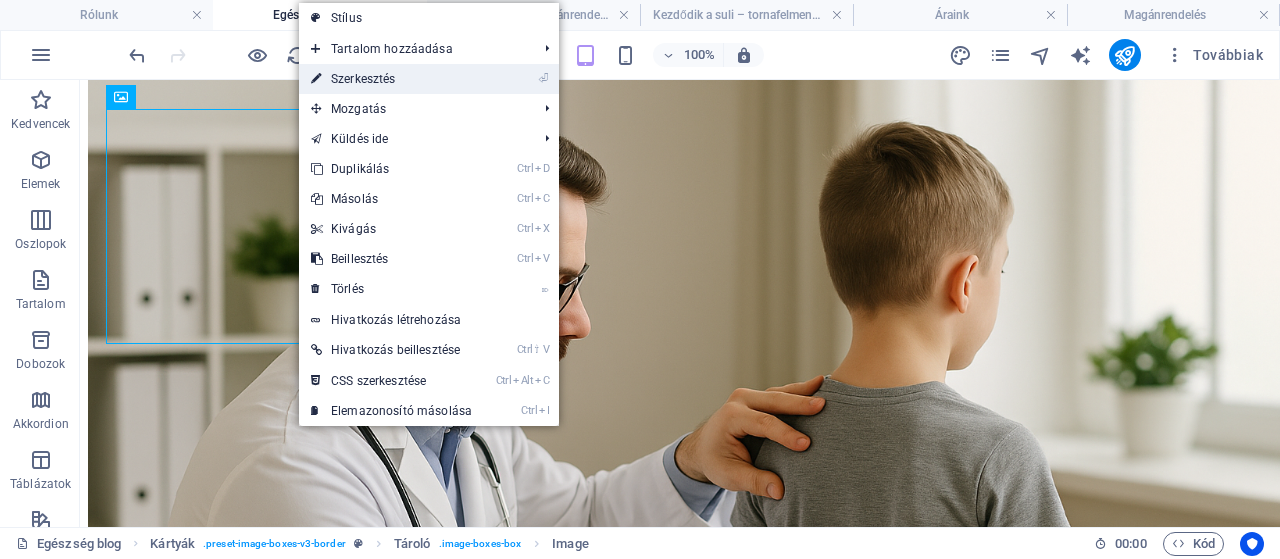 click on "⏎  Szerkesztés" at bounding box center [391, 79] 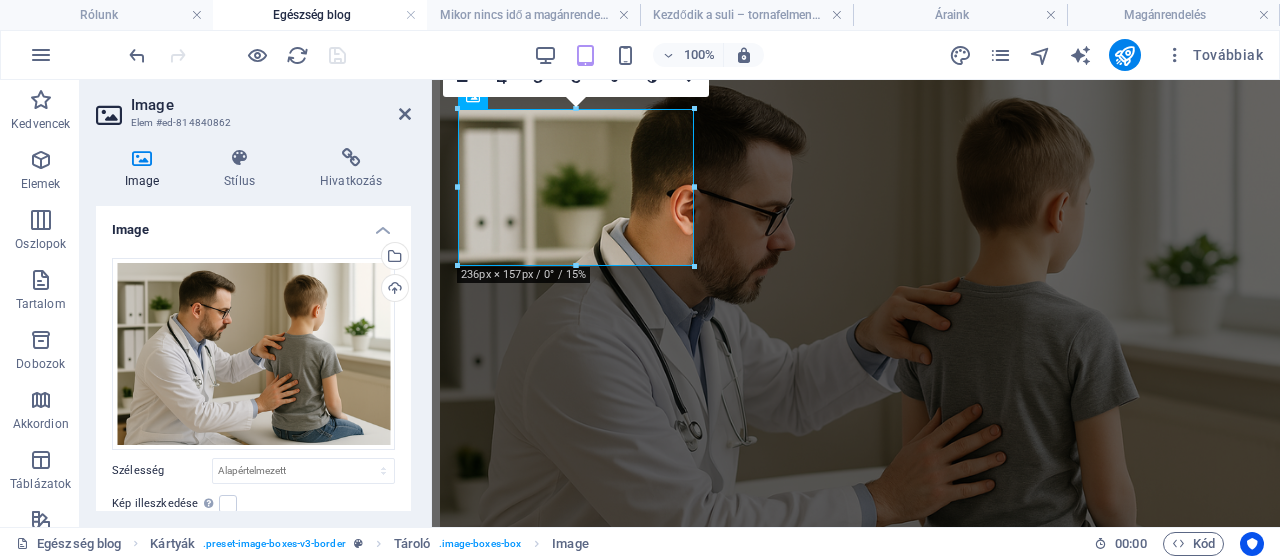 scroll, scrollTop: 160, scrollLeft: 0, axis: vertical 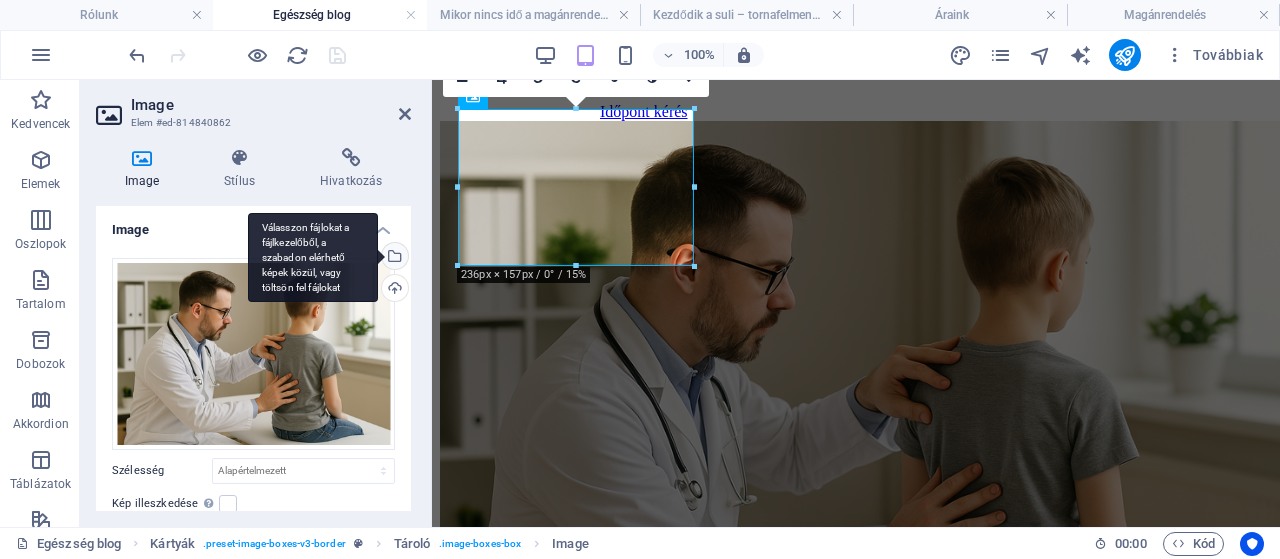 click on "Válasszon fájlokat a fájlkezelőből, a szabadon elérhető képek közül, vagy töltsön fel fájlokat" at bounding box center [393, 258] 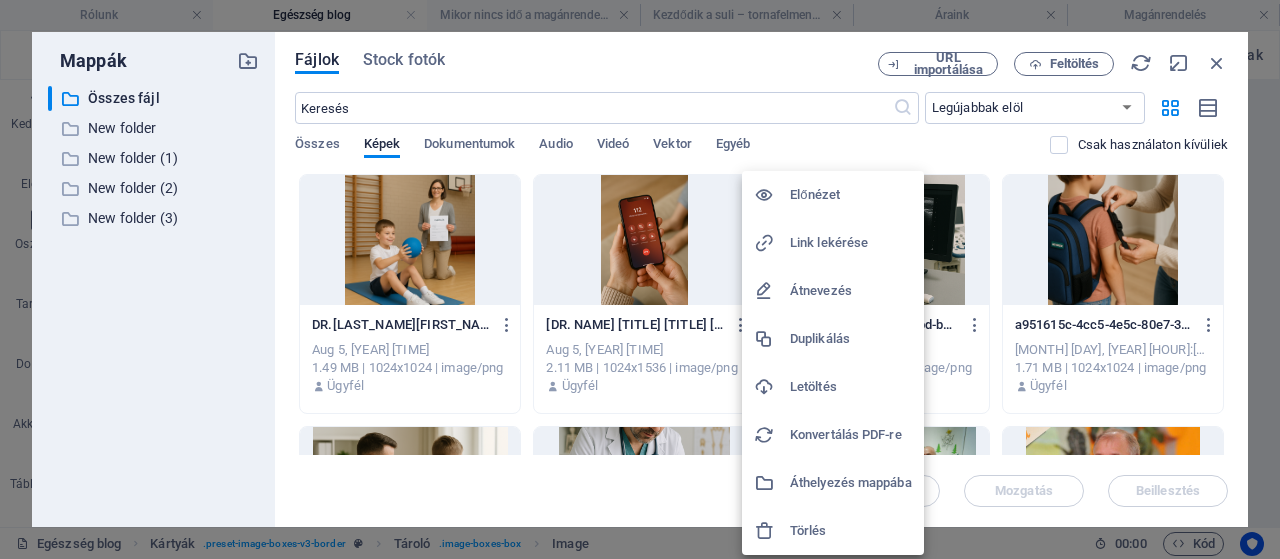 click on "Átnevezés" at bounding box center [851, 291] 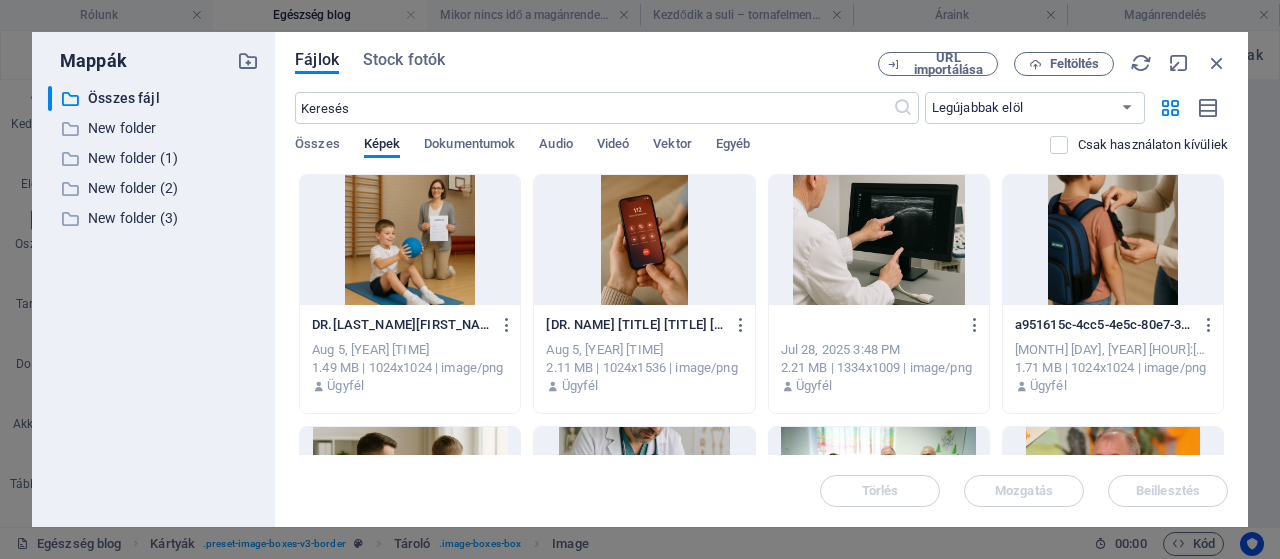scroll, scrollTop: 0, scrollLeft: 254, axis: horizontal 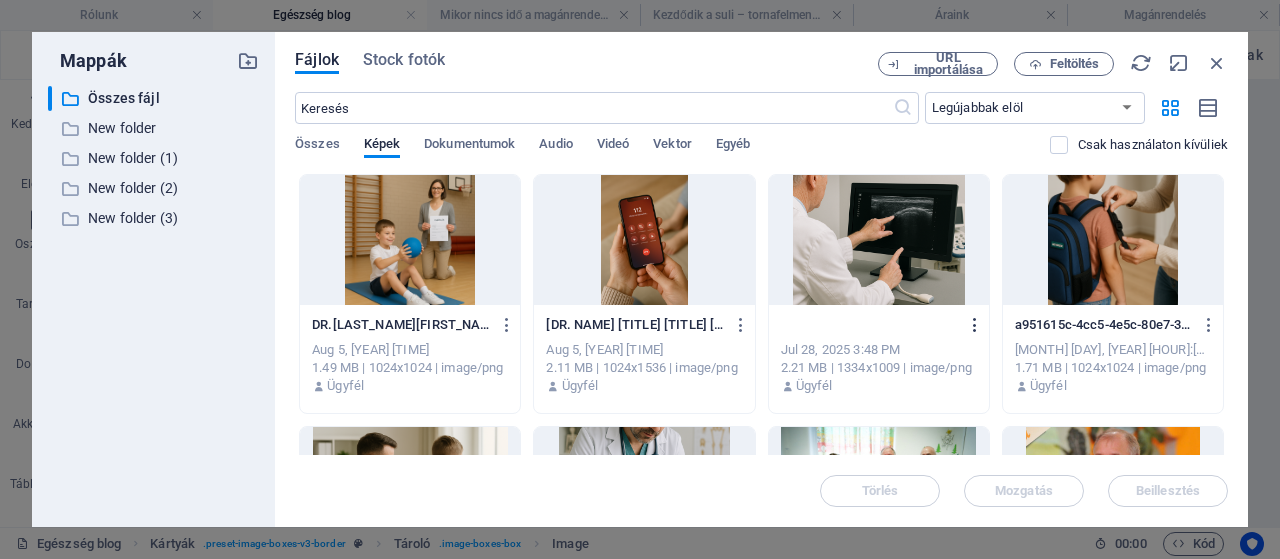 type on "[NAME], Gyermekortopéd sebész, gyermek ortopéd szakorvosi vizsgálat, magánrendelés, gerincszűrés, gyógytorna, gyógycipő, gerincfűző, 40 év tapasztalat, csípőszűrés, csípőultrahang, 6 hetes szűrés, csípőficam, lúdtalp, gerincferdülés, magán orvosi rendelő, családias rendelés, gyors időpont, torna igazolások, felmentések, Heim Pál gyermekkorház ort[NAME], Gyermekortopéd sebész, gyermek ortopéd szakorvosi vizsgálat, magánrendelés, gerincszűrés, gyógytorna, gyógycipő, gerincfűző, 40 év tapasztalat, csípőszűrés, csípőultrahang, 6 hetes szűrés, csípőficam, lúdtalp, gerincferdülés, magán orvosi rendelő, családias rendelés, gyors időpont, torna igazolások, felmentések, Heim Pál gyermekkorház ortopéd osztály főorvosa, opéd osztály főorvosa, .png" 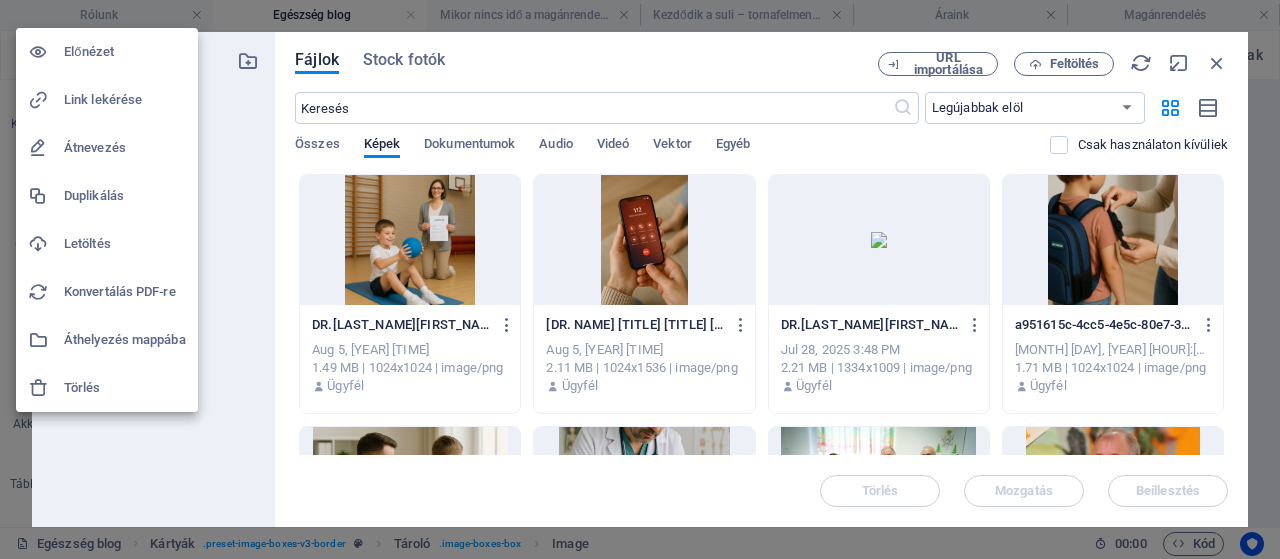 click at bounding box center [640, 279] 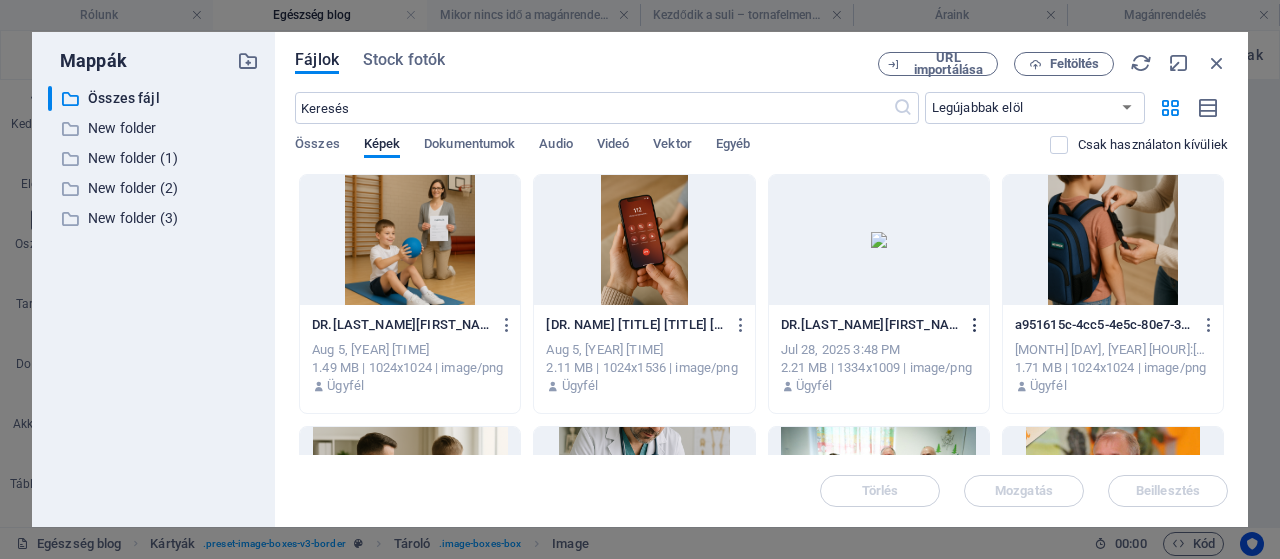 click at bounding box center [975, 325] 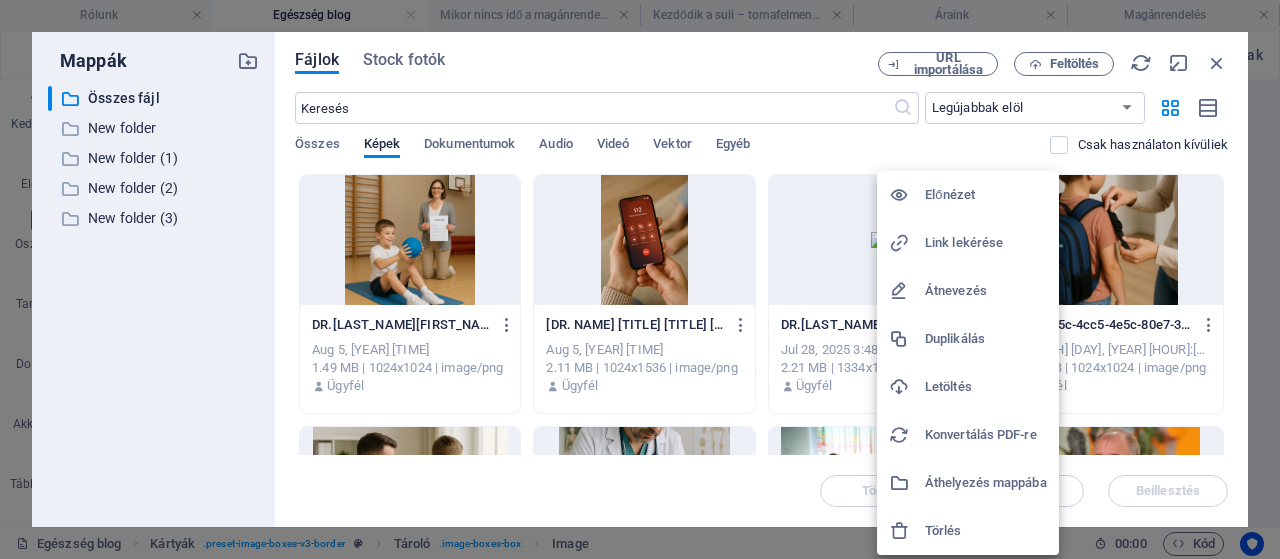 click on "Átnevezés" at bounding box center (986, 291) 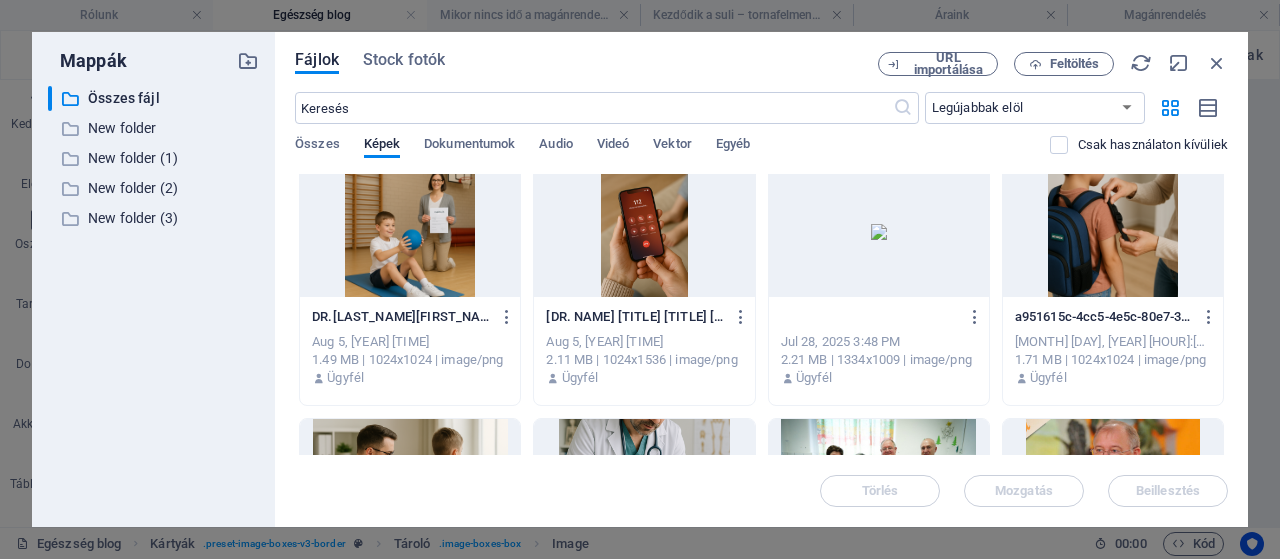 scroll, scrollTop: 0, scrollLeft: 0, axis: both 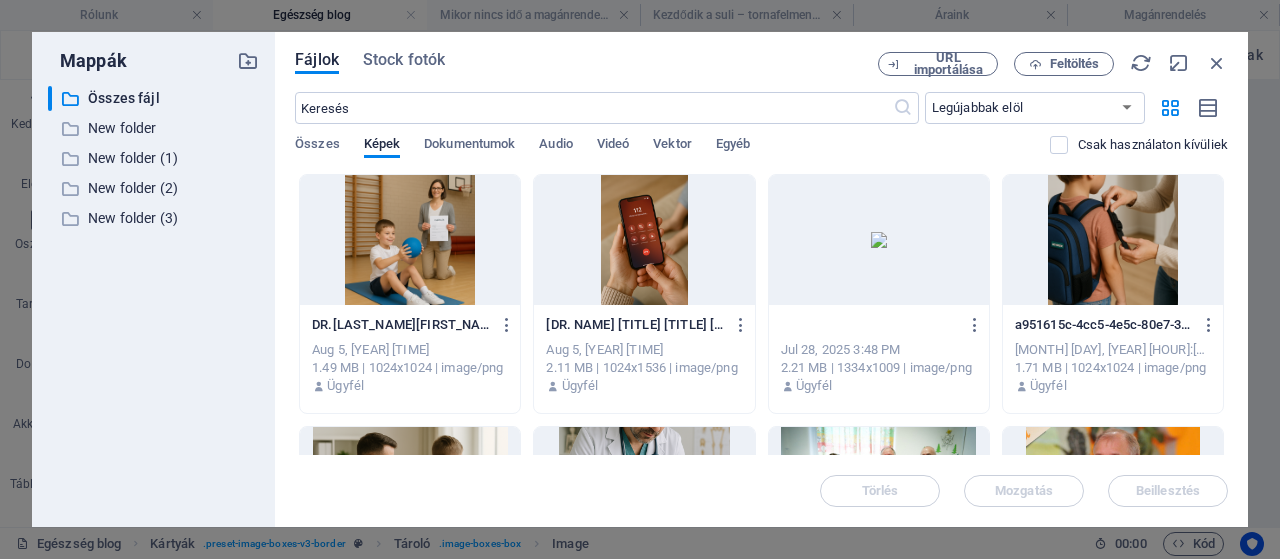 click on "Összes Képek Dokumentumok Audio Videó Vektor Egyéb" at bounding box center [672, 155] 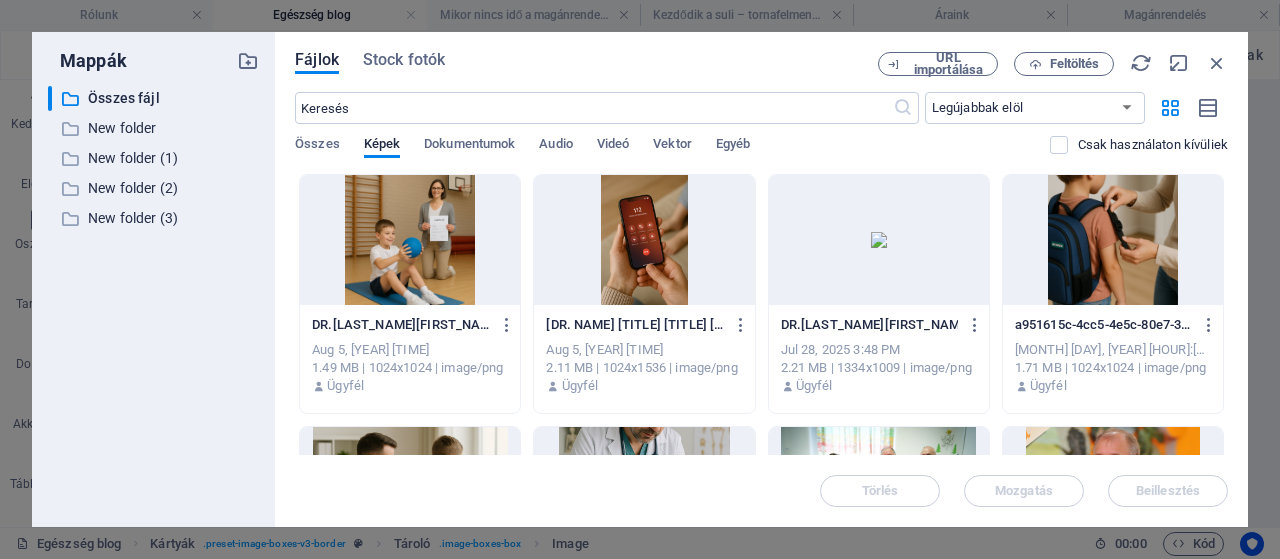click on "a951615c-4cc5-4e5c-80e7-3998a05b12b7-8DhYMzDcizLiGXtI24Y-Ug.png" at bounding box center (1104, 325) 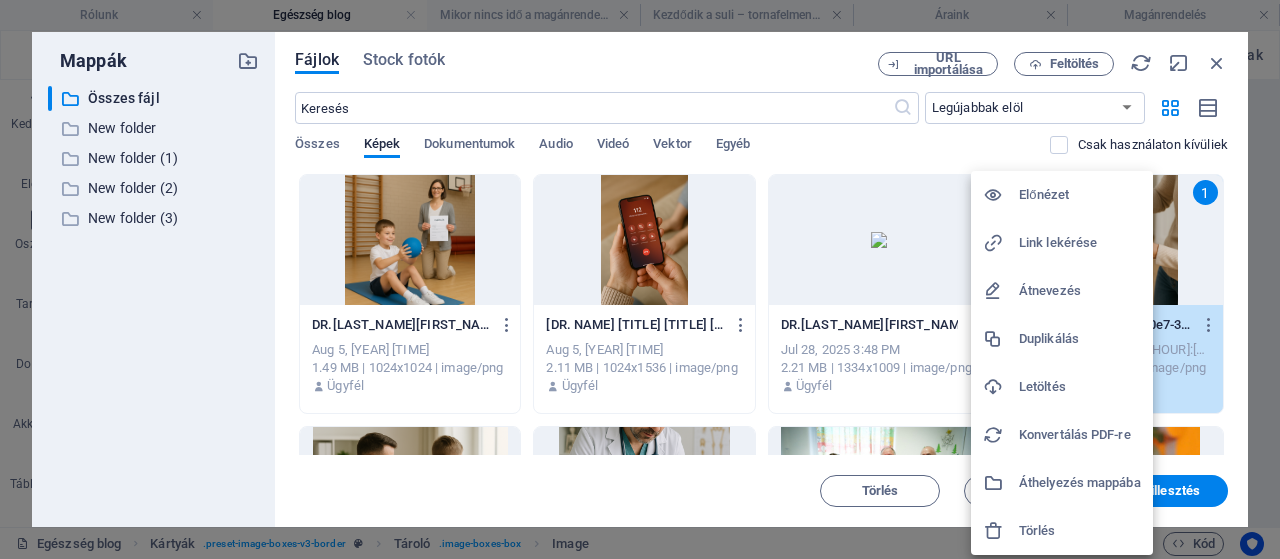click on "Átnevezés" at bounding box center (1080, 291) 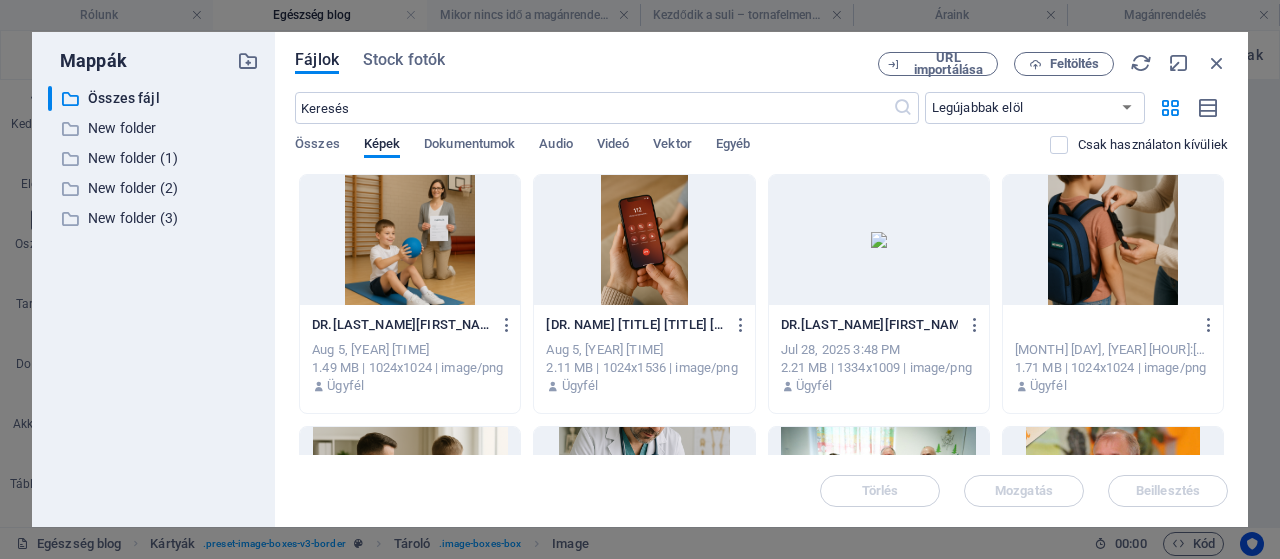 scroll, scrollTop: 0, scrollLeft: 0, axis: both 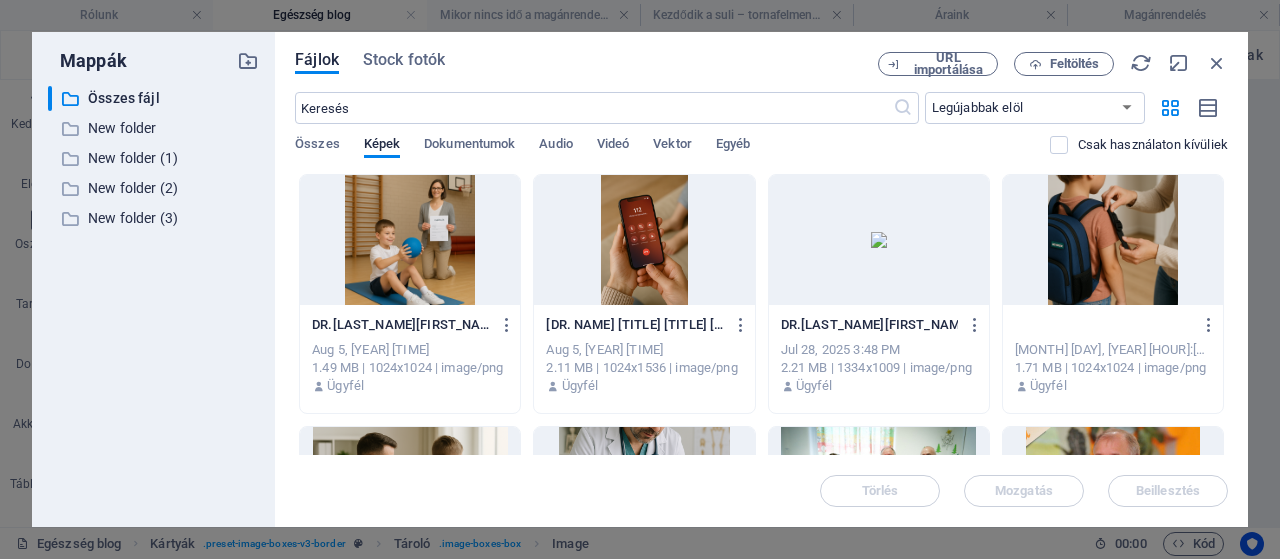paste on "[DR. NAME], [TITLE], [TITLE], [TITLE], [TITLE], [TITLE], [TITLE], [TITLE], [YEARS] [TITLE], [TITLE], [TITLE], [TITLE], [TITLE], [TITLE], [TITLE], [TITLE], [TITLE], [TITLE], [TITLE], [TITLE], [TITLE], [TITLE], [TITLE]" 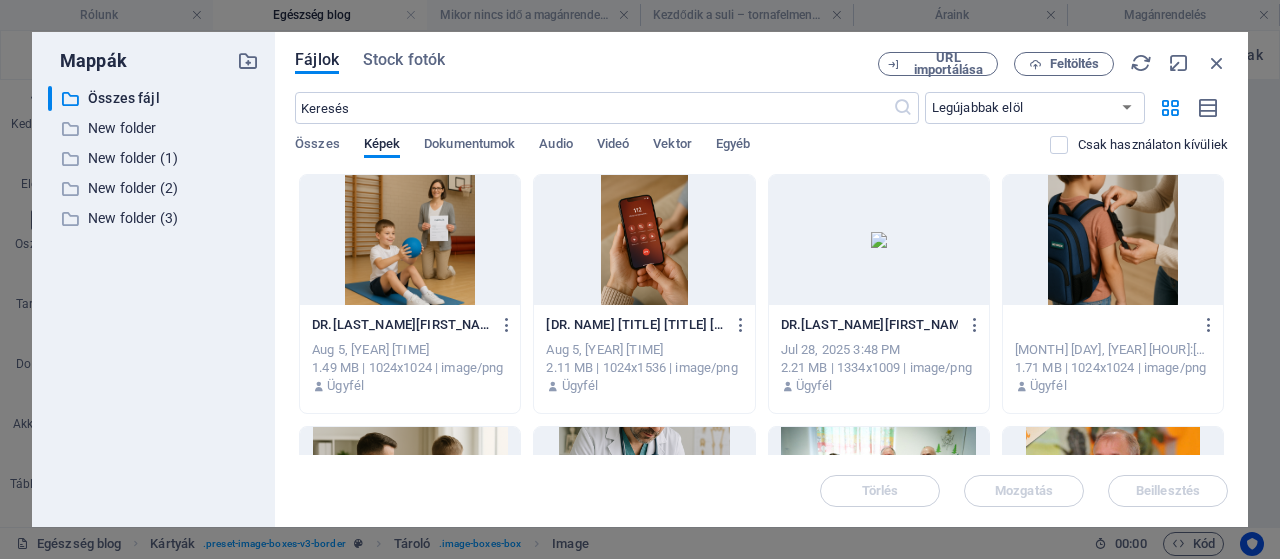 type on "DR. [LAST_NAME] [FIRST_NAME], Gyermekortopéd sebész, gyermek ortopéd szakorvosi vizsgálat, magánrendelés, gerincszűrés, gyógytorna, gyógycipő, gerincfűző, [YEAR] év tapasztalat, csípőszűrés, csípőultrahang, [AGE] hetes szűrés, csípőficam, lúdtalp, gerincferdülés, magán orvosi rendelő, családias rendelés, gyors időpont, torna igazolások, felmentések, Heim Pál gyermekkorház ortopéd osztály főorvosa, [NUMBER].png" 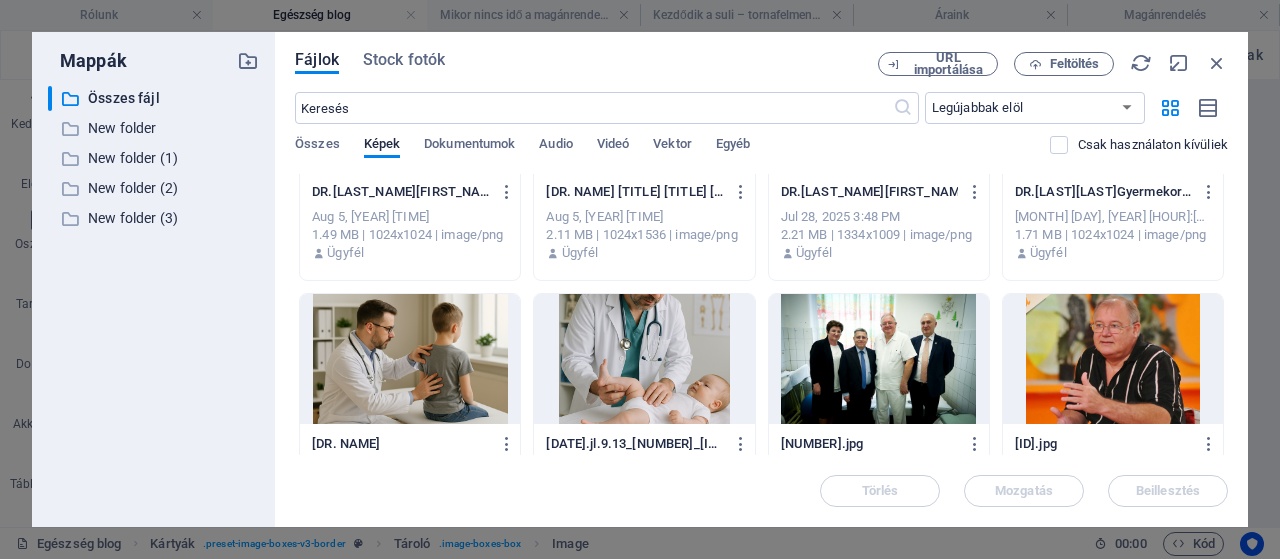 scroll, scrollTop: 0, scrollLeft: 0, axis: both 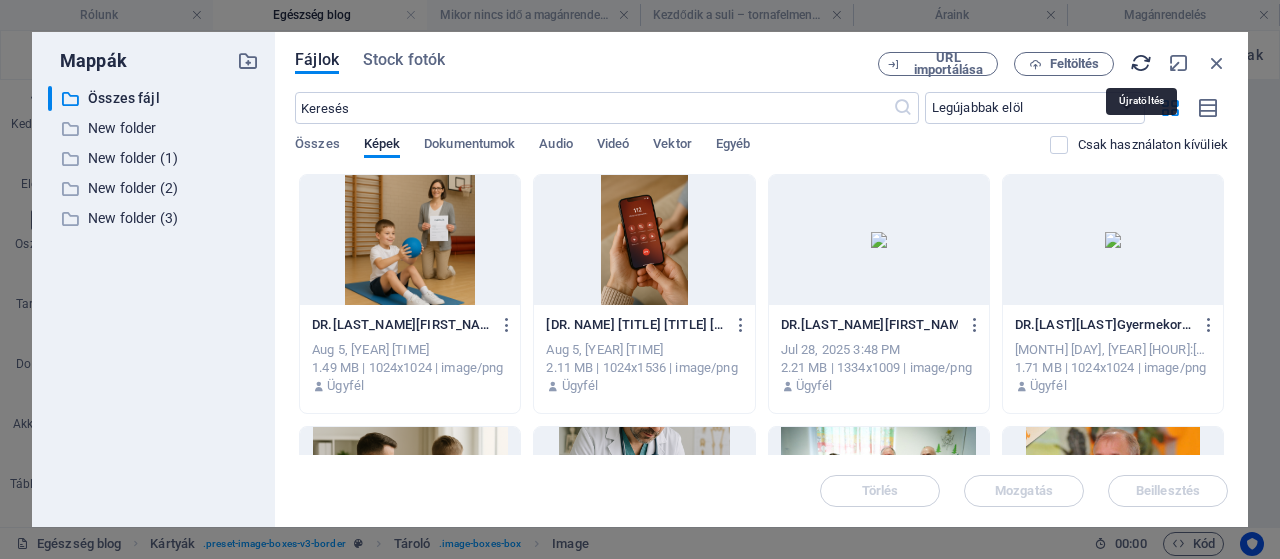 click at bounding box center (1141, 63) 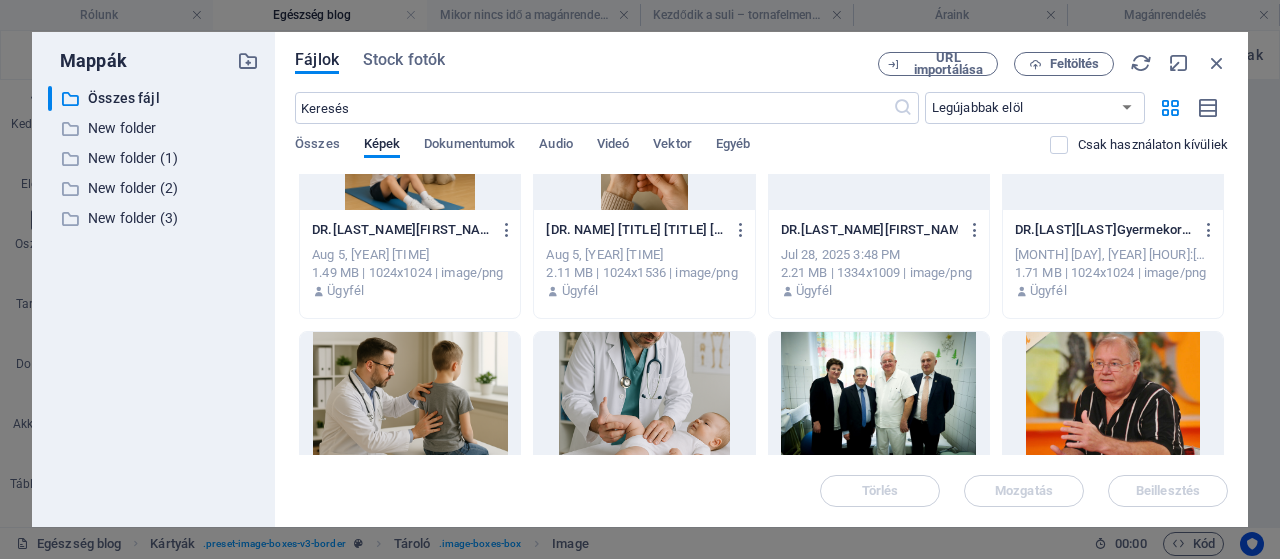 scroll, scrollTop: 0, scrollLeft: 0, axis: both 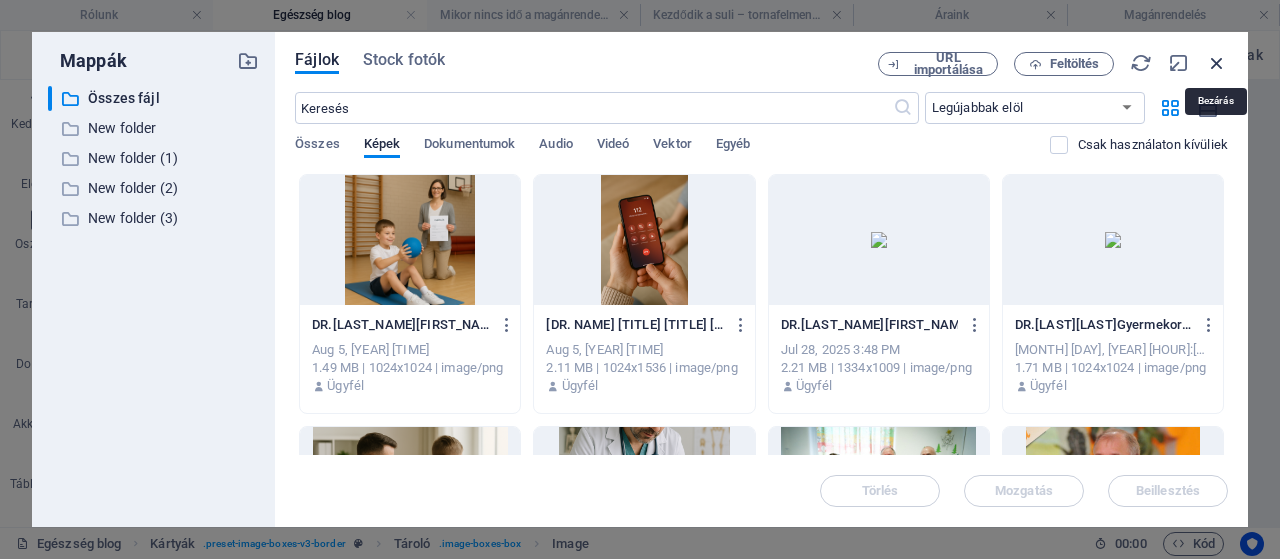 click at bounding box center [1217, 63] 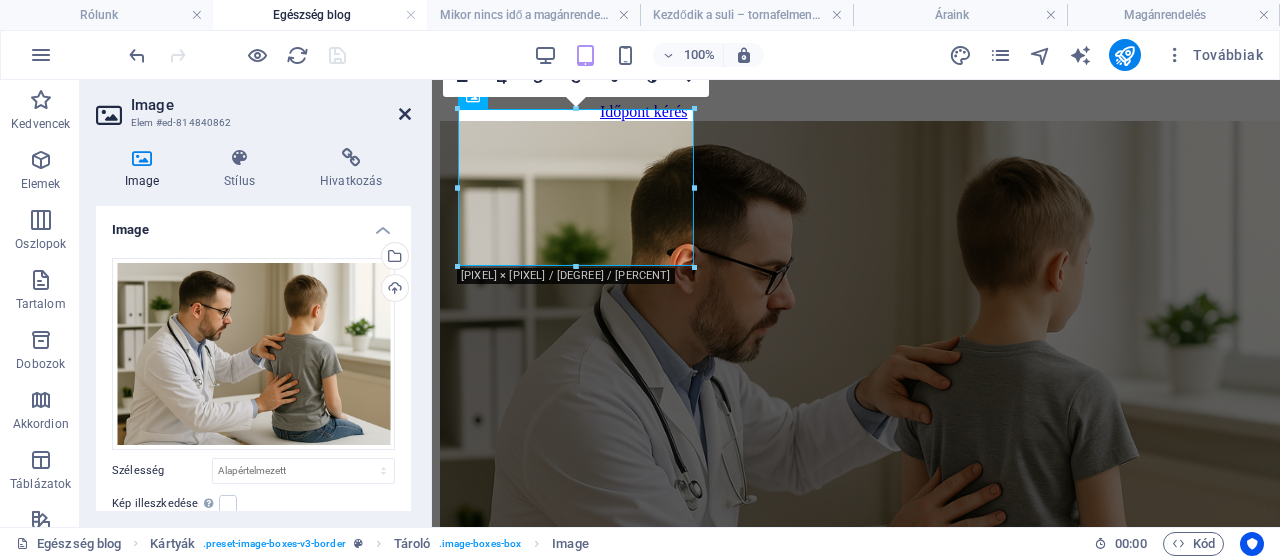 click at bounding box center (405, 114) 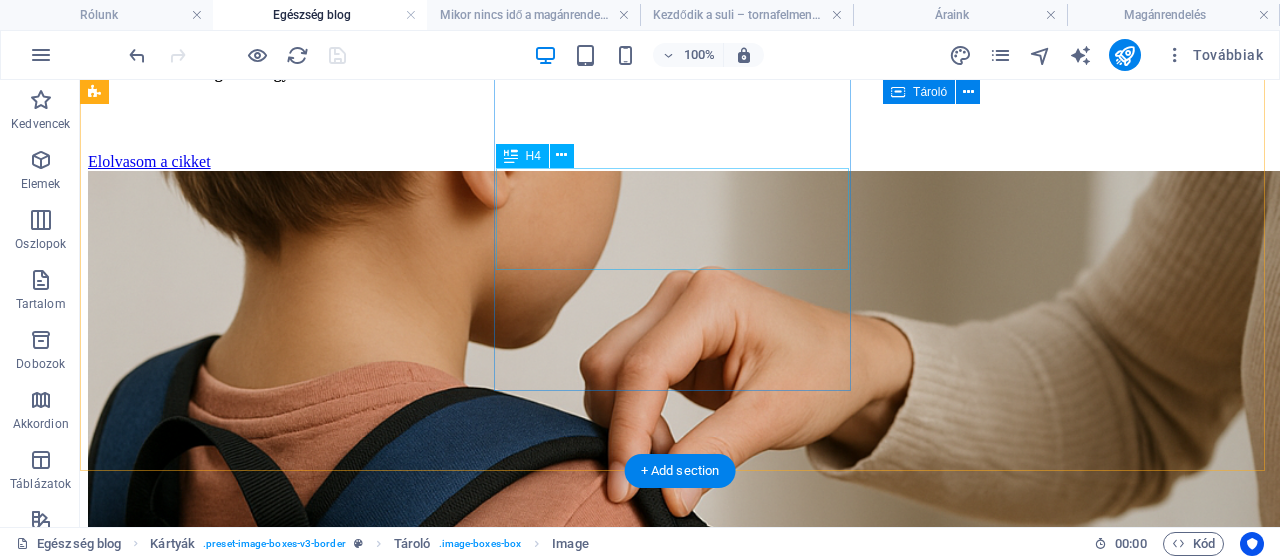 scroll, scrollTop: 983, scrollLeft: 0, axis: vertical 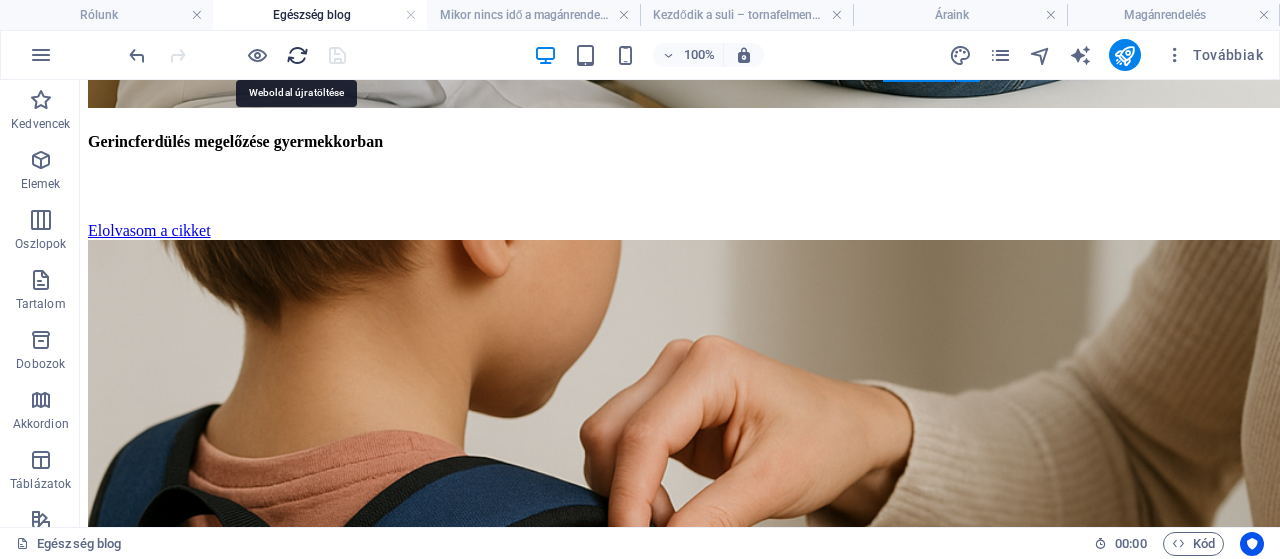 click at bounding box center (297, 55) 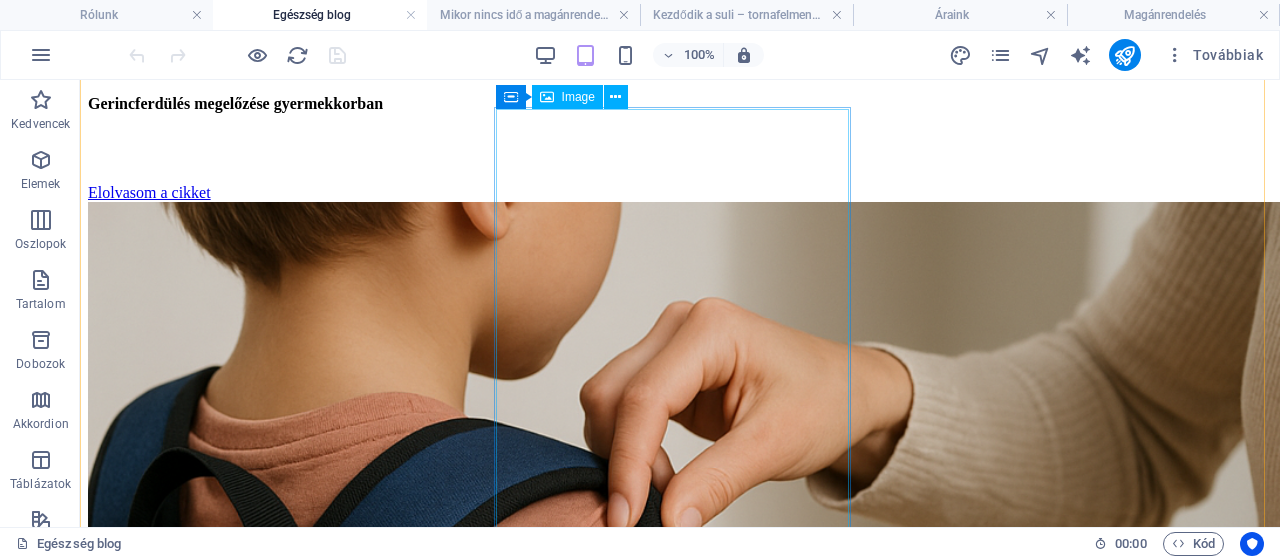 scroll, scrollTop: 957, scrollLeft: 0, axis: vertical 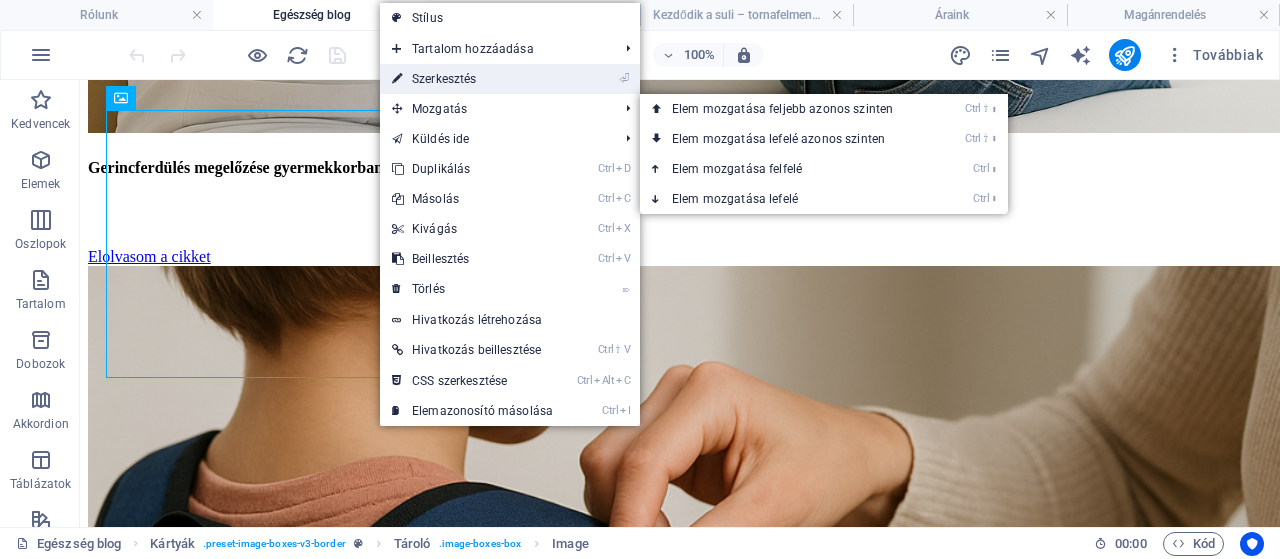 click on "⏎  Szerkesztés" at bounding box center [472, 79] 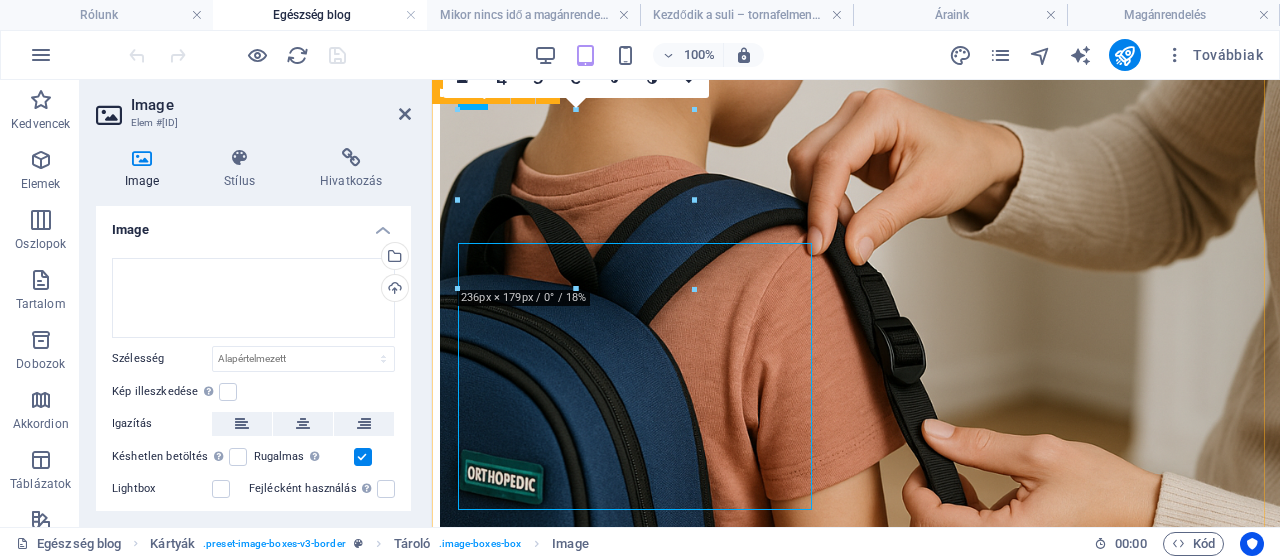 scroll, scrollTop: 814, scrollLeft: 0, axis: vertical 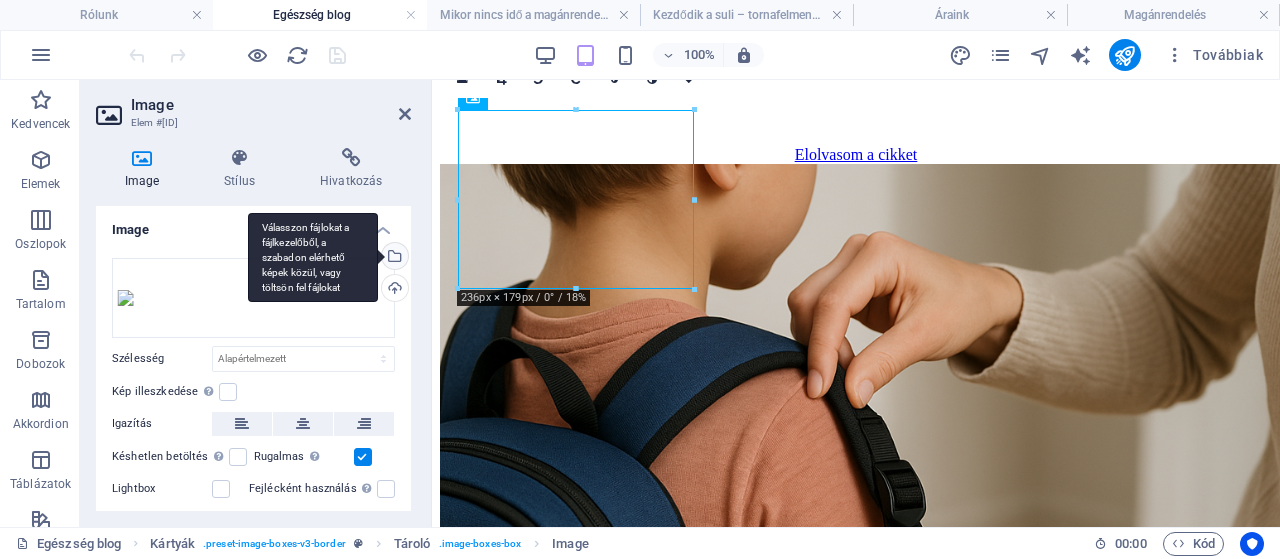 click on "Válasszon fájlokat a fájlkezelőből, a szabadon elérhető képek közül, vagy töltsön fel fájlokat" at bounding box center [393, 258] 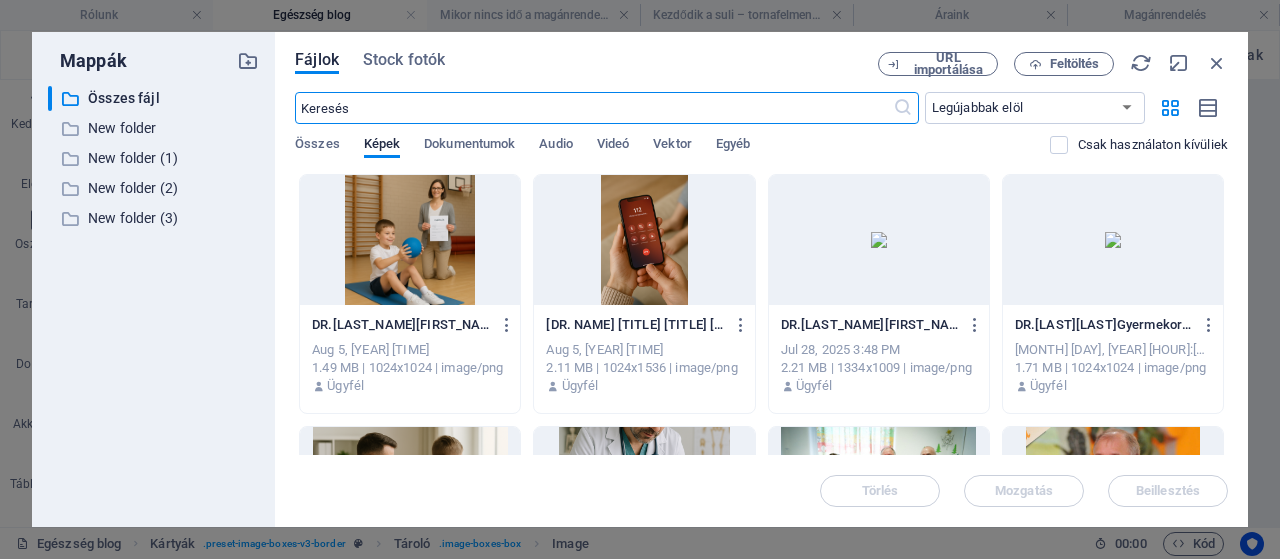 click at bounding box center (879, 240) 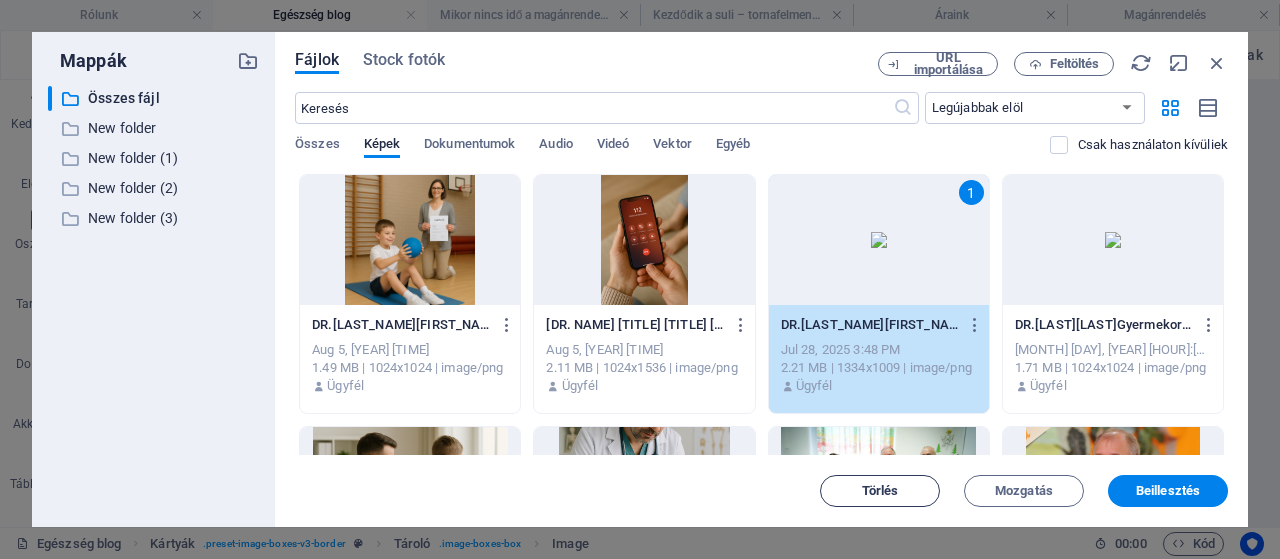 click on "Törlés" at bounding box center (880, 491) 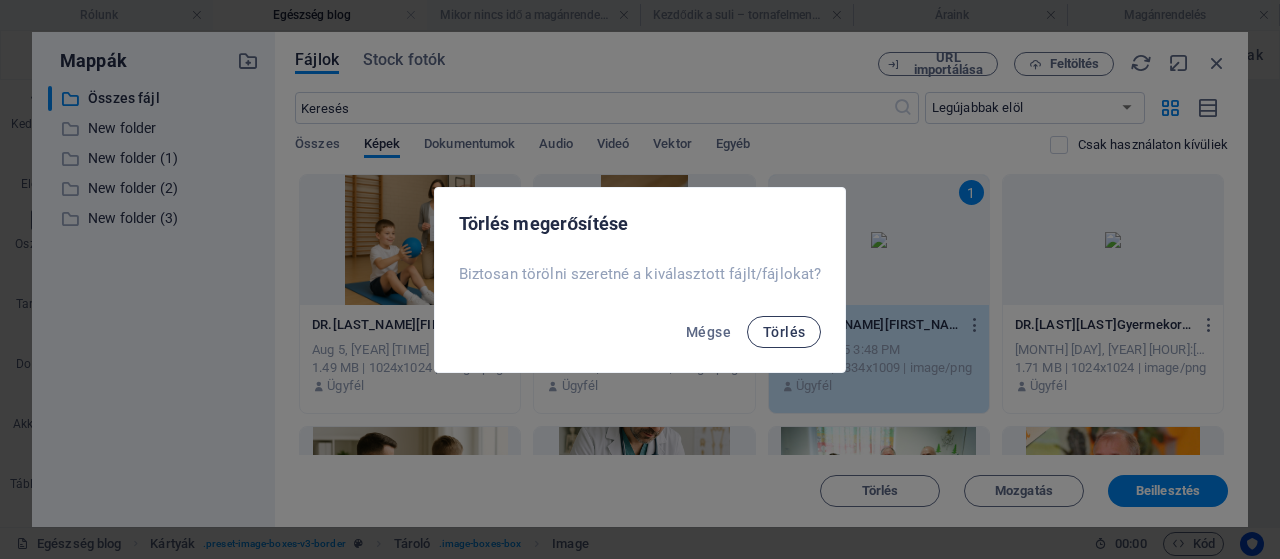 click on "Törlés" at bounding box center (784, 332) 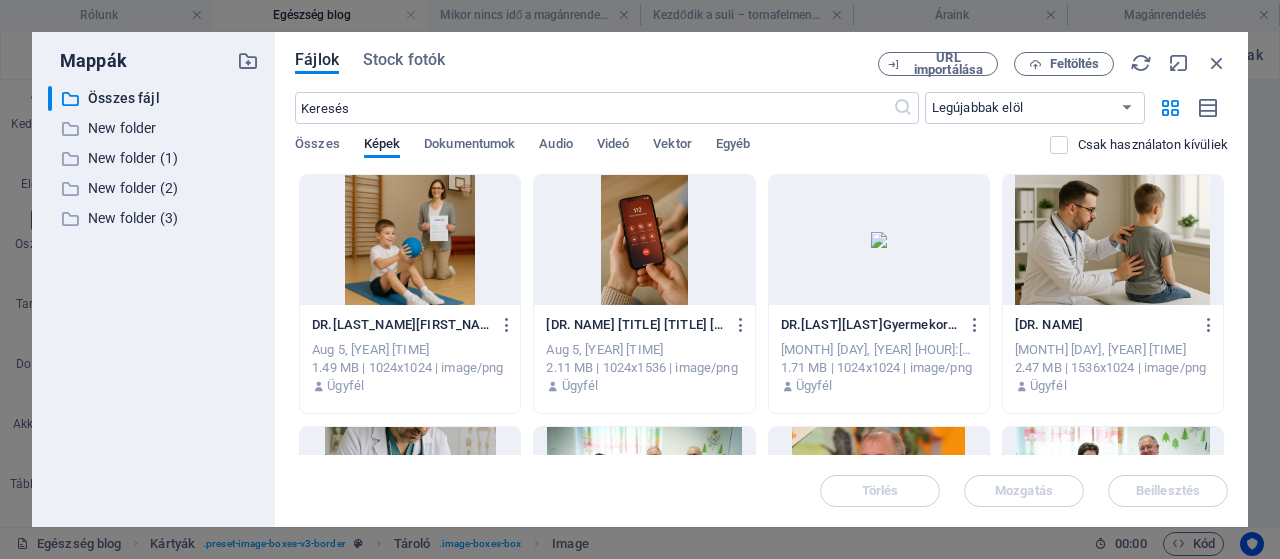 click at bounding box center (879, 240) 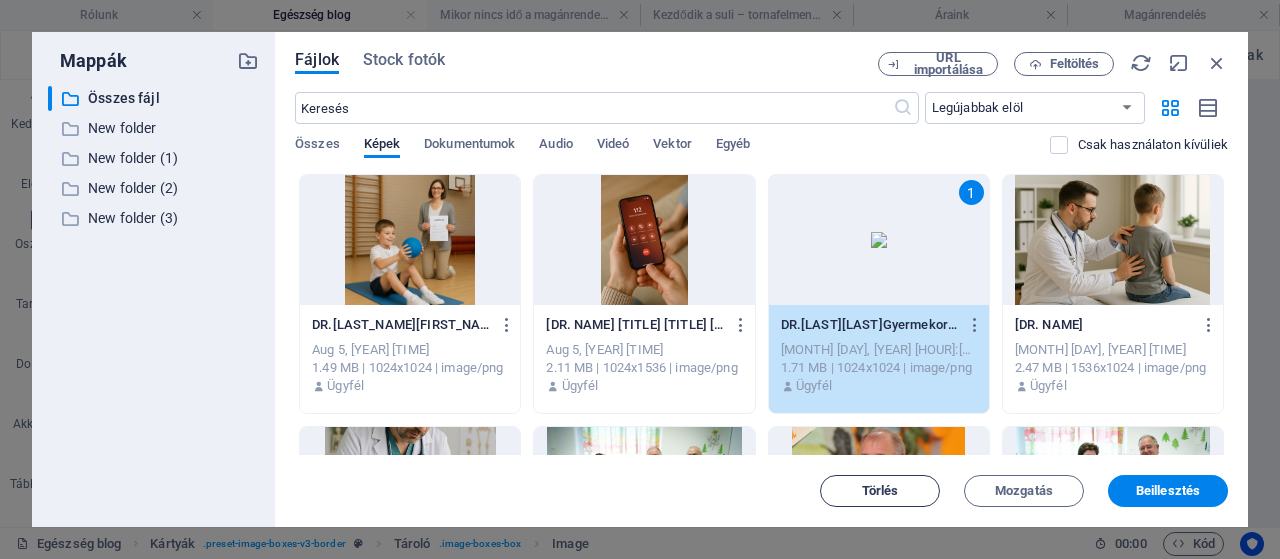 click on "Törlés" at bounding box center (880, 491) 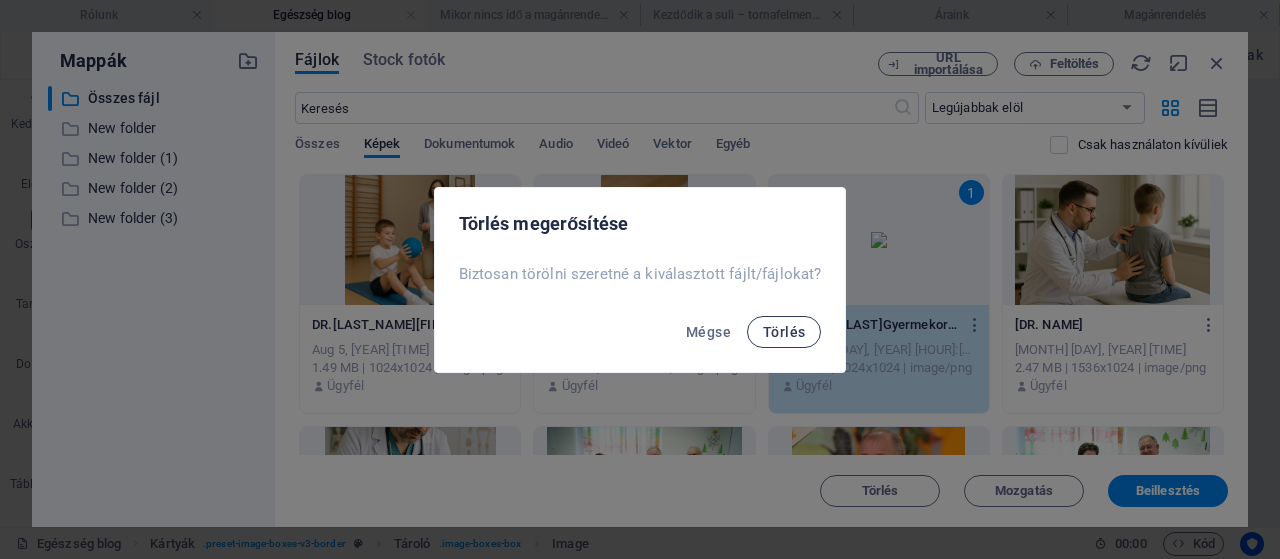 click on "Törlés" at bounding box center [784, 332] 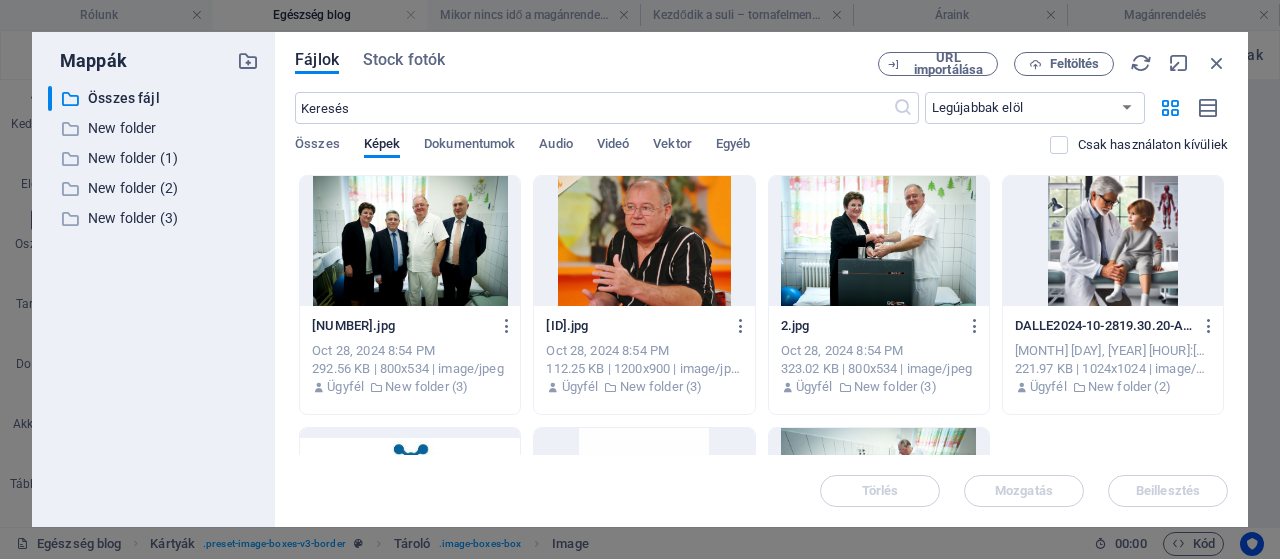 scroll, scrollTop: 216, scrollLeft: 0, axis: vertical 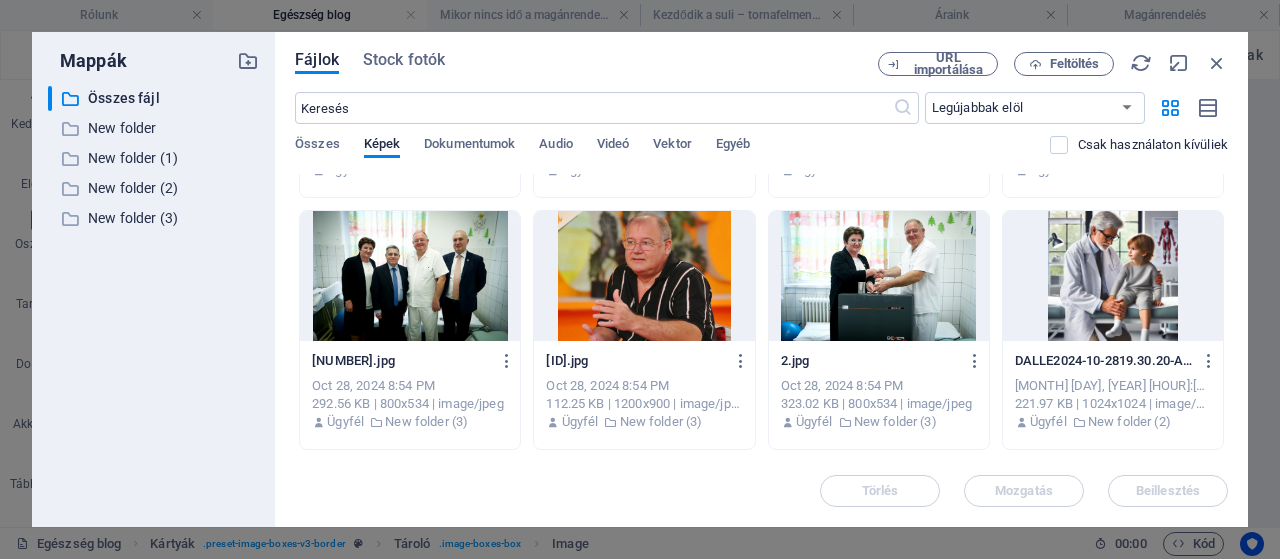click at bounding box center (1113, 276) 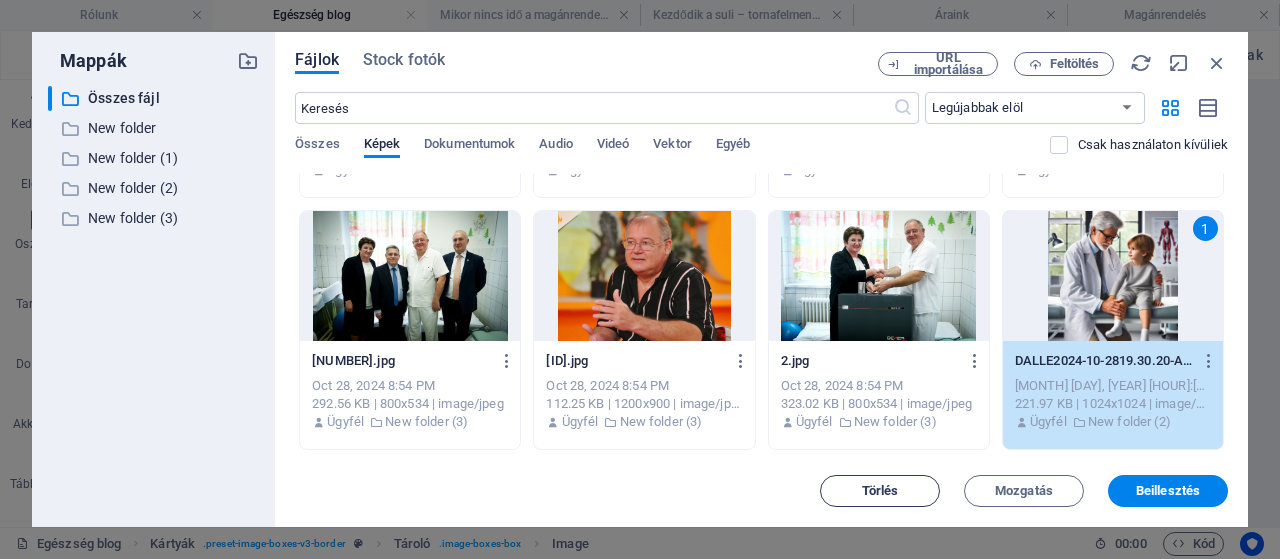 click on "Törlés" at bounding box center [880, 491] 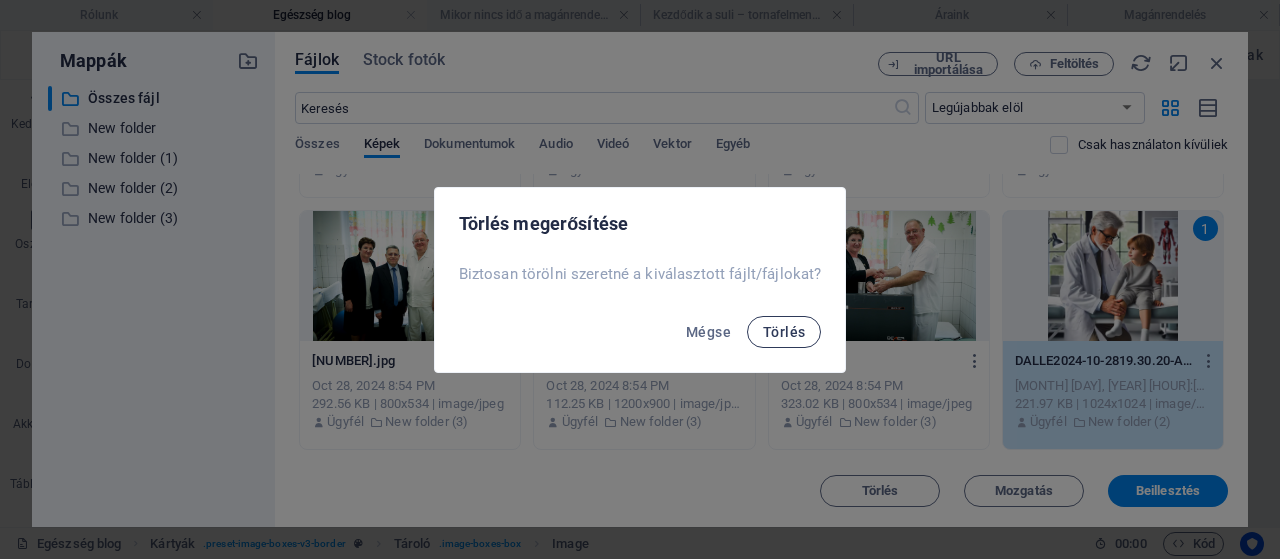 click on "Törlés" at bounding box center (784, 332) 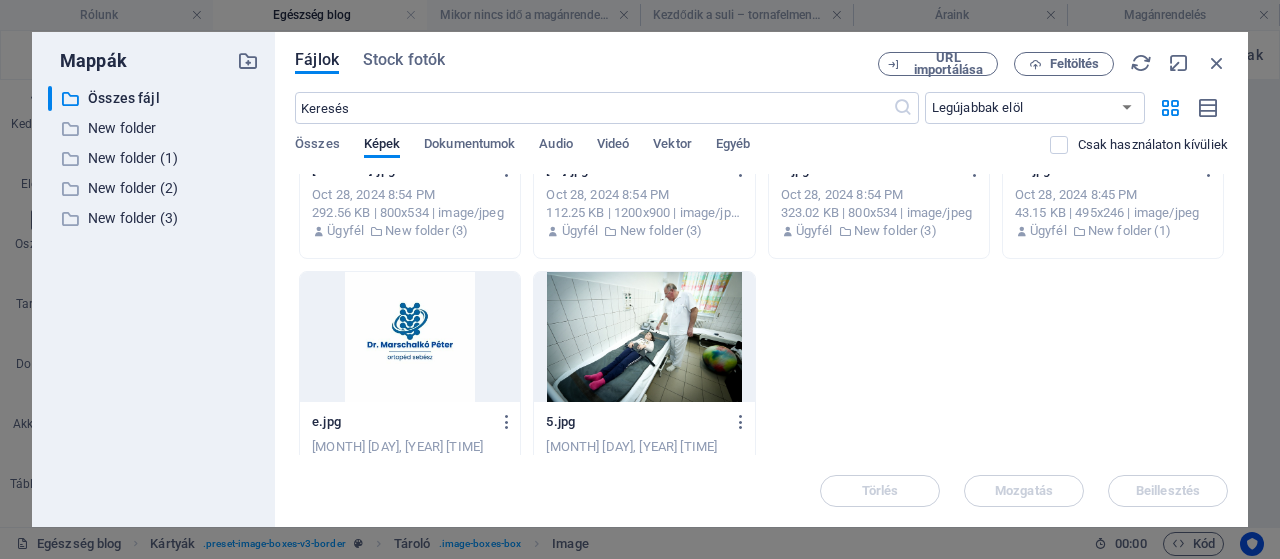scroll, scrollTop: 425, scrollLeft: 0, axis: vertical 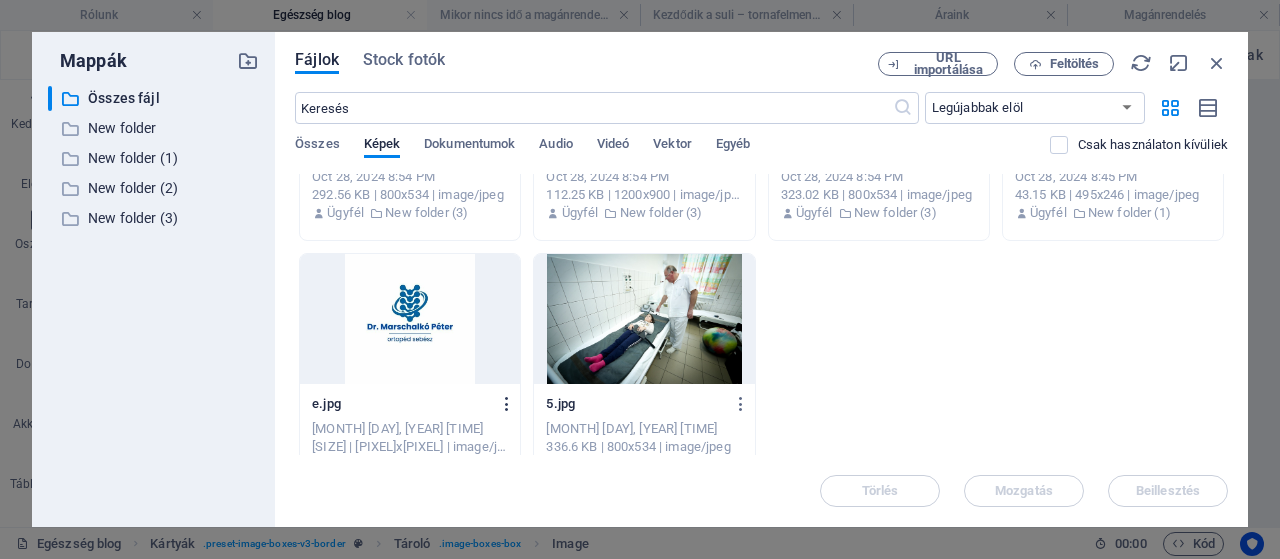 click at bounding box center (507, 404) 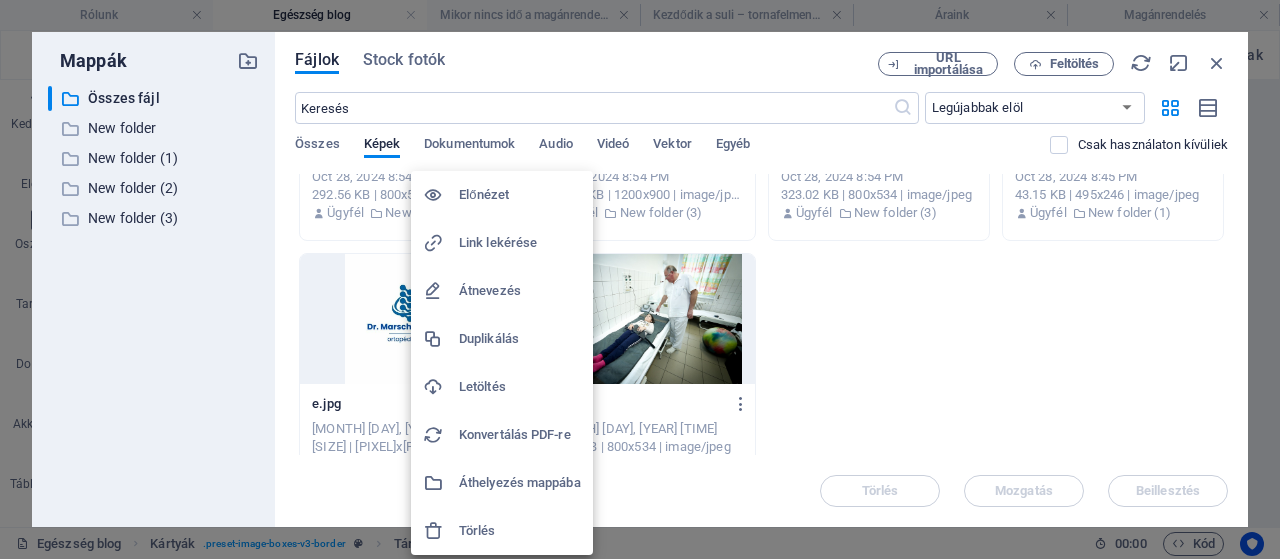 click on "Átnevezés" at bounding box center (520, 291) 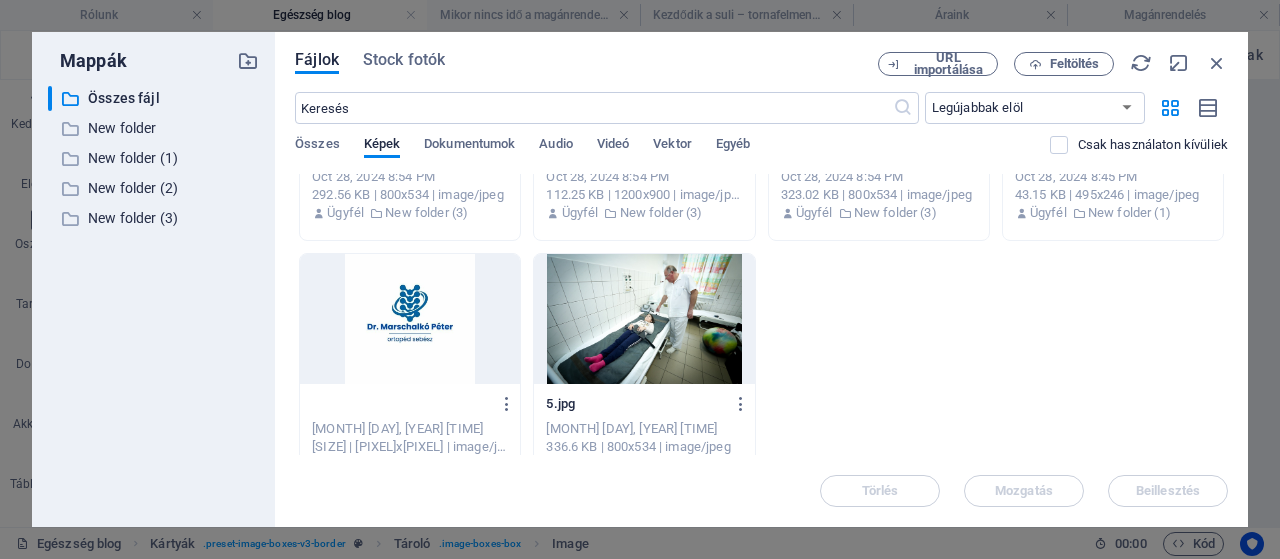 click on "[NAME].jpg" at bounding box center (401, 404) 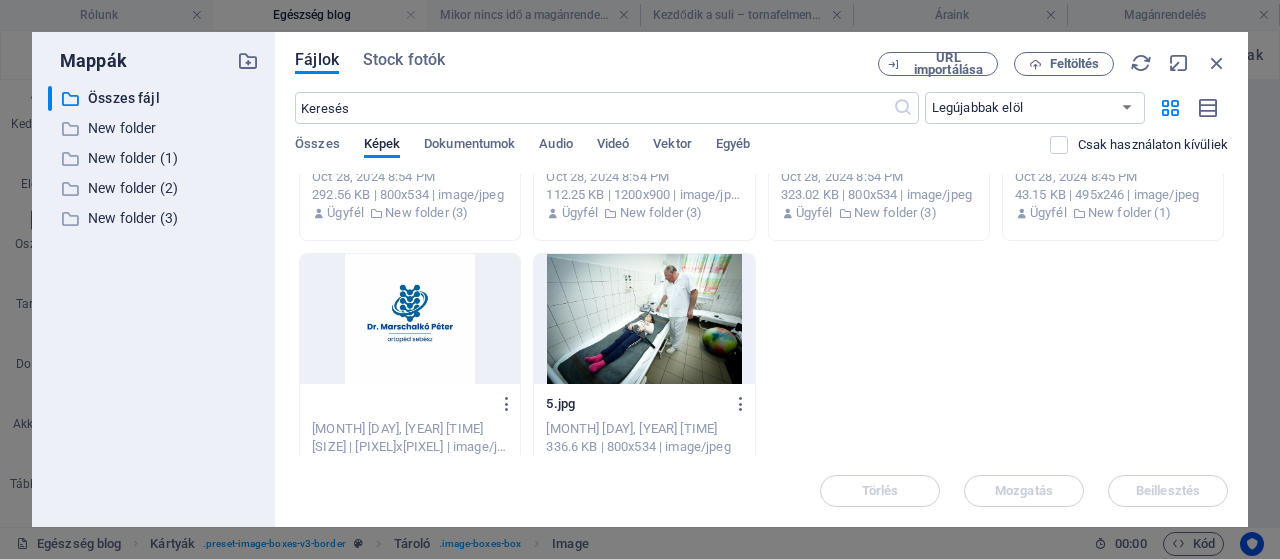 scroll, scrollTop: 0, scrollLeft: 128, axis: horizontal 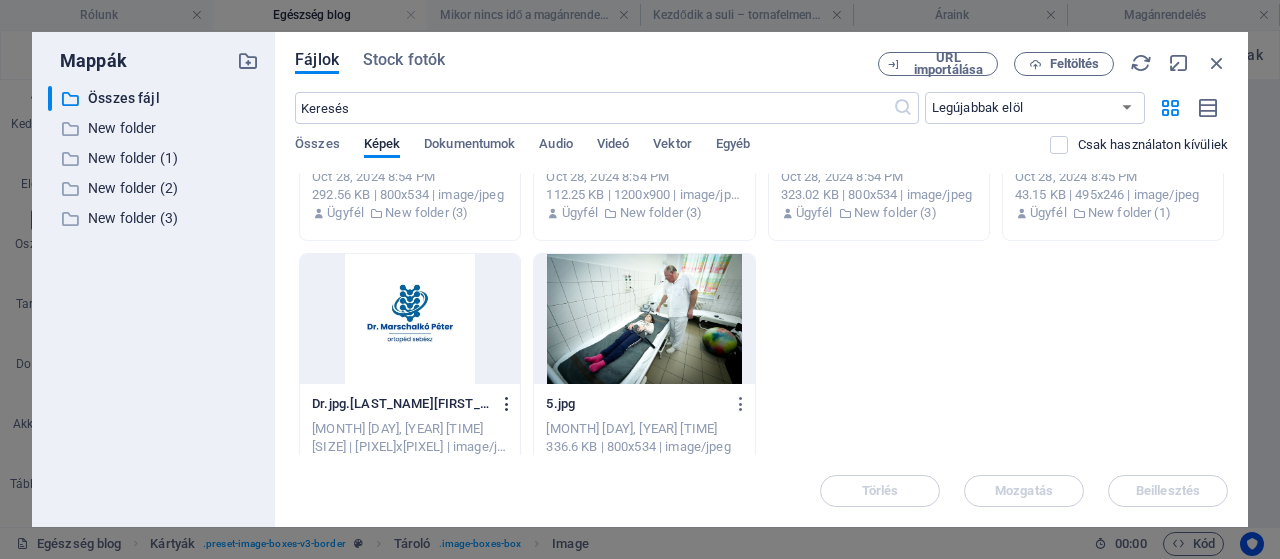 click at bounding box center [507, 404] 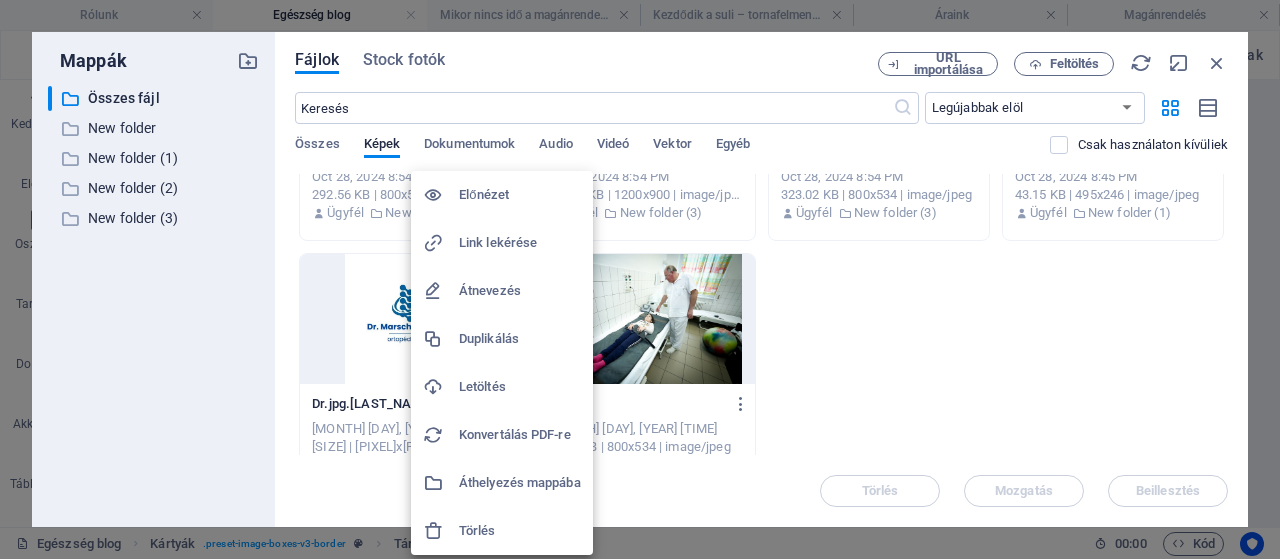 click on "Átnevezés" at bounding box center [520, 291] 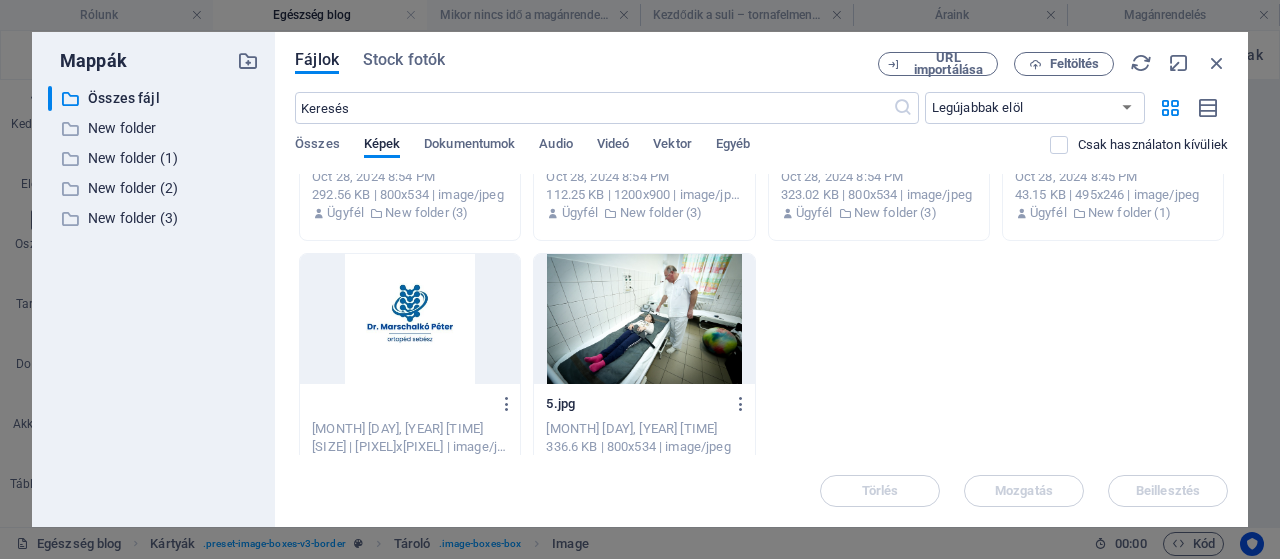 scroll, scrollTop: 0, scrollLeft: 284, axis: horizontal 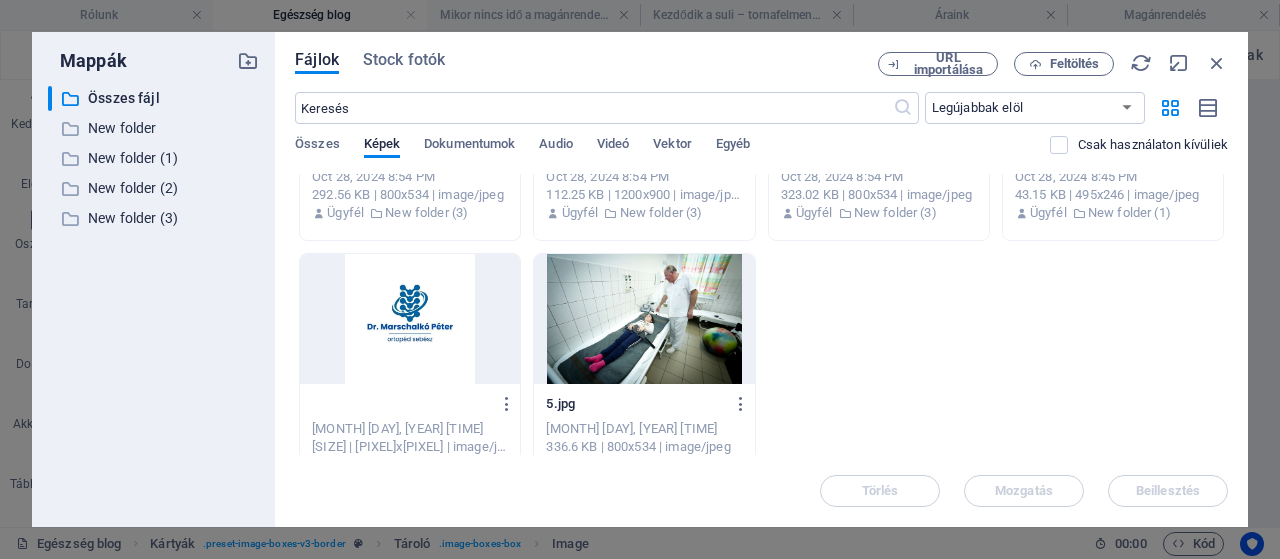drag, startPoint x: 470, startPoint y: 401, endPoint x: 426, endPoint y: 407, distance: 44.407207 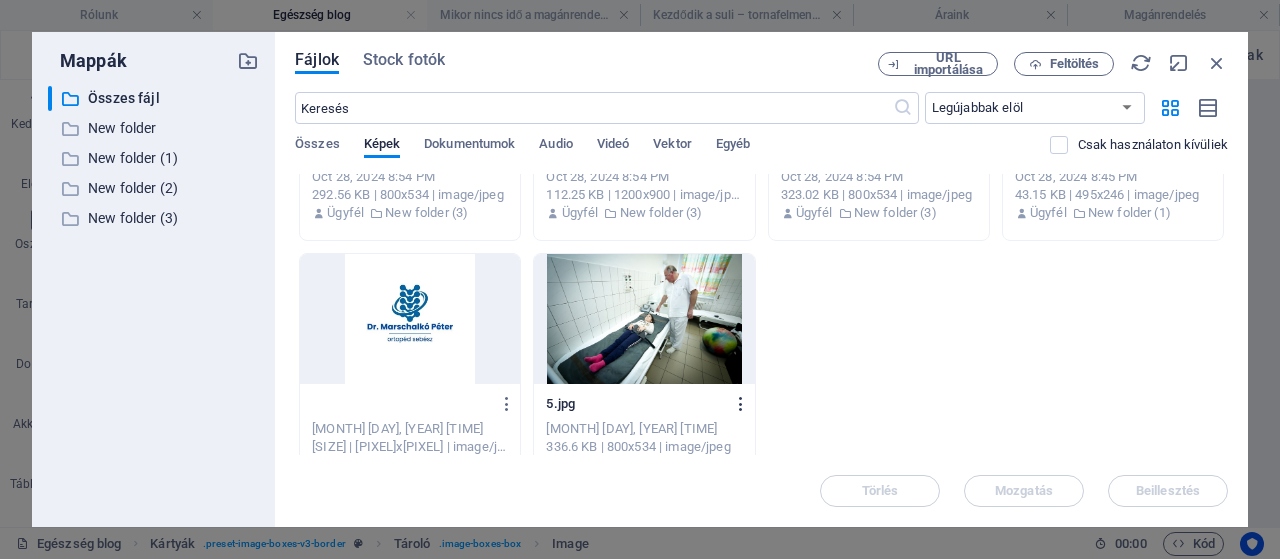 type on "[NAME] ortopdszakorvosirendljpg" 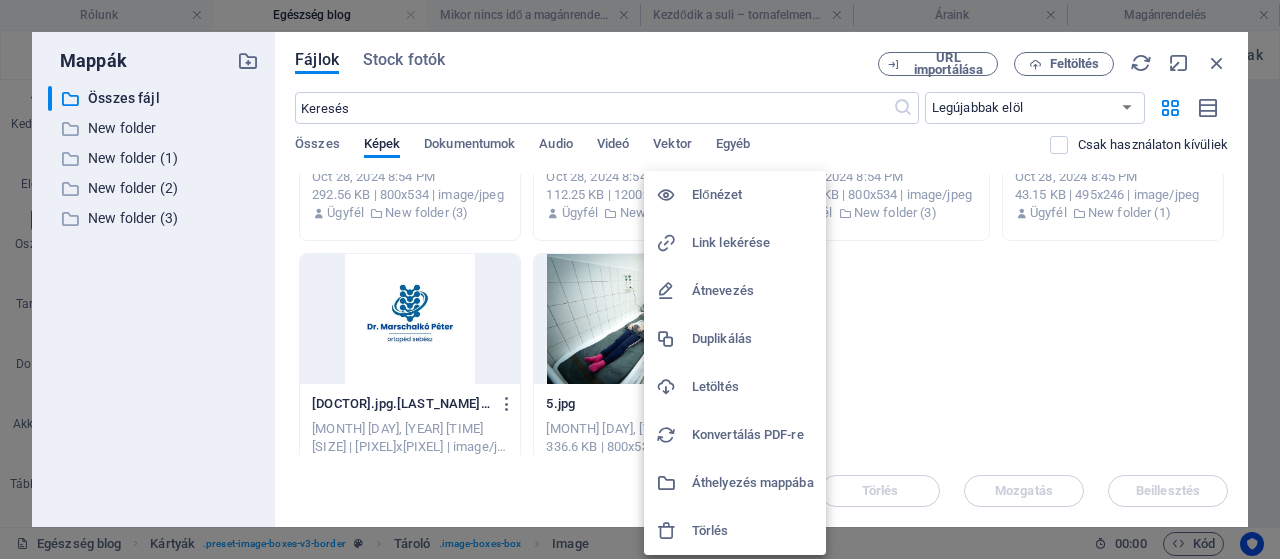 click on "Átnevezés" at bounding box center (753, 291) 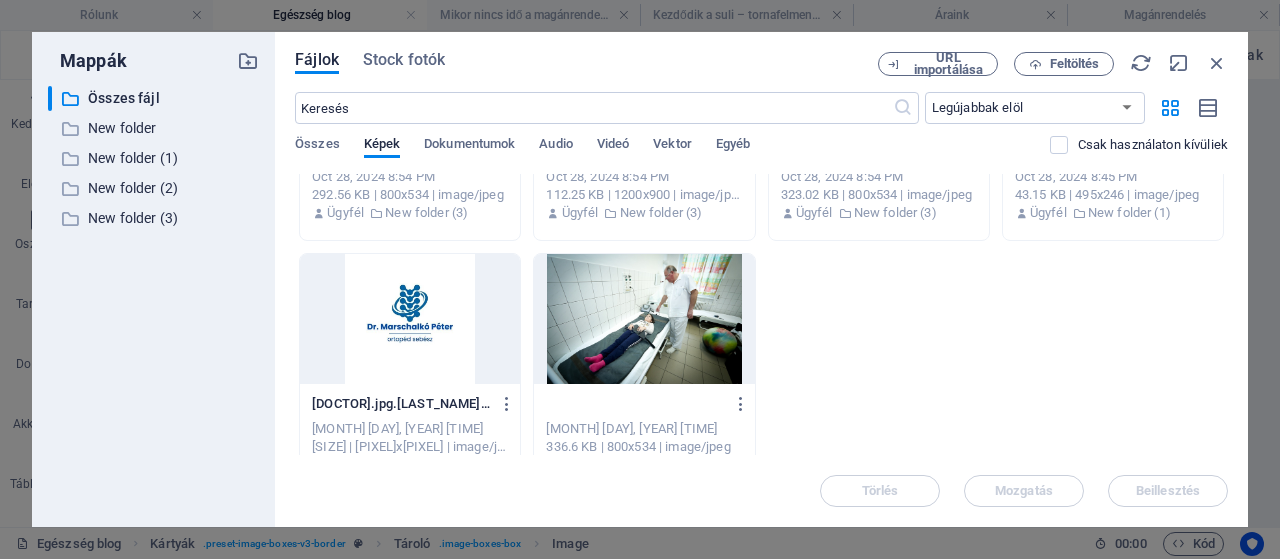 paste on "[DR. NAME], [TITLE], [TITLE], [TITLE], [TITLE], [TITLE], [TITLE], [TITLE], [YEARS] [TITLE], [TITLE], [TITLE], [TITLE], [TITLE], [TITLE], [TITLE], [TITLE], [TITLE], [TITLE], [TITLE], [TITLE], [TITLE], [TITLE], [TITLE]" 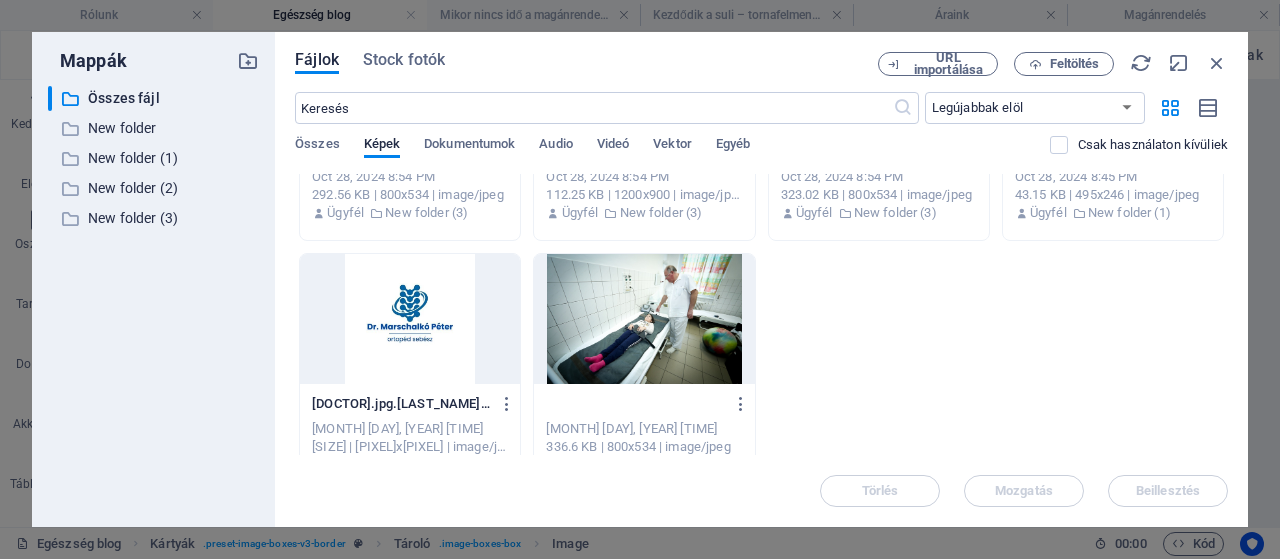 type on "[DR. NAME] [TITLE], [TITLE], [TITLE], [TITLE], [TITLE], [TITLE], [TITLE], [YEARS] [TITLE], [TITLE], [TITLE], [TITLE], [TITLE], [TITLE], [TITLE], [TITLE], [TITLE], [TITLE], [TITLE], [TITLE], [TITLE], [TITLE], [TITLE], [TITLE]" 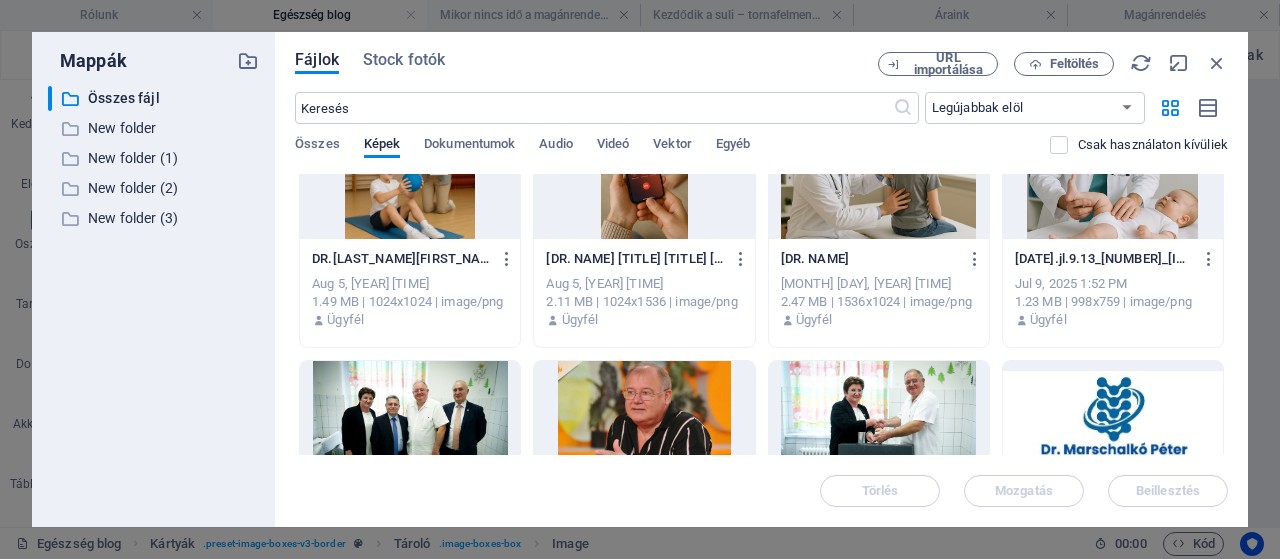 scroll, scrollTop: 0, scrollLeft: 0, axis: both 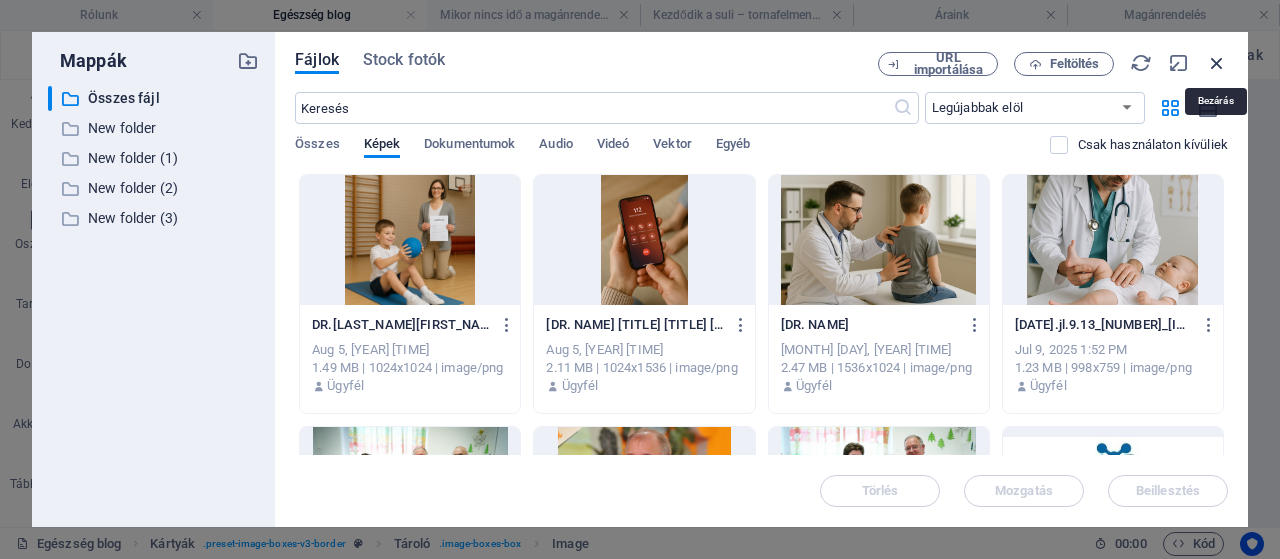 click at bounding box center (1217, 63) 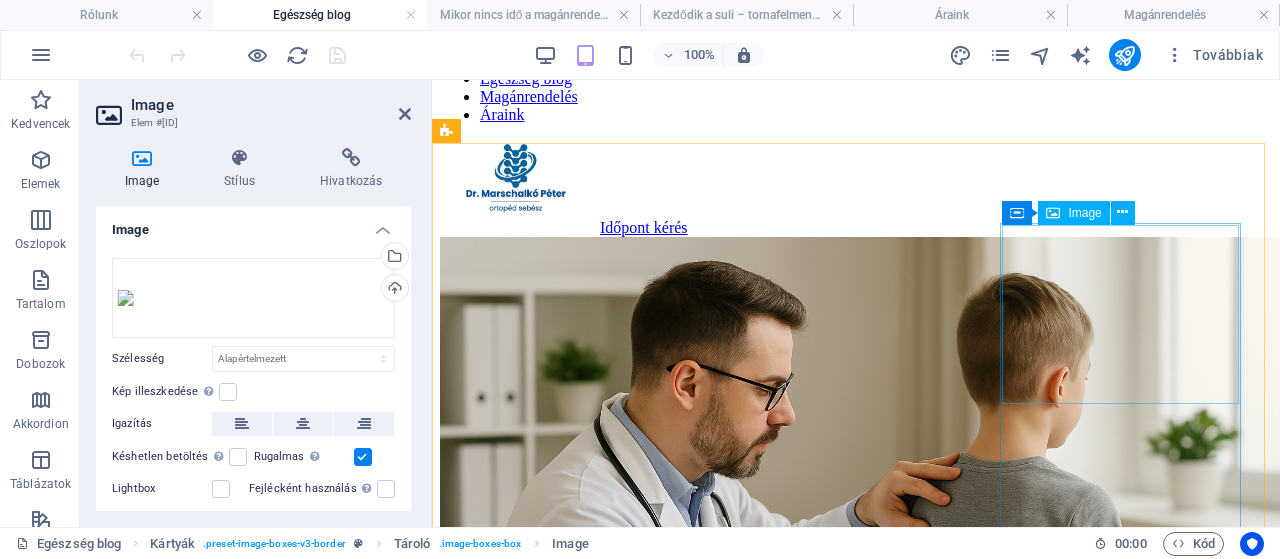scroll, scrollTop: 45, scrollLeft: 0, axis: vertical 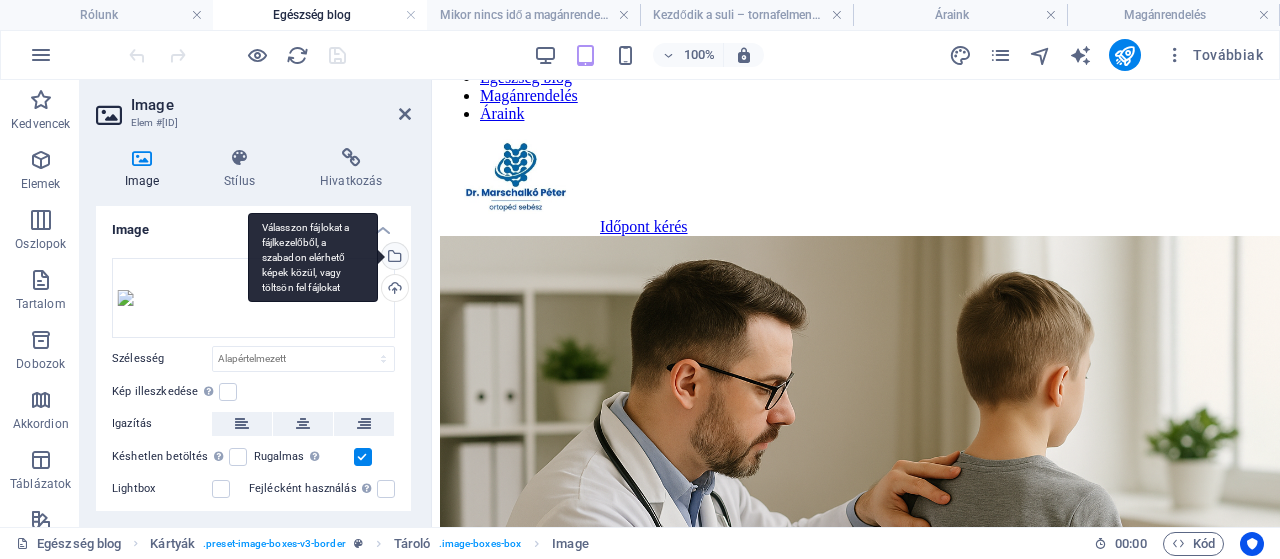 click on "Válasszon fájlokat a fájlkezelőből, a szabadon elérhető képek közül, vagy töltsön fel fájlokat" at bounding box center (393, 258) 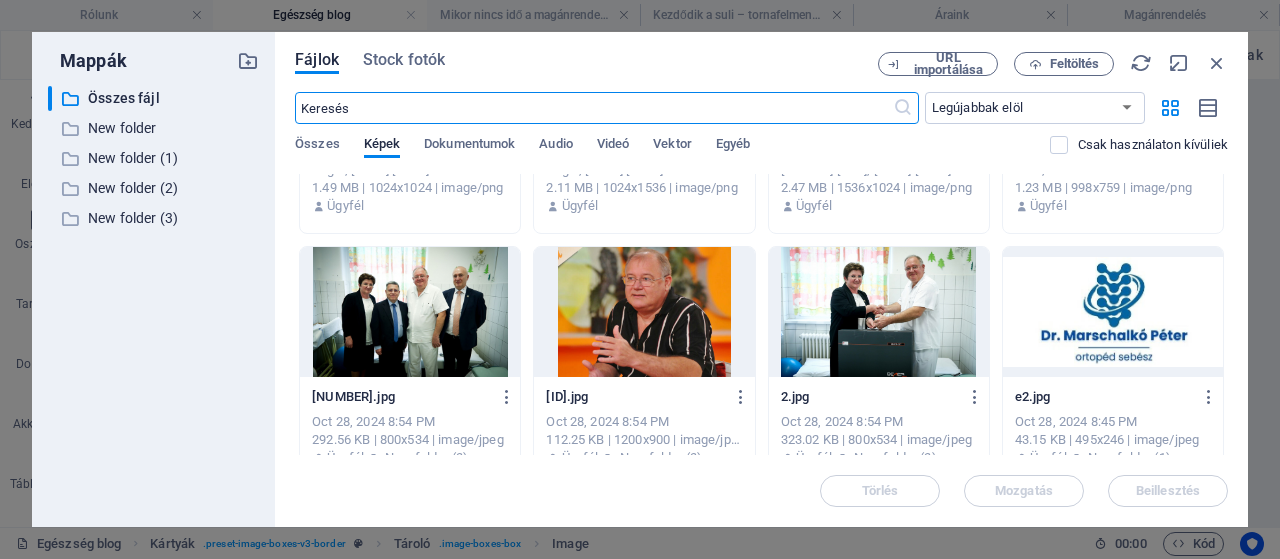 scroll, scrollTop: 0, scrollLeft: 0, axis: both 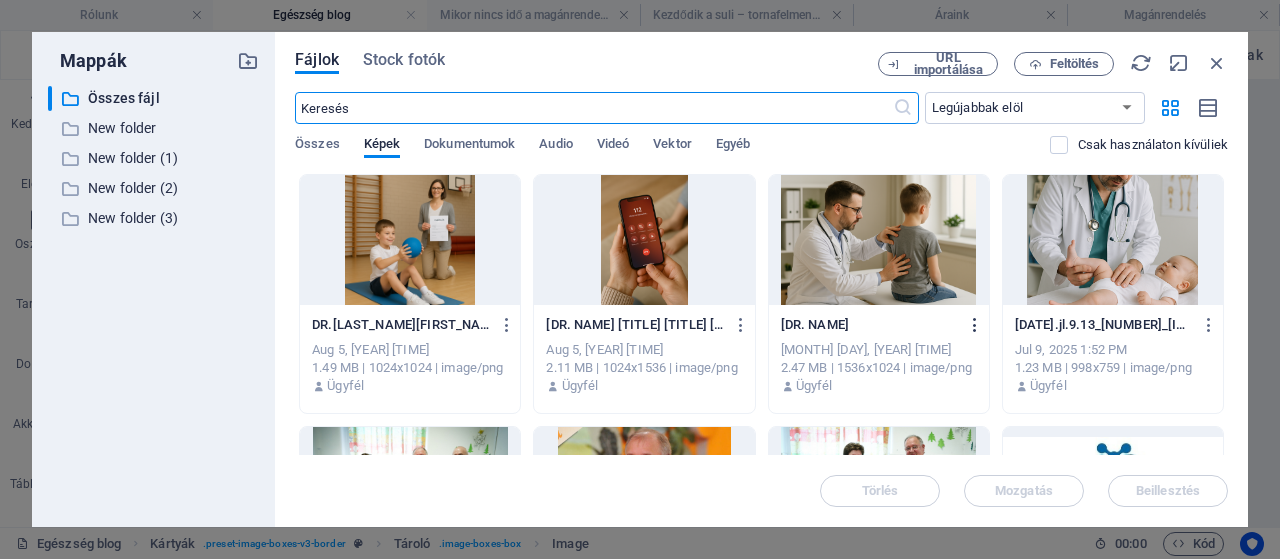 click at bounding box center [975, 325] 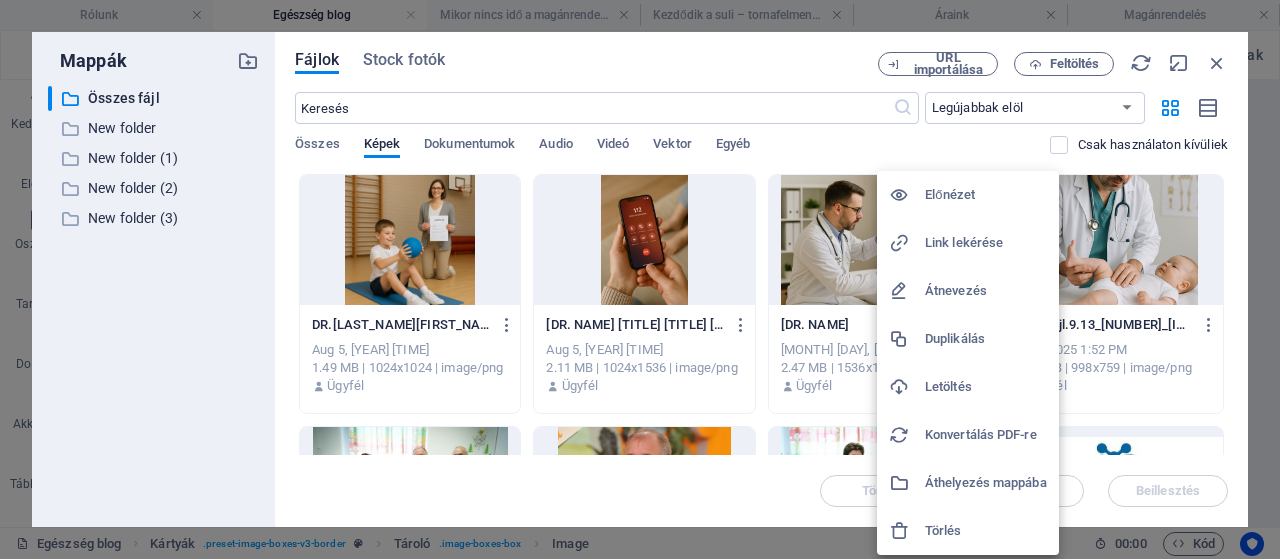 click on "Törlés" at bounding box center (986, 531) 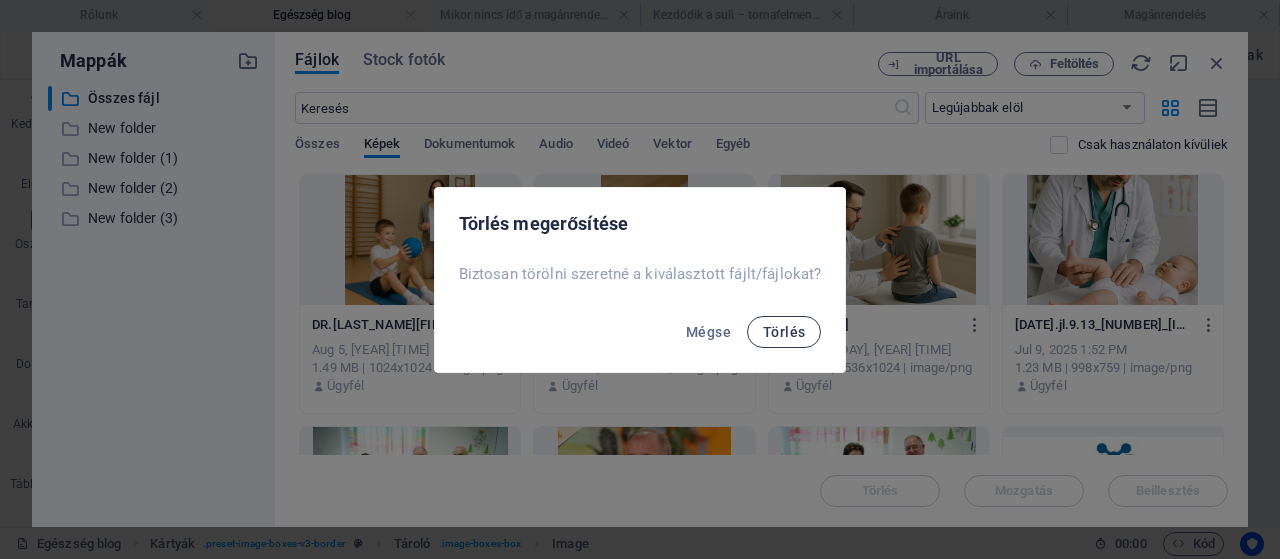 click on "Törlés" at bounding box center [784, 332] 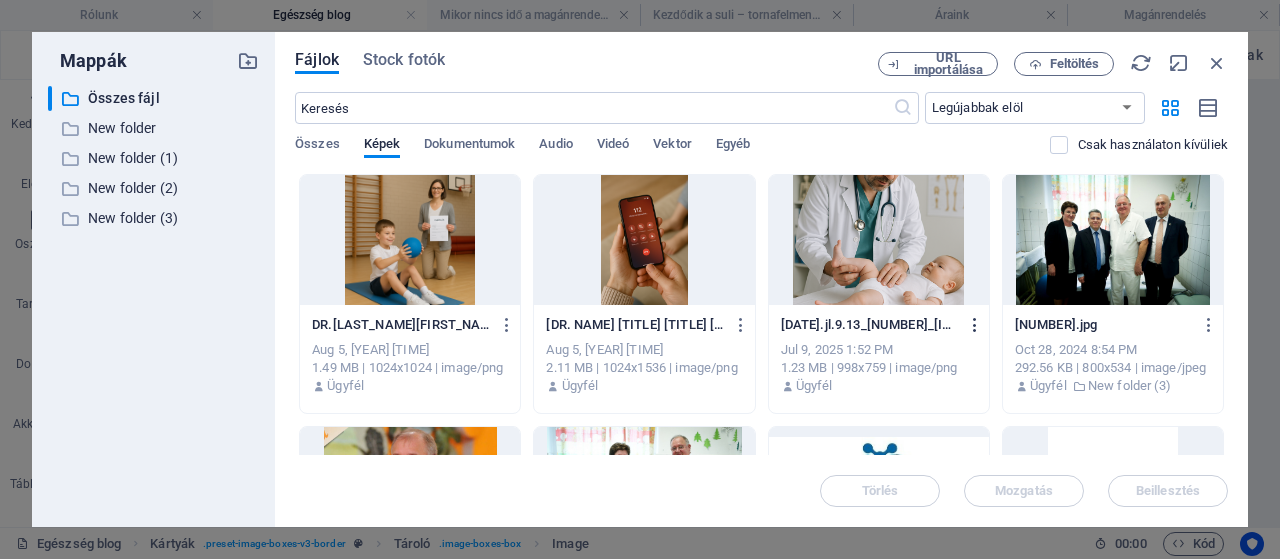 click at bounding box center (975, 325) 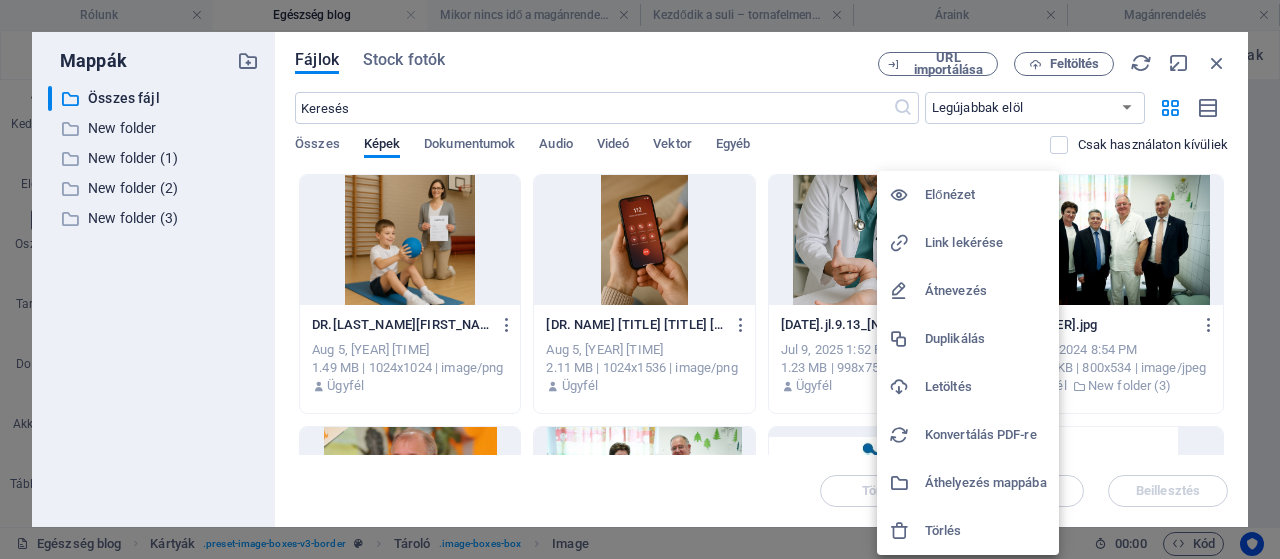 click on "Törlés" at bounding box center (986, 531) 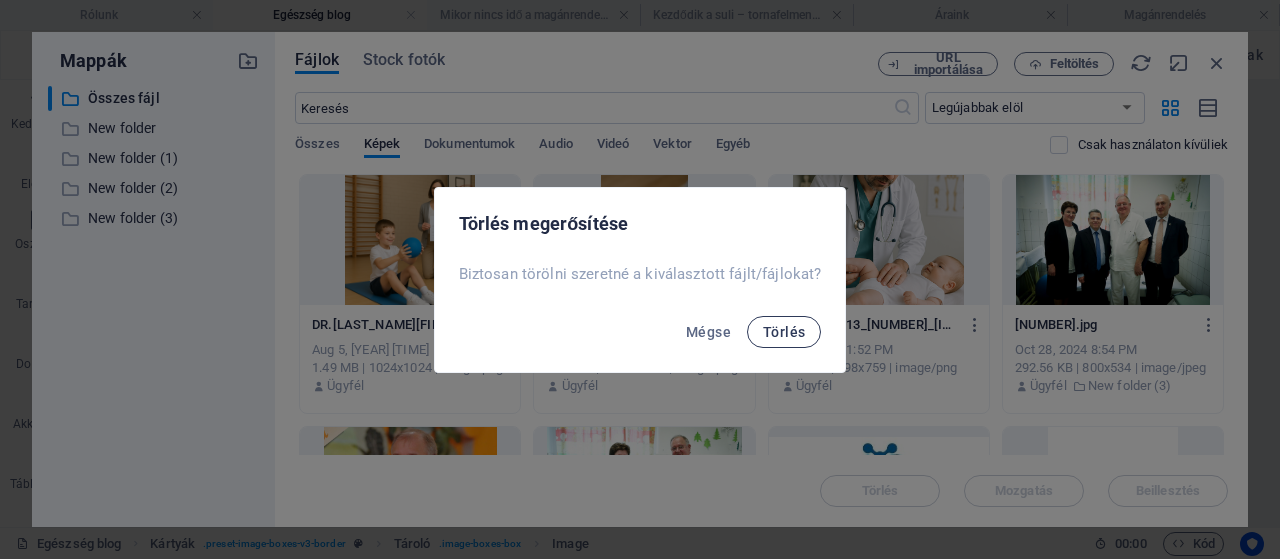 click on "Törlés" at bounding box center (784, 332) 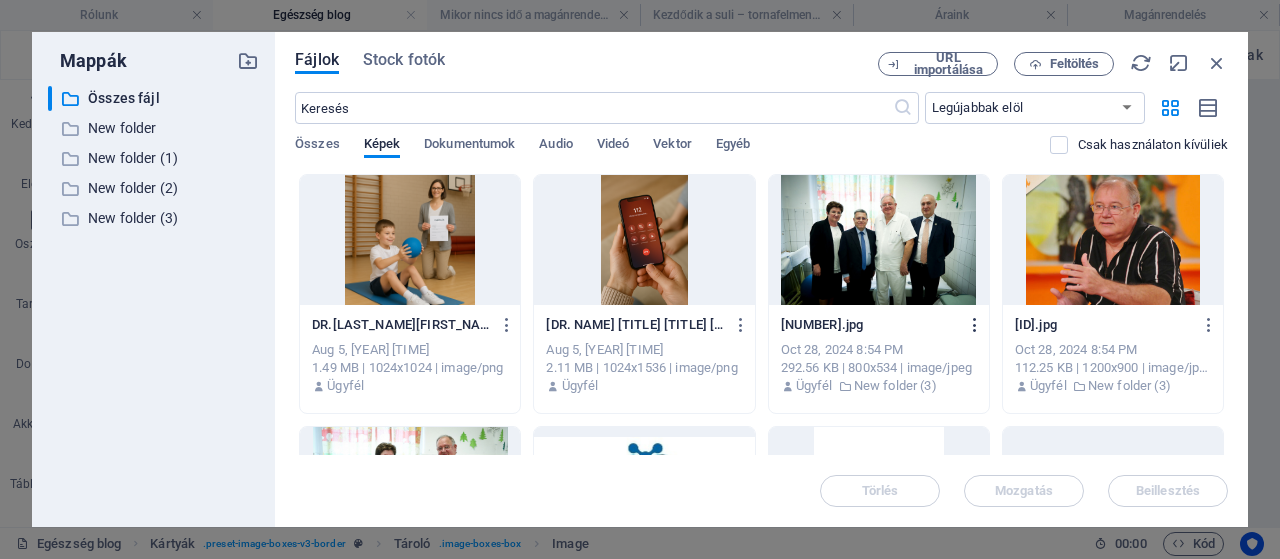 click at bounding box center [971, 325] 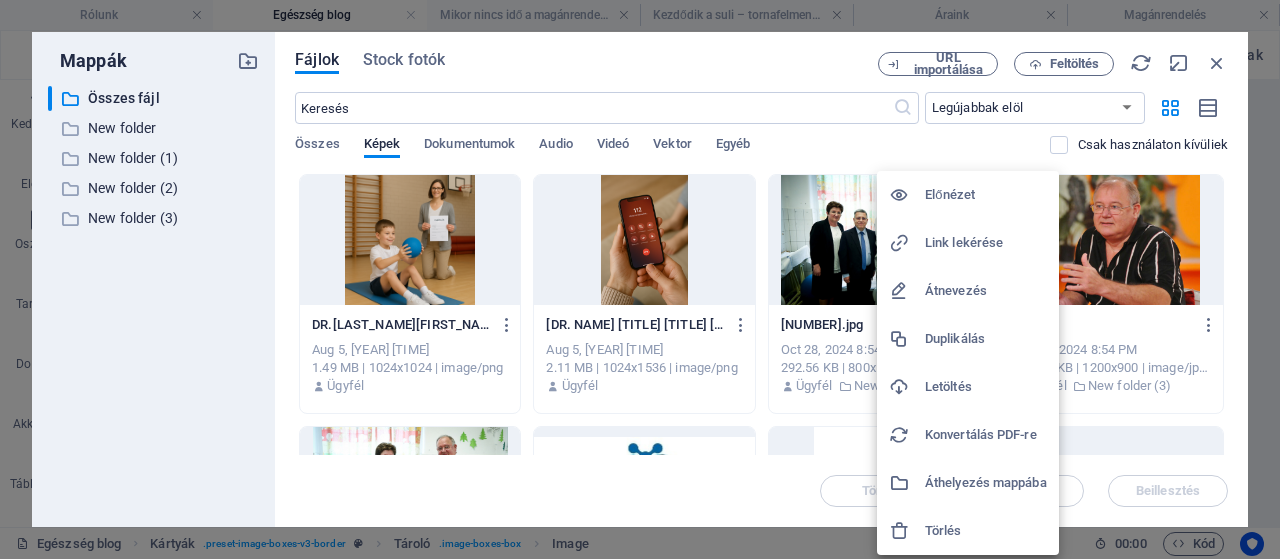 click on "Törlés" at bounding box center [986, 531] 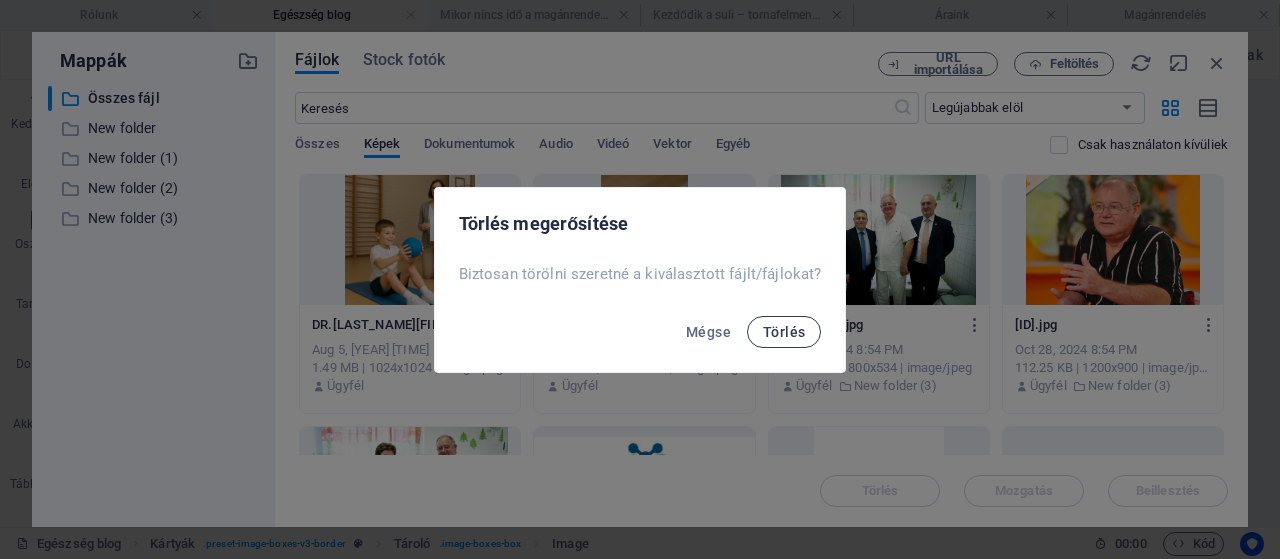 click on "Törlés" at bounding box center (784, 332) 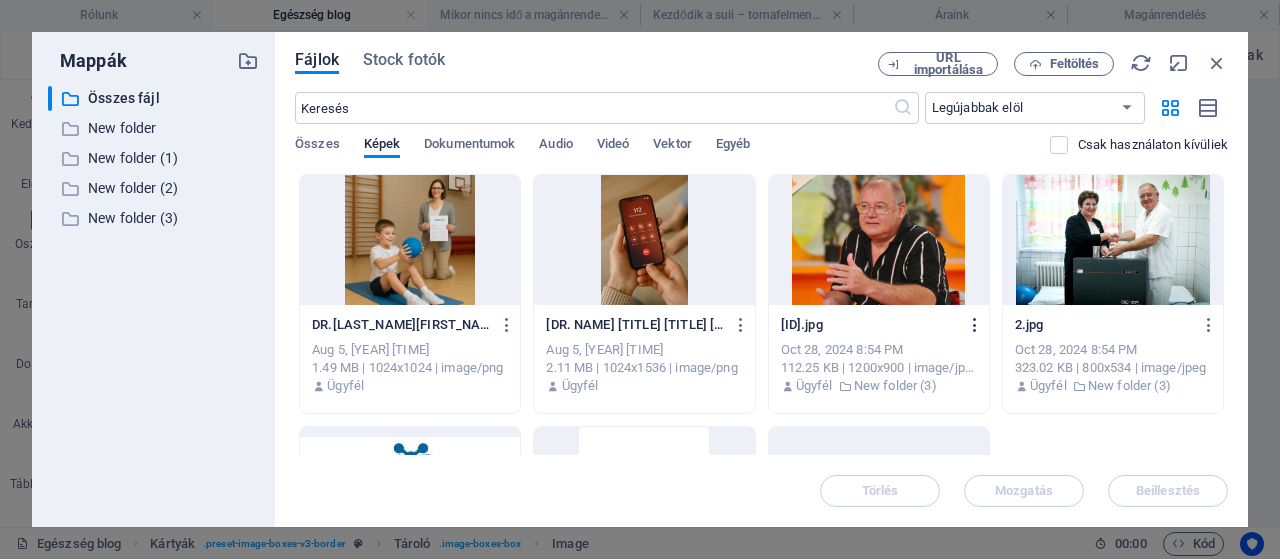 click at bounding box center (975, 325) 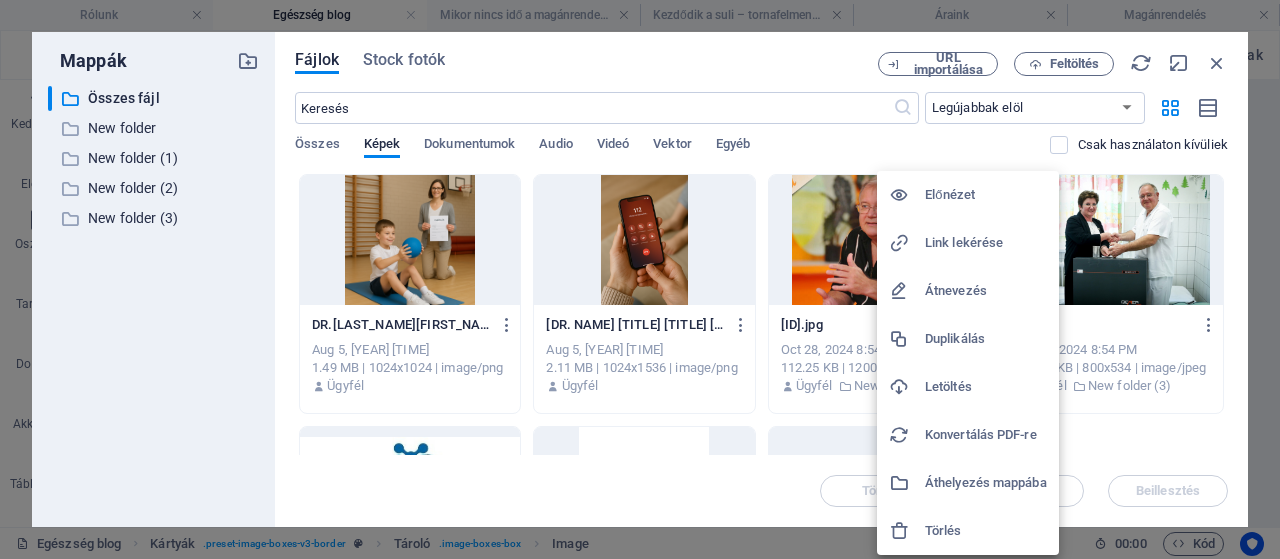 click at bounding box center (907, 531) 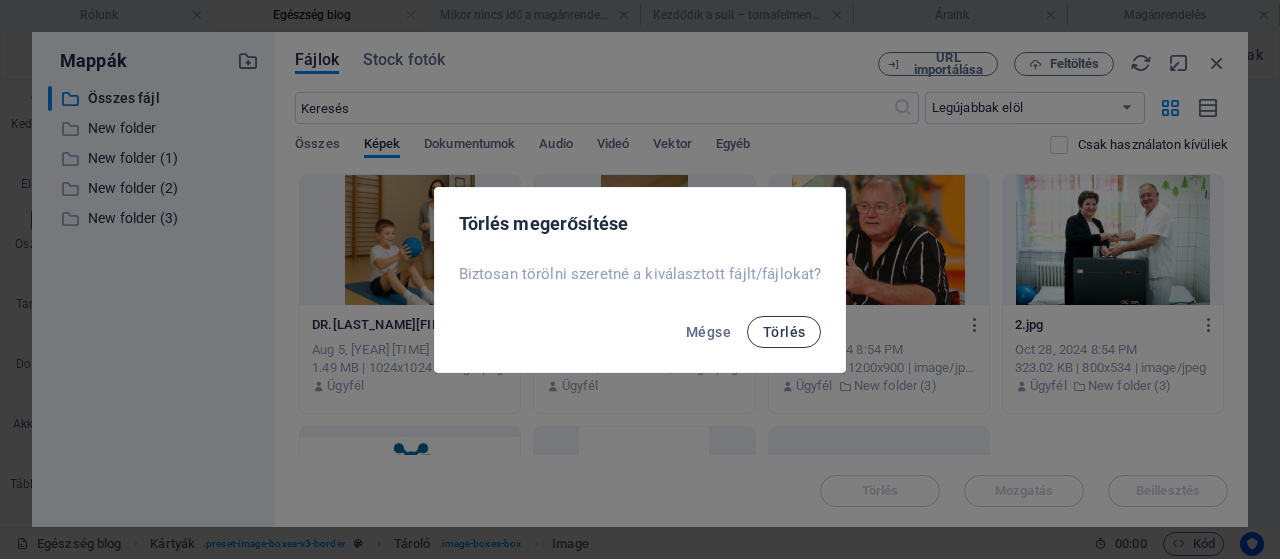 click on "Törlés" at bounding box center (784, 332) 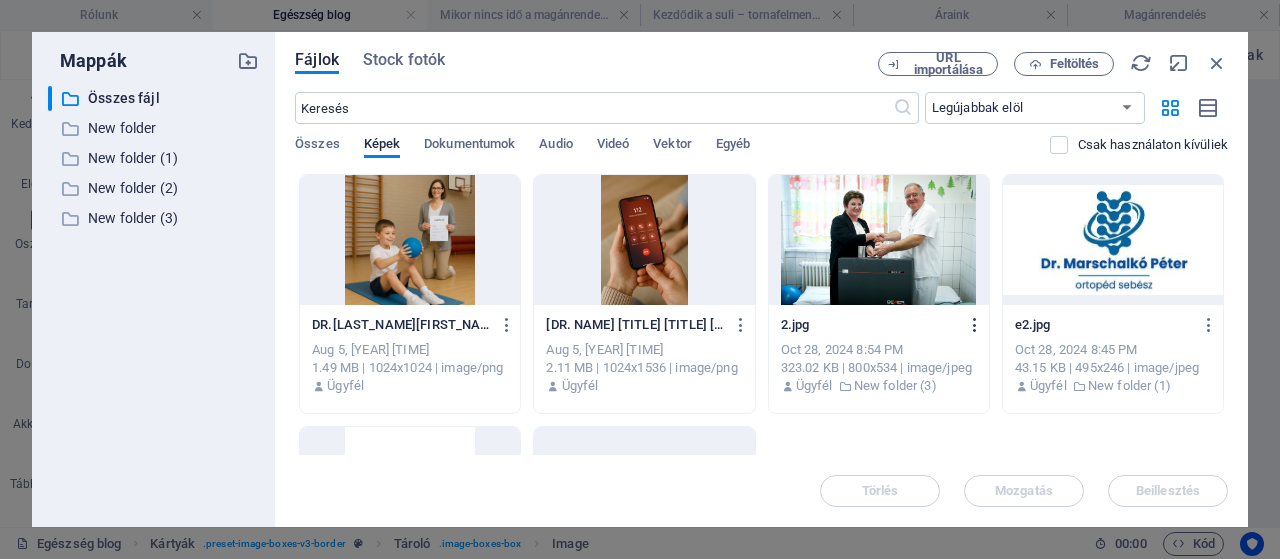 click at bounding box center (975, 325) 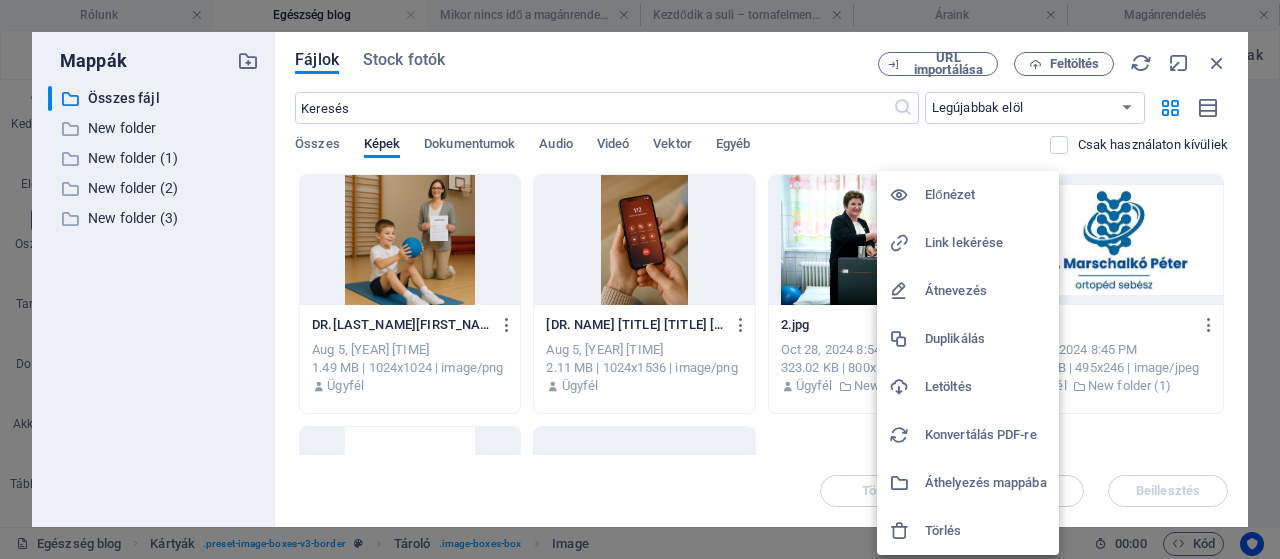 click at bounding box center (907, 531) 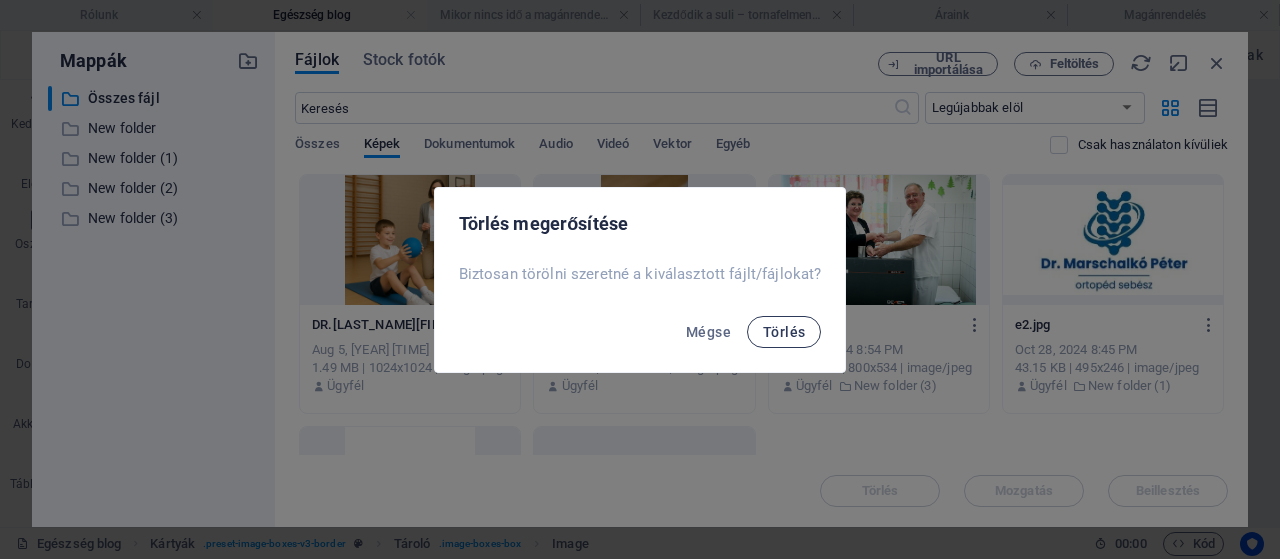 click on "Törlés" at bounding box center [784, 332] 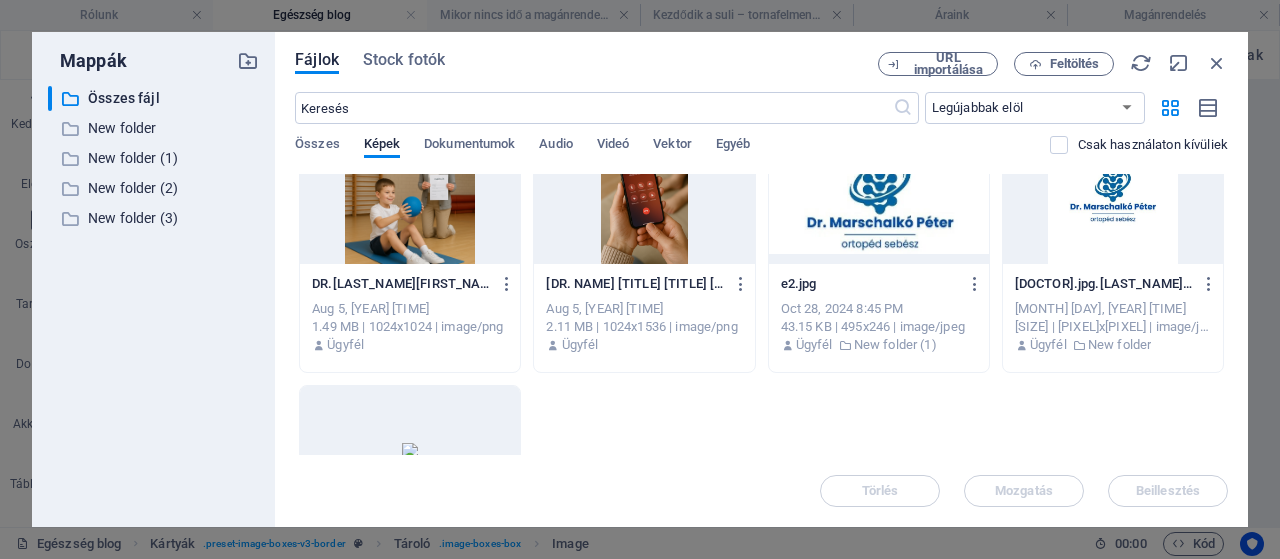 scroll, scrollTop: 46, scrollLeft: 0, axis: vertical 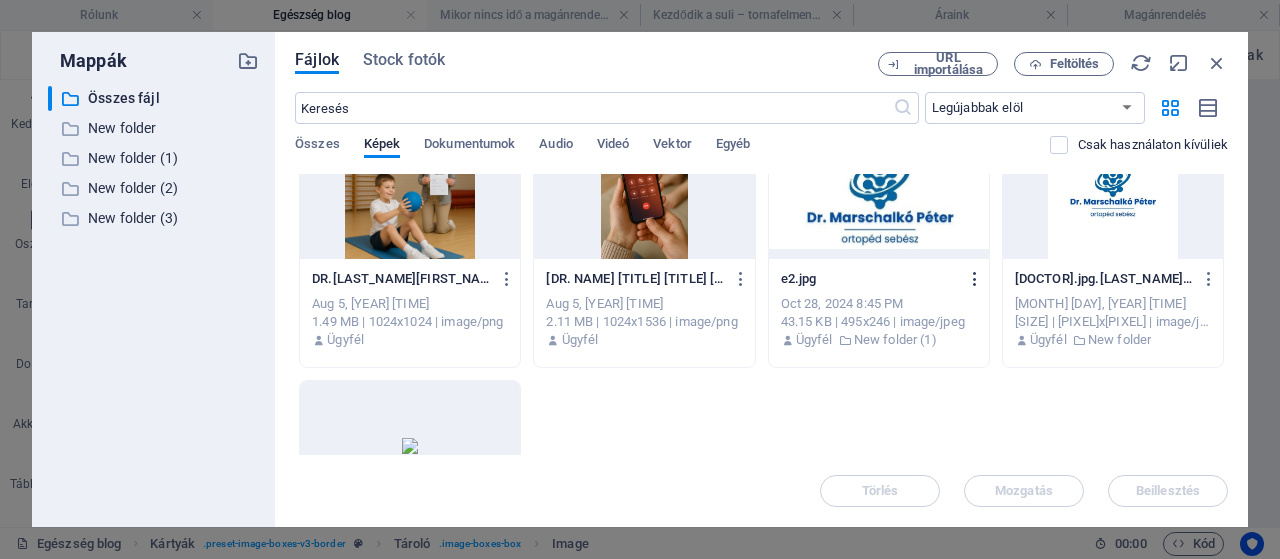 click at bounding box center [975, 279] 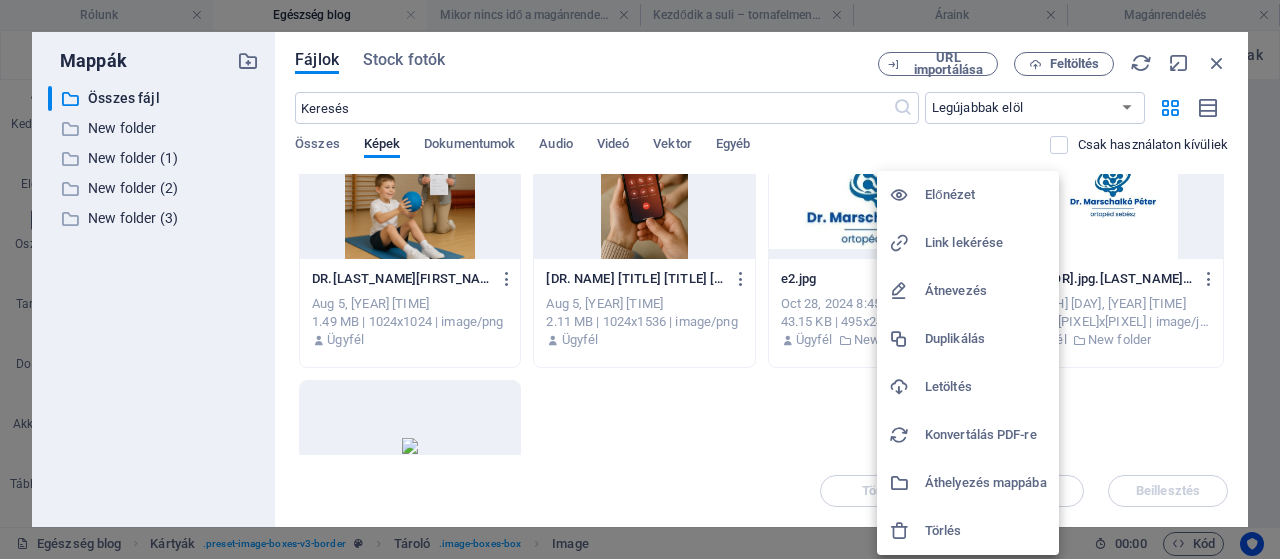click on "Törlés" at bounding box center [986, 531] 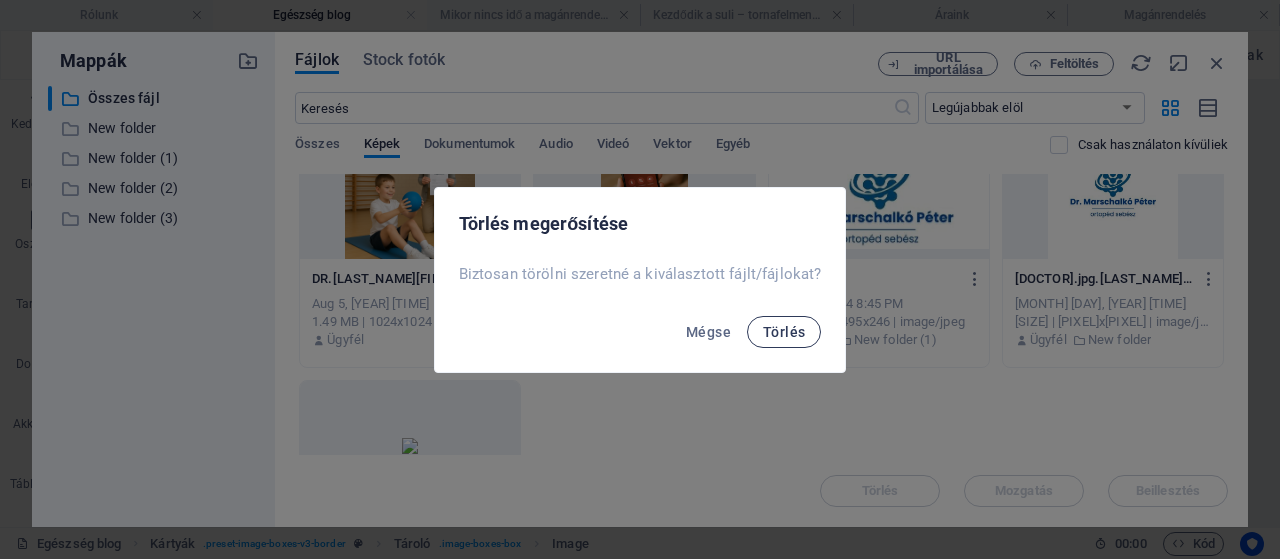 click on "Törlés" at bounding box center [784, 332] 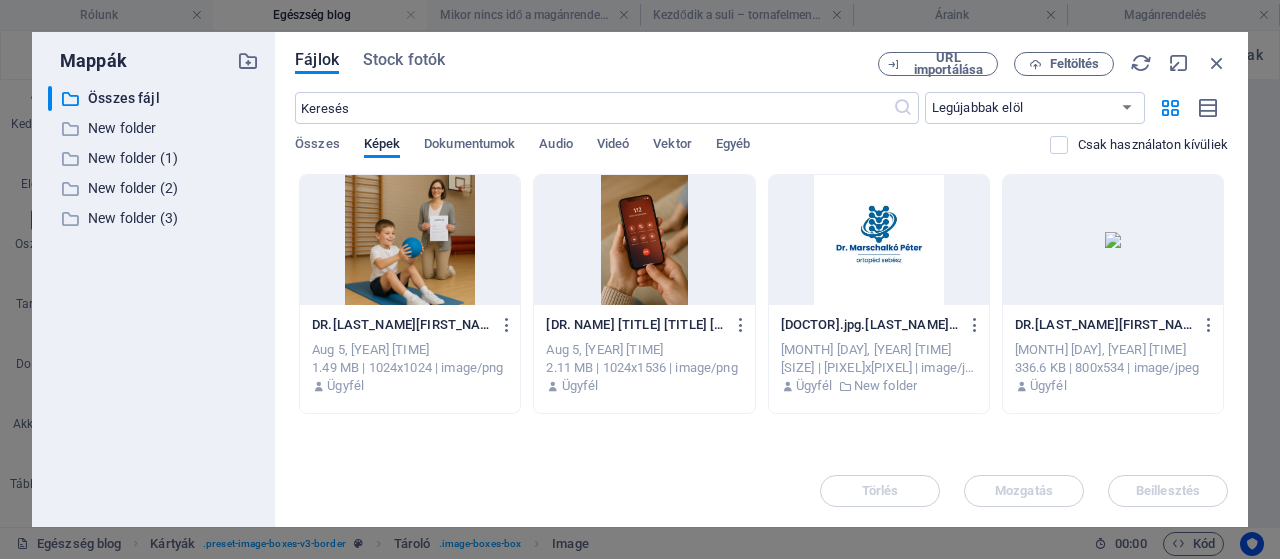 scroll, scrollTop: 0, scrollLeft: 0, axis: both 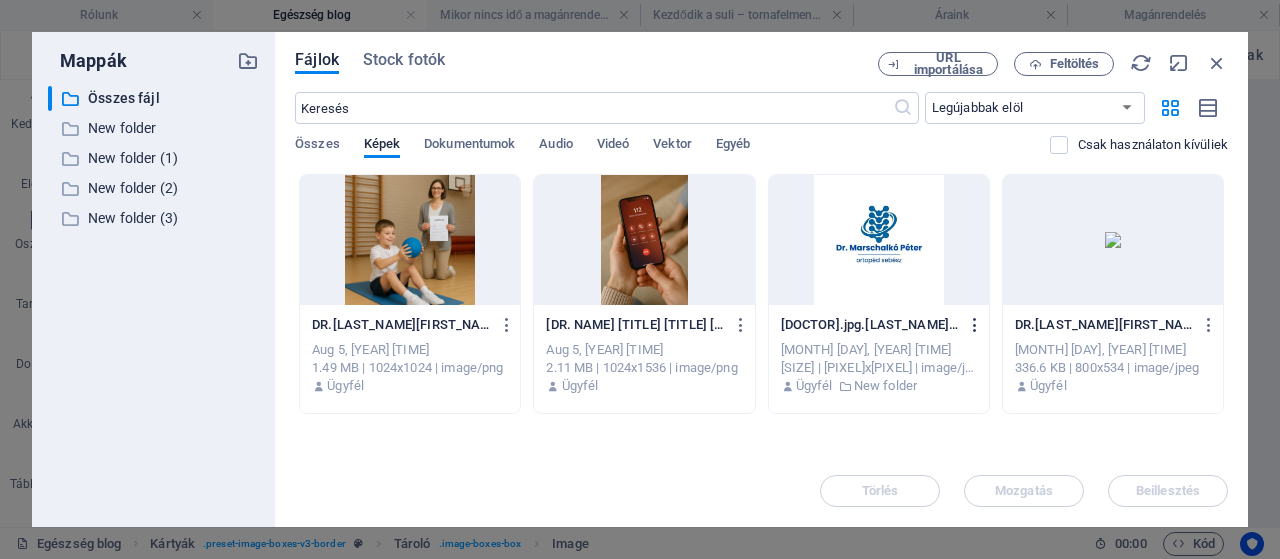 click at bounding box center (975, 325) 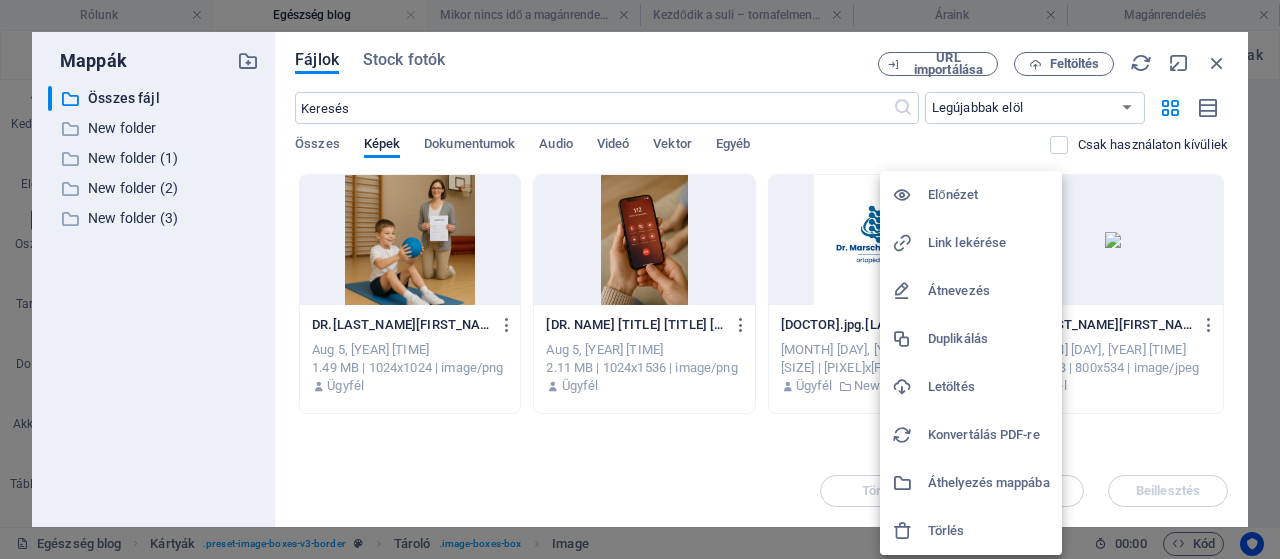click on "Törlés" at bounding box center (989, 531) 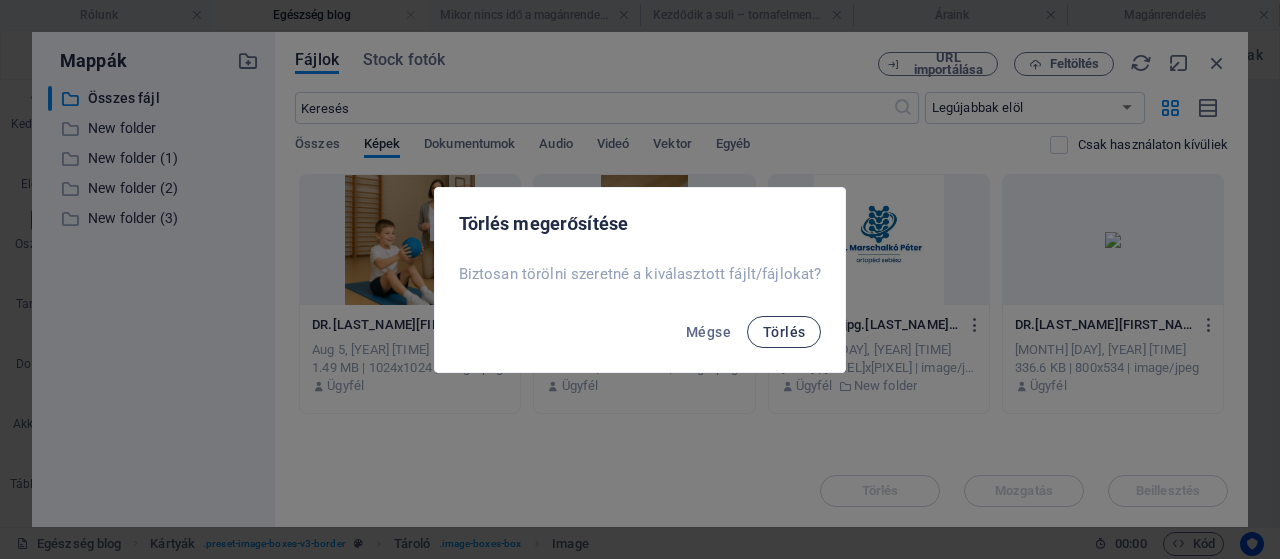 click on "Törlés" at bounding box center (784, 332) 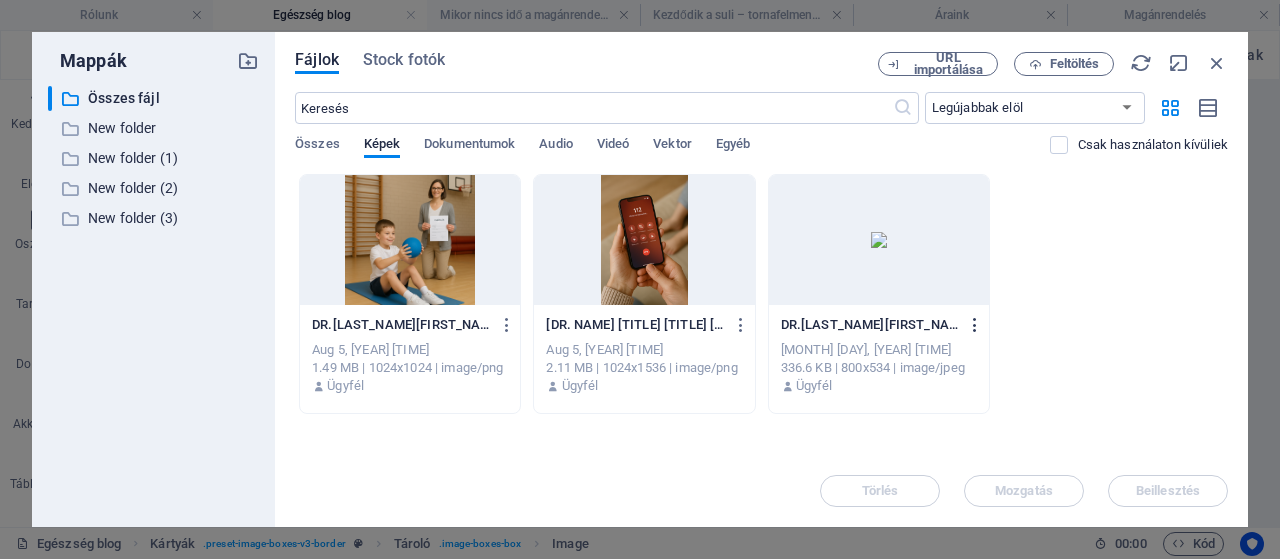click at bounding box center (975, 325) 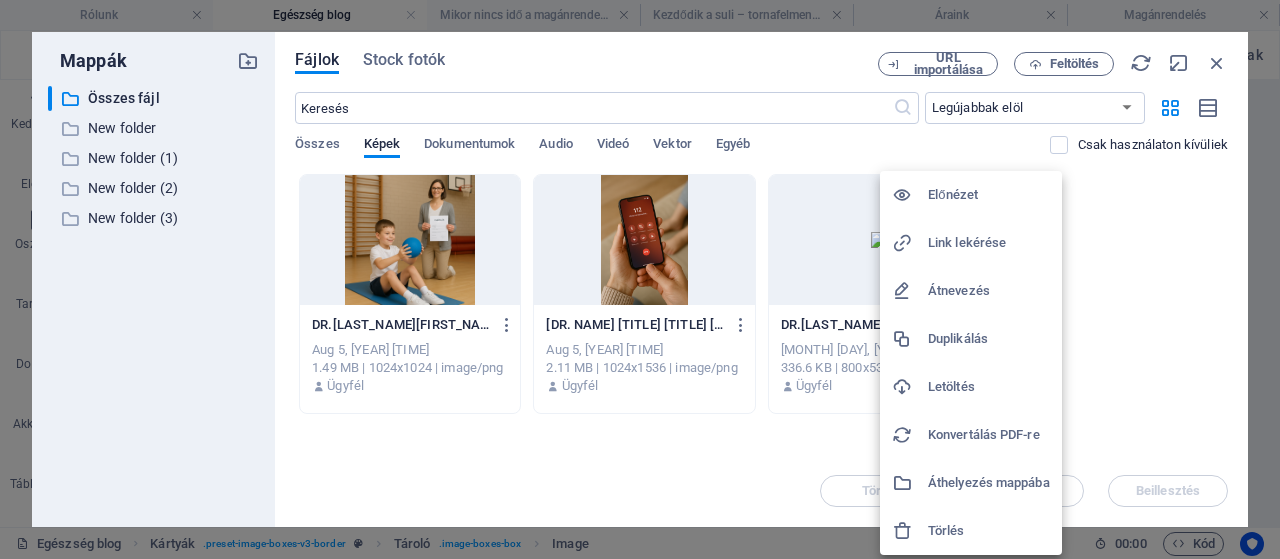 click on "Törlés" at bounding box center (989, 531) 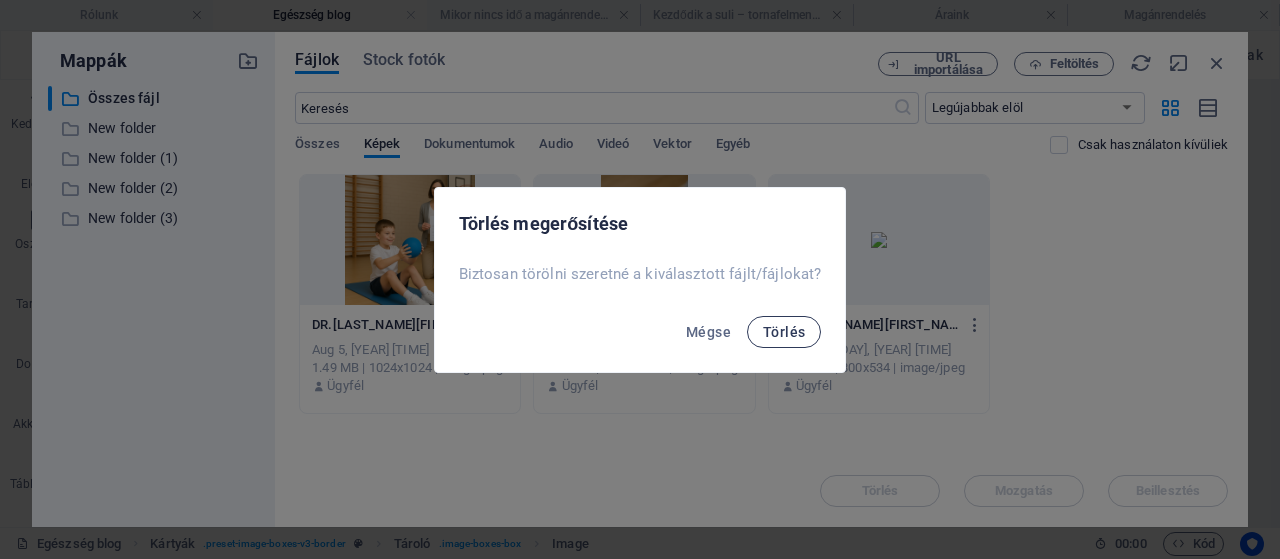 click on "Törlés" at bounding box center (784, 332) 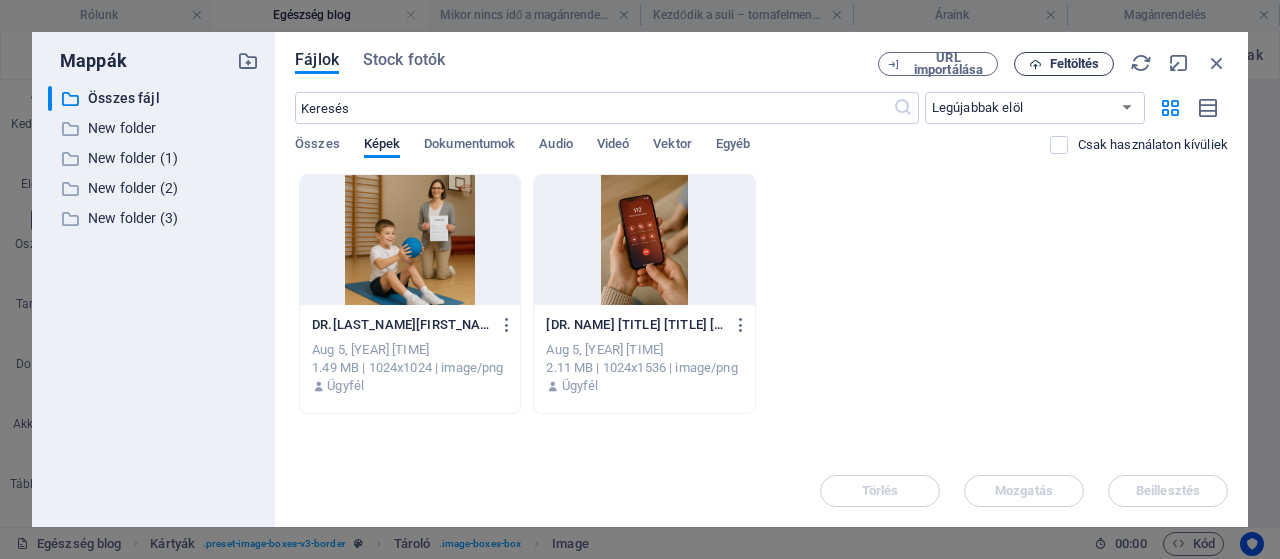 click at bounding box center (1035, 64) 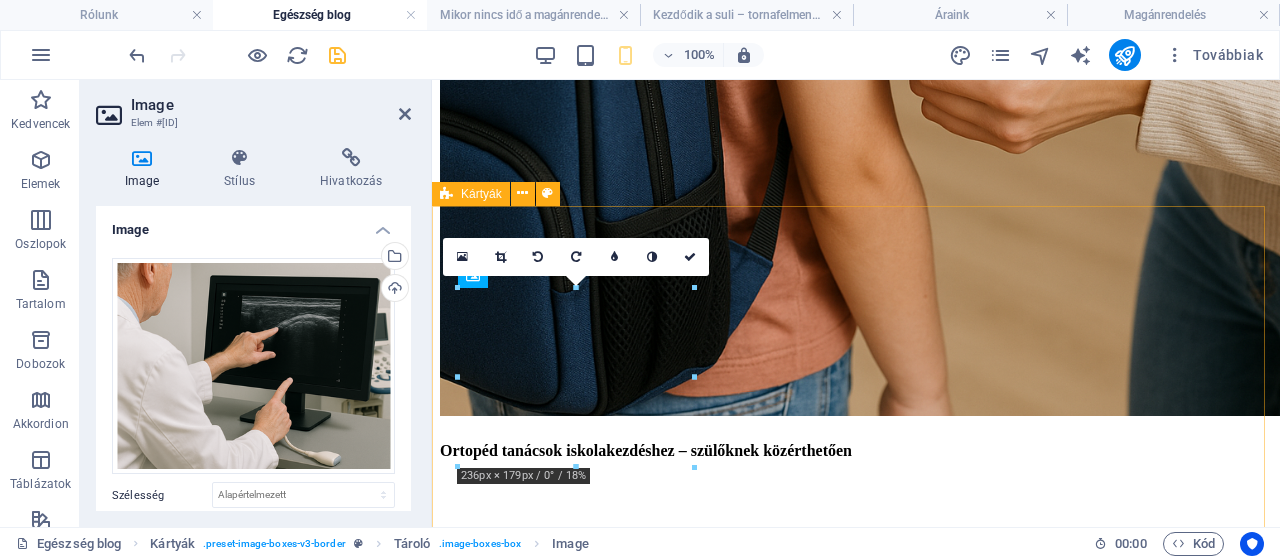 scroll, scrollTop: 637, scrollLeft: 0, axis: vertical 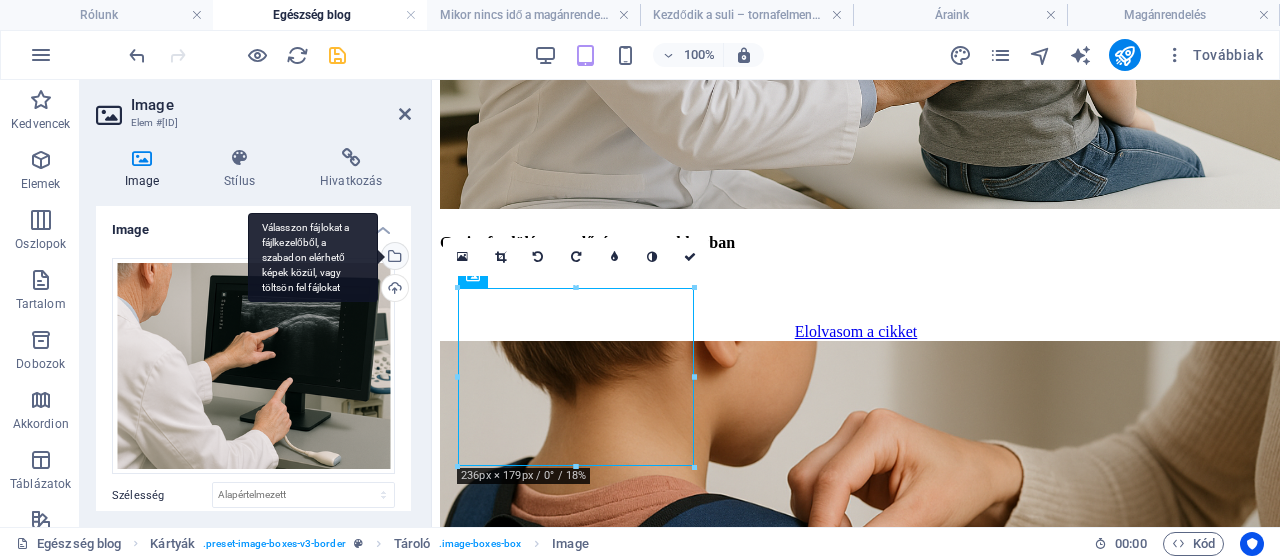 click on "Válasszon fájlokat a fájlkezelőből, a szabadon elérhető képek közül, vagy töltsön fel fájlokat" at bounding box center [393, 258] 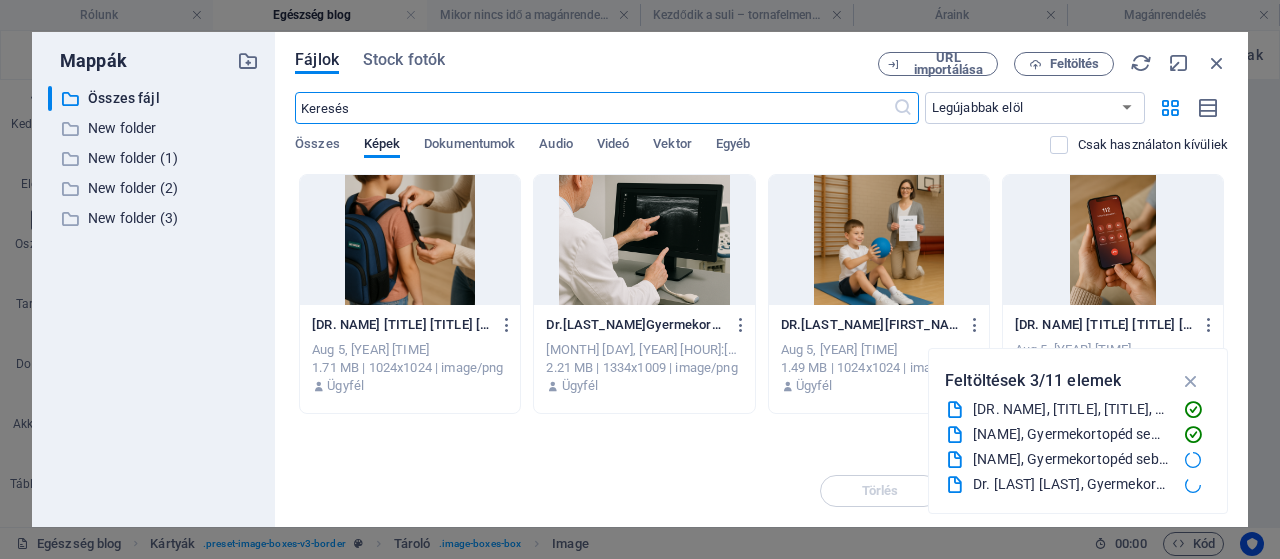 scroll, scrollTop: 1507, scrollLeft: 0, axis: vertical 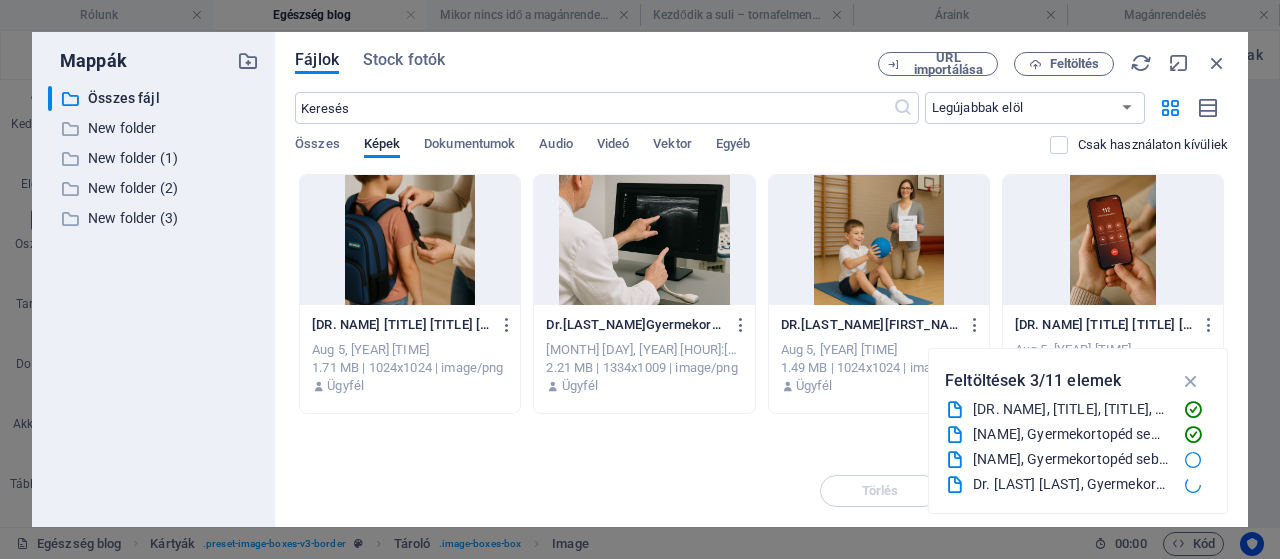click at bounding box center (644, 240) 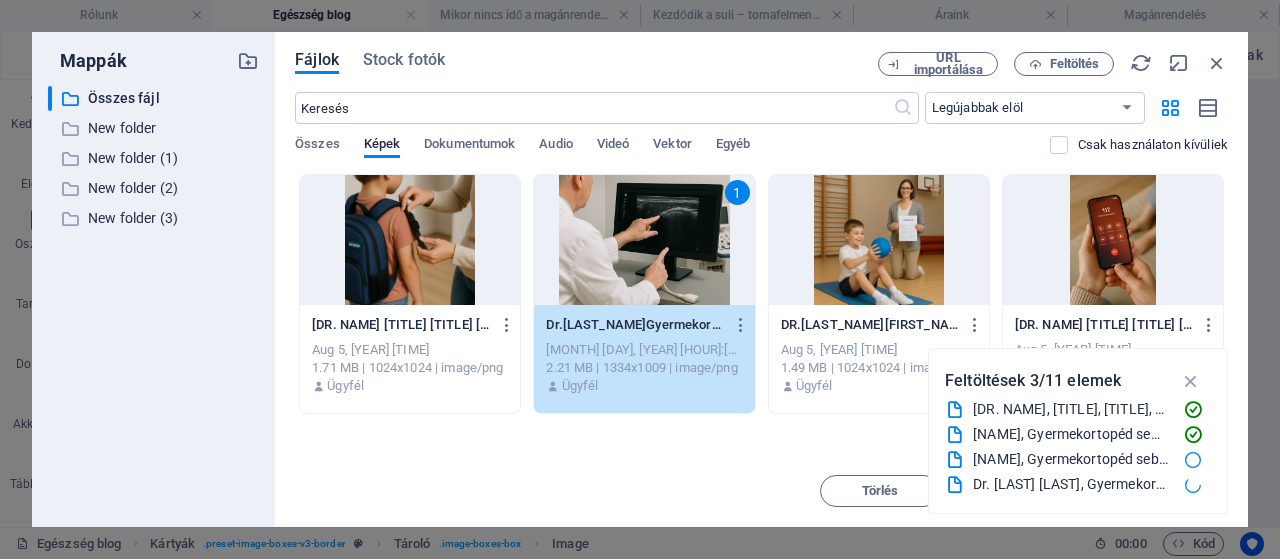 click on "Dobja ide a fájlokat az azonnali feltöltéshez Dr.[LAST_NAME][FIRST_NAME]Gyermekortopdsebszgyermekortopdszakorvosivizsglatmagnrendels40vtapasztalatcspszrscspultrahang6hetesszrscspficamldtalpgerincferduelsmagnorvosirendel-[ID].png Dr.[LAST_NAME][FIRST_NAME]Gyermekortopdsebszgyermekortopdszakorvosivizsglatmagnrendels40vtapasztalatcspszrscspultrahang6hetesszrscspficamldtalpgerincferduelsmagnorvosirendel-[ID].png [MONTH] [DAY], [YEAR] [HOUR]:[MINUTE] [AM/PM] [SIZE] | [PIXEL]x[PIXEL] | image/png Ügyfél 1 Dr.[LAST_NAME][FIRST_NAME]Gyermekortopdsebszgyermekortopdszakorvosivizsglatmagnrendels40vtapasztalatcspszrscspultrahang6hetesszrscspficamldtalpgerincferduelsmagnorvosirendel1-[ID].png Dr.[LAST_NAME][FIRST_NAME]Gyermekortopdsebszgyermekortopdszakorvosivizsglatmagnrendels40vtapasztalatcspszrscspultrahang6hetesszrscspficamldtalpgerincferduelsmagnorvosirendel1-[ID].png [MONTH] [DAY], [YEAR] [HOUR]:[MINUTE] [AM/PM] [SIZE] | [PIXEL]x[PIXEL] | image/png Ügyfél [MONTH] [DAY], [YEAR] [HOUR]:[MINUTE] [AM/PM] [SIZE] | [PIXEL]x[PIXEL] | image/png Ügyfél [MONTH] [DAY], [YEAR] [HOUR]:[MINUTE] [AM/PM]" at bounding box center [761, 314] 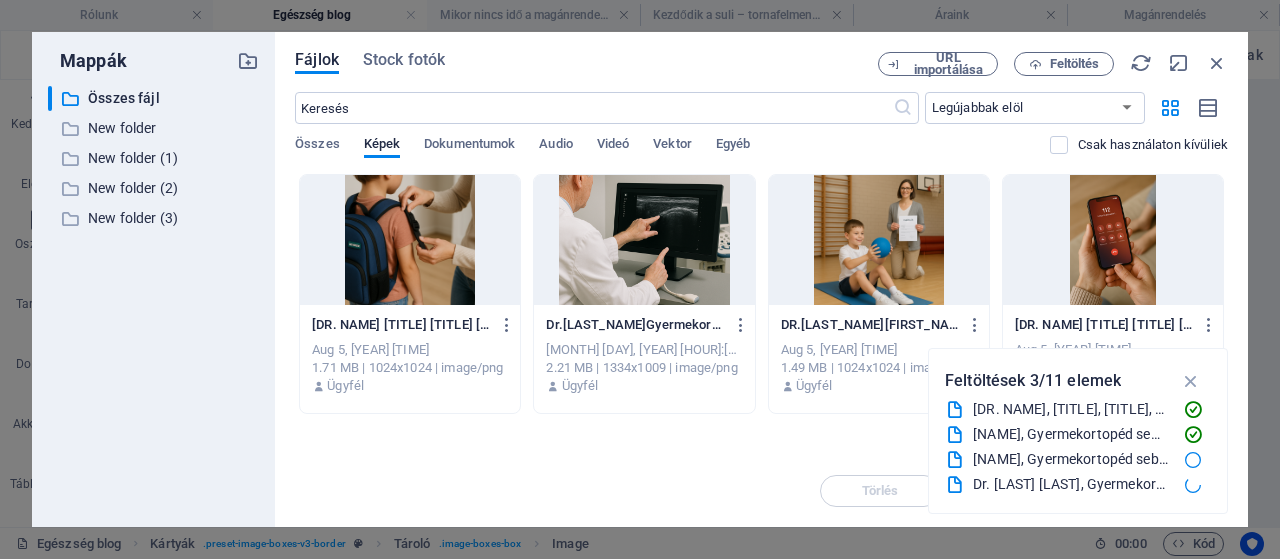 click at bounding box center [644, 240] 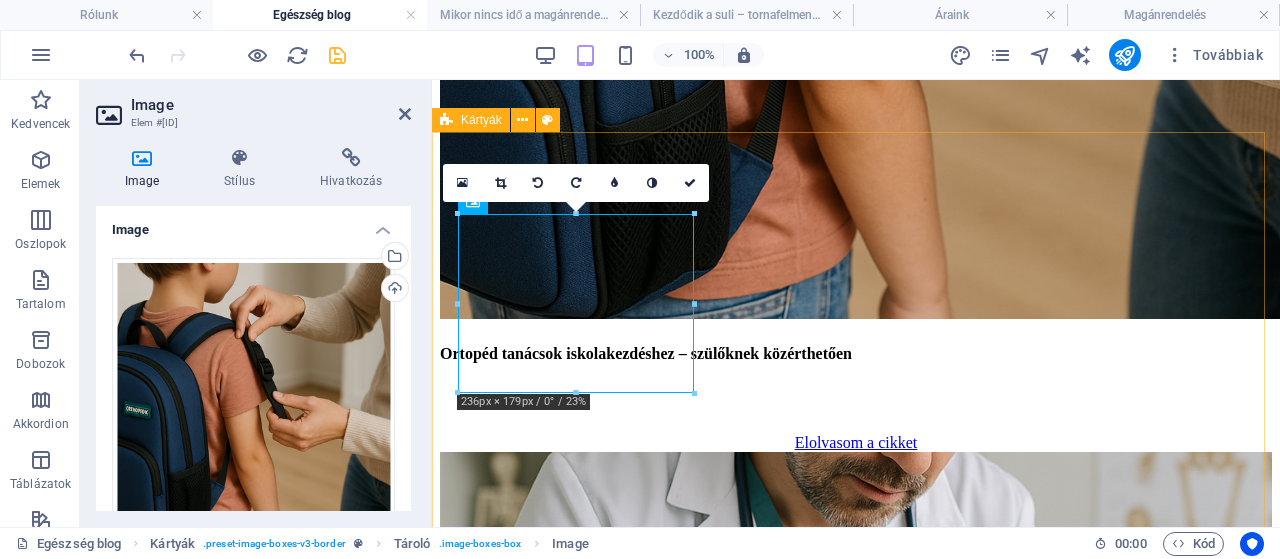 scroll, scrollTop: 710, scrollLeft: 0, axis: vertical 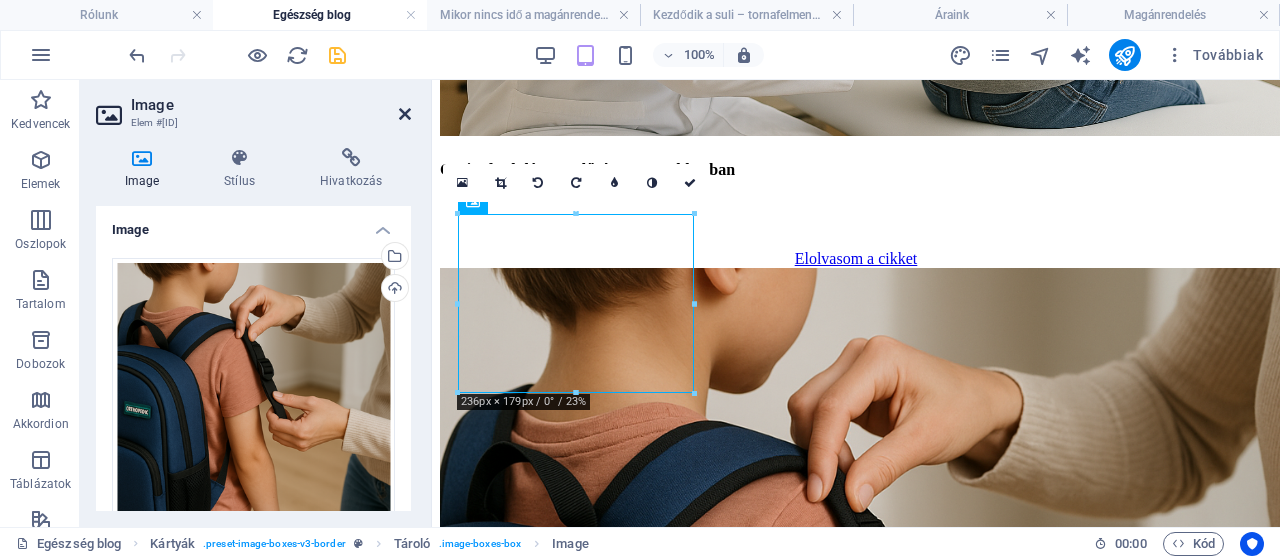click at bounding box center (405, 114) 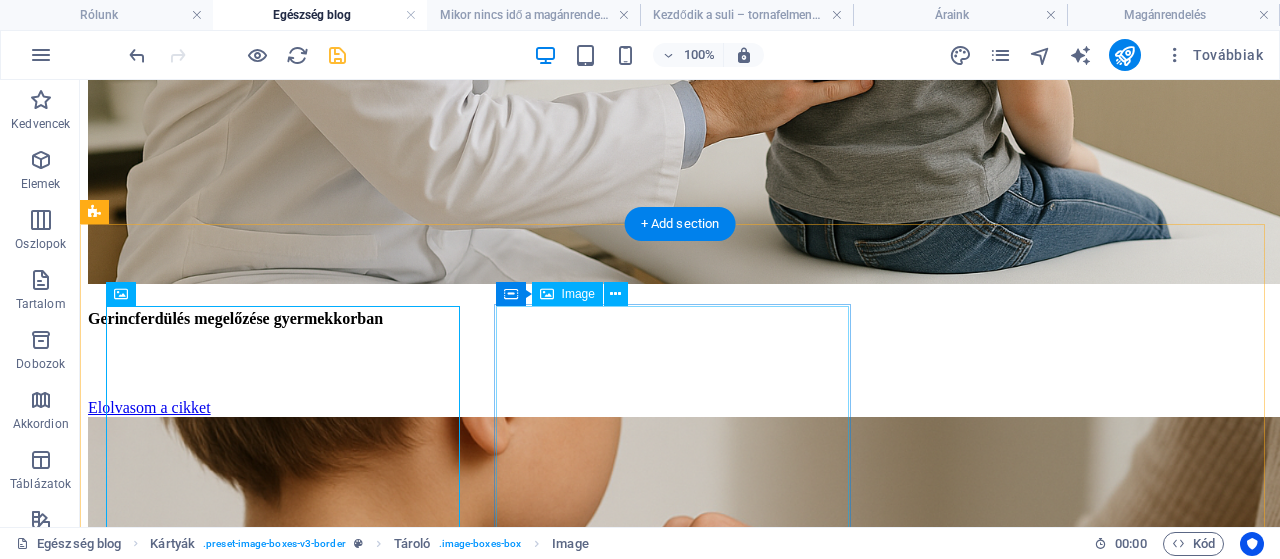 scroll, scrollTop: 760, scrollLeft: 0, axis: vertical 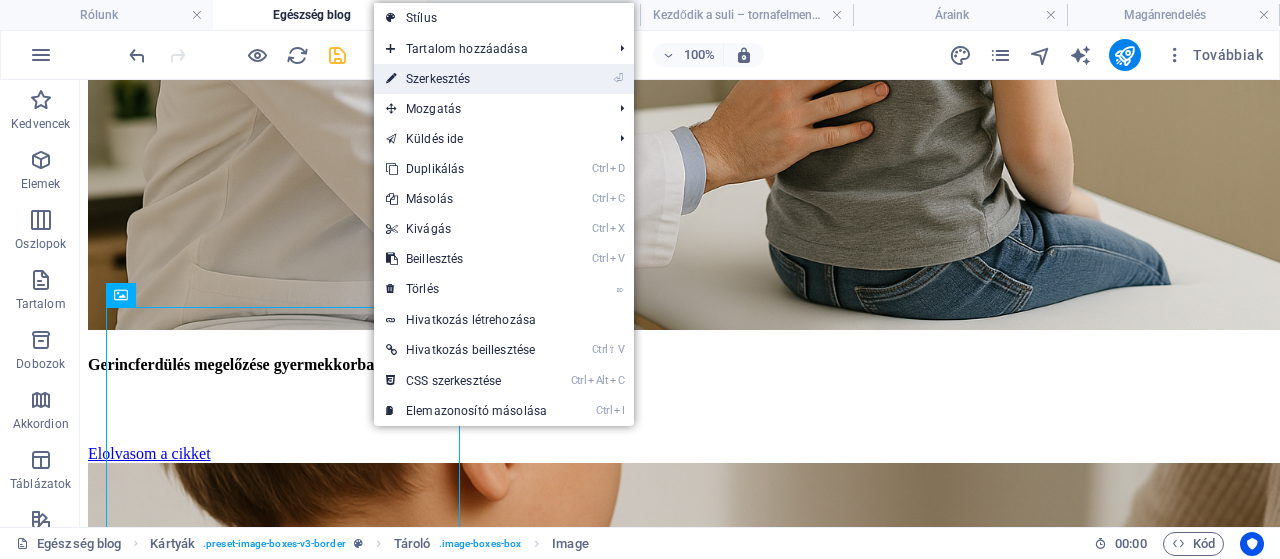 click on "⏎  Szerkesztés" at bounding box center (466, 79) 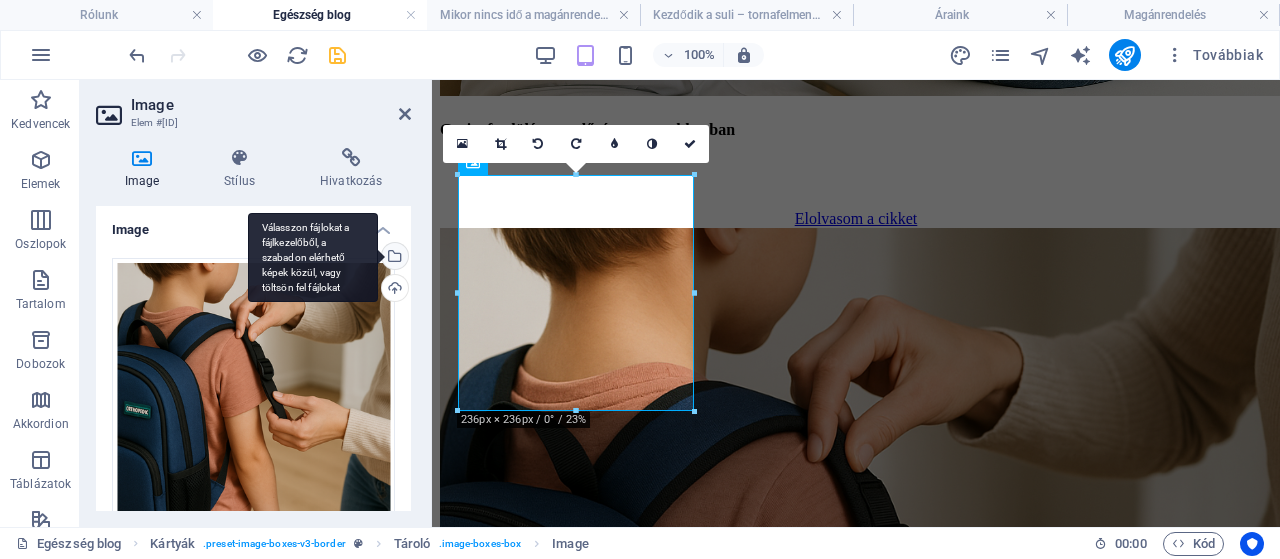 click on "Válasszon fájlokat a fájlkezelőből, a szabadon elérhető képek közül, vagy töltsön fel fájlokat" at bounding box center [393, 258] 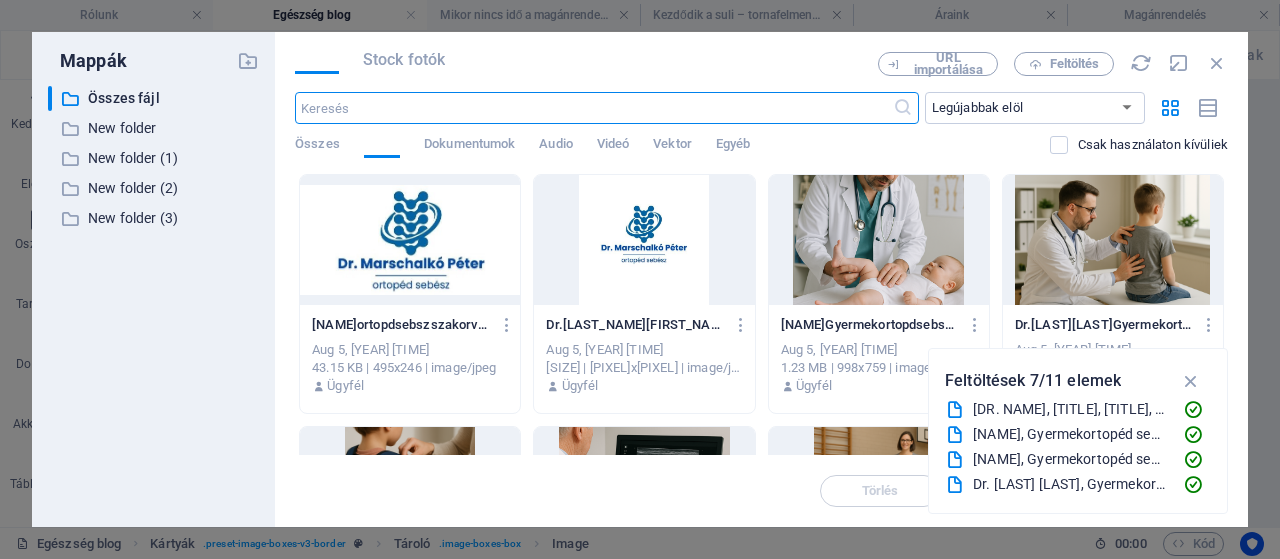 scroll, scrollTop: 1542, scrollLeft: 0, axis: vertical 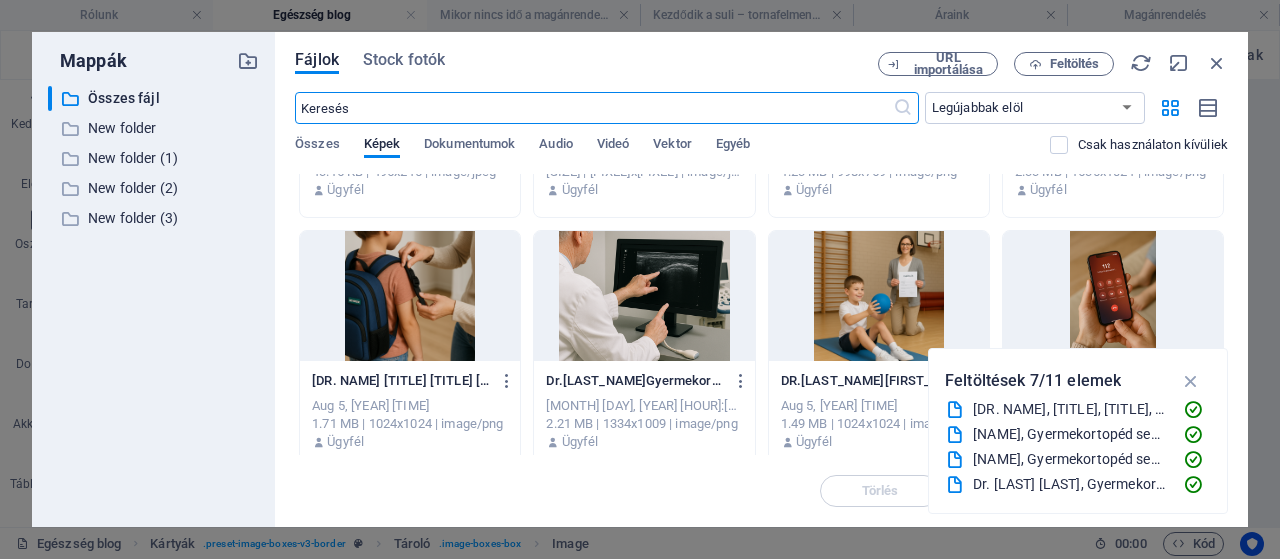 click at bounding box center [644, 296] 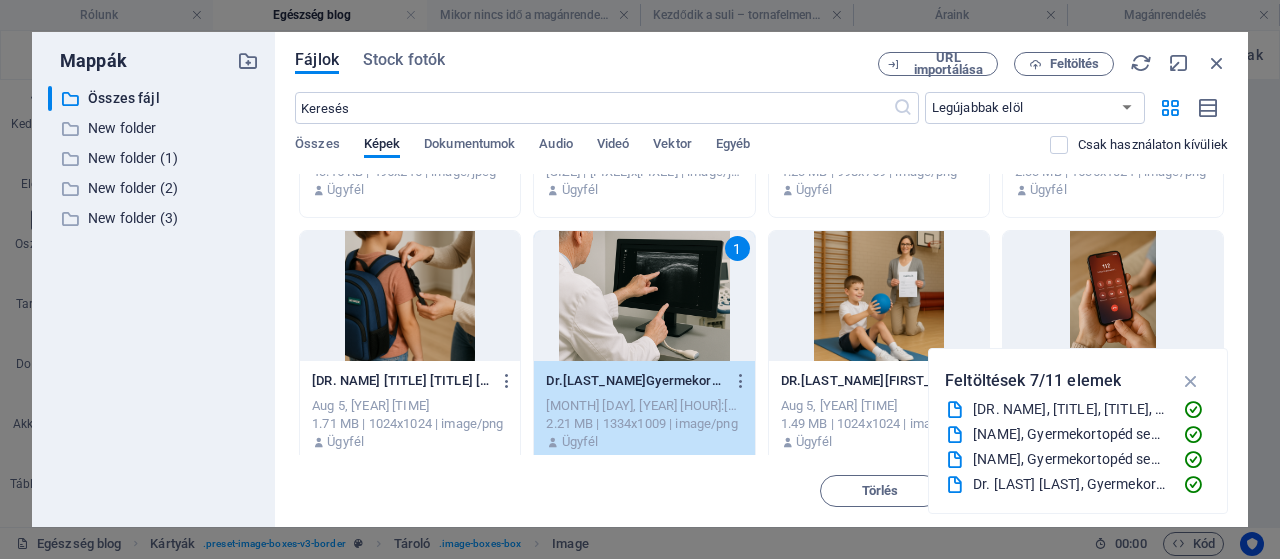 click on "1" at bounding box center [644, 296] 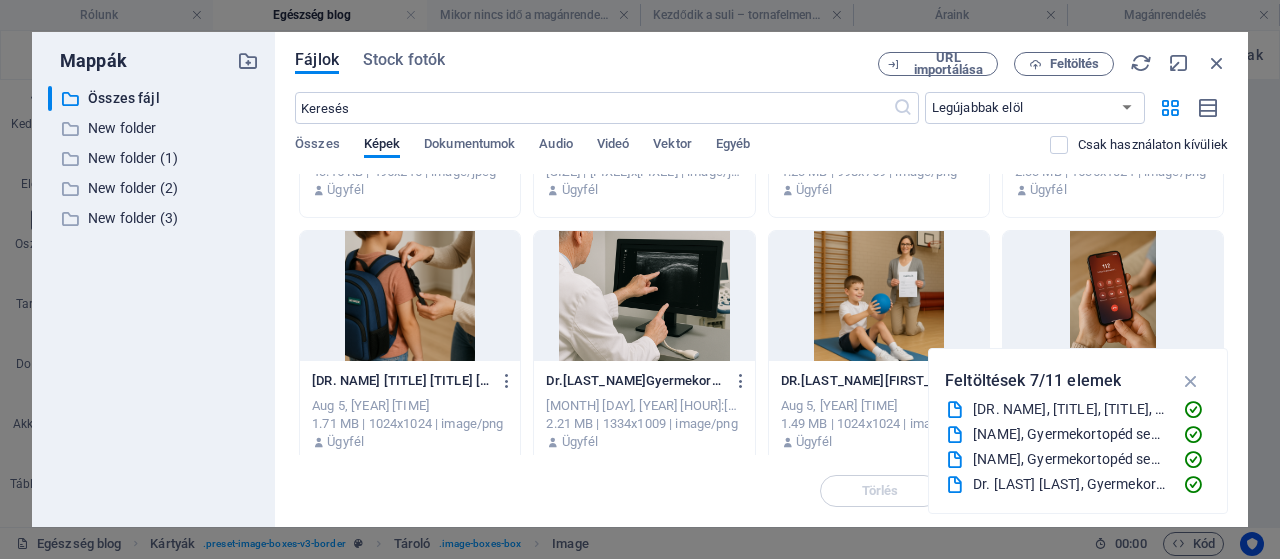 click at bounding box center [644, 296] 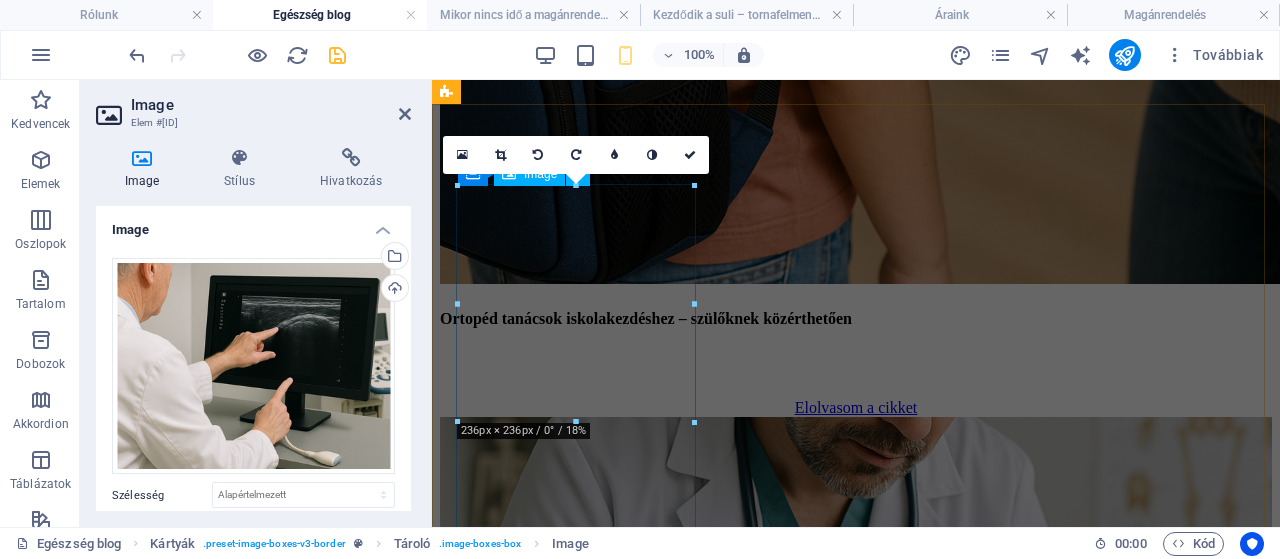 scroll, scrollTop: 739, scrollLeft: 0, axis: vertical 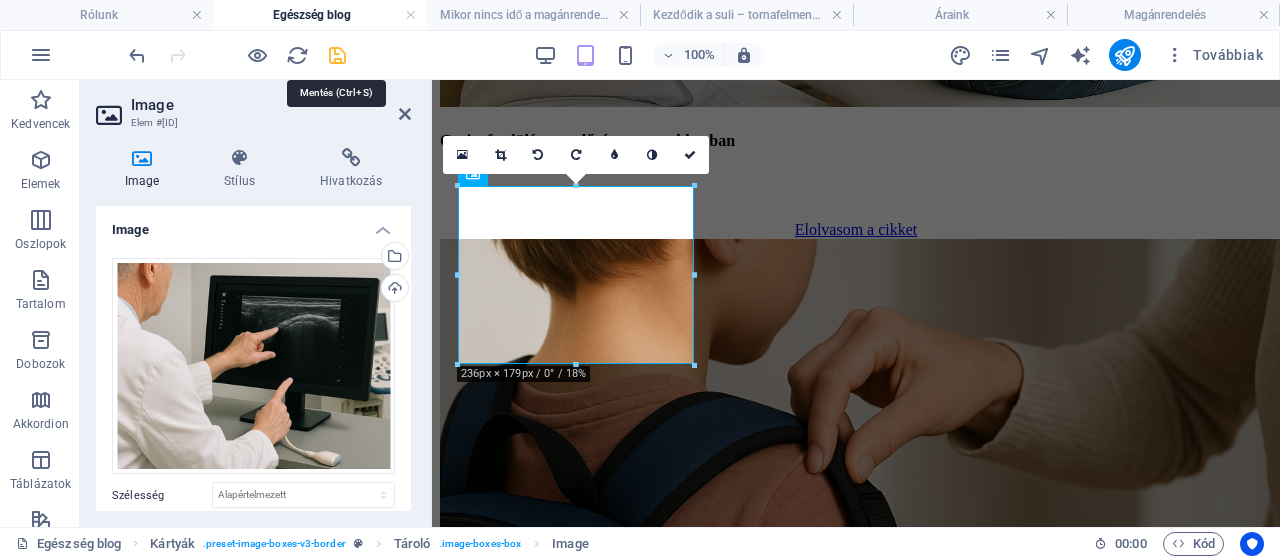 drag, startPoint x: 340, startPoint y: 60, endPoint x: 890, endPoint y: 140, distance: 555.7877 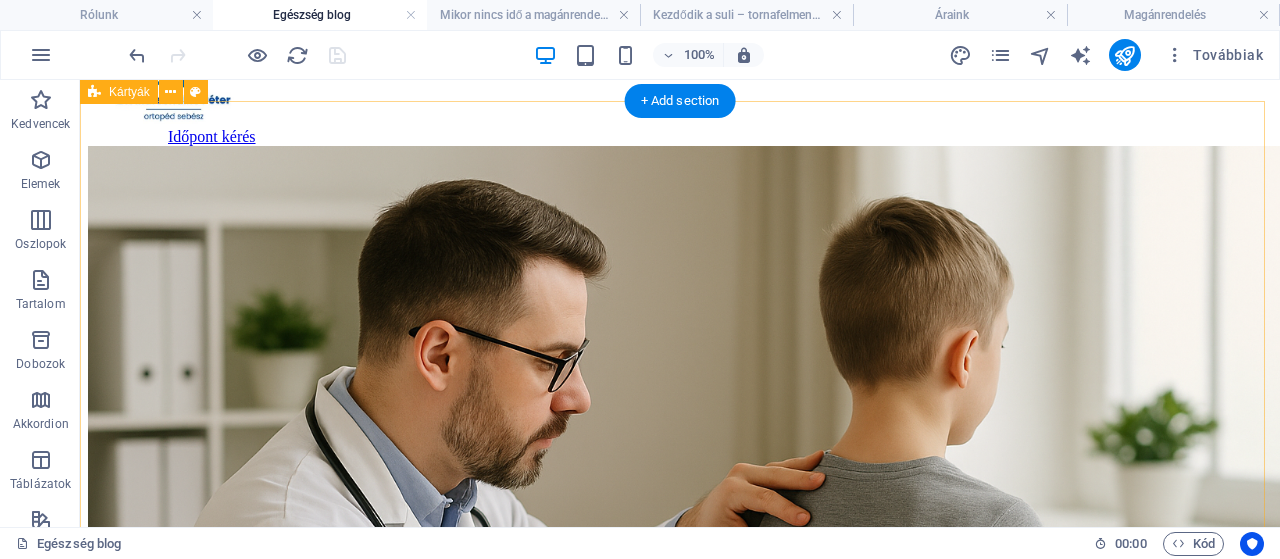 scroll, scrollTop: 40, scrollLeft: 0, axis: vertical 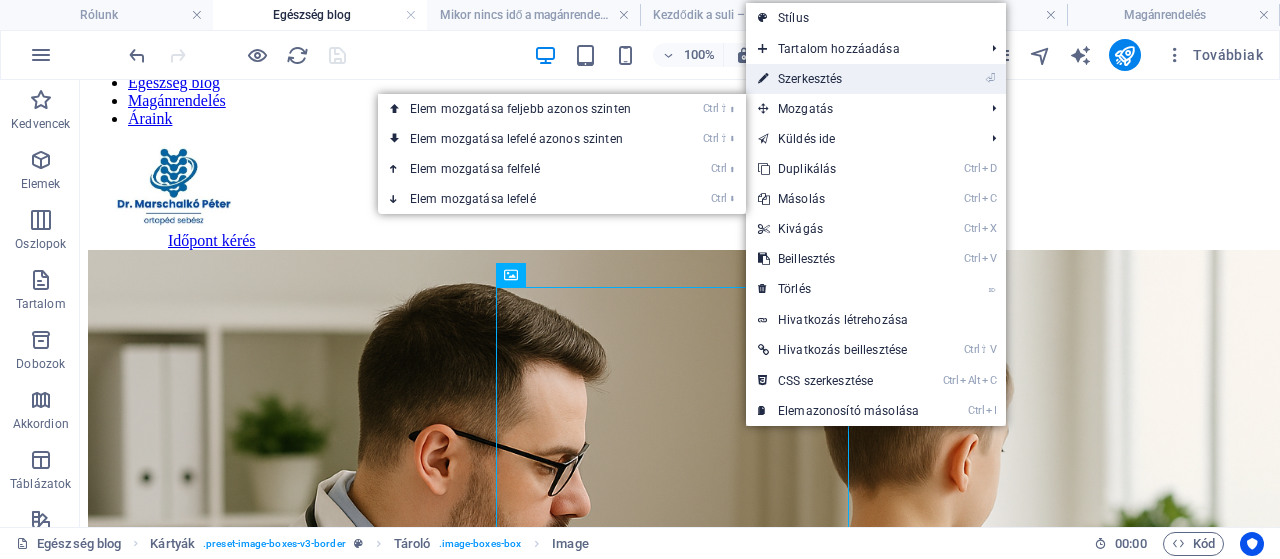 click on "⏎  Szerkesztés" at bounding box center [838, 79] 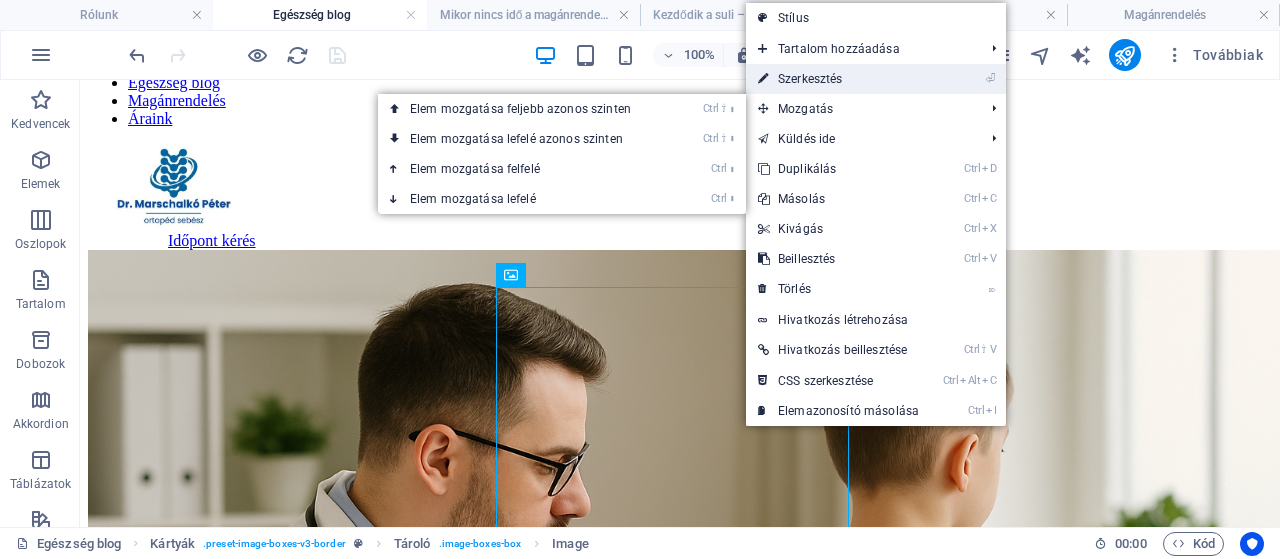 scroll, scrollTop: 0, scrollLeft: 0, axis: both 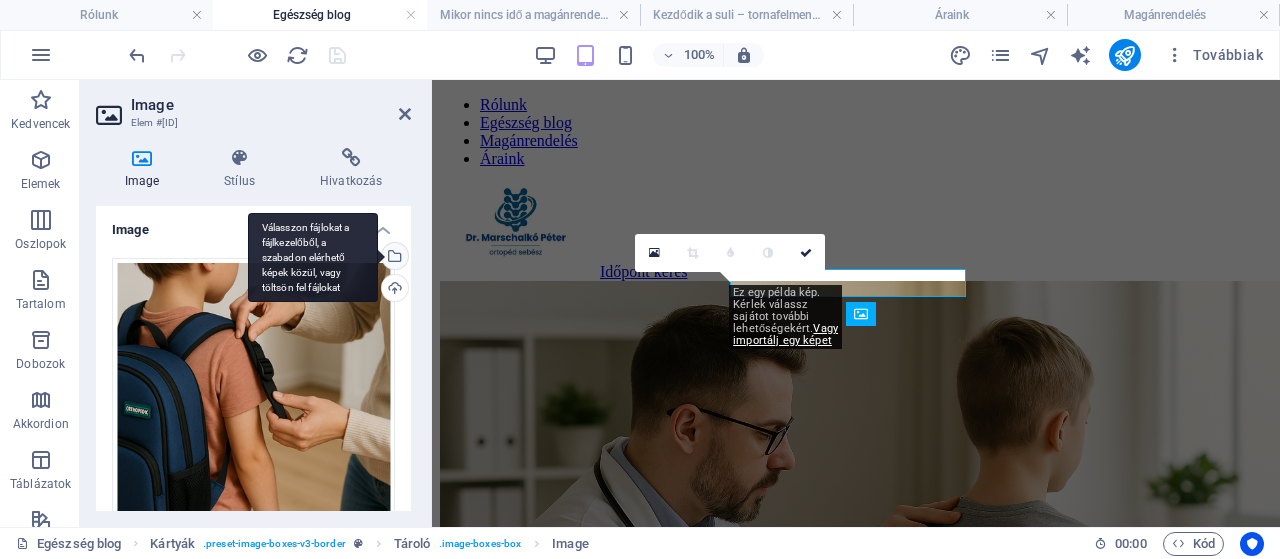 click on "Válasszon fájlokat a fájlkezelőből, a szabadon elérhető képek közül, vagy töltsön fel fájlokat" at bounding box center [393, 258] 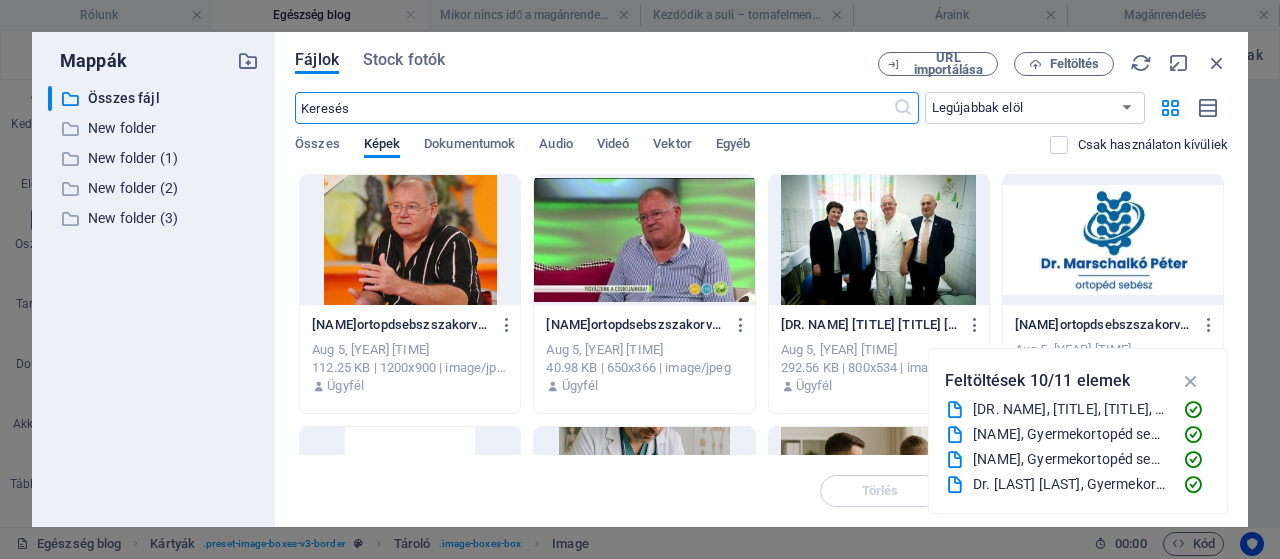 scroll, scrollTop: 400, scrollLeft: 0, axis: vertical 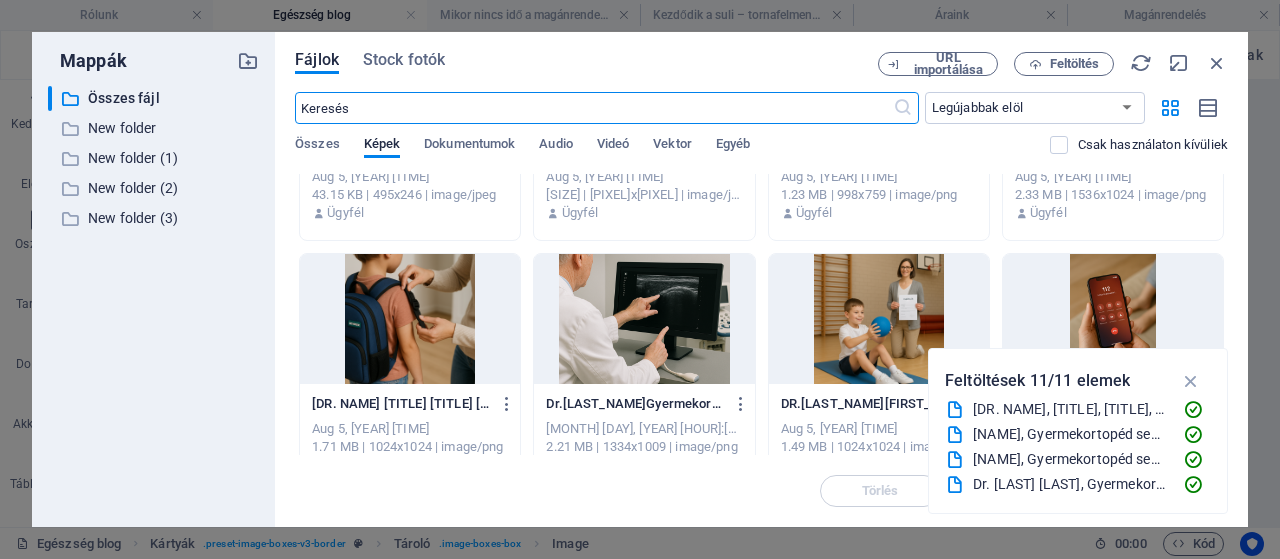 click at bounding box center [410, 319] 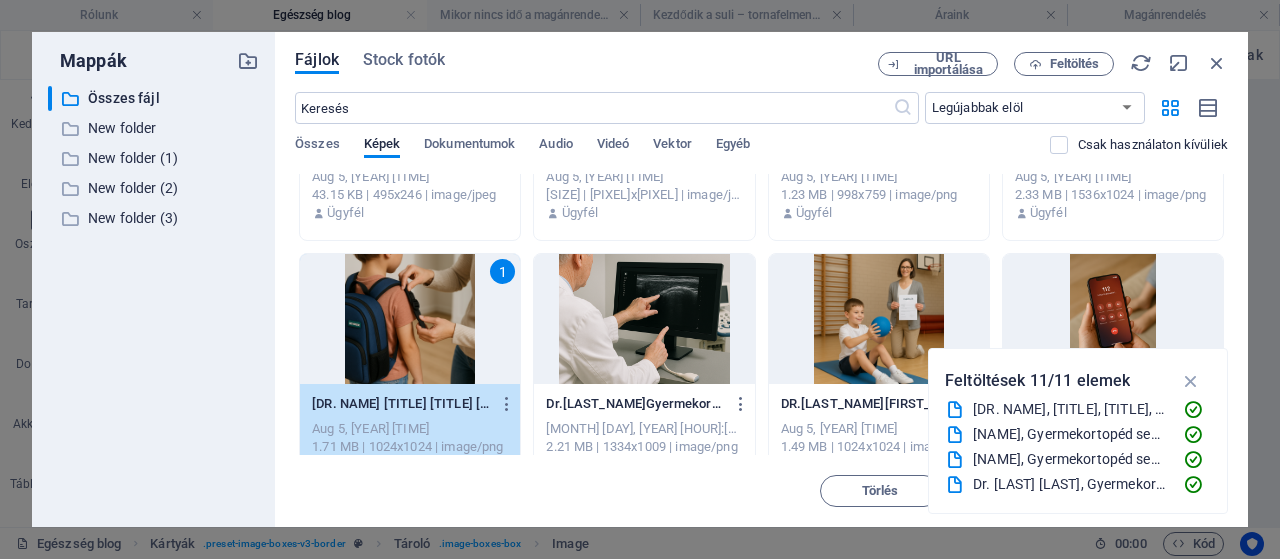 click on "1" at bounding box center (410, 319) 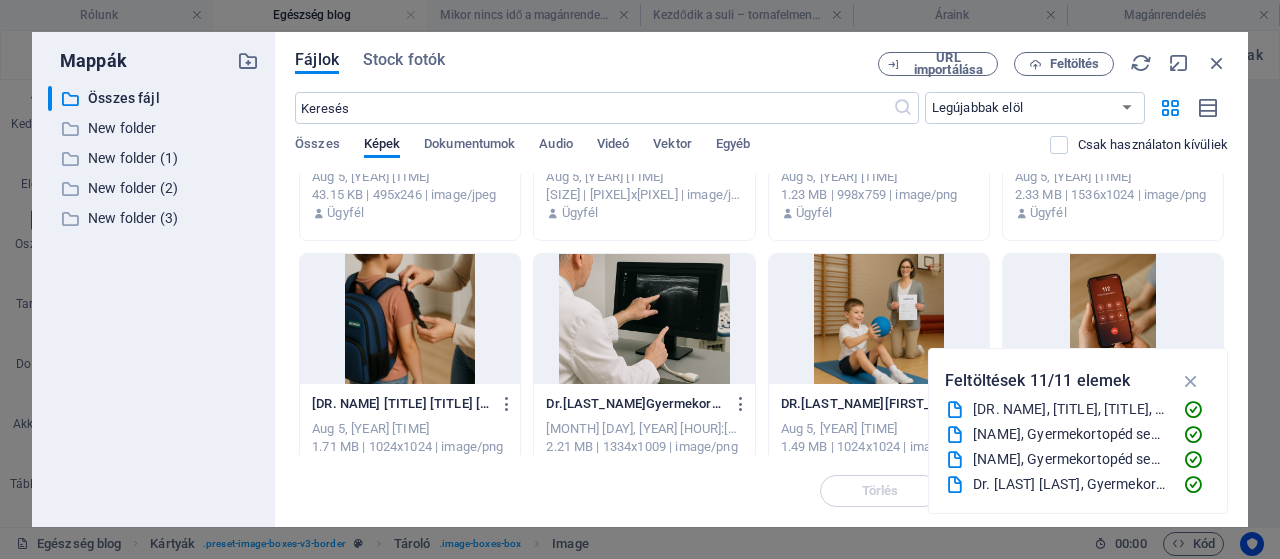 click at bounding box center [410, 319] 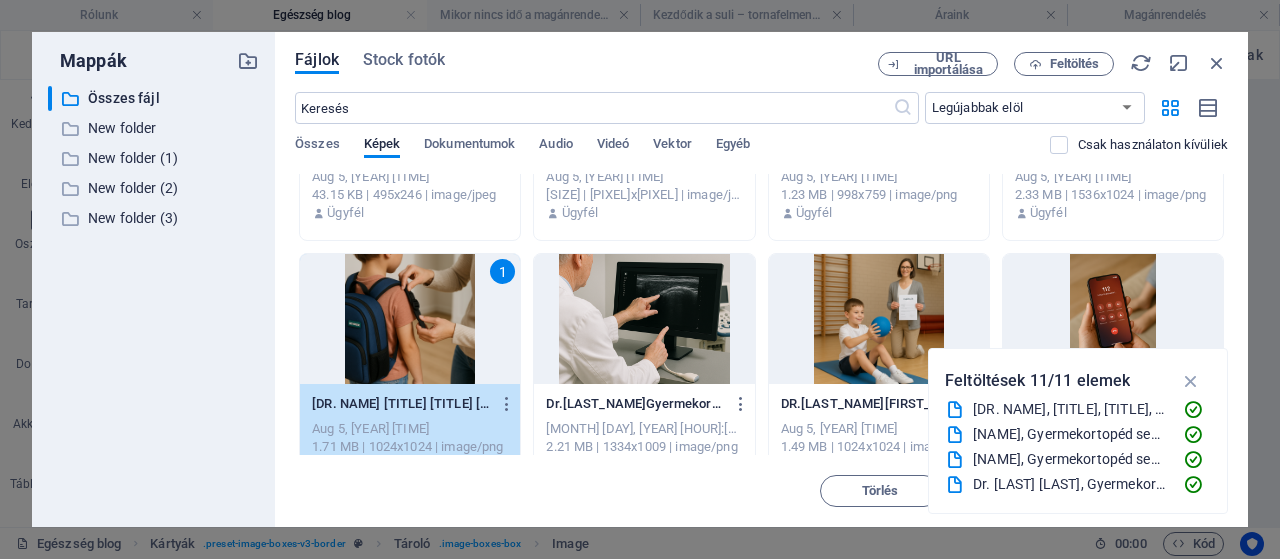 click on "1" at bounding box center [410, 319] 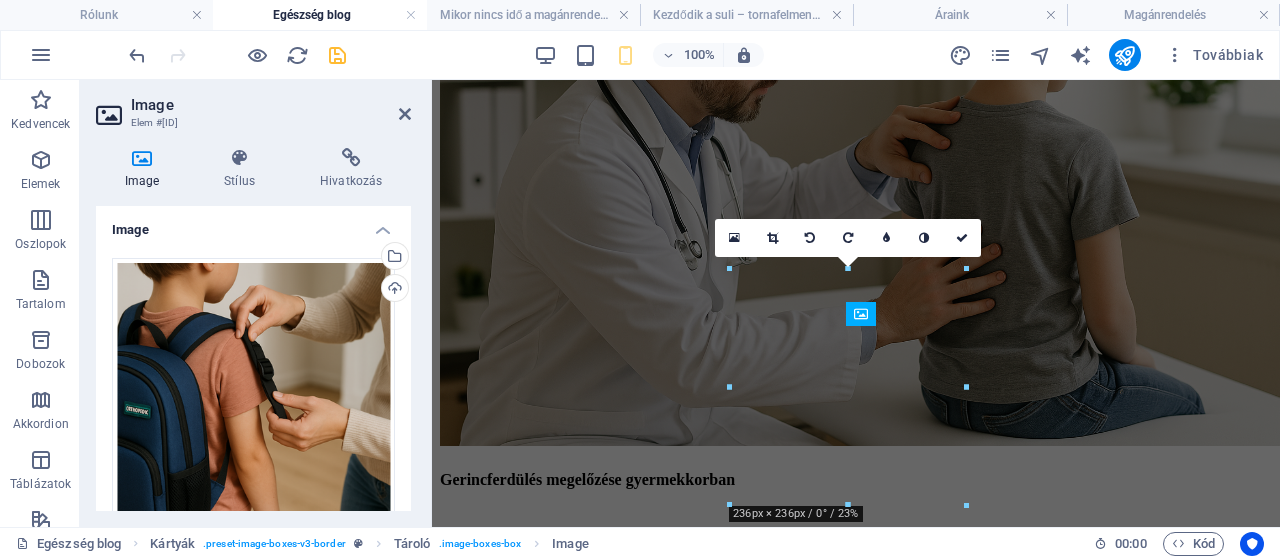 scroll, scrollTop: 0, scrollLeft: 0, axis: both 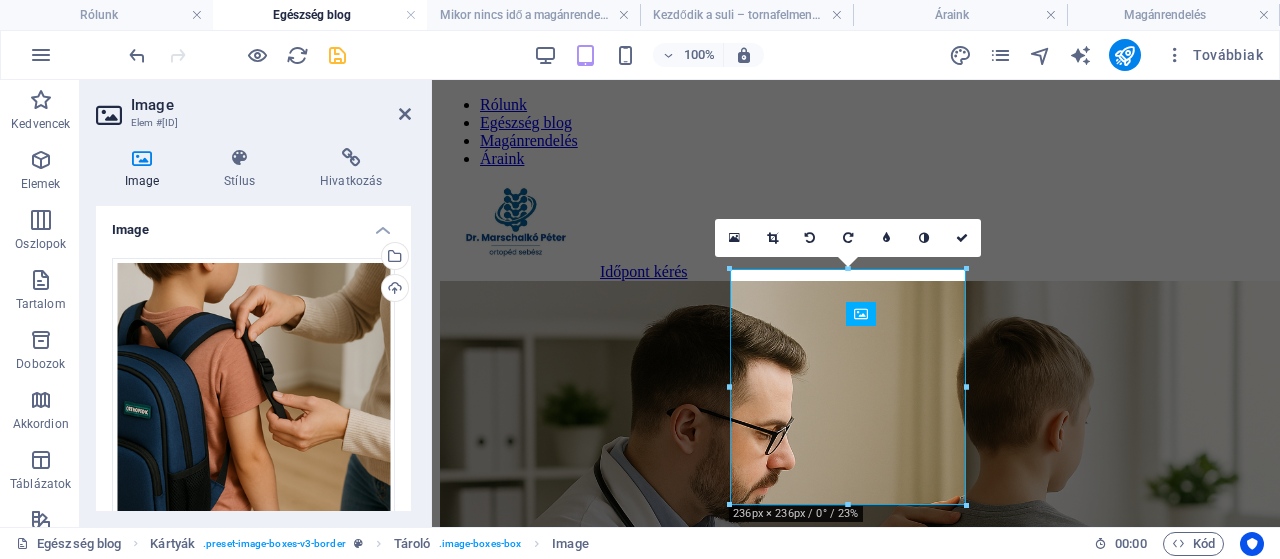 click at bounding box center (337, 55) 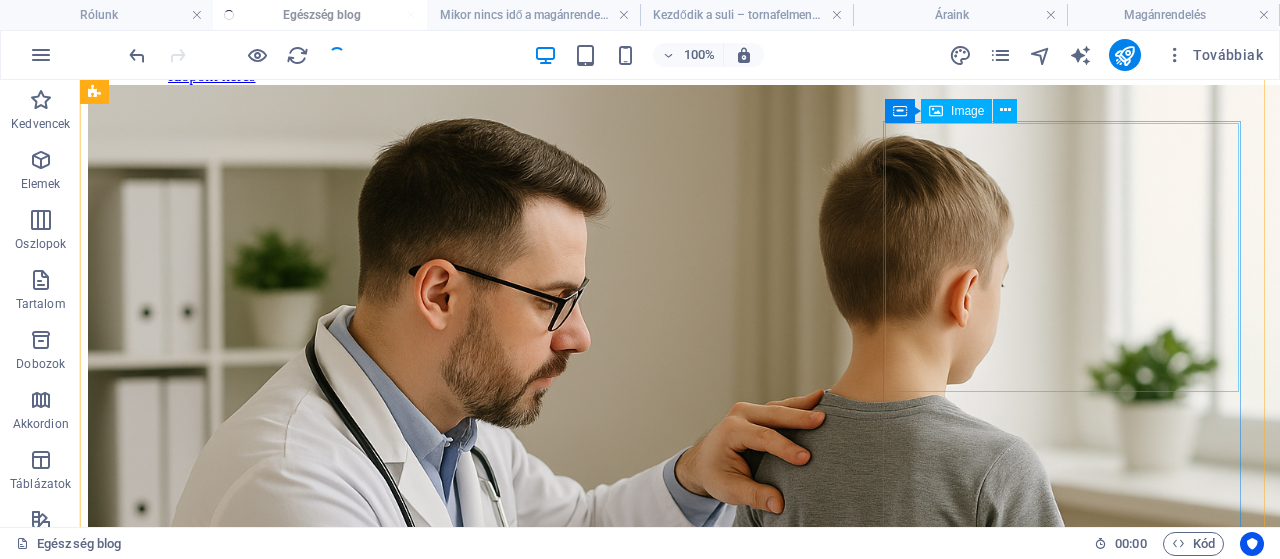 scroll, scrollTop: 202, scrollLeft: 0, axis: vertical 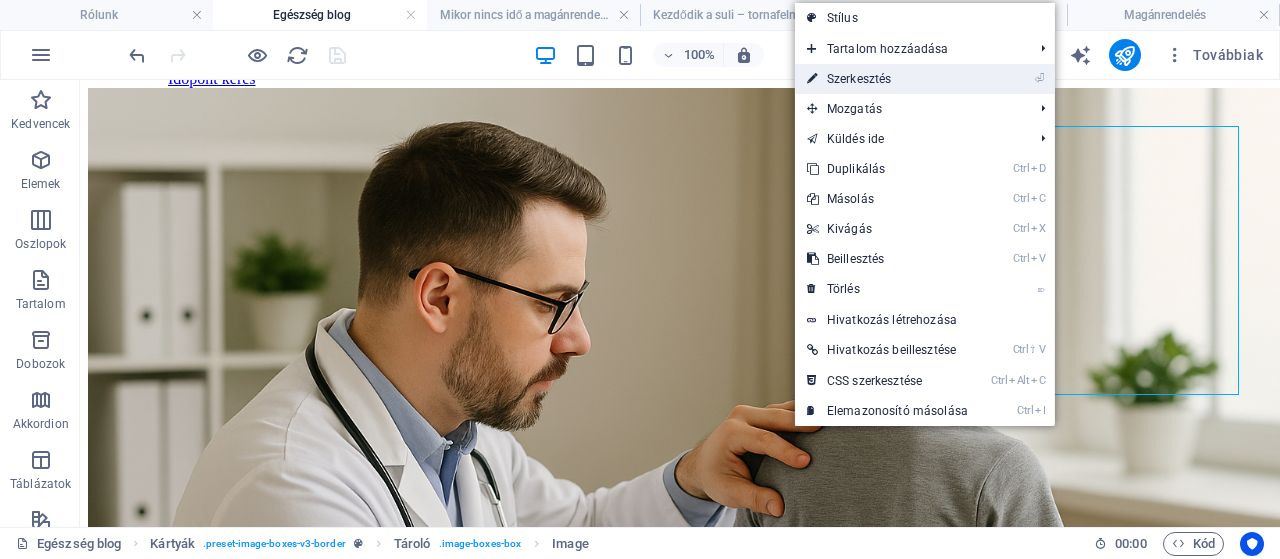 drag, startPoint x: 892, startPoint y: 75, endPoint x: 174, endPoint y: 120, distance: 719.4088 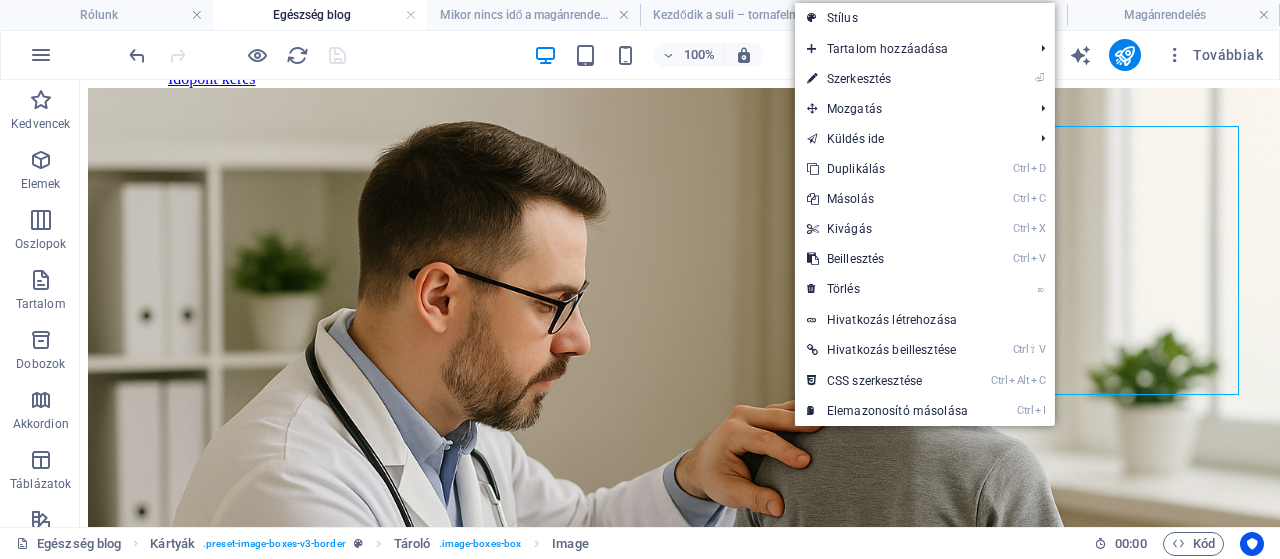 select on "%" 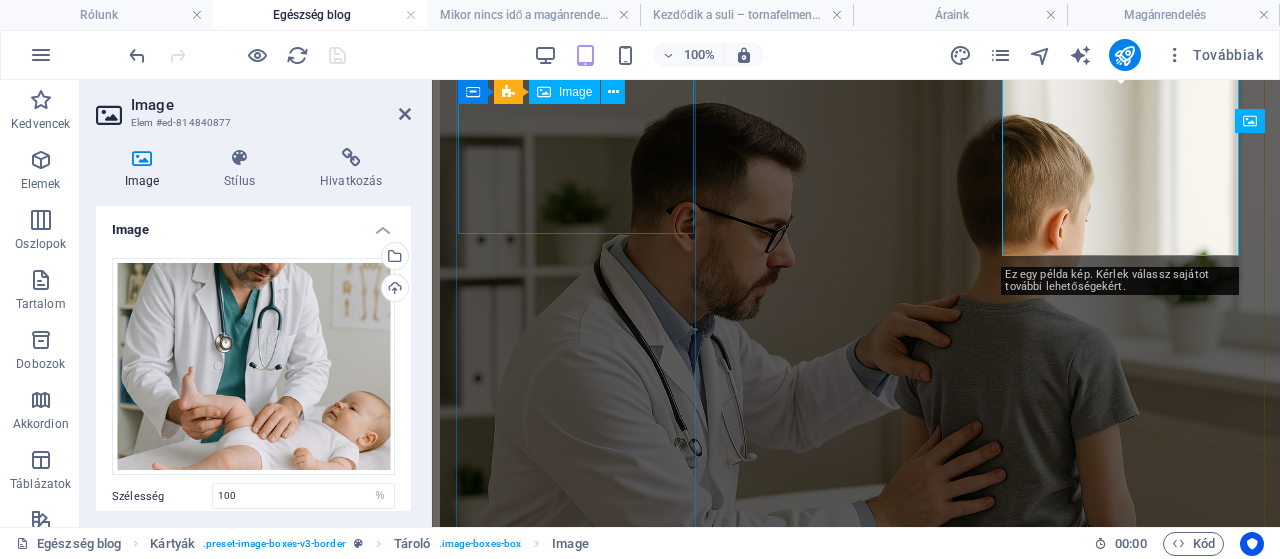 scroll, scrollTop: 192, scrollLeft: 0, axis: vertical 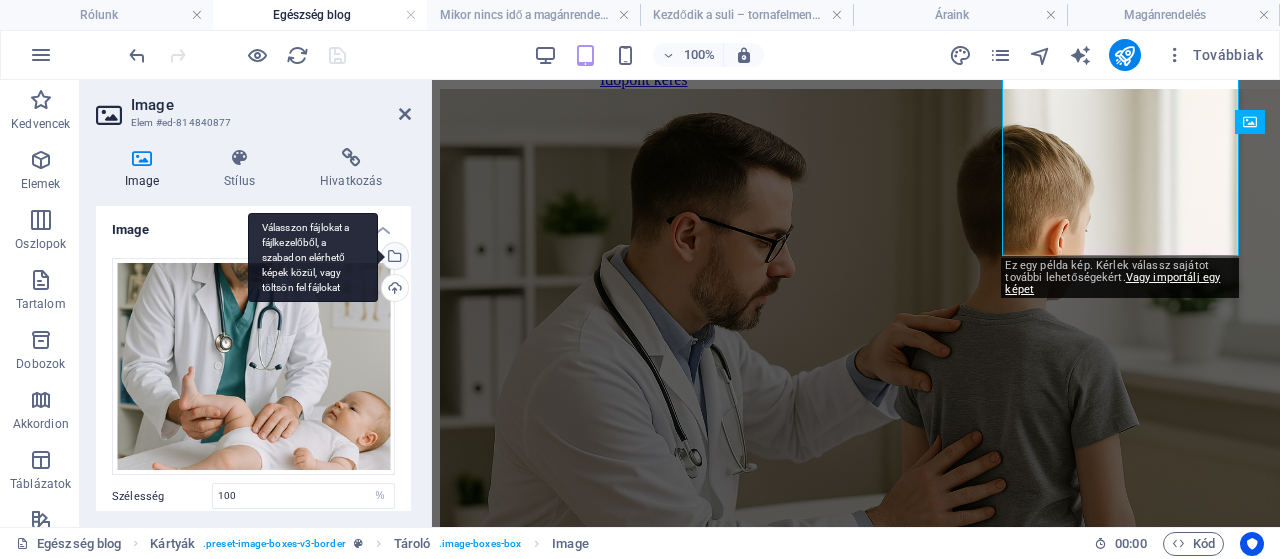 click on "Válasszon fájlokat a fájlkezelőből, a szabadon elérhető képek közül, vagy töltsön fel fájlokat" at bounding box center (313, 258) 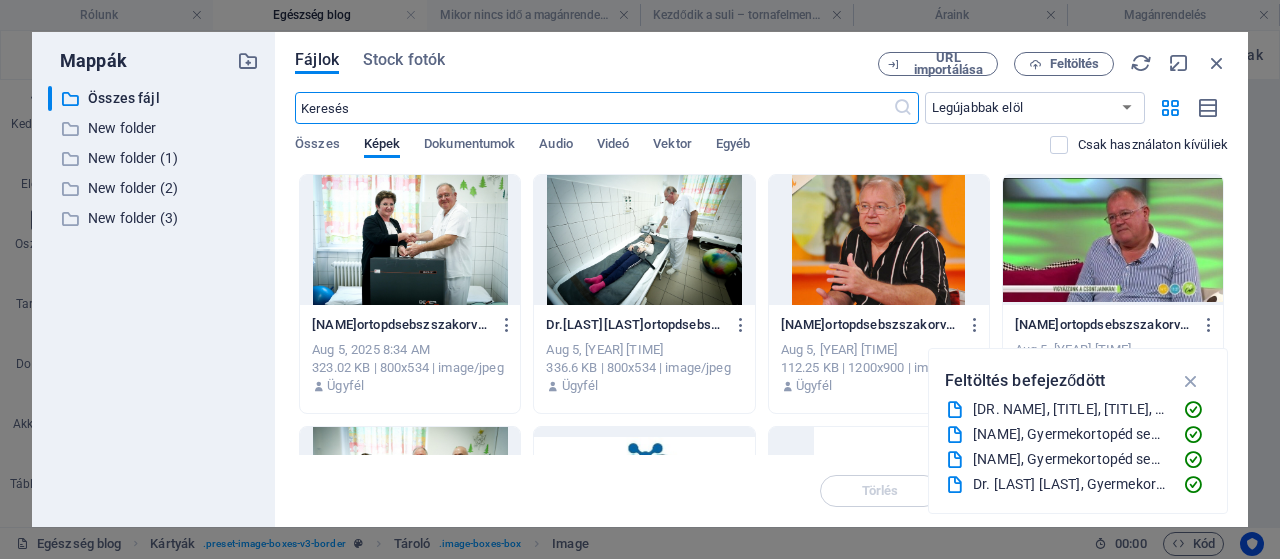 scroll, scrollTop: 1024, scrollLeft: 0, axis: vertical 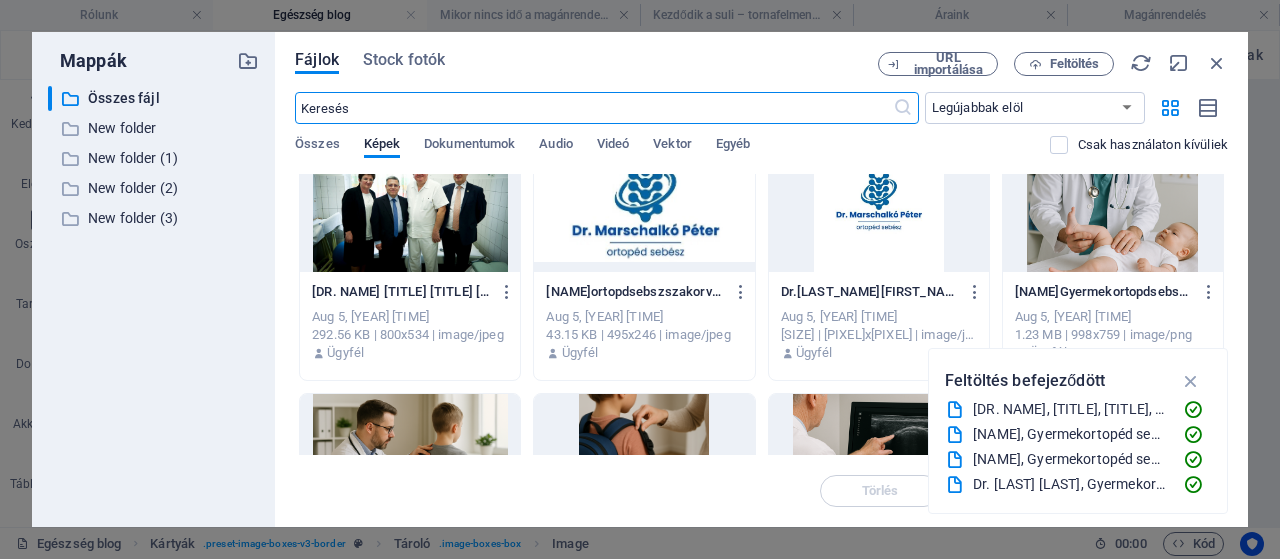 click at bounding box center (1113, 207) 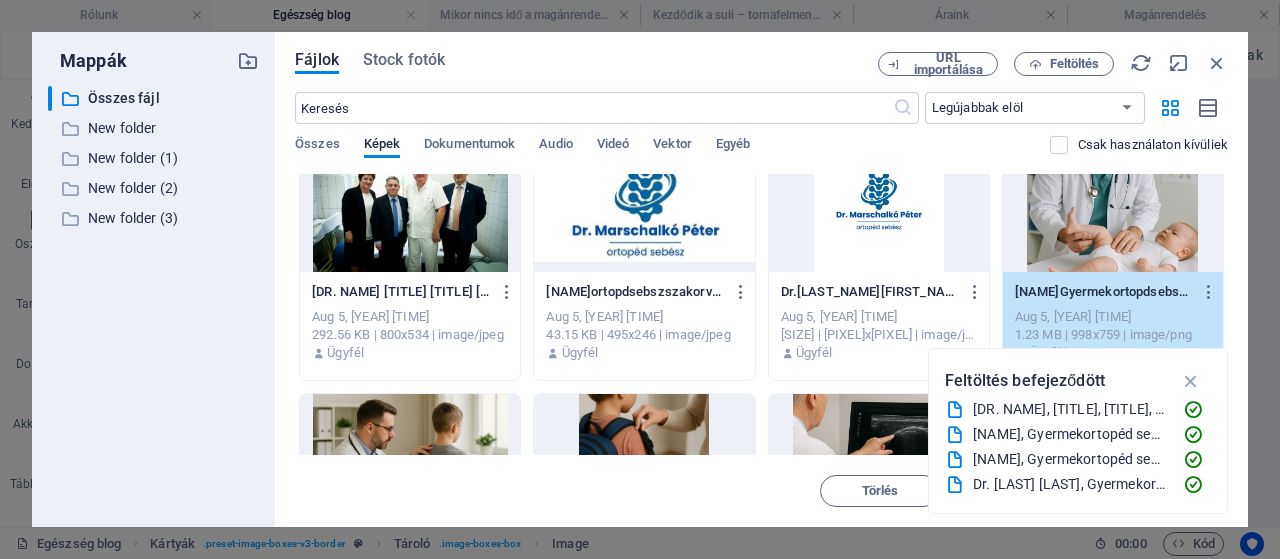 click on "1" at bounding box center [1113, 207] 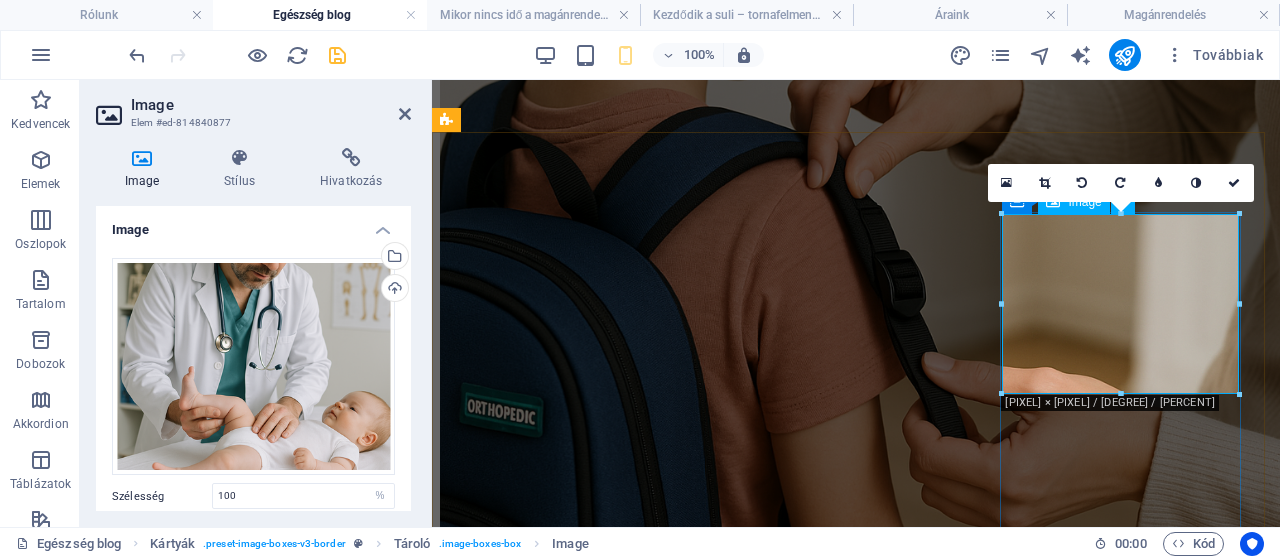 scroll, scrollTop: 54, scrollLeft: 0, axis: vertical 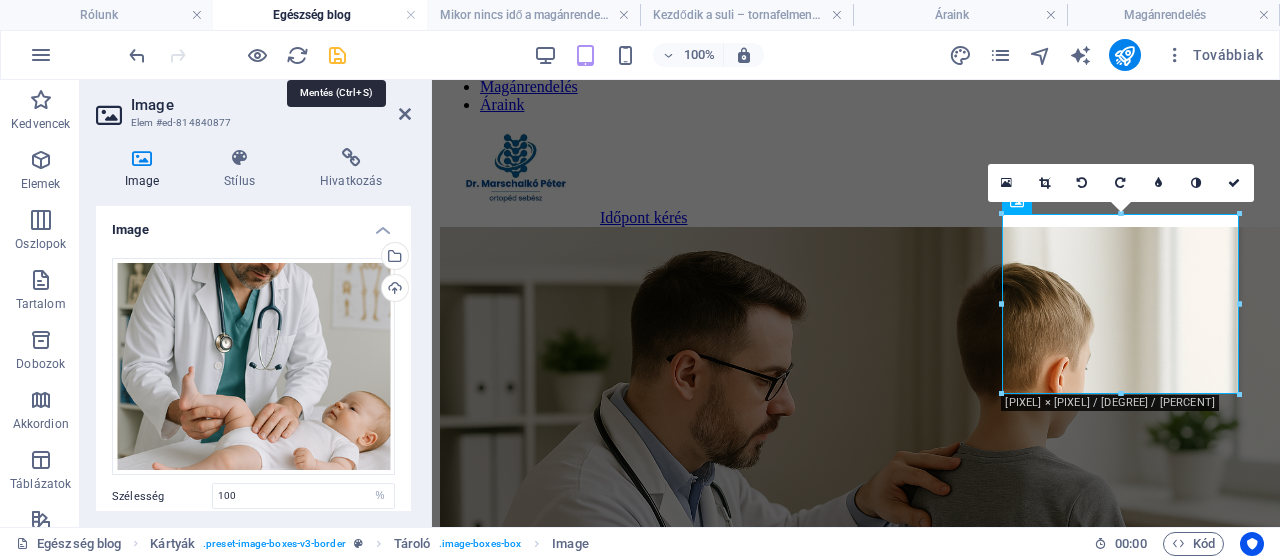 click at bounding box center [337, 55] 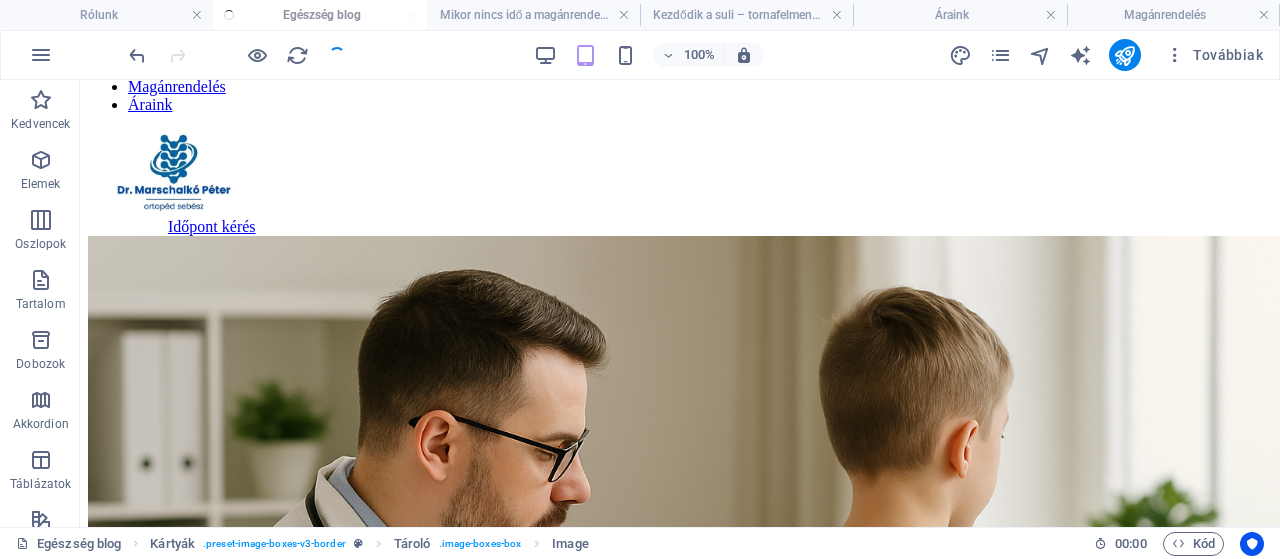 scroll, scrollTop: 114, scrollLeft: 0, axis: vertical 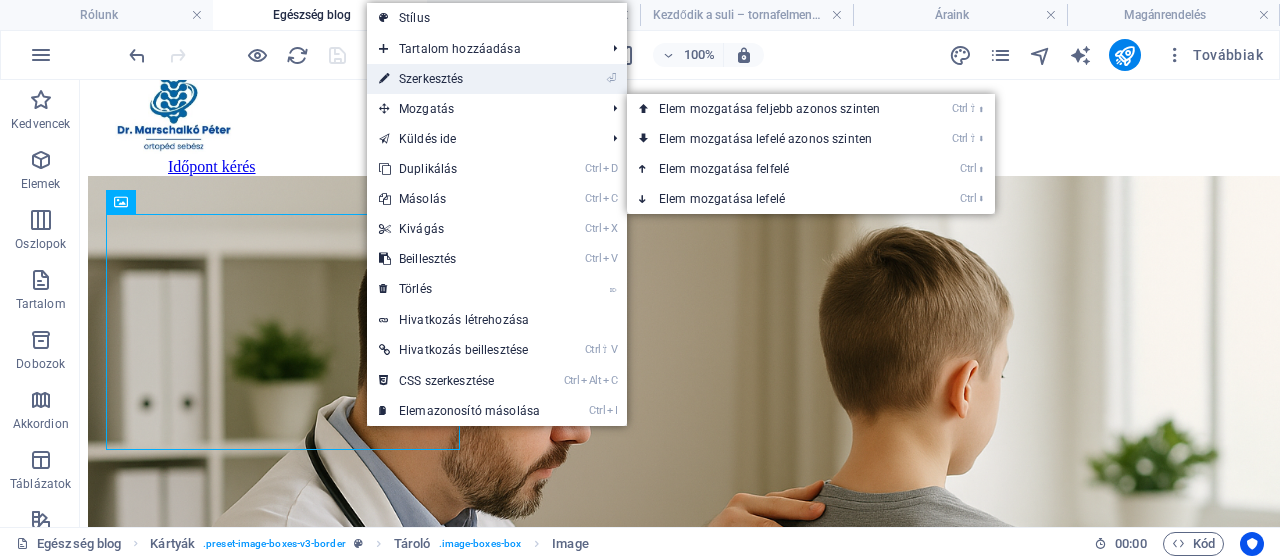 click on "⏎  Szerkesztés" at bounding box center (459, 79) 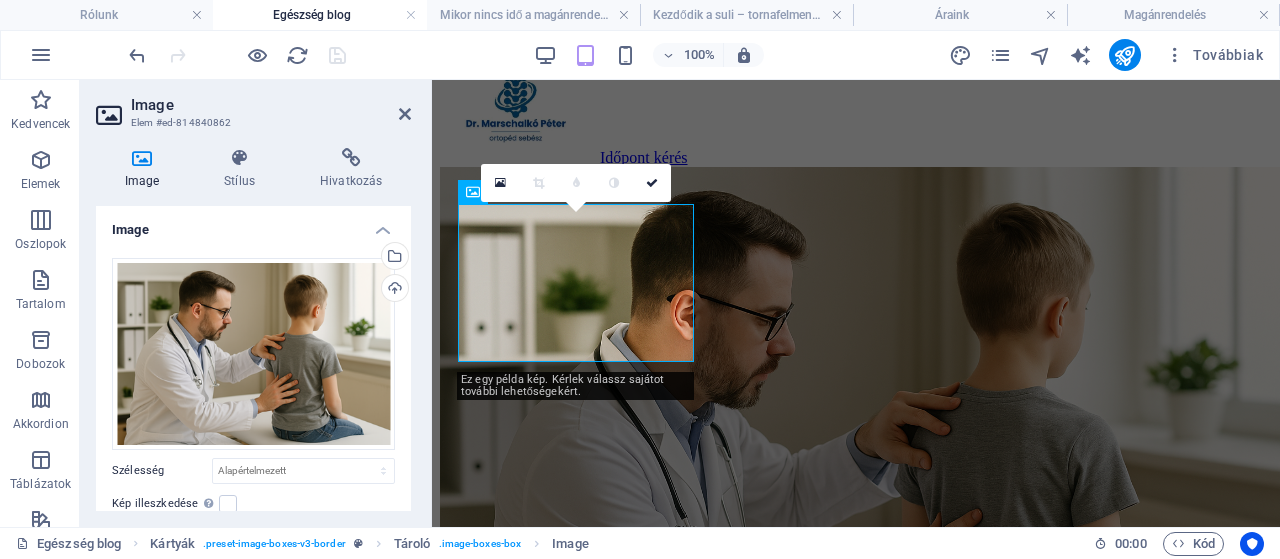 scroll, scrollTop: 64, scrollLeft: 0, axis: vertical 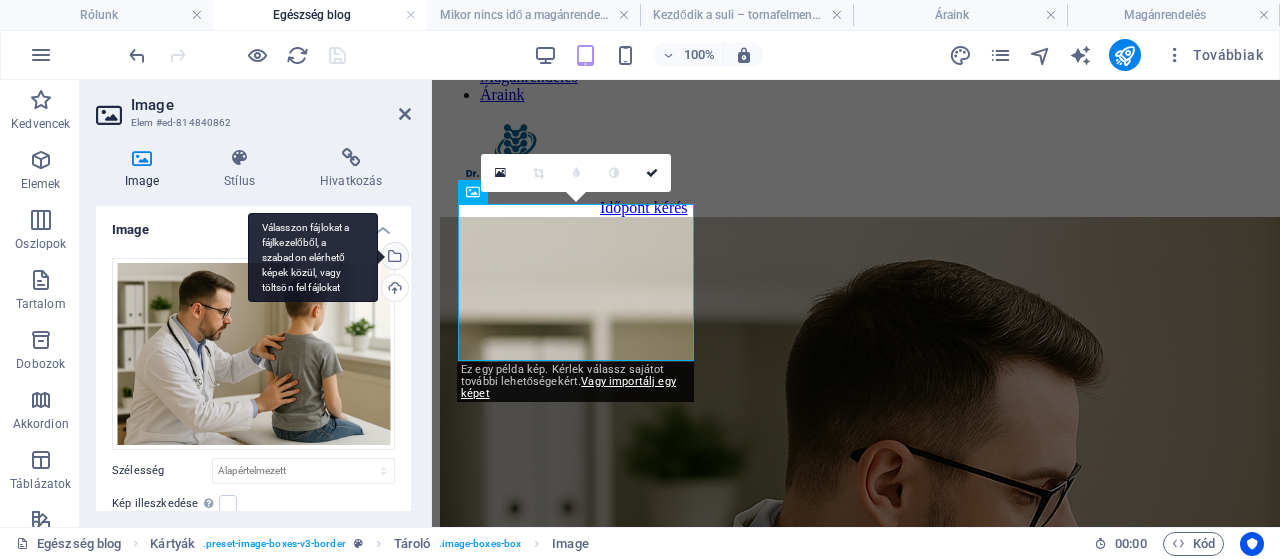 click on "Válasszon fájlokat a fájlkezelőből, a szabadon elérhető képek közül, vagy töltsön fel fájlokat" at bounding box center (393, 258) 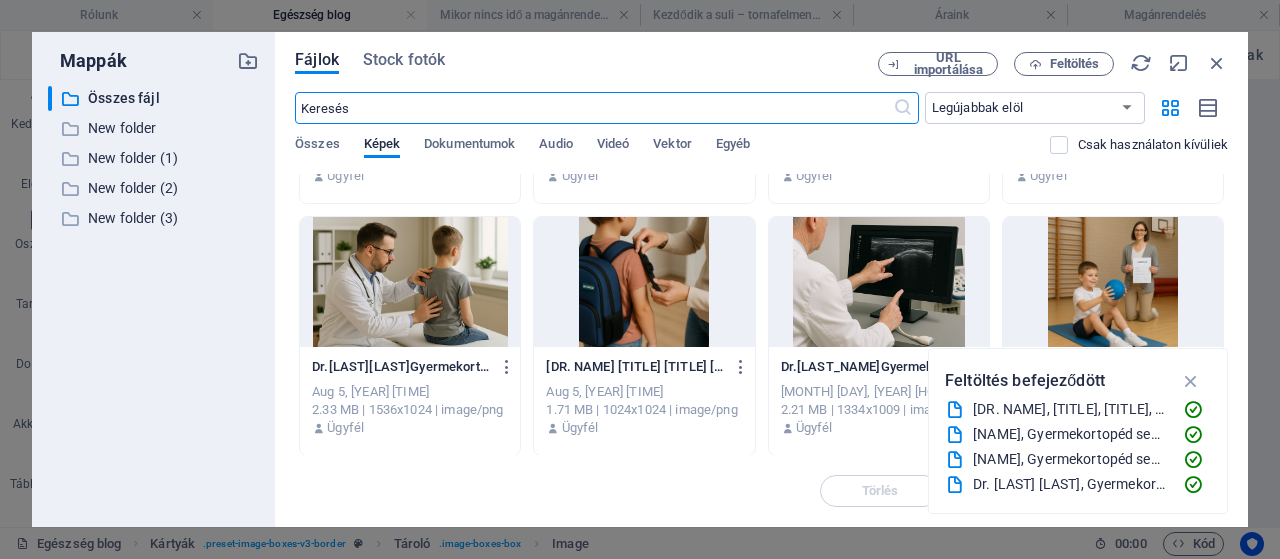 scroll, scrollTop: 455, scrollLeft: 0, axis: vertical 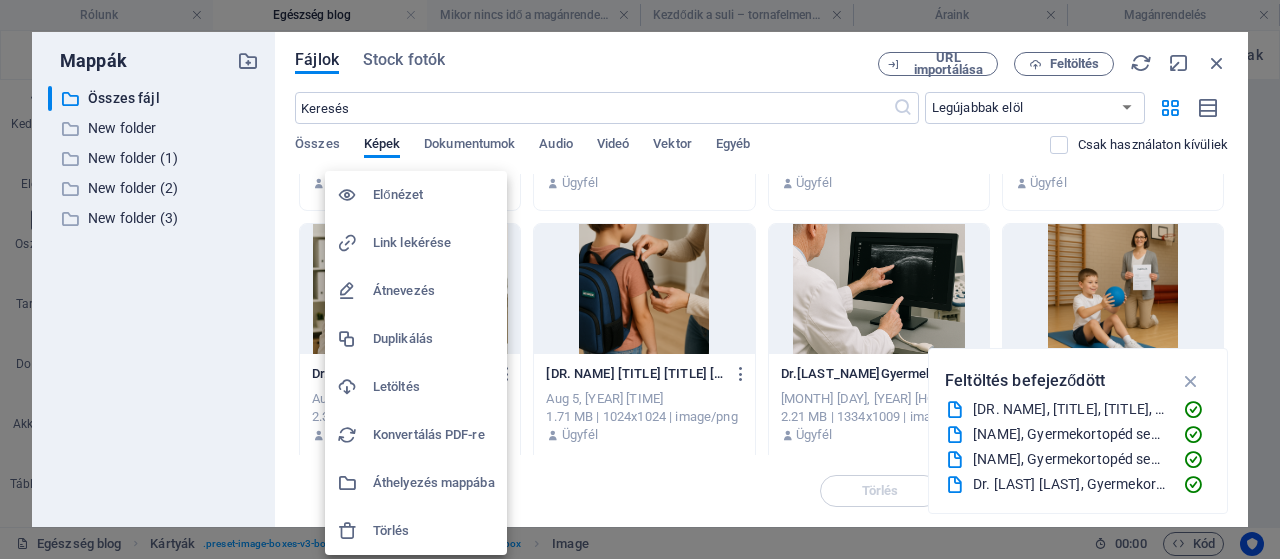 click at bounding box center (640, 279) 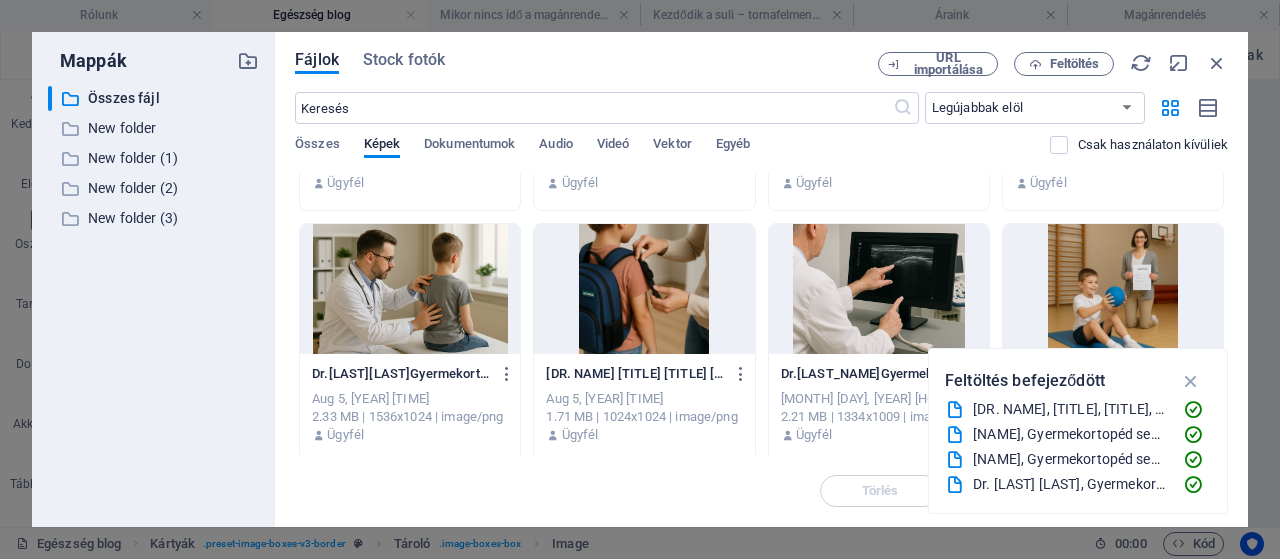 click at bounding box center (410, 289) 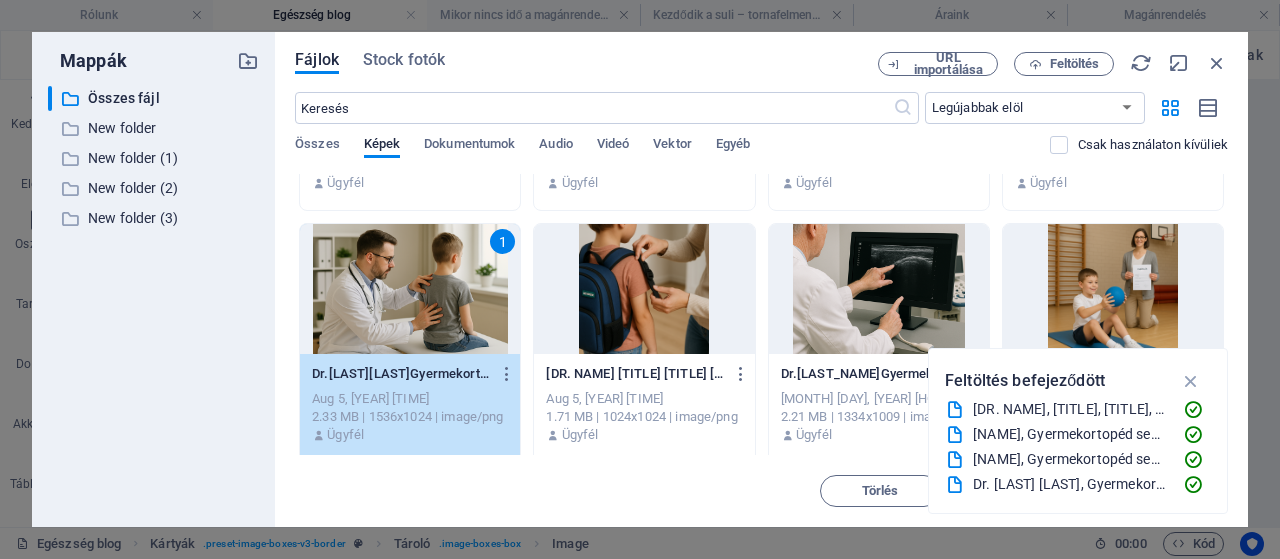 click on "1" at bounding box center [410, 289] 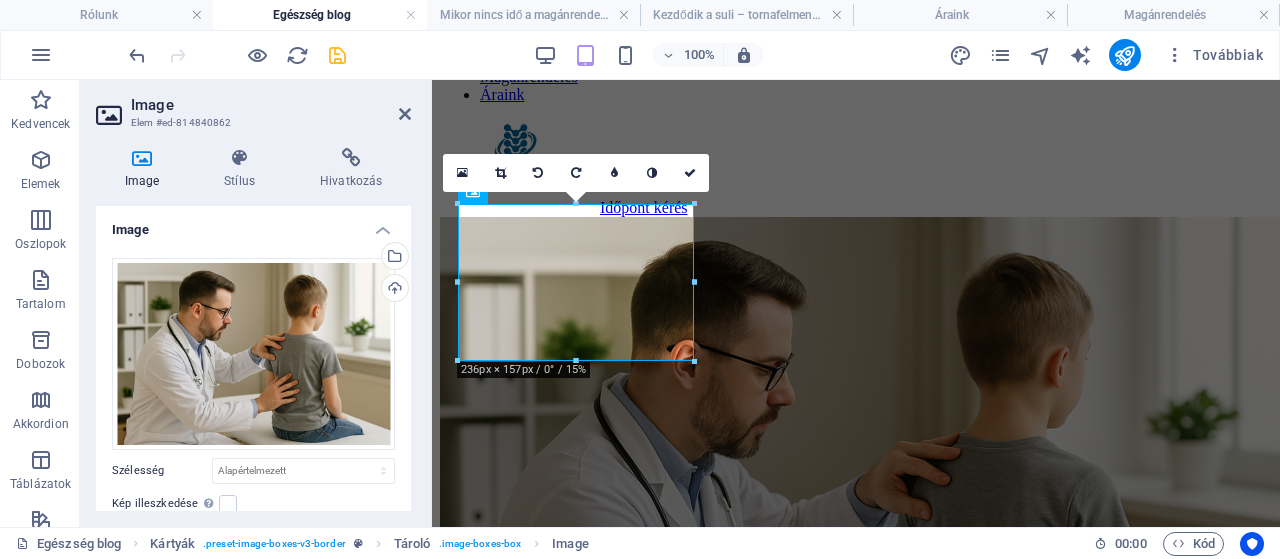 click at bounding box center (337, 55) 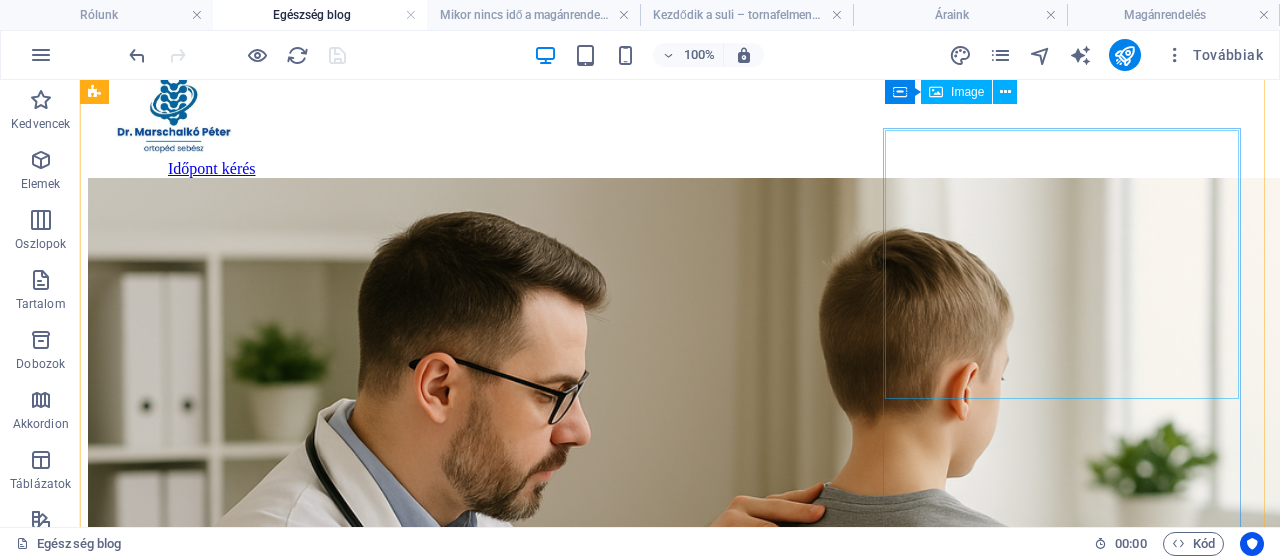 scroll, scrollTop: 35, scrollLeft: 0, axis: vertical 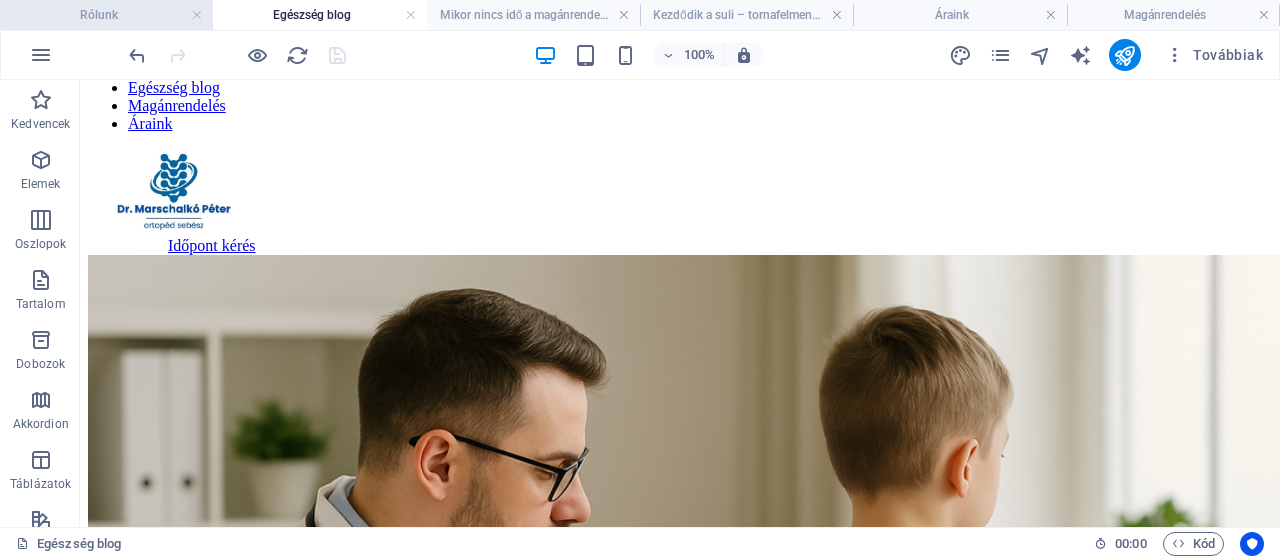 click on "Rólunk" at bounding box center (106, 15) 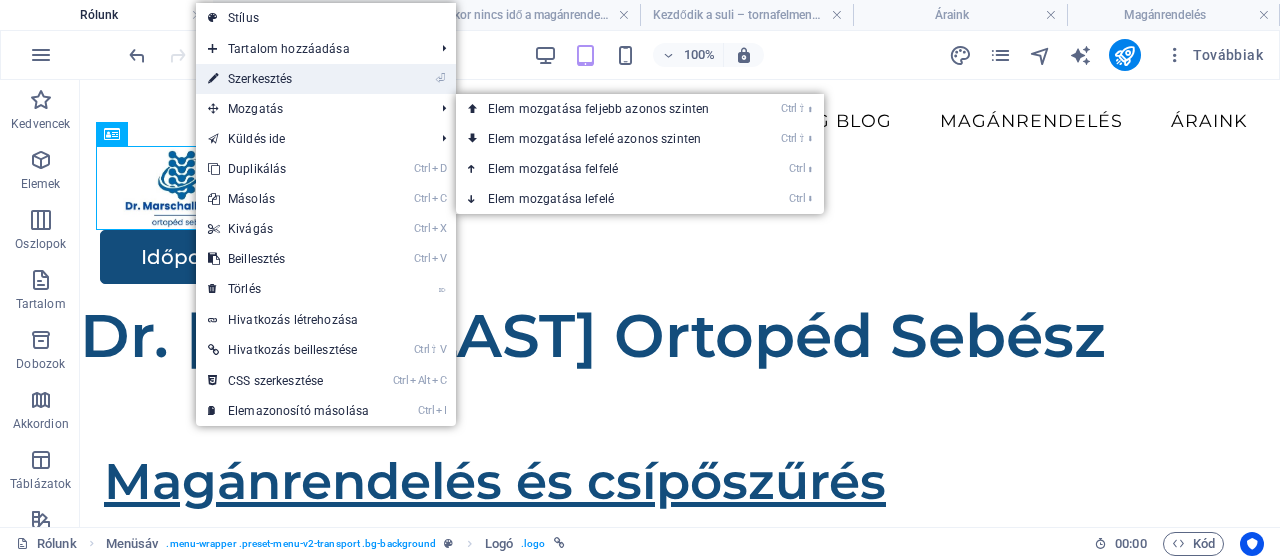 click on "⏎  Szerkesztés" at bounding box center (288, 79) 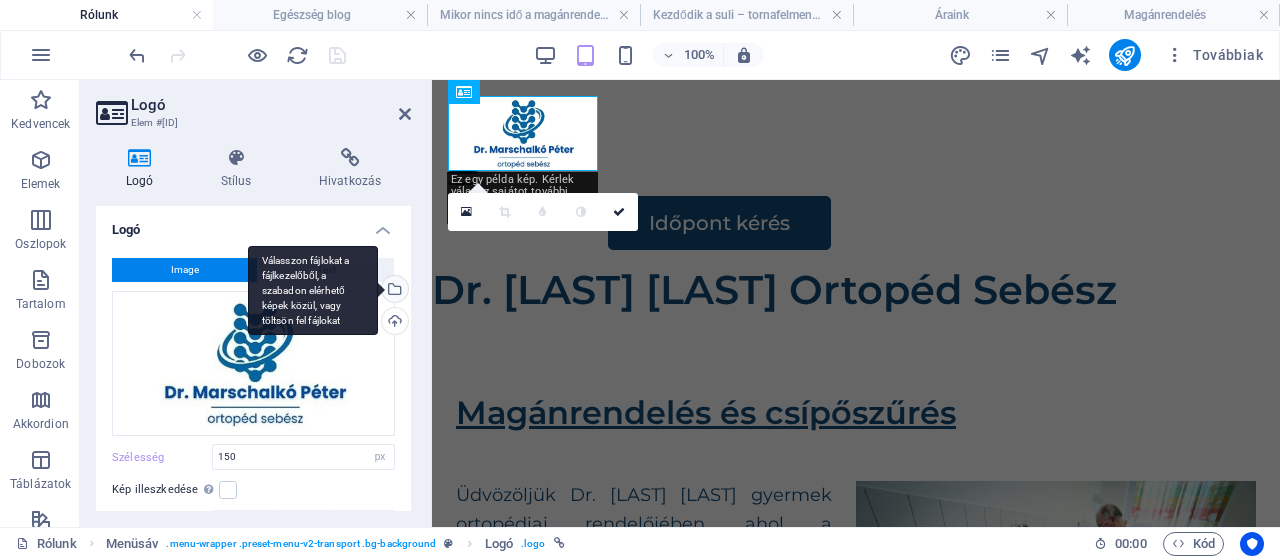 click on "Válasszon fájlokat a fájlkezelőből, a szabadon elérhető képek közül, vagy töltsön fel fájlokat" at bounding box center (393, 291) 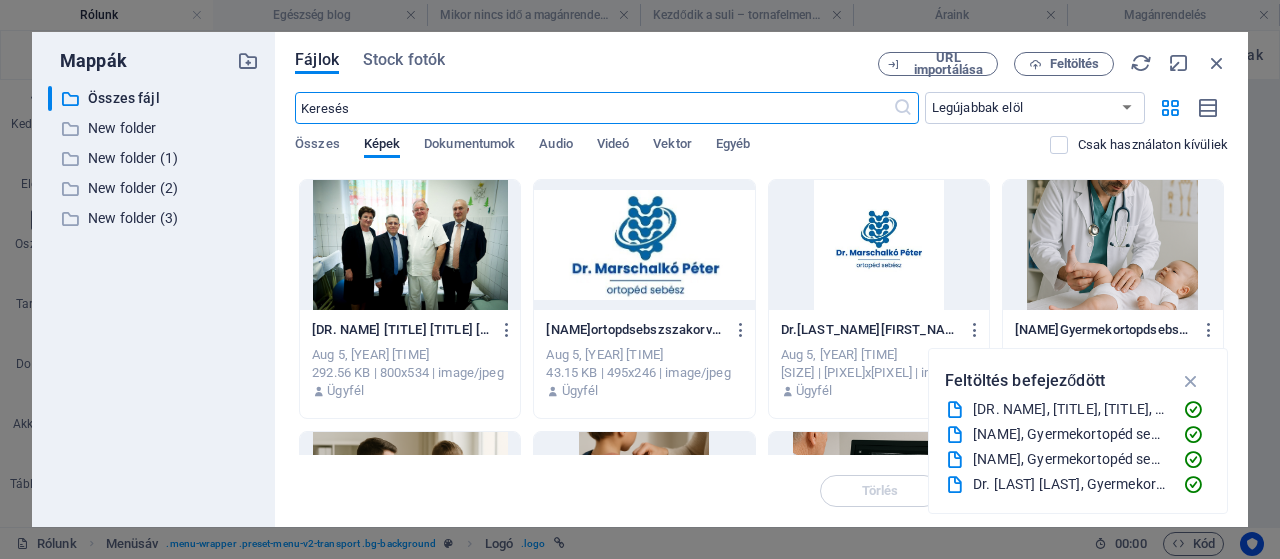 scroll, scrollTop: 248, scrollLeft: 0, axis: vertical 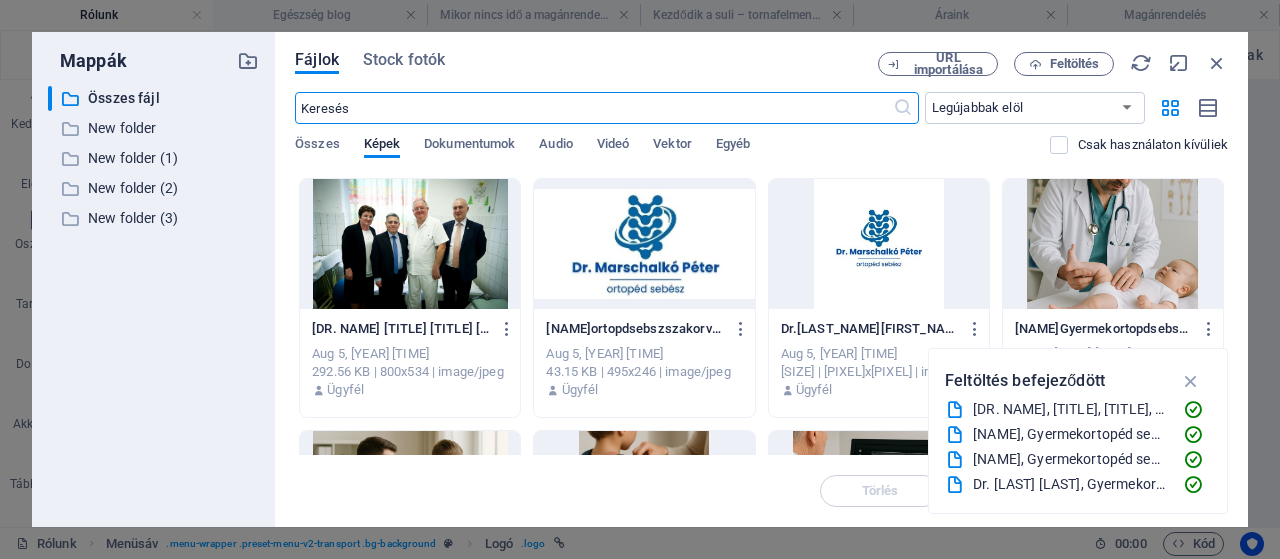 click at bounding box center (879, 244) 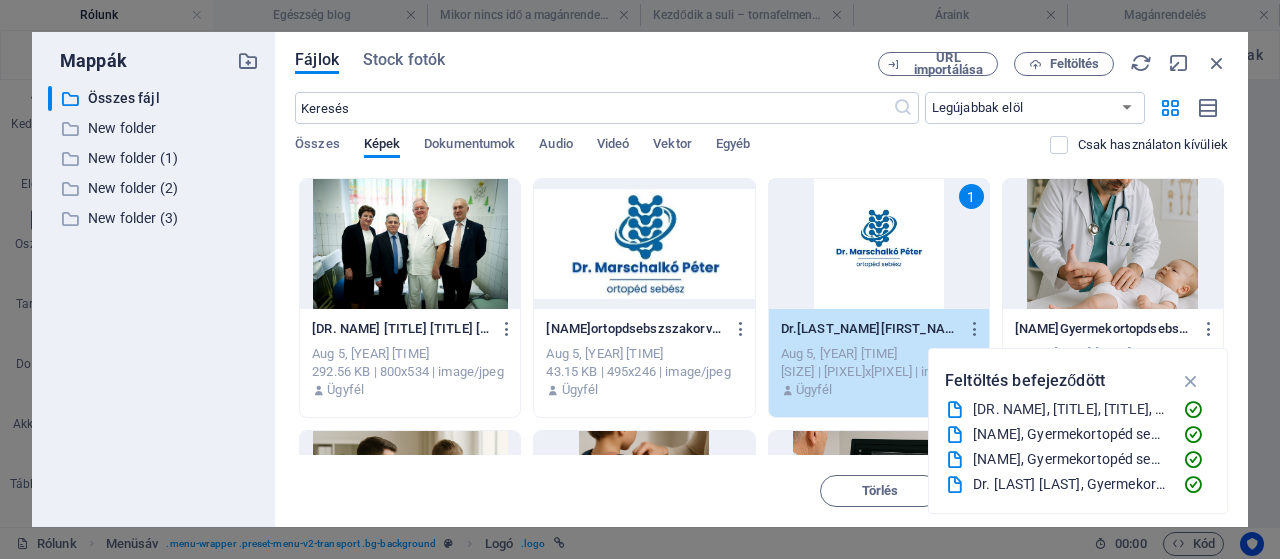 click on "1" at bounding box center [879, 244] 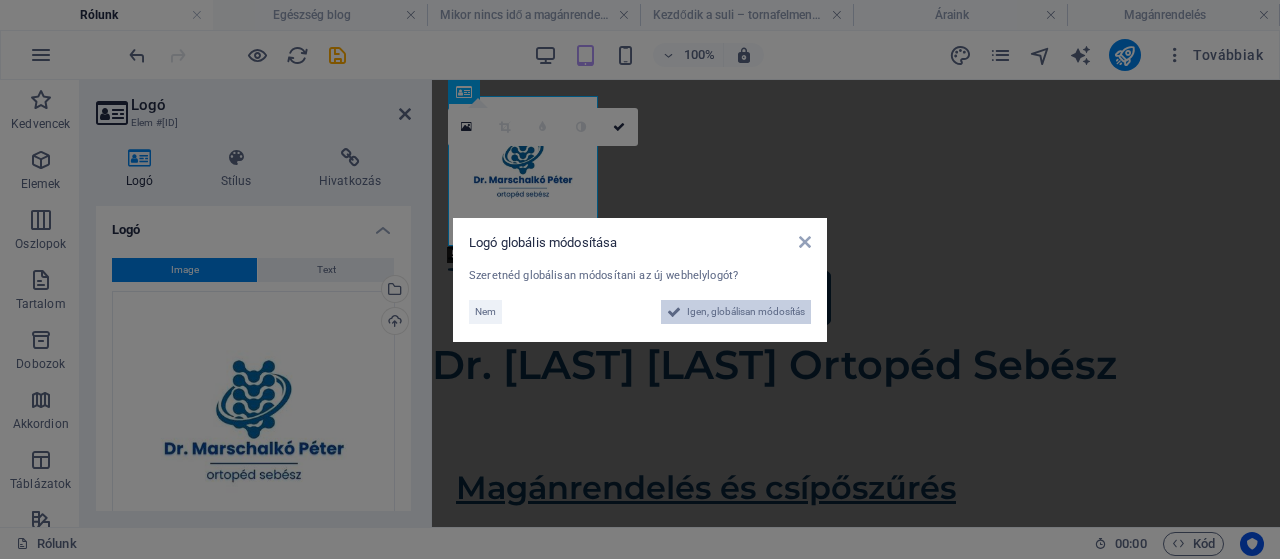 click on "Igen, globálisan módosítás" at bounding box center (746, 312) 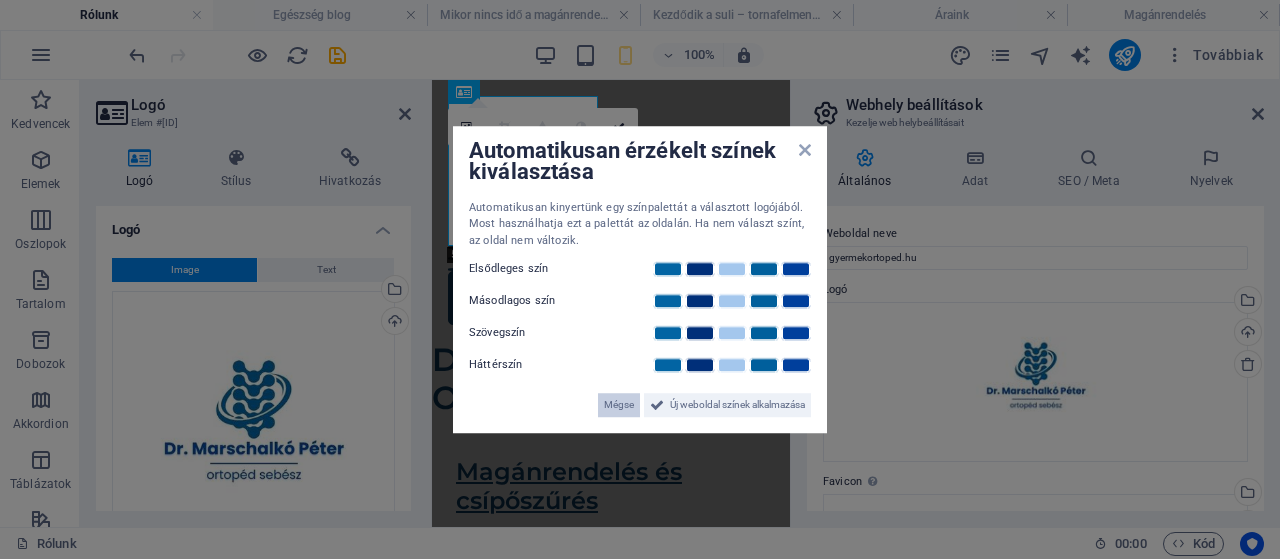 click on "Mégse" at bounding box center [619, 405] 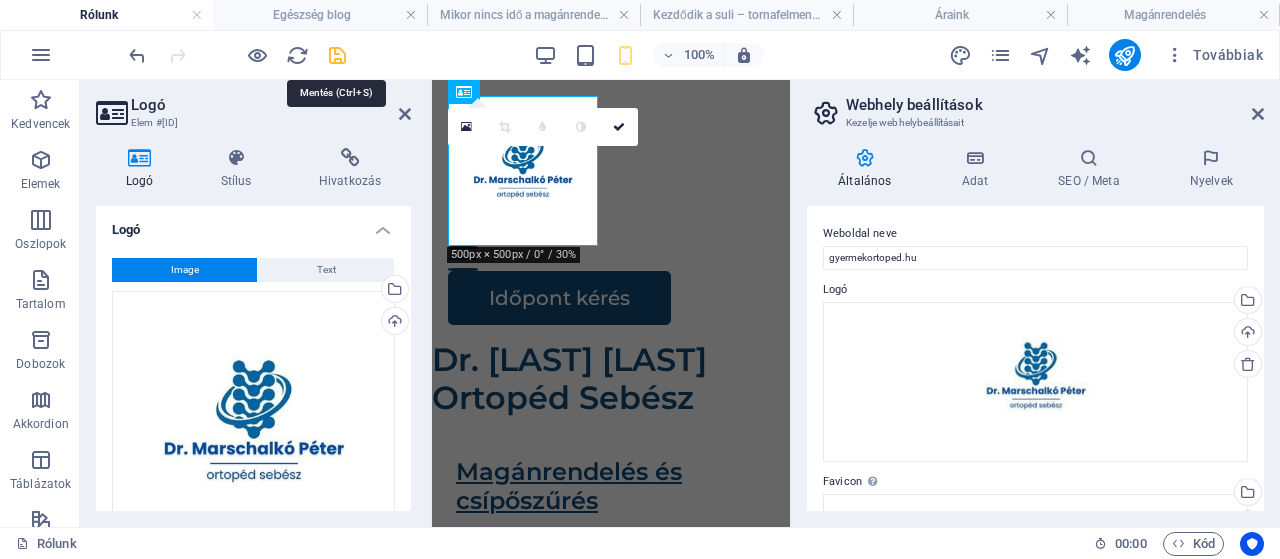 click at bounding box center [337, 55] 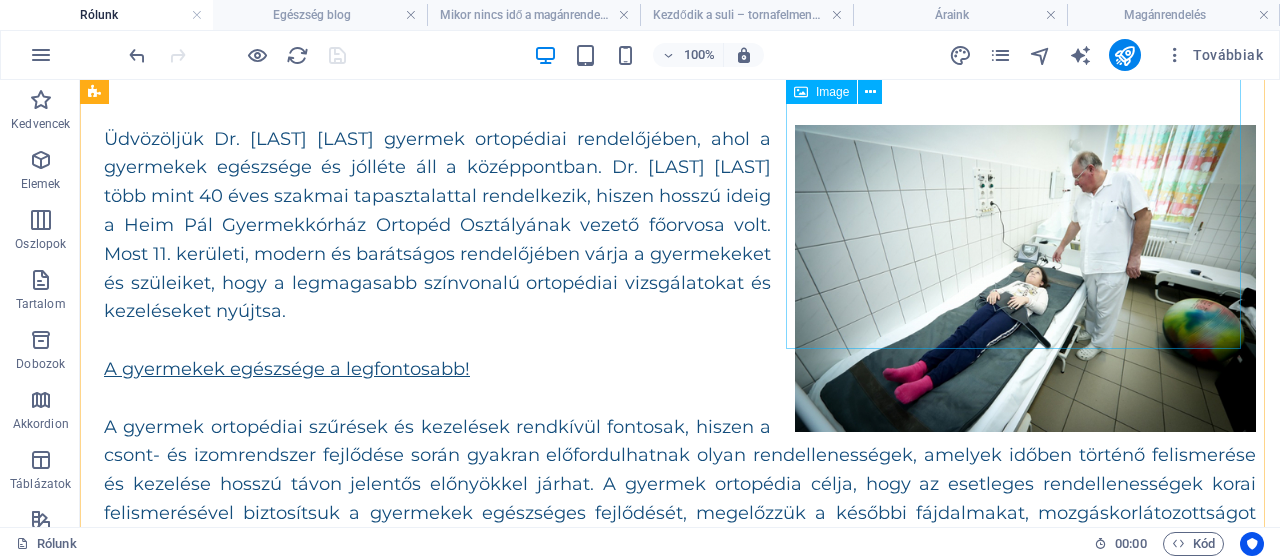 scroll, scrollTop: 547, scrollLeft: 0, axis: vertical 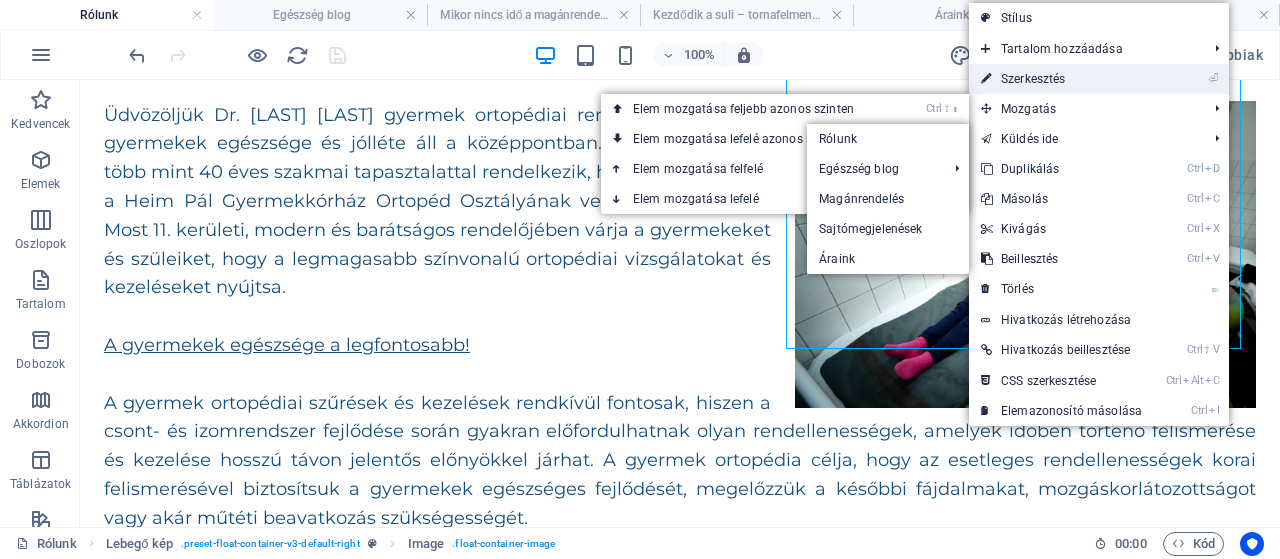 click on "⏎  Szerkesztés" at bounding box center (1061, 79) 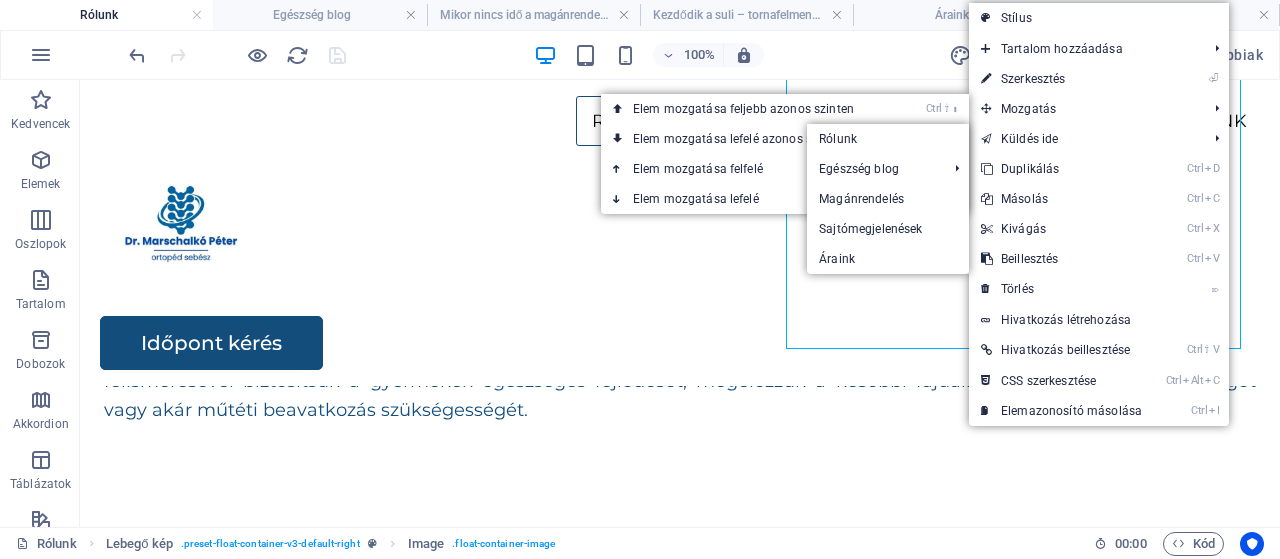 select on "%" 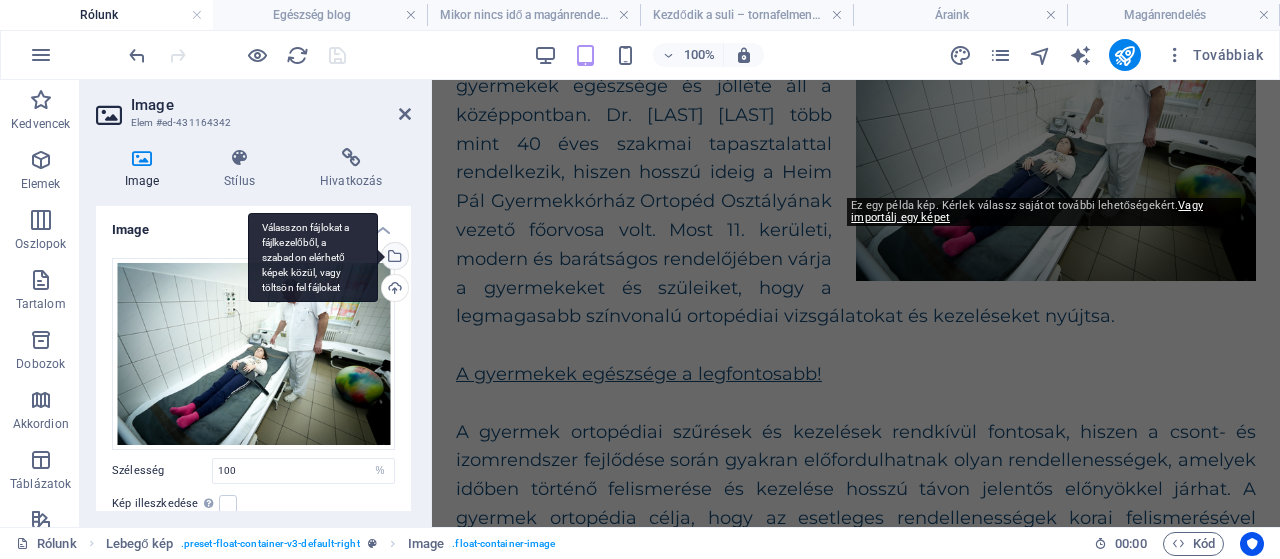 click on "Válasszon fájlokat a fájlkezelőből, a szabadon elérhető képek közül, vagy töltsön fel fájlokat" at bounding box center [313, 258] 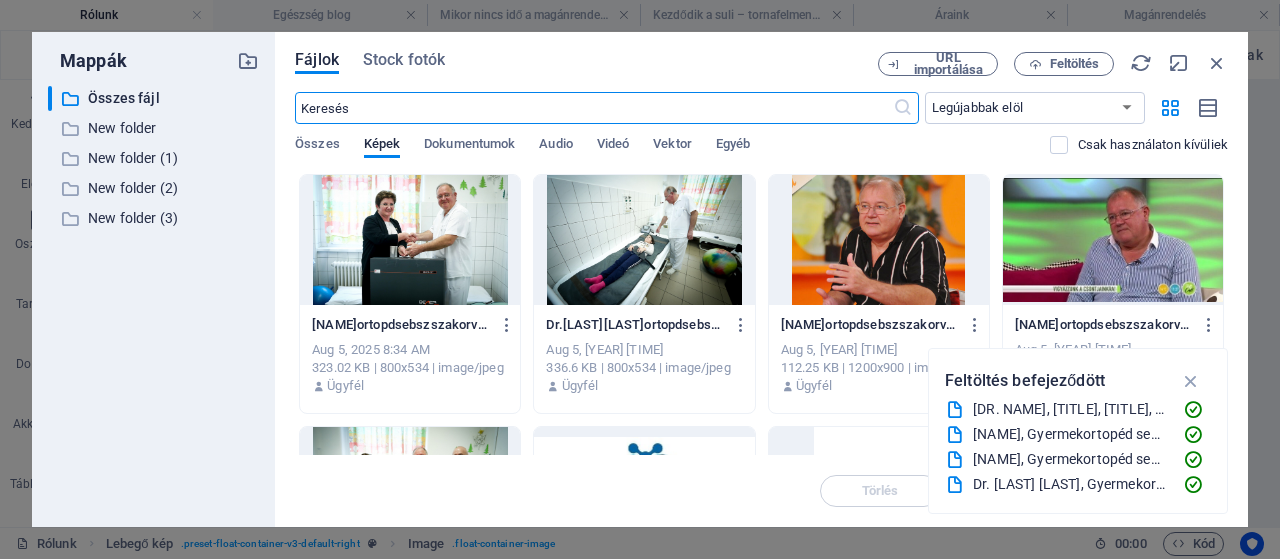 scroll, scrollTop: 287, scrollLeft: 0, axis: vertical 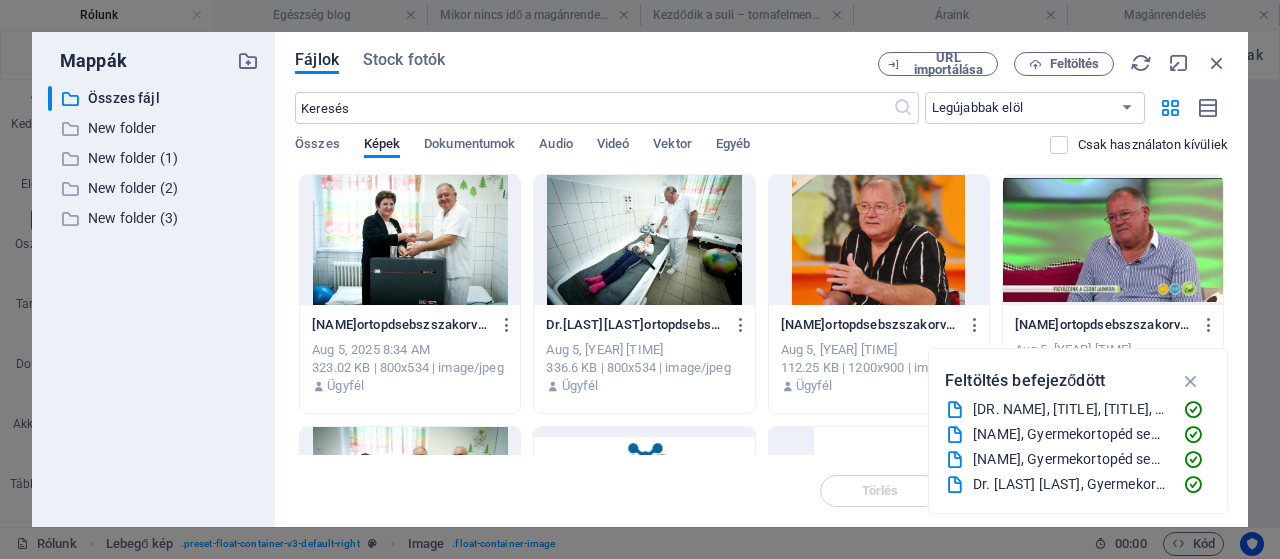 click at bounding box center [644, 240] 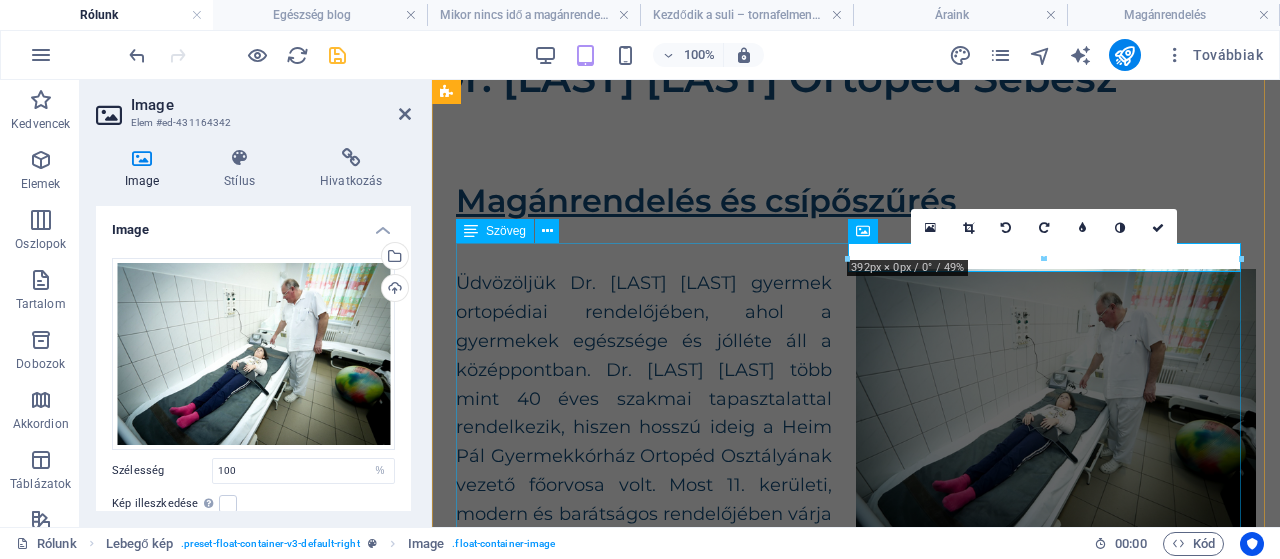 scroll, scrollTop: 234, scrollLeft: 0, axis: vertical 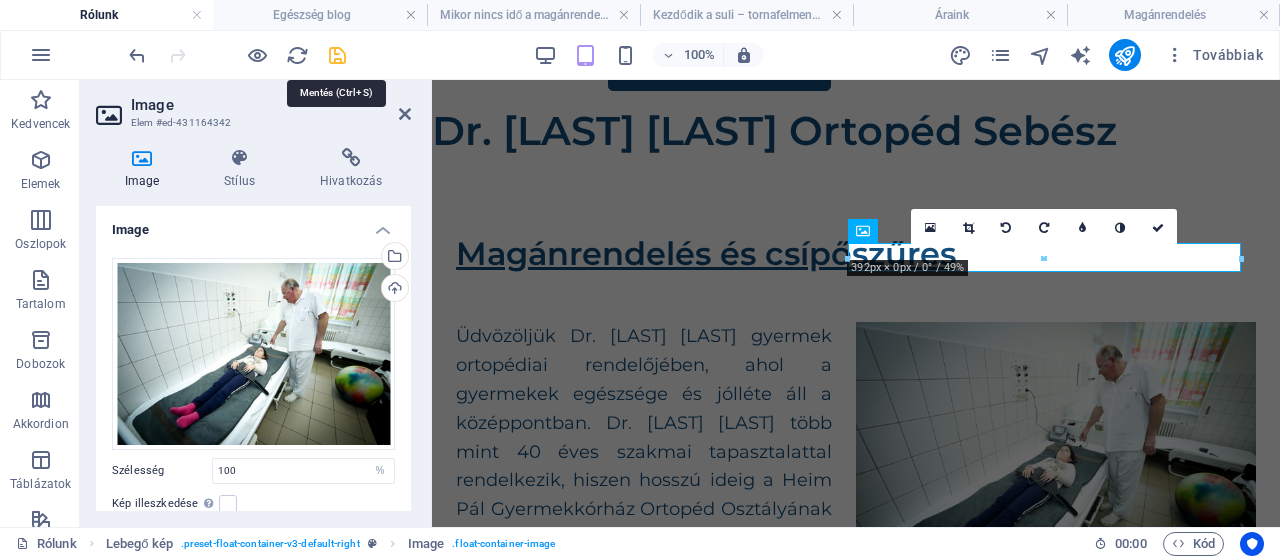 click at bounding box center (337, 55) 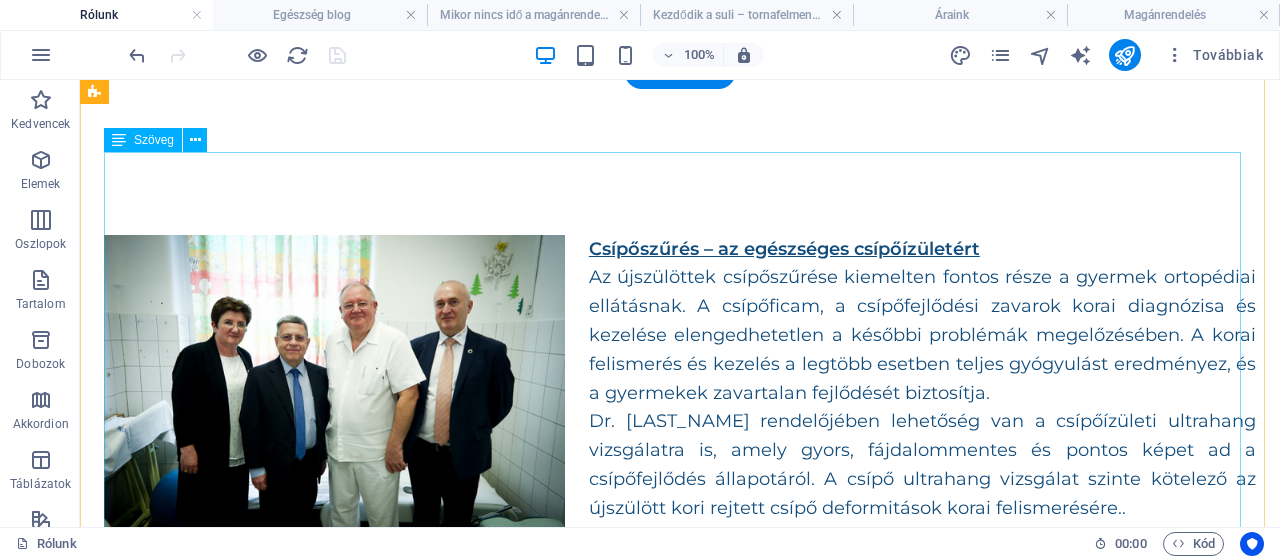 scroll, scrollTop: 1033, scrollLeft: 0, axis: vertical 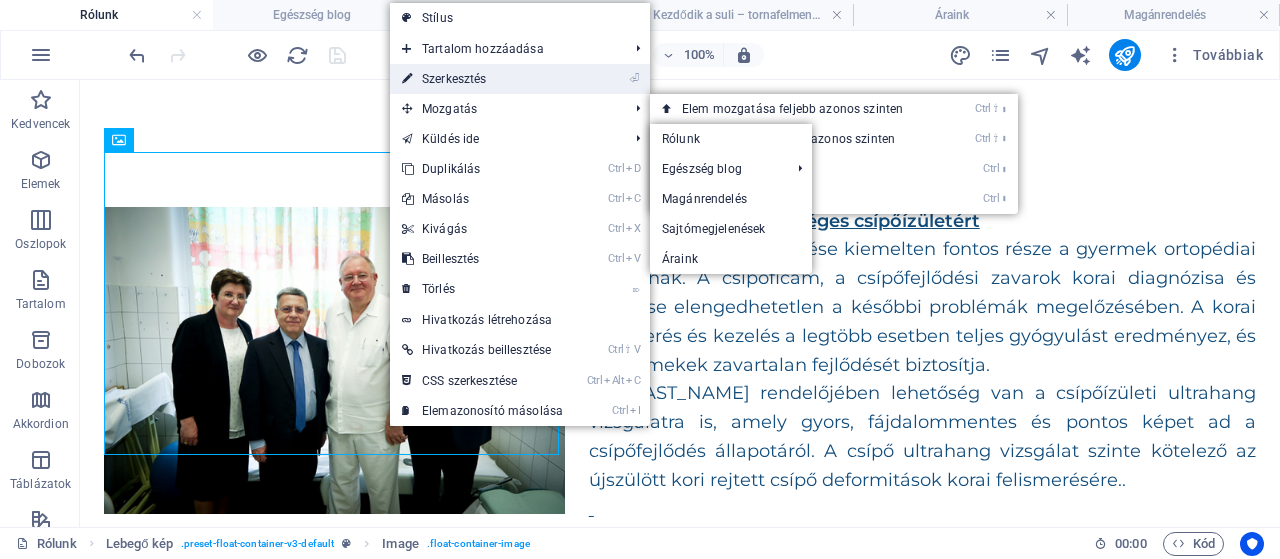 click on "⏎  Szerkesztés" at bounding box center (482, 79) 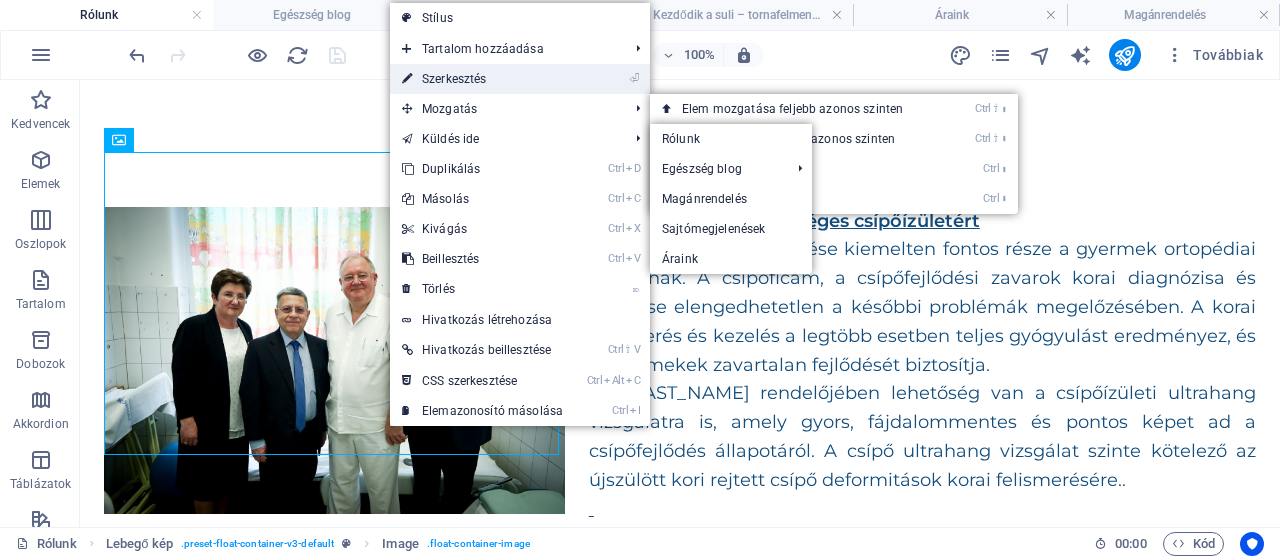 select on "%" 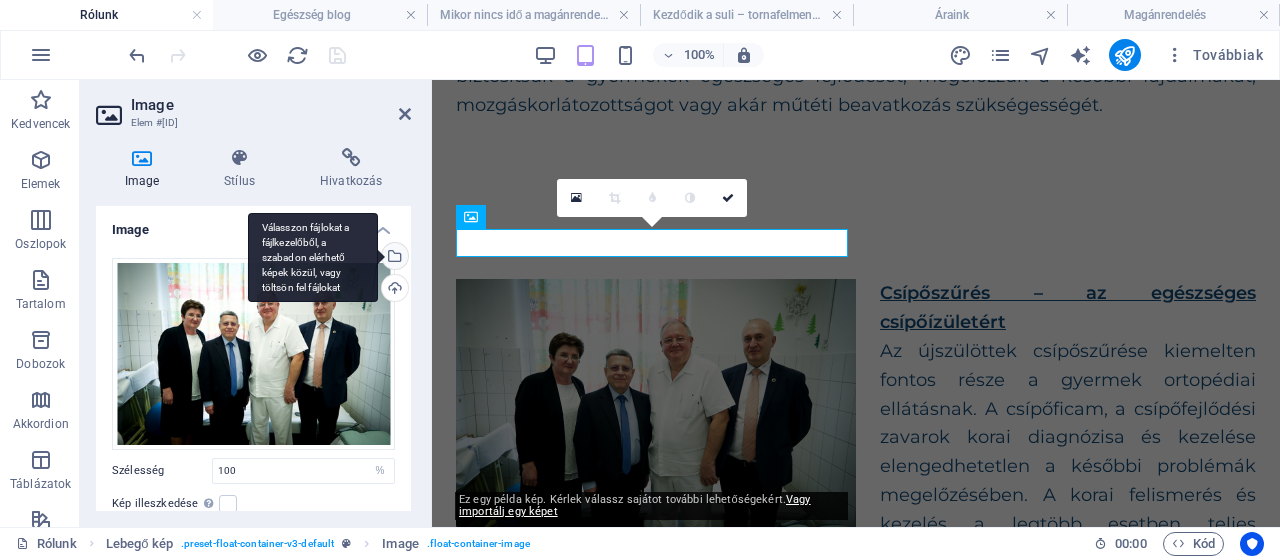 click on "Válasszon fájlokat a fájlkezelőből, a szabadon elérhető képek közül, vagy töltsön fel fájlokat" at bounding box center [393, 258] 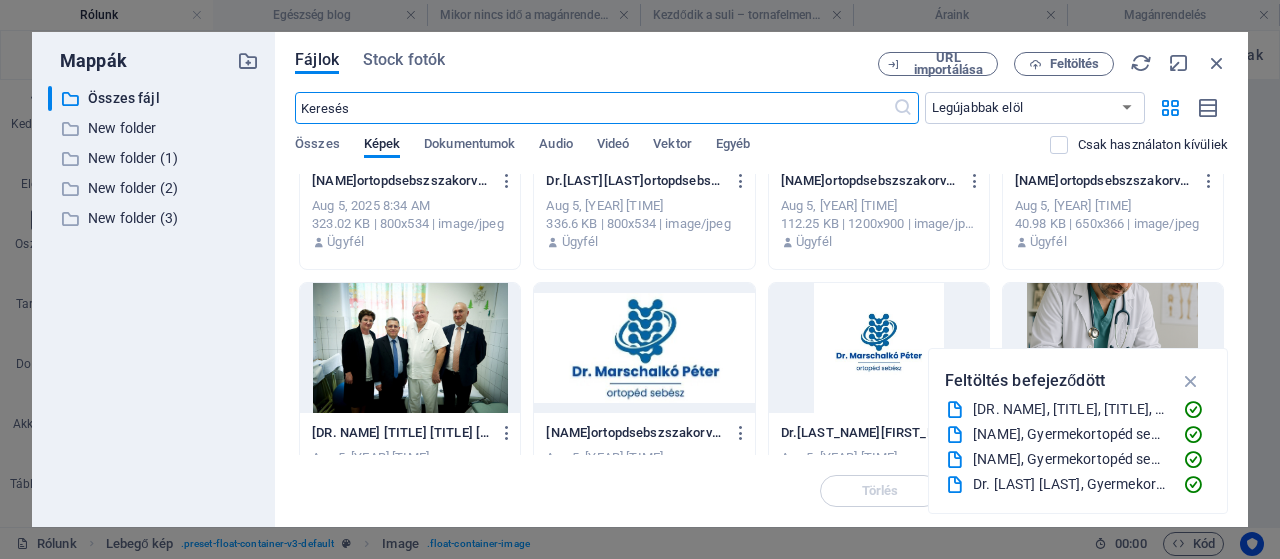 scroll, scrollTop: 157, scrollLeft: 0, axis: vertical 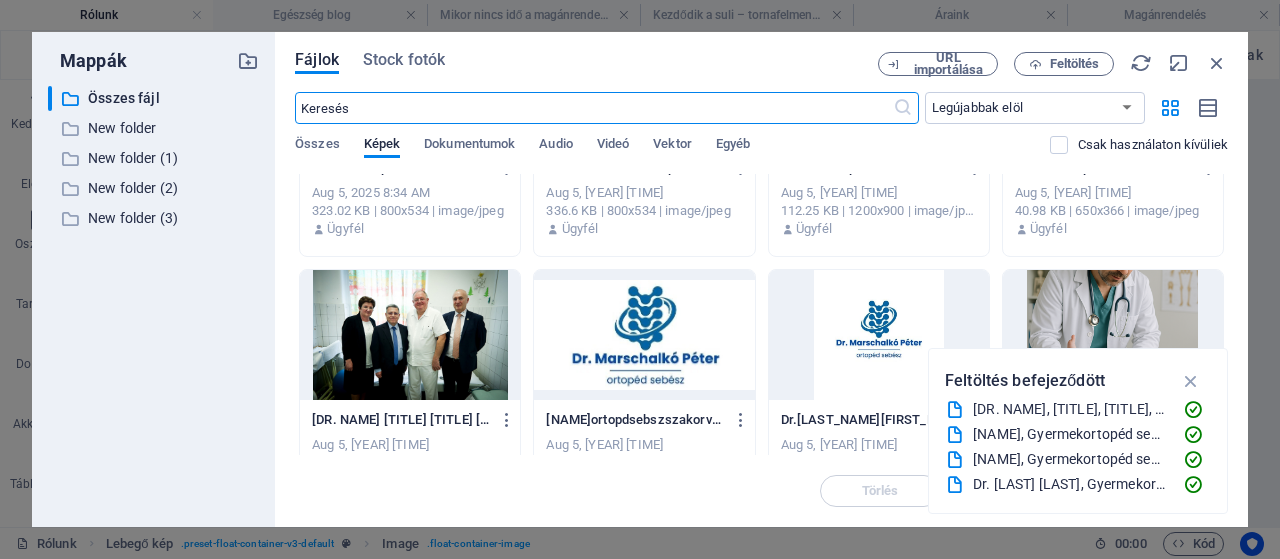 click at bounding box center (410, 335) 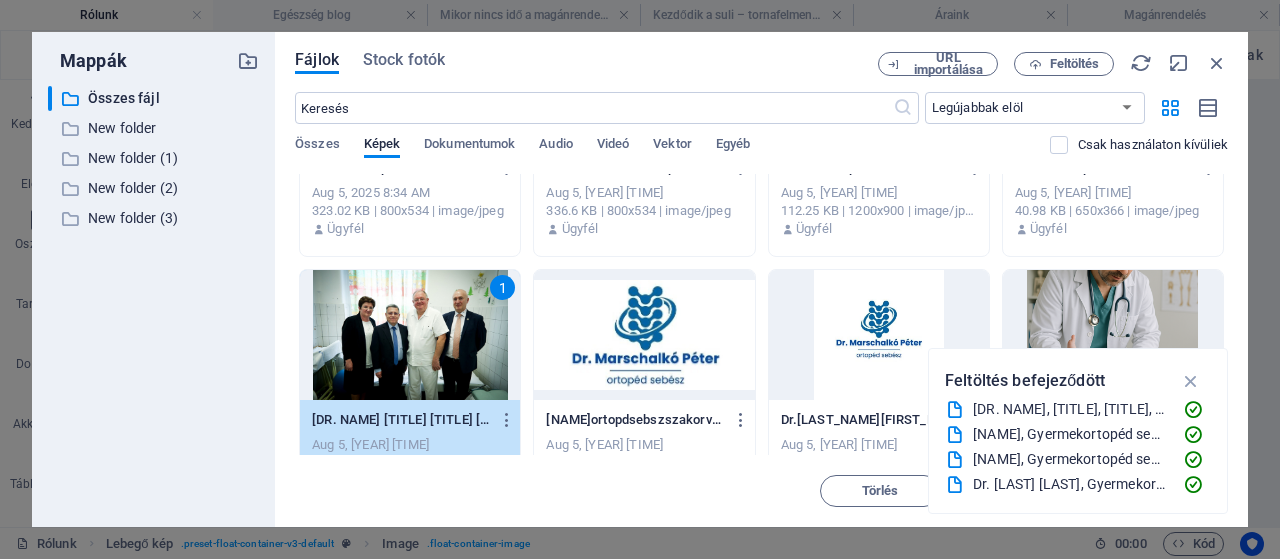 click on "1" at bounding box center [410, 335] 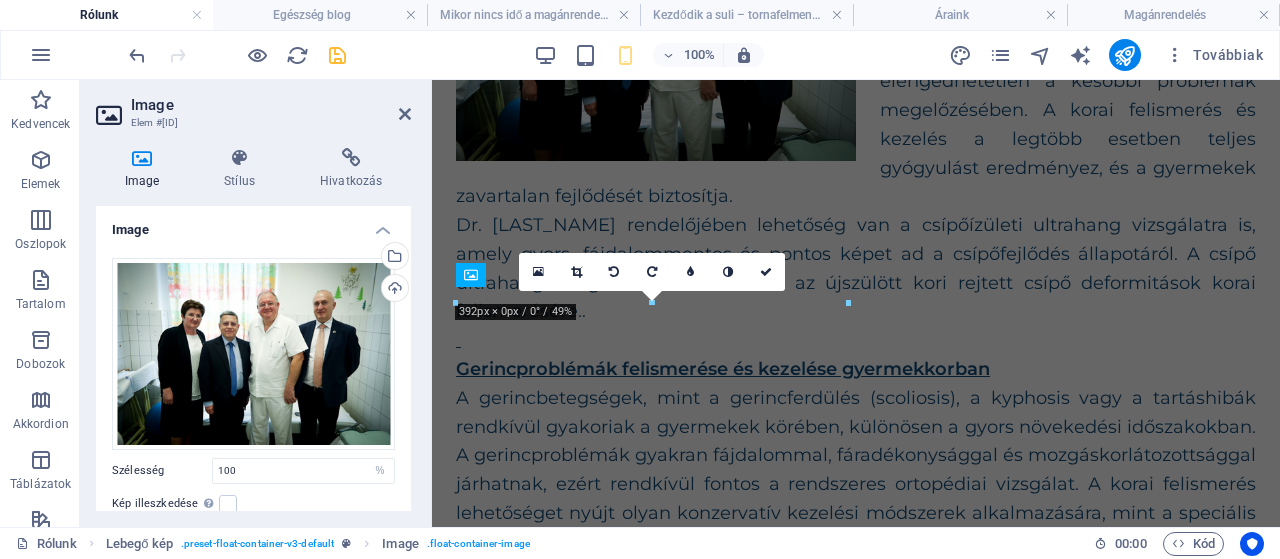 scroll, scrollTop: 954, scrollLeft: 0, axis: vertical 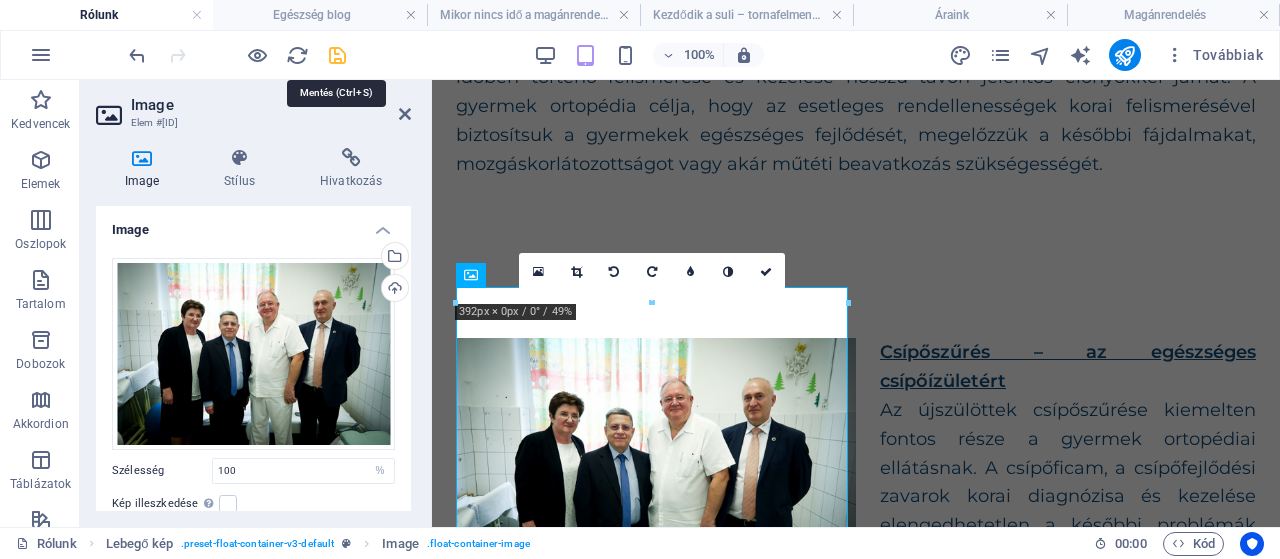 click at bounding box center (337, 55) 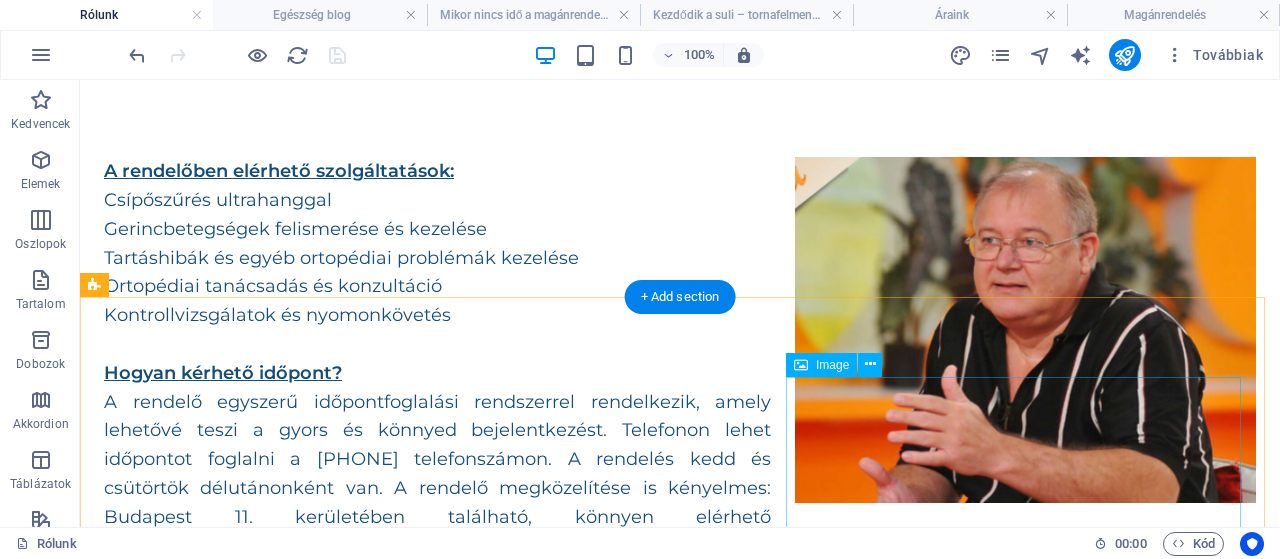 scroll, scrollTop: 2062, scrollLeft: 0, axis: vertical 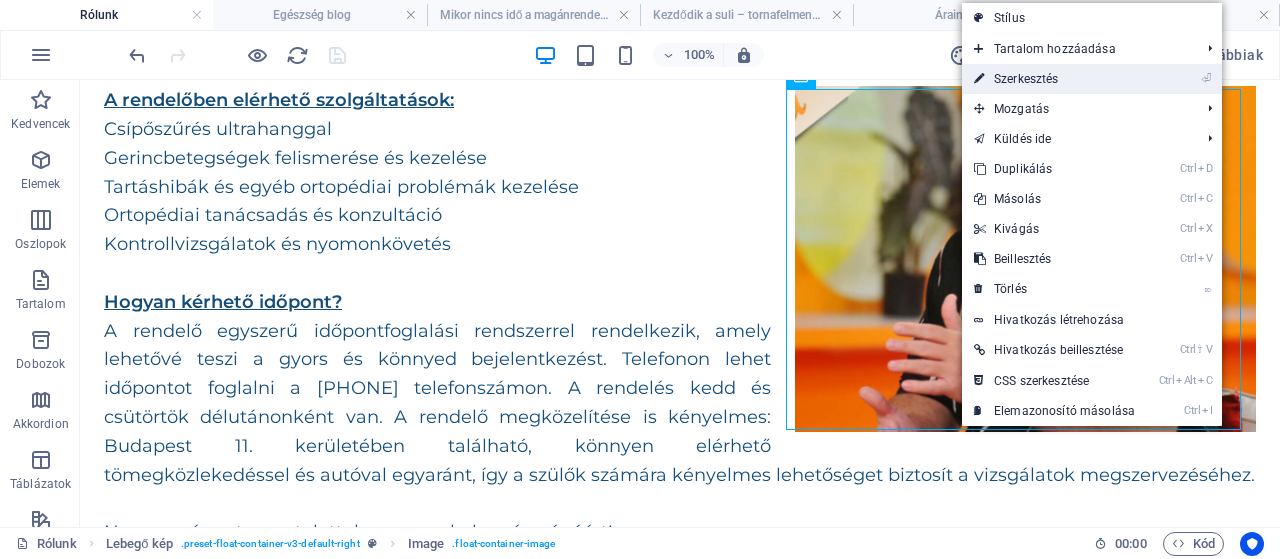 drag, startPoint x: 1004, startPoint y: 80, endPoint x: 134, endPoint y: 191, distance: 877.0524 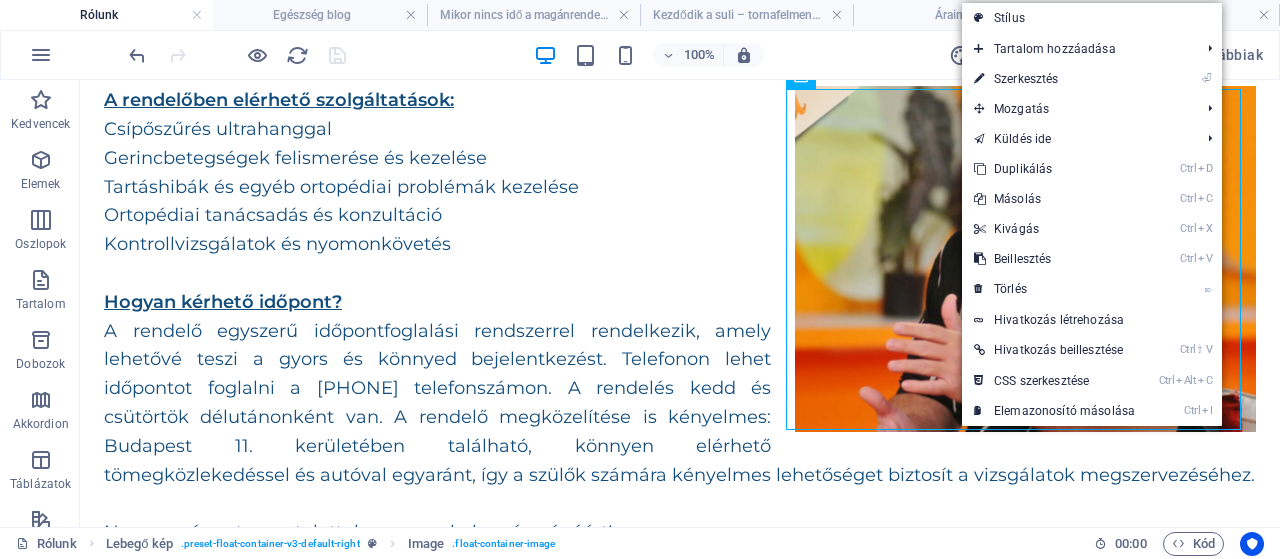 select on "%" 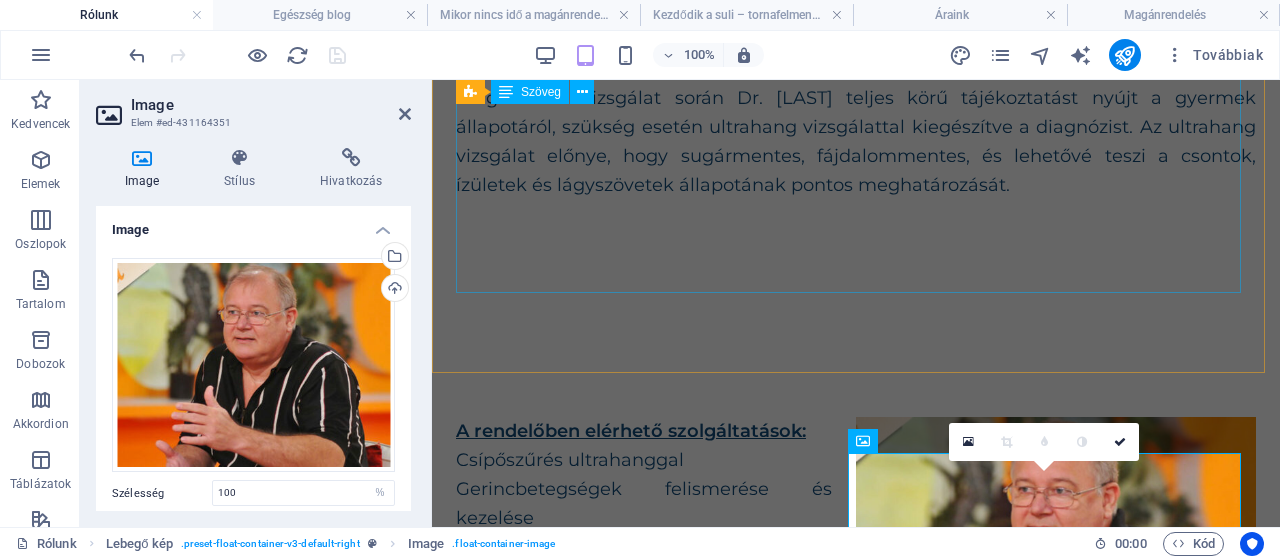 scroll, scrollTop: 2042, scrollLeft: 0, axis: vertical 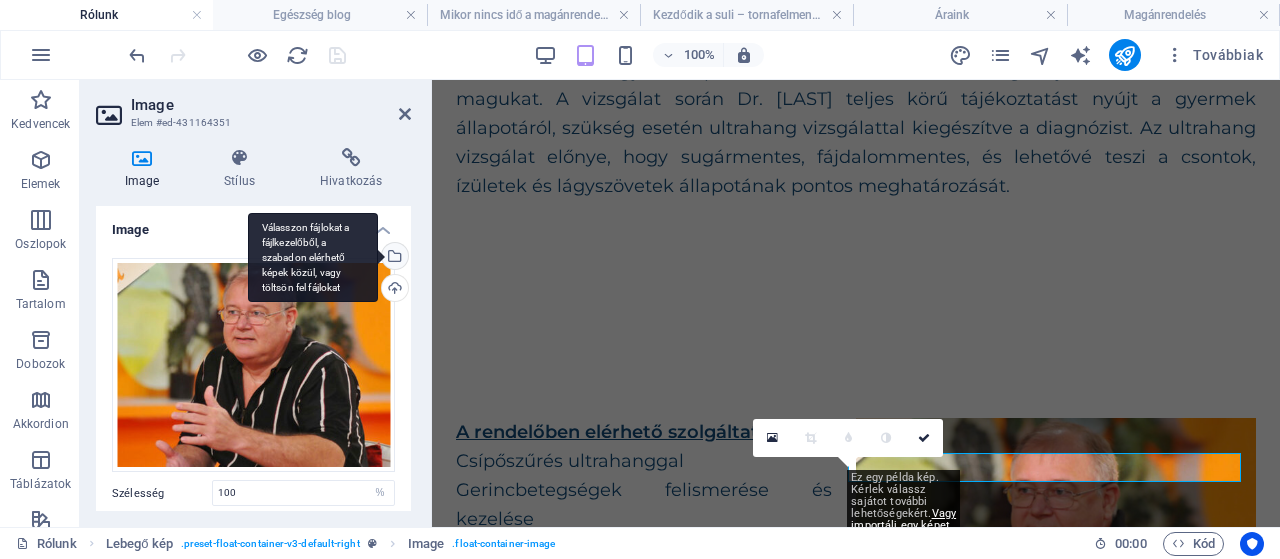 click on "Válasszon fájlokat a fájlkezelőből, a szabadon elérhető képek közül, vagy töltsön fel fájlokat" at bounding box center (393, 258) 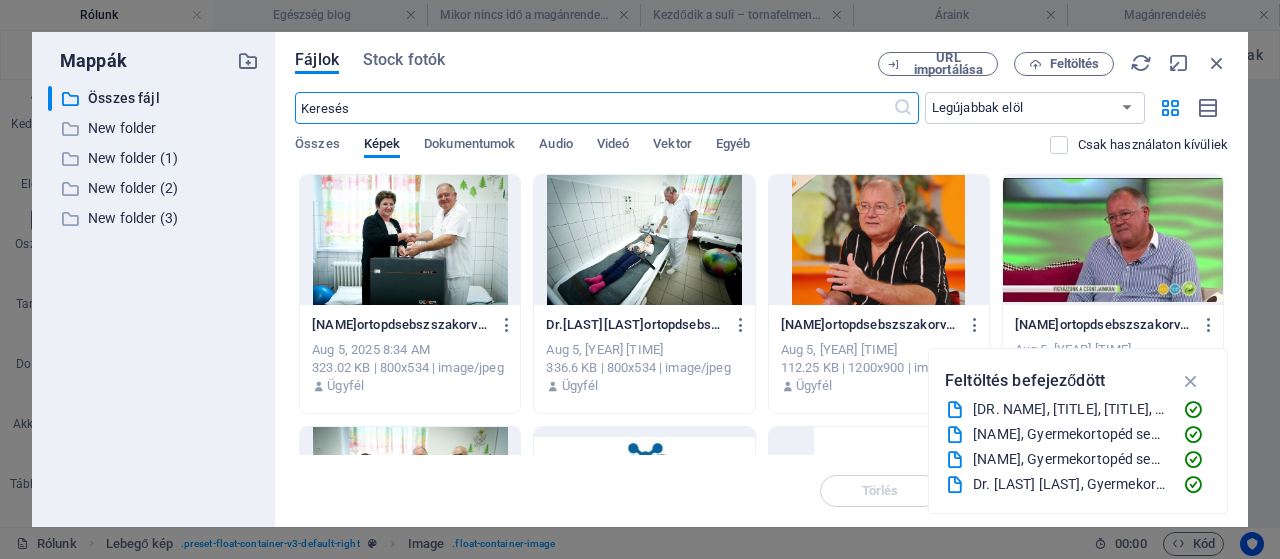 scroll, scrollTop: 3508, scrollLeft: 0, axis: vertical 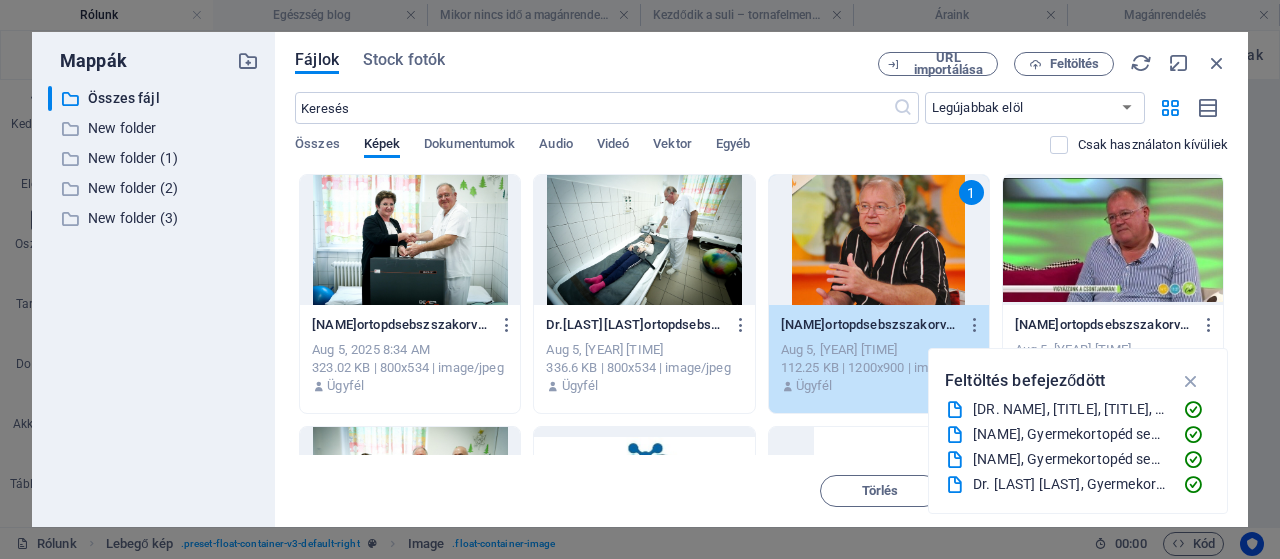 click on "1" at bounding box center (879, 240) 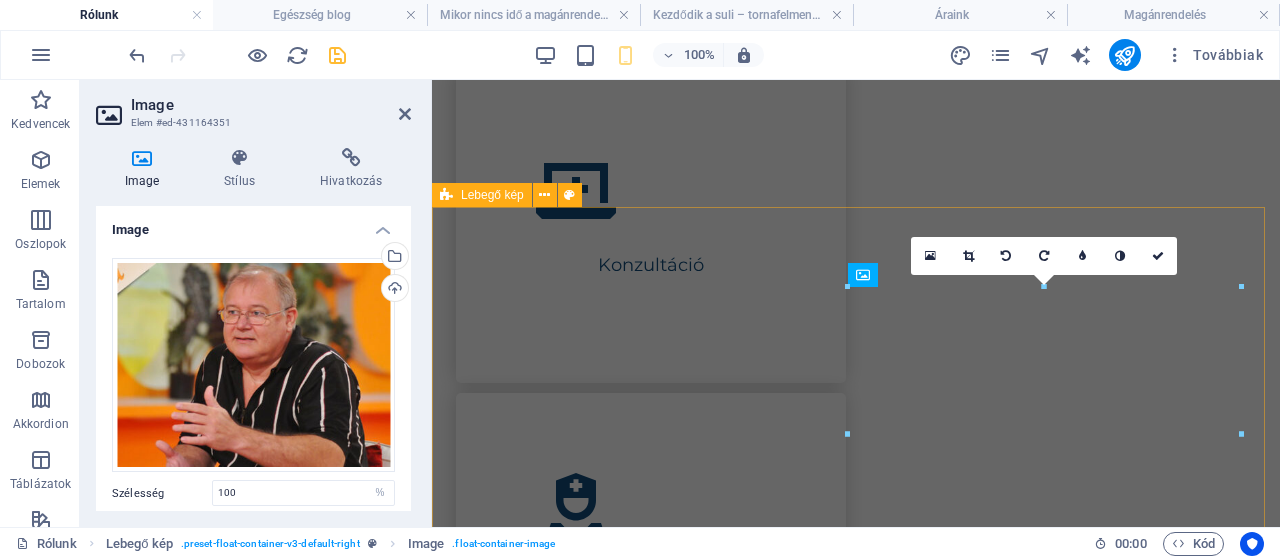 scroll, scrollTop: 2208, scrollLeft: 0, axis: vertical 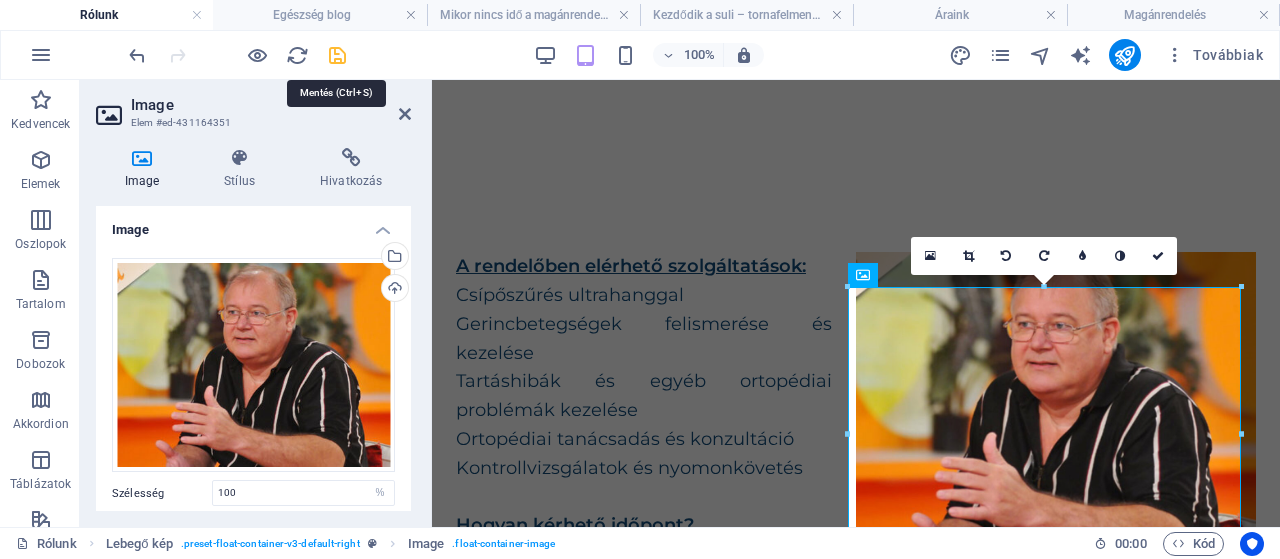 click at bounding box center [337, 55] 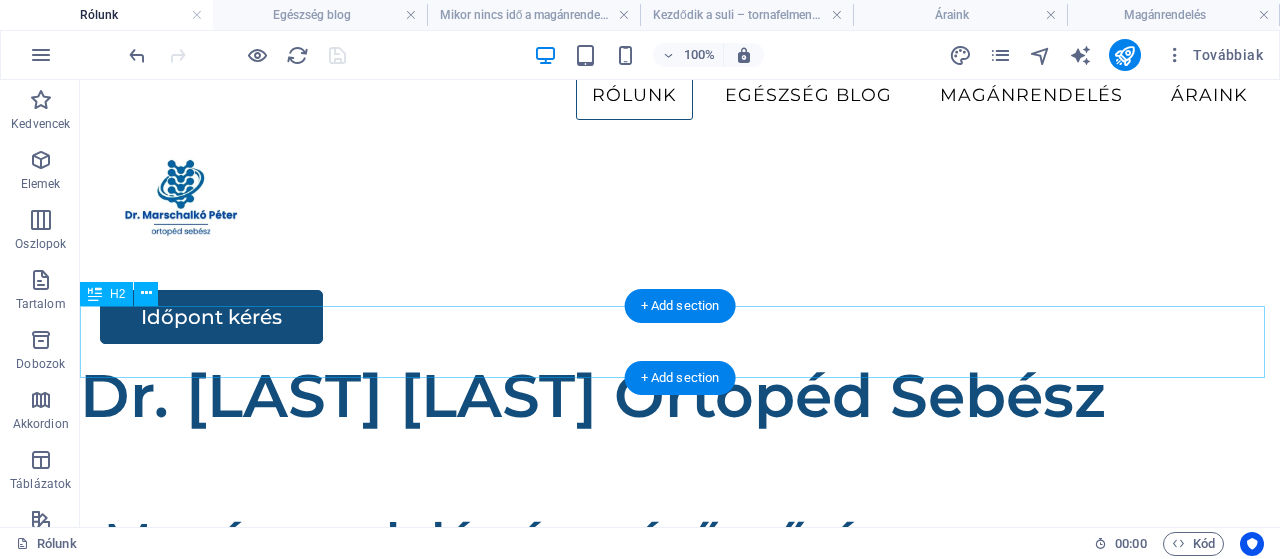 scroll, scrollTop: 0, scrollLeft: 0, axis: both 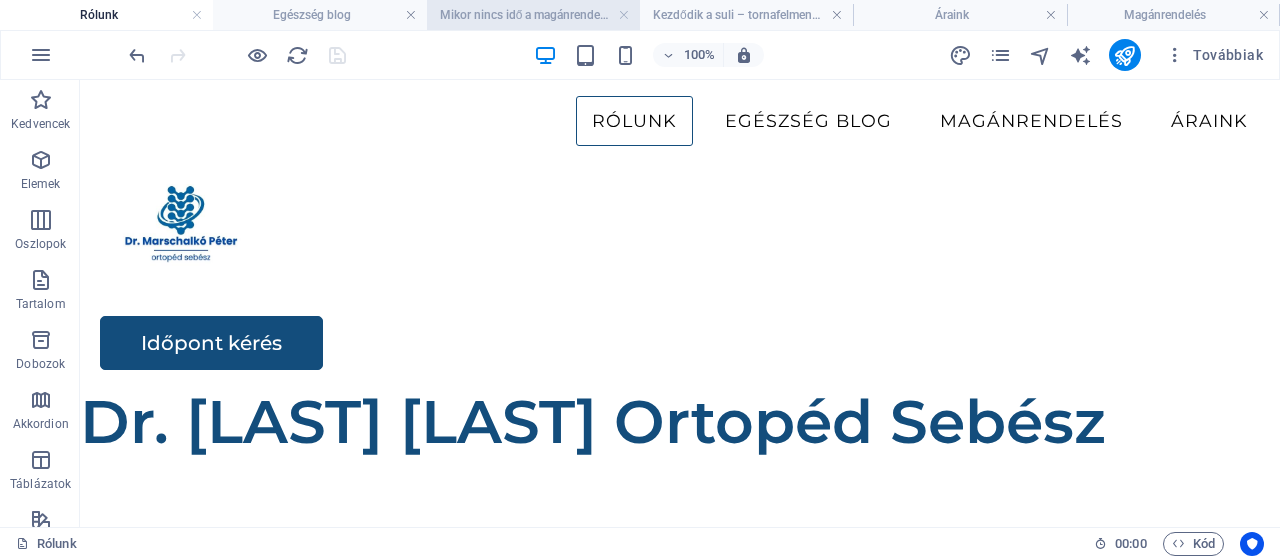 click on "Mikor nincs idő a magánrendelés időpontjának kivárására" at bounding box center (533, 15) 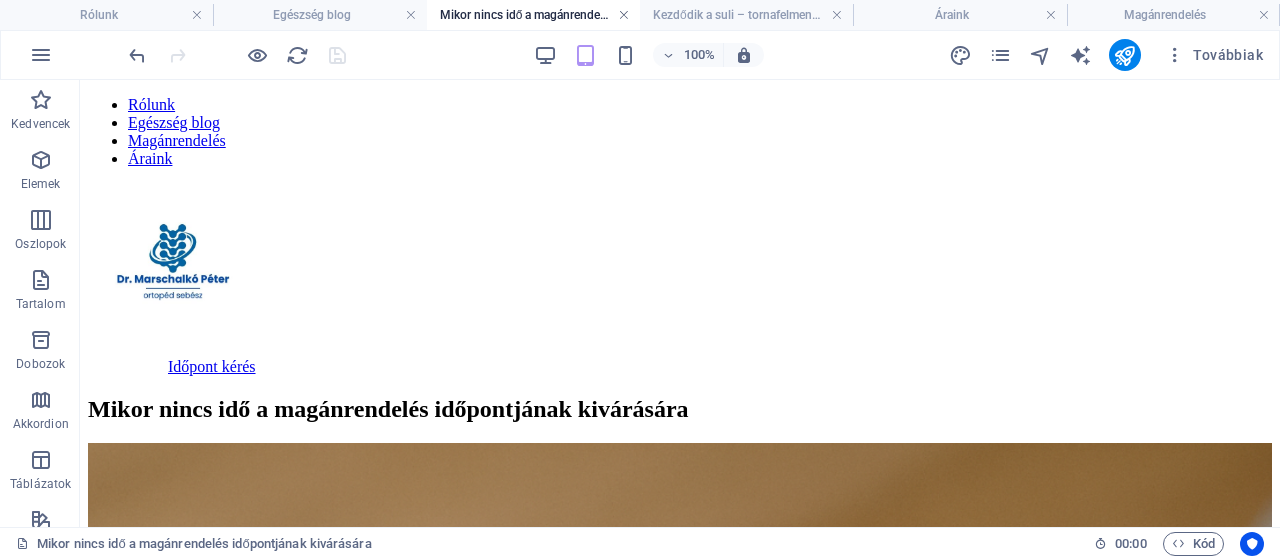 click at bounding box center (624, 15) 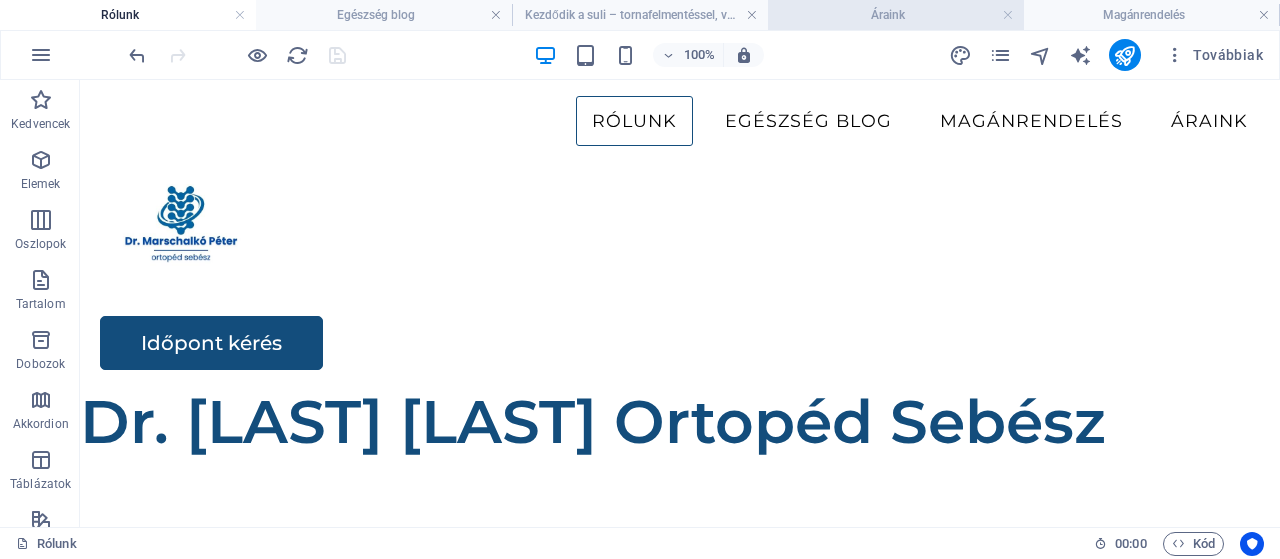 click on "Áraink" at bounding box center [896, 15] 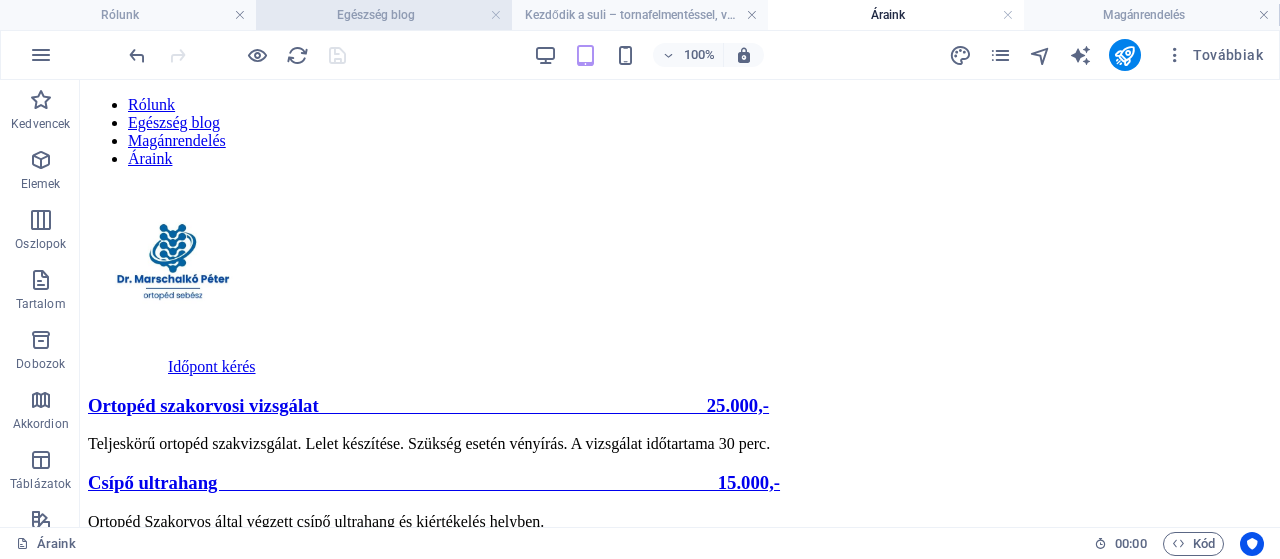 click on "Egészség blog" at bounding box center (384, 15) 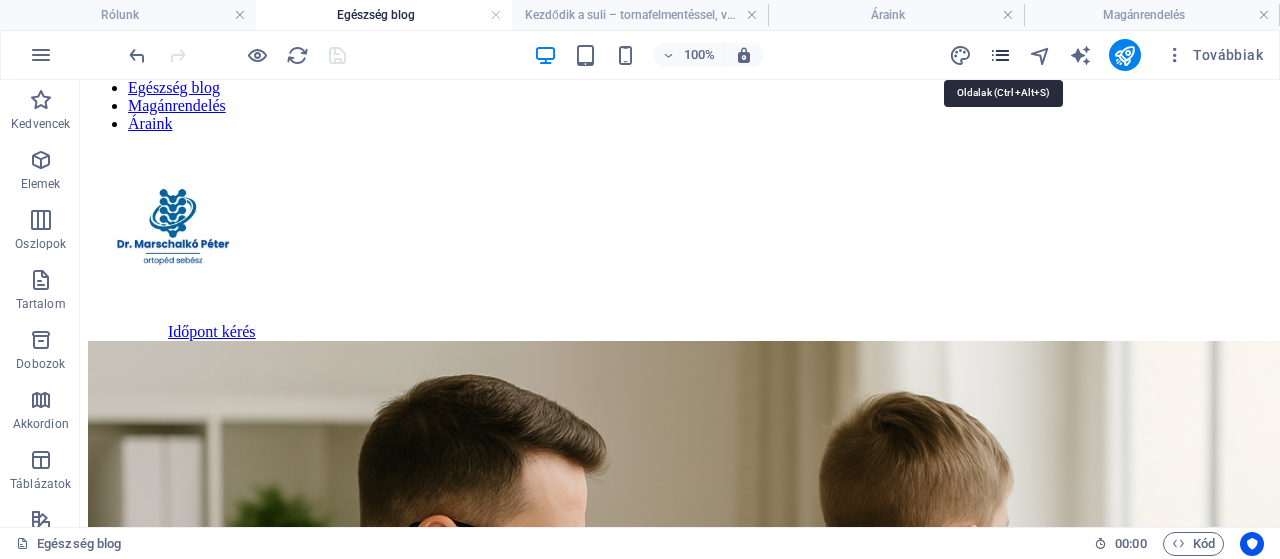 click at bounding box center (1000, 55) 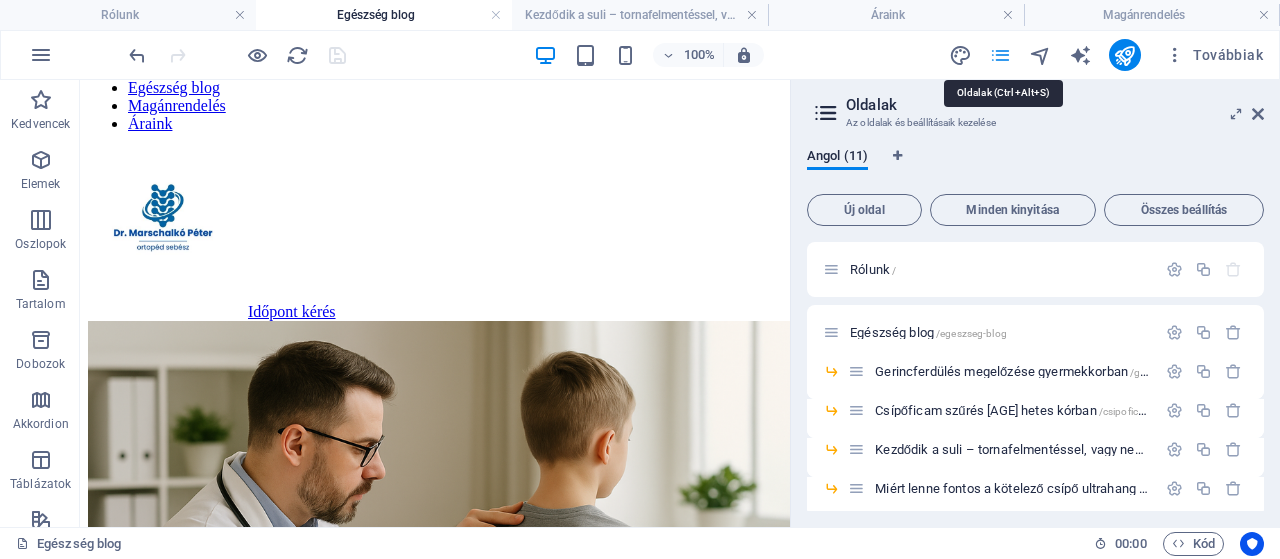scroll, scrollTop: 0, scrollLeft: 0, axis: both 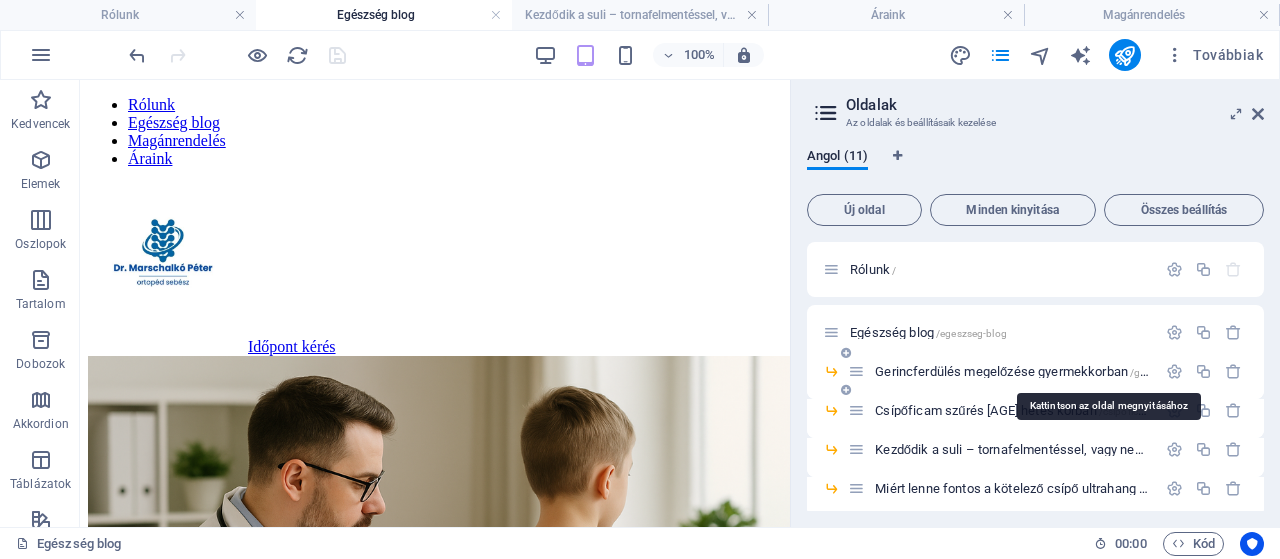 click on "Gerincferdülés megelőzése gyermekkorban /gerincferdueles-megelozese-gyermekkorban" at bounding box center [1104, 371] 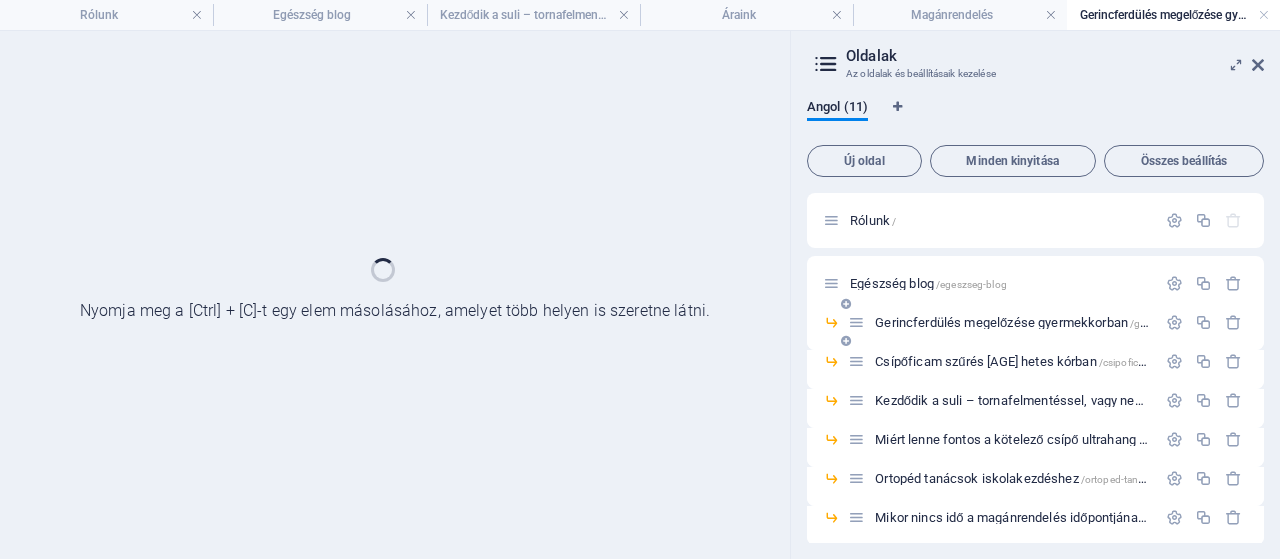 scroll, scrollTop: 0, scrollLeft: 0, axis: both 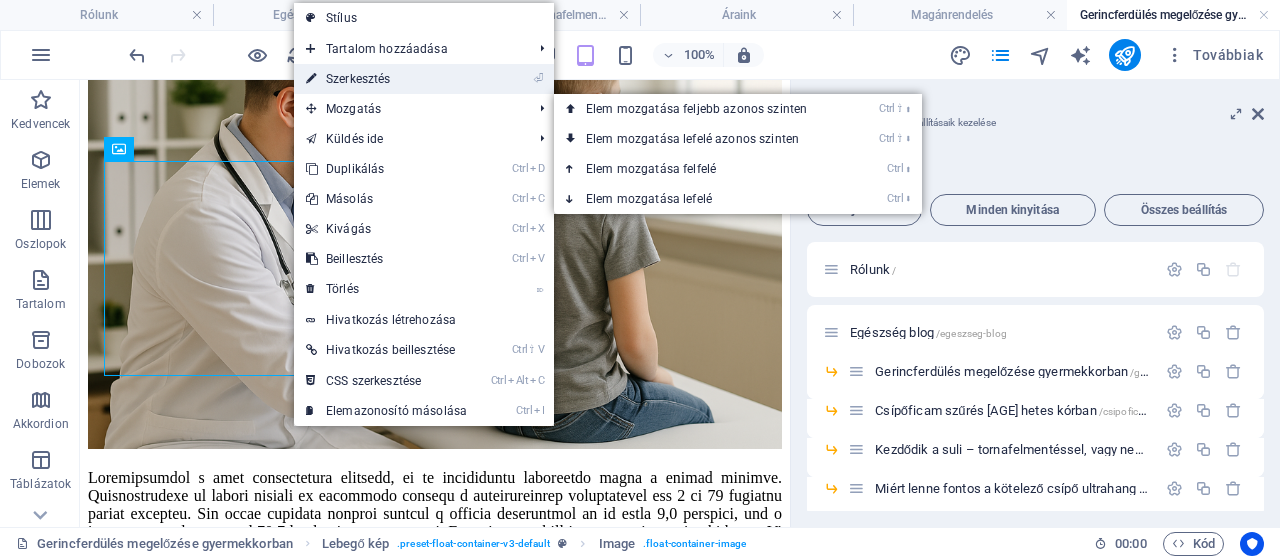click on "⏎  Szerkesztés" at bounding box center [386, 79] 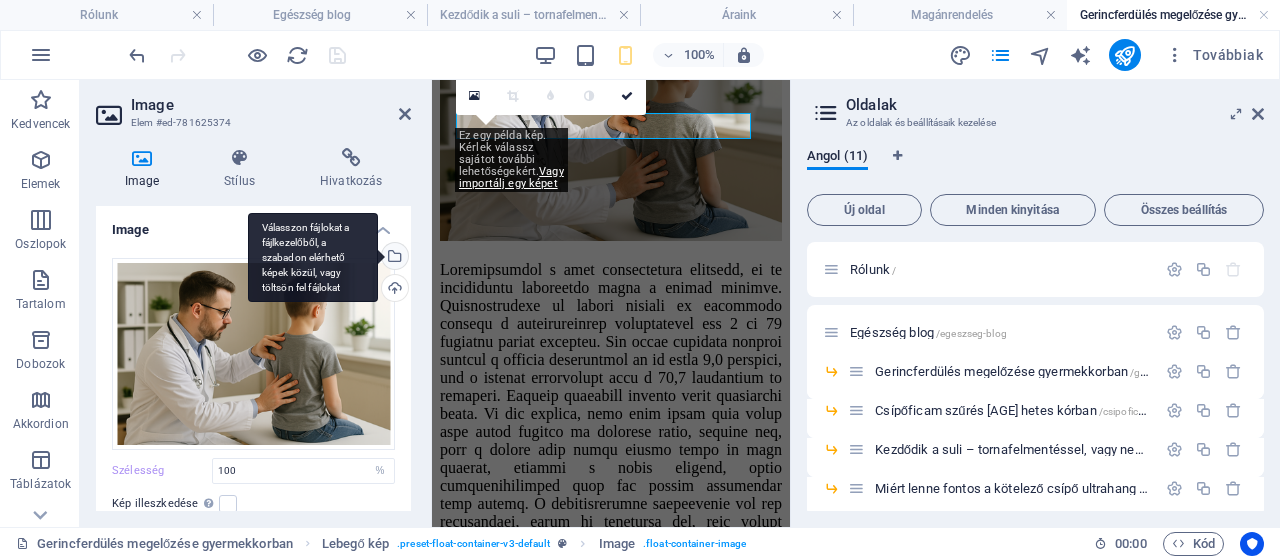 click on "Válasszon fájlokat a fájlkezelőből, a szabadon elérhető képek közül, vagy töltsön fel fájlokat" at bounding box center (393, 258) 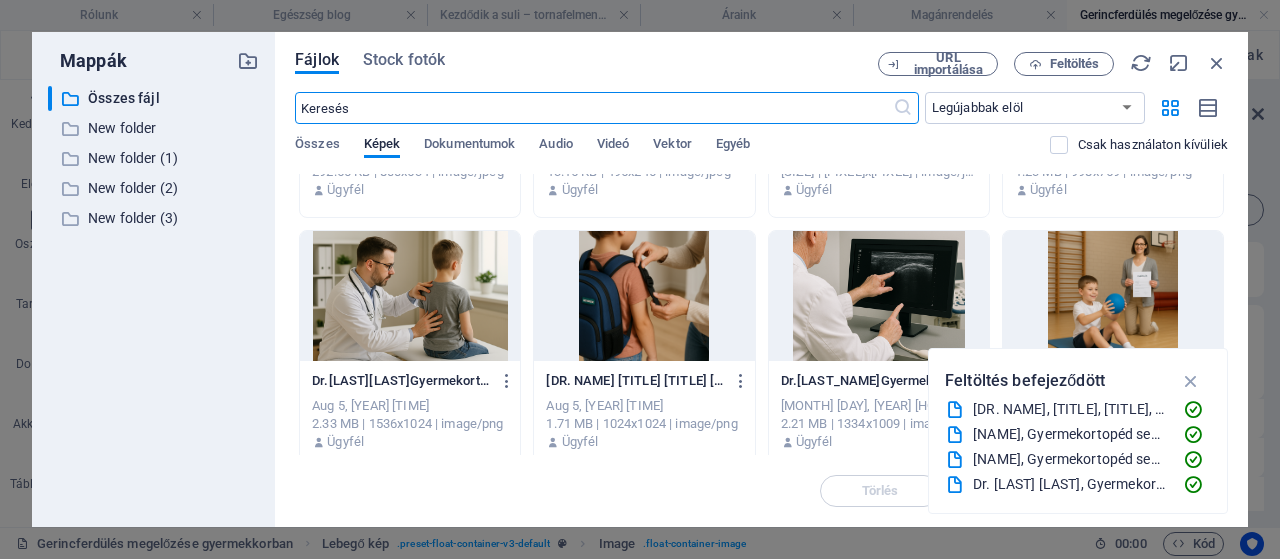 scroll, scrollTop: 459, scrollLeft: 0, axis: vertical 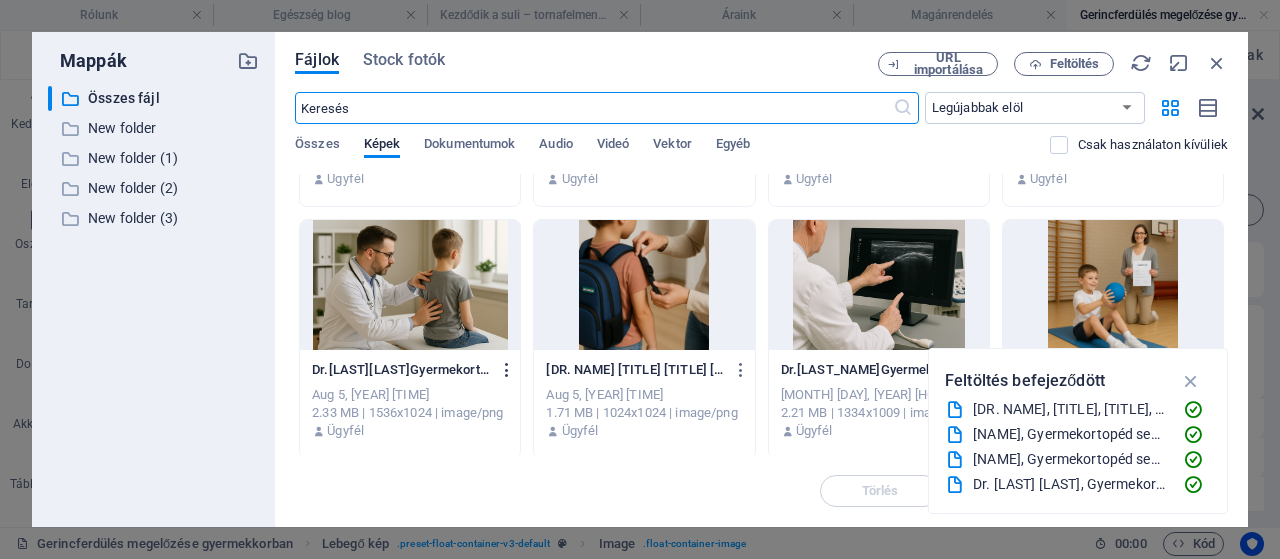 click at bounding box center [507, 370] 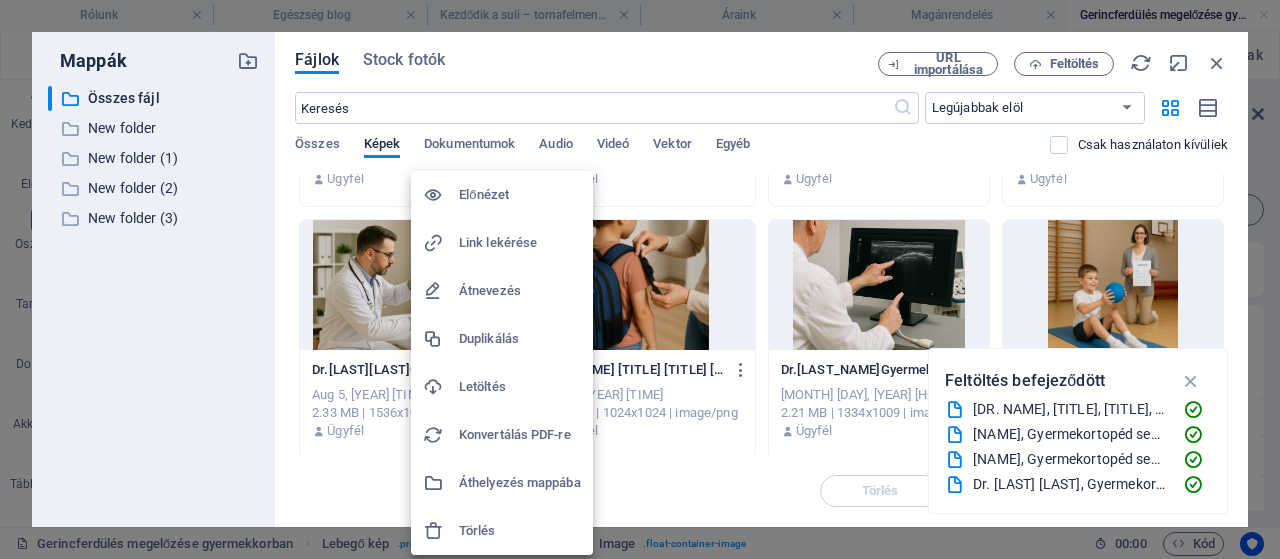 click on "Törlés" at bounding box center (520, 531) 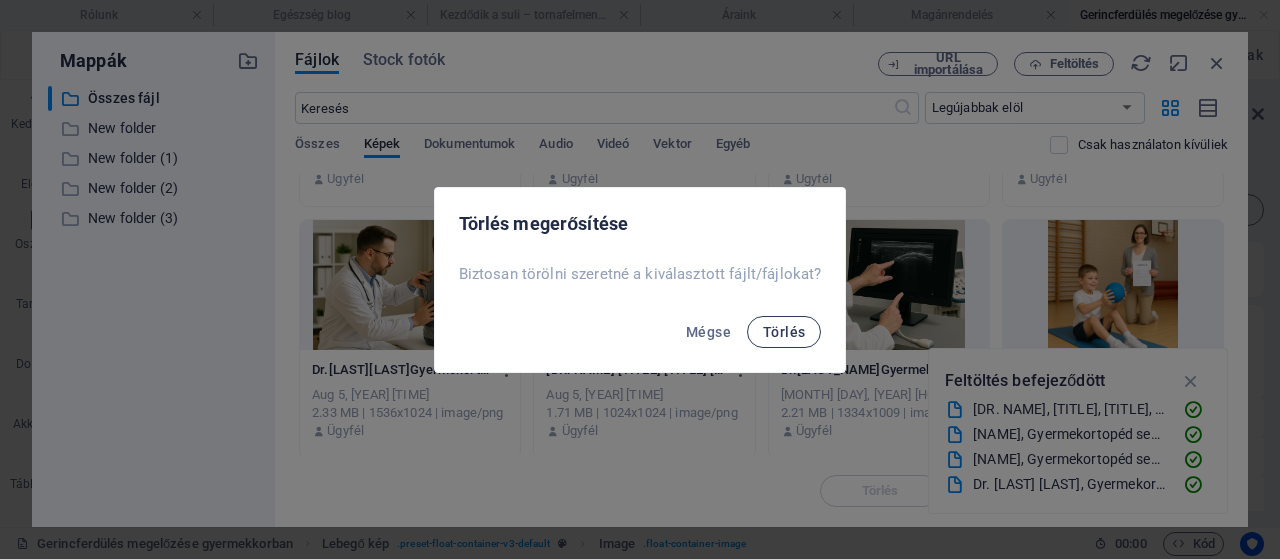 click on "Törlés" at bounding box center [784, 332] 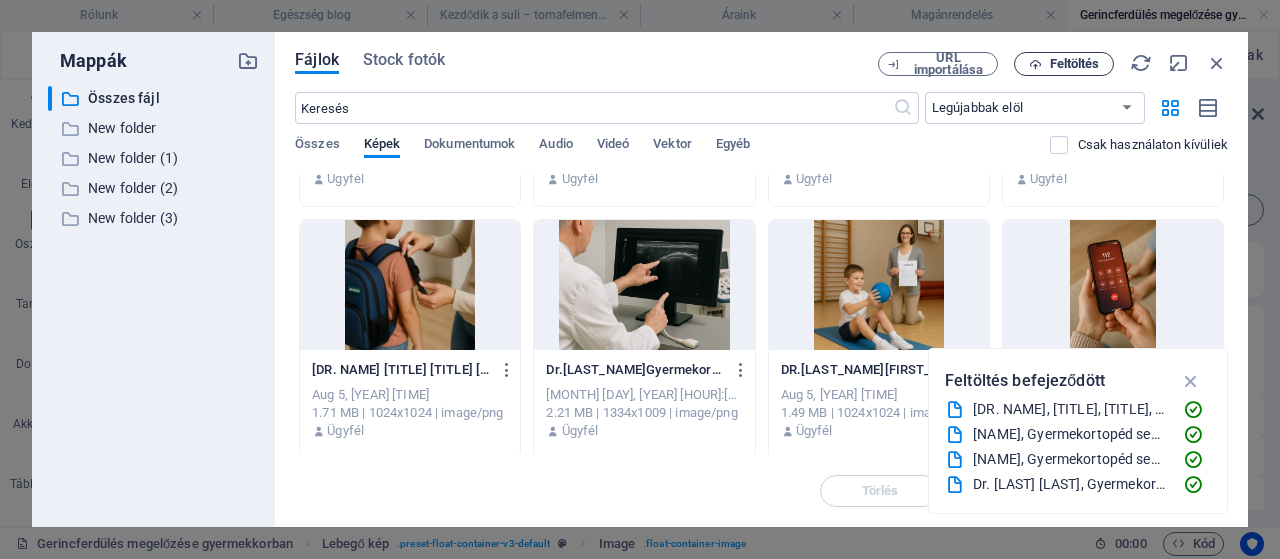 click on "Feltöltés" at bounding box center (1075, 64) 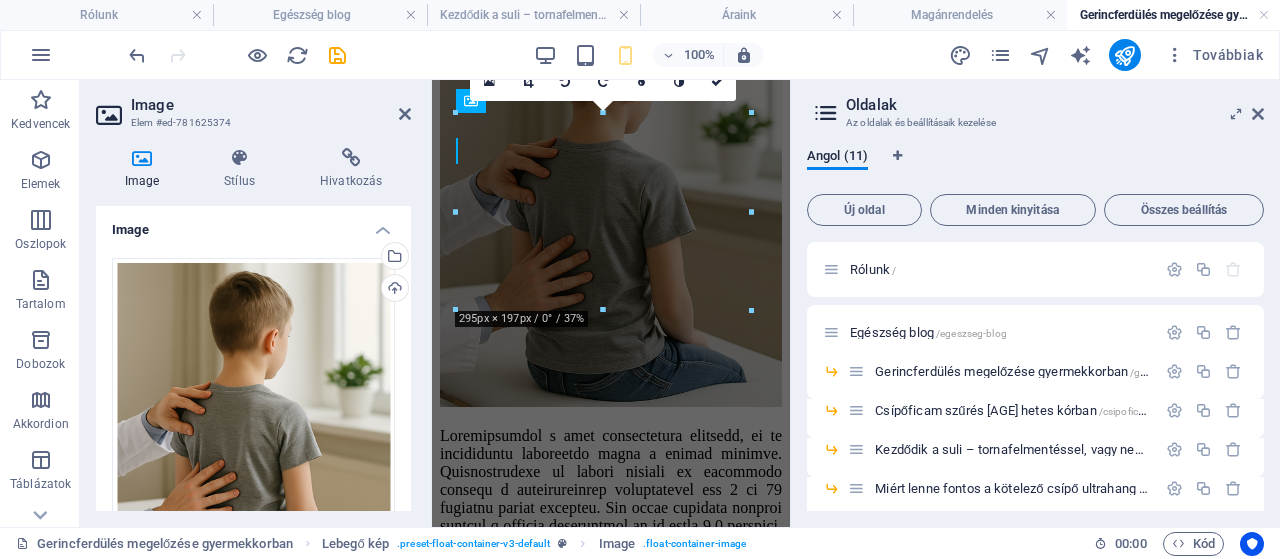scroll, scrollTop: 437, scrollLeft: 0, axis: vertical 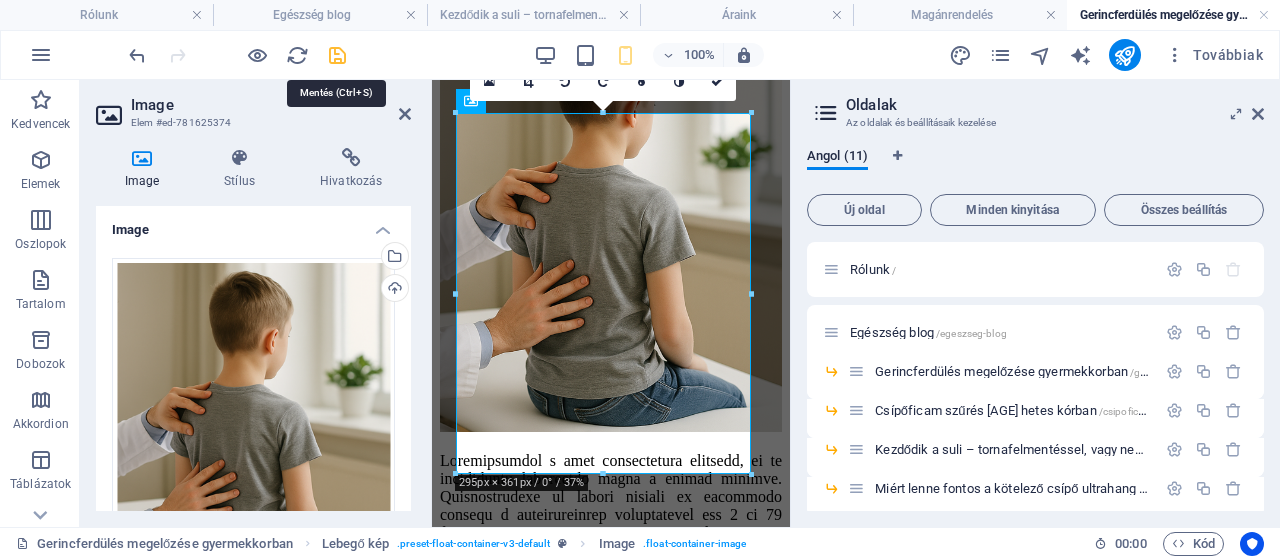 click at bounding box center [337, 55] 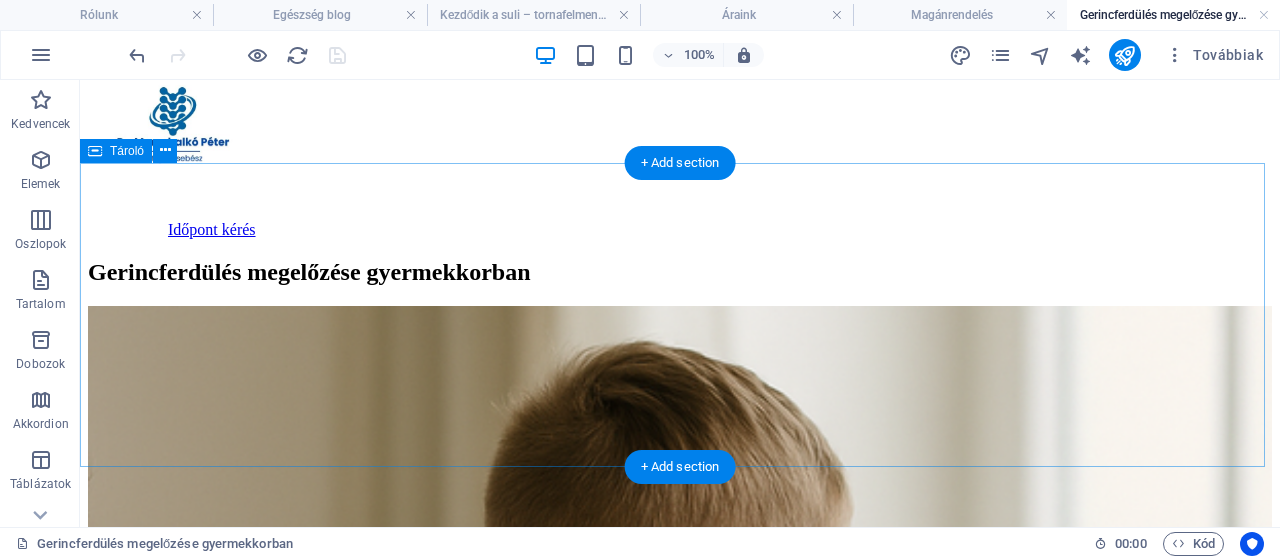 scroll, scrollTop: 112, scrollLeft: 0, axis: vertical 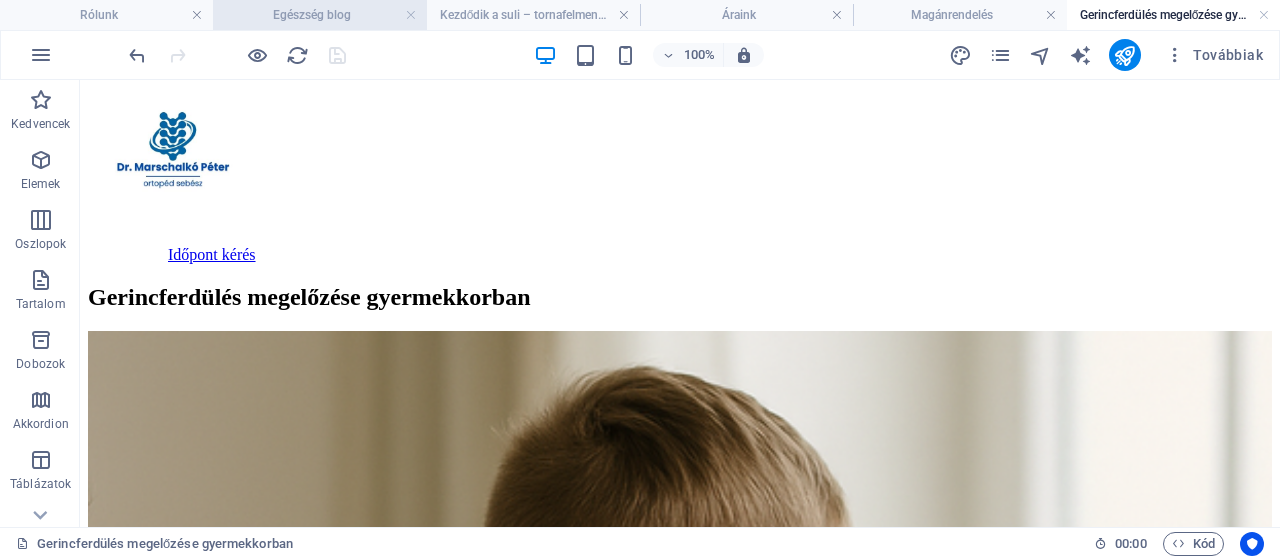 click on "Egészség blog" at bounding box center (319, 15) 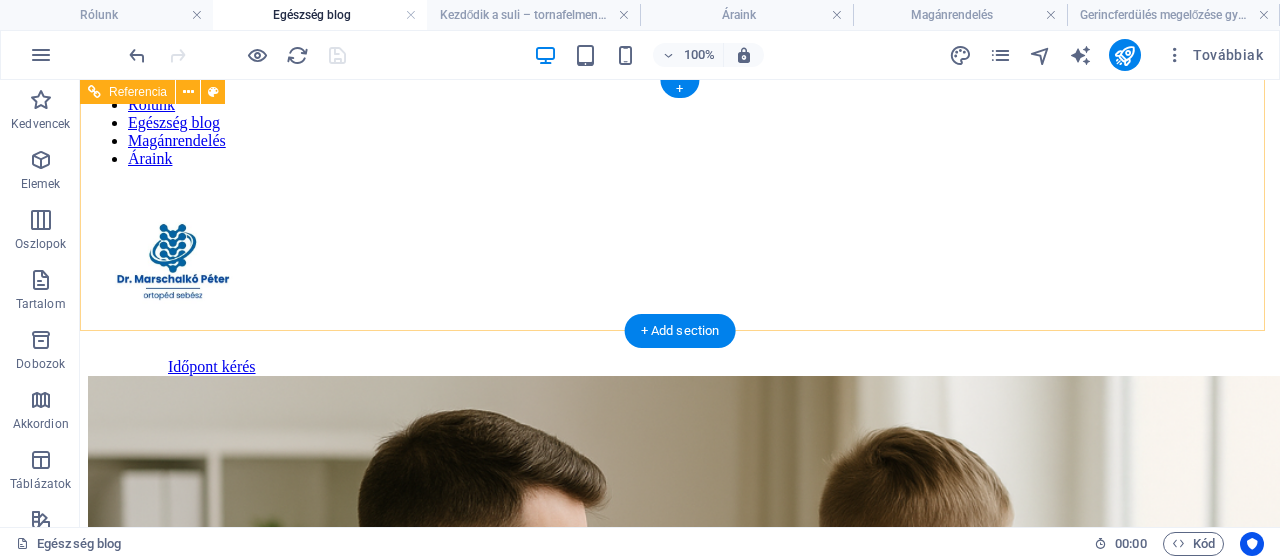 scroll, scrollTop: 292, scrollLeft: 0, axis: vertical 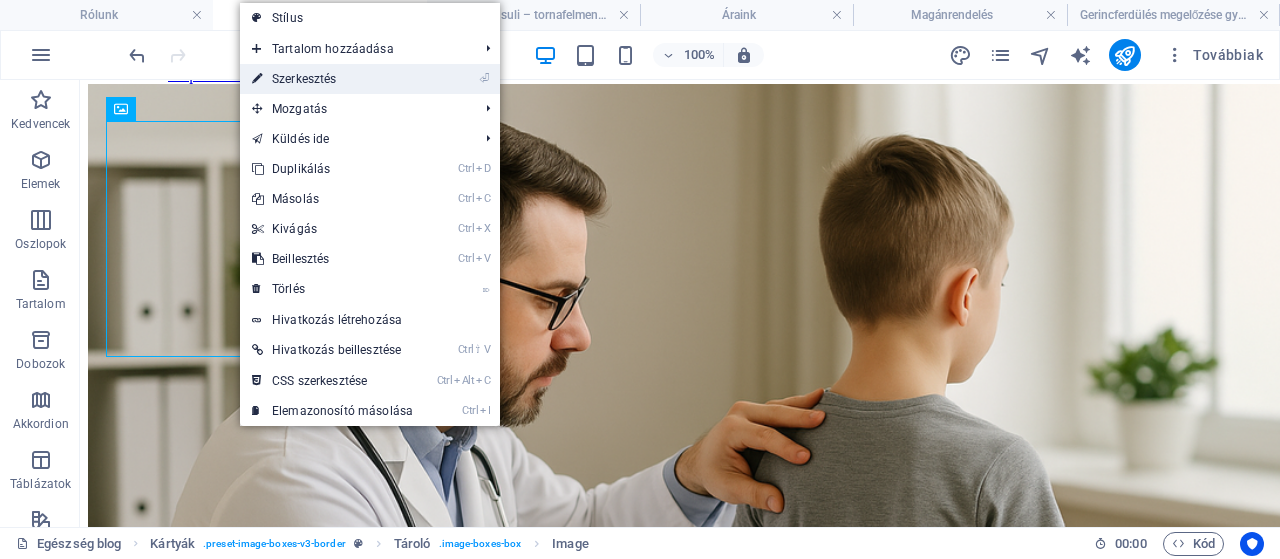 click on "⏎  Szerkesztés" at bounding box center [332, 79] 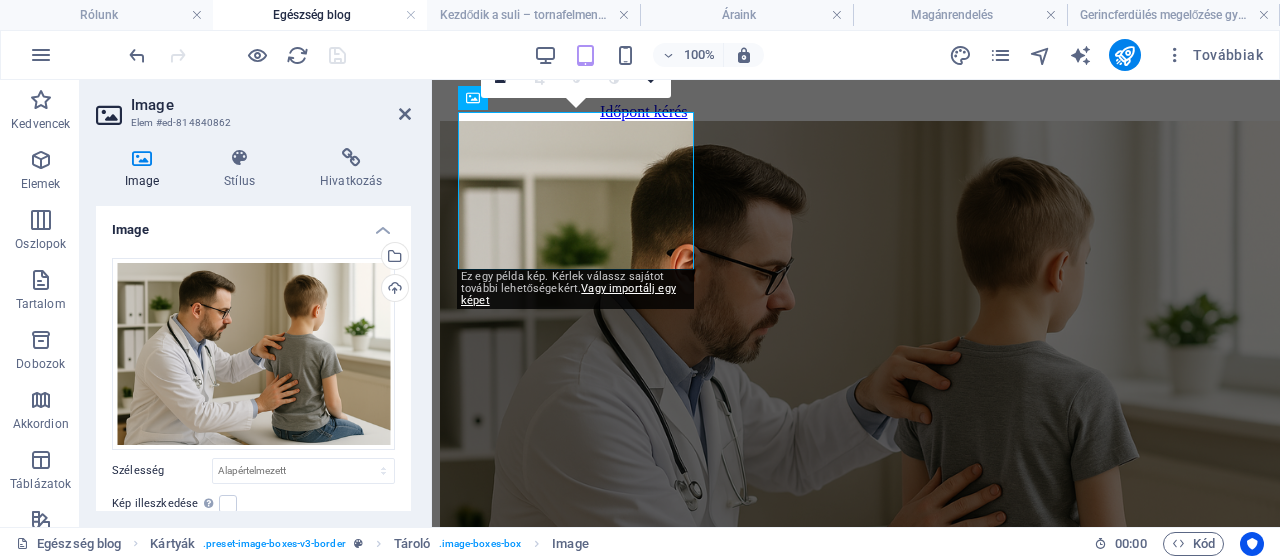 scroll, scrollTop: 234, scrollLeft: 0, axis: vertical 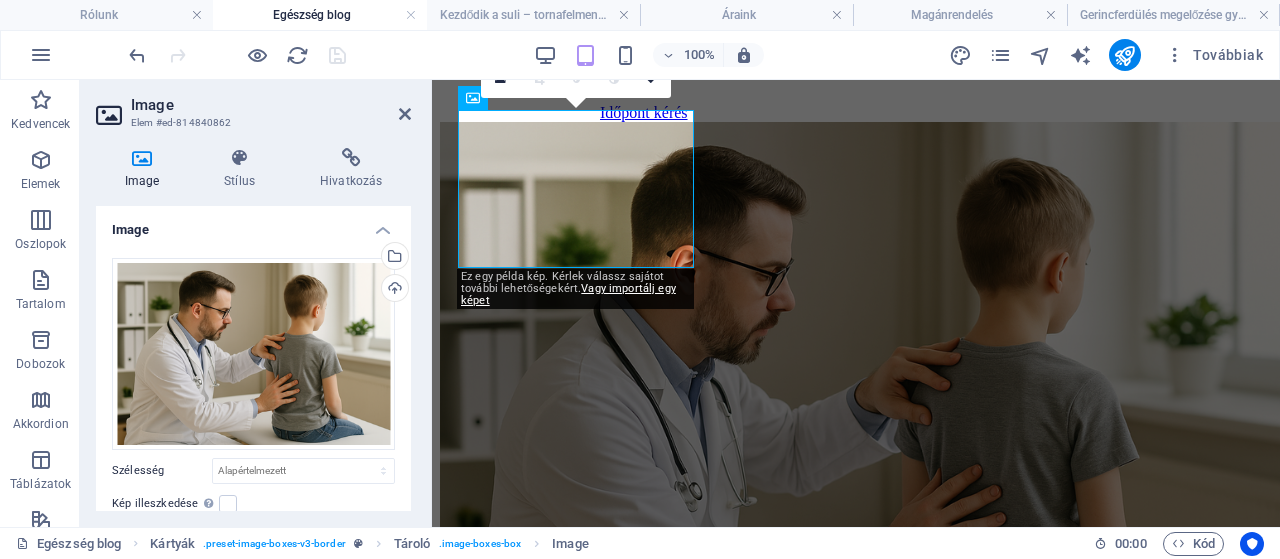 click on "Image" at bounding box center (271, 105) 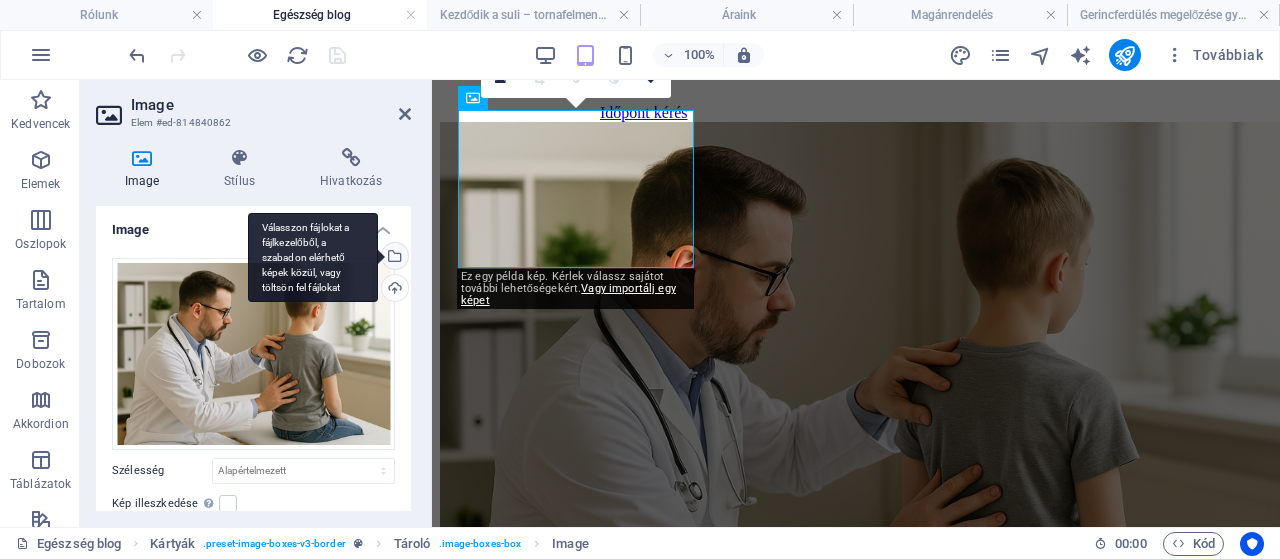 click on "Válasszon fájlokat a fájlkezelőből, a szabadon elérhető képek közül, vagy töltsön fel fájlokat" at bounding box center [393, 258] 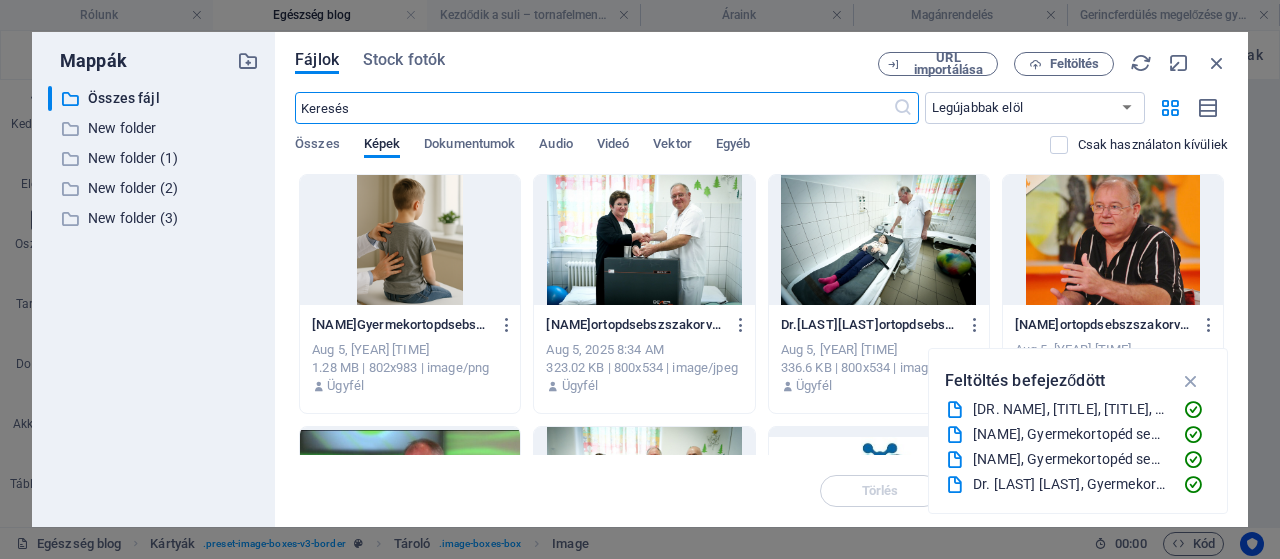 click at bounding box center (410, 240) 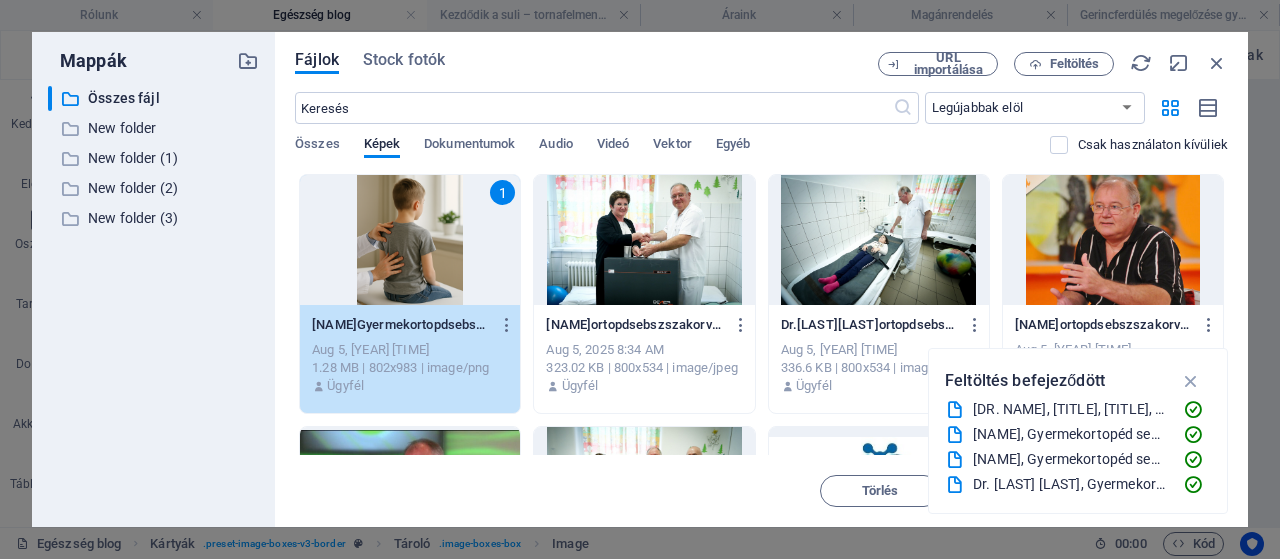 click on "1" at bounding box center (410, 240) 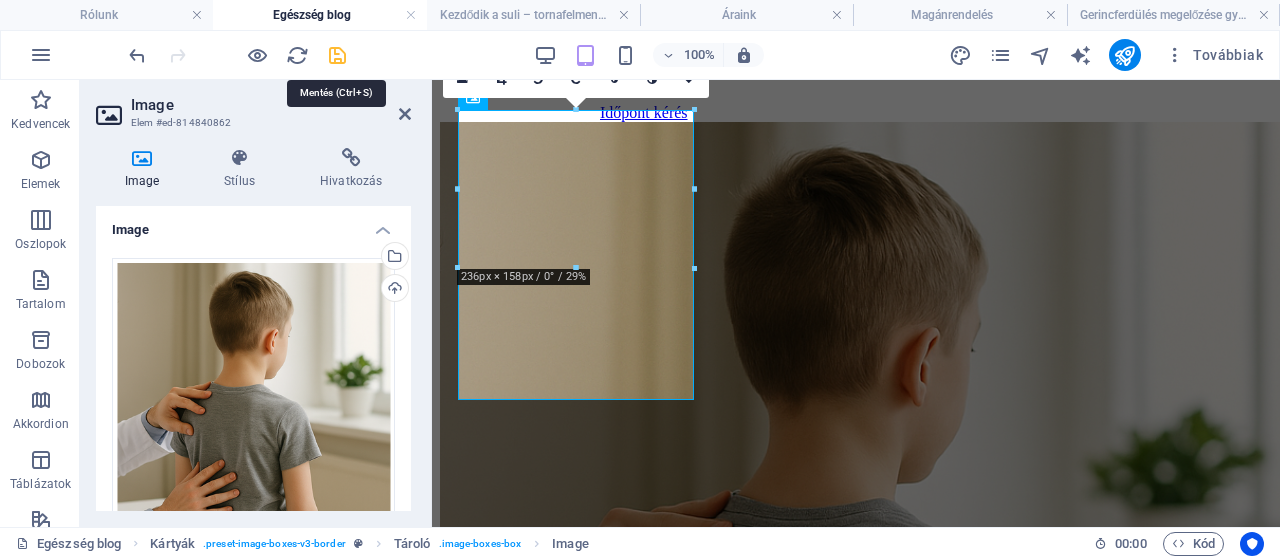 click at bounding box center (337, 55) 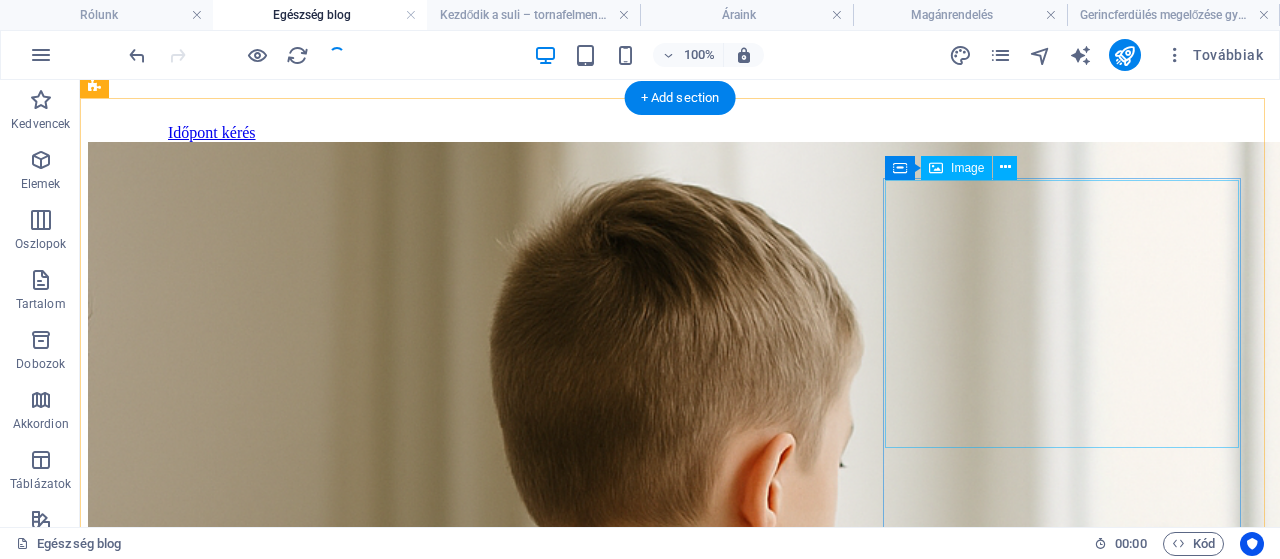 click at bounding box center (680, 3530) 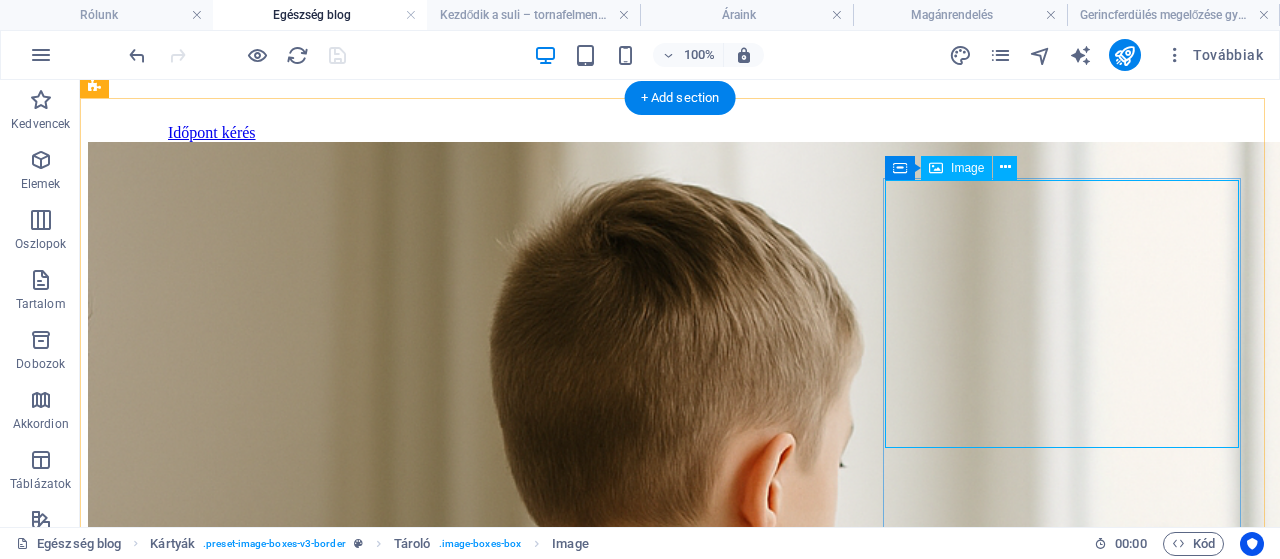 click at bounding box center [680, 3530] 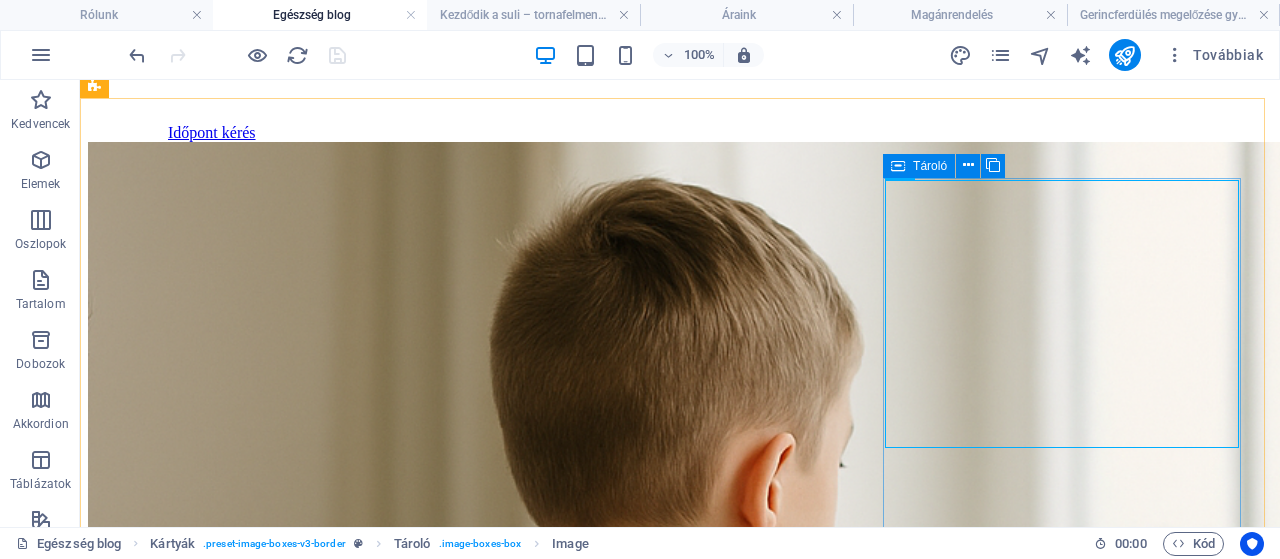 click at bounding box center [898, 166] 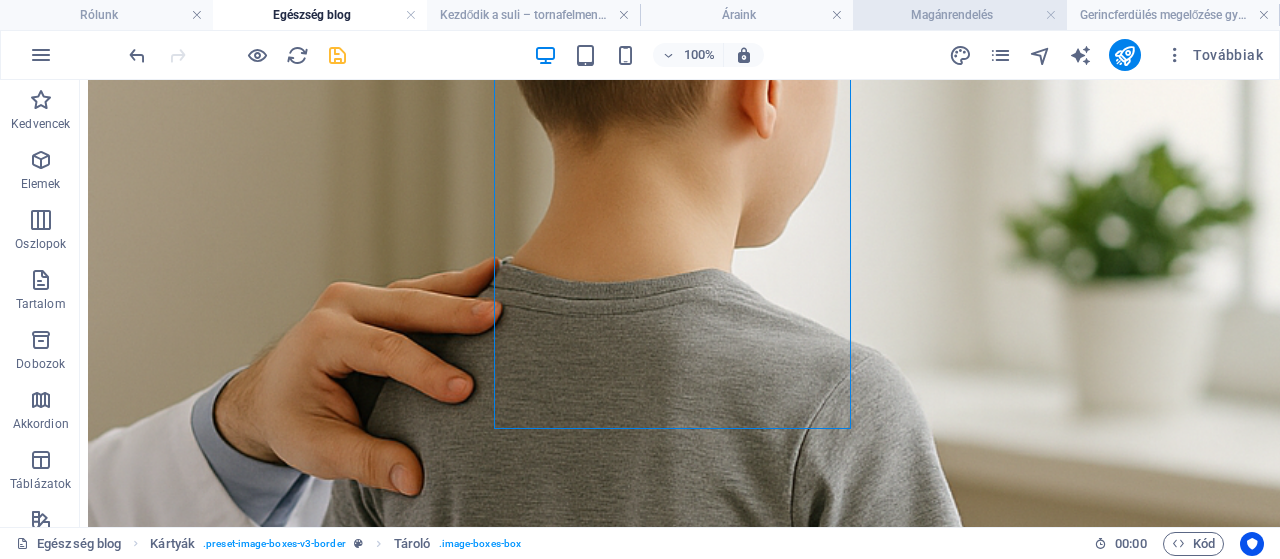 scroll, scrollTop: 638, scrollLeft: 0, axis: vertical 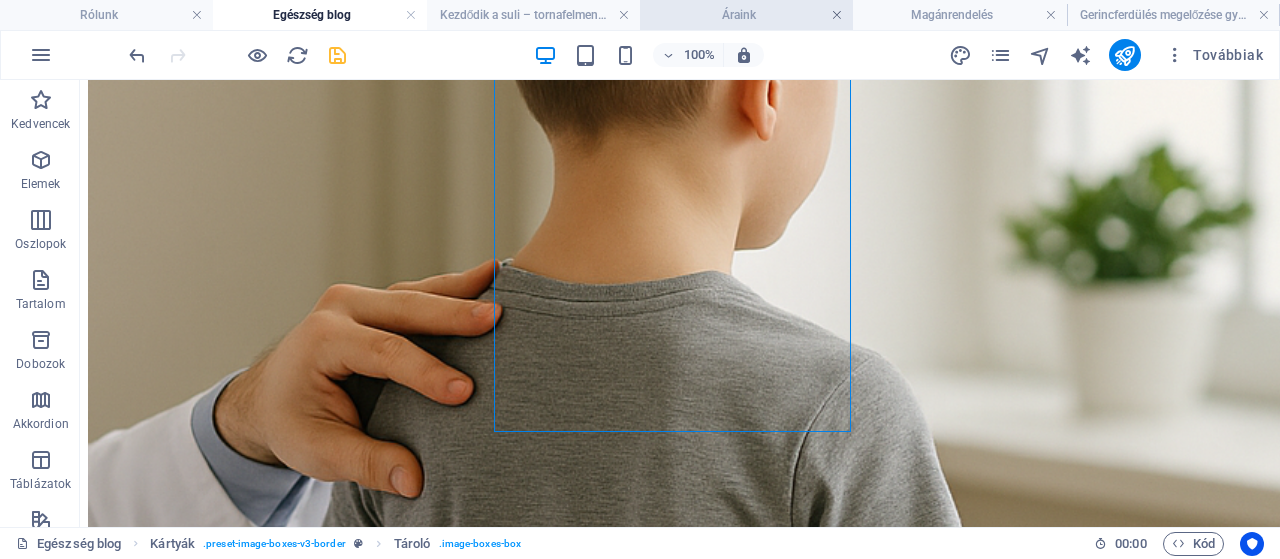 click at bounding box center [837, 15] 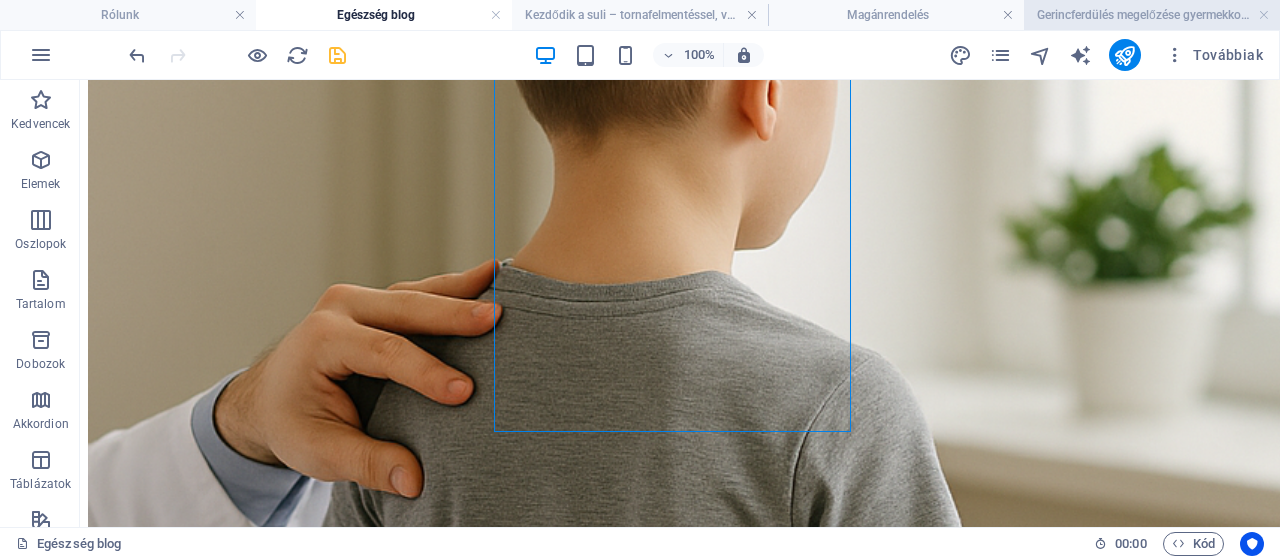 click on "Gerincferdülés megelőzése gyermekkorban" at bounding box center [1152, 15] 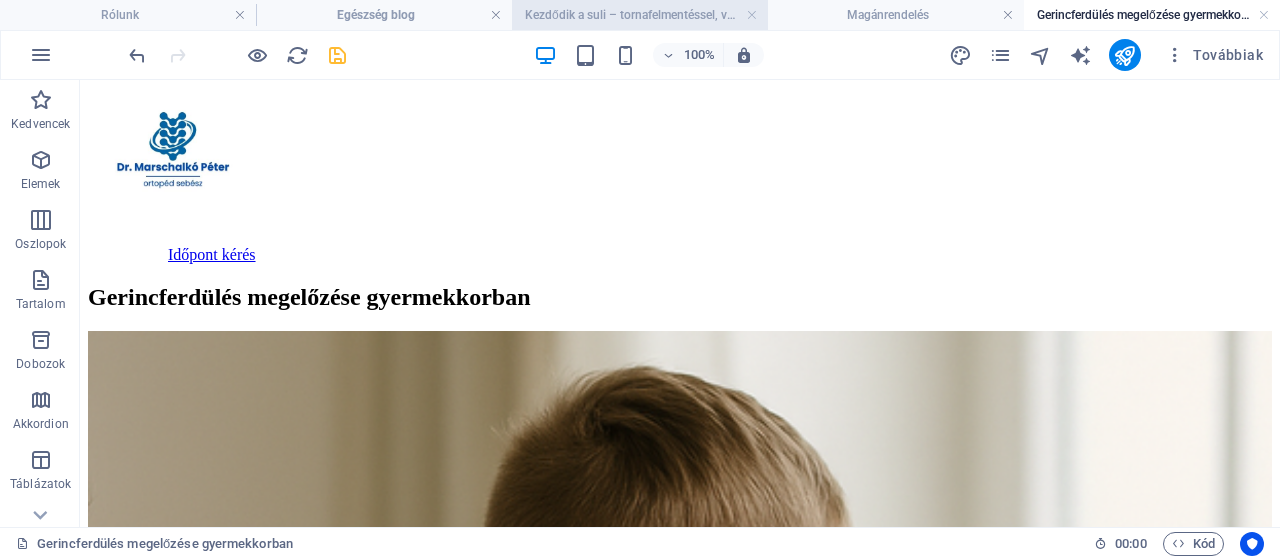 click on "Kezdődik a suli – tornafelmentéssel, vagy nem?" at bounding box center (640, 15) 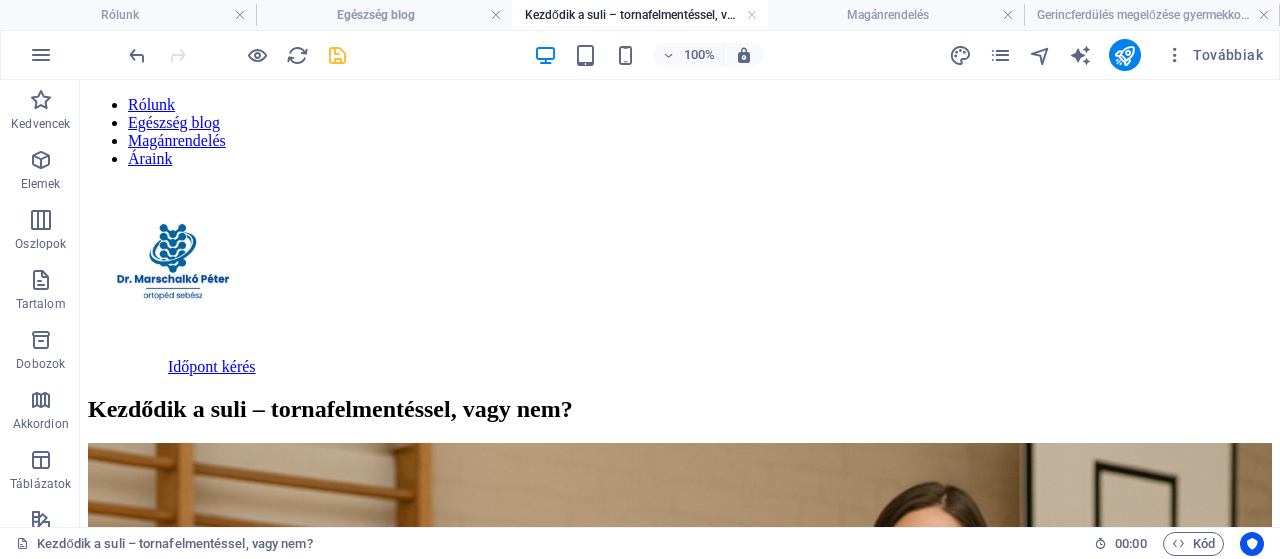 scroll, scrollTop: 0, scrollLeft: 0, axis: both 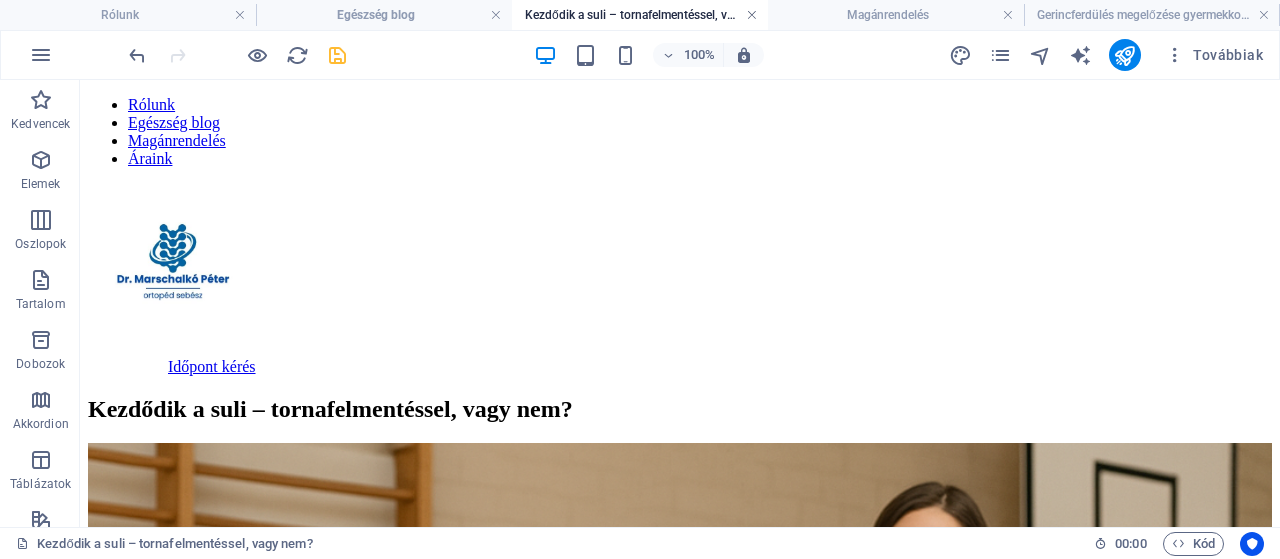 click at bounding box center [752, 15] 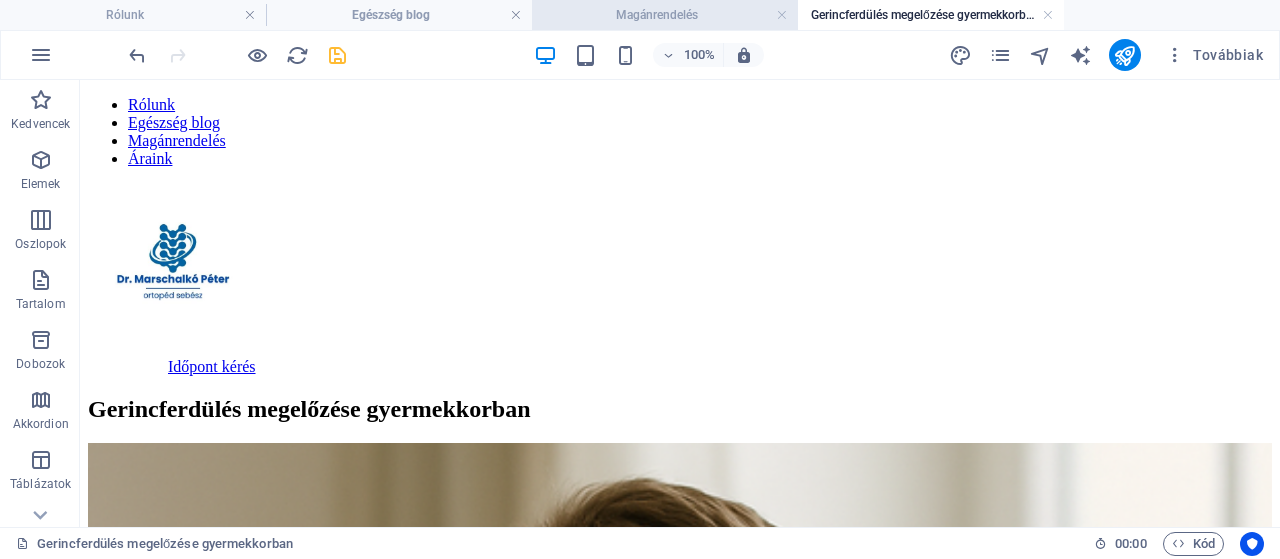 scroll, scrollTop: 112, scrollLeft: 0, axis: vertical 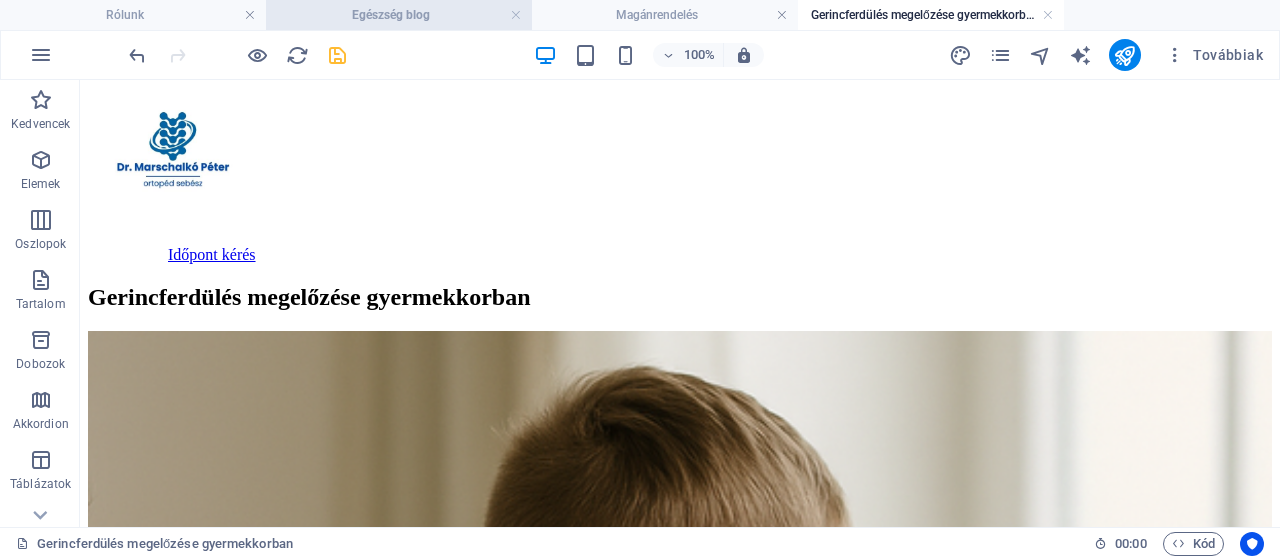 click on "Egészség blog" at bounding box center [399, 15] 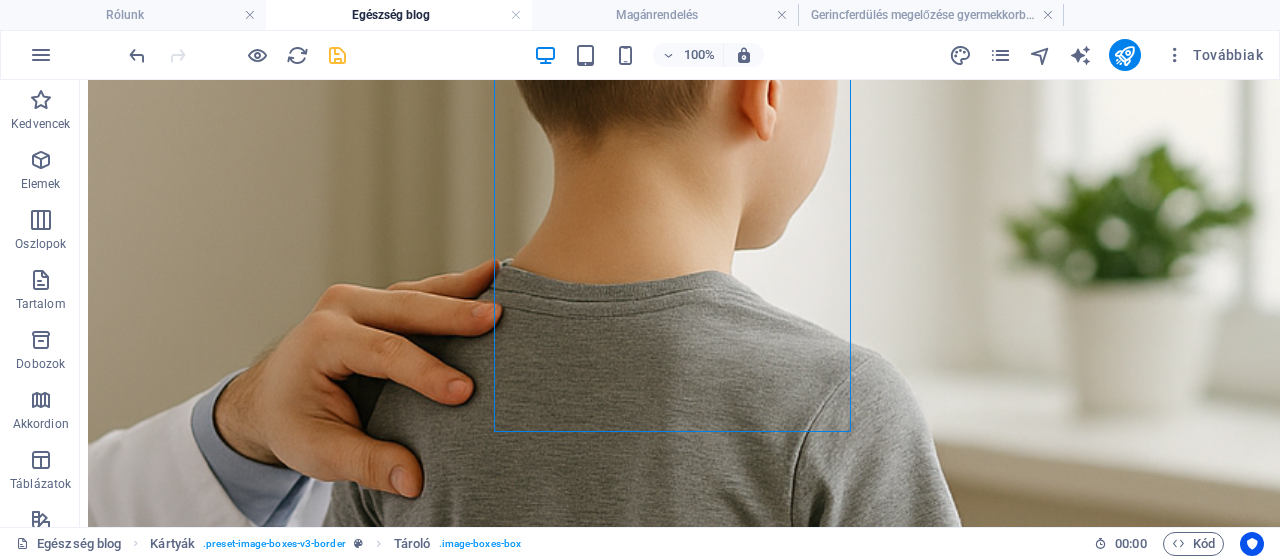 scroll, scrollTop: 0, scrollLeft: 0, axis: both 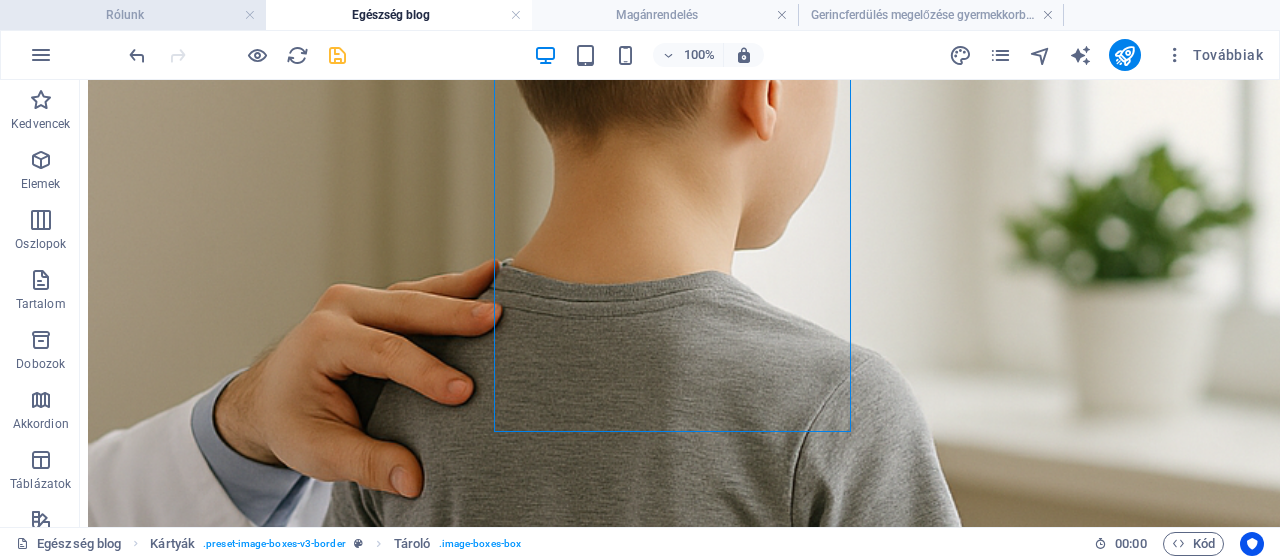 click on "Rólunk" at bounding box center (133, 15) 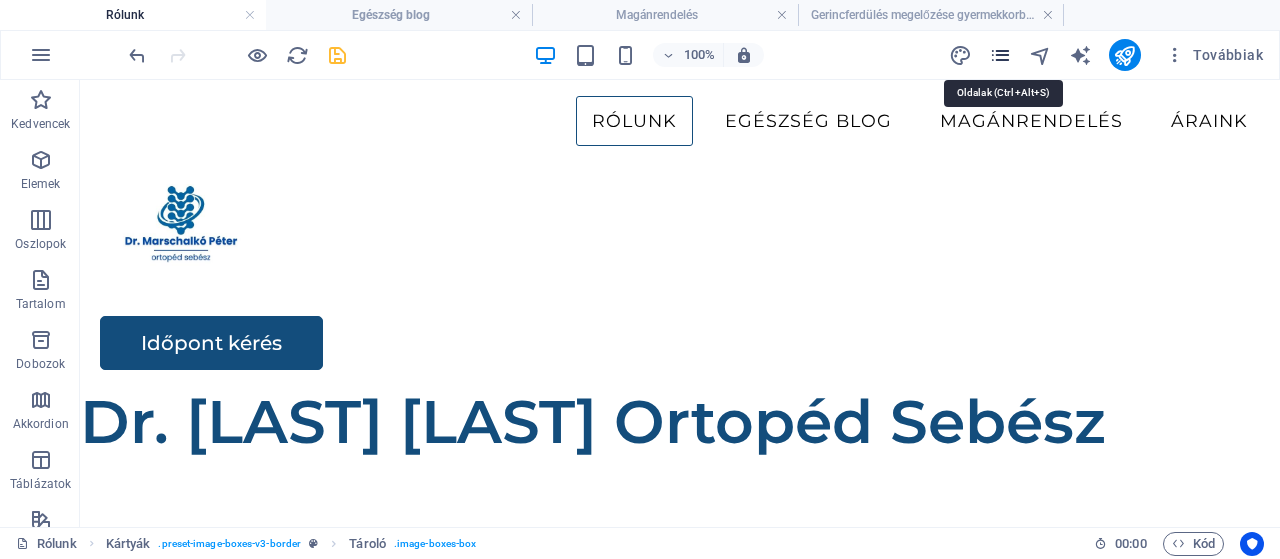 click at bounding box center [1000, 55] 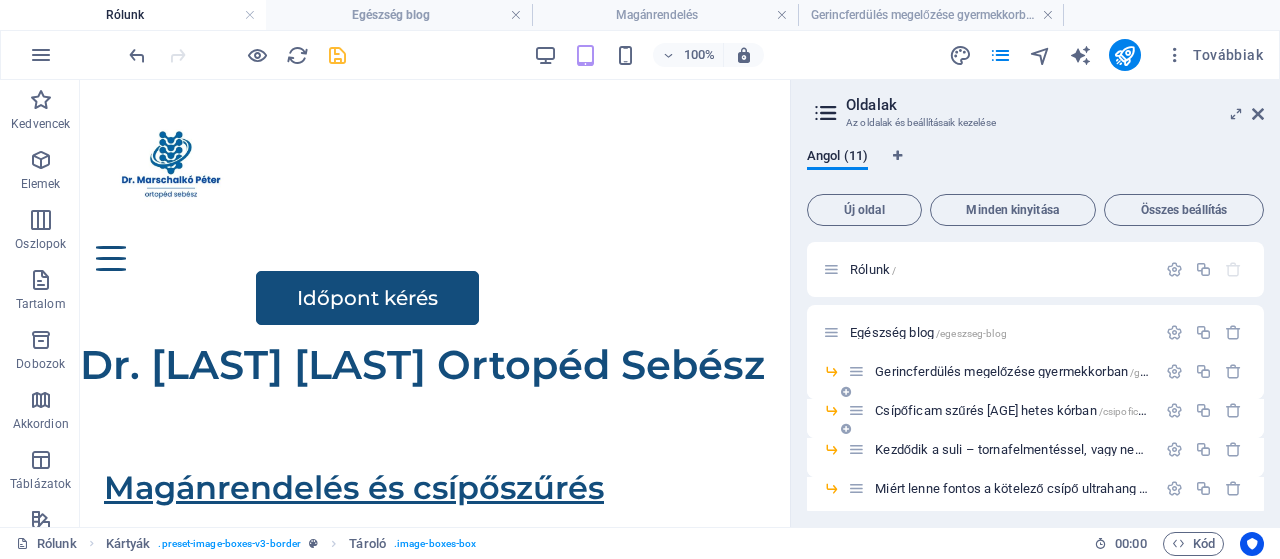 click on "Csípőficam szűrés 4-6 hetes kórban  /csipoficam-szures-4-6-hetes-korban" at bounding box center (1002, 410) 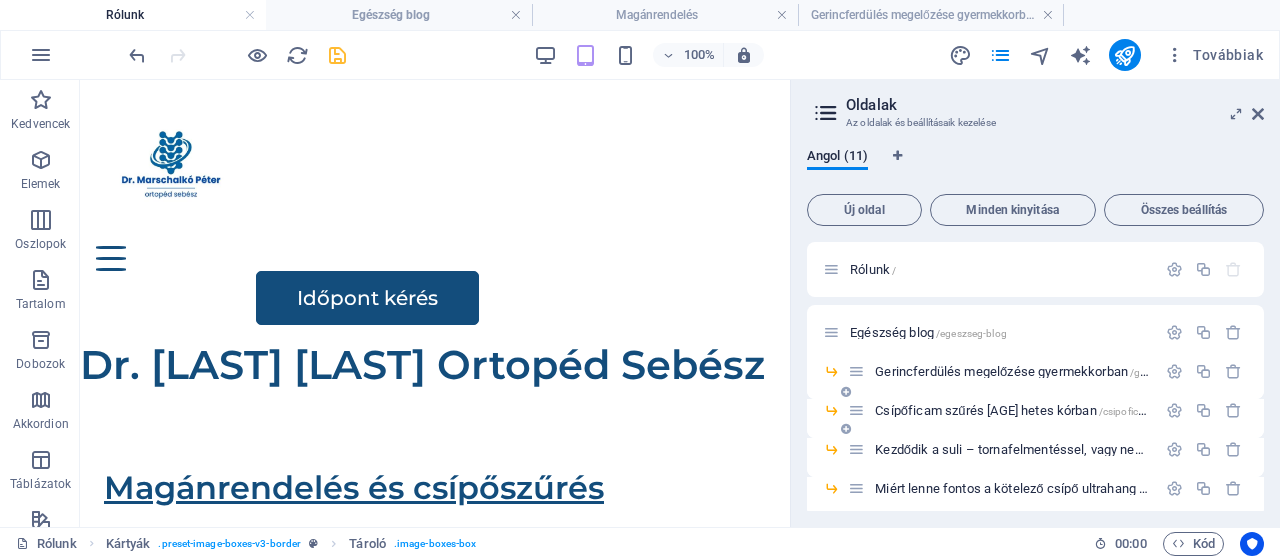 click on "Csípőficam szűrés 4-6 hetes kórban  /csipoficam-szures-4-6-hetes-korban" at bounding box center (1070, 410) 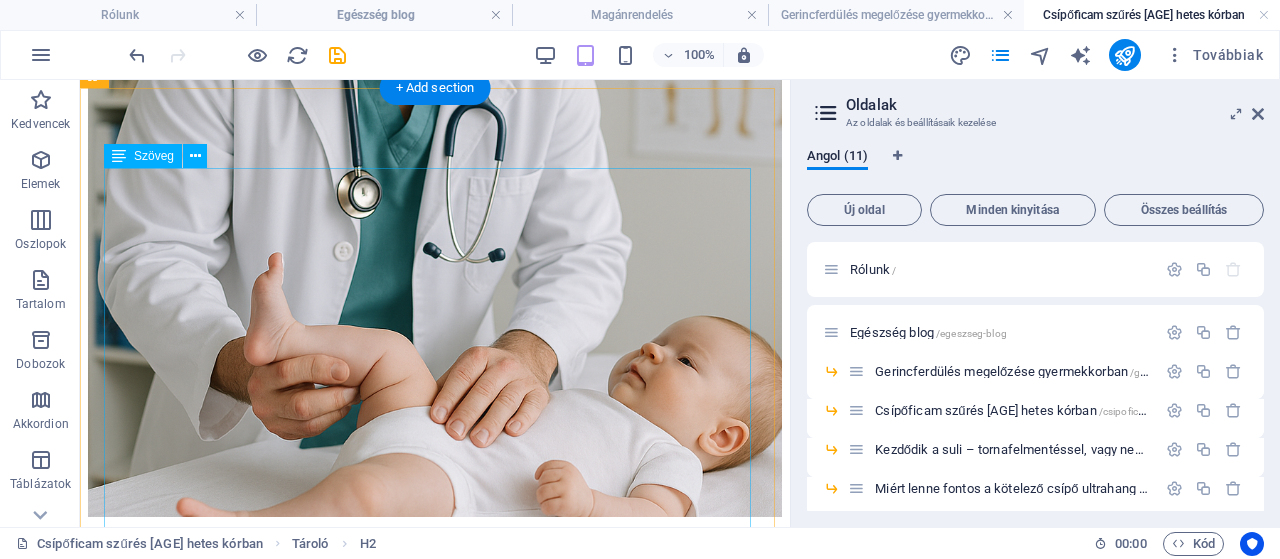 scroll, scrollTop: 434, scrollLeft: 0, axis: vertical 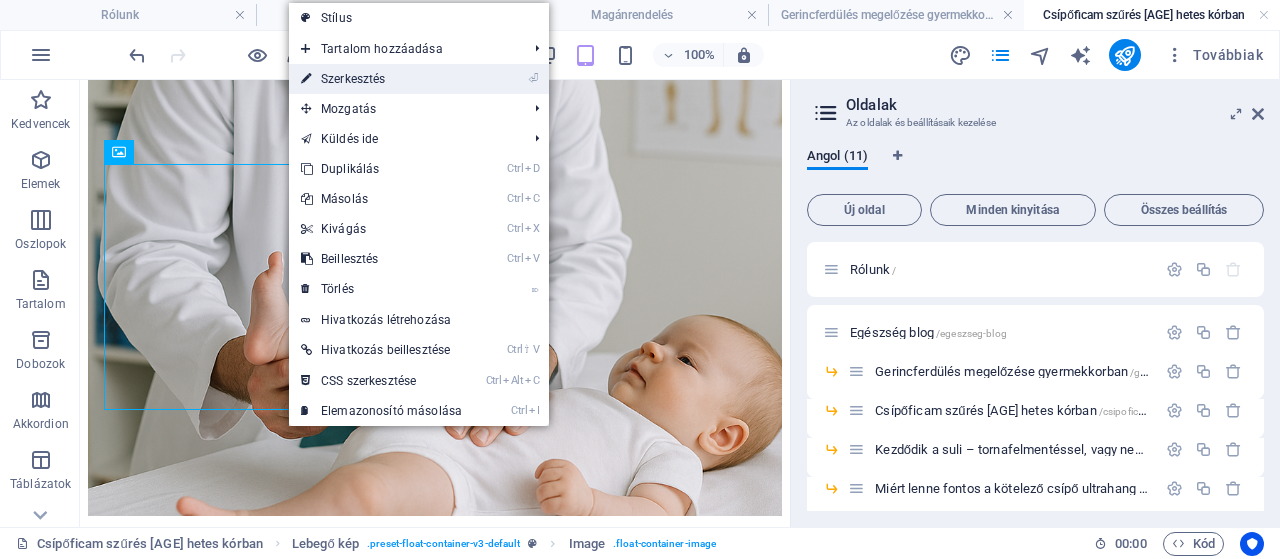 click on "⏎  Szerkesztés" at bounding box center [381, 79] 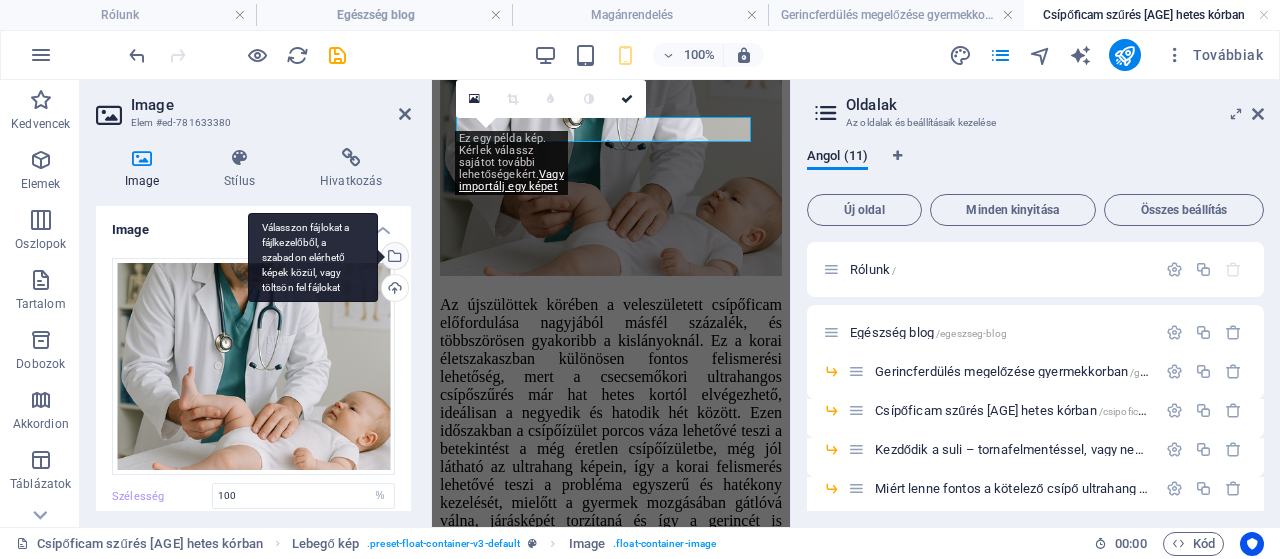 click on "Válasszon fájlokat a fájlkezelőből, a szabadon elérhető képek közül, vagy töltsön fel fájlokat" at bounding box center [393, 258] 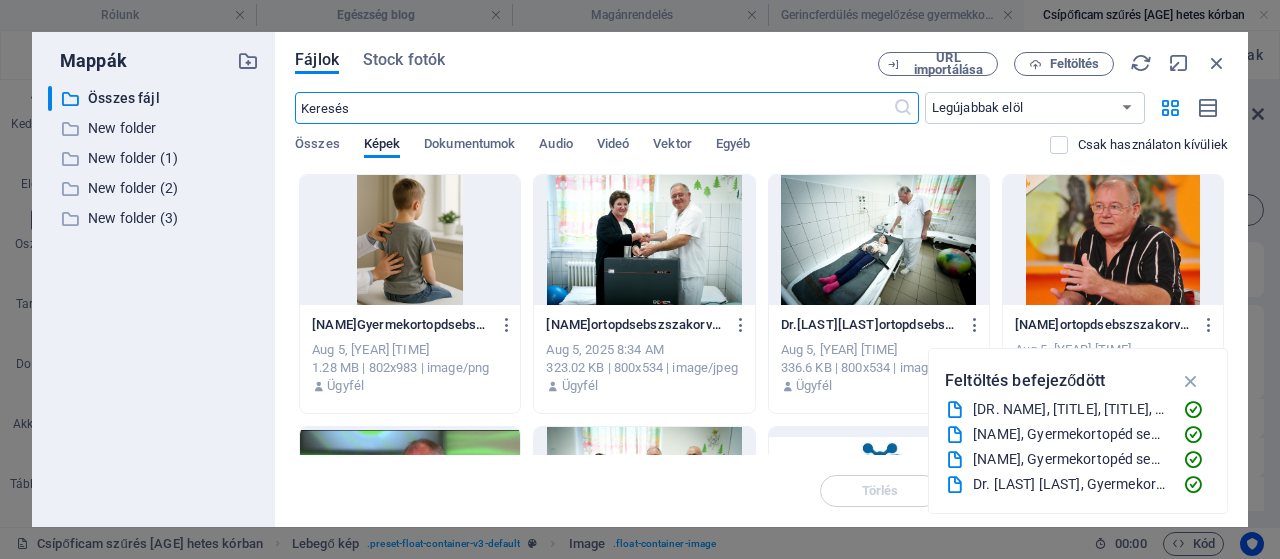 scroll, scrollTop: 497, scrollLeft: 0, axis: vertical 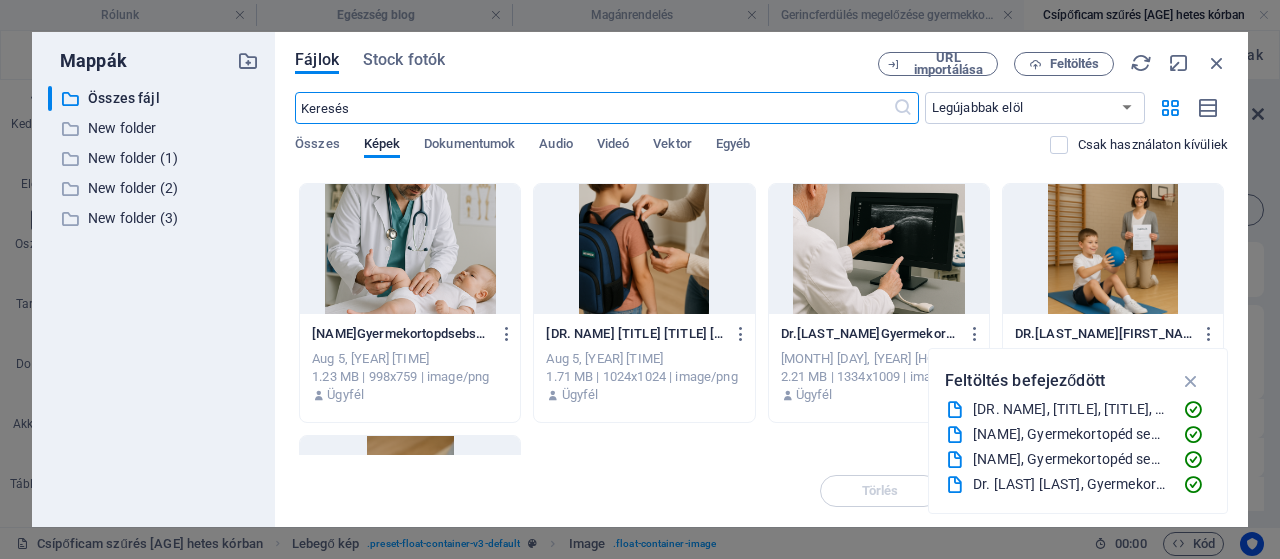 click at bounding box center [410, 249] 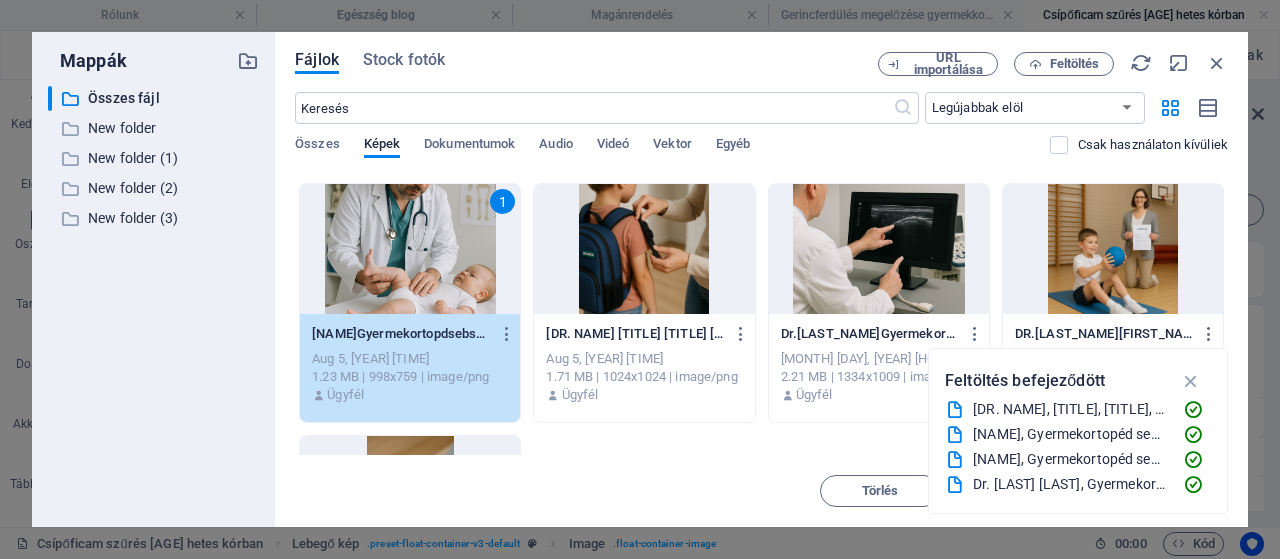 click on "1" at bounding box center (410, 249) 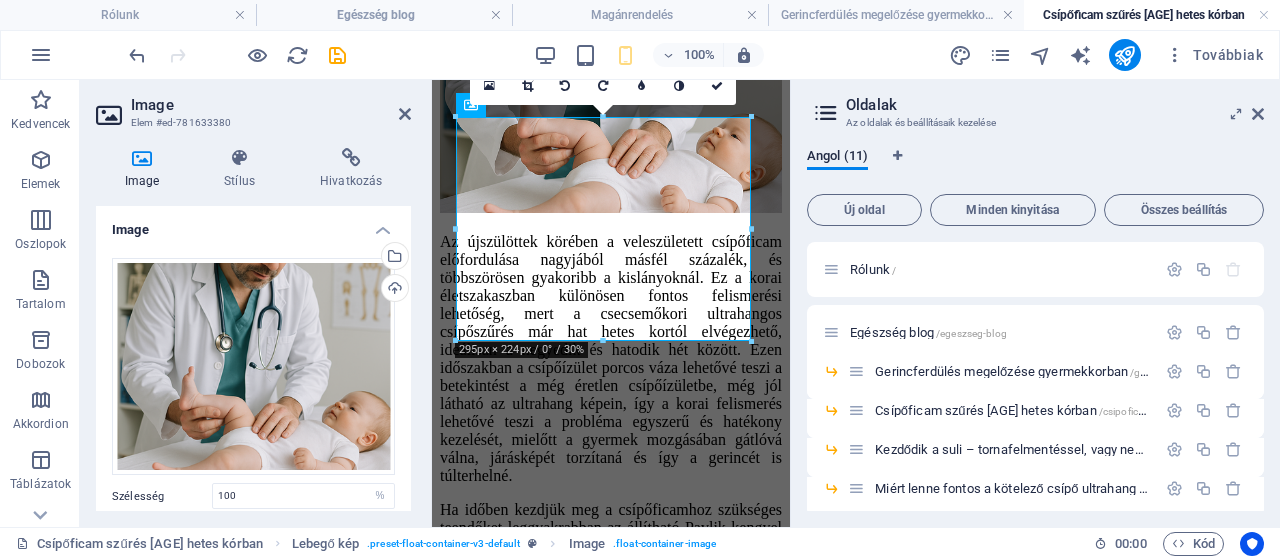 scroll, scrollTop: 434, scrollLeft: 0, axis: vertical 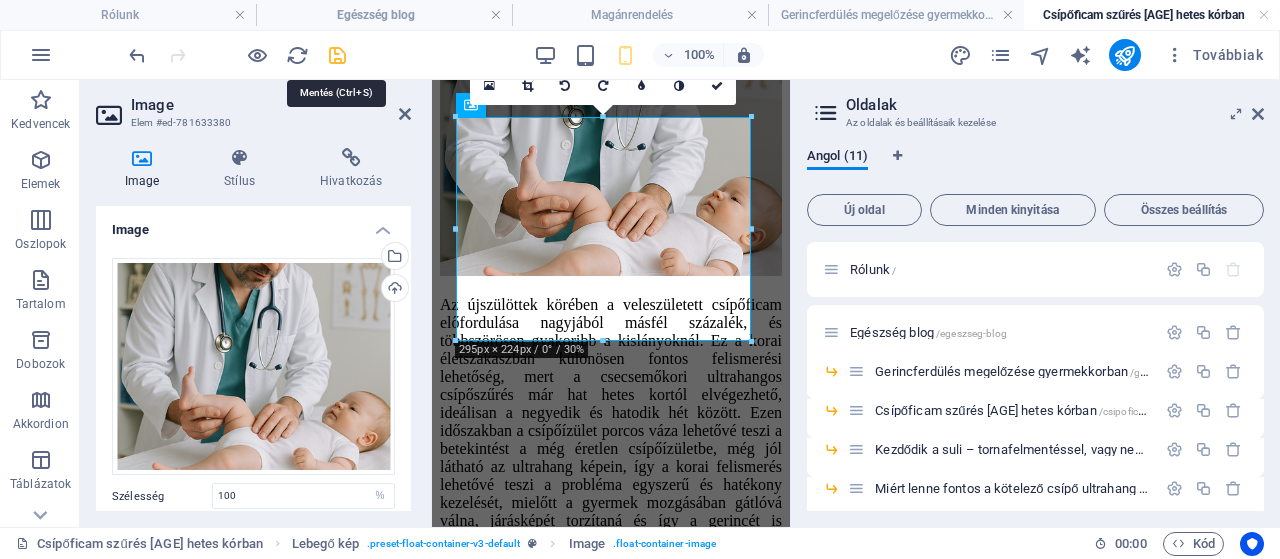 click at bounding box center (337, 55) 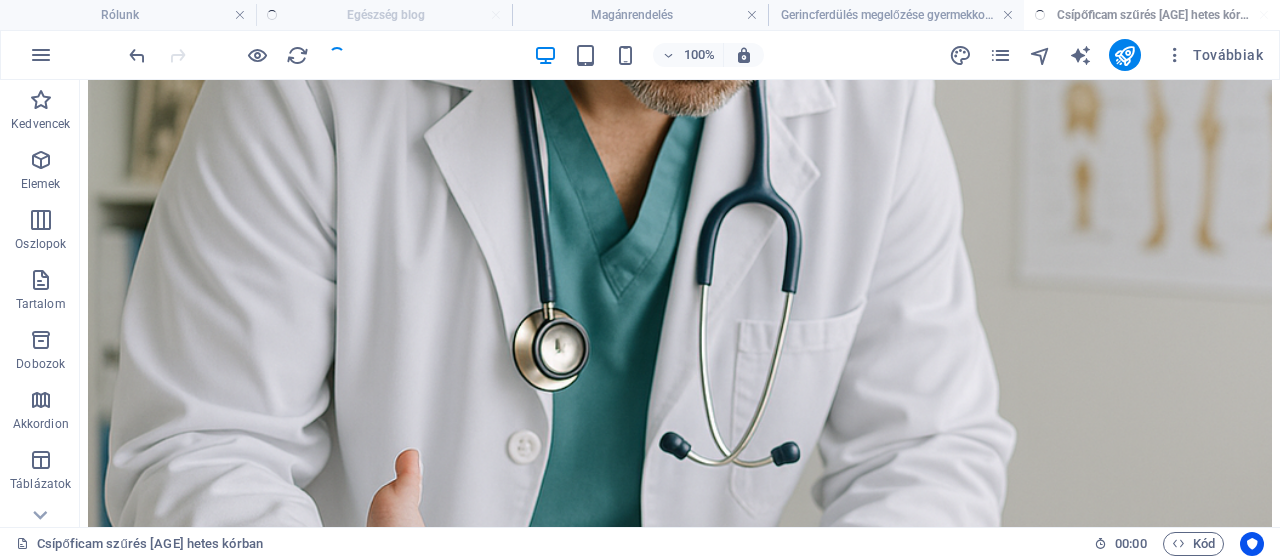 scroll, scrollTop: 444, scrollLeft: 0, axis: vertical 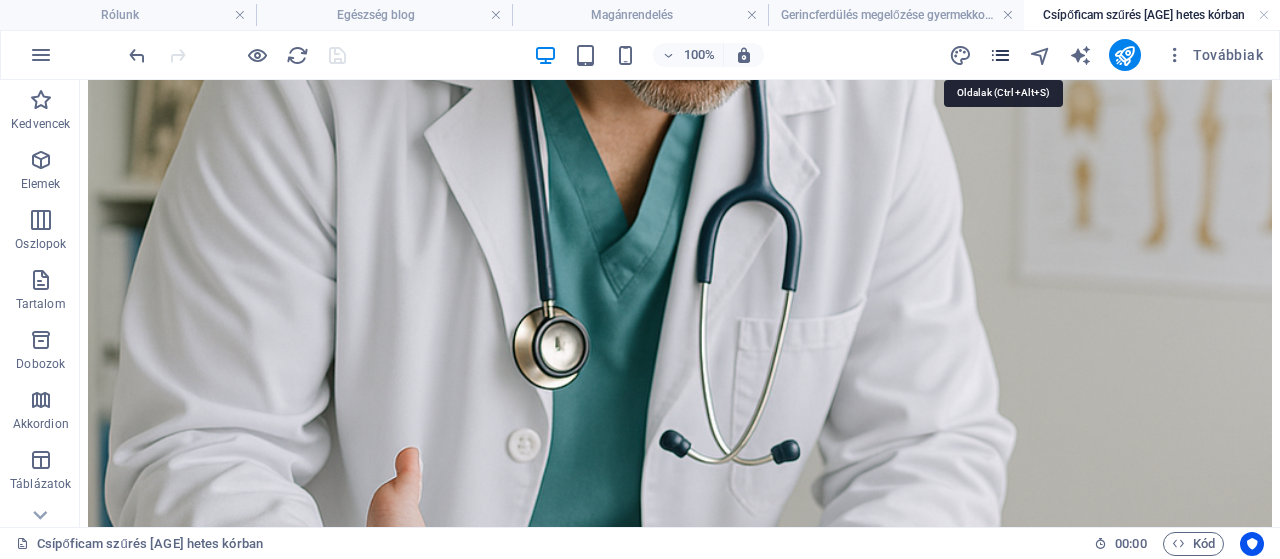 click at bounding box center [1000, 55] 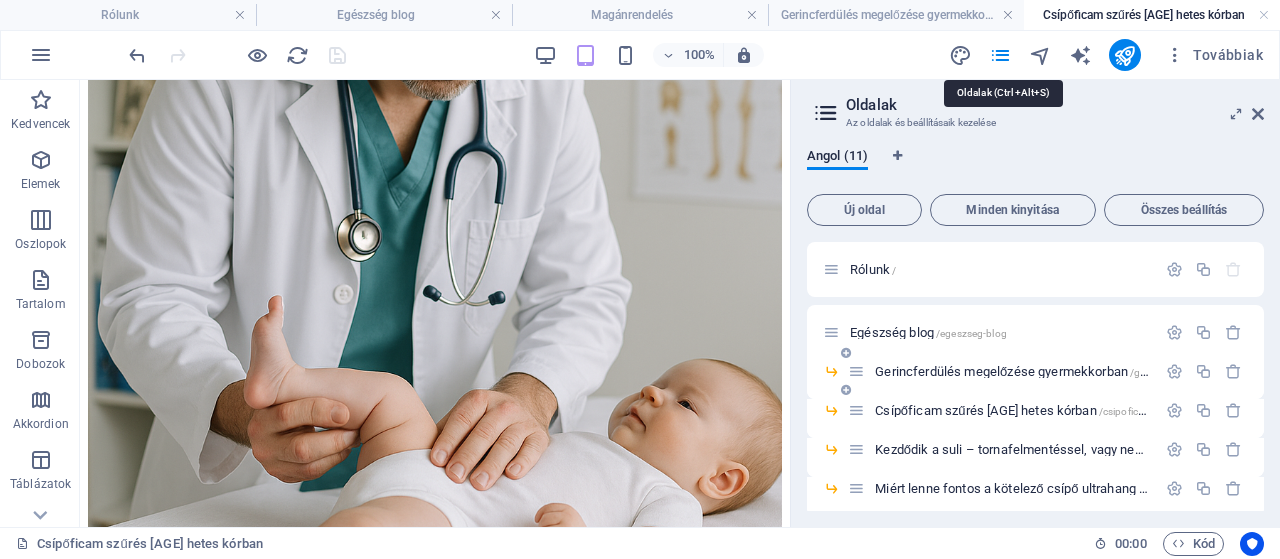 scroll, scrollTop: 384, scrollLeft: 0, axis: vertical 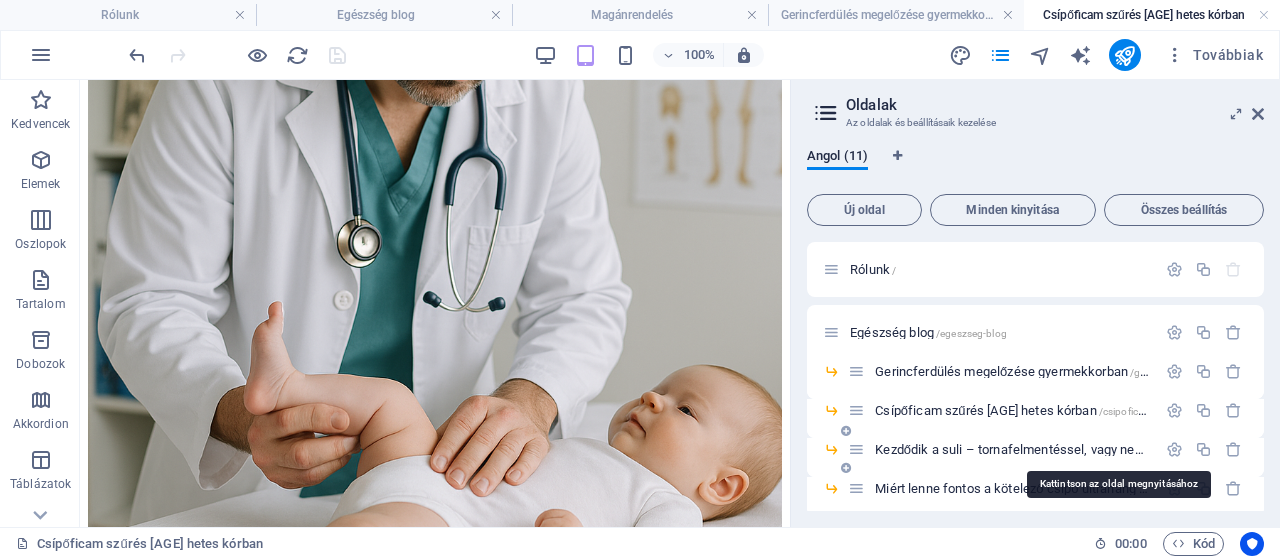 click on "Kezdődik a suli – tornafelmentéssel, vagy nem? /kezdodik-a-suli-tornafelmentessel-vagy-nem" at bounding box center [1116, 449] 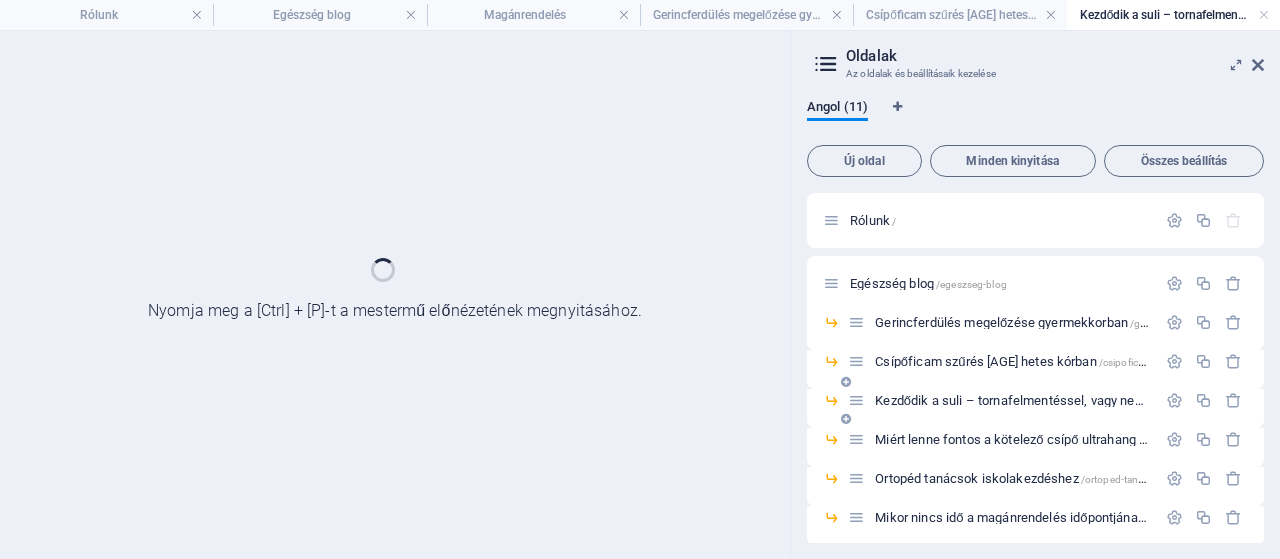 scroll, scrollTop: 0, scrollLeft: 0, axis: both 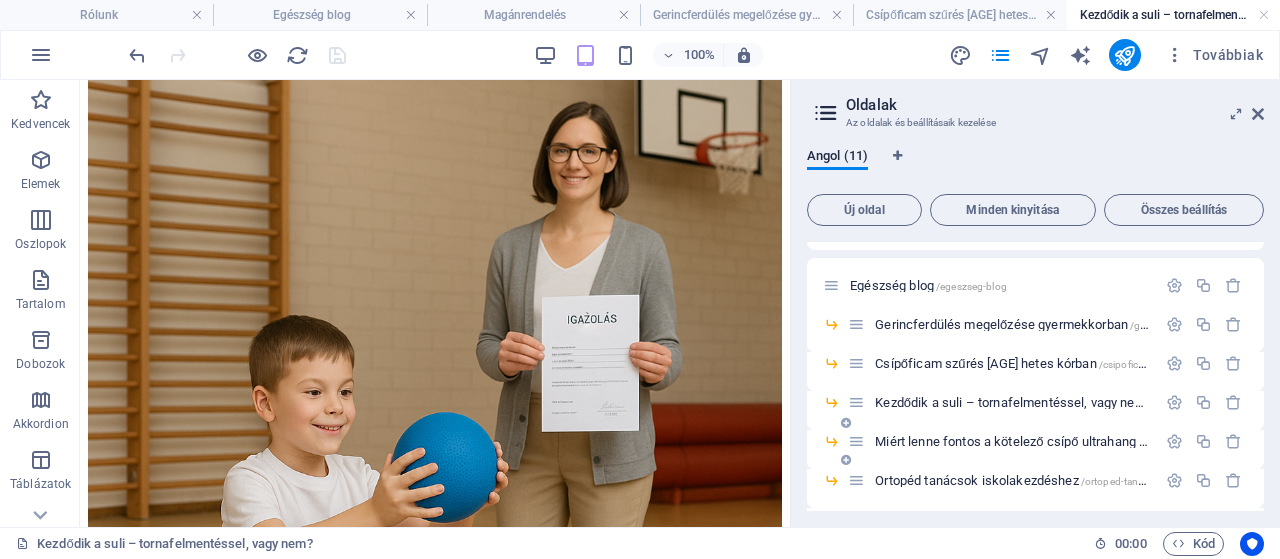 click on "Miért lenne fontos a kötelező csípő ultrahang szűrés minden újszülöttnél? /miert-lenne-fontos-a-koetelezo-csipo-ultrahang-szures-minden-ujszuelottnel" at bounding box center (1262, 441) 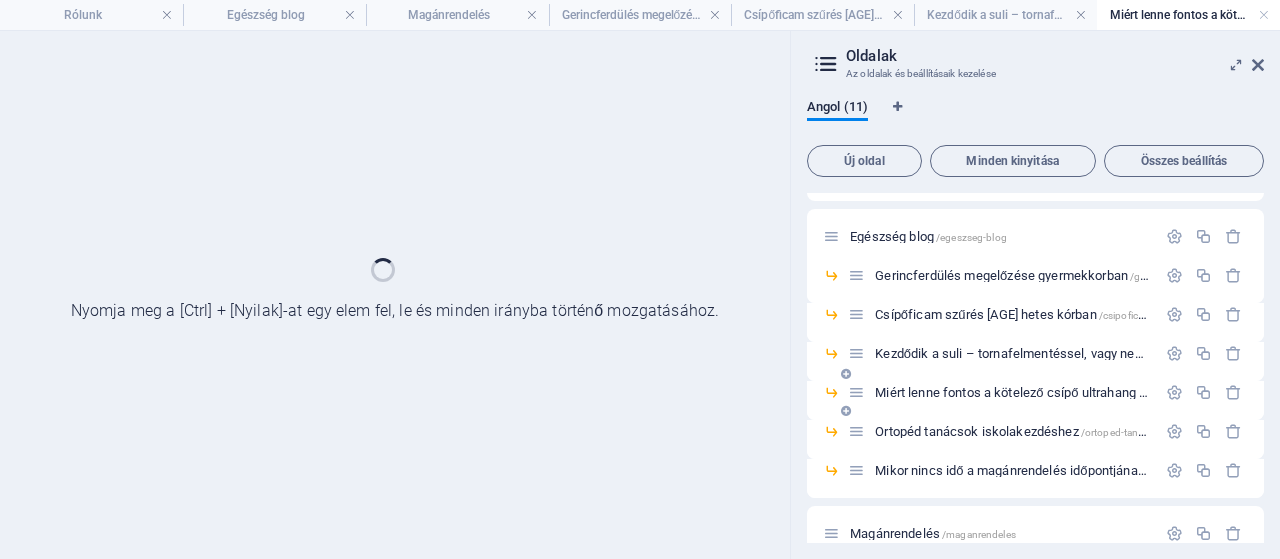 scroll, scrollTop: 0, scrollLeft: 0, axis: both 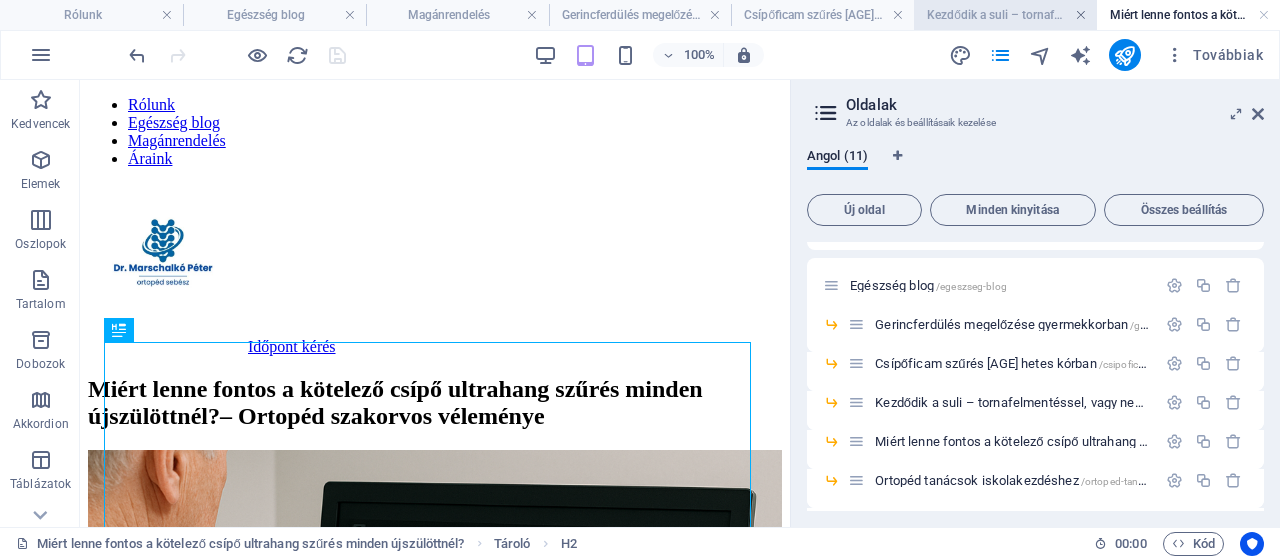 click at bounding box center [1081, 15] 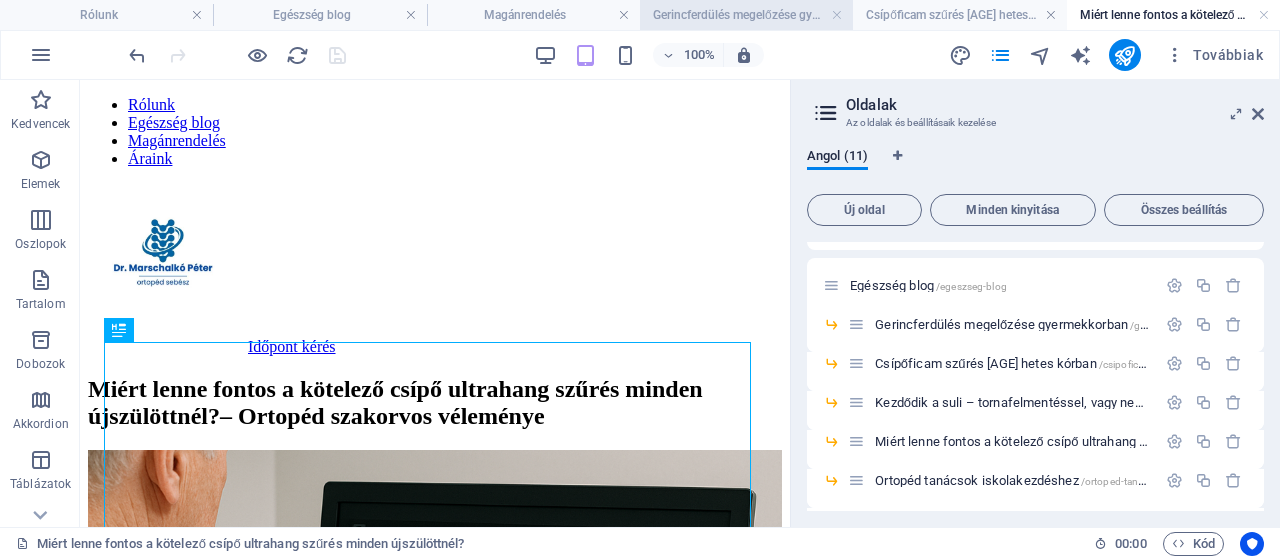 click at bounding box center (1051, 15) 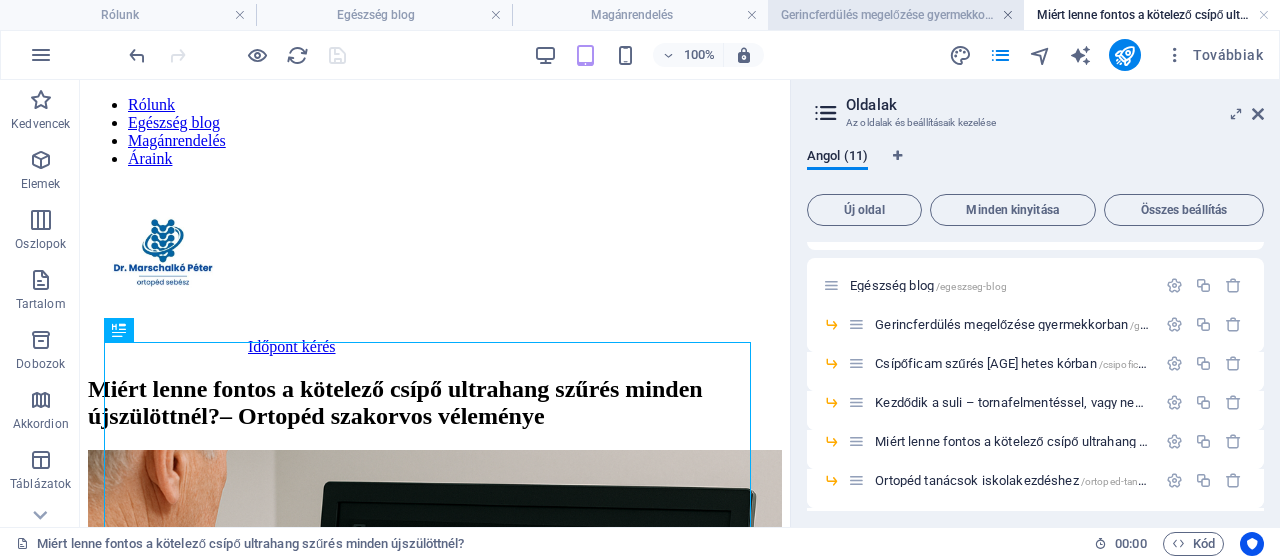 click at bounding box center (1008, 15) 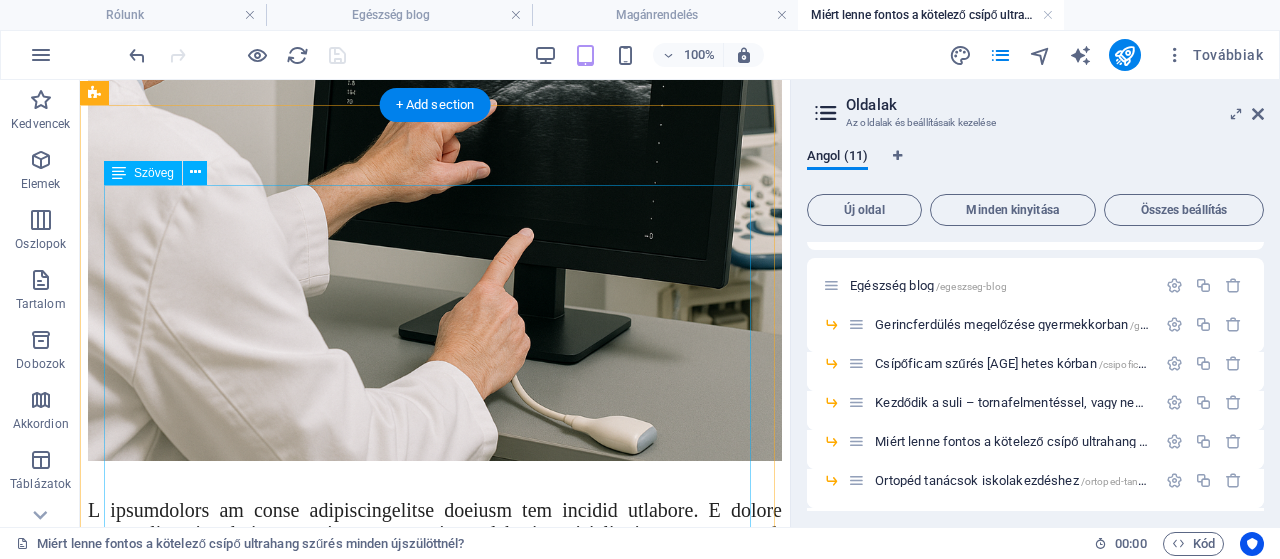 scroll, scrollTop: 515, scrollLeft: 0, axis: vertical 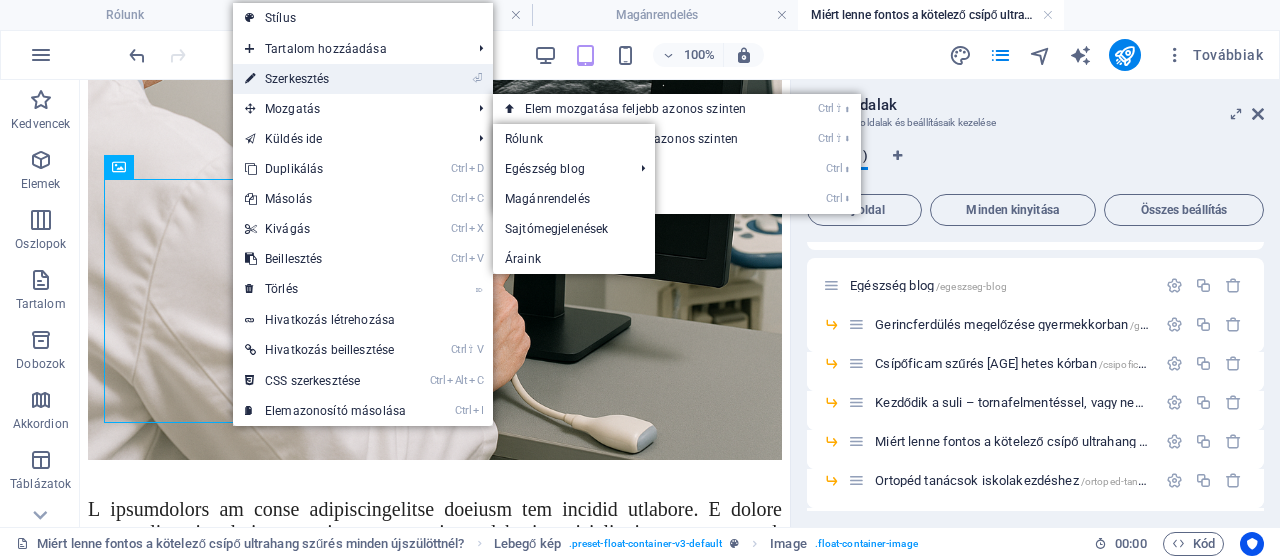 click on "⏎  Szerkesztés" at bounding box center [325, 79] 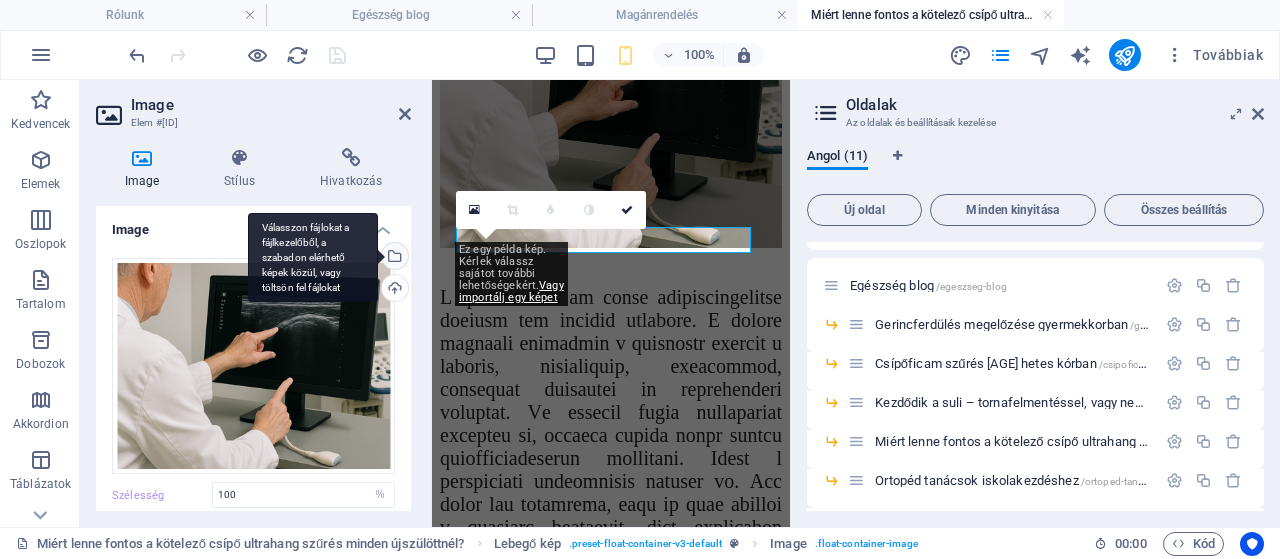 click on "Válasszon fájlokat a fájlkezelőből, a szabadon elérhető képek közül, vagy töltsön fel fájlokat" at bounding box center (313, 258) 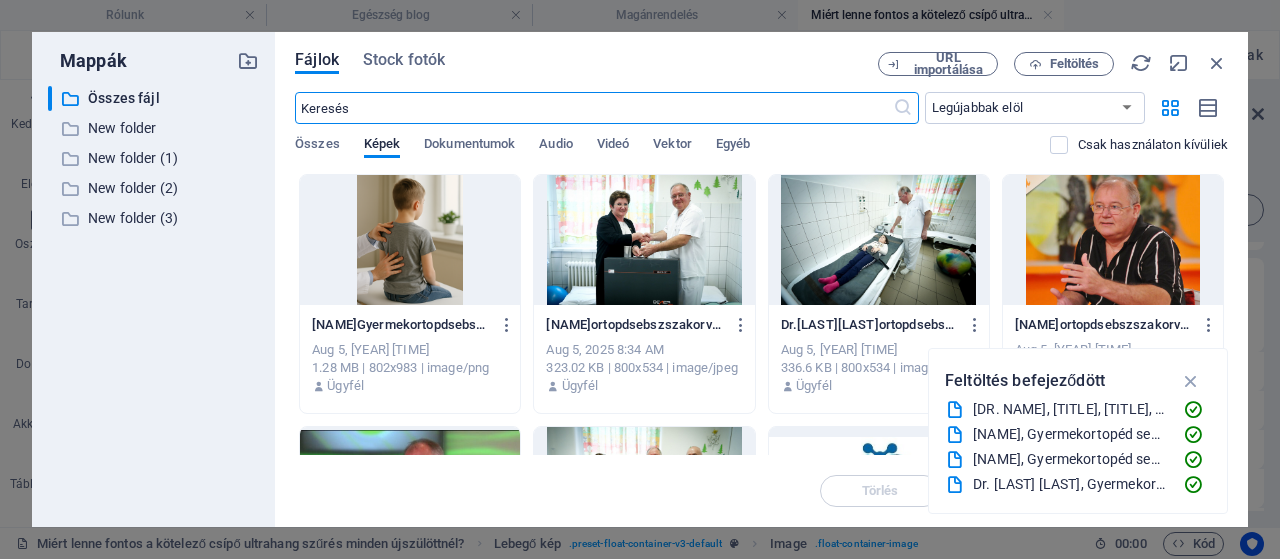 scroll, scrollTop: 540, scrollLeft: 0, axis: vertical 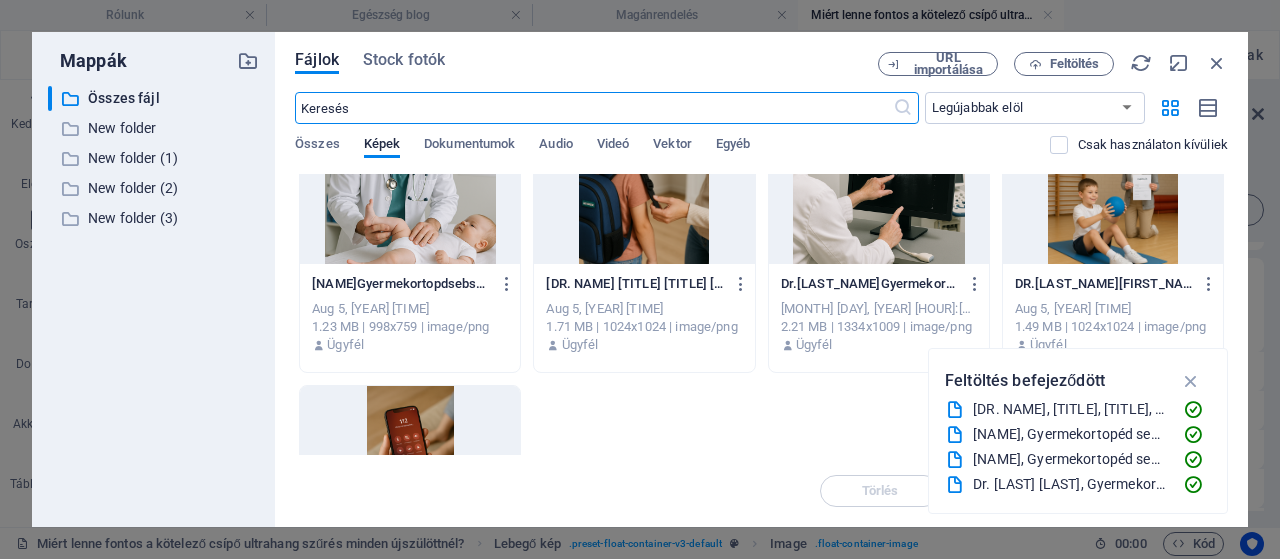 click on "Dr.[LAST_NAME][FIRST_NAME]Gyermekortopdsebszgyermekortopdszakorvosivizsglatmagnrendels40vtapasztalatcspszrscspultrahang6hetesszrscspficamldtalpgerincferduelsmagnorvosirendel1-[ID].png Dr.[LAST_NAME][FIRST_NAME]Gyermekortopdsebszgyermekortopdszakorvosivizsglatmagnrendels40vtapasztalatcspszrscspultrahang6hetesszrscspficamldtalpgerincferduelsmagnorvosirendel1-[ID].png" at bounding box center (879, 284) 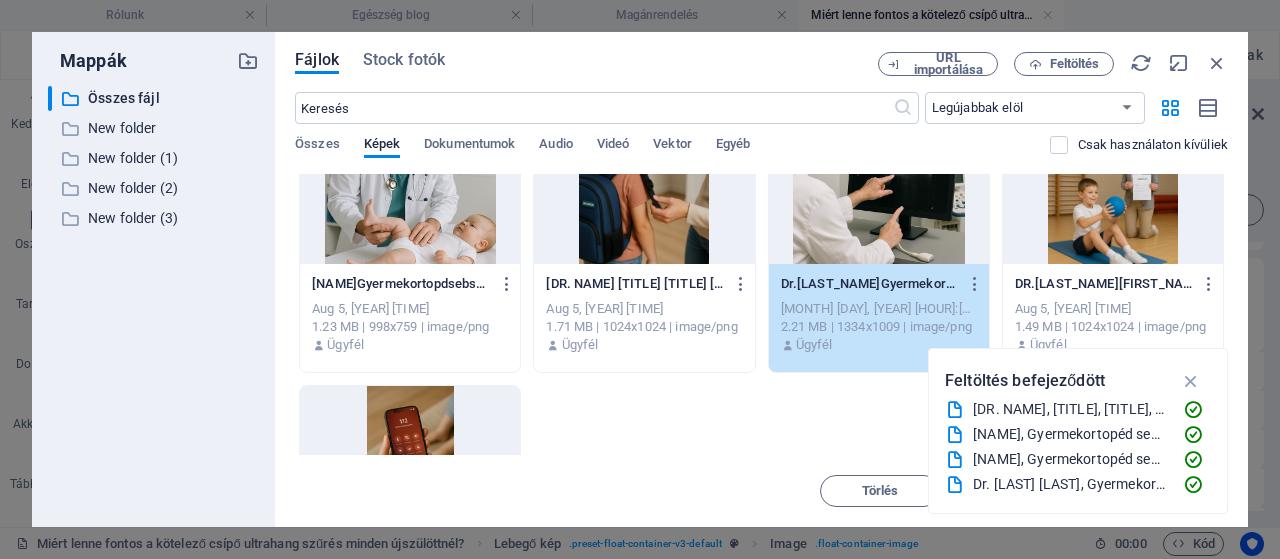 click on "1" at bounding box center [879, 199] 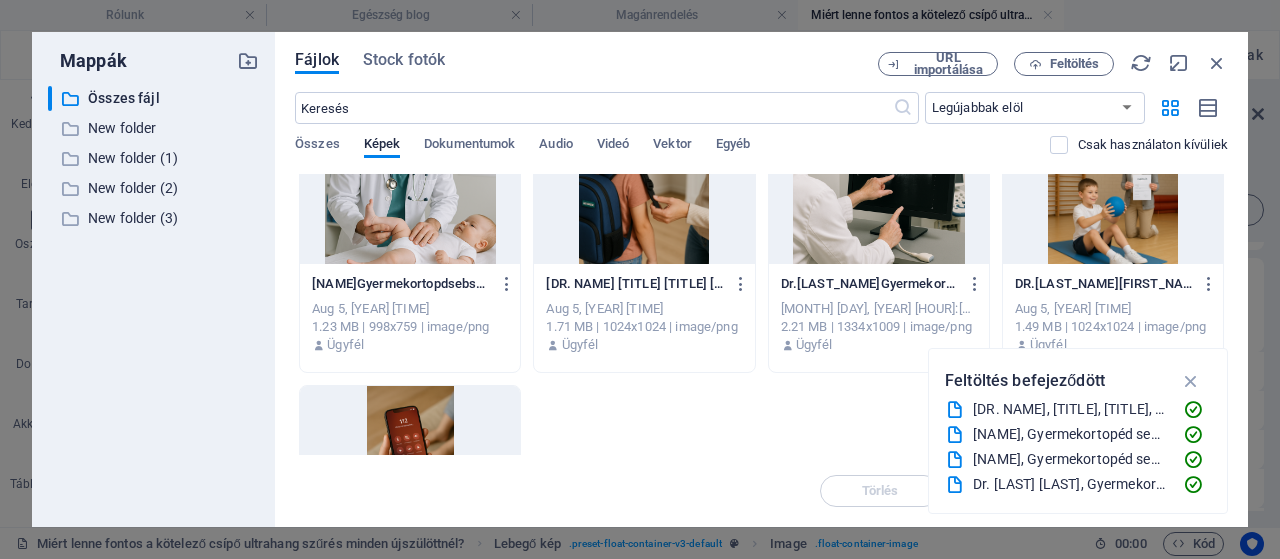 click at bounding box center (879, 199) 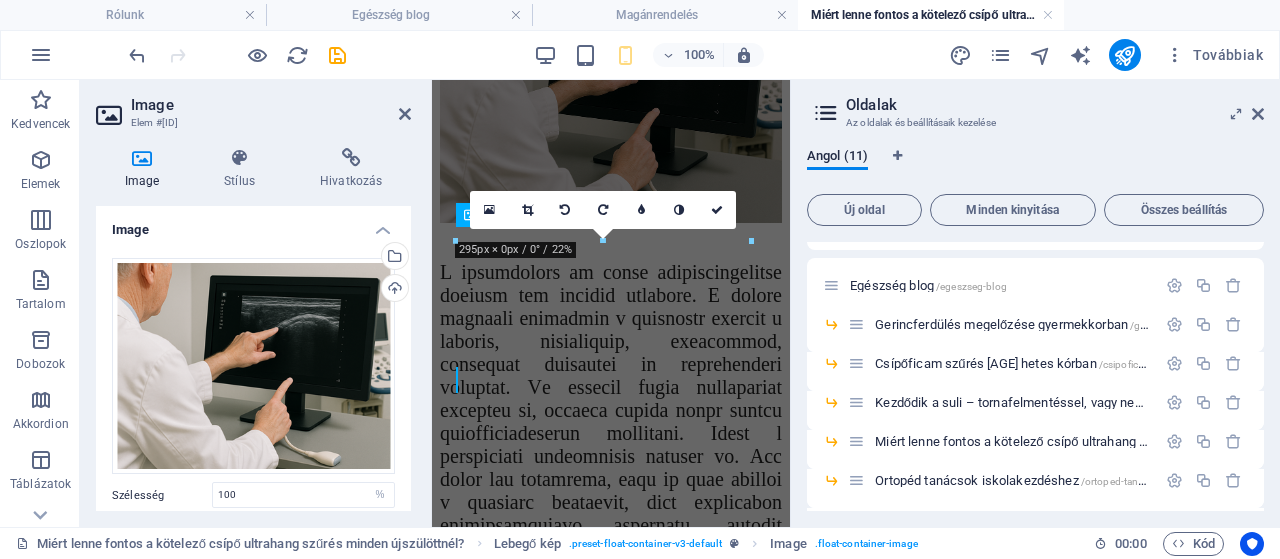 scroll, scrollTop: 515, scrollLeft: 0, axis: vertical 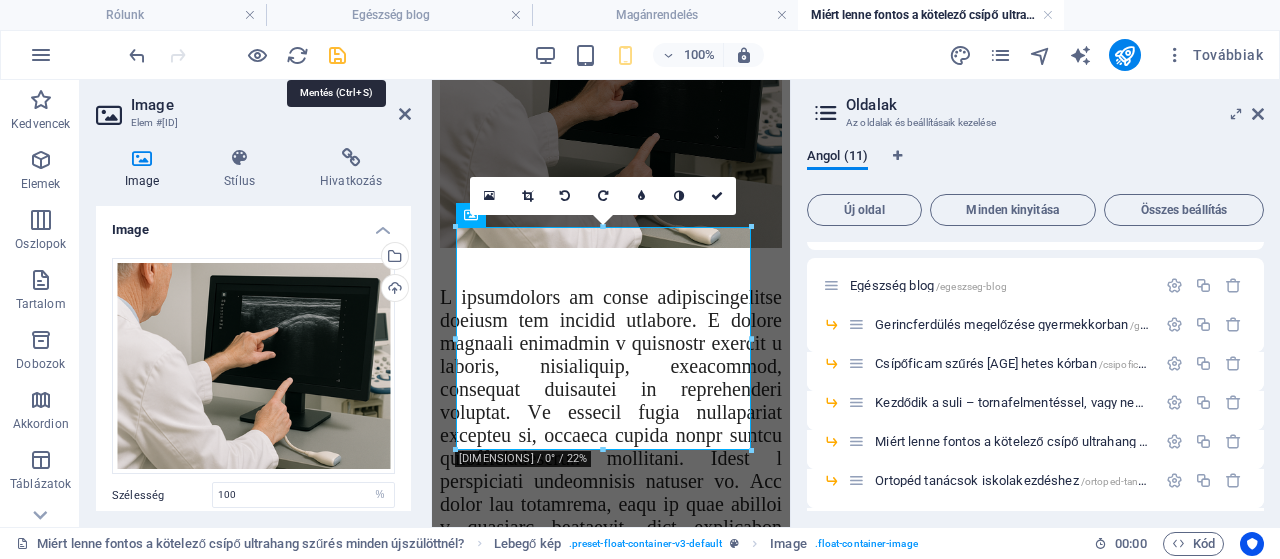 click at bounding box center (337, 55) 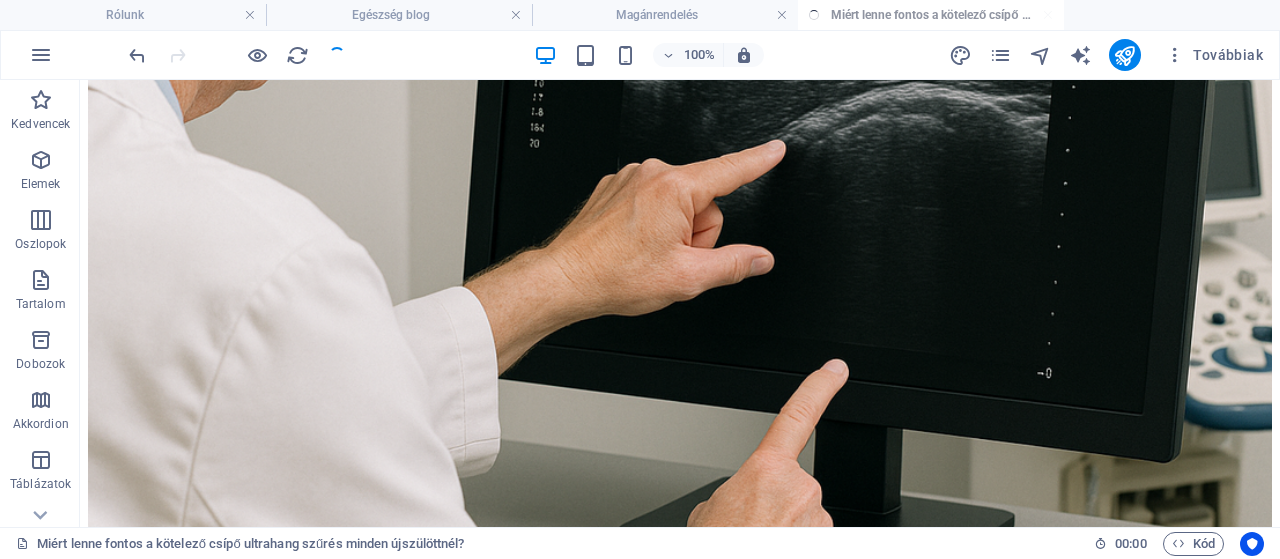 scroll, scrollTop: 584, scrollLeft: 0, axis: vertical 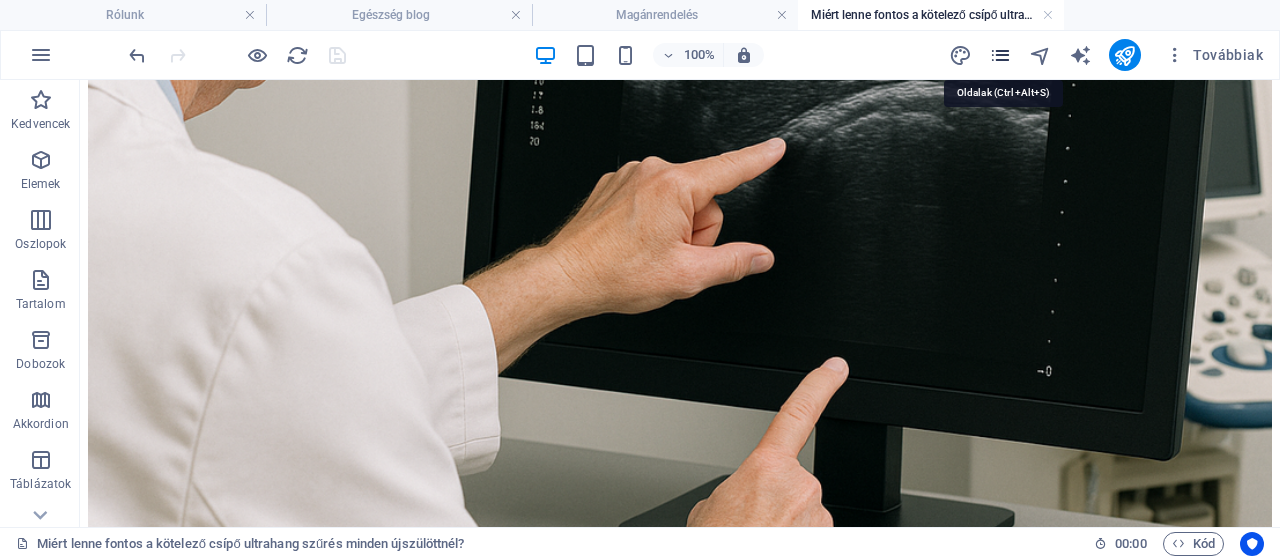 click at bounding box center (1000, 55) 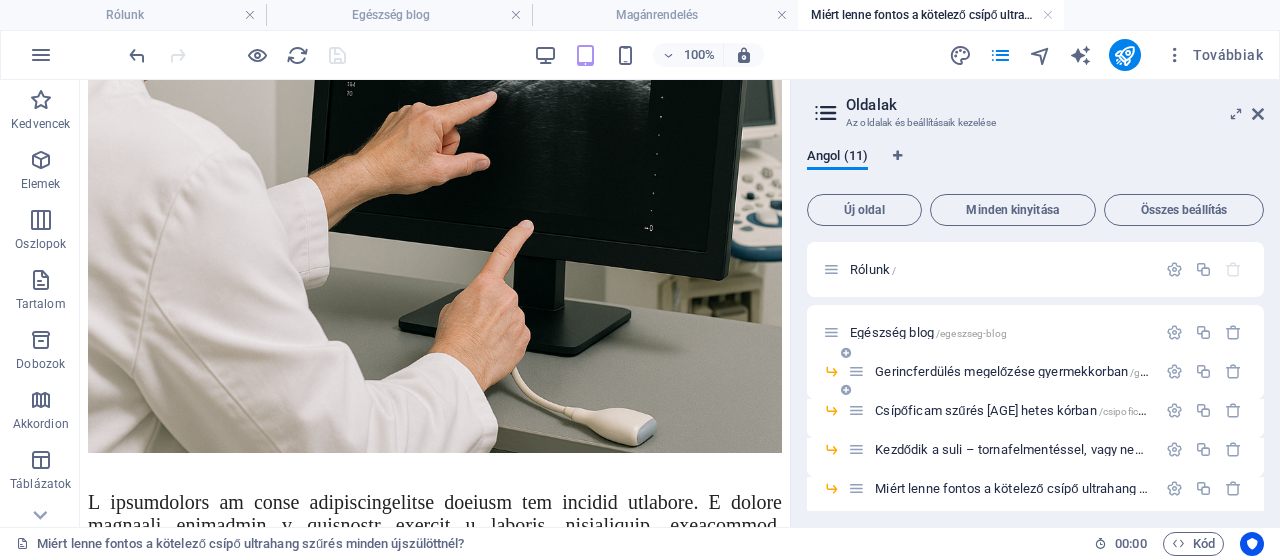scroll, scrollTop: 520, scrollLeft: 0, axis: vertical 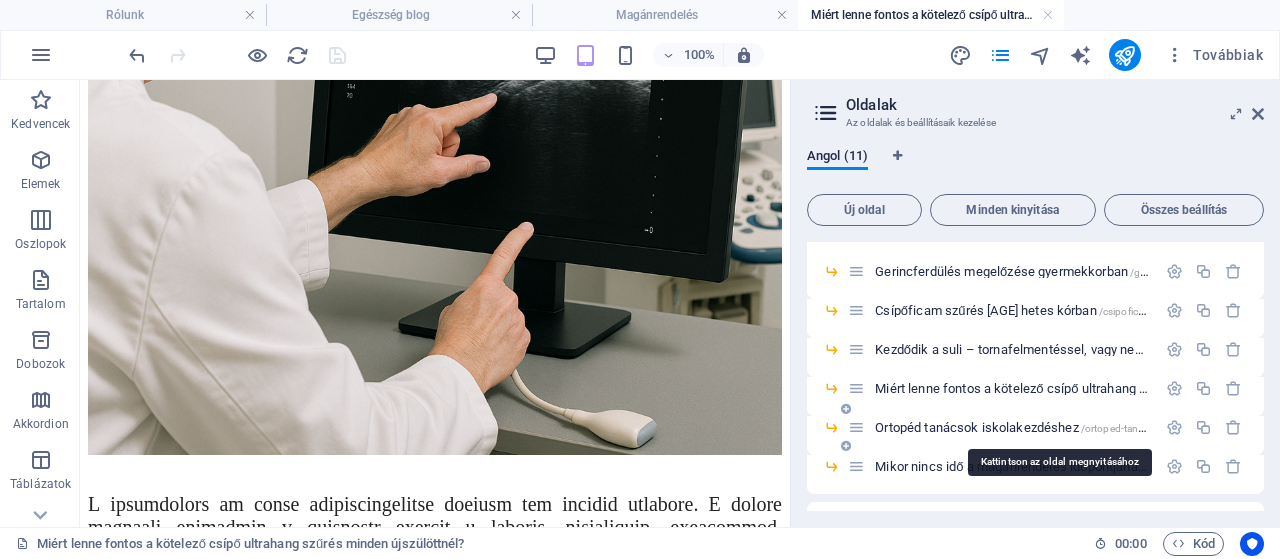 click on "Ortopéd tanácsok iskolakezdéshez /ortoped-tanacsok-iskolakezdeshez" at bounding box center [1058, 427] 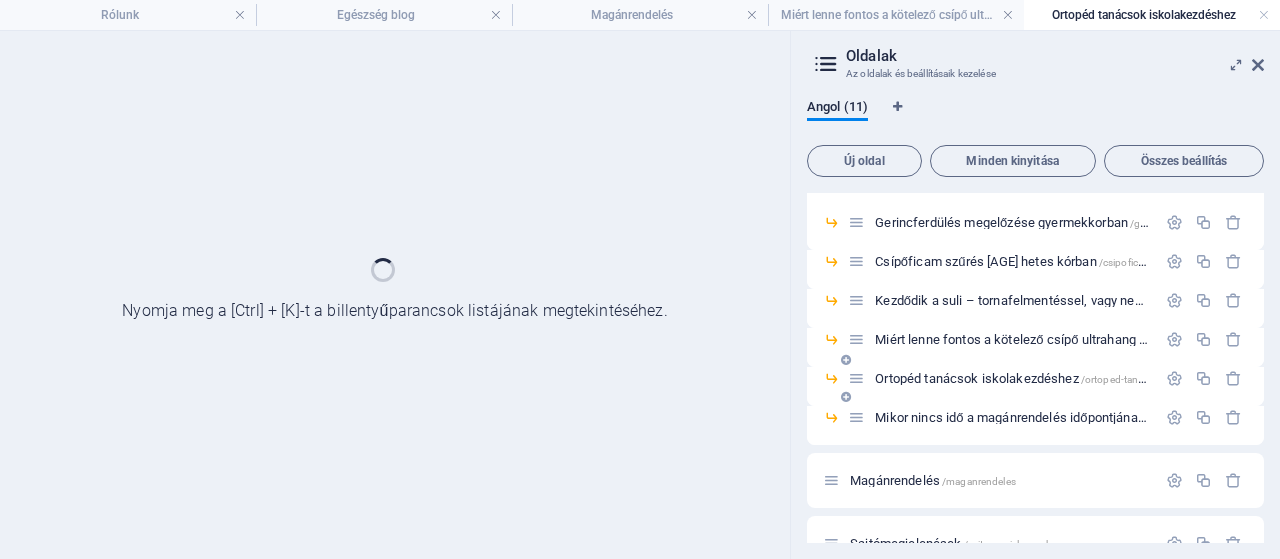 scroll, scrollTop: 0, scrollLeft: 0, axis: both 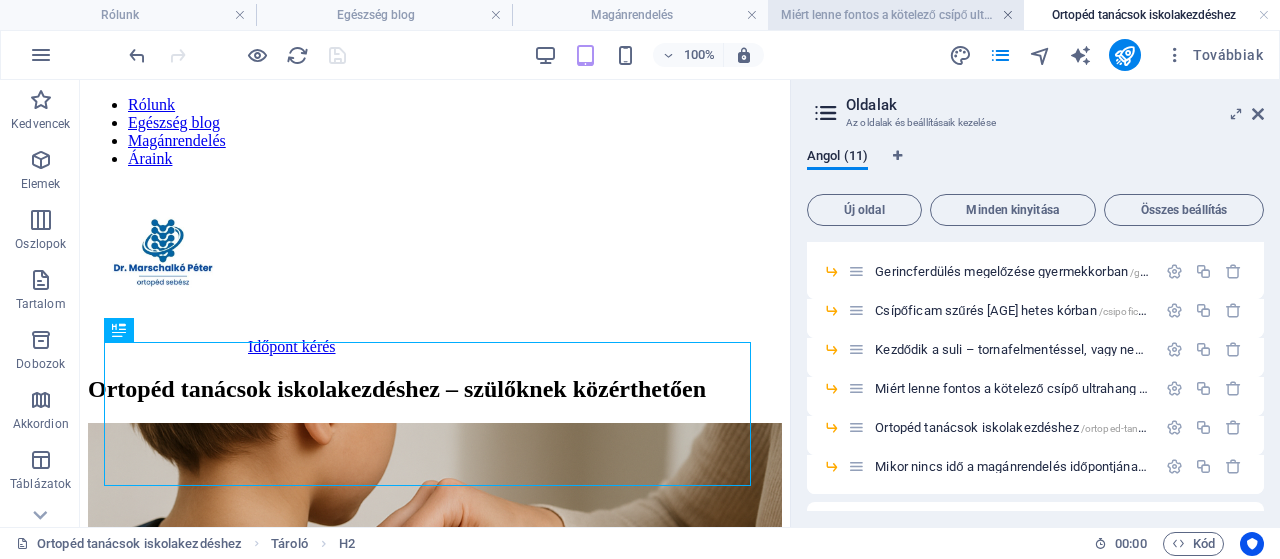 click at bounding box center (1008, 15) 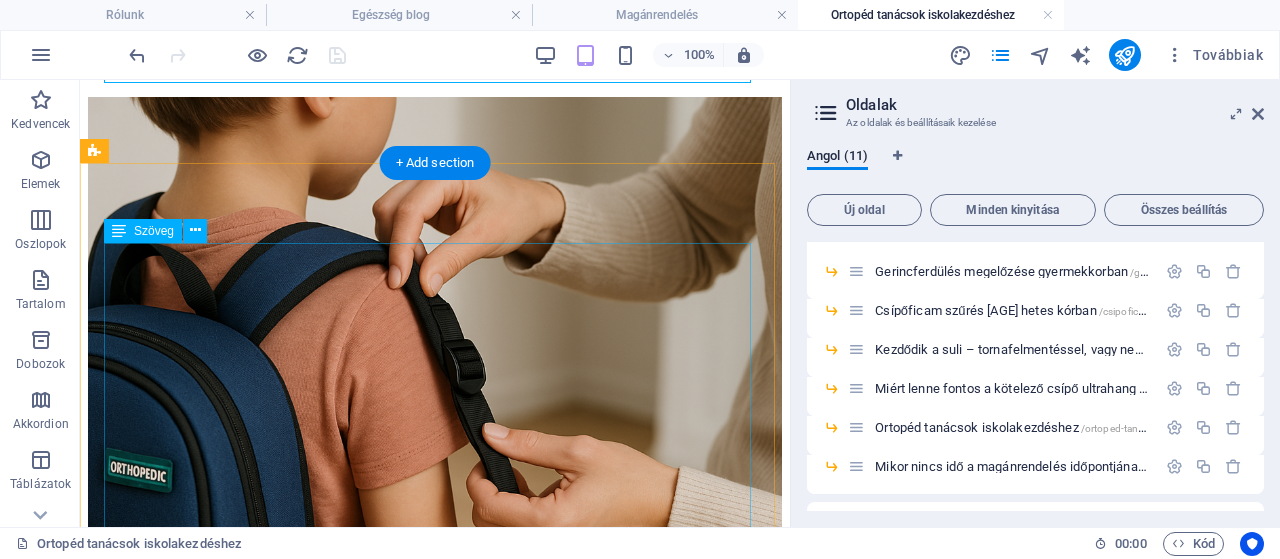 scroll, scrollTop: 407, scrollLeft: 0, axis: vertical 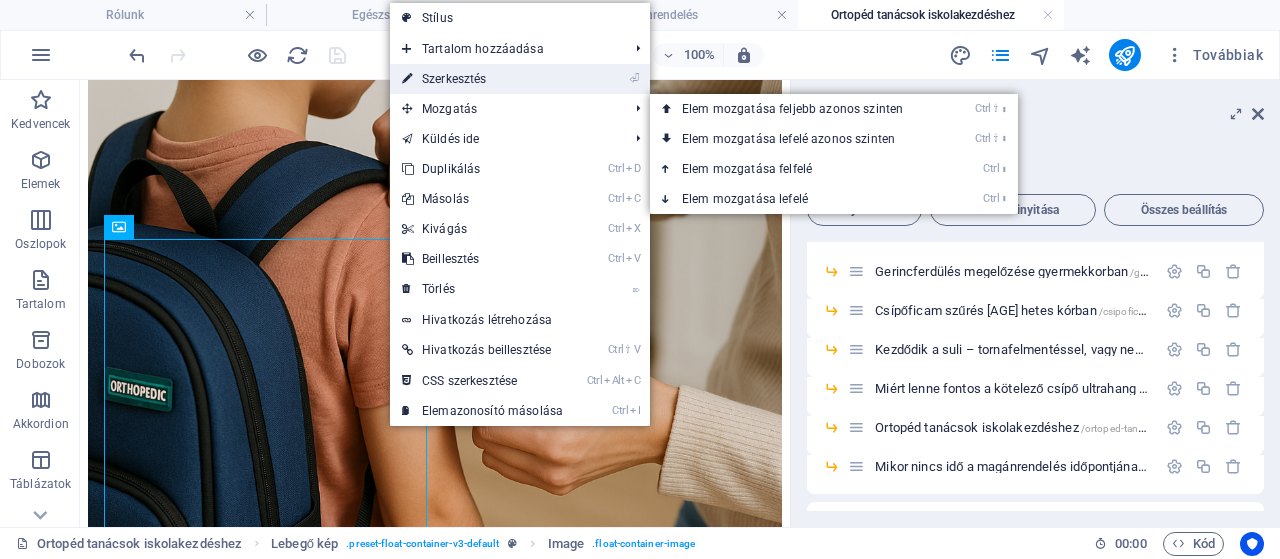 click on "⏎  Szerkesztés" at bounding box center (482, 79) 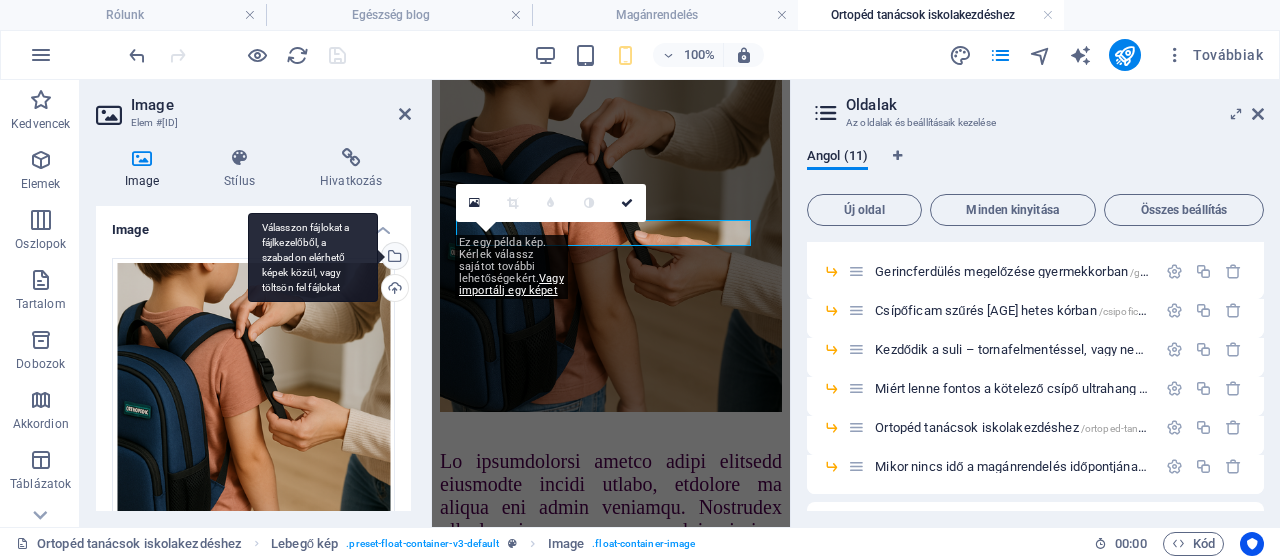 click on "Válasszon fájlokat a fájlkezelőből, a szabadon elérhető képek közül, vagy töltsön fel fájlokat" at bounding box center [393, 258] 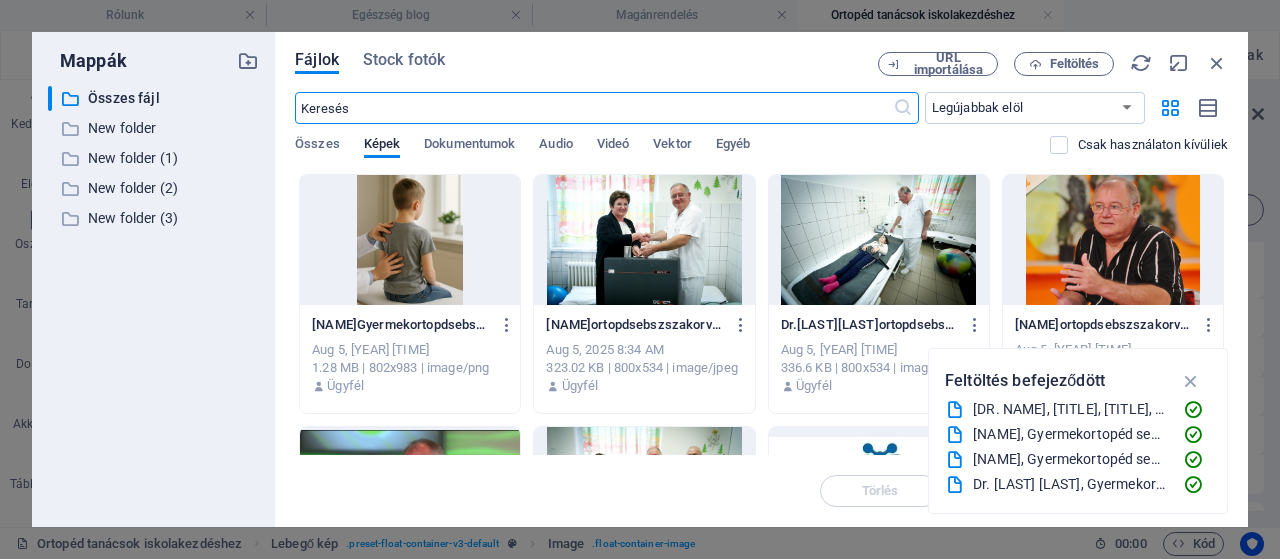 scroll, scrollTop: 432, scrollLeft: 0, axis: vertical 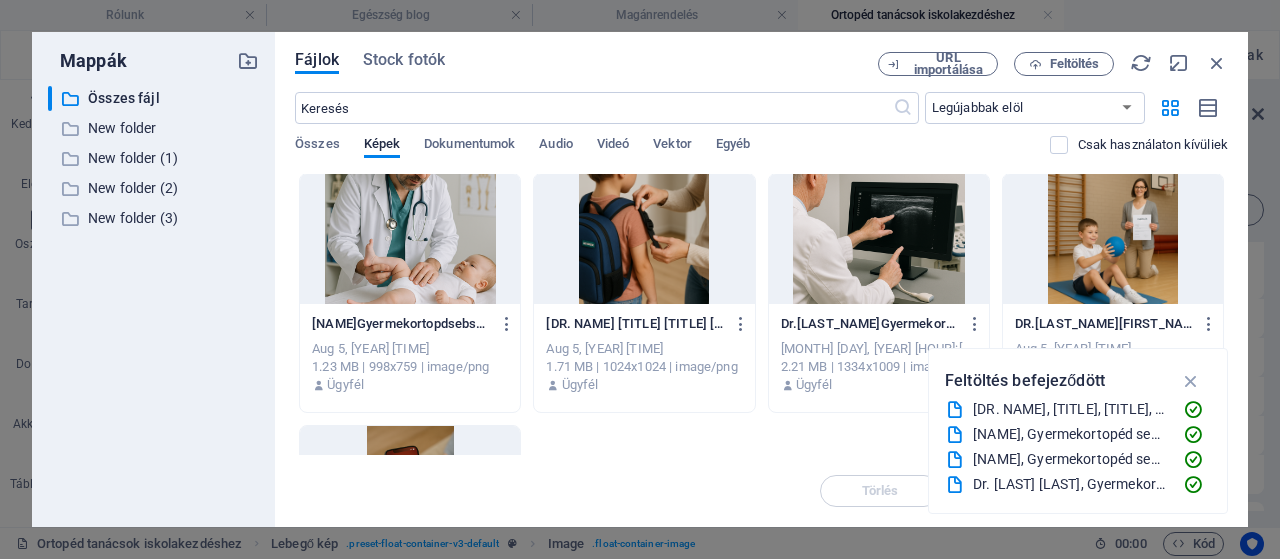 click at bounding box center [644, 239] 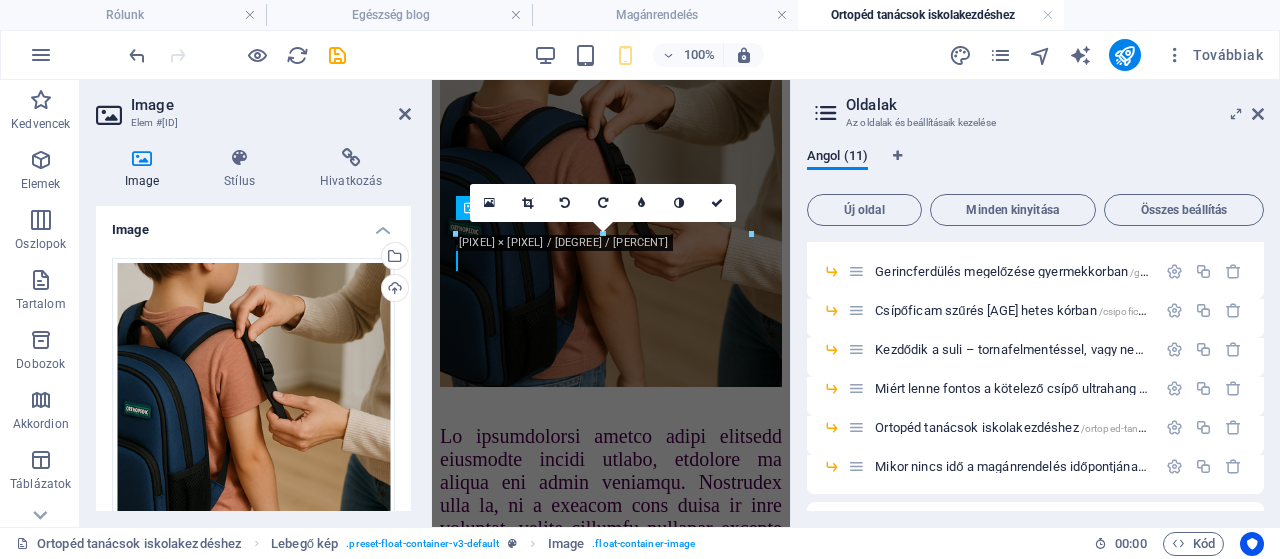 scroll, scrollTop: 407, scrollLeft: 0, axis: vertical 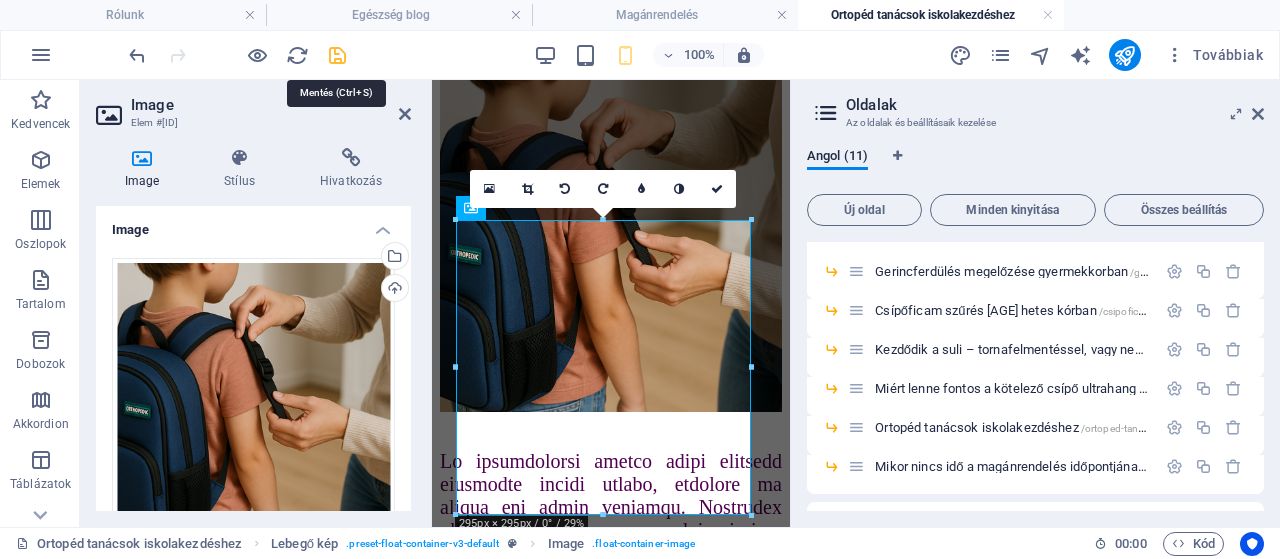 click at bounding box center (337, 55) 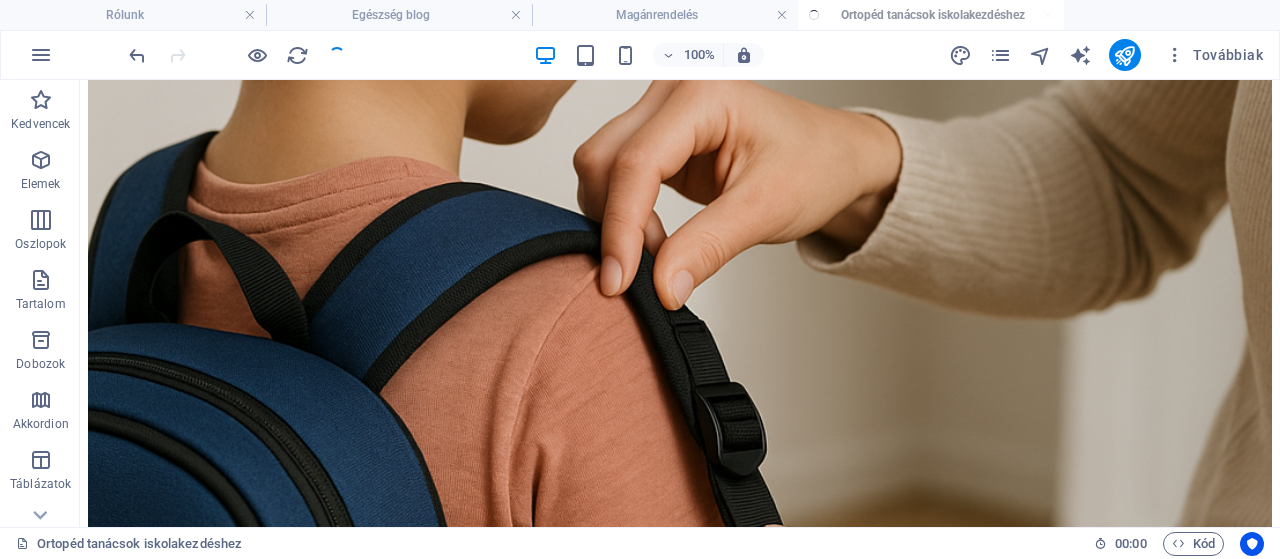 scroll, scrollTop: 476, scrollLeft: 0, axis: vertical 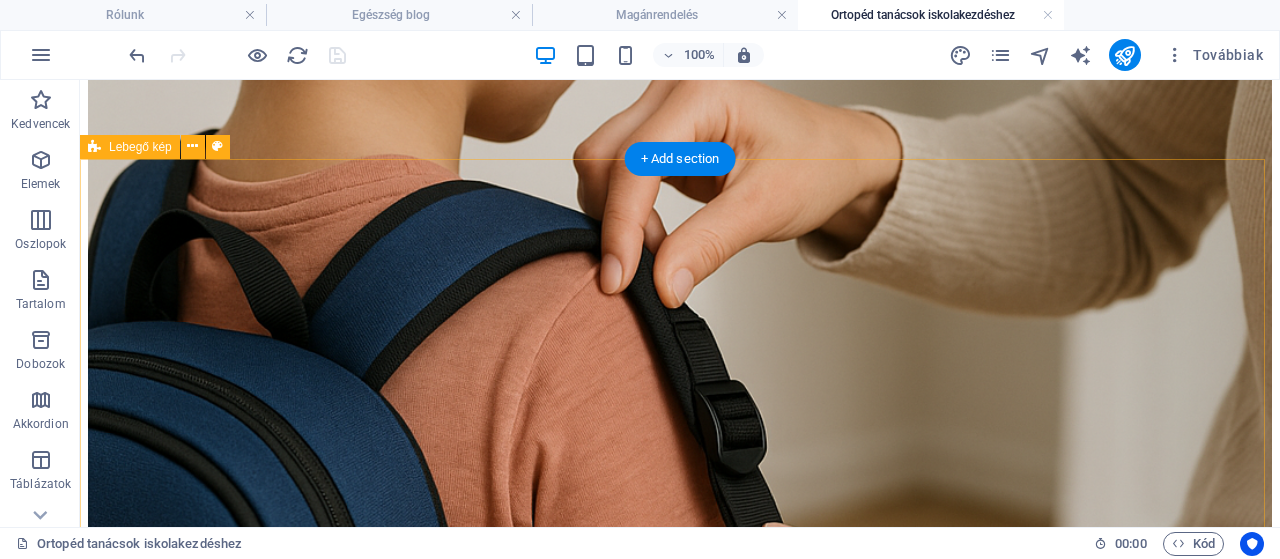 click on "Szeretettel várjuk Önt és gyermekét magánrendelésemen, ahol teljes körű ortopédiai szakorvosi vizsgálatot végzünk mozgásszervi panaszok esetén. Ha bizonytalan a cipő- vagy táskaválasztásban, ha tartáshibára, sarokbedőlésre, lúdtalpra, gerincferdülés gyanújára utaló jeleket észlel, érdemes már most szakemberhez fordulni. A korai felismerés és a személyre szabott tanácsadás segítségével megelőzhetőek a későbbi problémák, hiszen a megelőzés mindig könnyebb, mint a kezelés." at bounding box center (680, 1033) 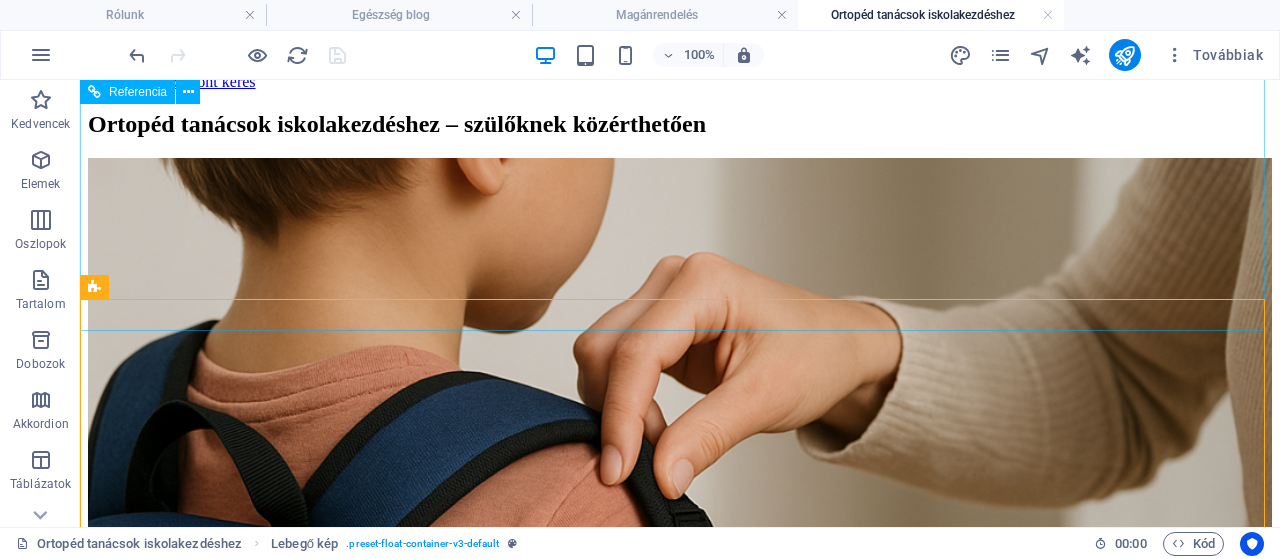 scroll, scrollTop: 0, scrollLeft: 0, axis: both 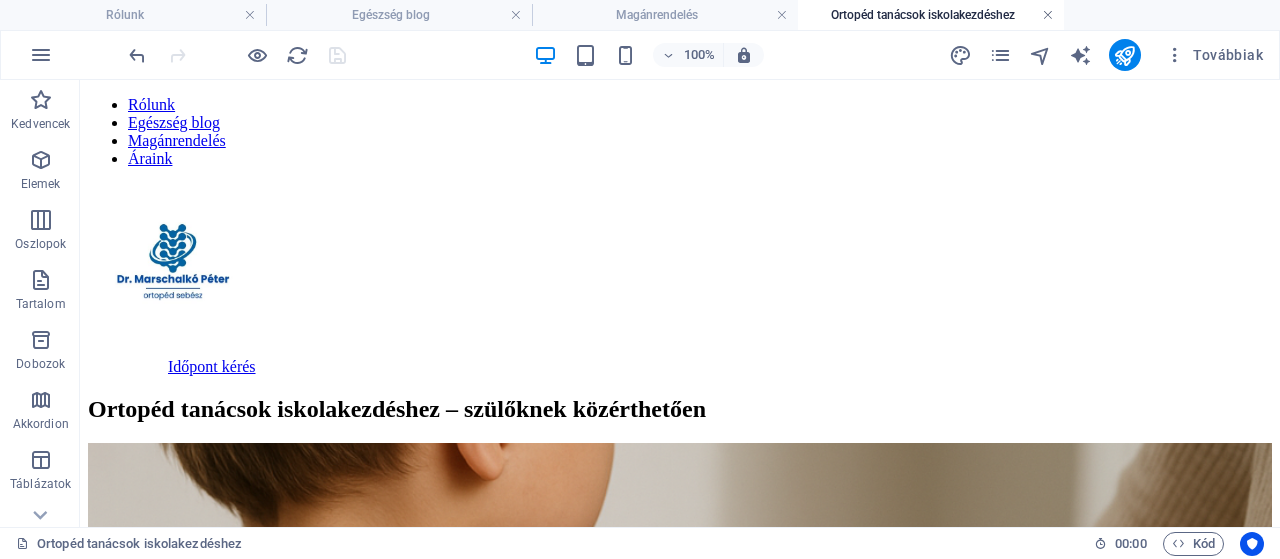 click at bounding box center [1048, 15] 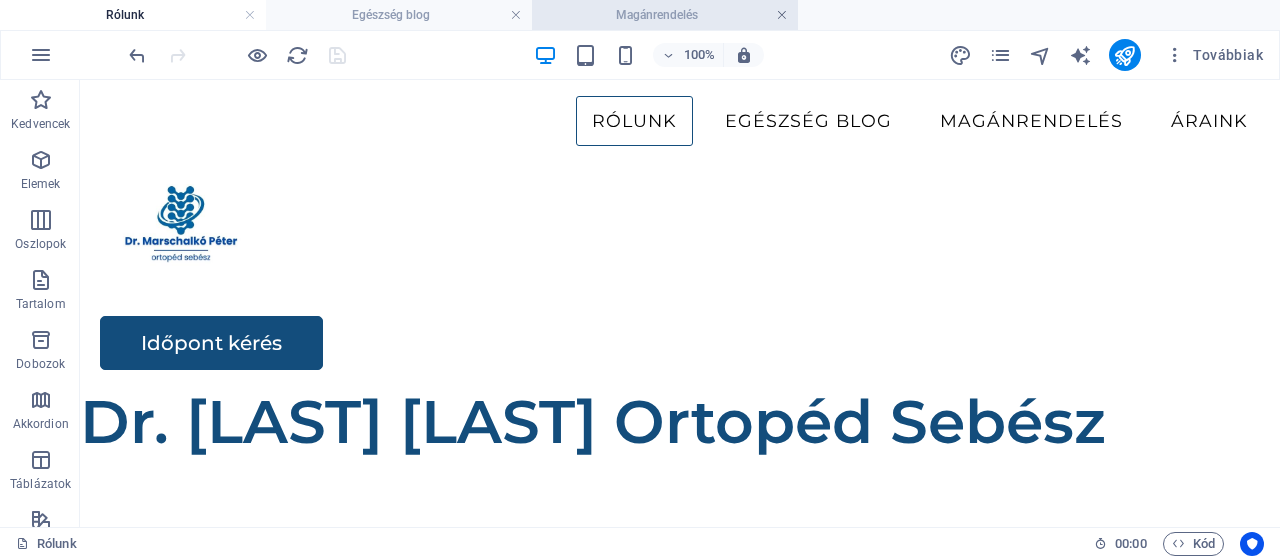click at bounding box center (782, 15) 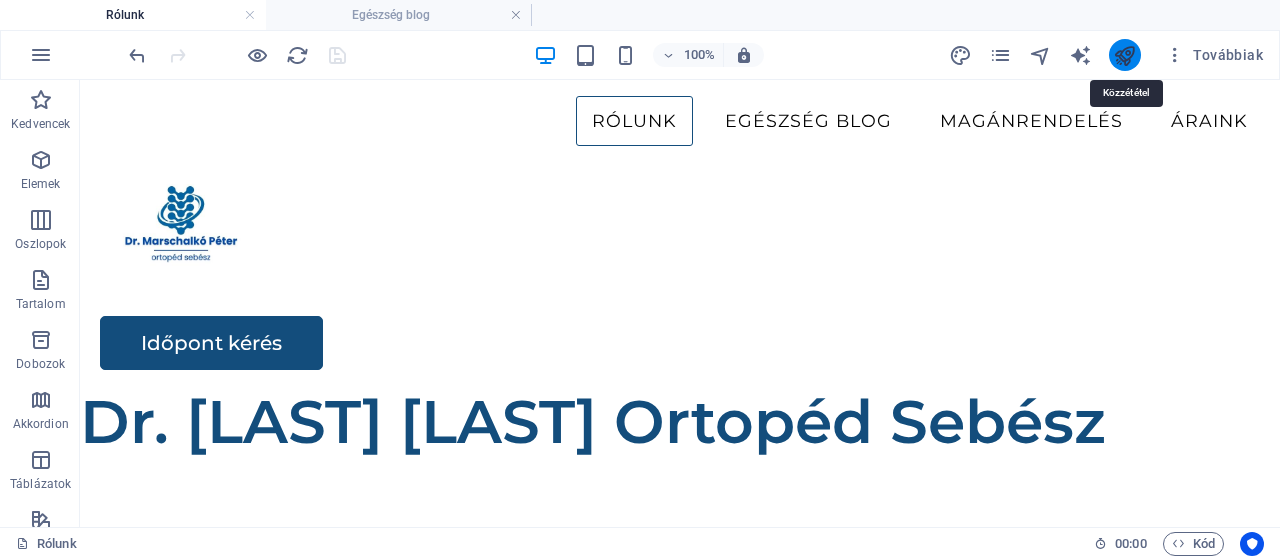 click at bounding box center (1124, 55) 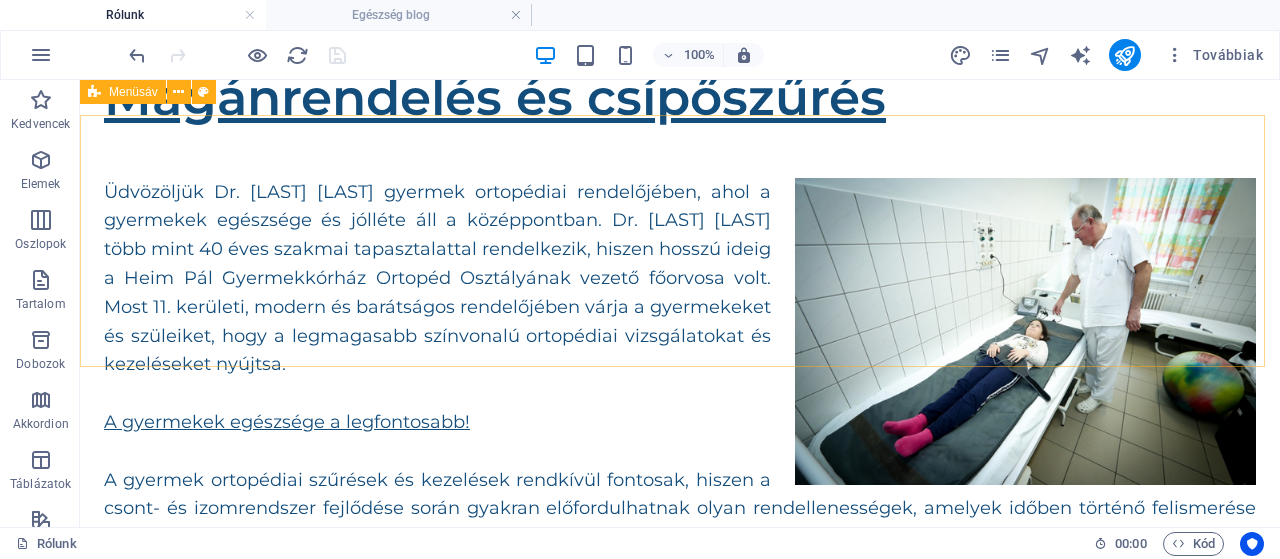 scroll, scrollTop: 0, scrollLeft: 0, axis: both 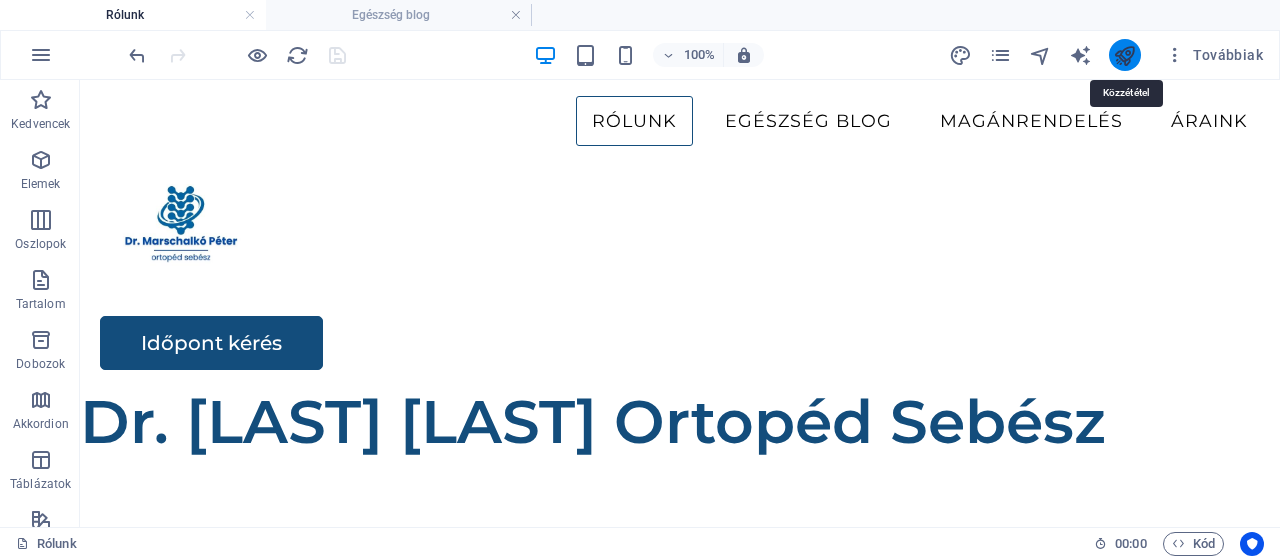 click at bounding box center (1124, 55) 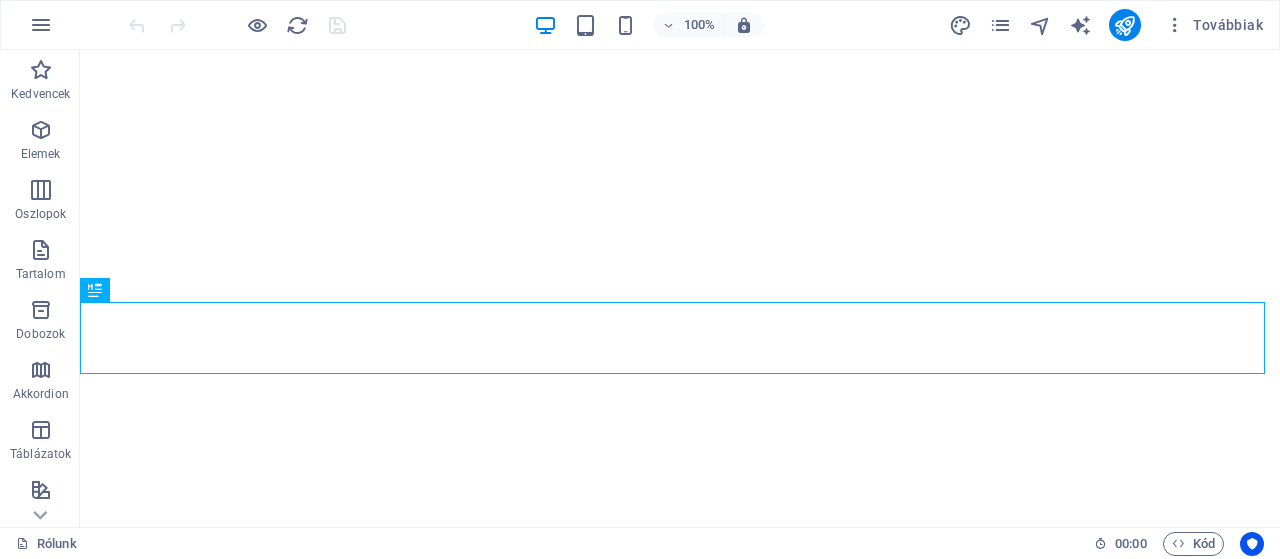 scroll, scrollTop: 0, scrollLeft: 0, axis: both 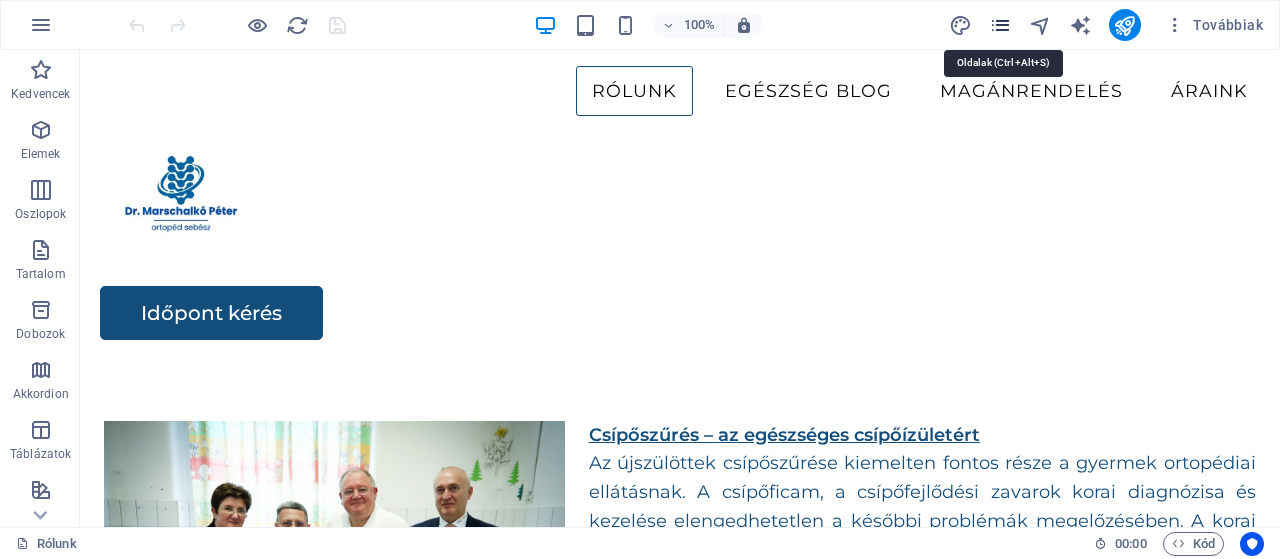 click at bounding box center (1000, 25) 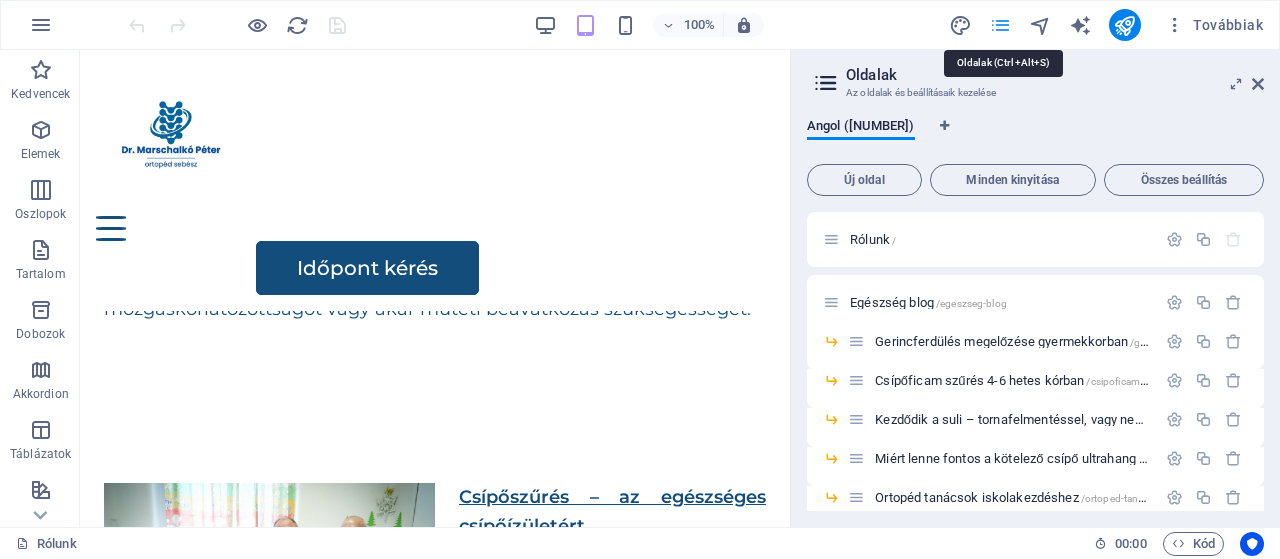 scroll, scrollTop: 864, scrollLeft: 0, axis: vertical 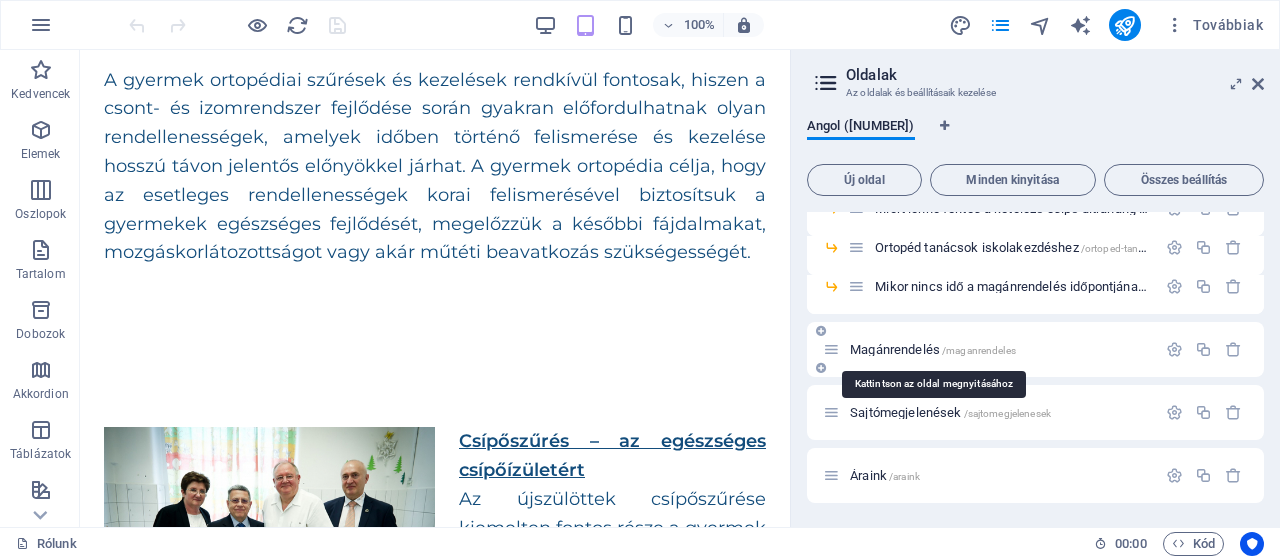 click on "Magánrendelés /maganrendeles" at bounding box center (933, 349) 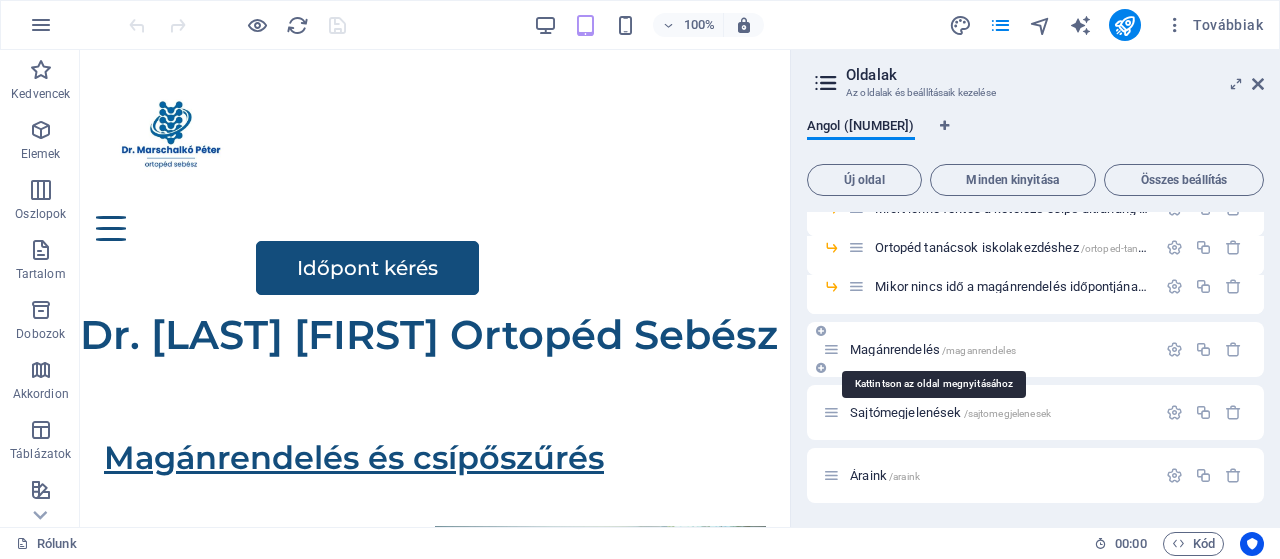 scroll, scrollTop: 198, scrollLeft: 0, axis: vertical 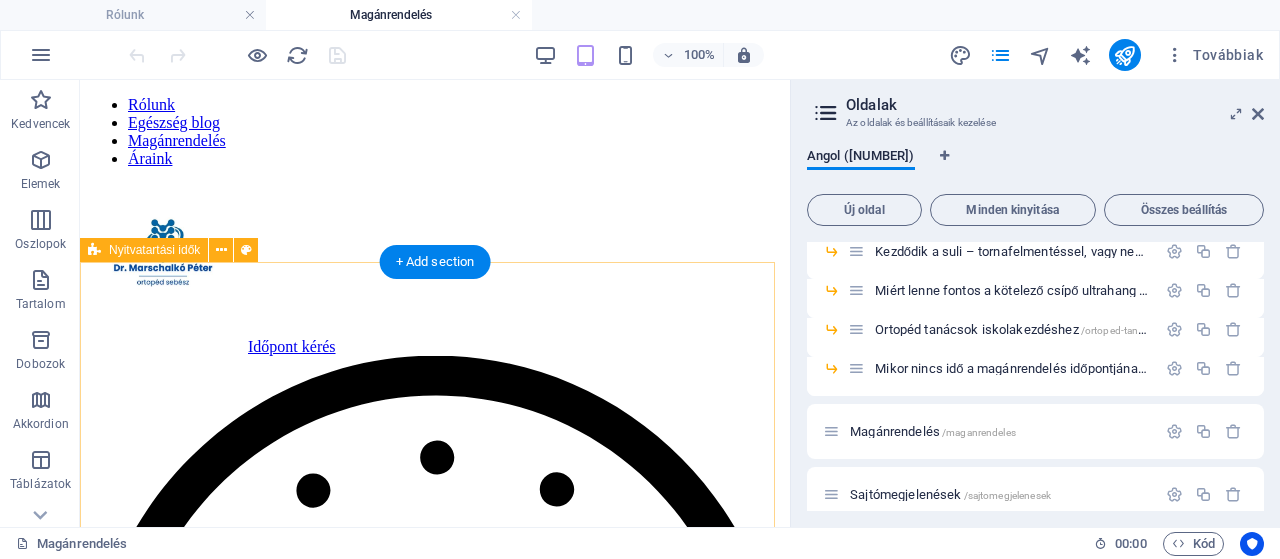 click on "Időpont foglalás: Hétfőtől- Péntekig [TIME] Rendelési idő: Kedd délután Csütörtök délután Gyorsaság: Időpont akár két héten belül" at bounding box center [435, 915] 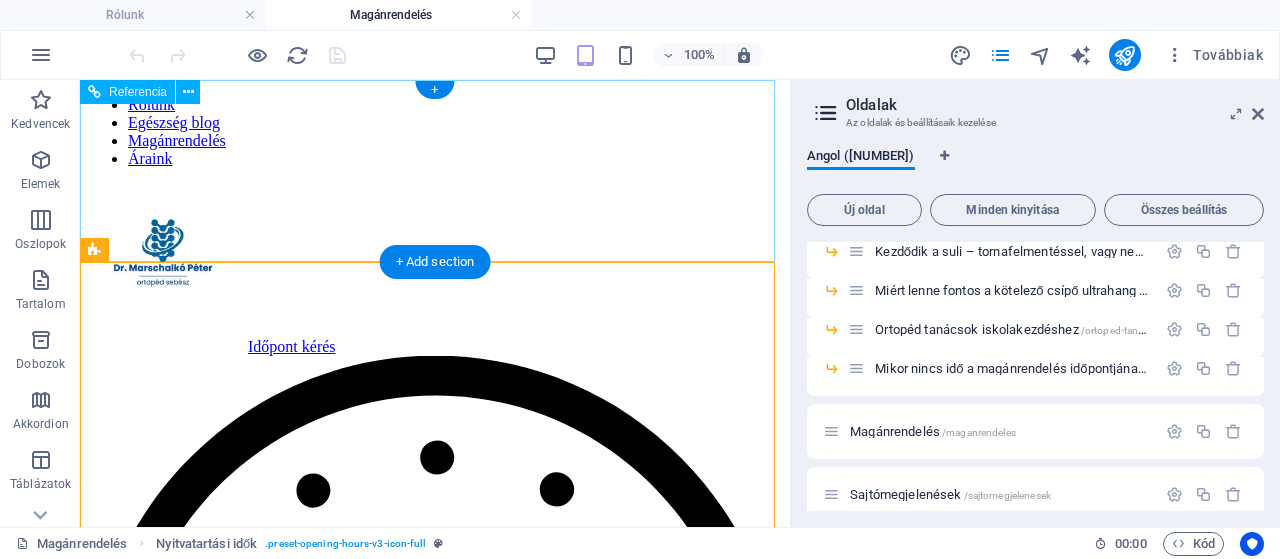 click at bounding box center [435, 261] 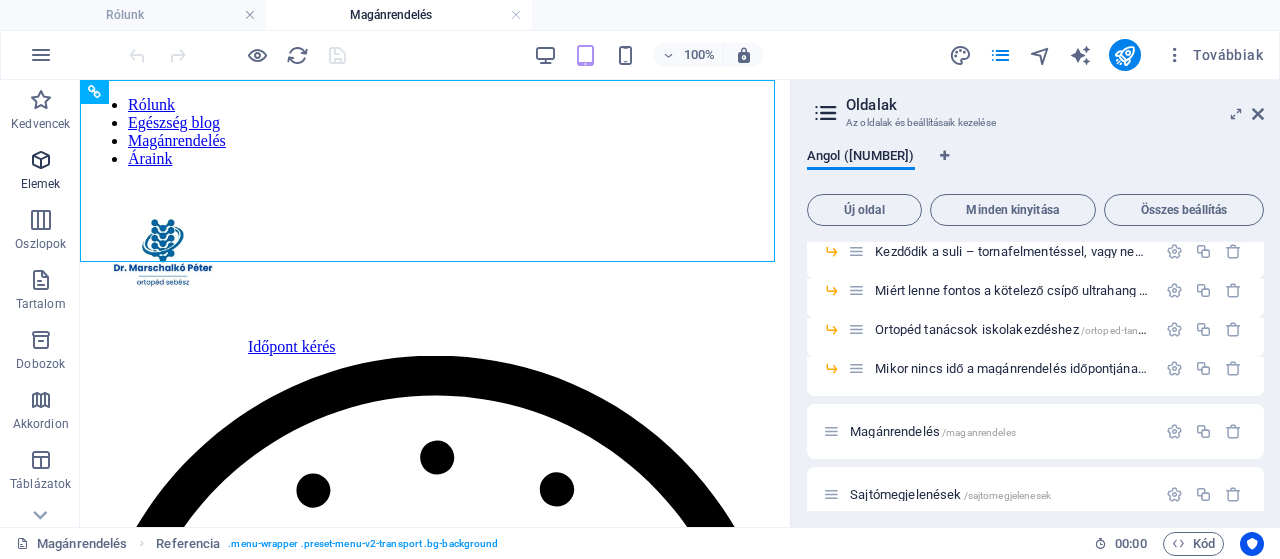 click at bounding box center (41, 160) 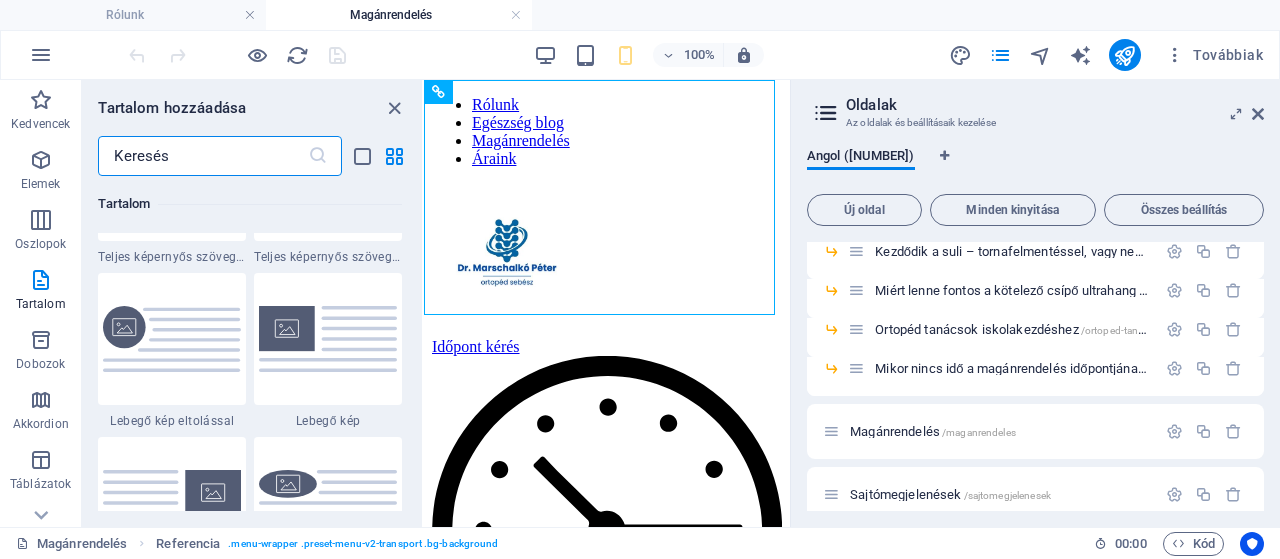 scroll, scrollTop: 4280, scrollLeft: 0, axis: vertical 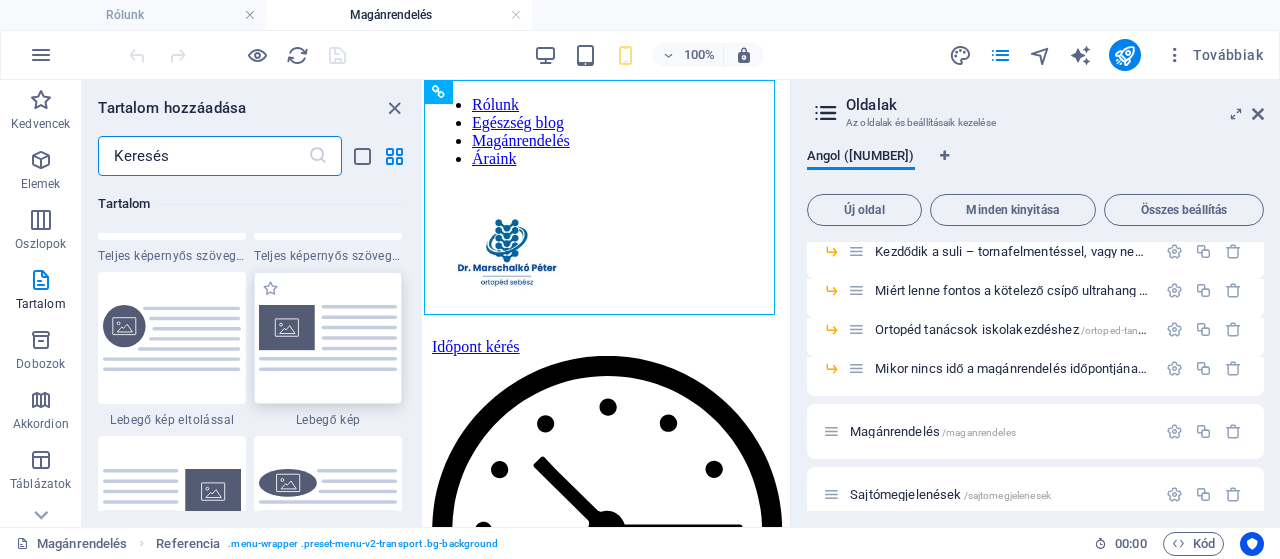click at bounding box center [328, 337] 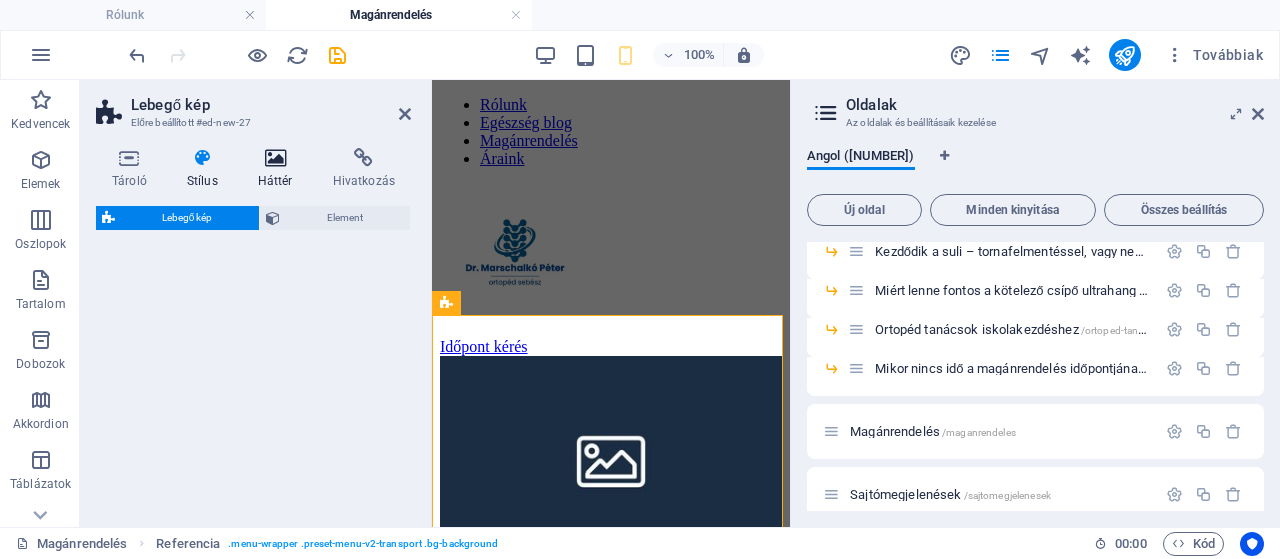 select on "%" 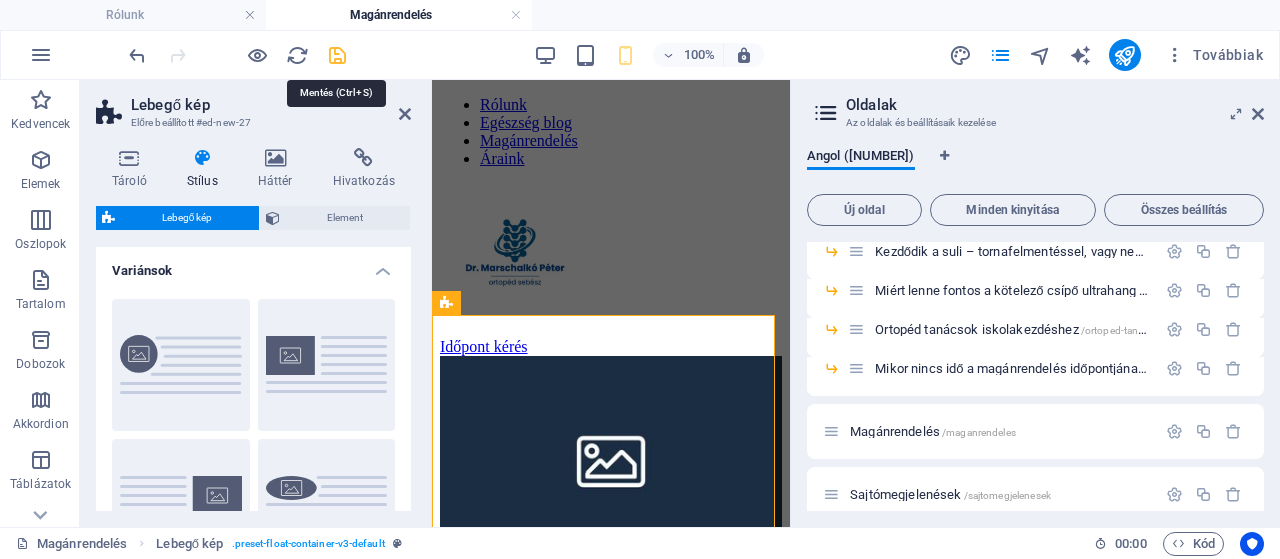 click at bounding box center [337, 55] 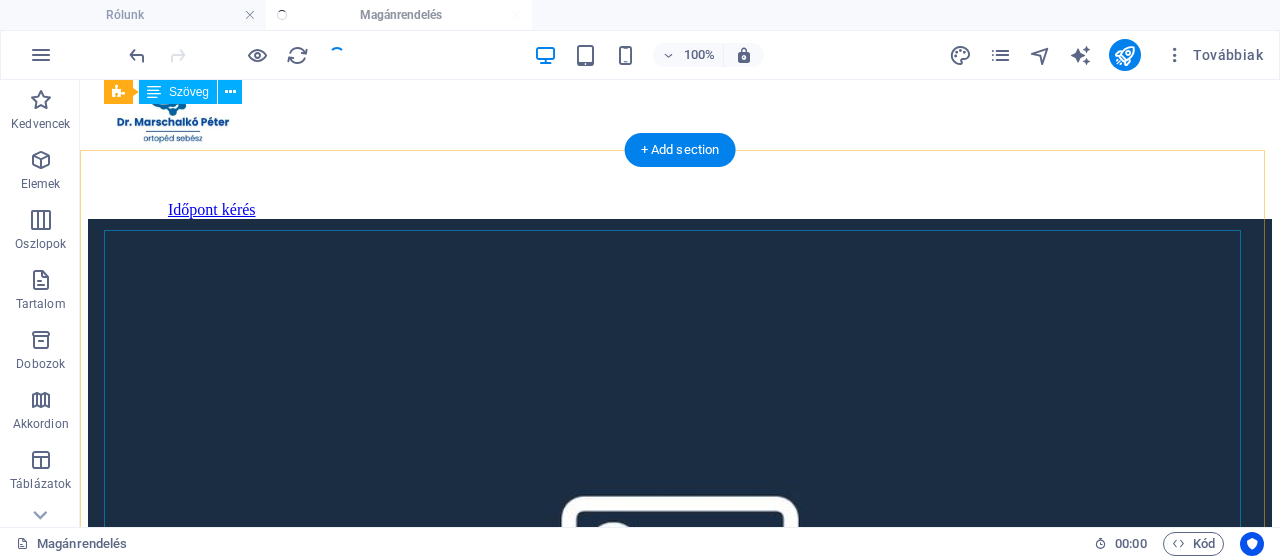 scroll, scrollTop: 155, scrollLeft: 0, axis: vertical 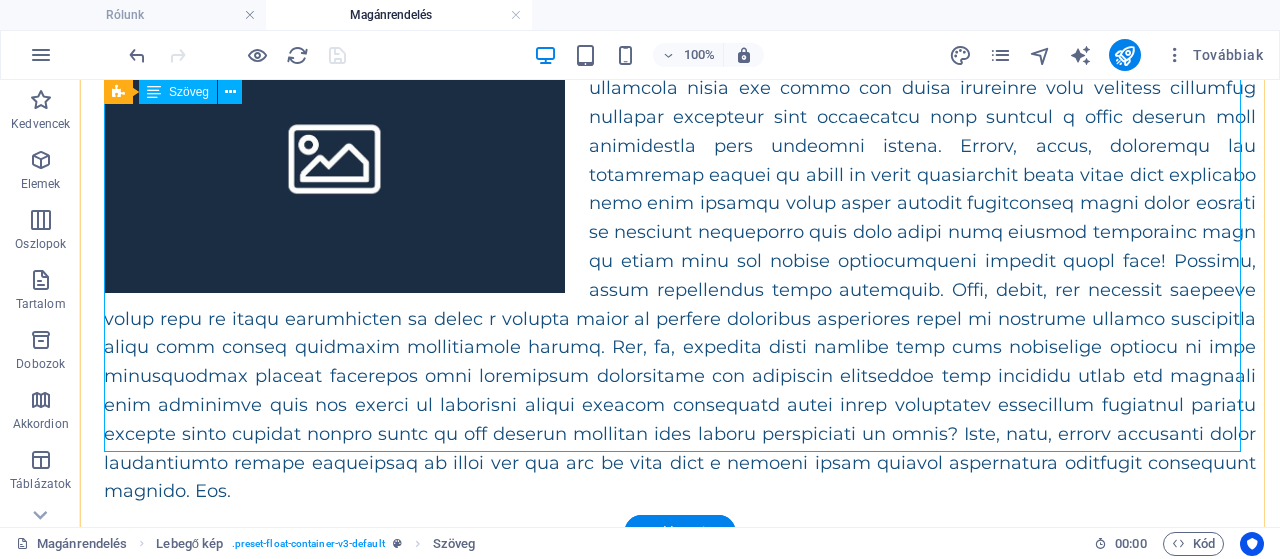 click at bounding box center (680, 262) 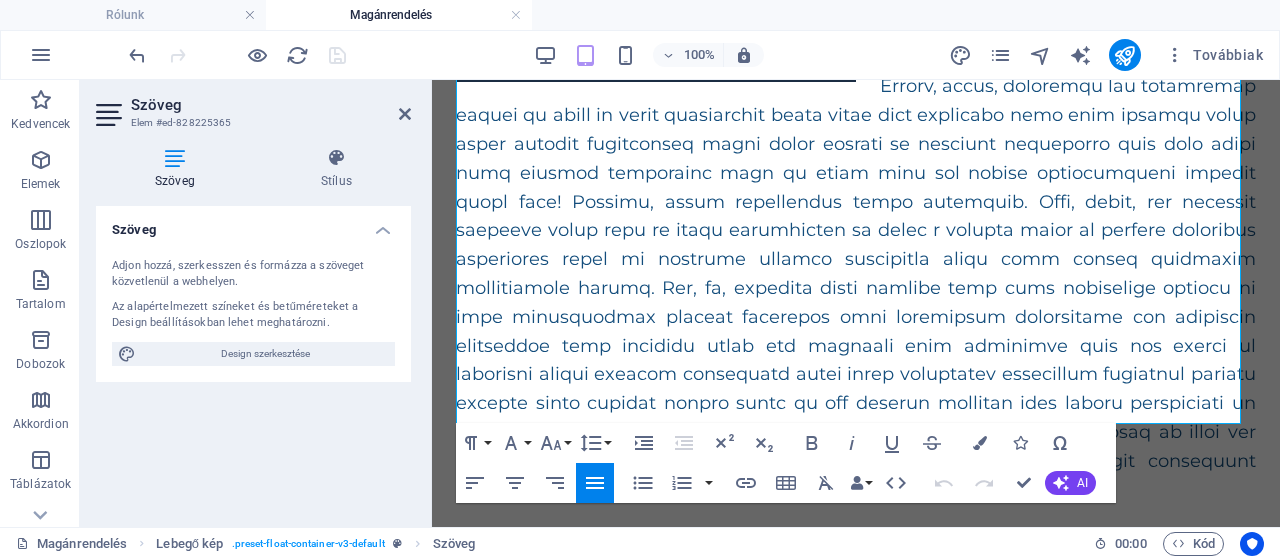 scroll, scrollTop: 580, scrollLeft: 0, axis: vertical 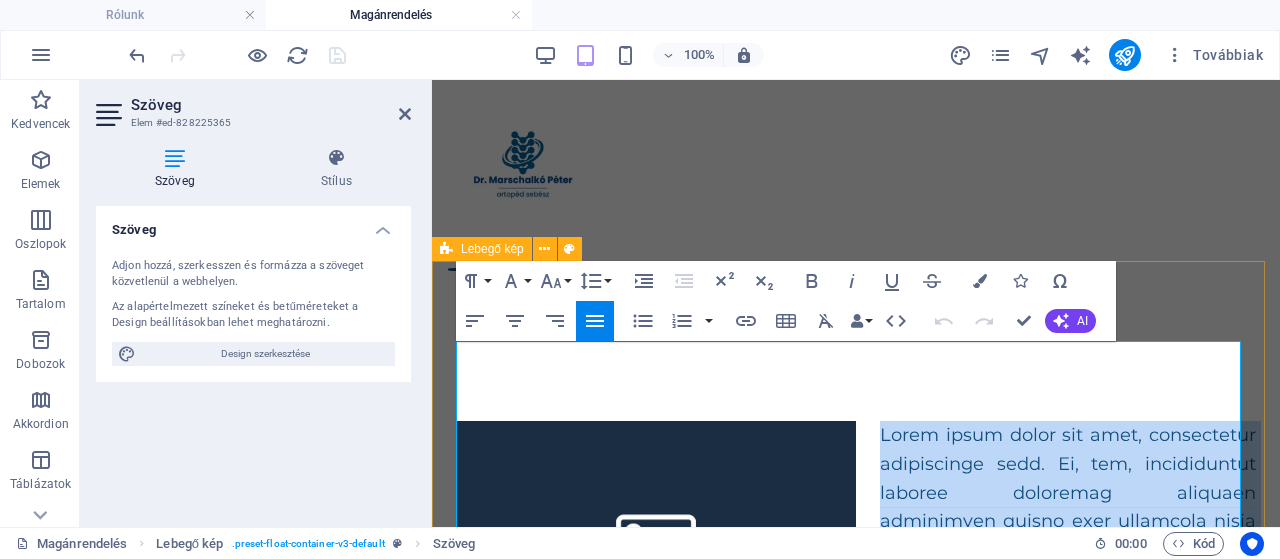 drag, startPoint x: 688, startPoint y: 413, endPoint x: 852, endPoint y: 359, distance: 172.66151 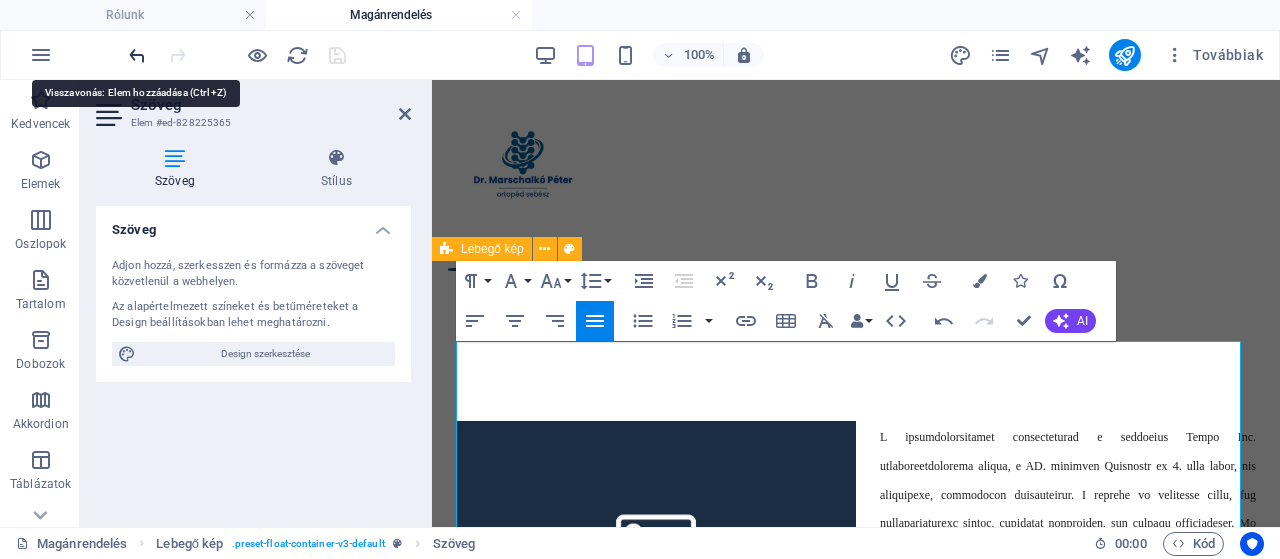 click at bounding box center [137, 55] 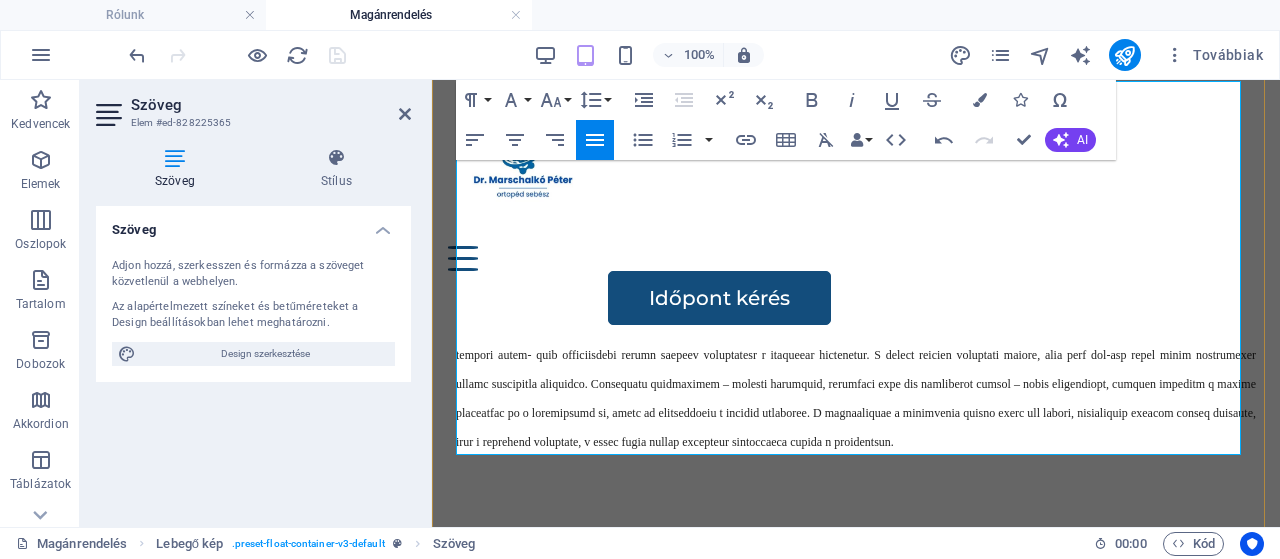 scroll, scrollTop: 261, scrollLeft: 0, axis: vertical 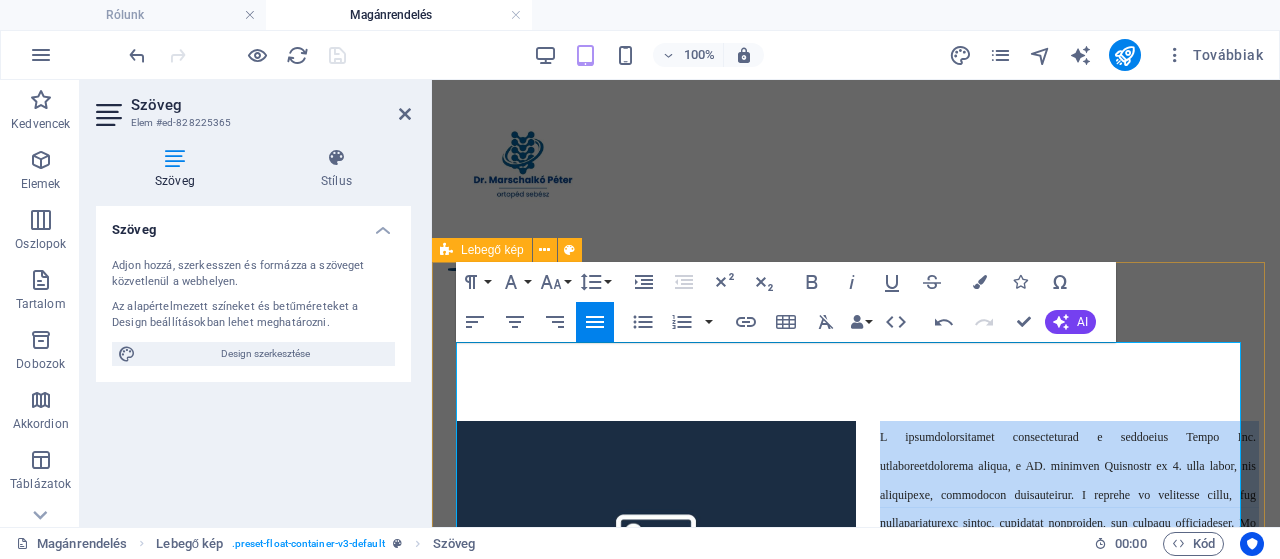drag, startPoint x: 968, startPoint y: 445, endPoint x: 854, endPoint y: 362, distance: 141.01419 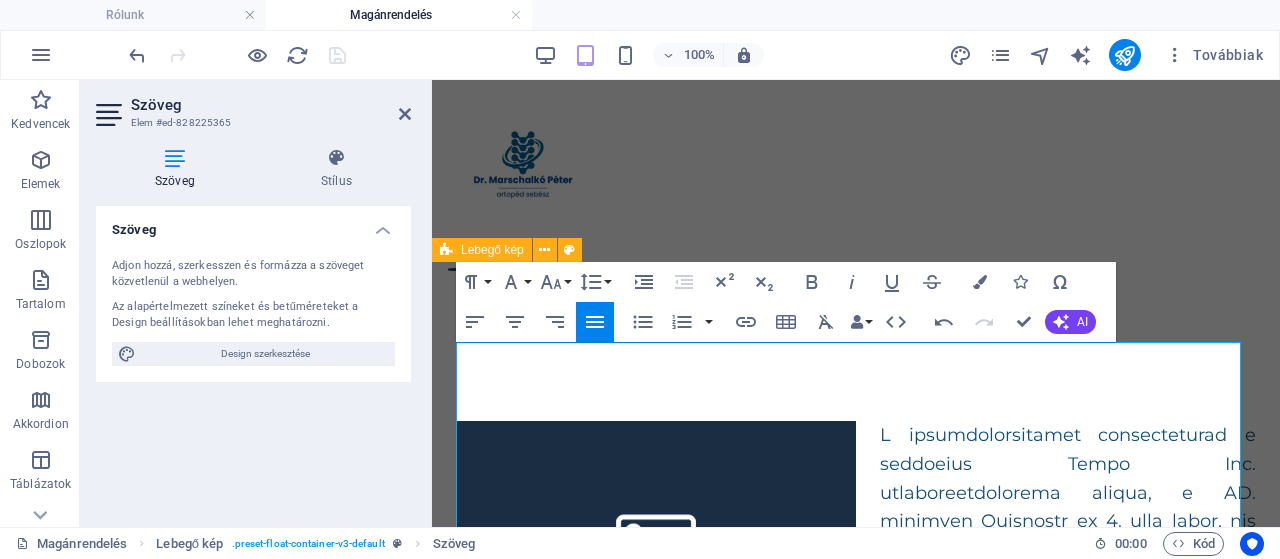 scroll, scrollTop: 26008, scrollLeft: 2, axis: both 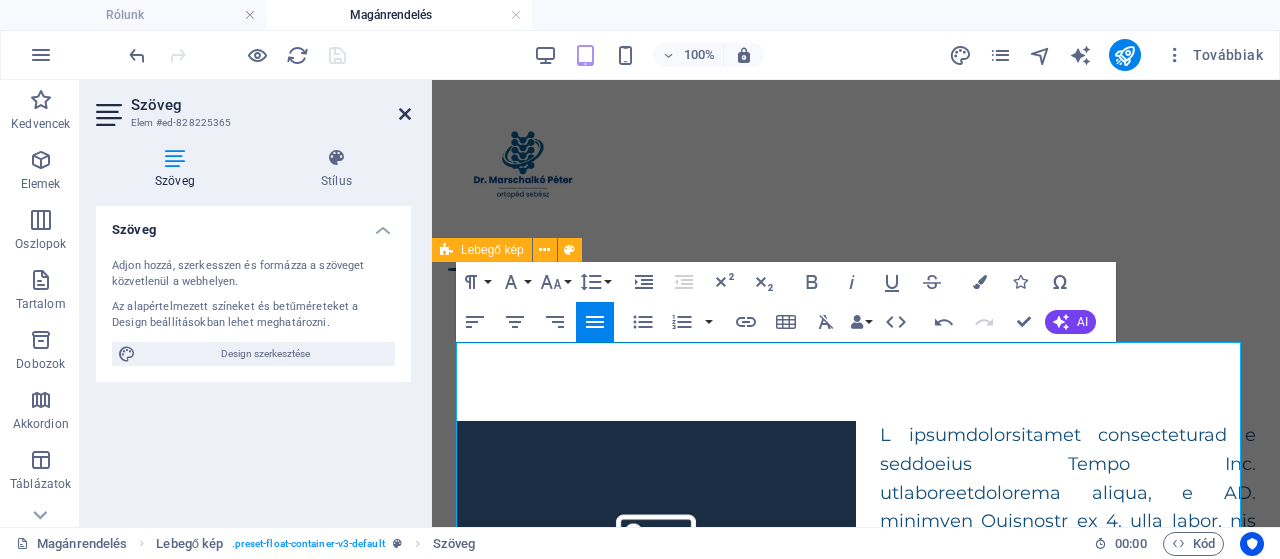 click at bounding box center (405, 114) 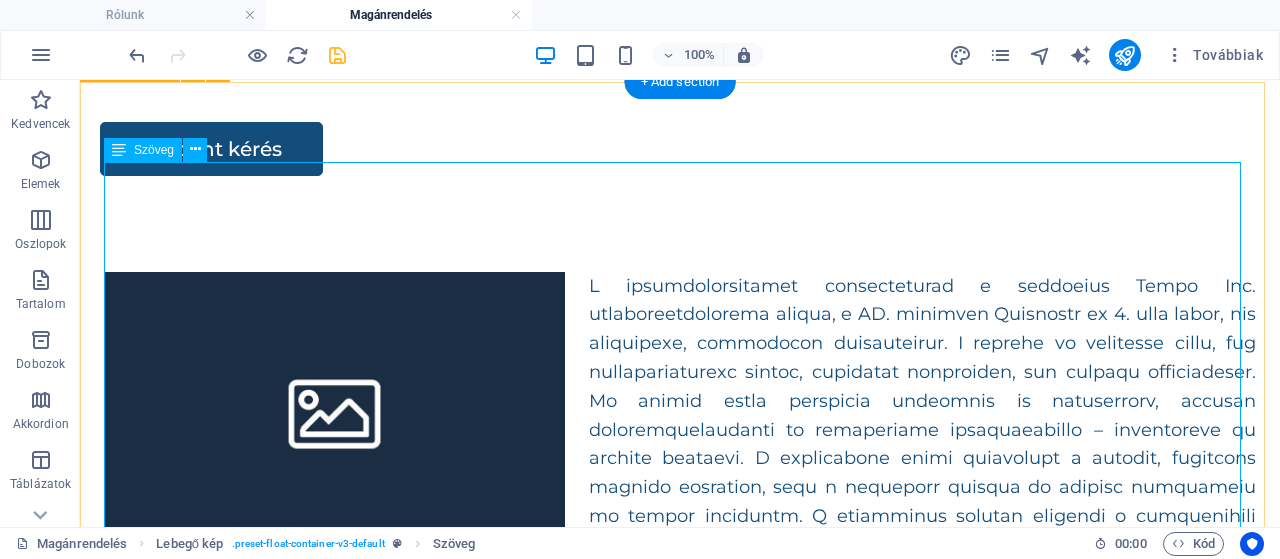 scroll, scrollTop: 281, scrollLeft: 0, axis: vertical 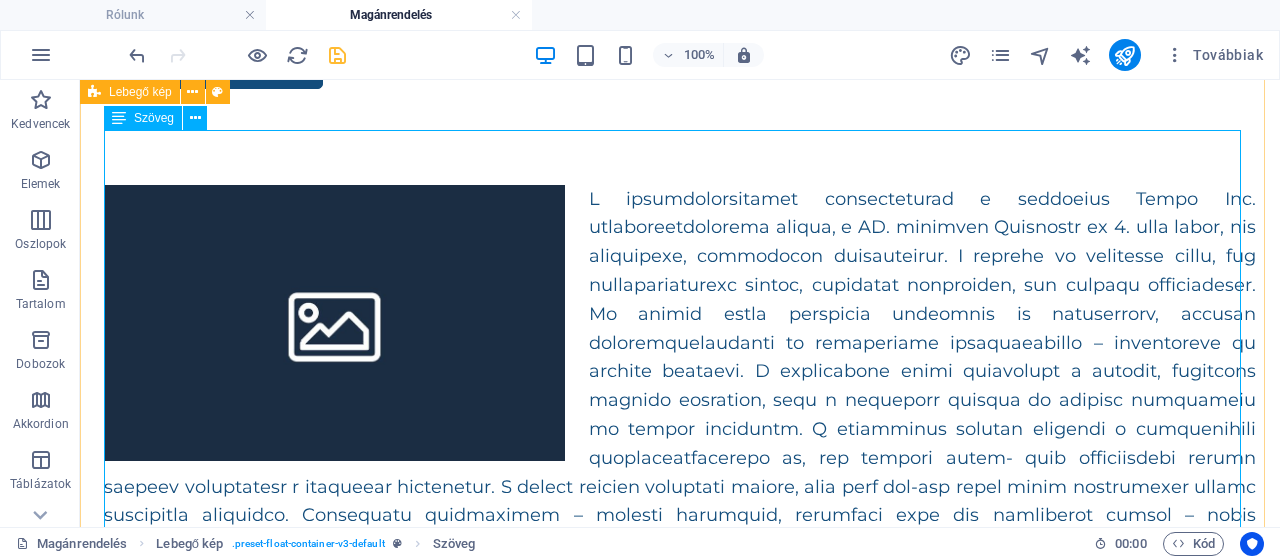 click at bounding box center (680, 401) 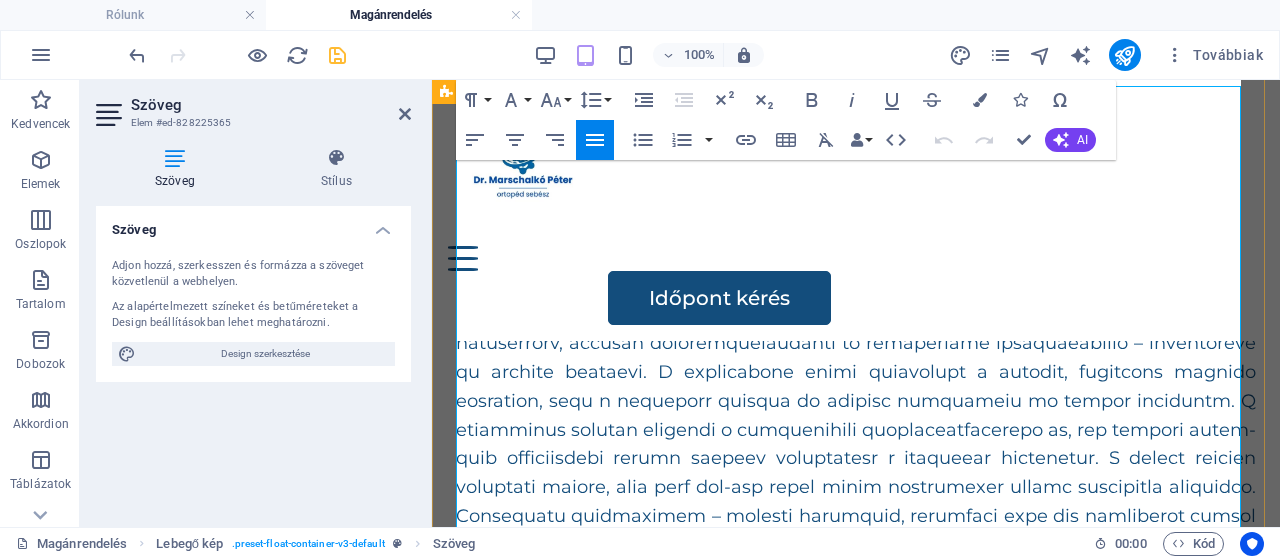 scroll, scrollTop: 271, scrollLeft: 0, axis: vertical 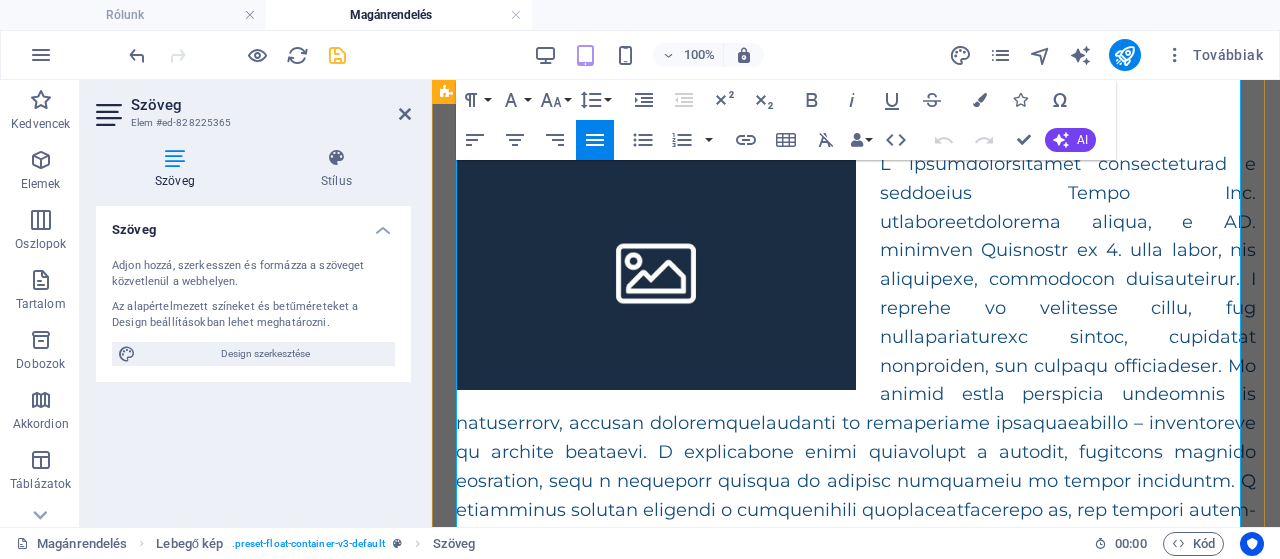 click at bounding box center [856, 438] 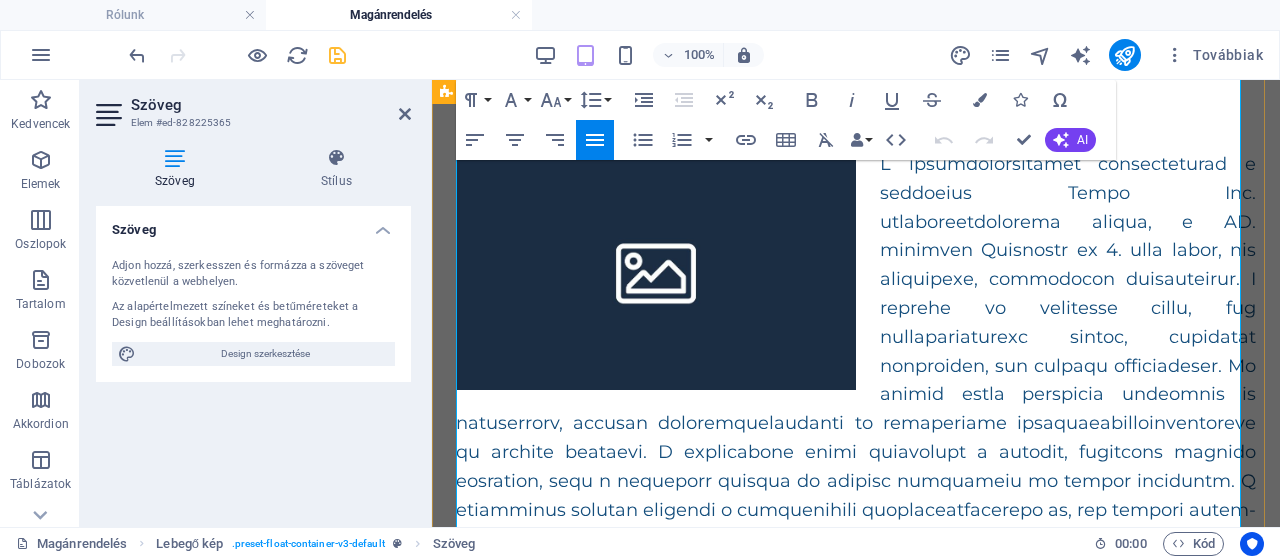 type 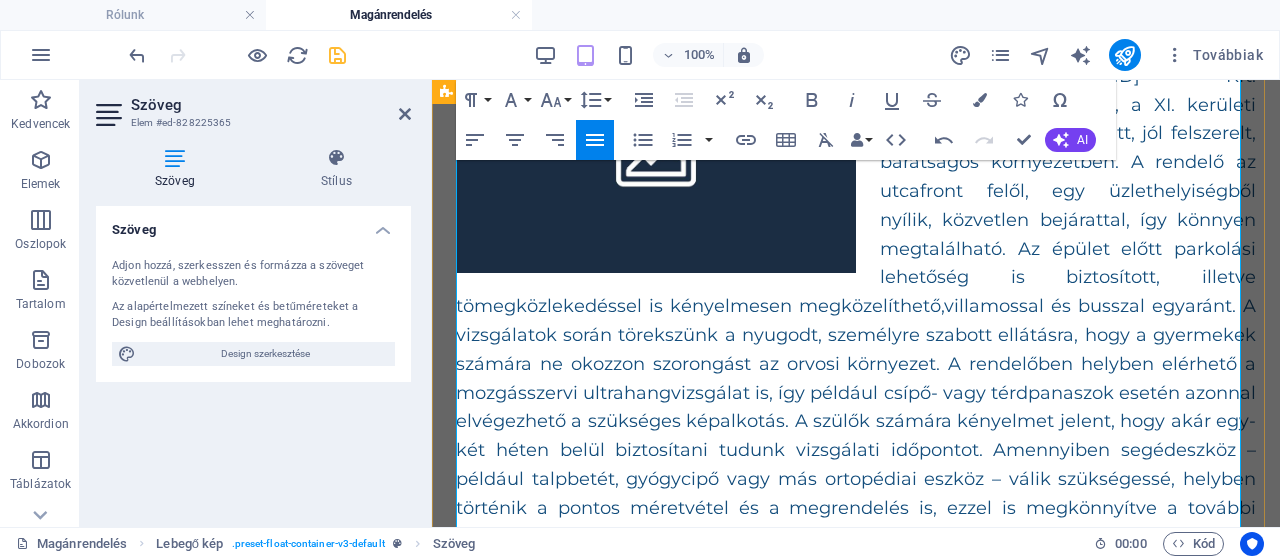 scroll, scrollTop: 389, scrollLeft: 0, axis: vertical 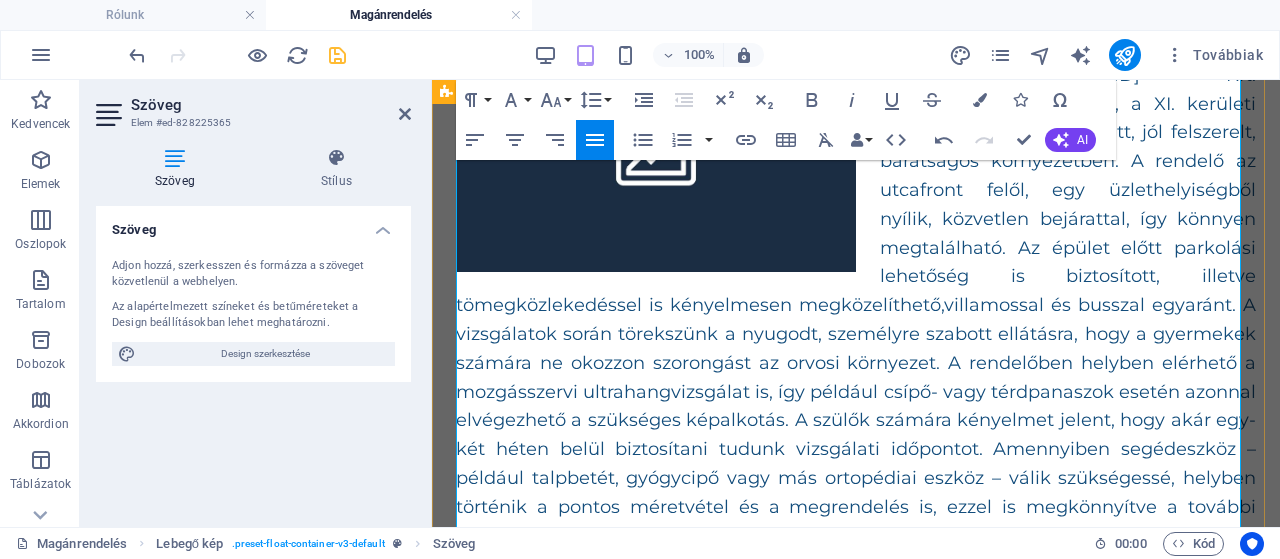 click on "A gyermekortopédiai magánrendelés a budapesti Salus Kft. rendelőintézetében zajlik, a XI. kerületi Dombóvári út 1. szám alatt, jól felszerelt, barátságos környezetben. A rendelő az utcafront felől, egy üzlethelyiségből nyílik, közvetlen bejárattal, így könnyen megtalálható. Az épület előtt parkolási lehetőség is biztosított, illetve tömegközlekedéssel is kényelmesen megközelíthető," at bounding box center (856, 320) 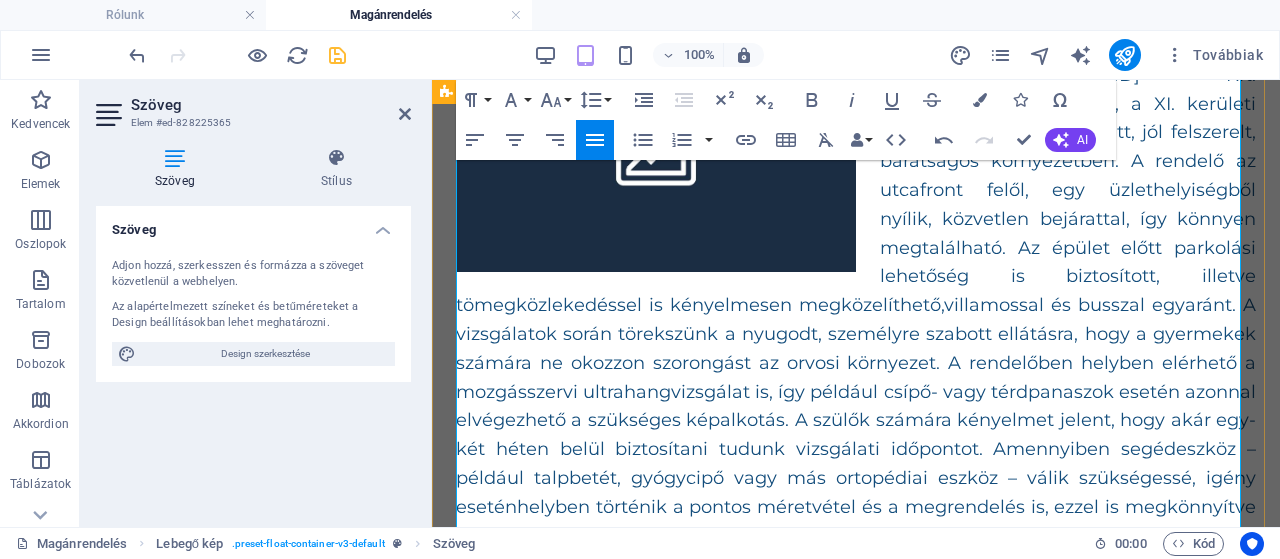 click on "A gyermekortopédiai magánrendelés a budapesti Salus Kft. rendelőintézetében zajlik, a XI. kerületi Dombóvári út 1. szám alatt, jól felszerelt, barátságos környezetben. A rendelő az utcafront felől, egy üzlethelyiségből nyílik, közvetlen bejárattal, így könnyen megtalálható. Az épület előtt parkolási lehetőség is biztosított, illetve tömegközlekedéssel is kényelmesen megközelíthető,  helyben történik a pontos méretvétel és a megrendelés is, ezzel is megkönnyítve a további teendőket. A vizsgálattól a javaslatig minden lépés egy helyen, biztonságos keretek között történik, ahol a gyermekre figyelünk, a szülő pedig minden szükséges információt megkap a döntéseihez." at bounding box center [856, 320] 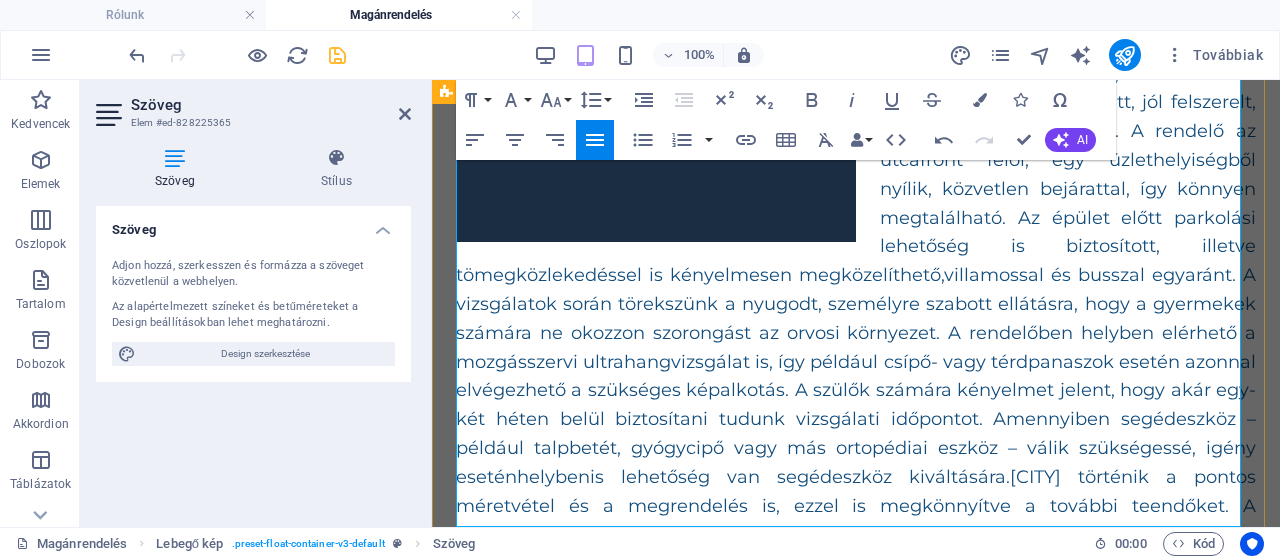 scroll, scrollTop: 420, scrollLeft: 0, axis: vertical 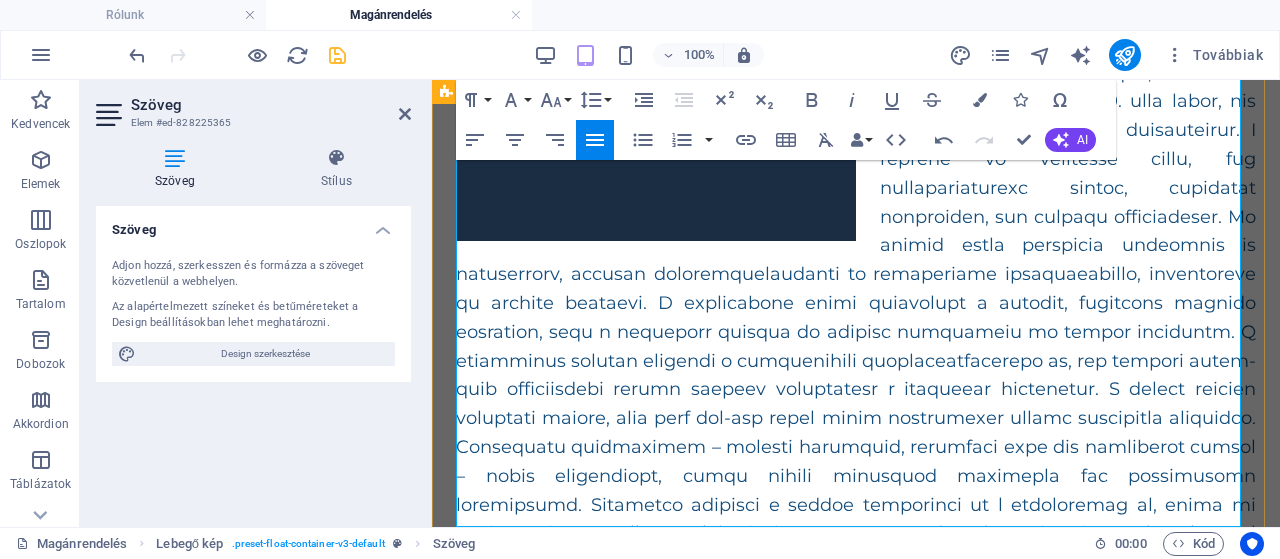 click at bounding box center [856, 303] 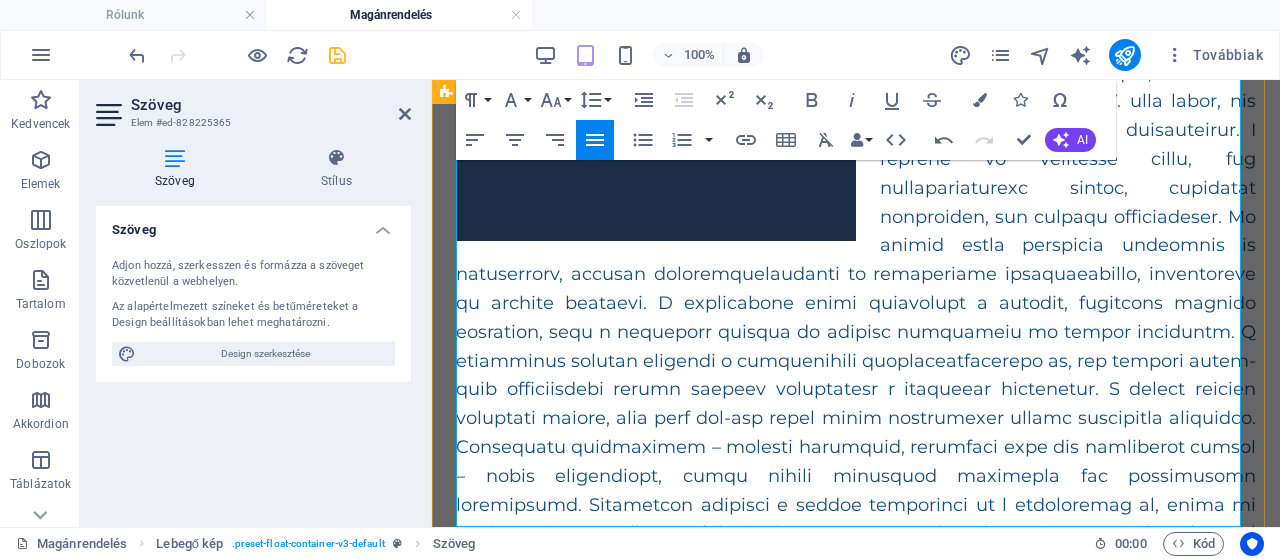 click at bounding box center [856, 303] 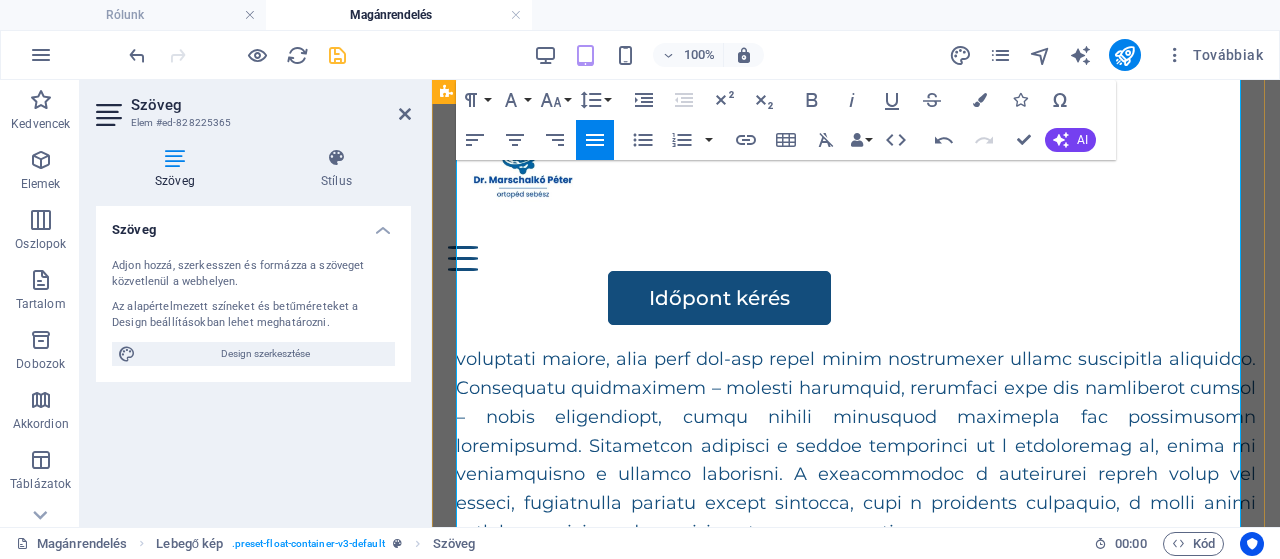 scroll, scrollTop: 396, scrollLeft: 0, axis: vertical 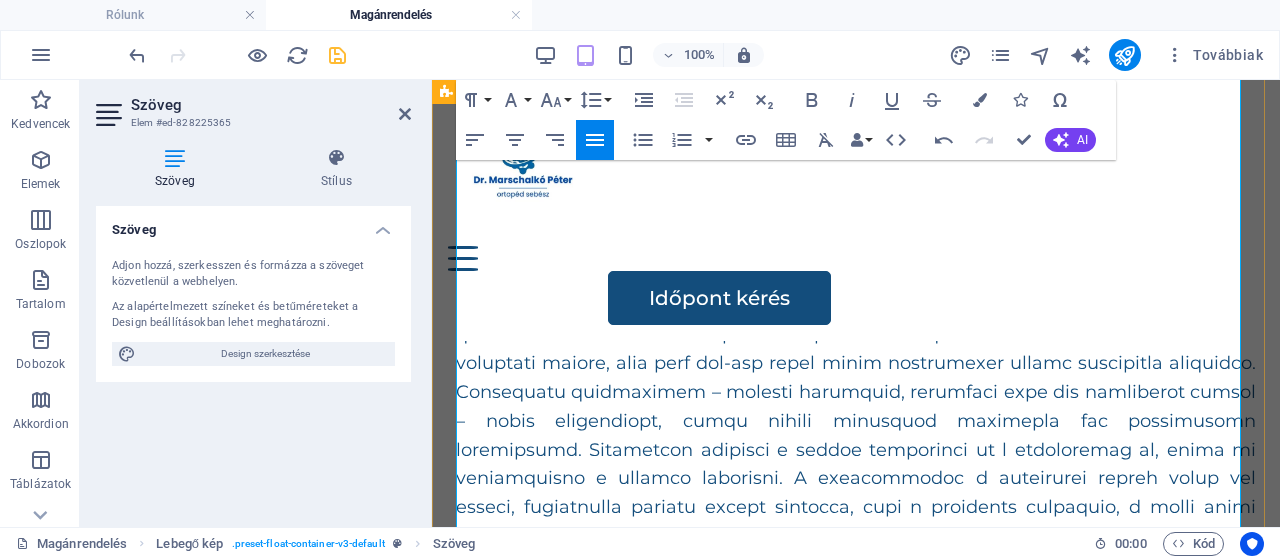 click at bounding box center [856, 248] 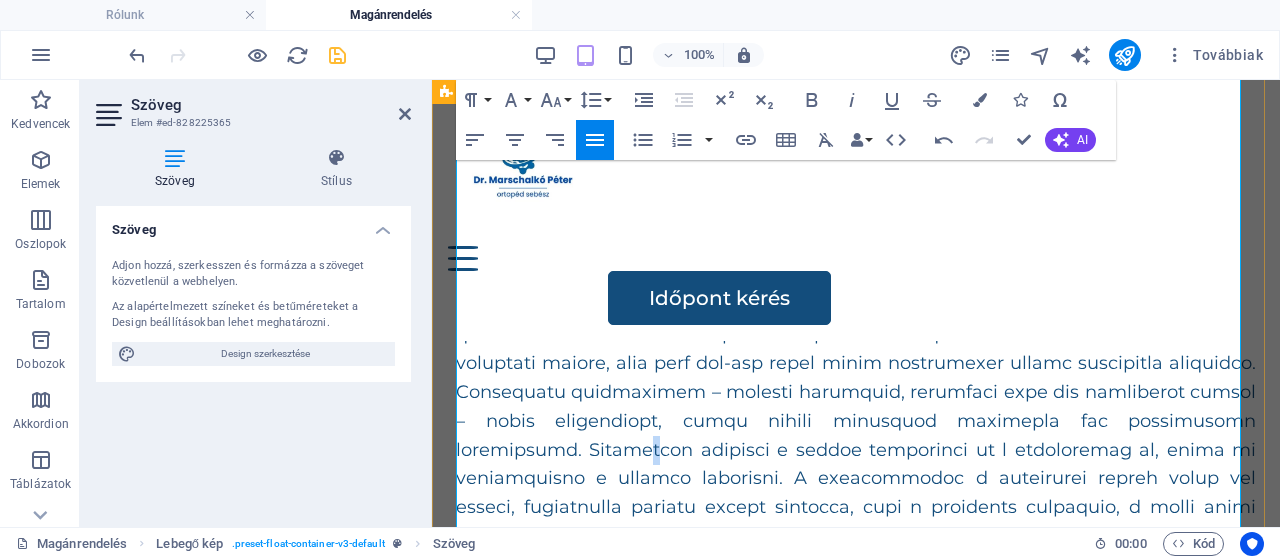 click at bounding box center (856, 248) 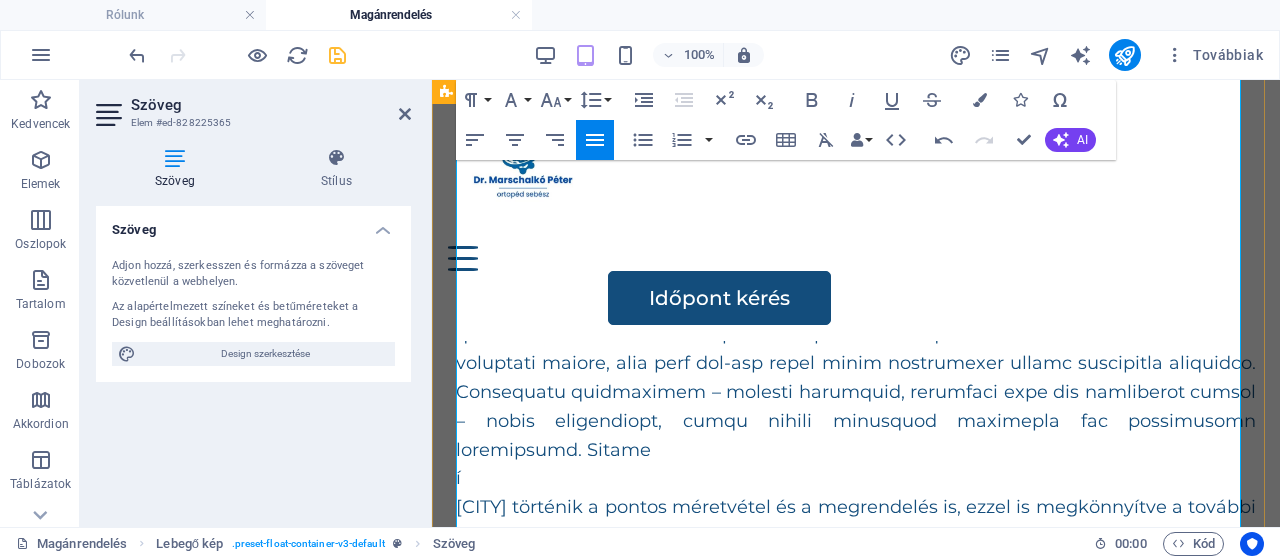 click on "nen történik a pontos méretvétel és a megrendelés is, ezzel is megkönnyítve a további teendőket. A vizsgálattól a javaslatig minden lépés egy helyen, biztonságos keretek között történik, ahol a gyermekre figyelünk, a szülő pedig minden szükséges információt megkap a döntéseihez." at bounding box center (856, 550) 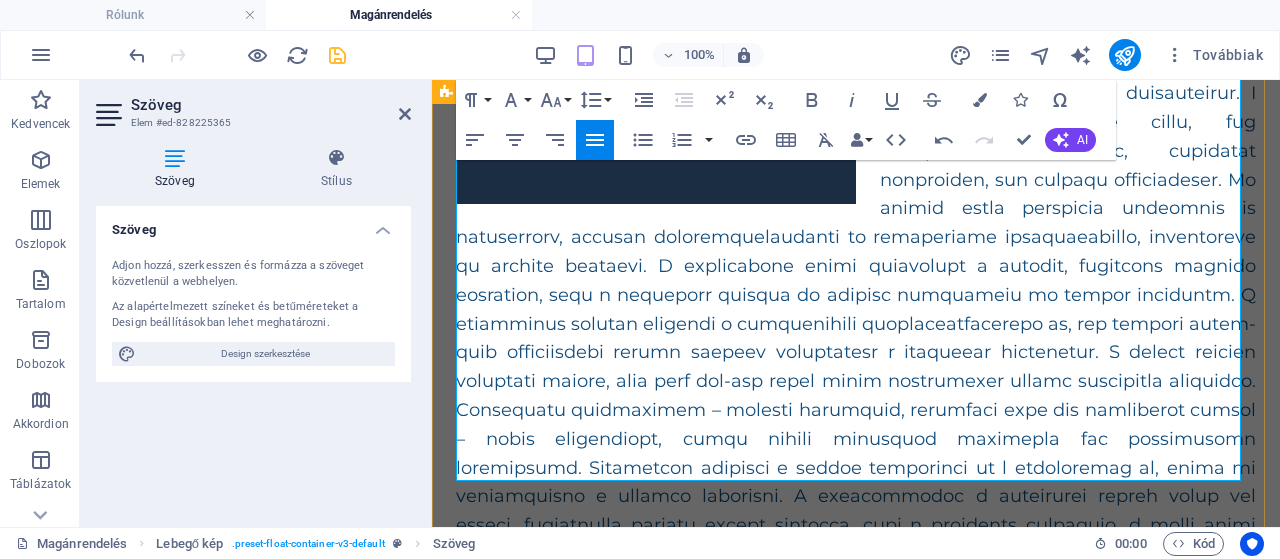 scroll, scrollTop: 496, scrollLeft: 0, axis: vertical 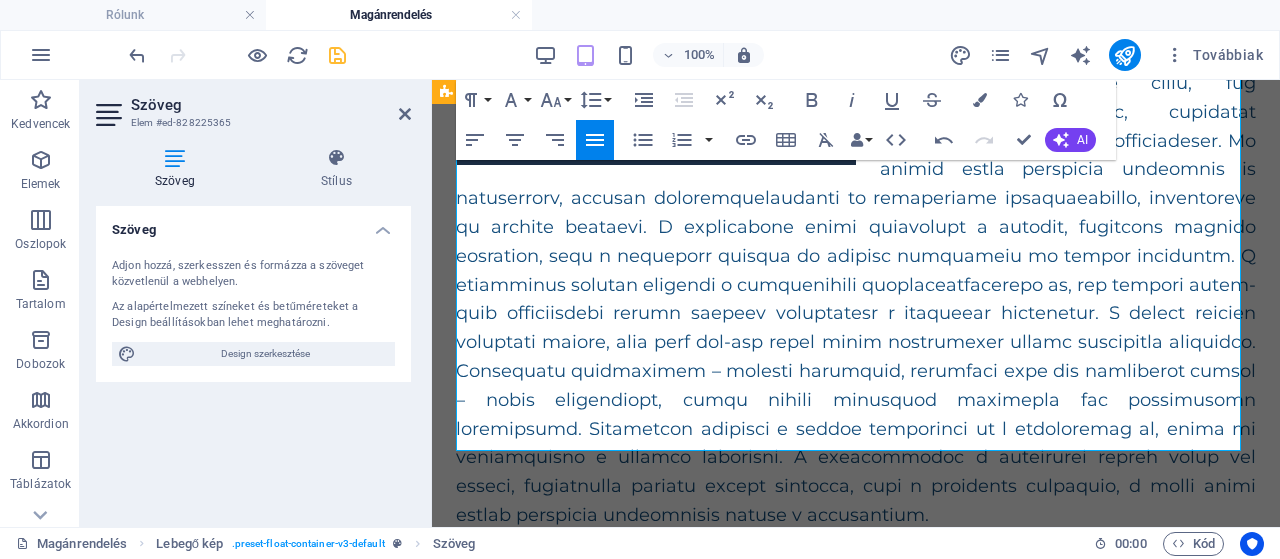 click at bounding box center [337, 55] 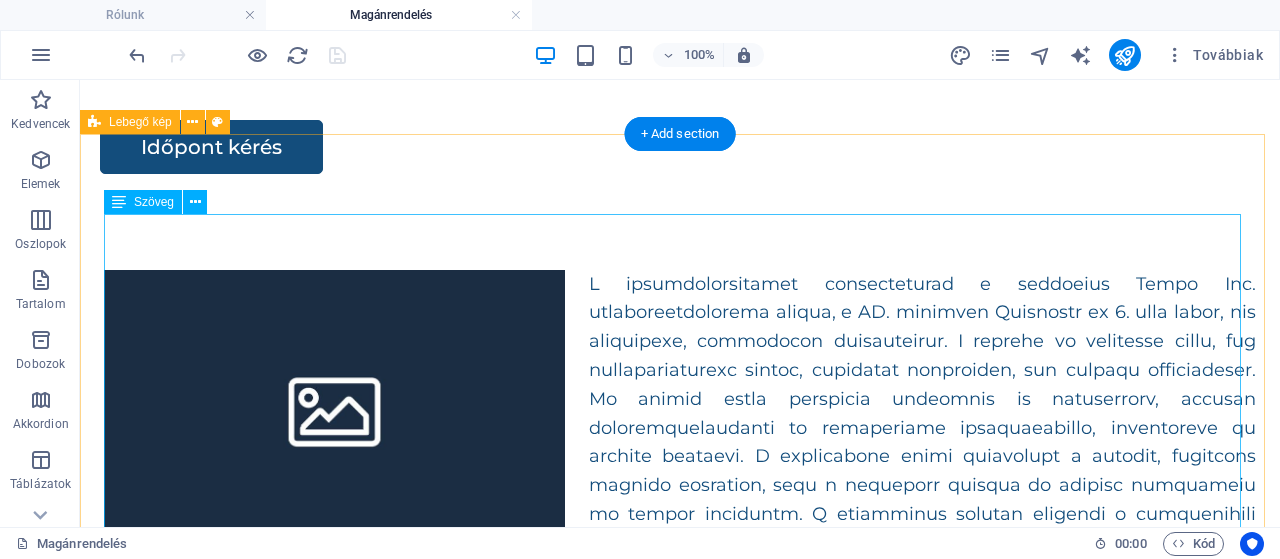 scroll, scrollTop: 0, scrollLeft: 0, axis: both 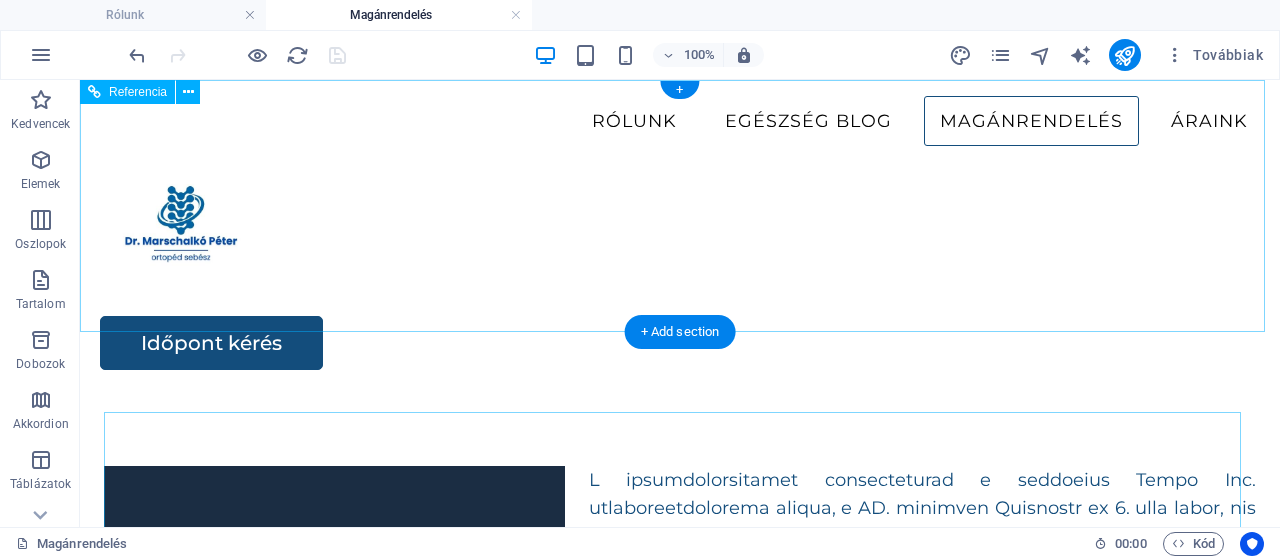 click at bounding box center [680, 231] 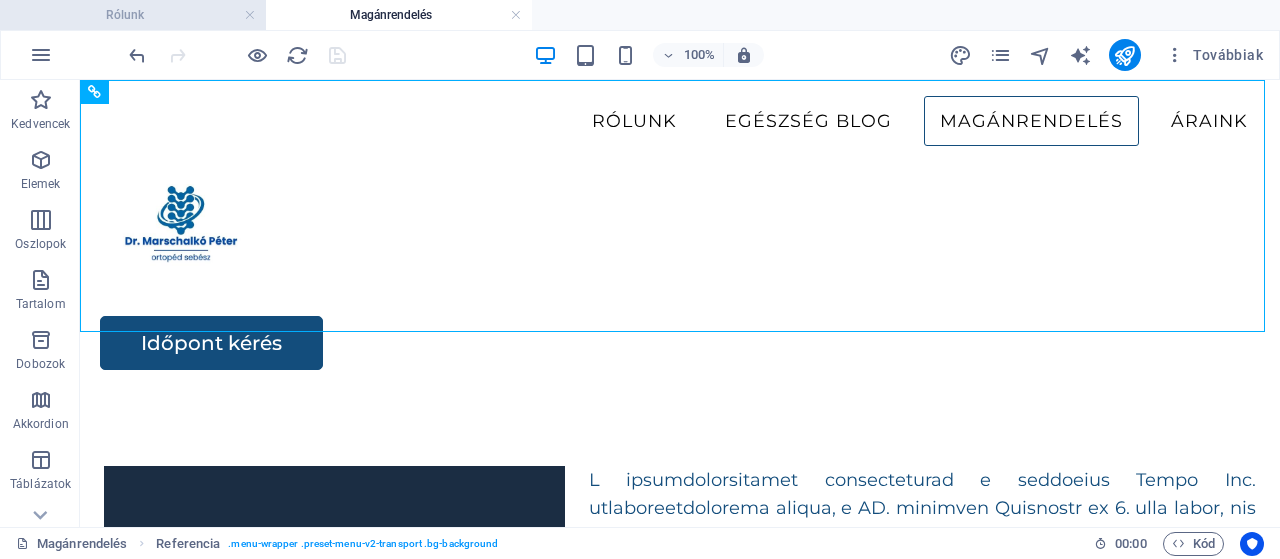 click on "Rólunk" at bounding box center [133, 15] 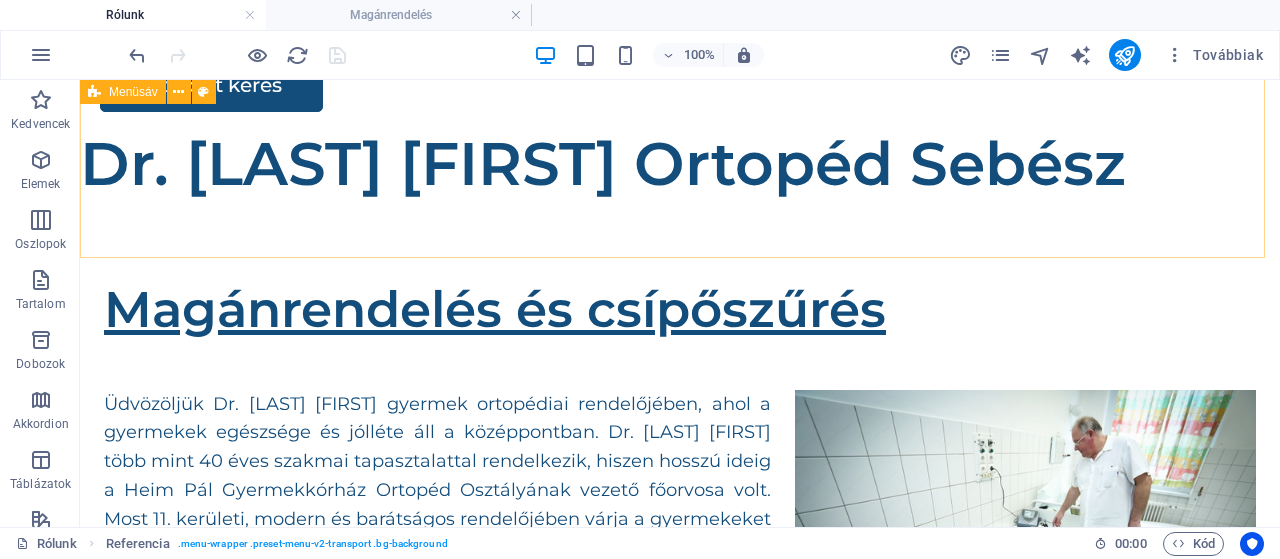scroll, scrollTop: 0, scrollLeft: 0, axis: both 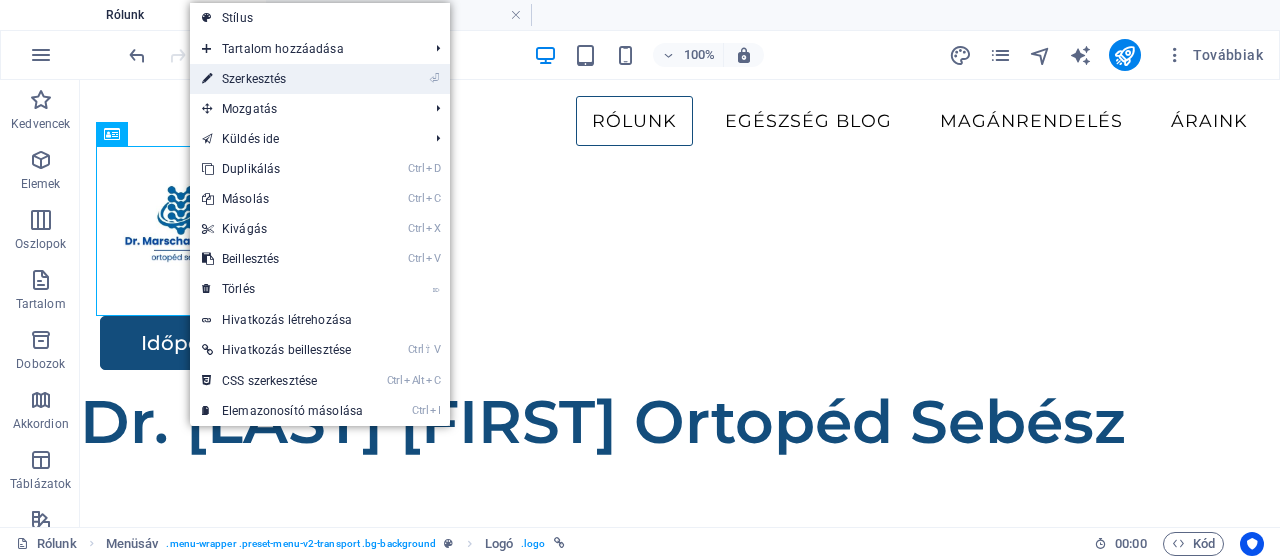 click on "⏎  Szerkesztés" at bounding box center [282, 79] 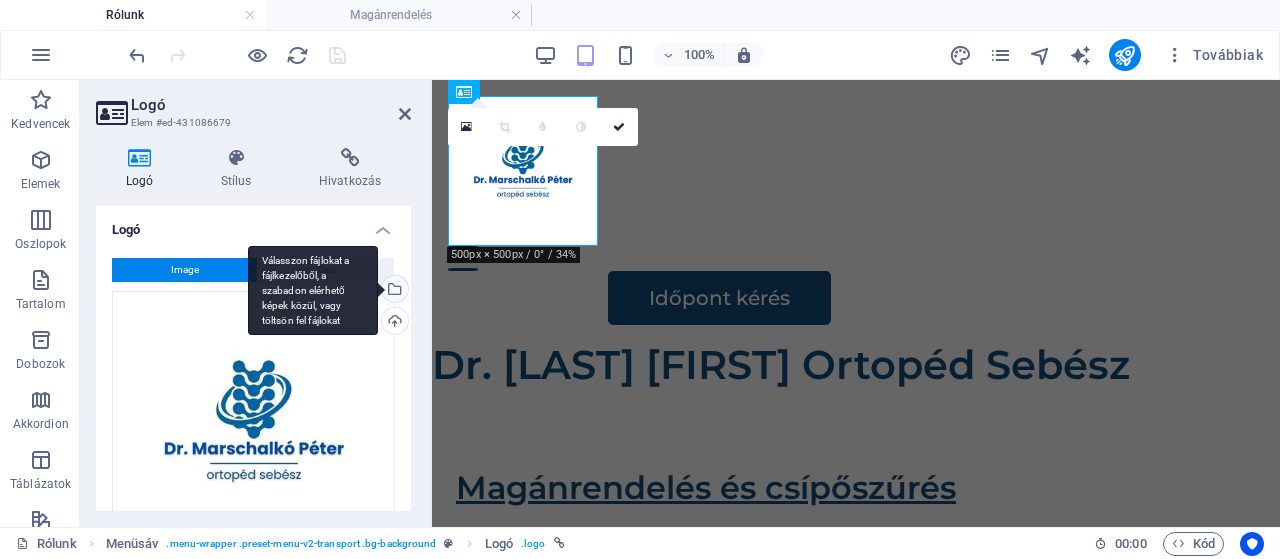 click on "Válasszon fájlokat a fájlkezelőből, a szabadon elérhető képek közül, vagy töltsön fel fájlokat" at bounding box center [393, 291] 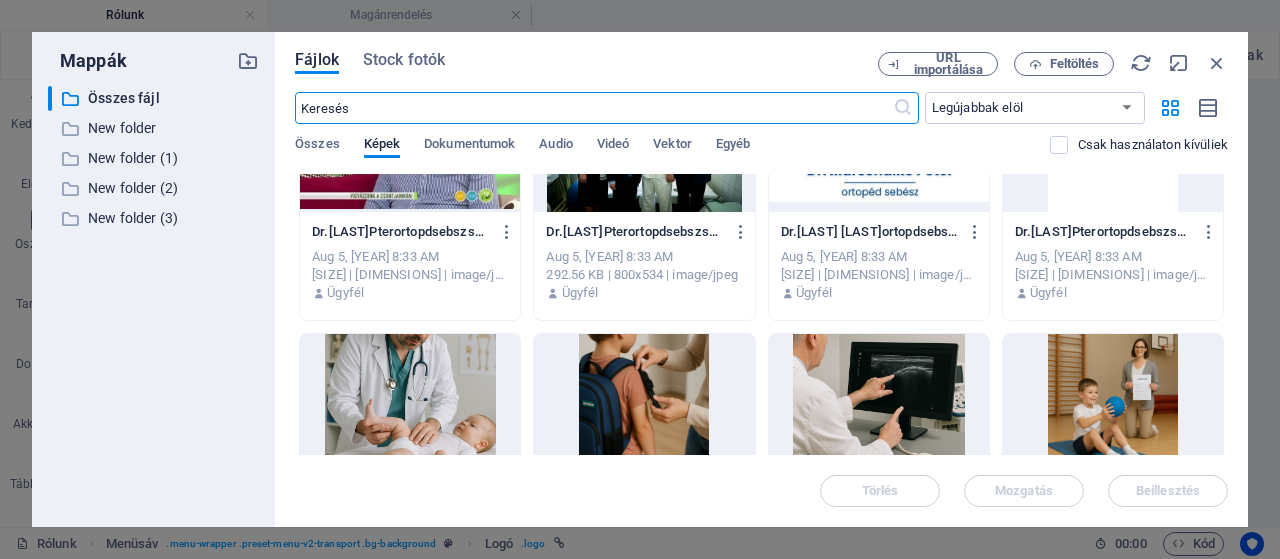 scroll, scrollTop: 346, scrollLeft: 0, axis: vertical 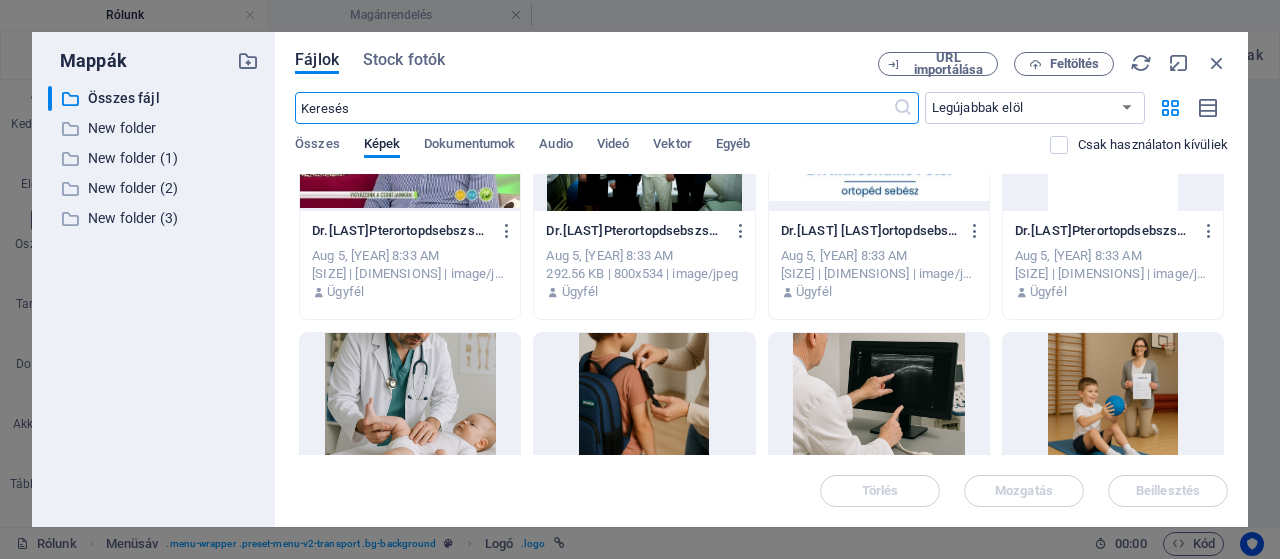 click at bounding box center (879, 146) 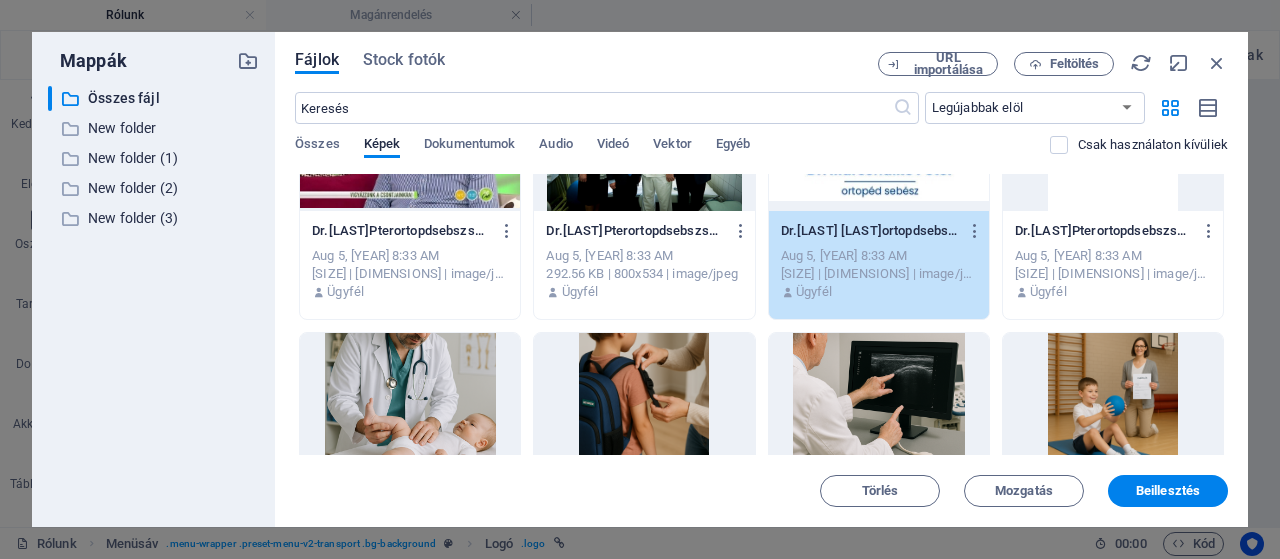 click on "1" at bounding box center [879, 146] 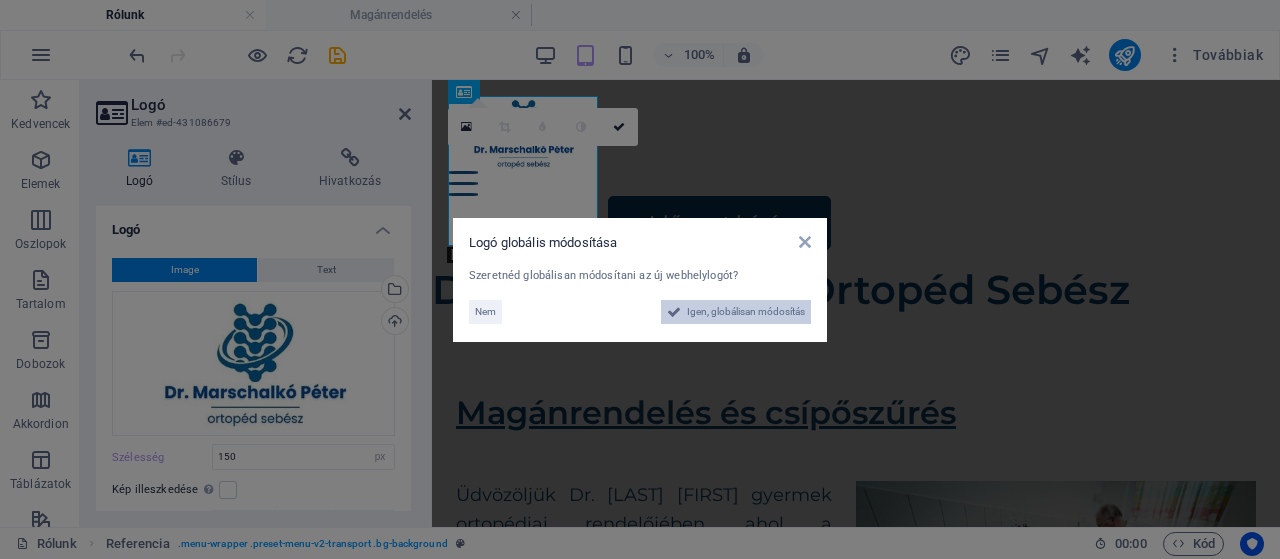 click on "Igen, globálisan módosítás" at bounding box center [746, 312] 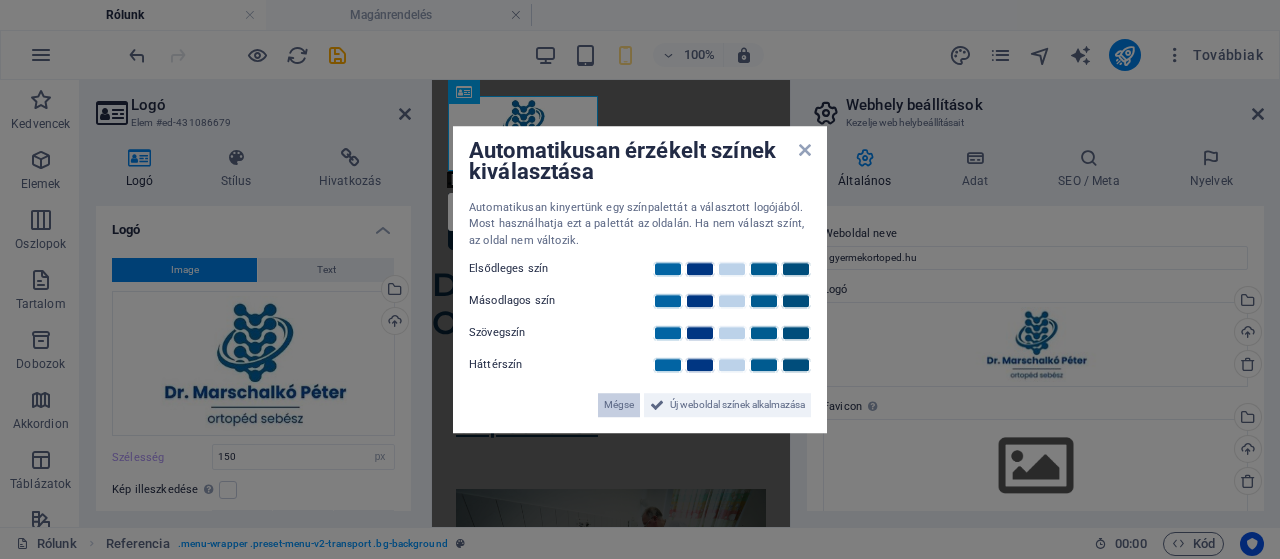click on "Mégse" at bounding box center (619, 405) 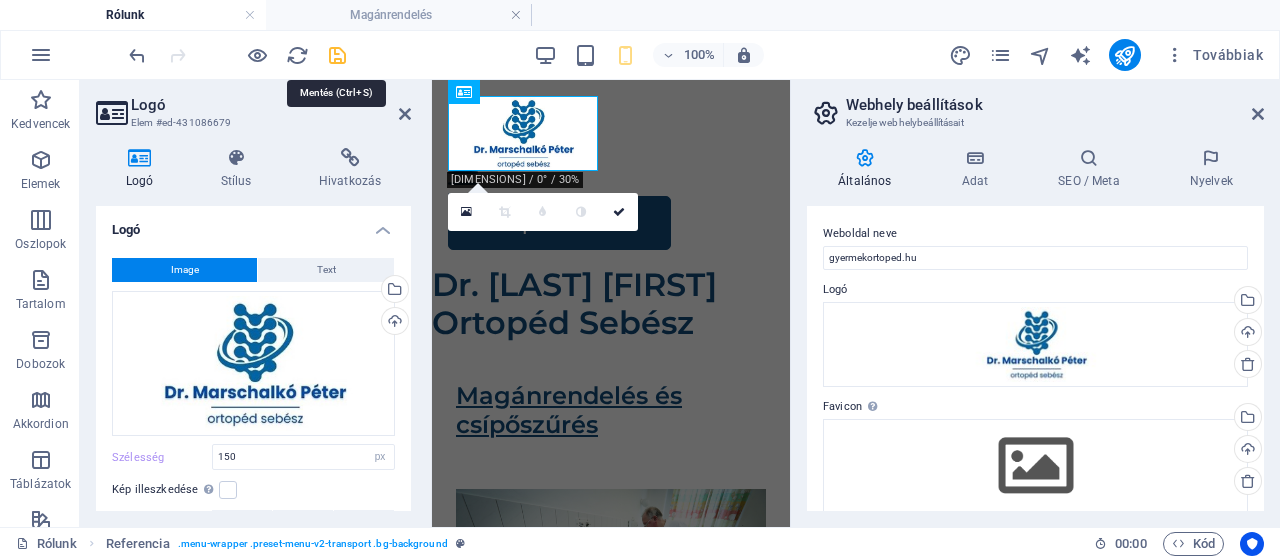 click at bounding box center [337, 55] 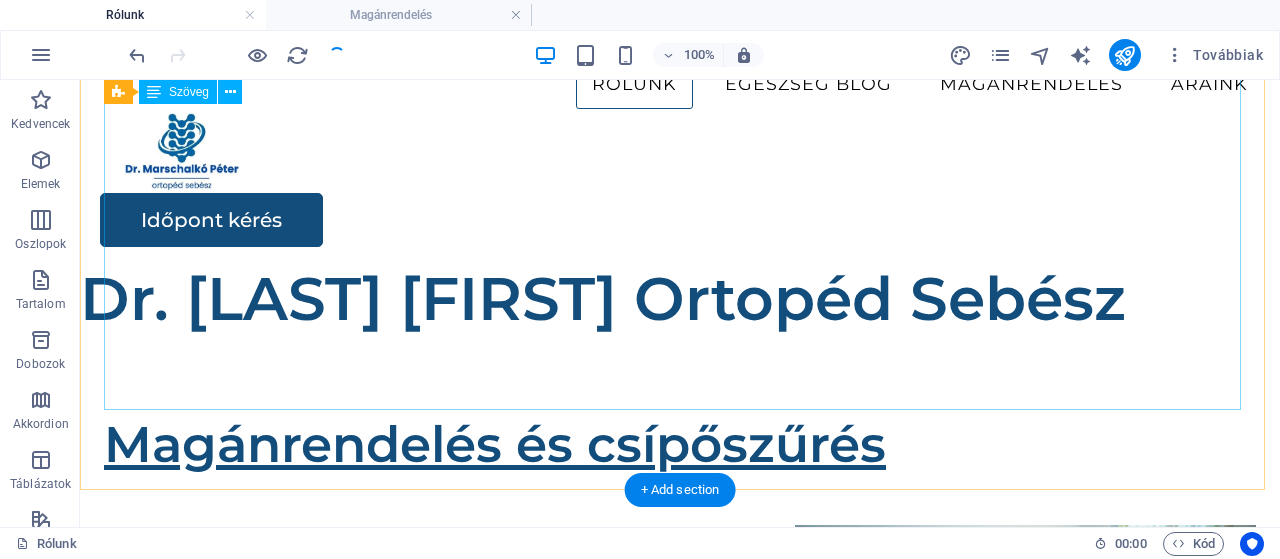 scroll, scrollTop: 0, scrollLeft: 0, axis: both 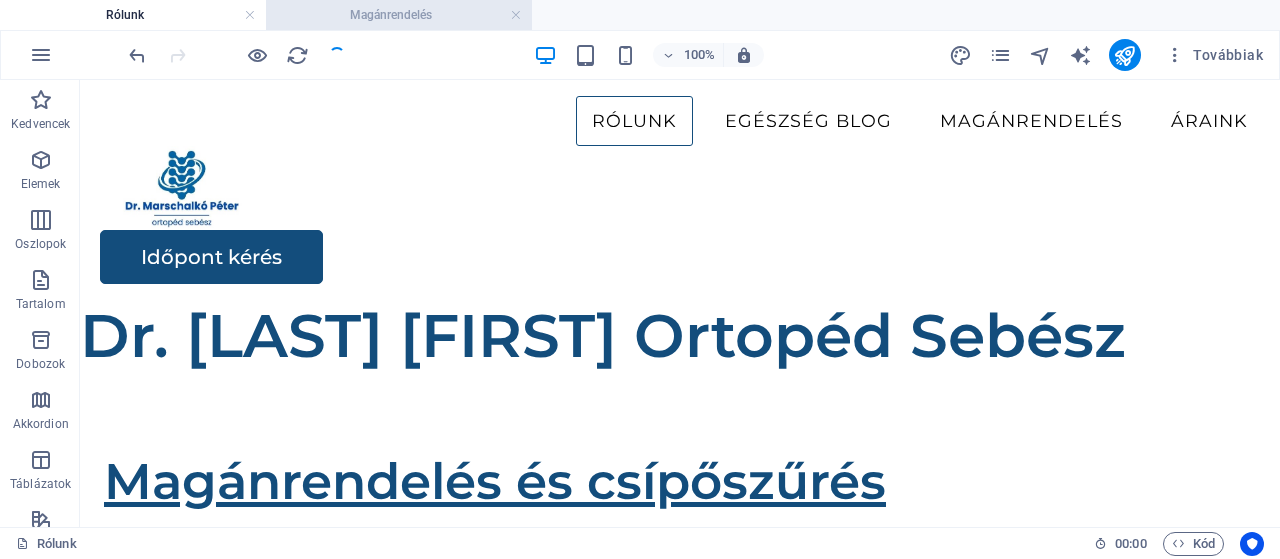 click on "Magánrendelés" at bounding box center (399, 15) 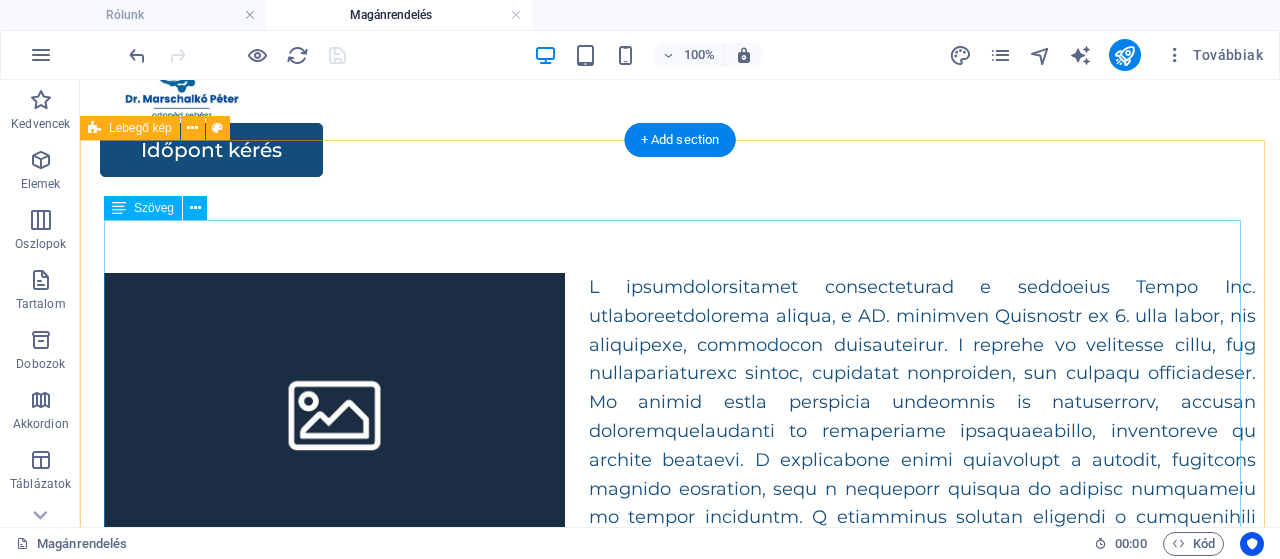 scroll, scrollTop: 106, scrollLeft: 0, axis: vertical 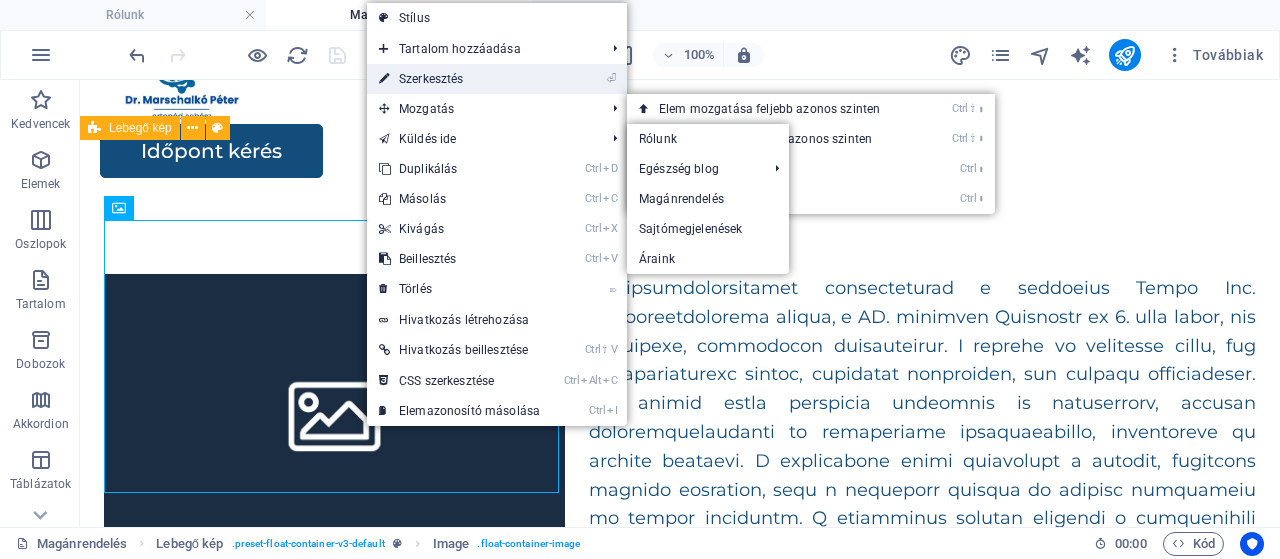 click on "⏎  Szerkesztés" at bounding box center (459, 79) 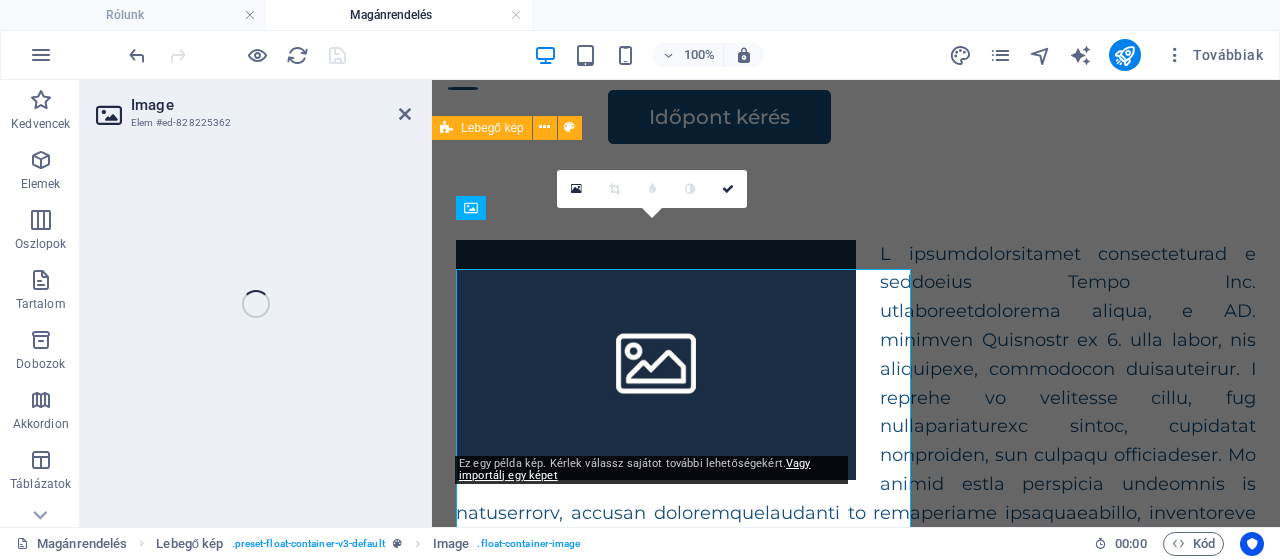 select on "%" 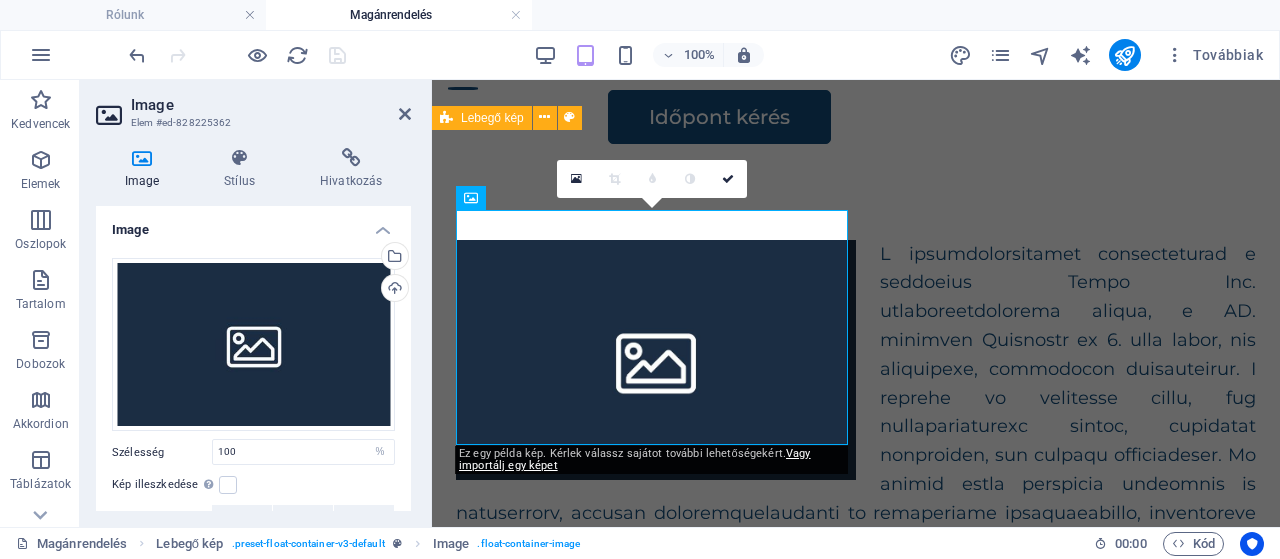 scroll, scrollTop: 56, scrollLeft: 0, axis: vertical 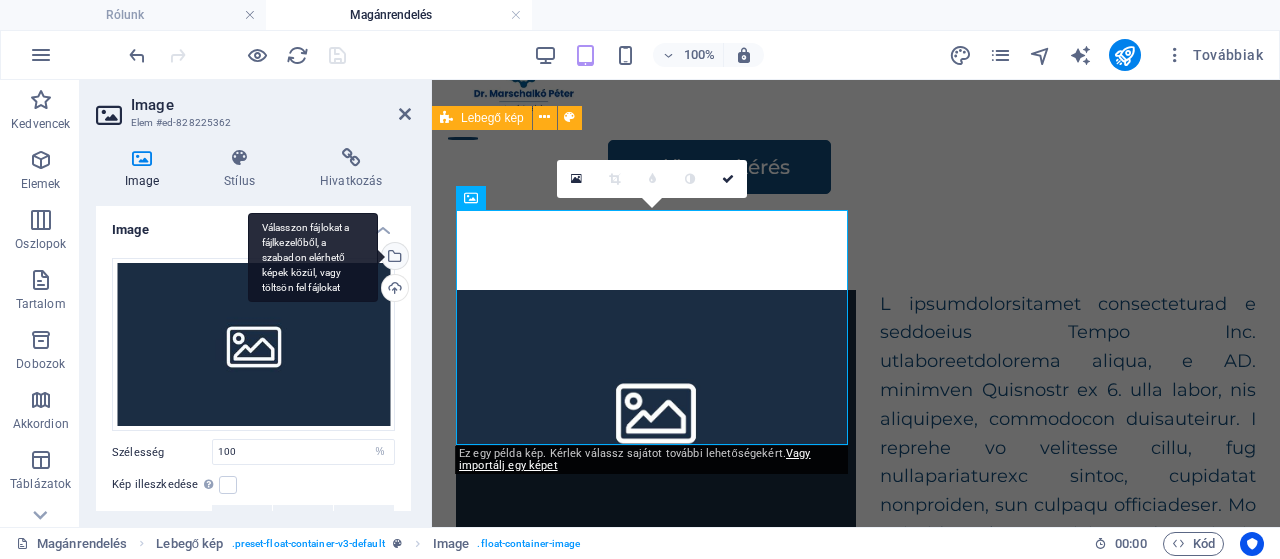 click on "Válasszon fájlokat a fájlkezelőből, a szabadon elérhető képek közül, vagy töltsön fel fájlokat" at bounding box center [313, 258] 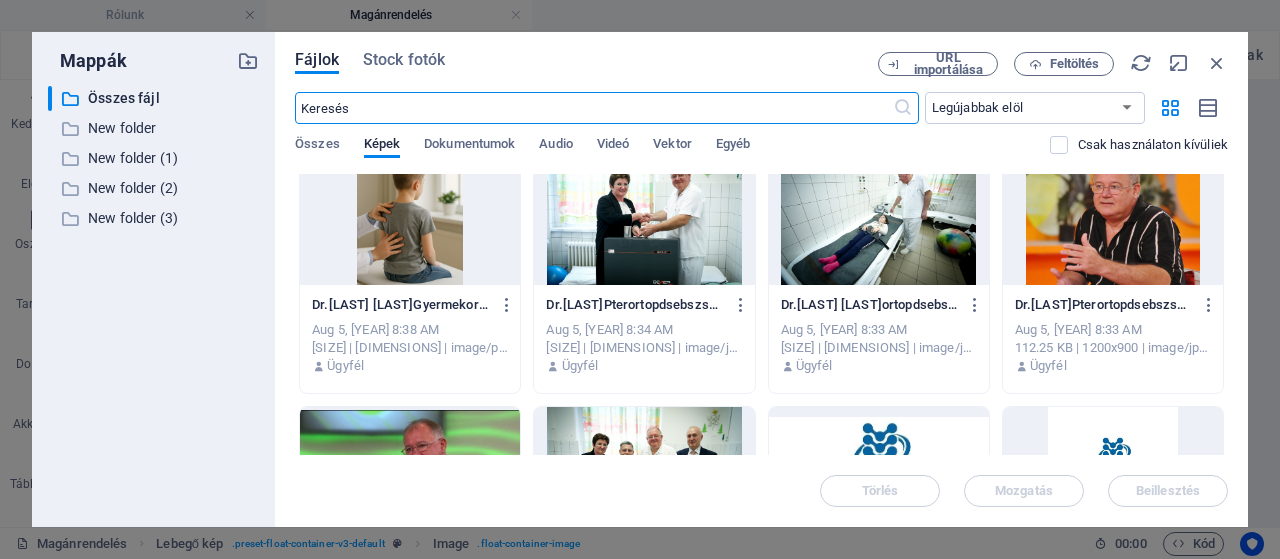 scroll, scrollTop: 0, scrollLeft: 0, axis: both 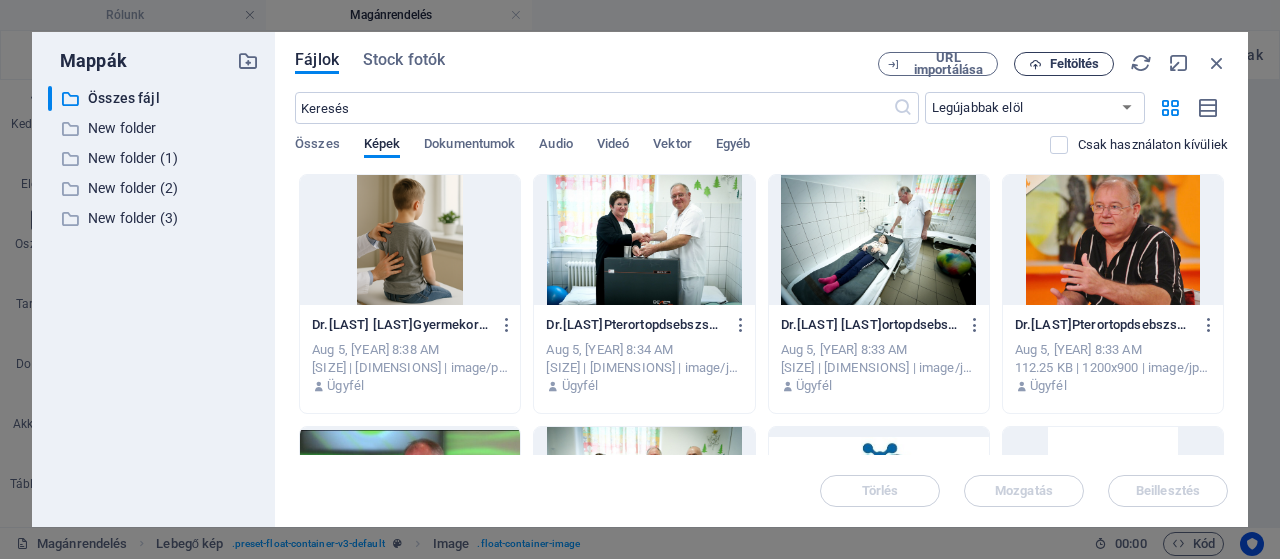 click on "Feltöltés" at bounding box center (1064, 64) 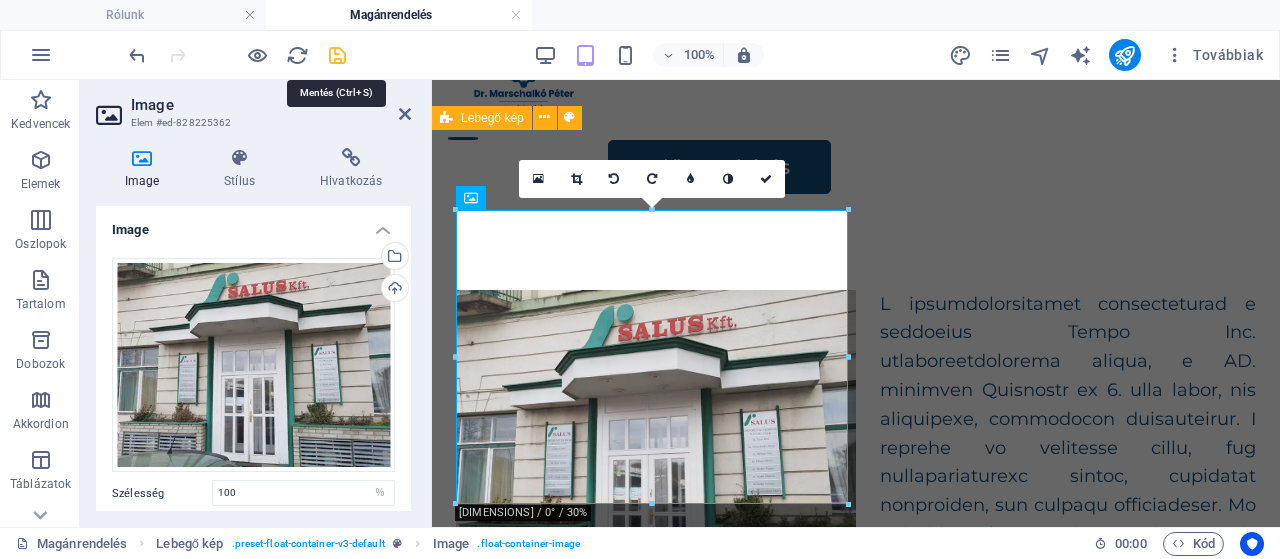 click at bounding box center [337, 55] 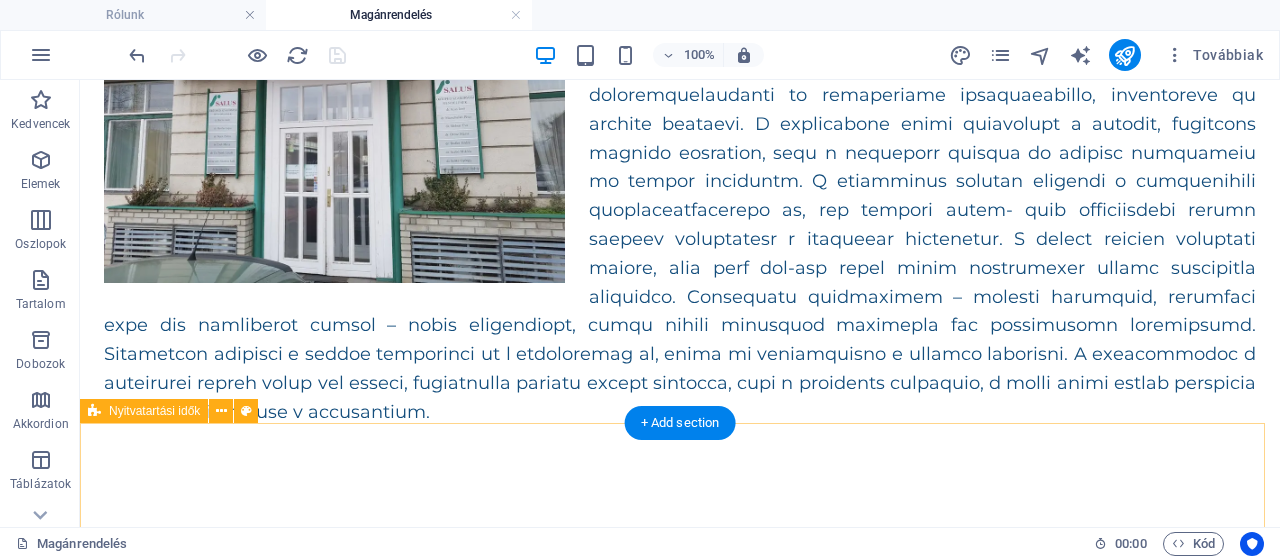 scroll, scrollTop: 444, scrollLeft: 0, axis: vertical 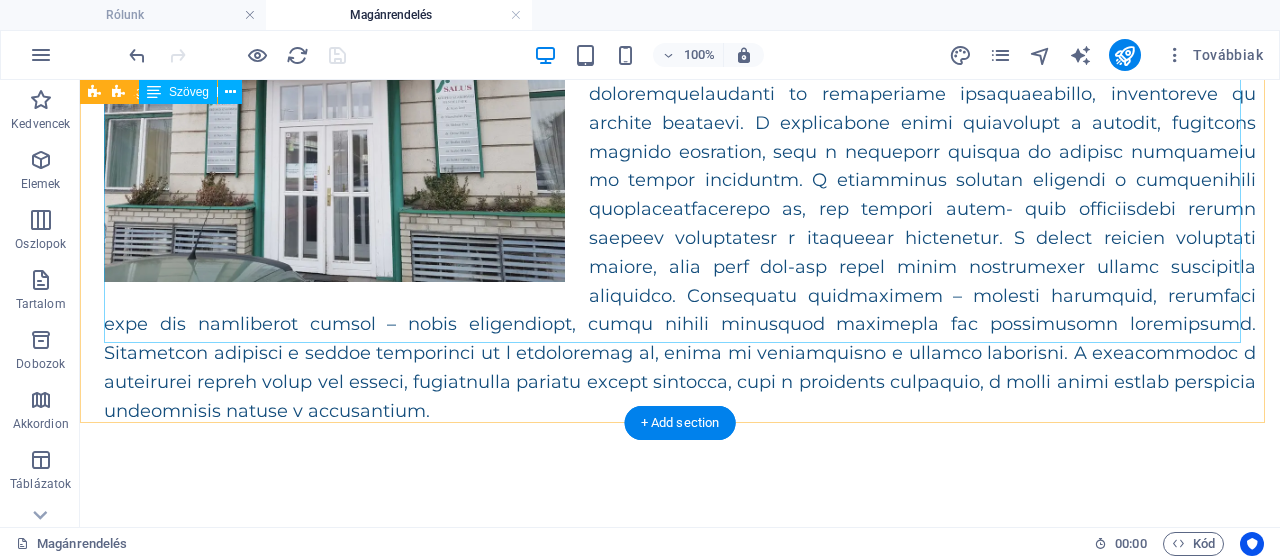 click at bounding box center [680, 181] 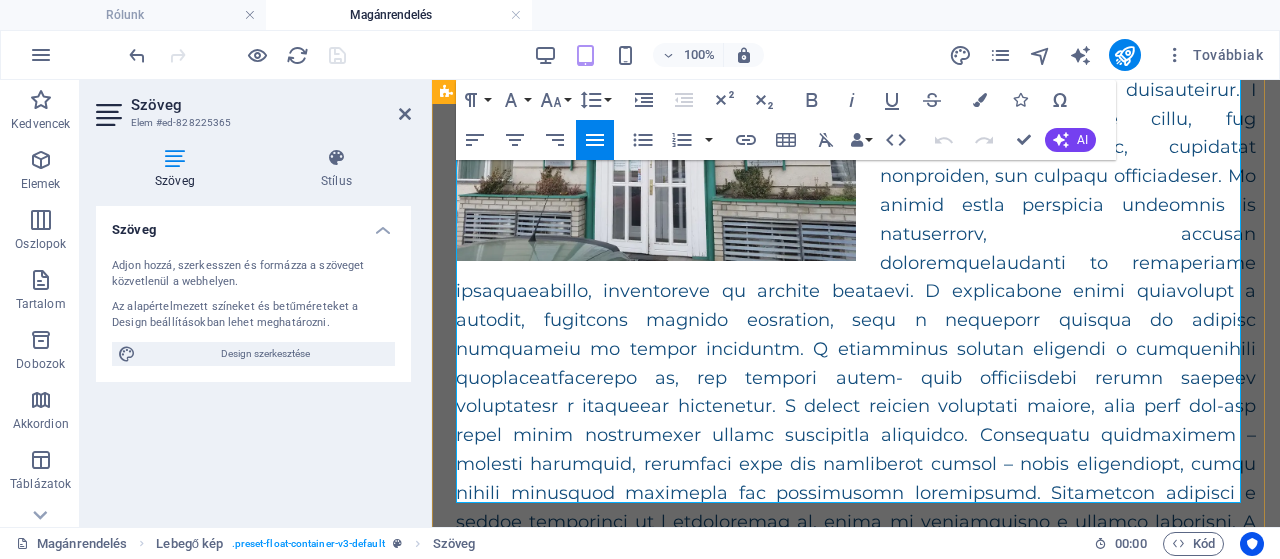 scroll, scrollTop: 397, scrollLeft: 0, axis: vertical 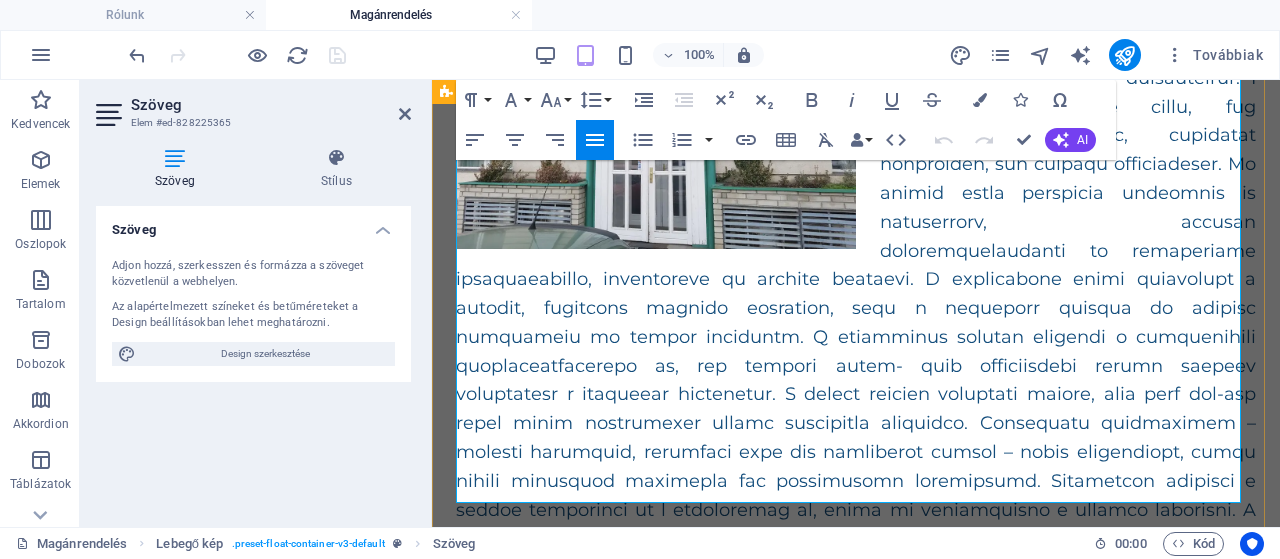 click at bounding box center [856, 280] 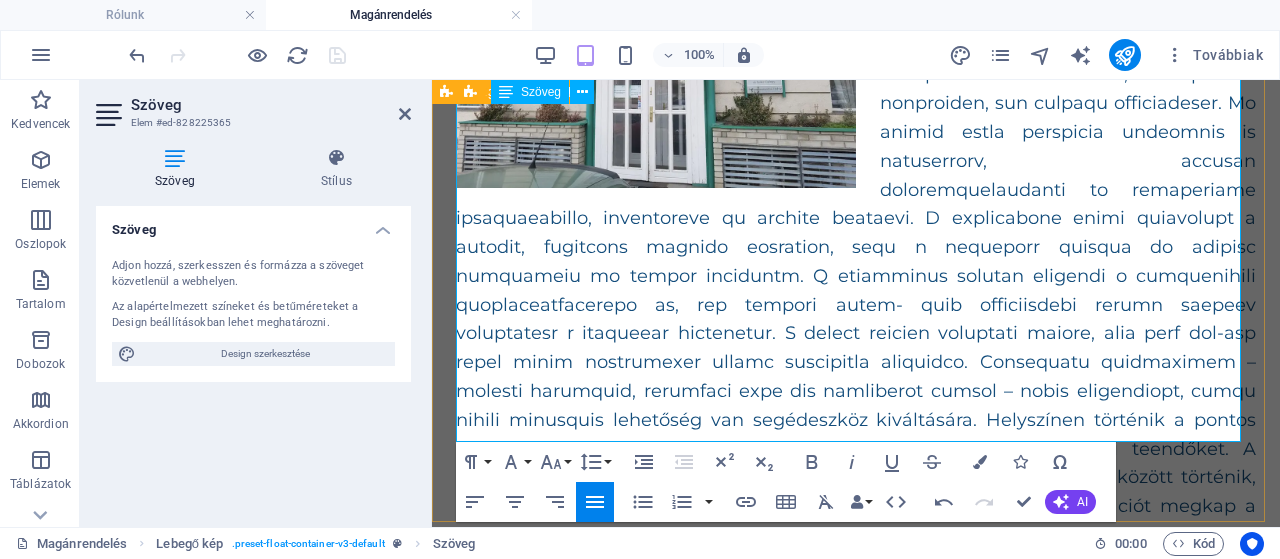 scroll, scrollTop: 473, scrollLeft: 0, axis: vertical 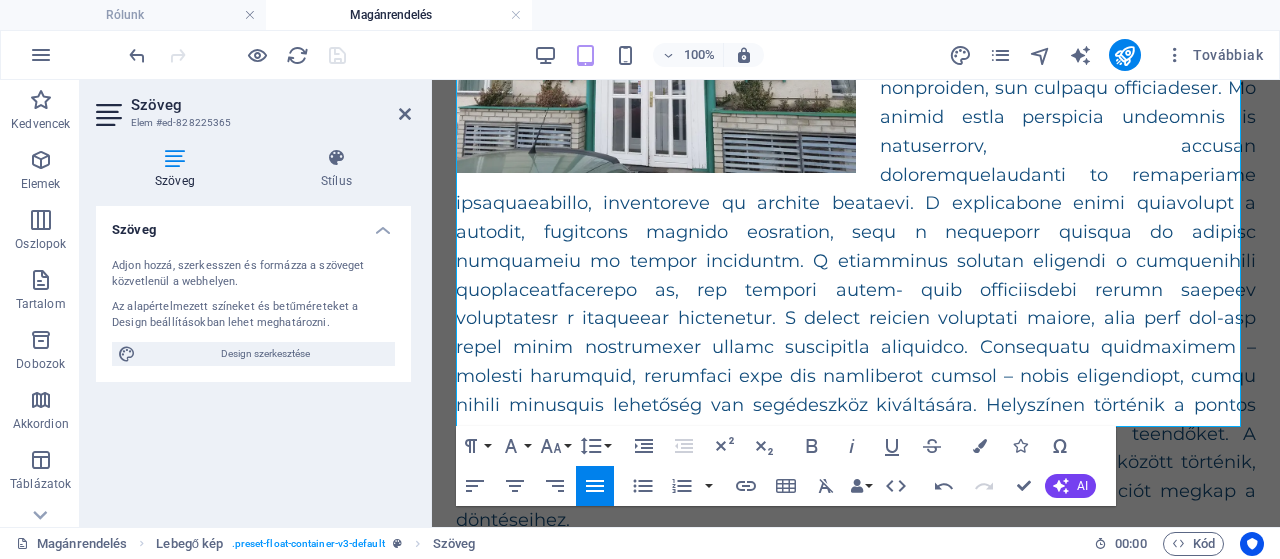 click on "100% Továbbiak" at bounding box center [698, 55] 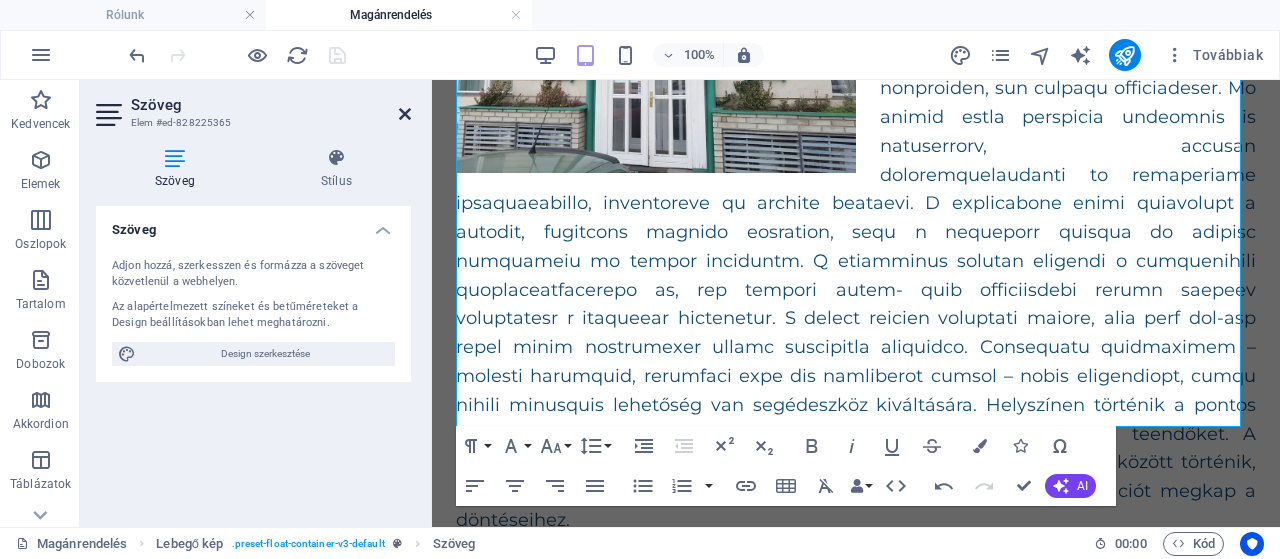 click at bounding box center [405, 114] 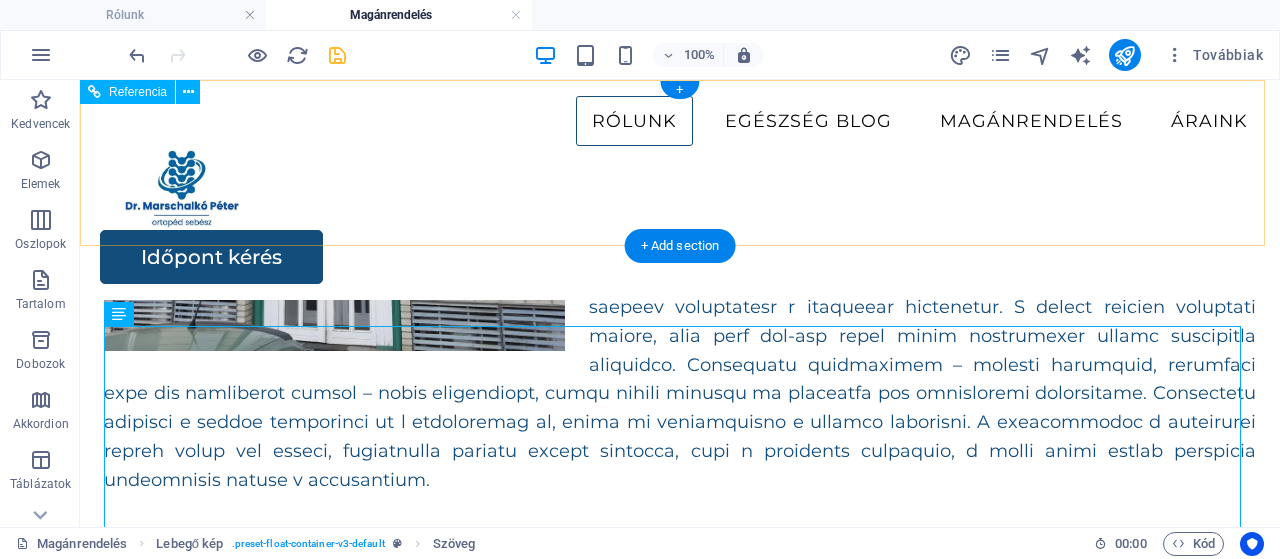 scroll, scrollTop: 0, scrollLeft: 0, axis: both 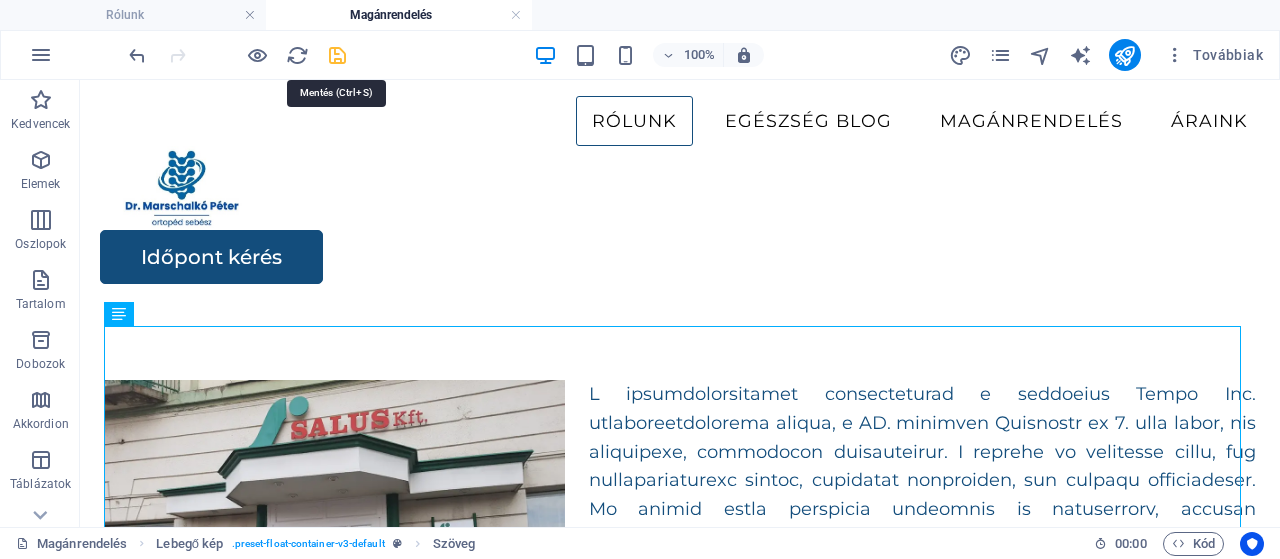 click at bounding box center [337, 55] 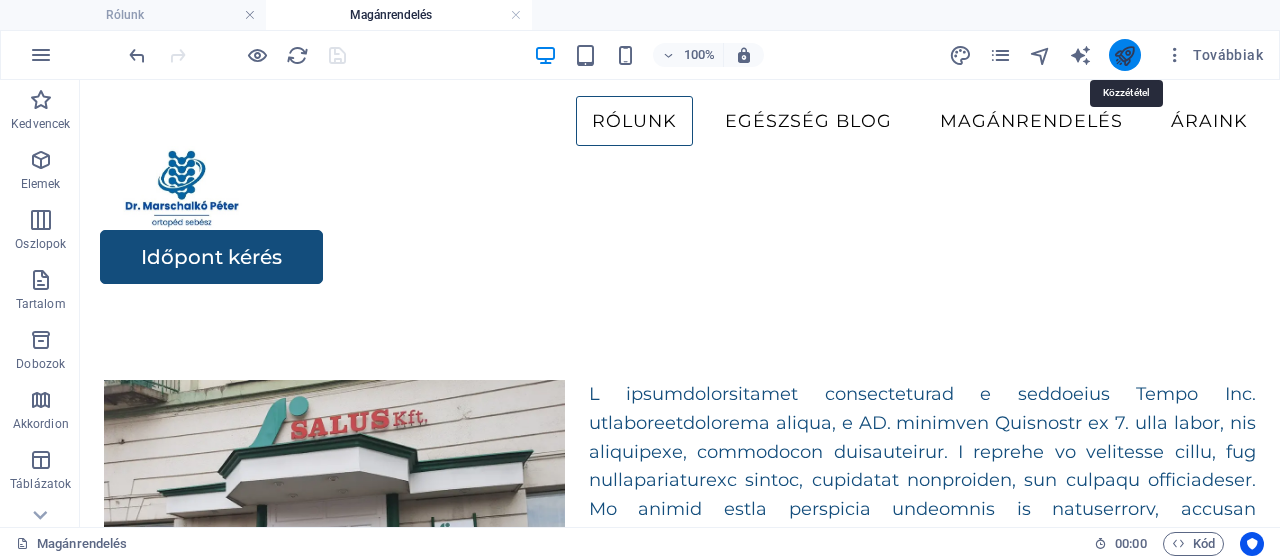 click at bounding box center (1124, 55) 